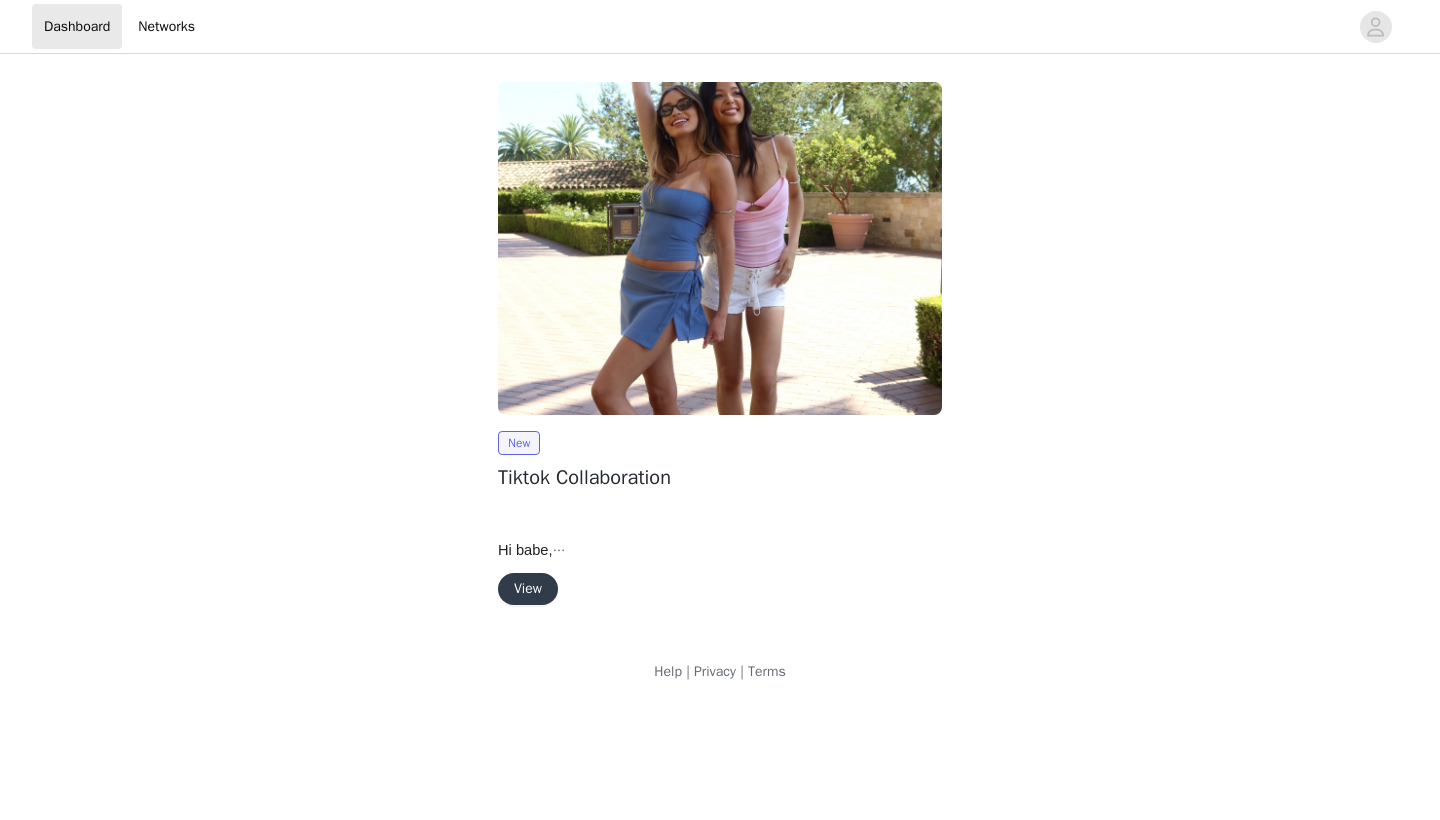scroll, scrollTop: 0, scrollLeft: 0, axis: both 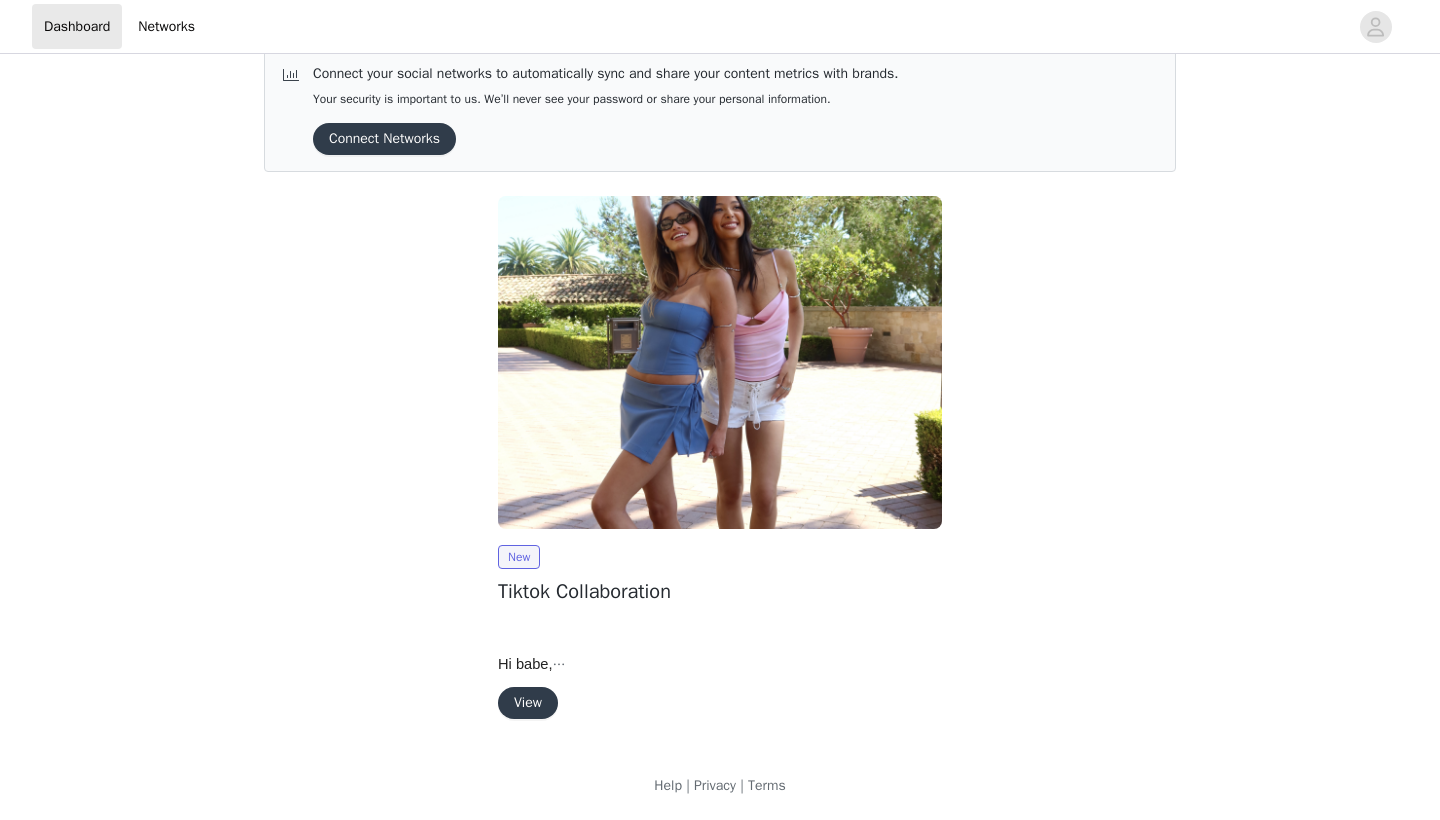 click on "View" at bounding box center [528, 703] 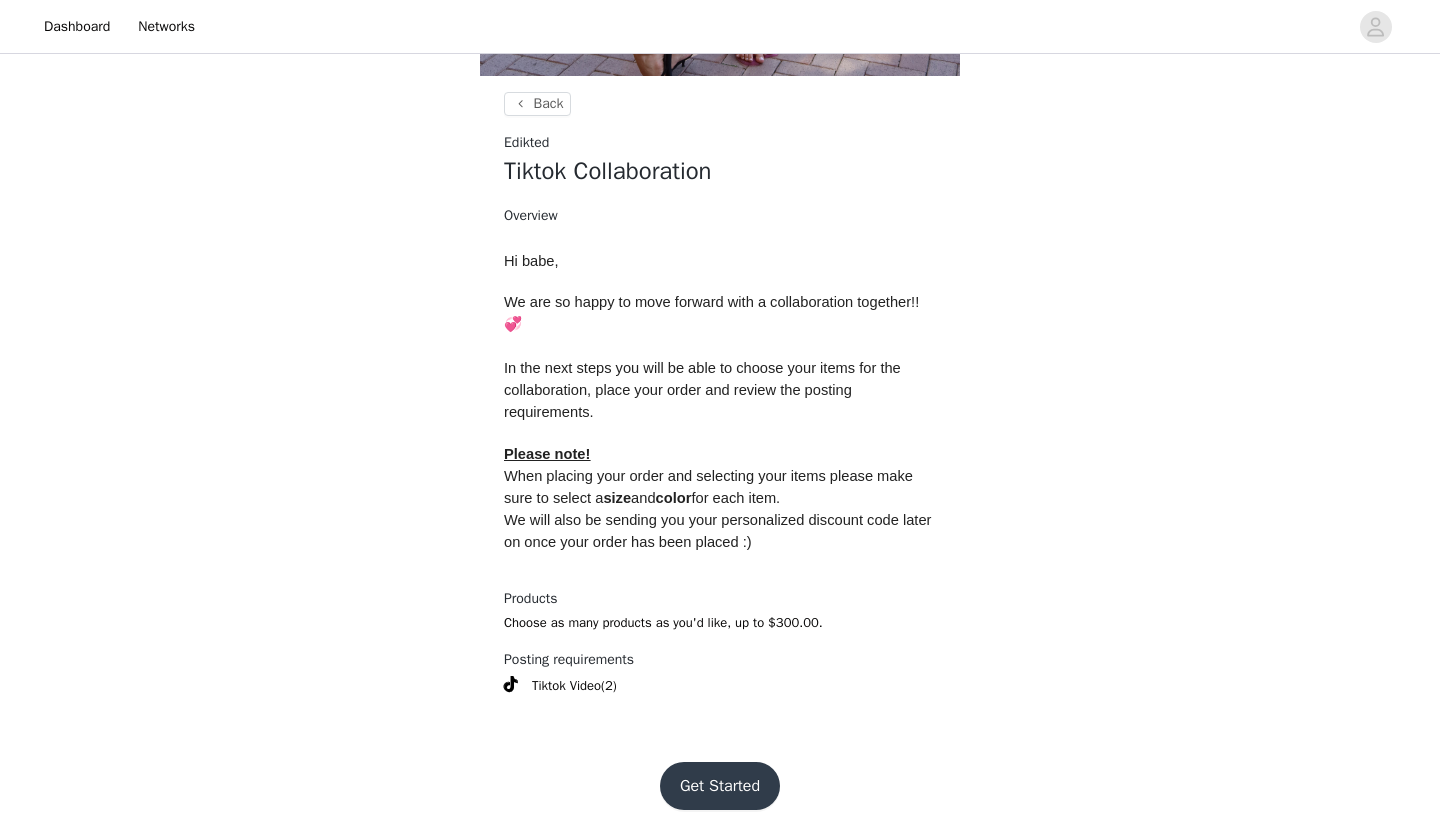 scroll, scrollTop: 581, scrollLeft: 0, axis: vertical 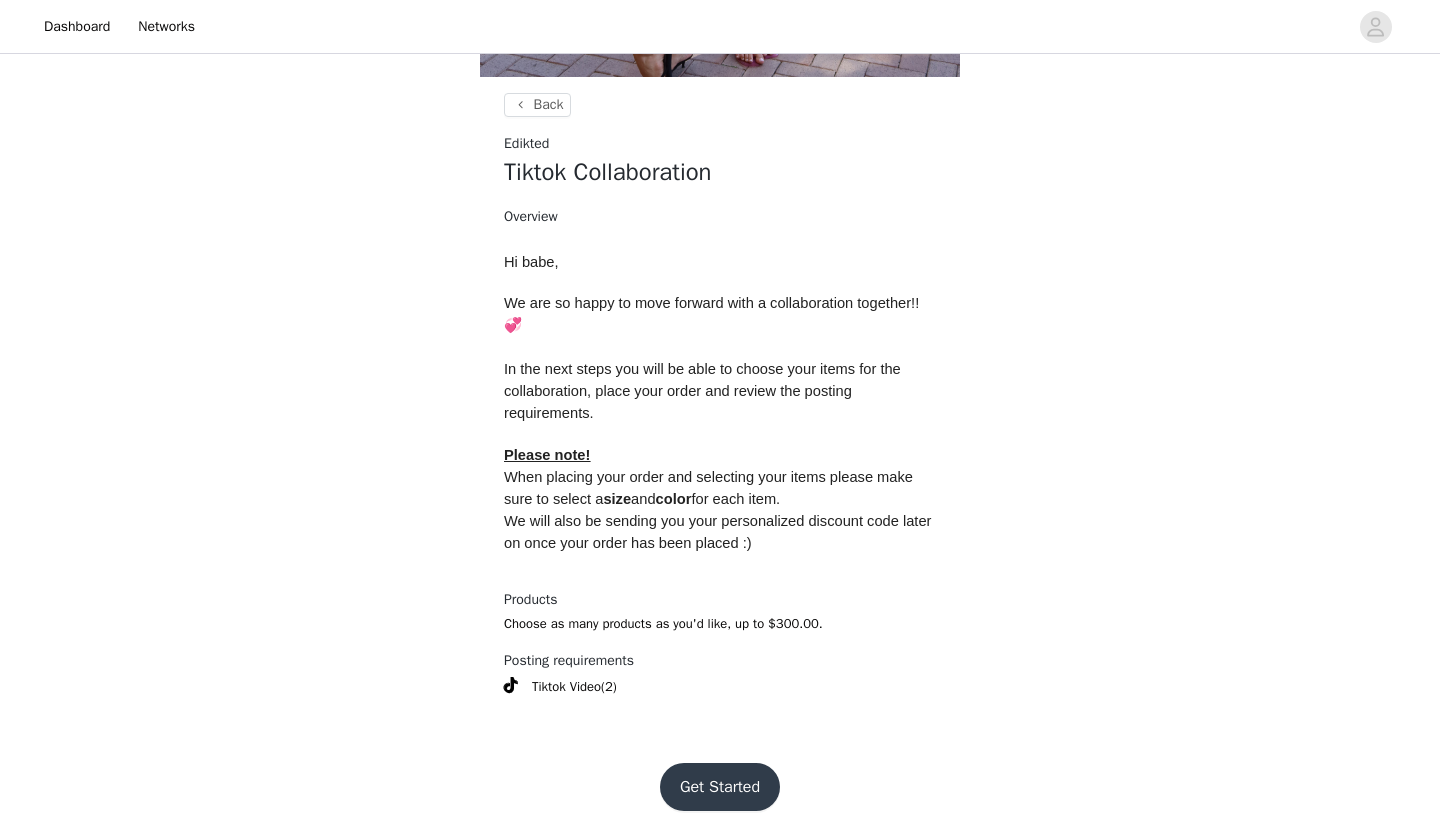 click on "Get Started" at bounding box center (720, 787) 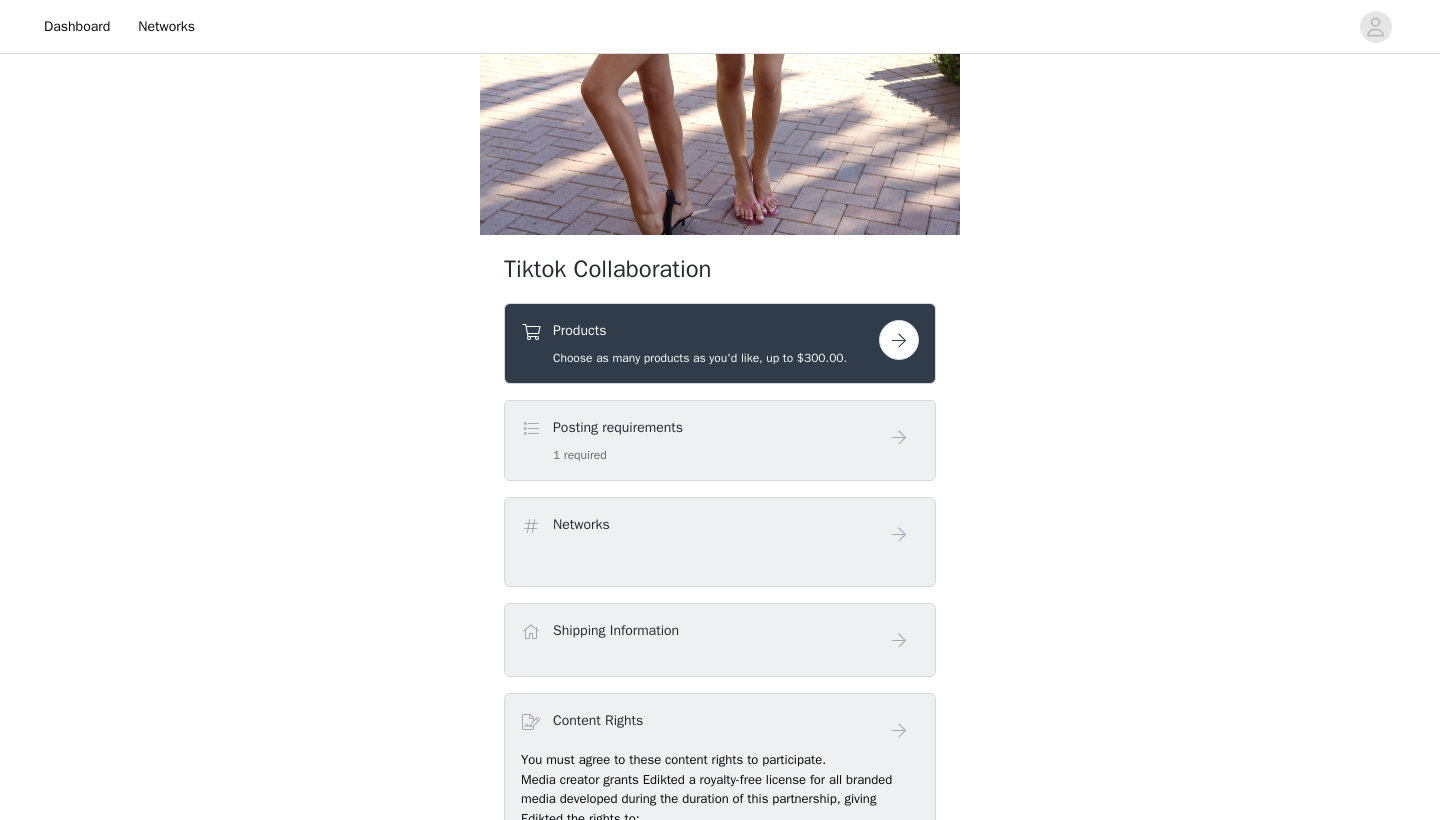 scroll, scrollTop: 294, scrollLeft: 0, axis: vertical 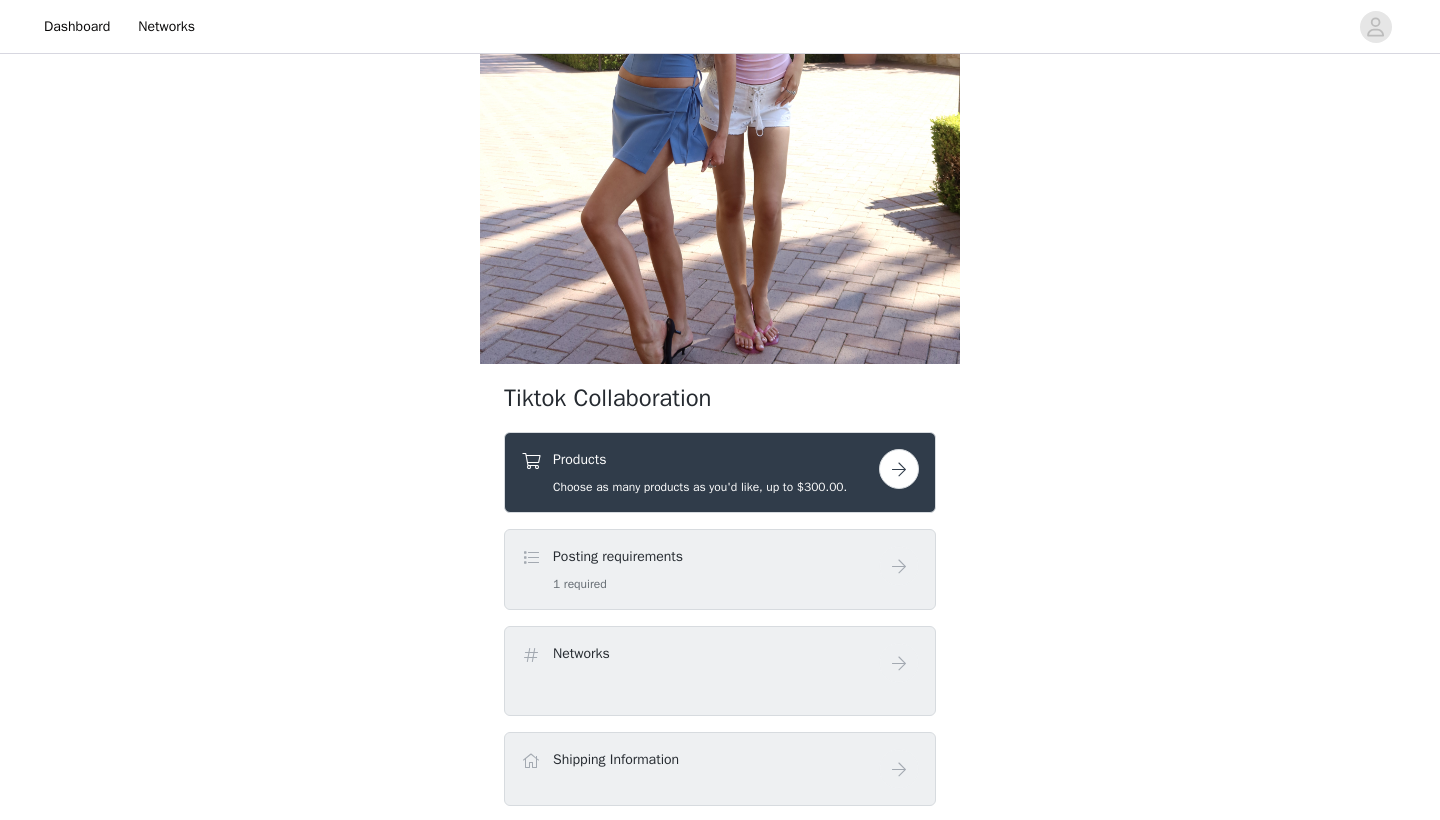 click at bounding box center [899, 469] 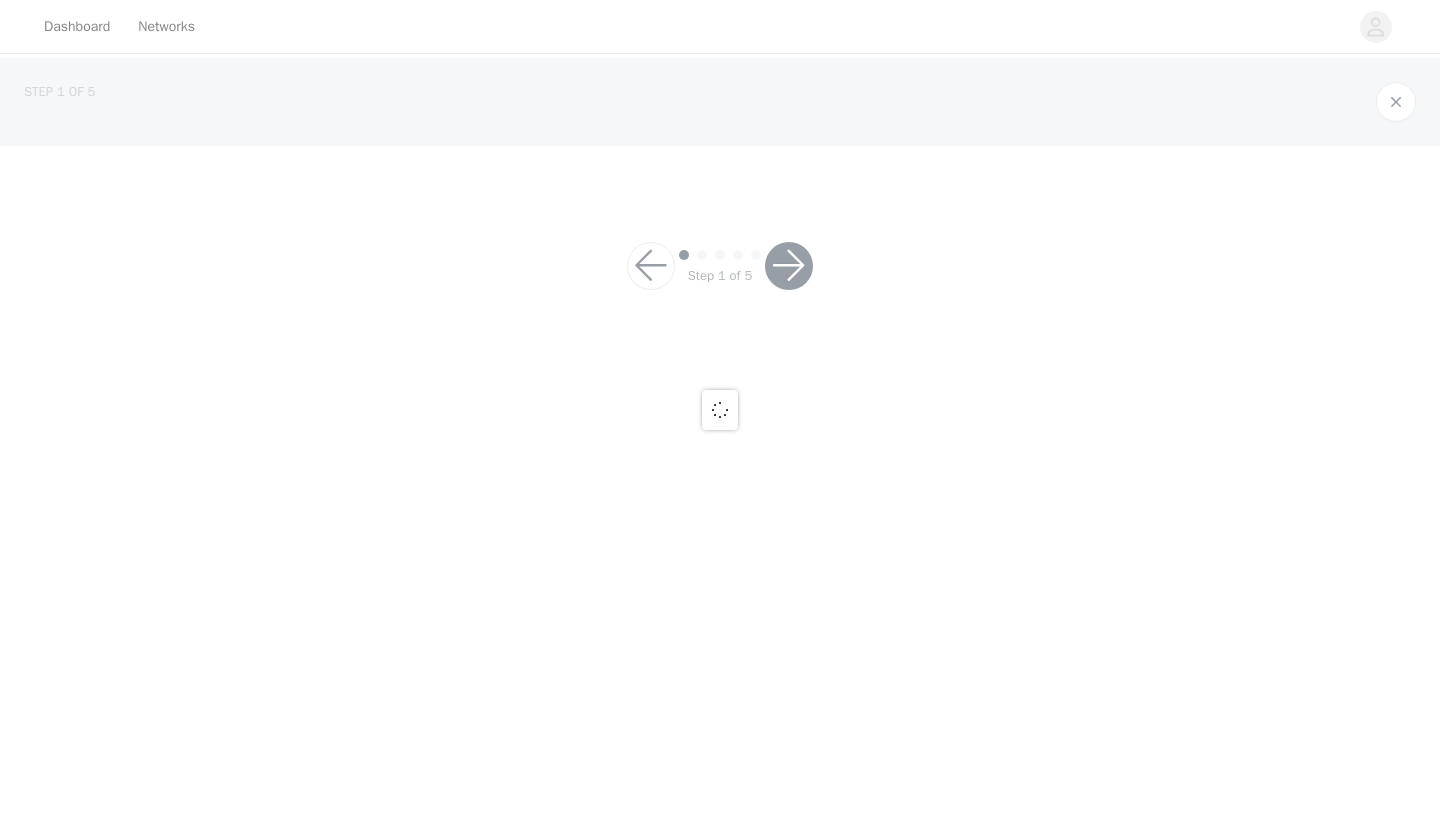 scroll, scrollTop: 0, scrollLeft: 0, axis: both 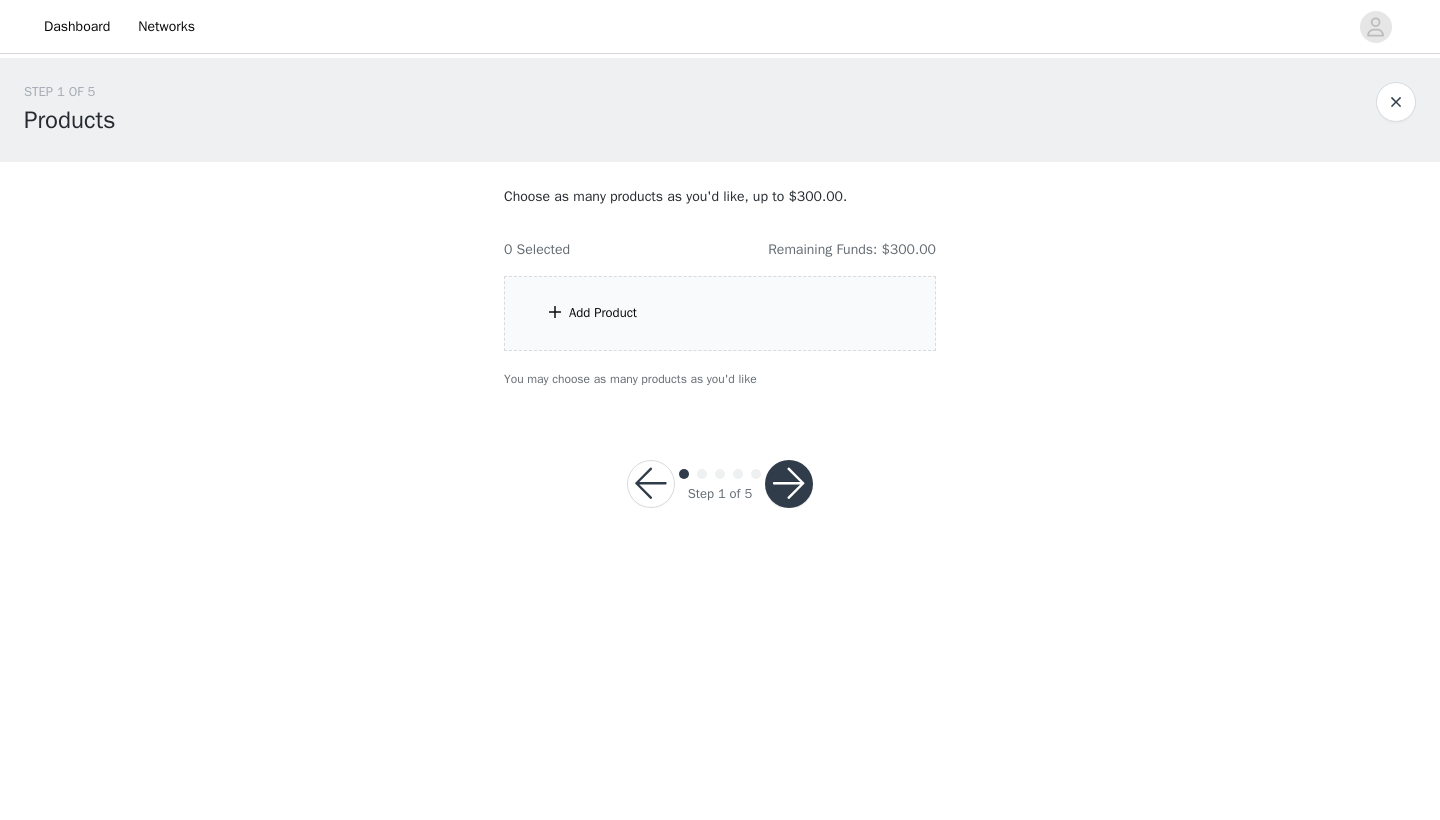click at bounding box center [555, 312] 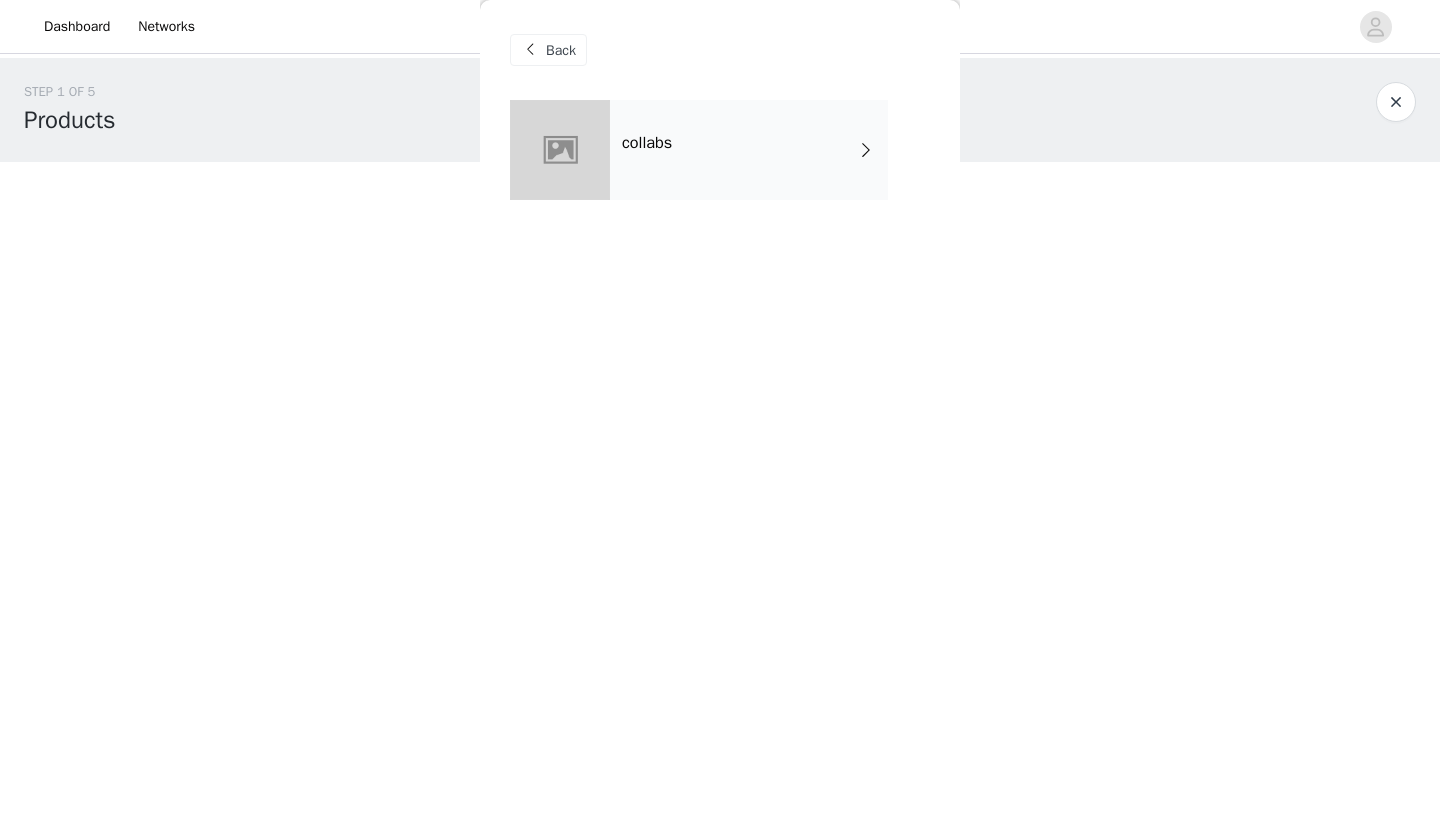 click on "collabs" at bounding box center (749, 150) 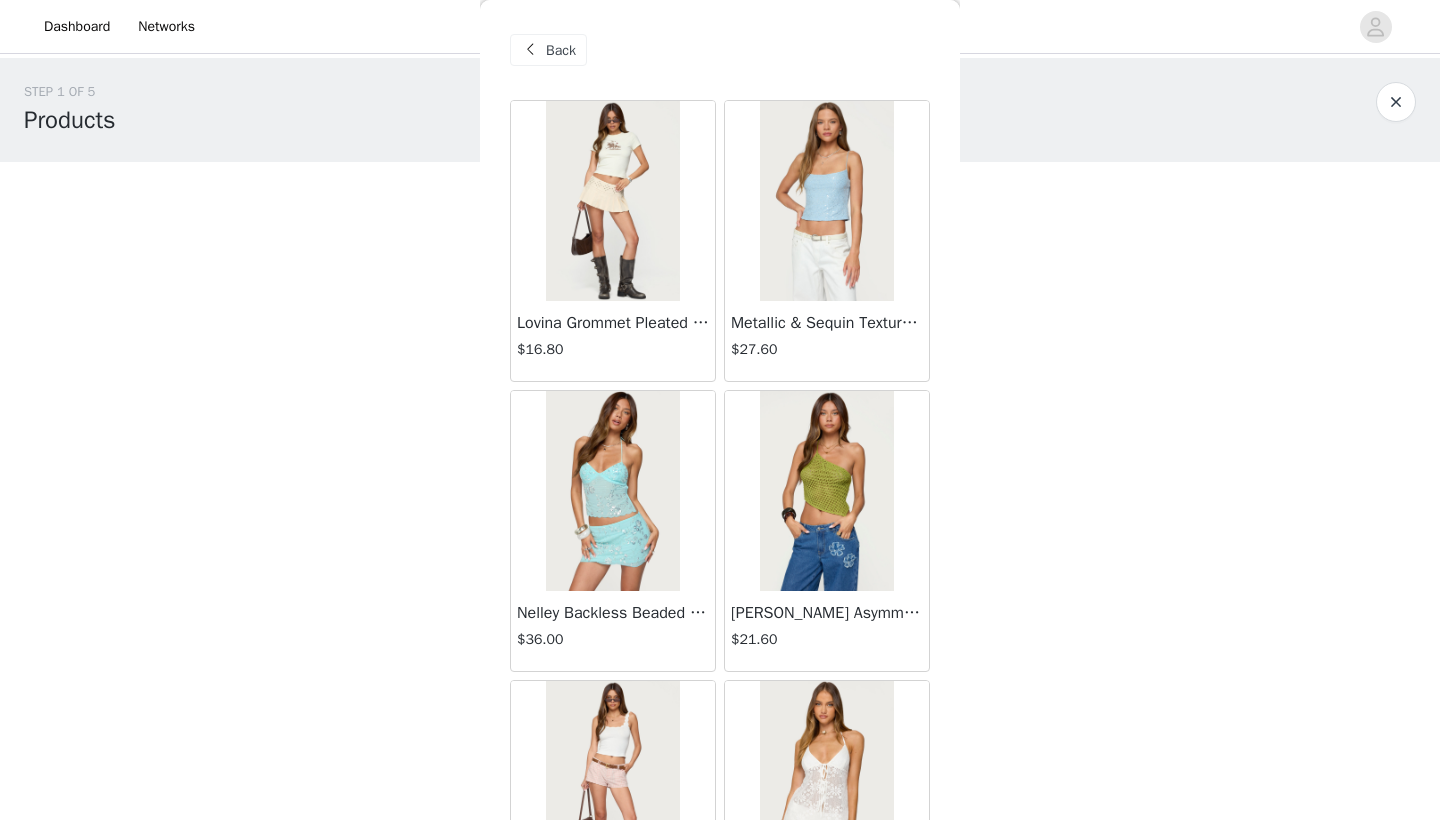 scroll, scrollTop: 0, scrollLeft: 0, axis: both 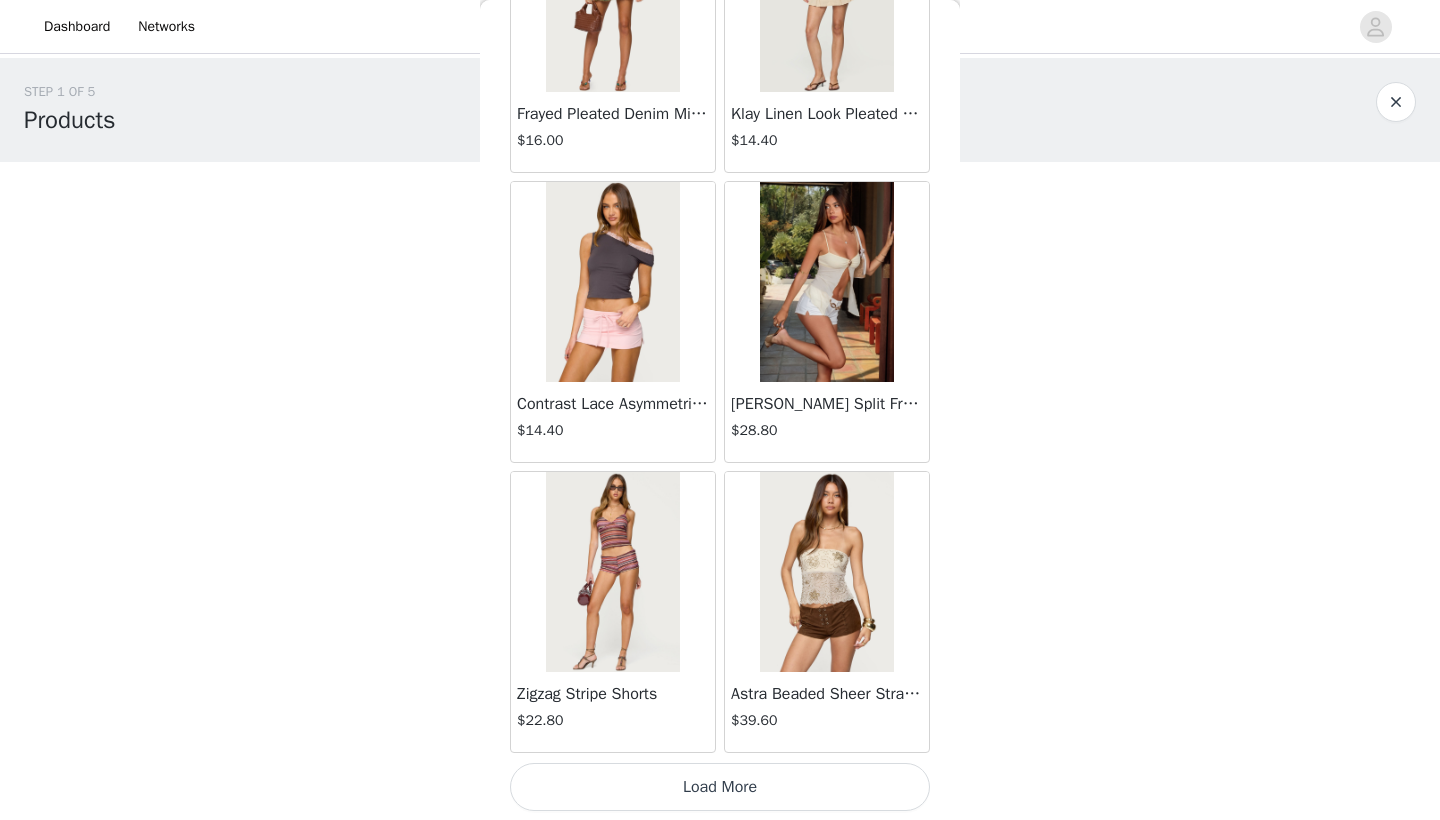 click on "Load More" at bounding box center (720, 787) 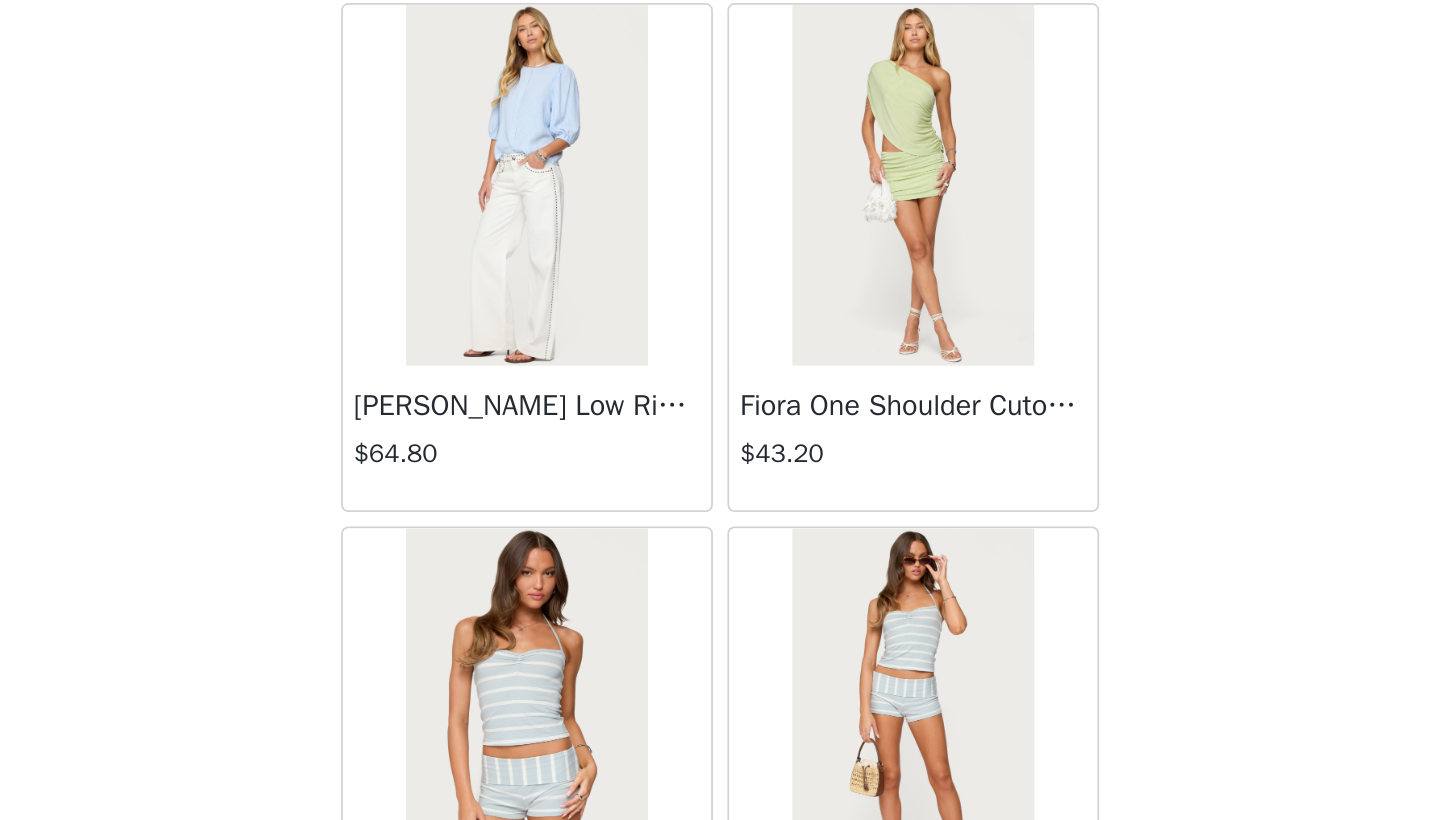 scroll, scrollTop: 4929, scrollLeft: 0, axis: vertical 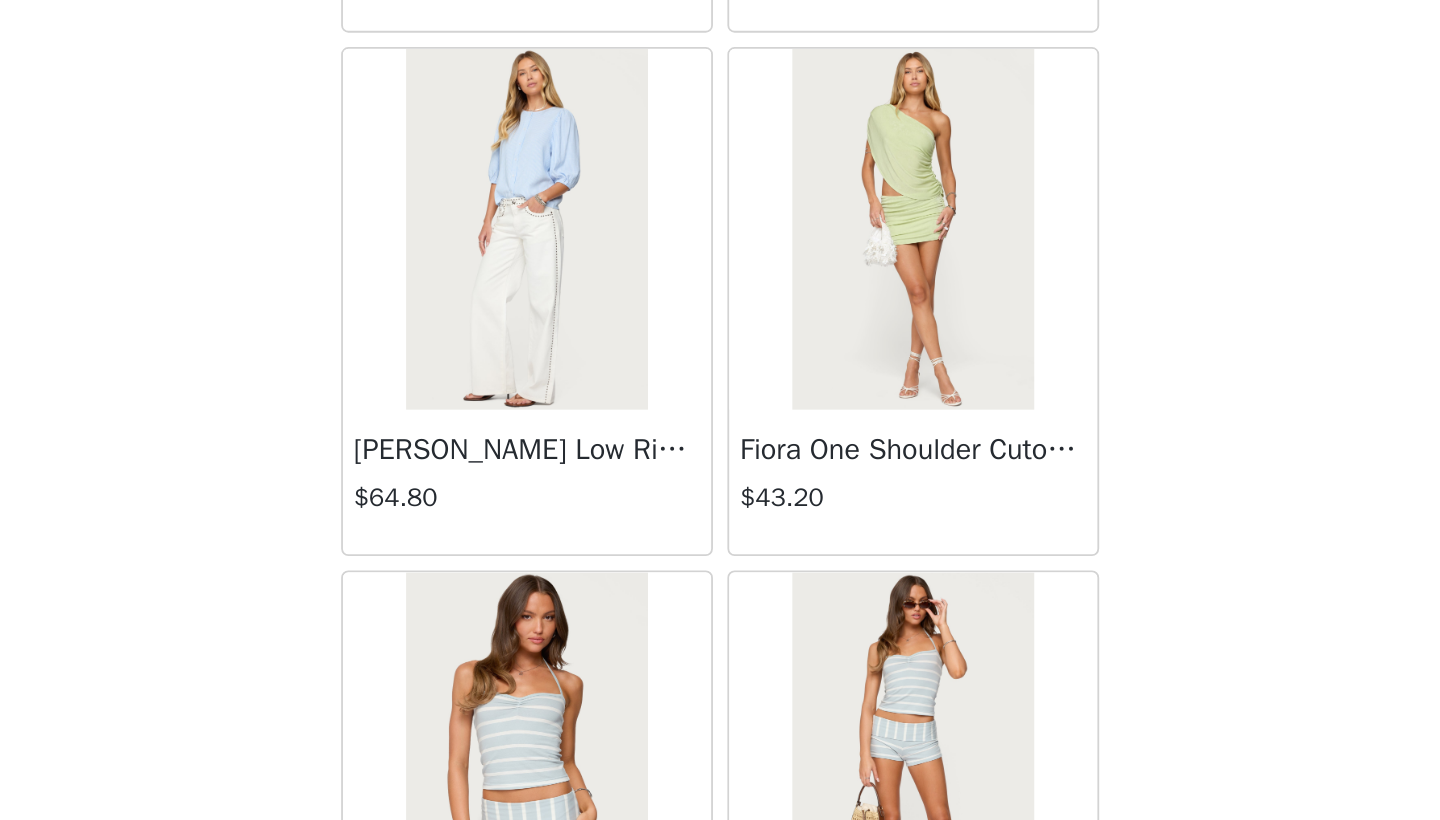click at bounding box center (612, 492) 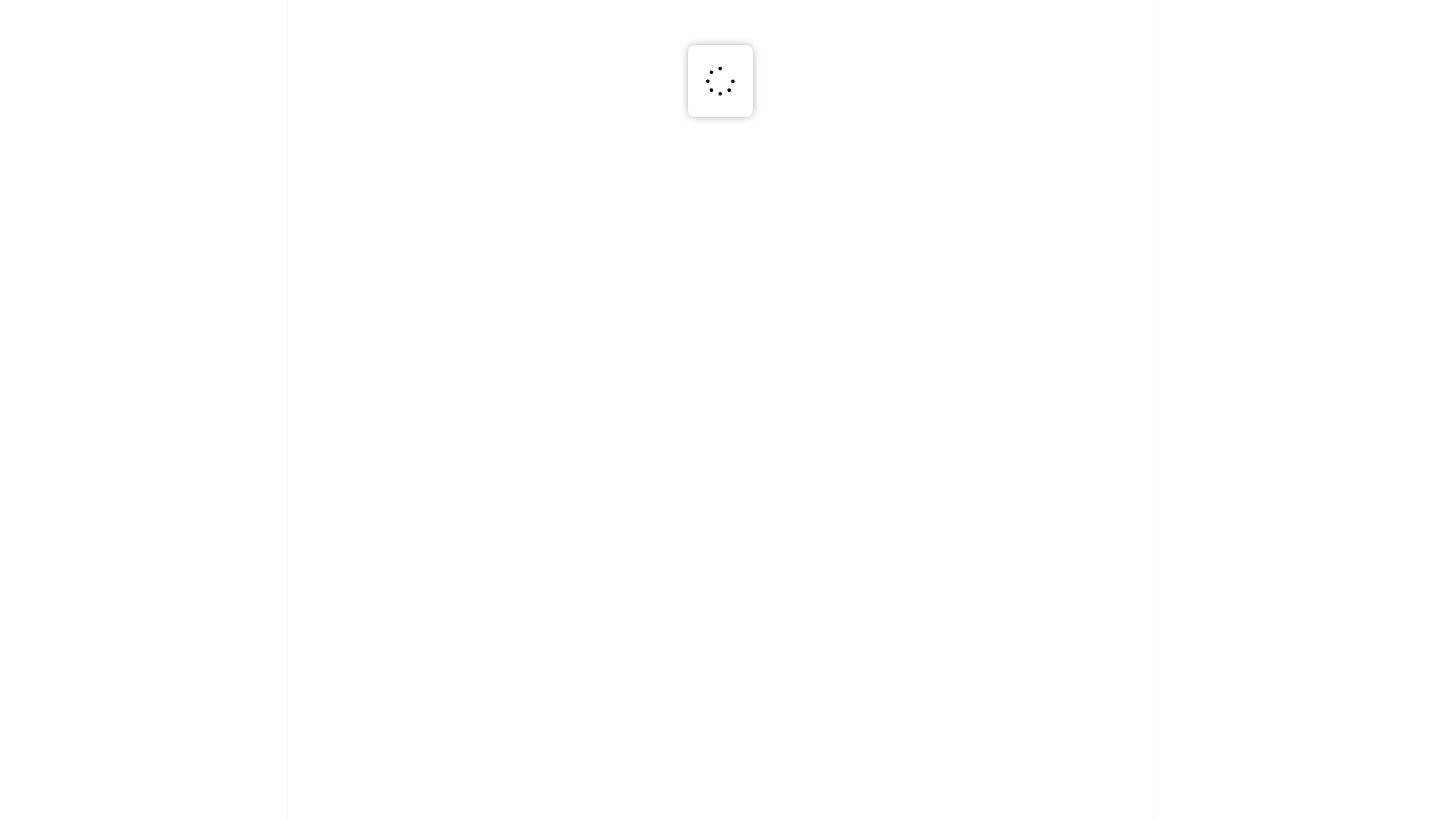 scroll, scrollTop: 0, scrollLeft: 0, axis: both 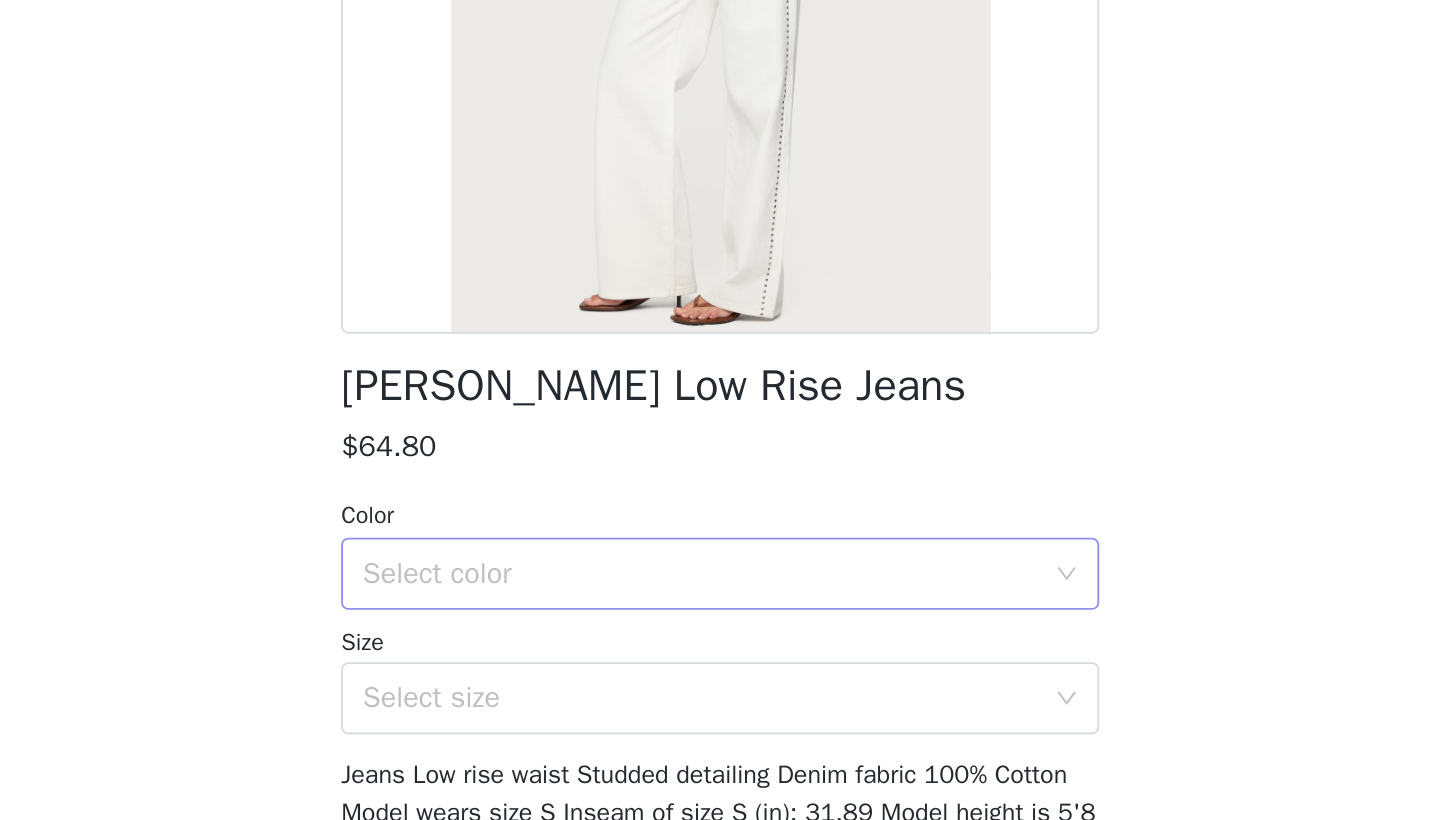 click on "Select color" at bounding box center (709, 683) 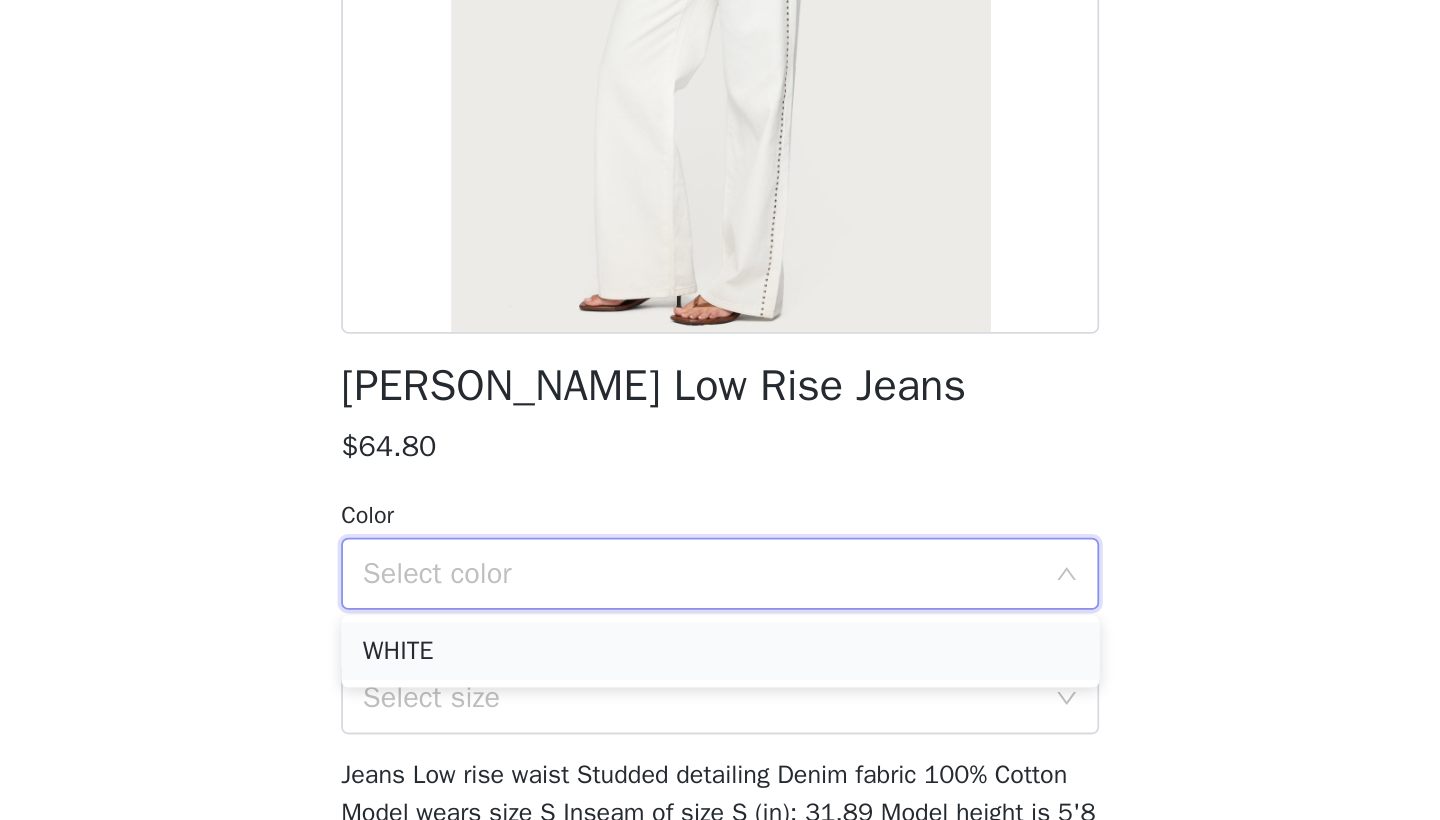 click on "WHITE" at bounding box center [720, 726] 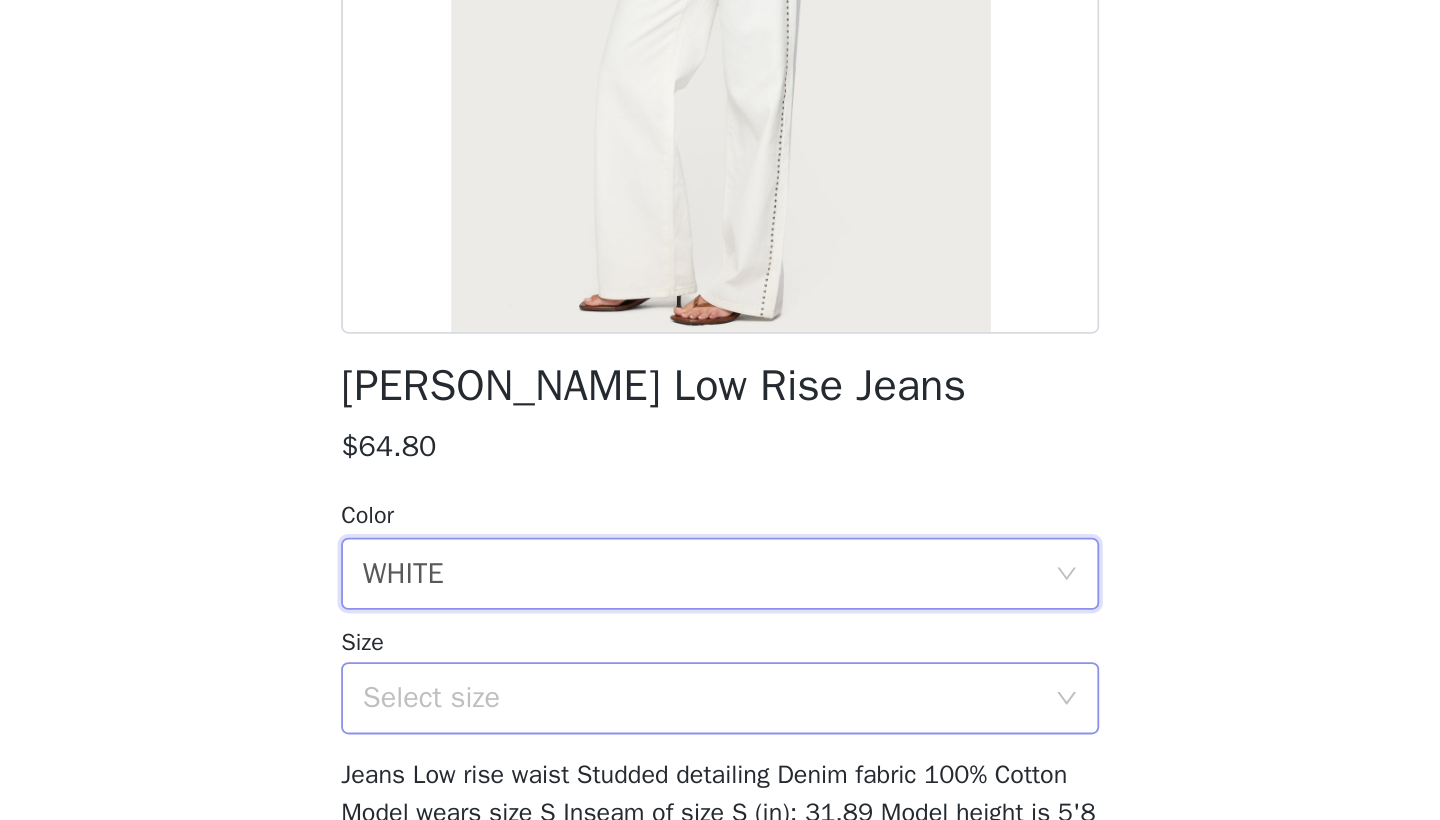 click on "Select size" at bounding box center (713, 752) 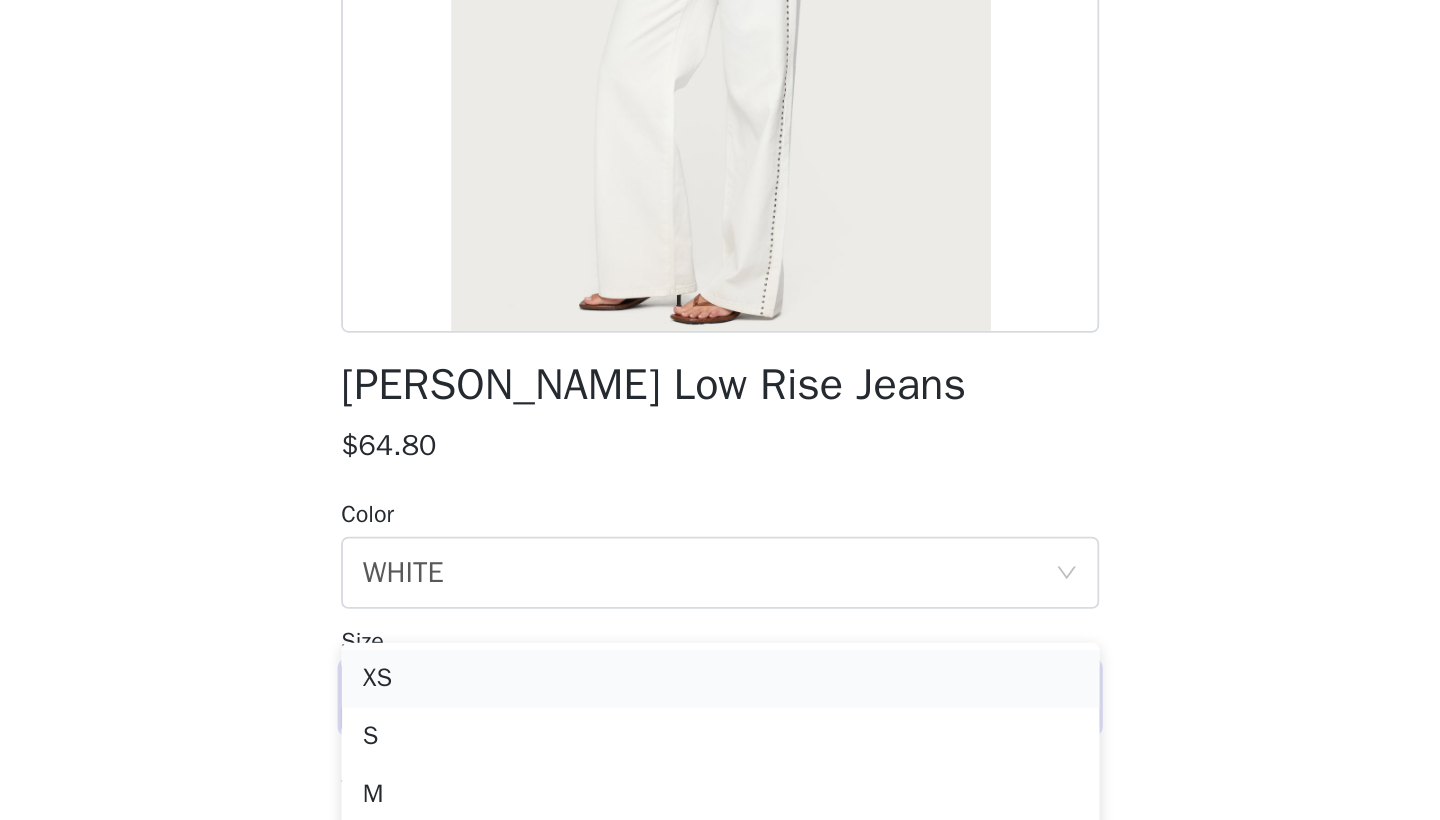 scroll, scrollTop: 53, scrollLeft: 0, axis: vertical 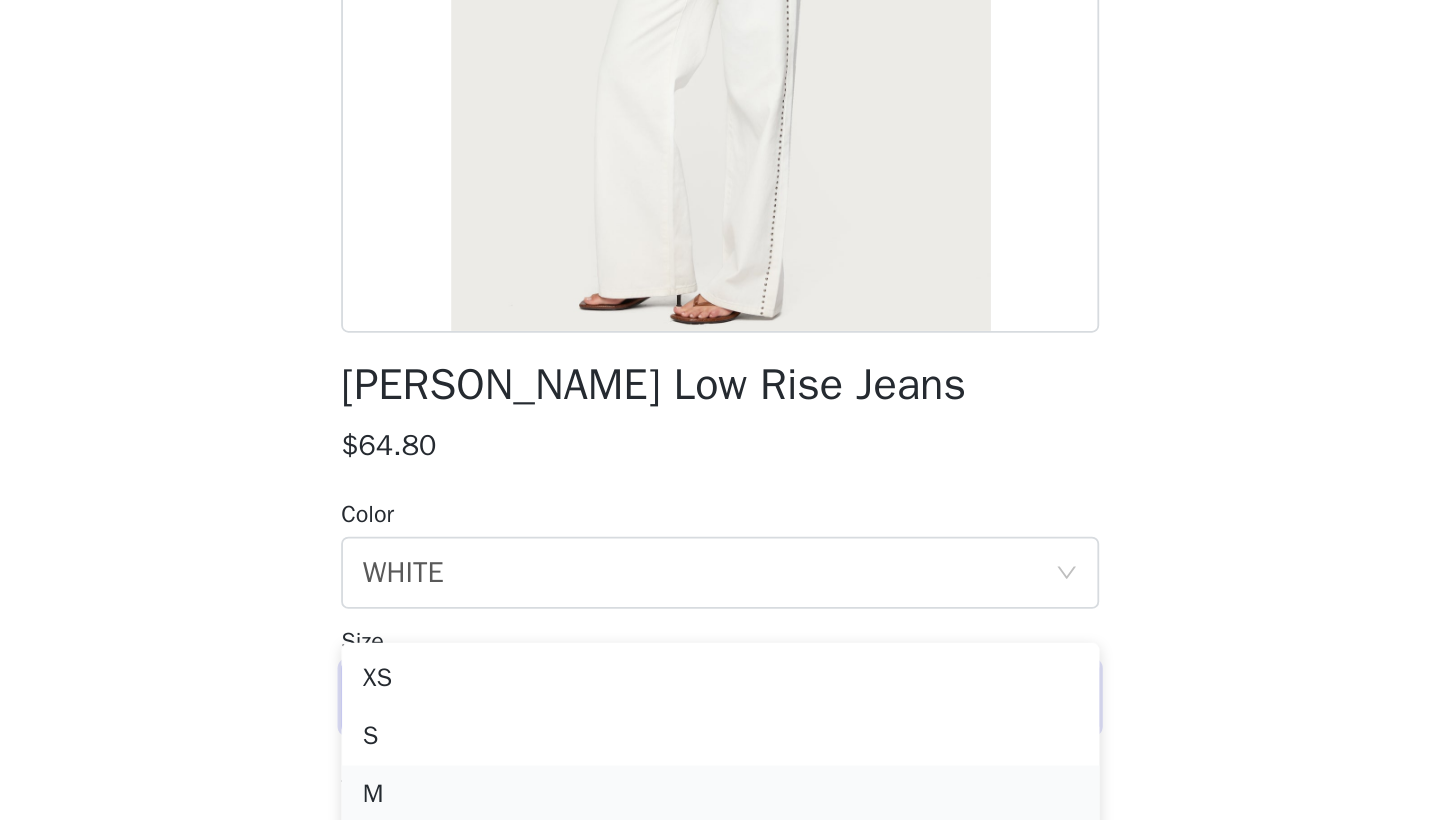 click on "M" at bounding box center (720, 806) 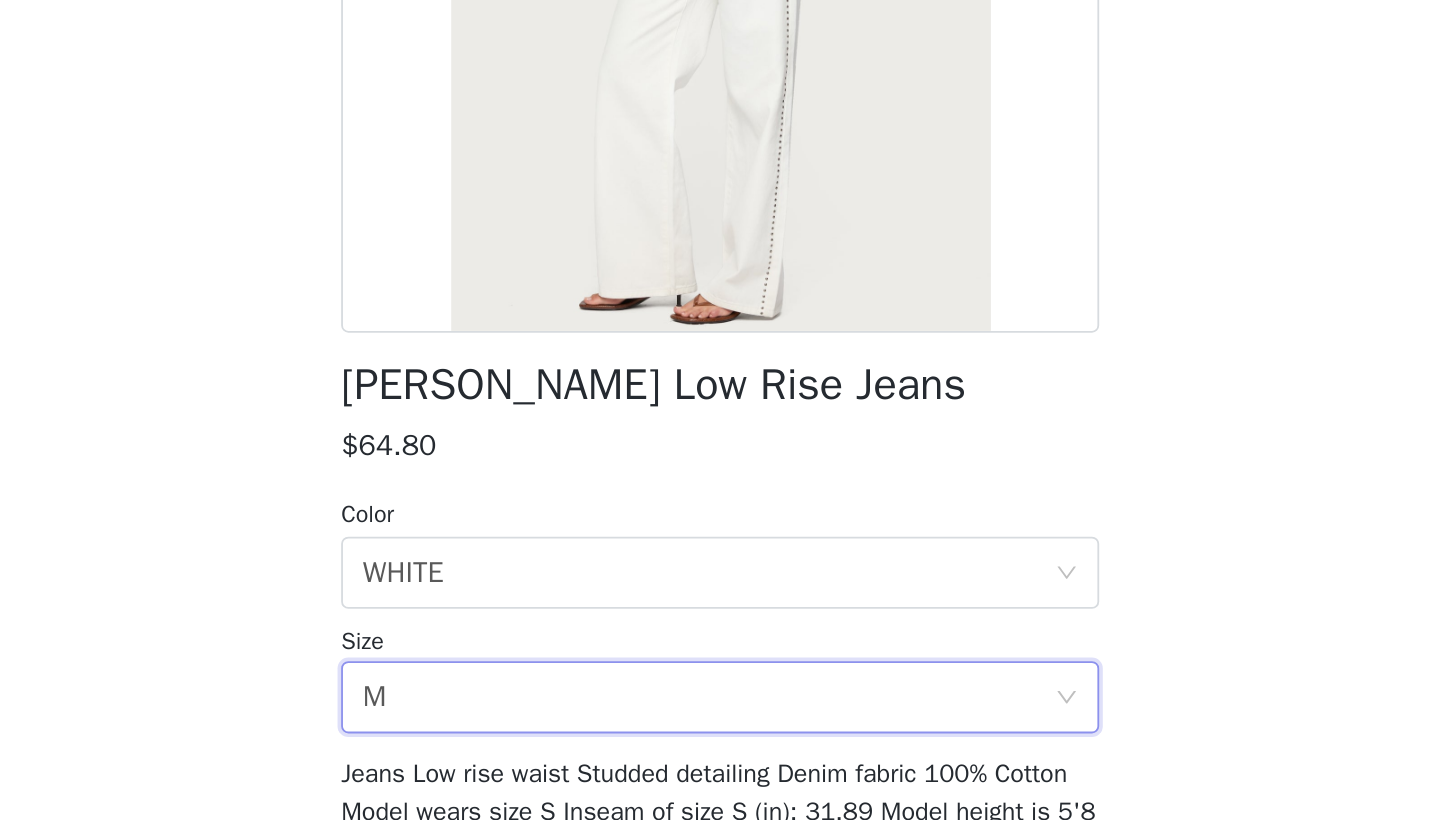 scroll, scrollTop: 0, scrollLeft: 0, axis: both 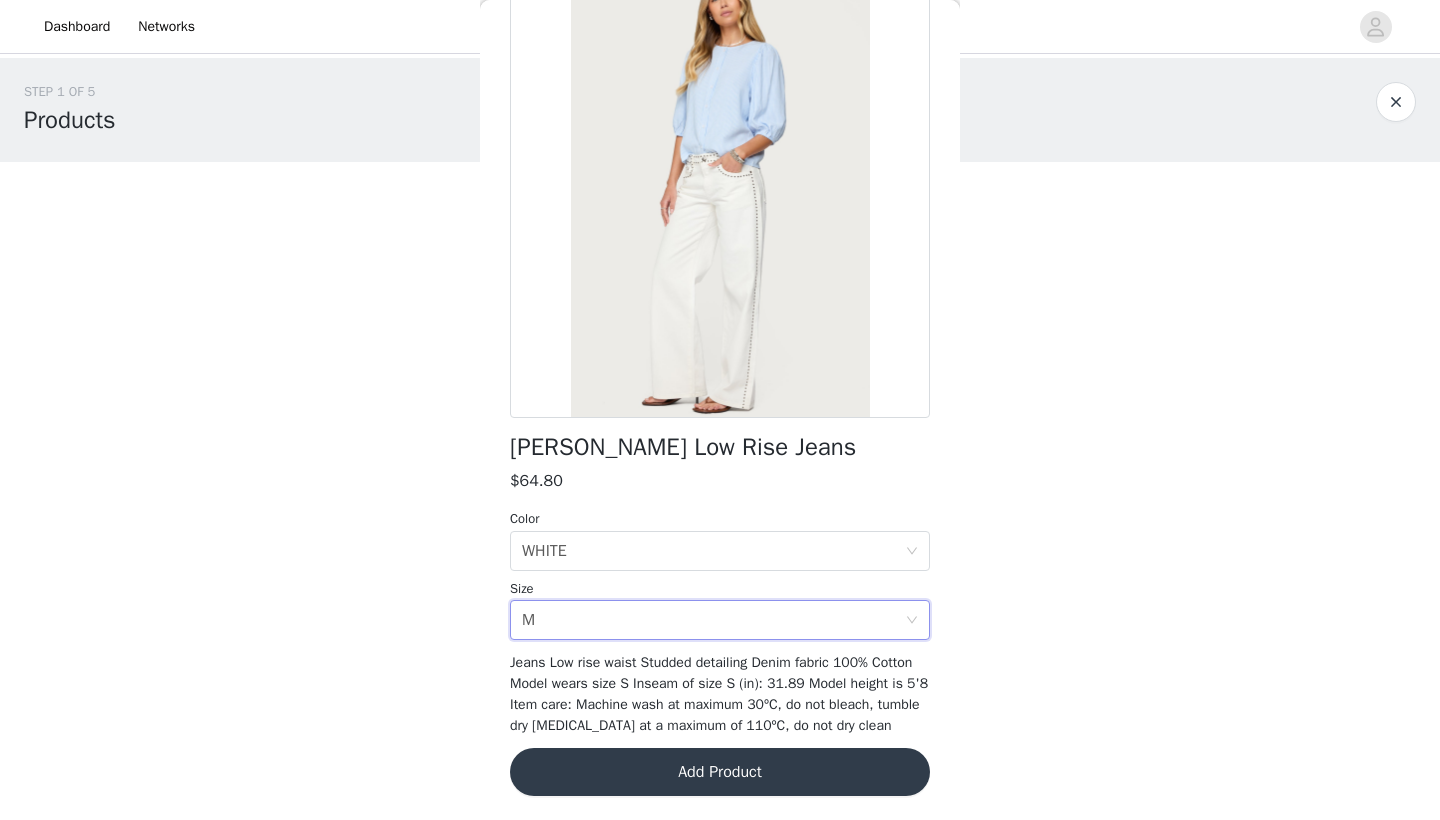 click on "Add Product" at bounding box center [720, 772] 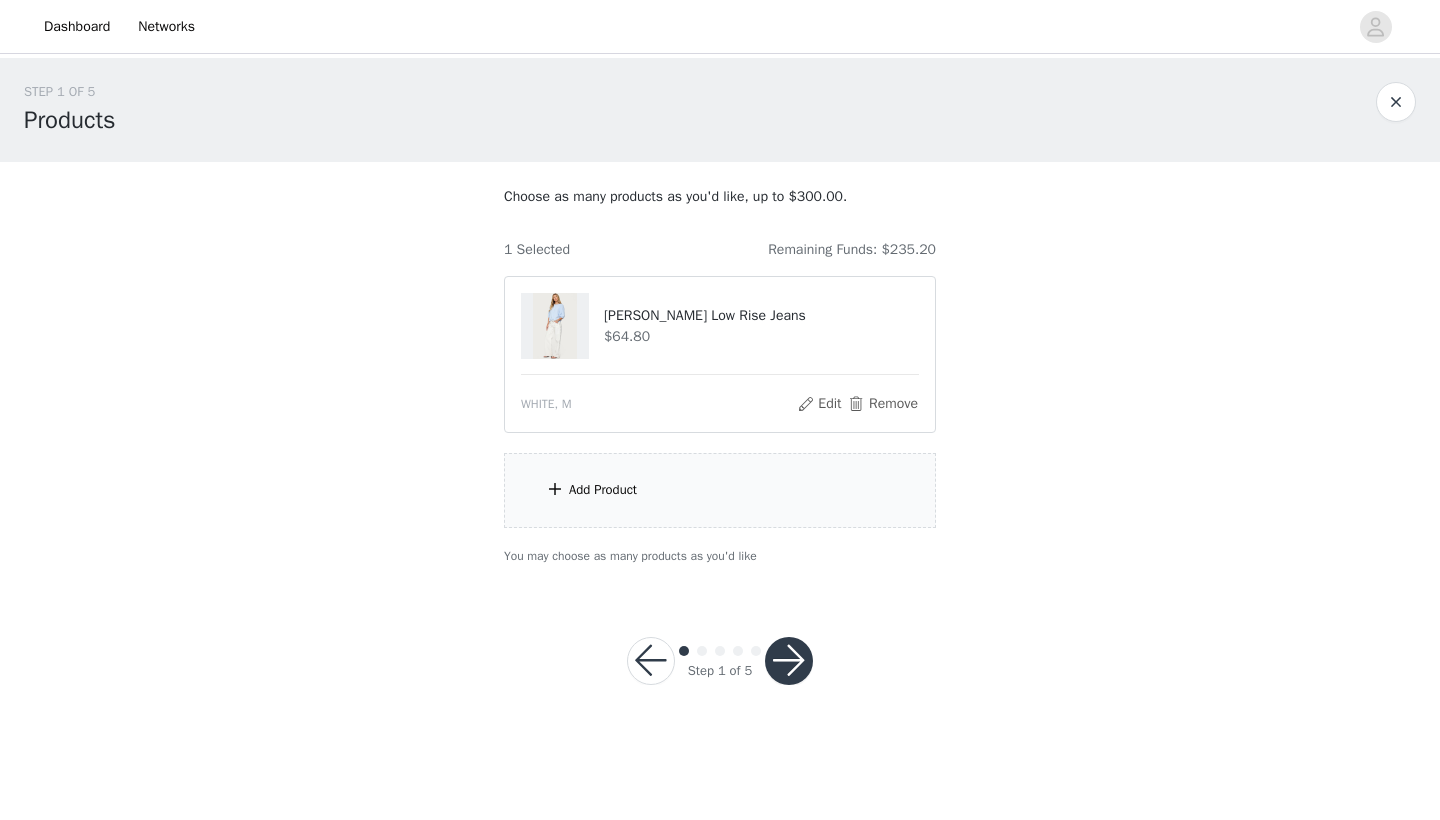 click at bounding box center (555, 489) 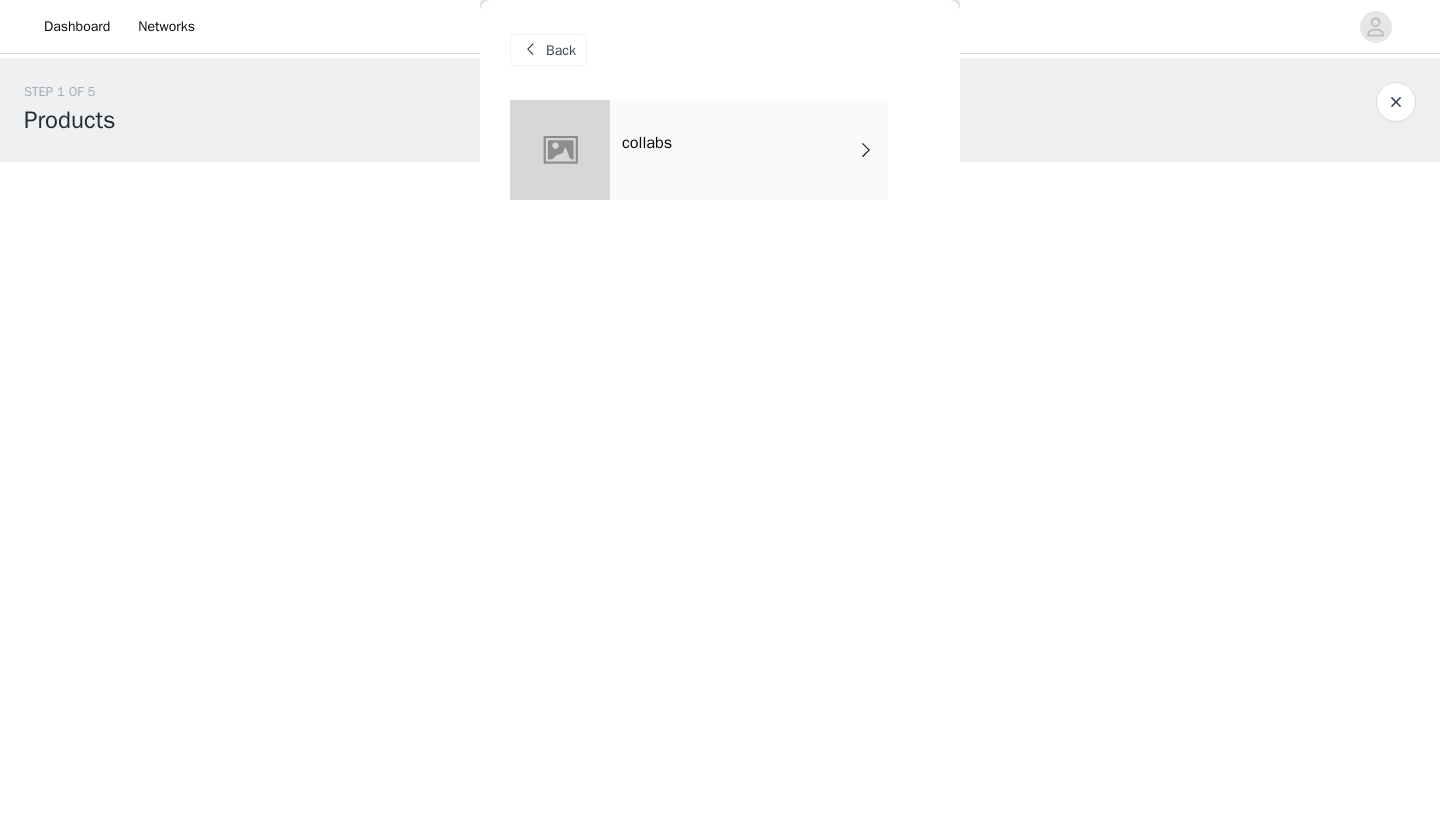 click on "collabs" at bounding box center [749, 150] 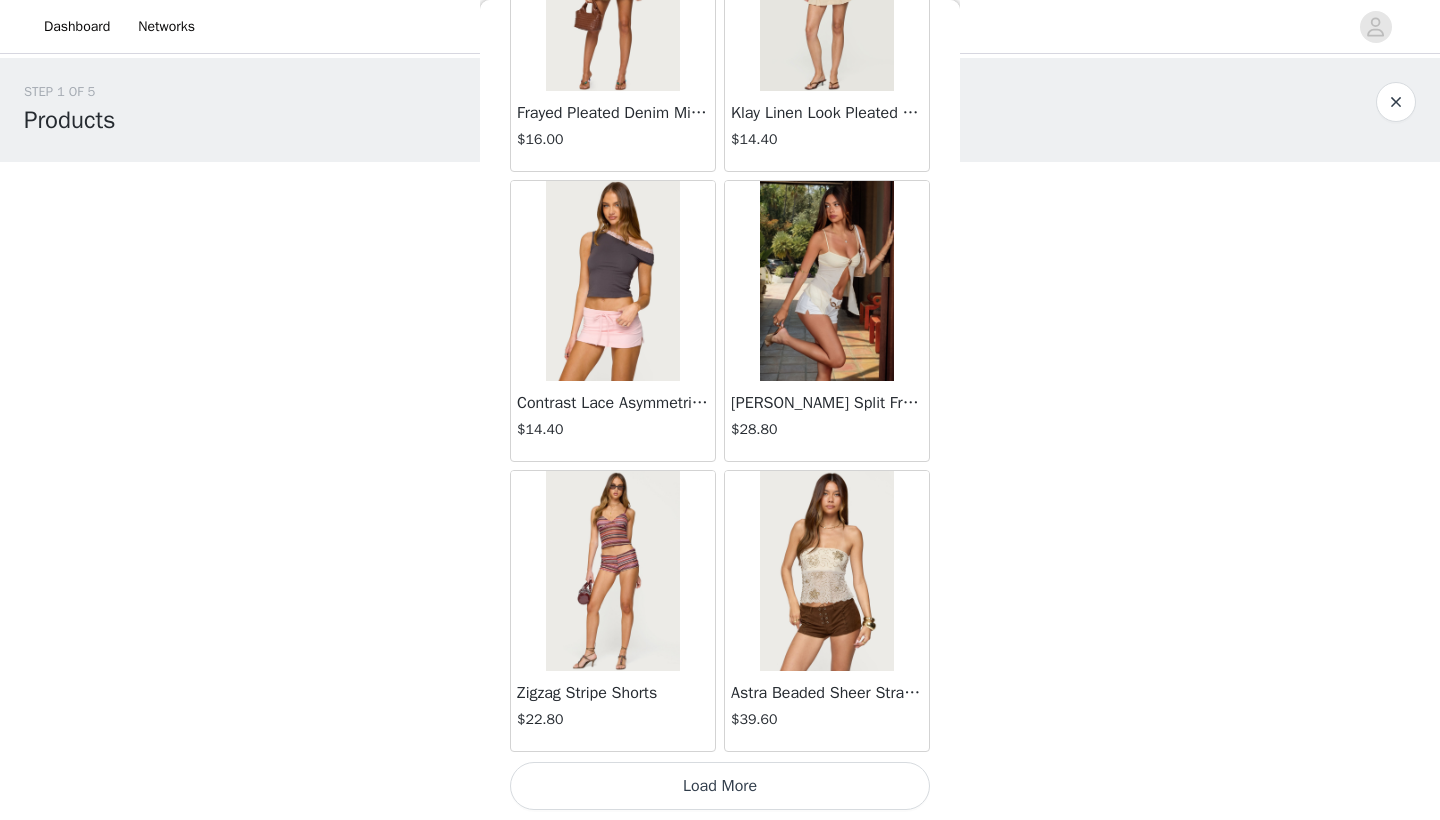 click on "Load More" at bounding box center [720, 786] 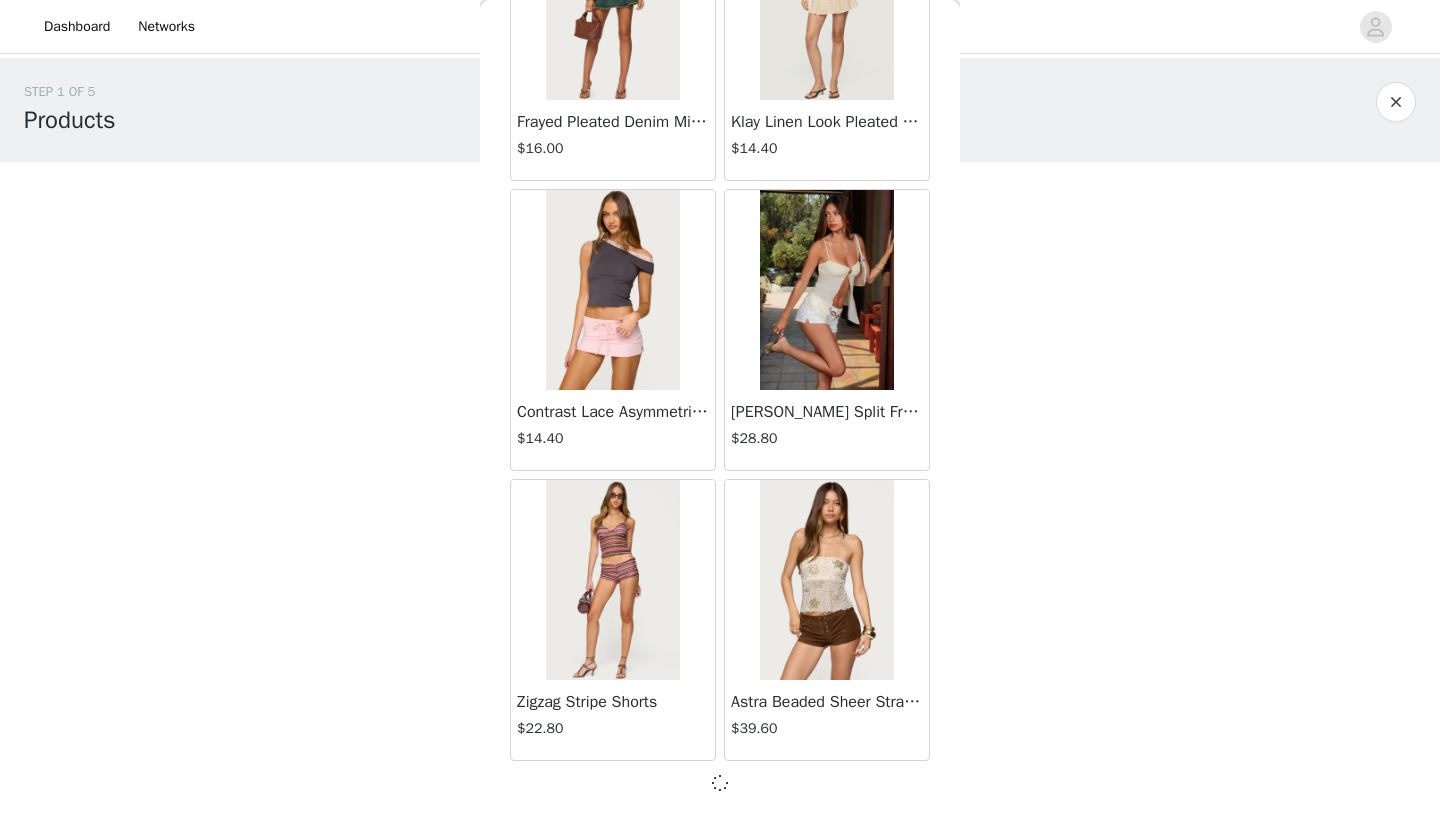 scroll, scrollTop: 2231, scrollLeft: 0, axis: vertical 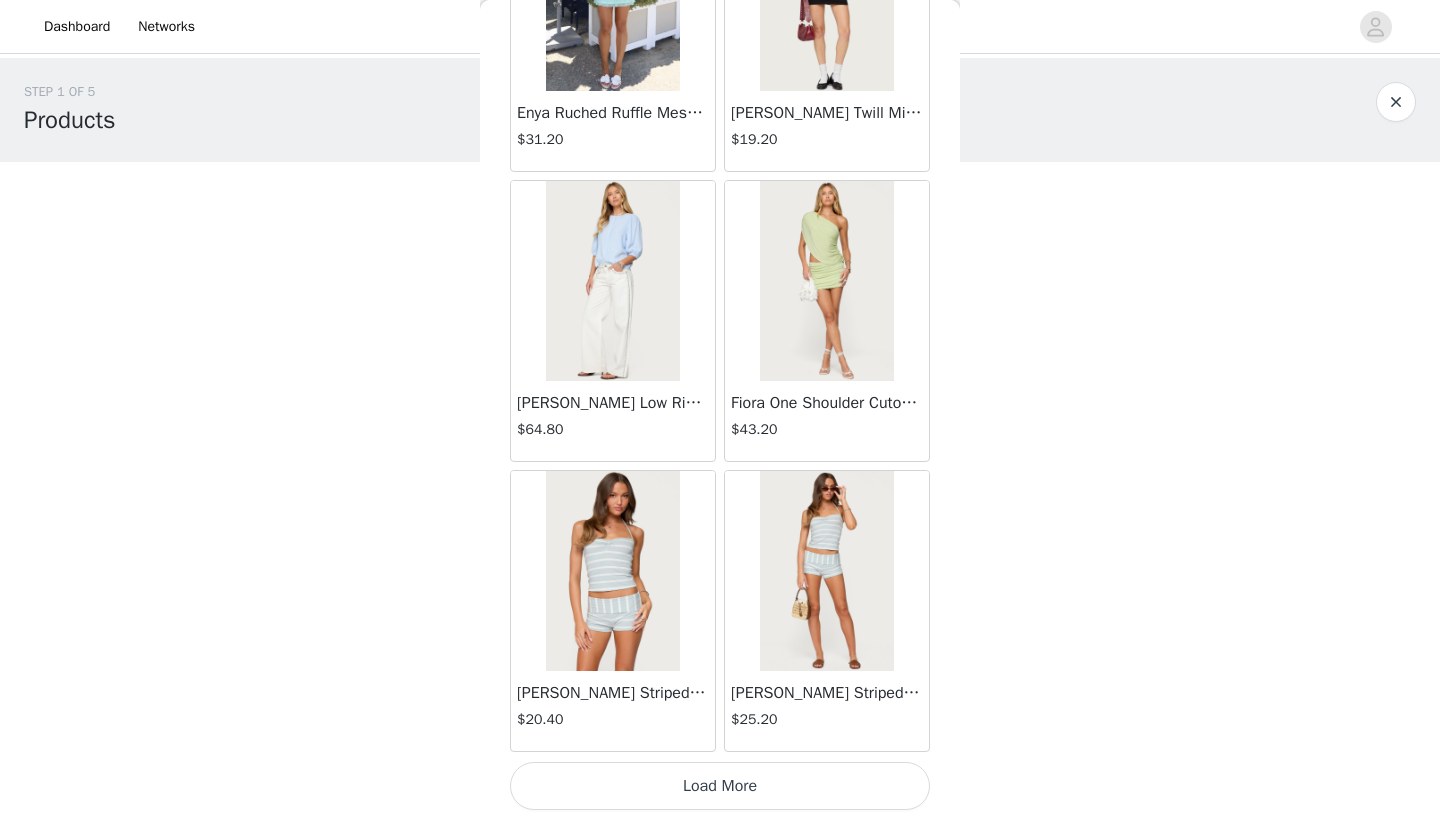 click on "Load More" at bounding box center [720, 786] 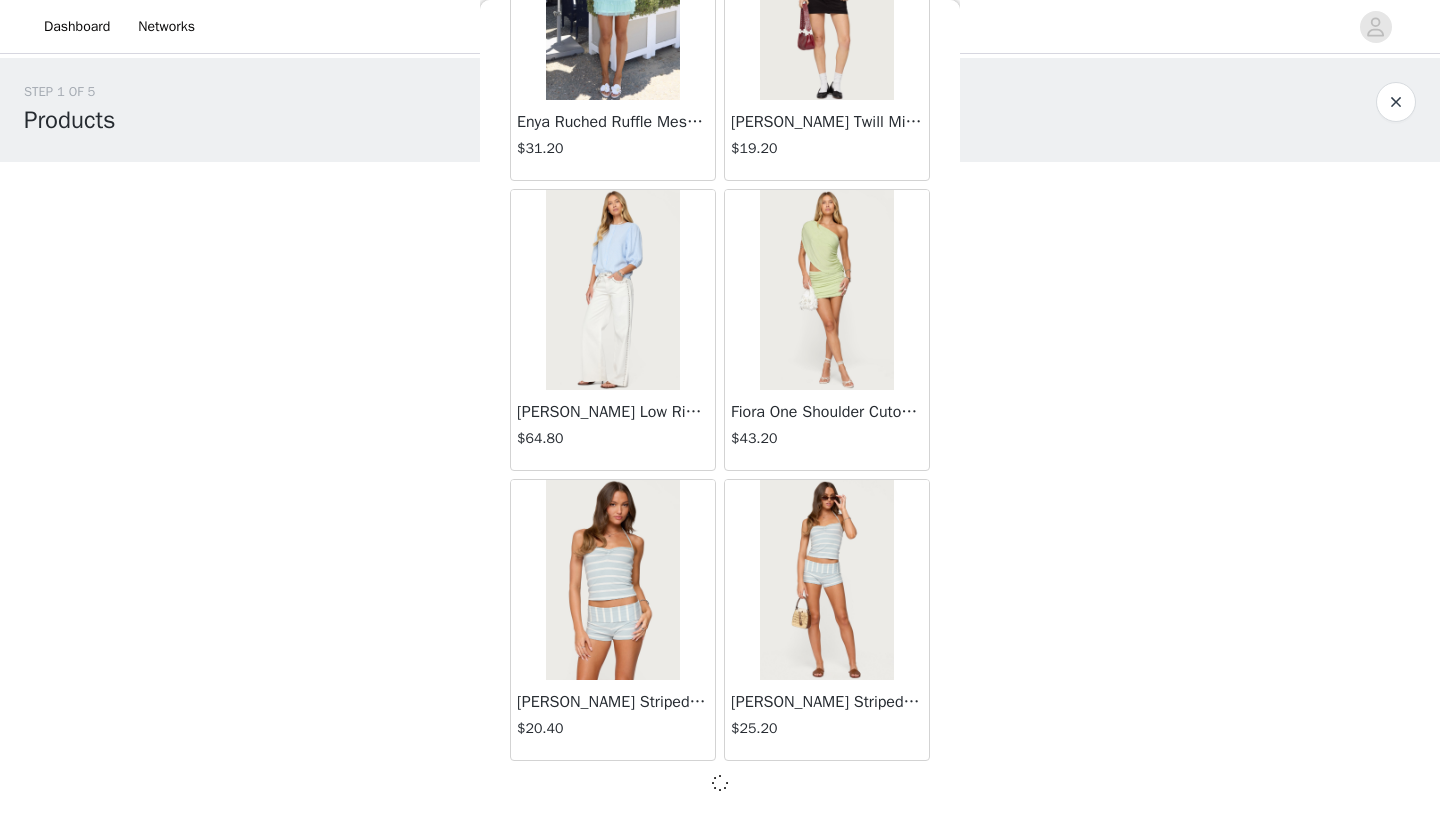 scroll, scrollTop: 5131, scrollLeft: 0, axis: vertical 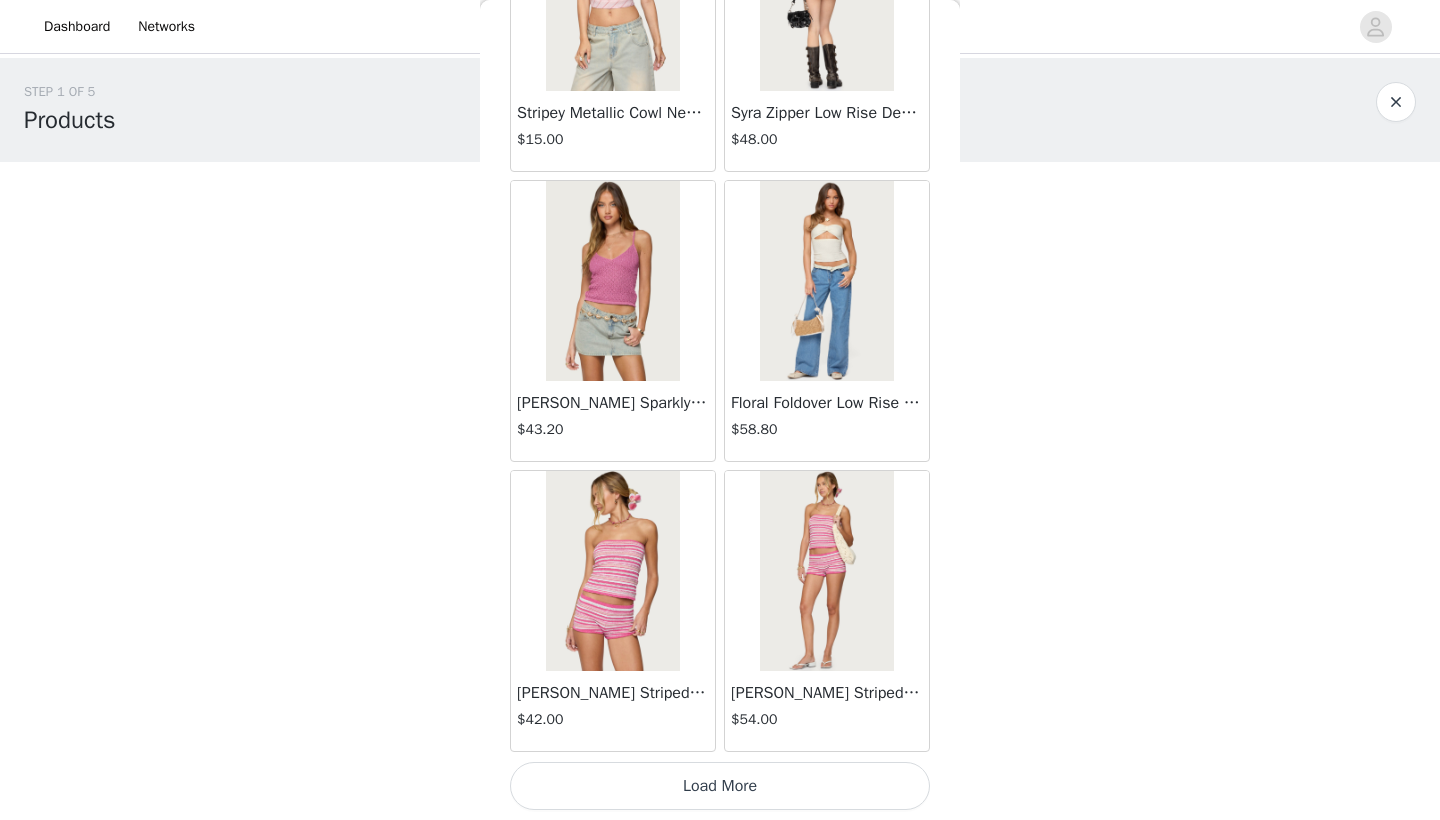 click on "Load More" at bounding box center (720, 786) 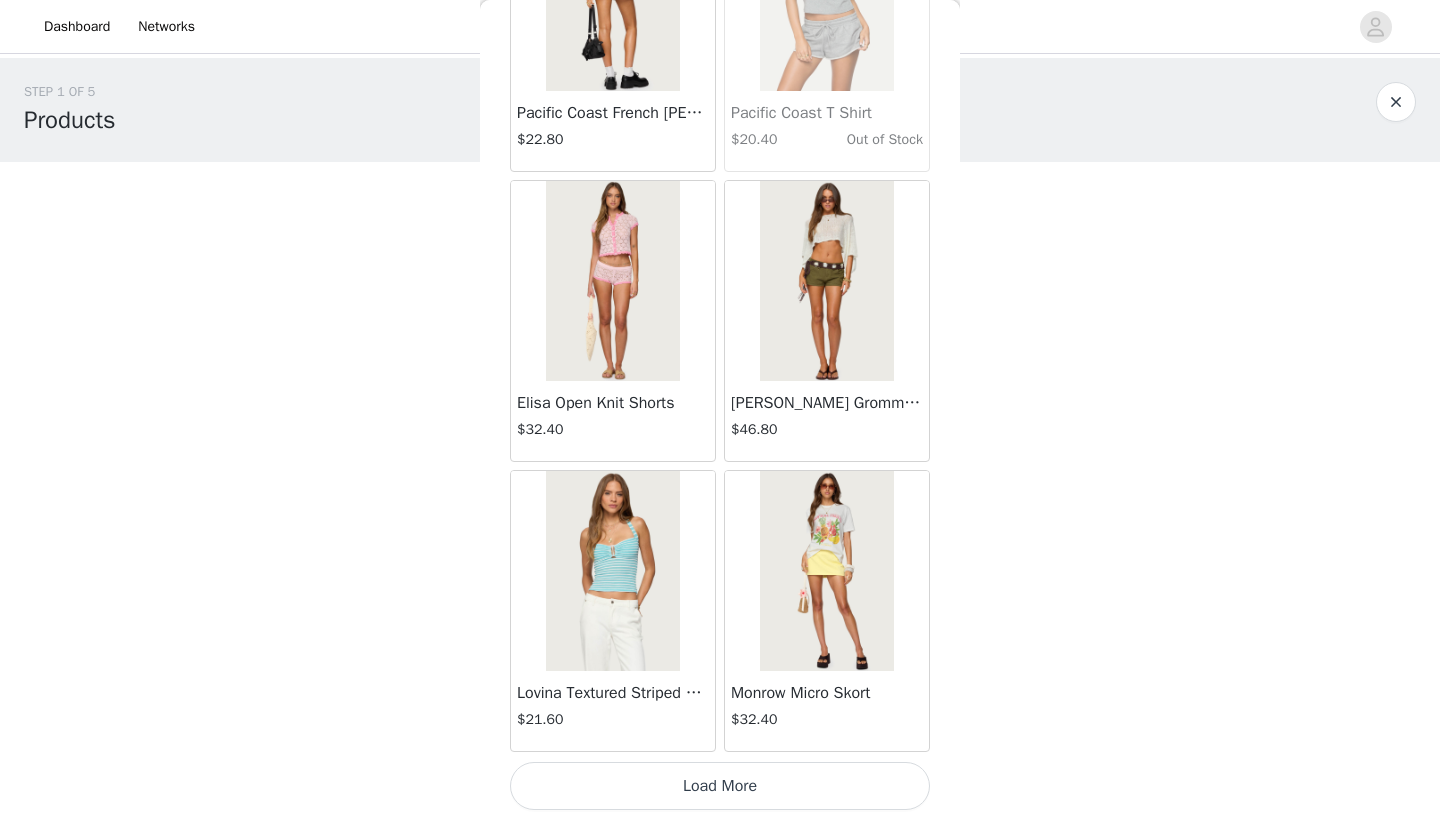 scroll, scrollTop: 10940, scrollLeft: 0, axis: vertical 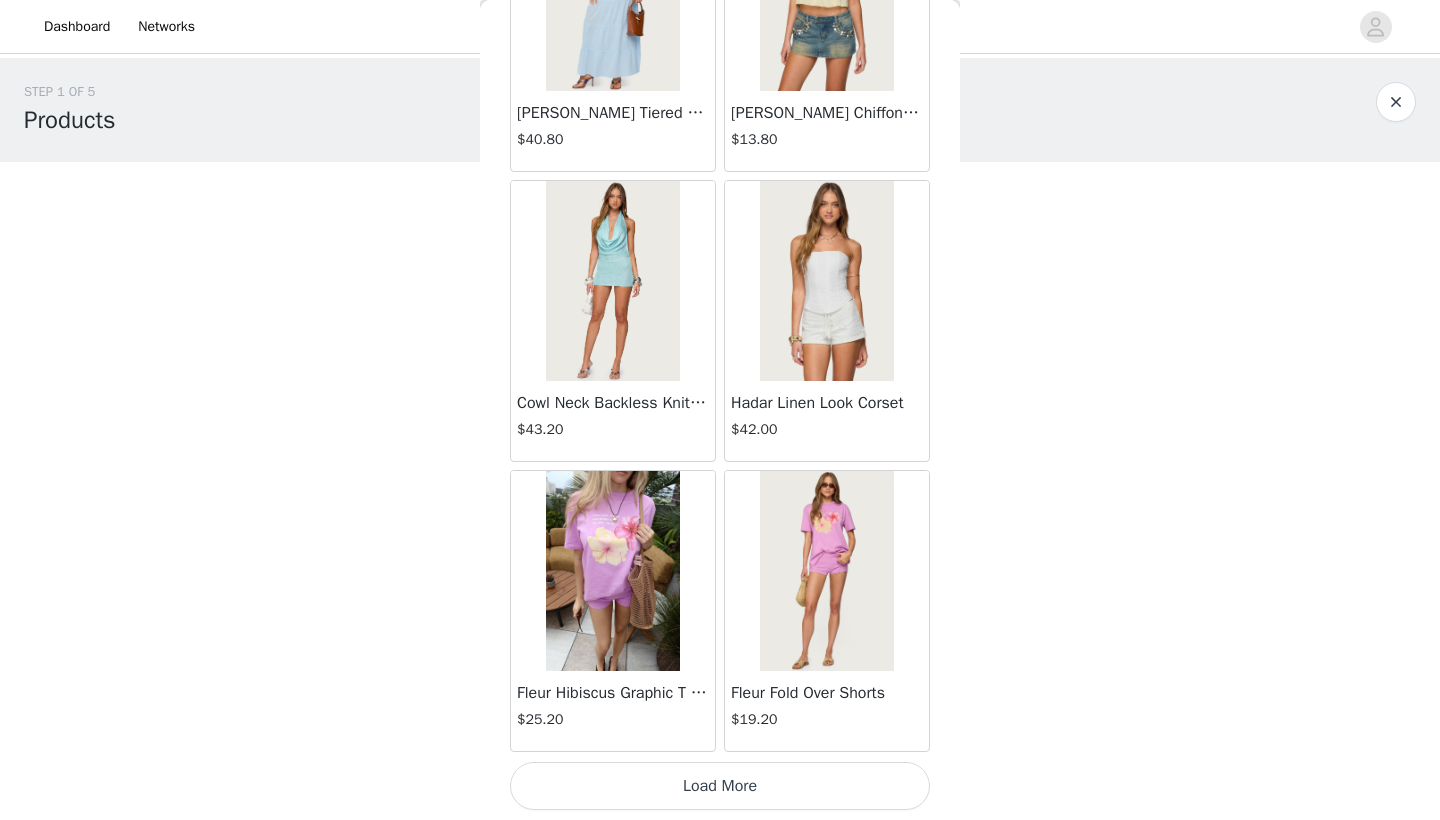 click on "Load More" at bounding box center (720, 786) 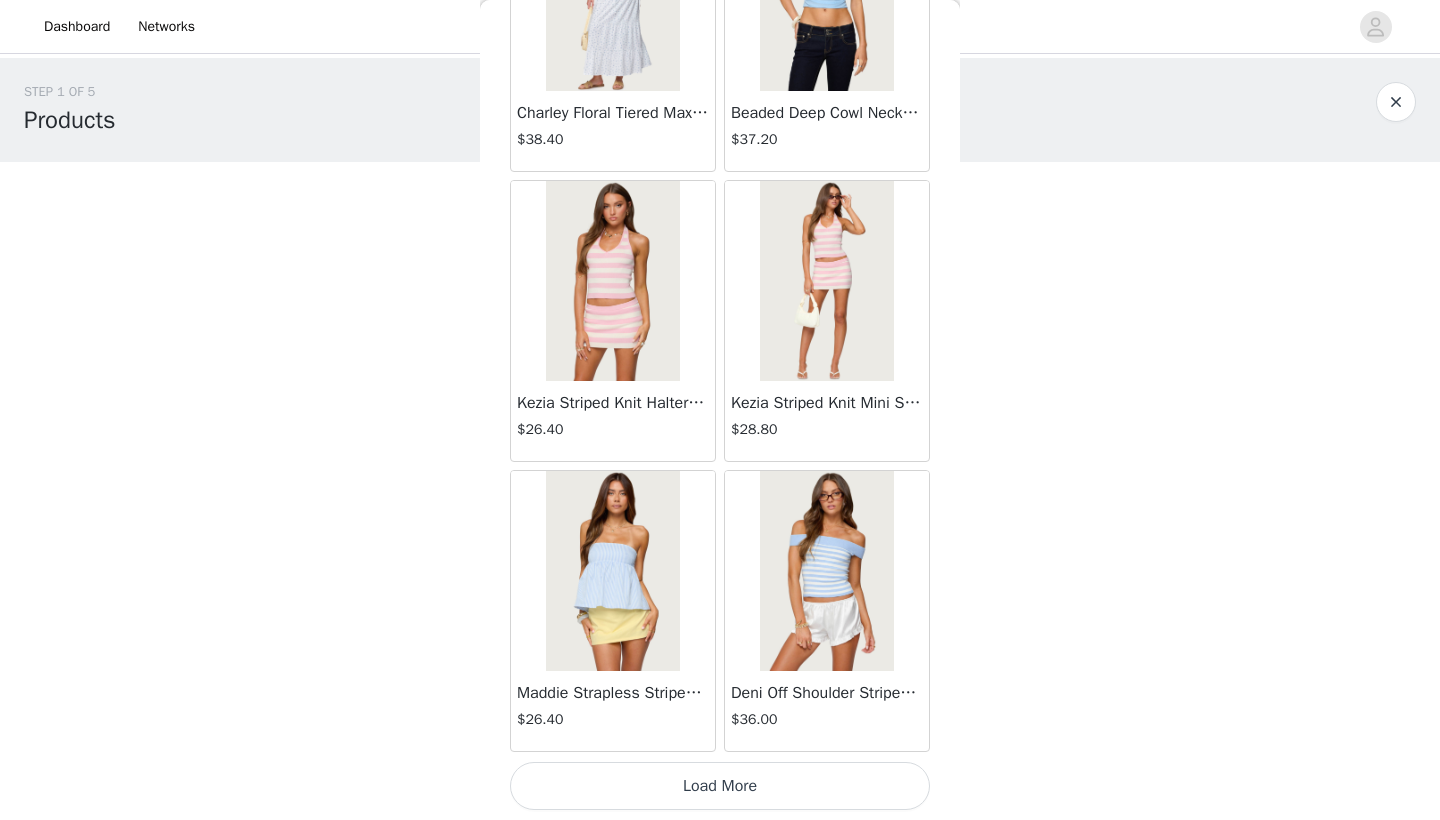 click on "Load More" at bounding box center [720, 786] 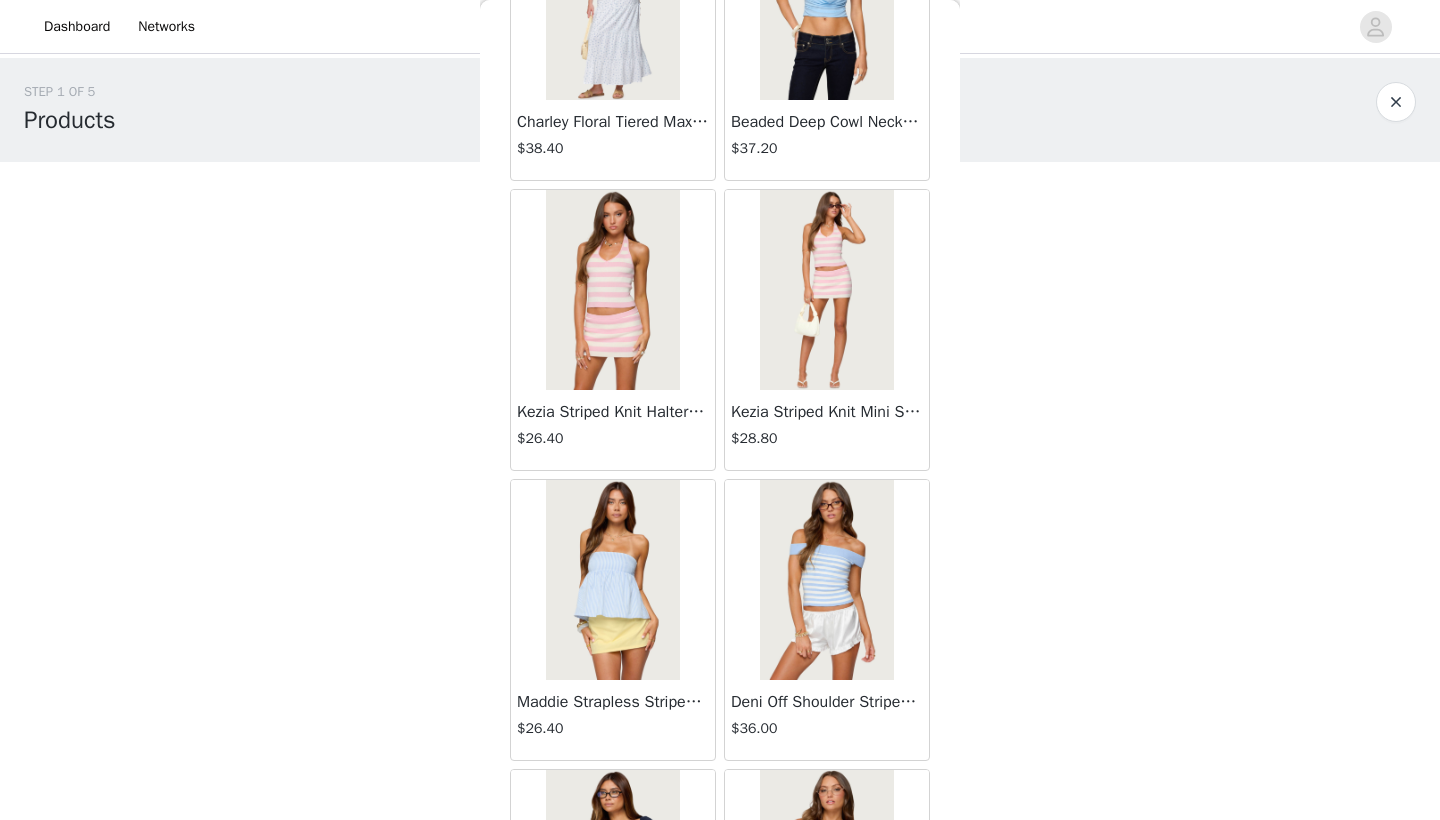 scroll, scrollTop: 0, scrollLeft: 0, axis: both 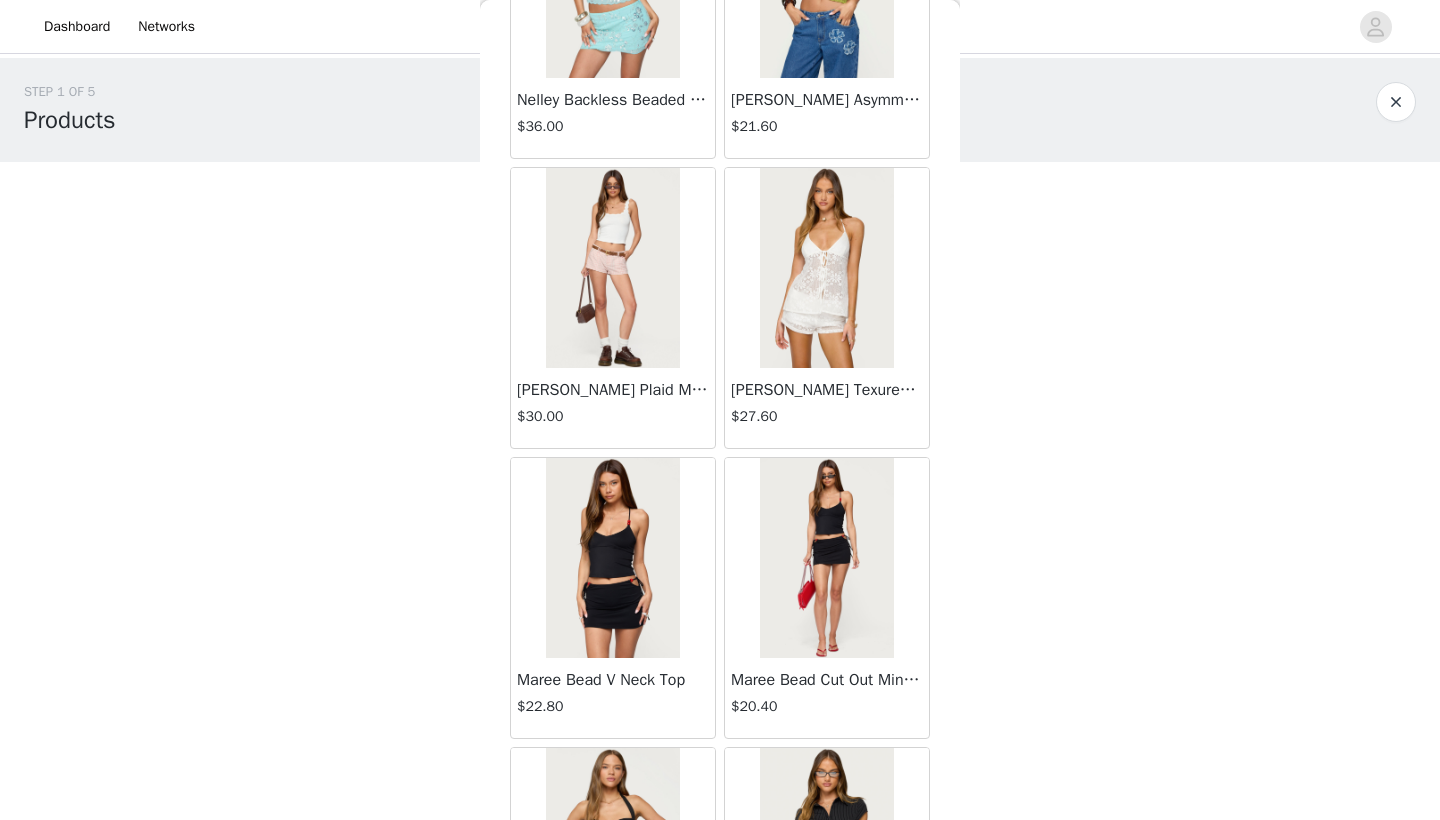 click at bounding box center (612, 558) 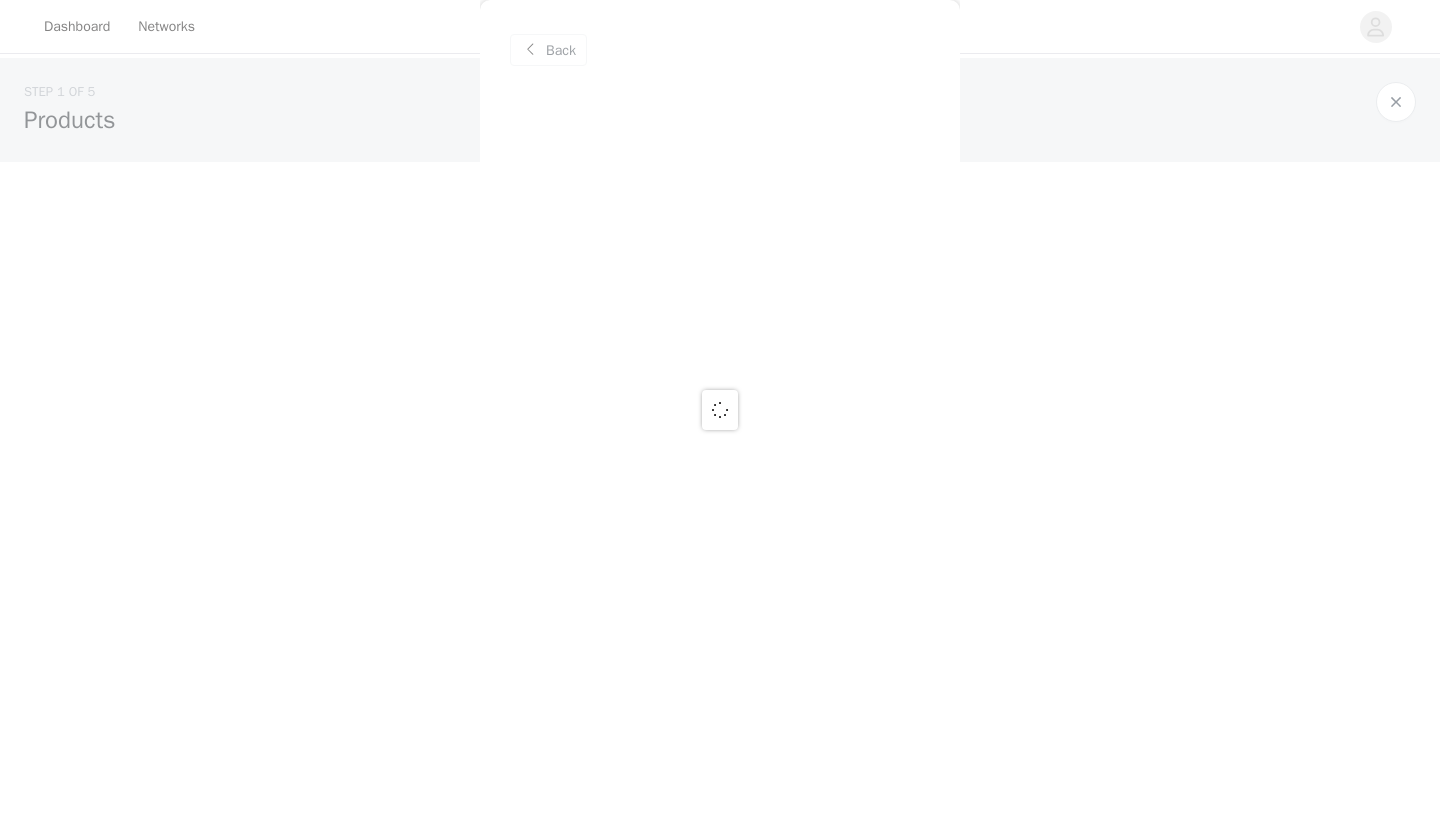 scroll, scrollTop: 0, scrollLeft: 0, axis: both 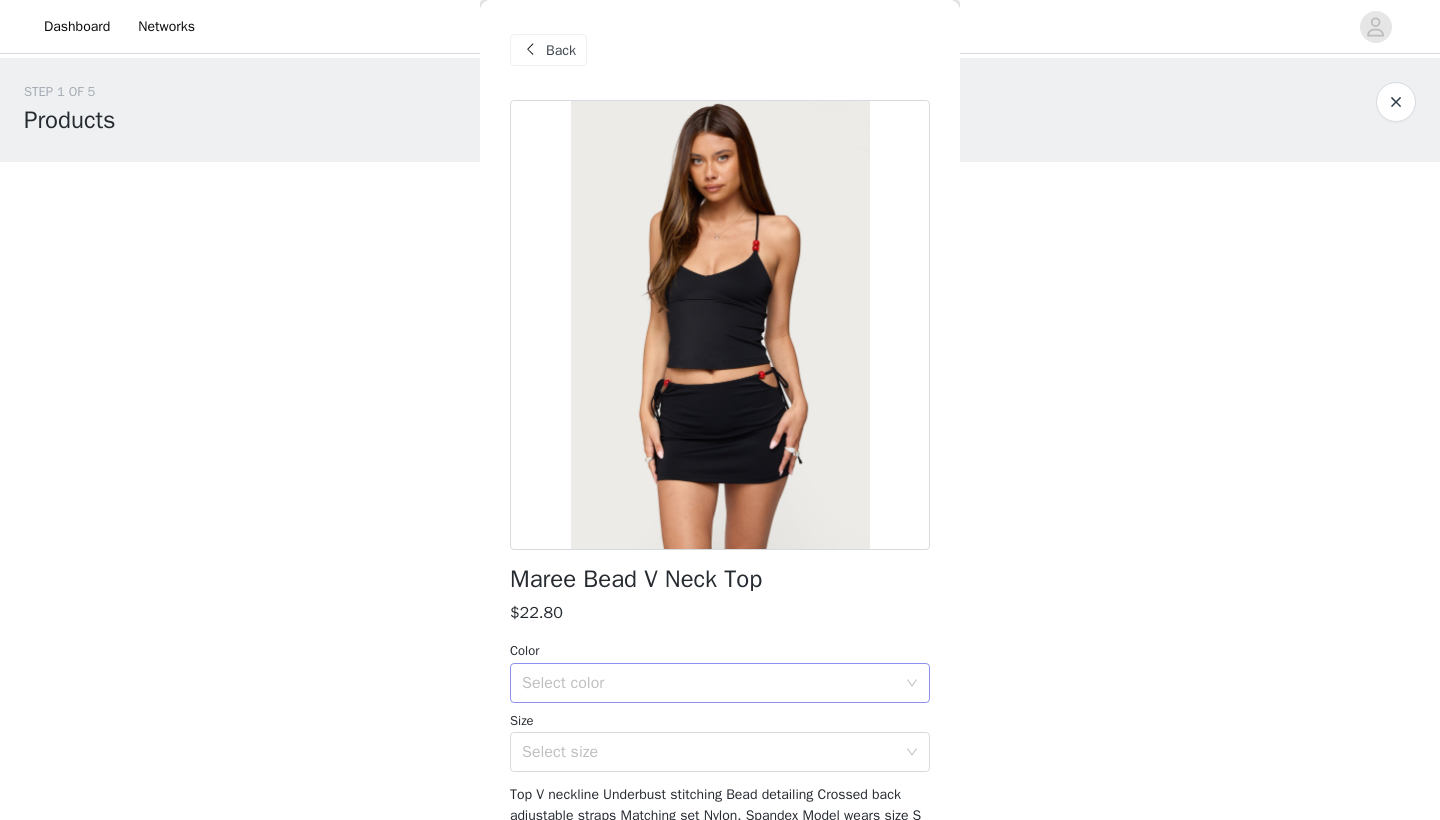 click on "Select color" at bounding box center (709, 683) 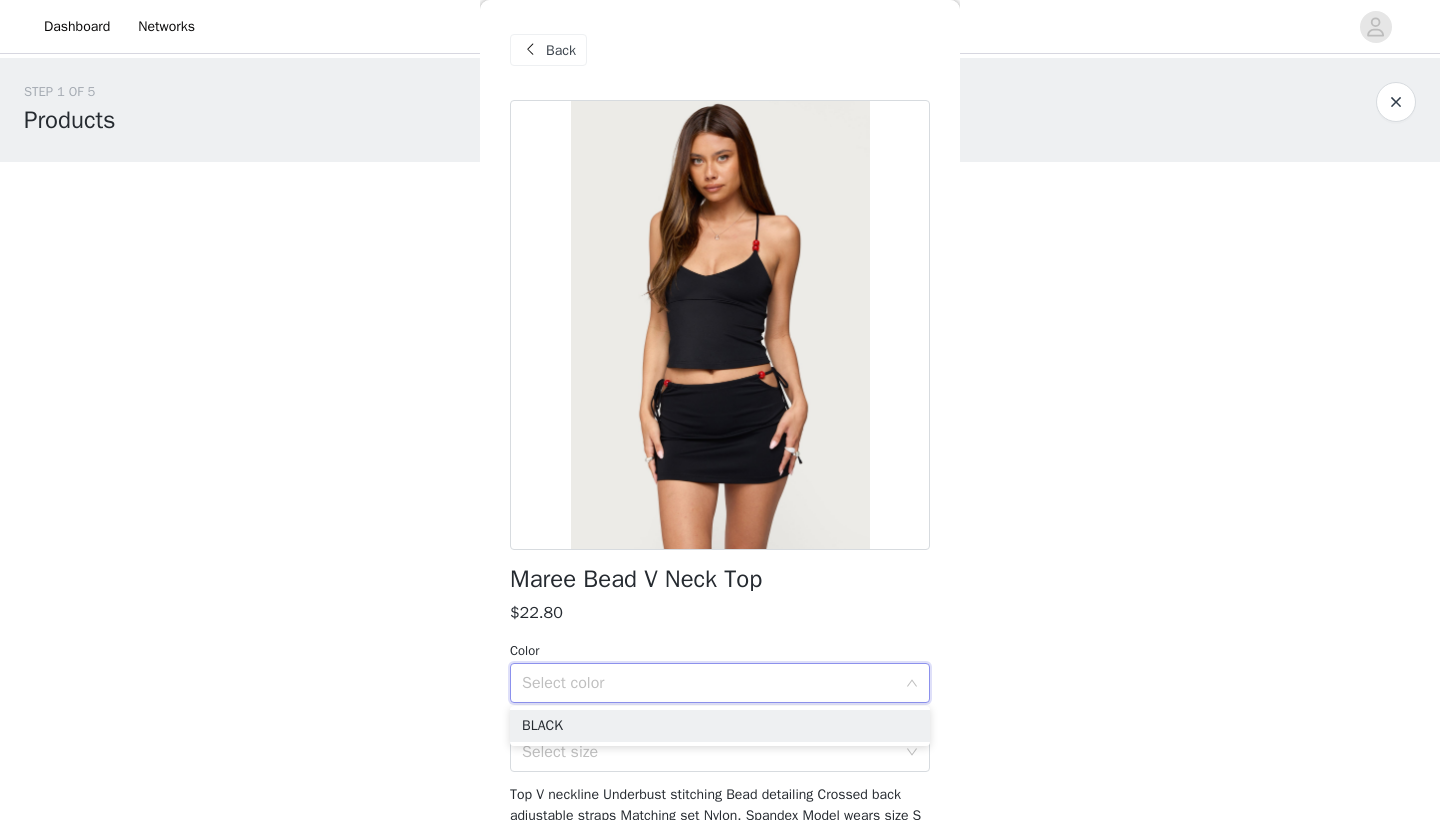 click at bounding box center [530, 50] 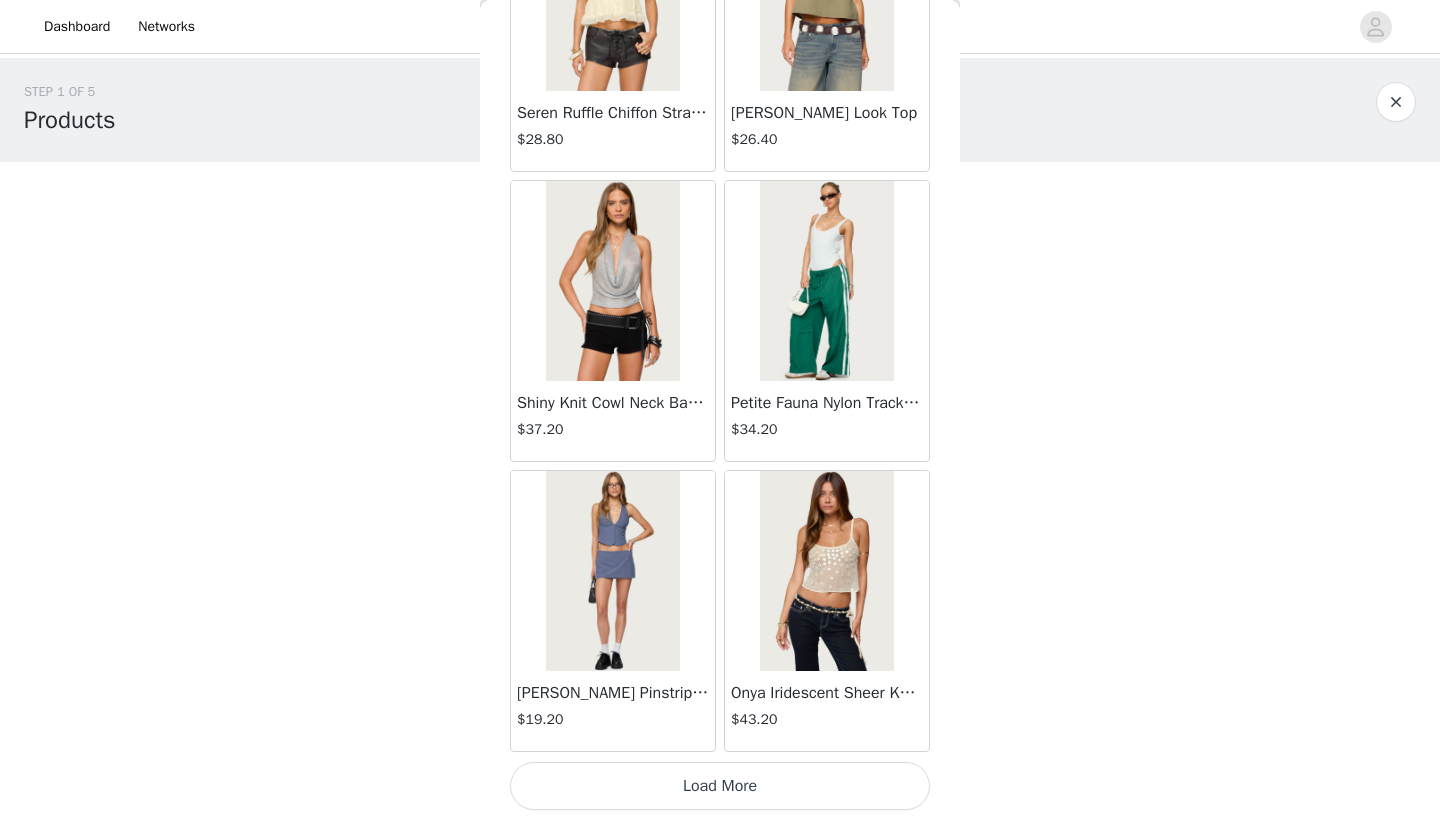scroll, scrollTop: 19640, scrollLeft: 0, axis: vertical 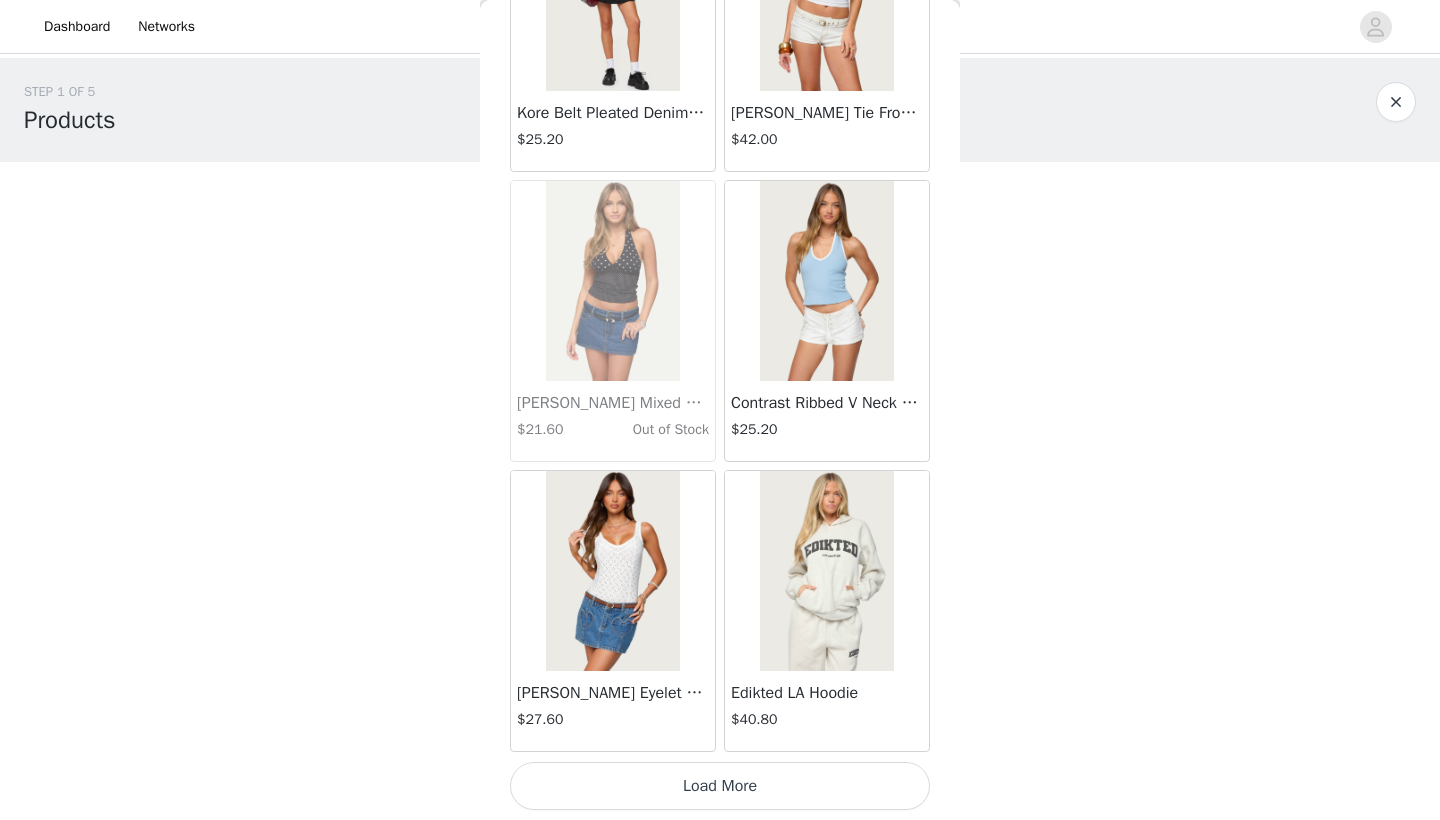 click on "Load More" at bounding box center [720, 786] 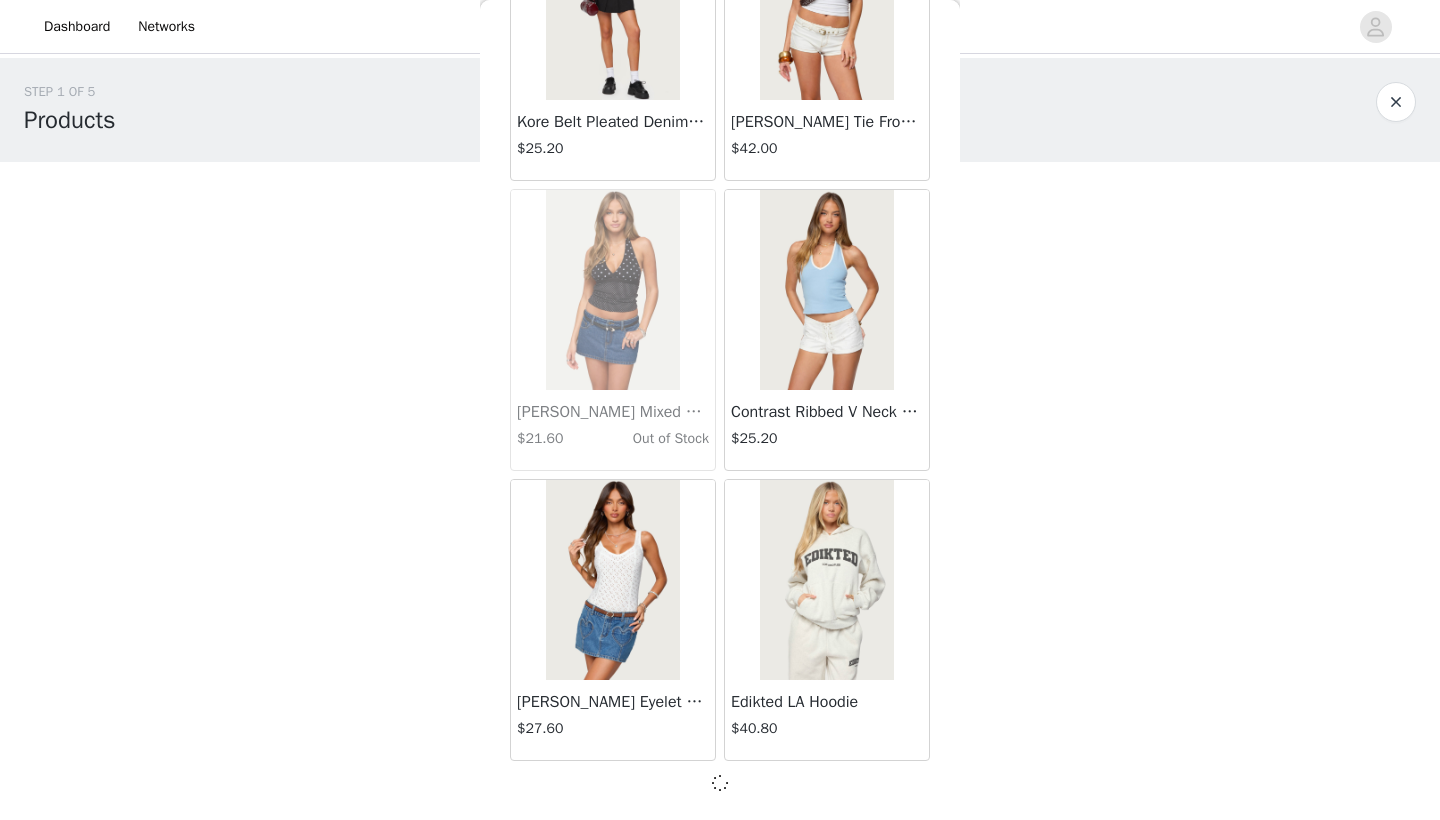 scroll, scrollTop: 22531, scrollLeft: 0, axis: vertical 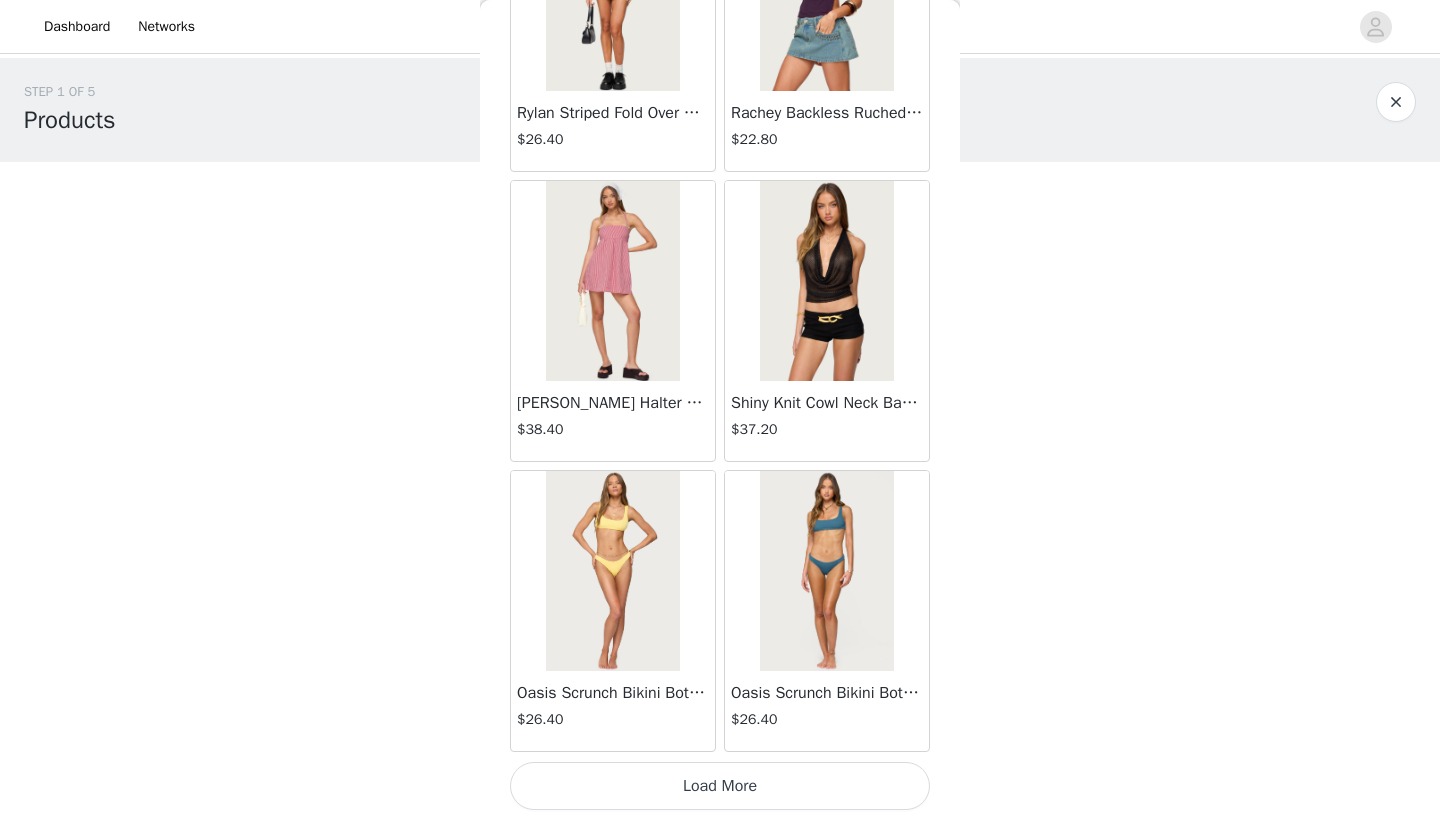 click on "Load More" at bounding box center [720, 786] 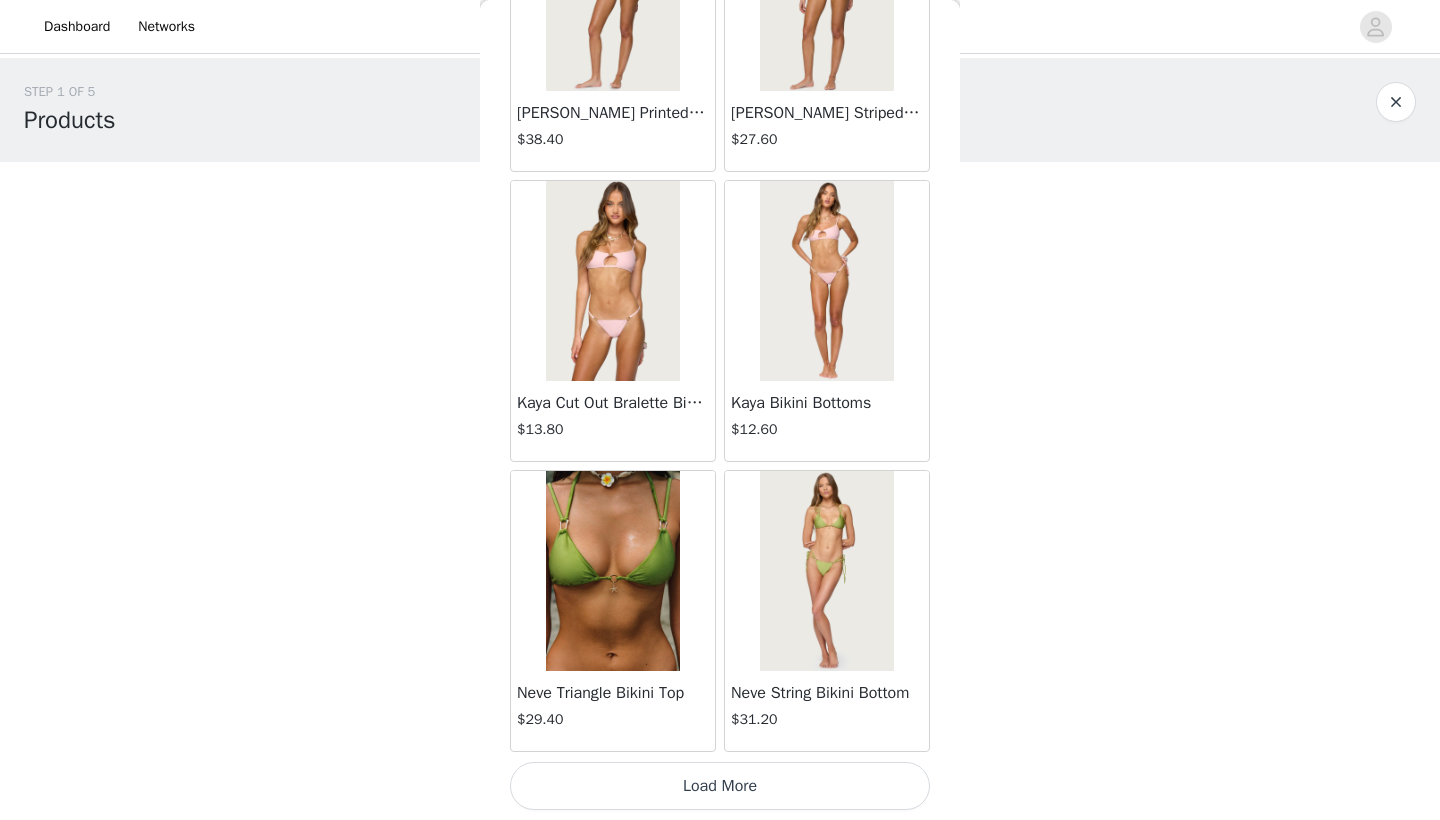 scroll, scrollTop: 28340, scrollLeft: 0, axis: vertical 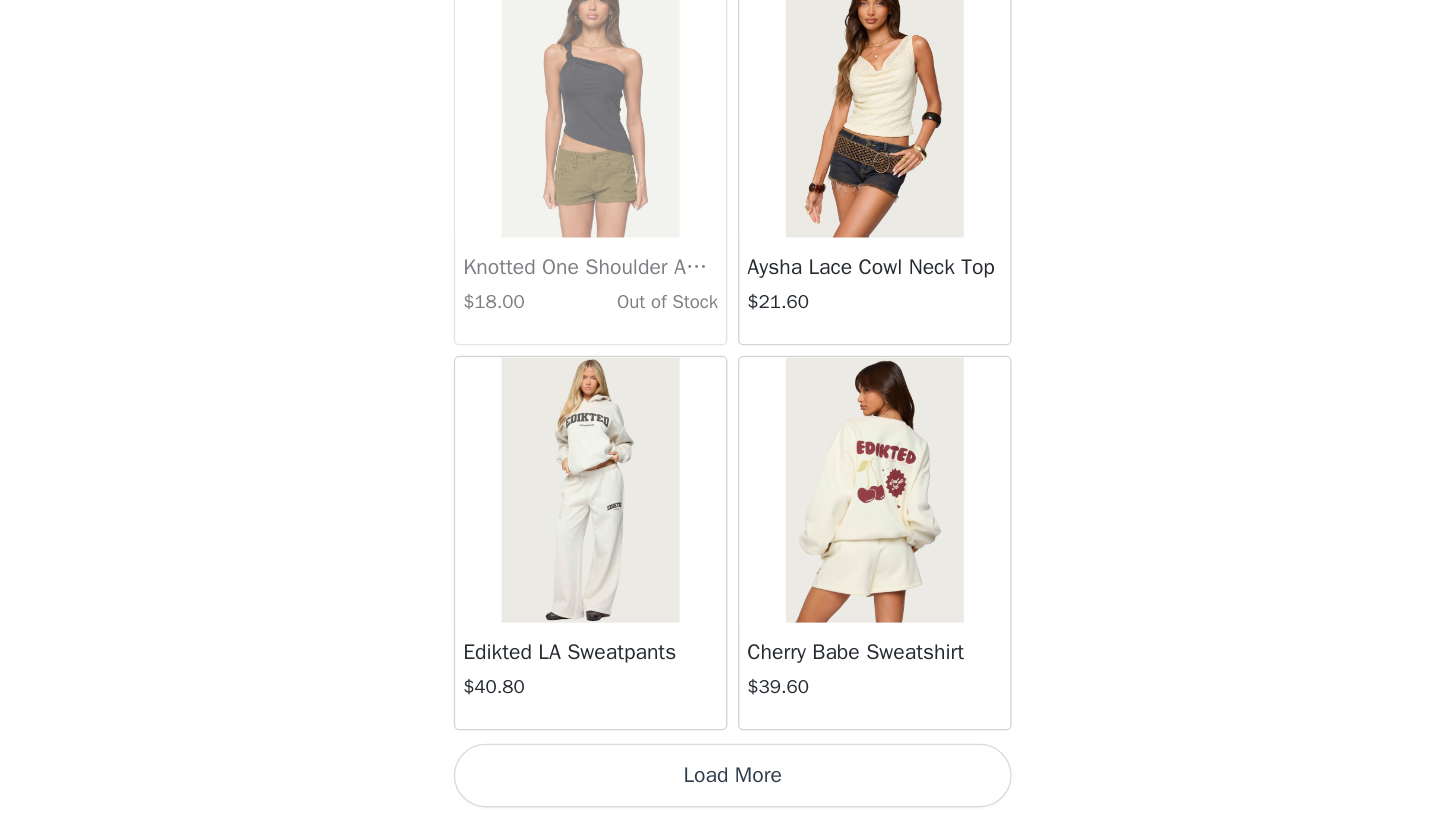 click on "Load More" at bounding box center (720, 786) 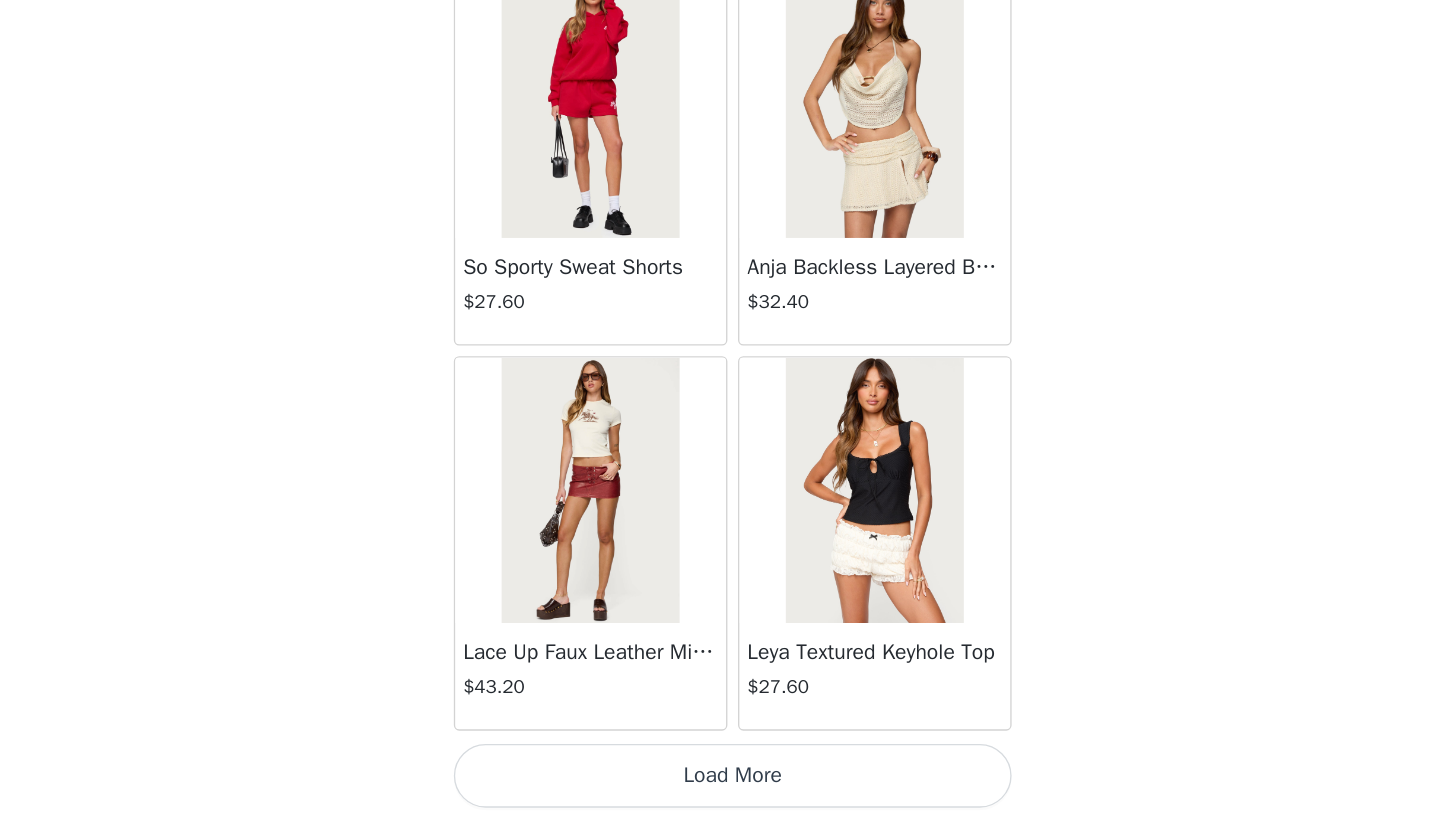 click on "Load More" at bounding box center [720, 786] 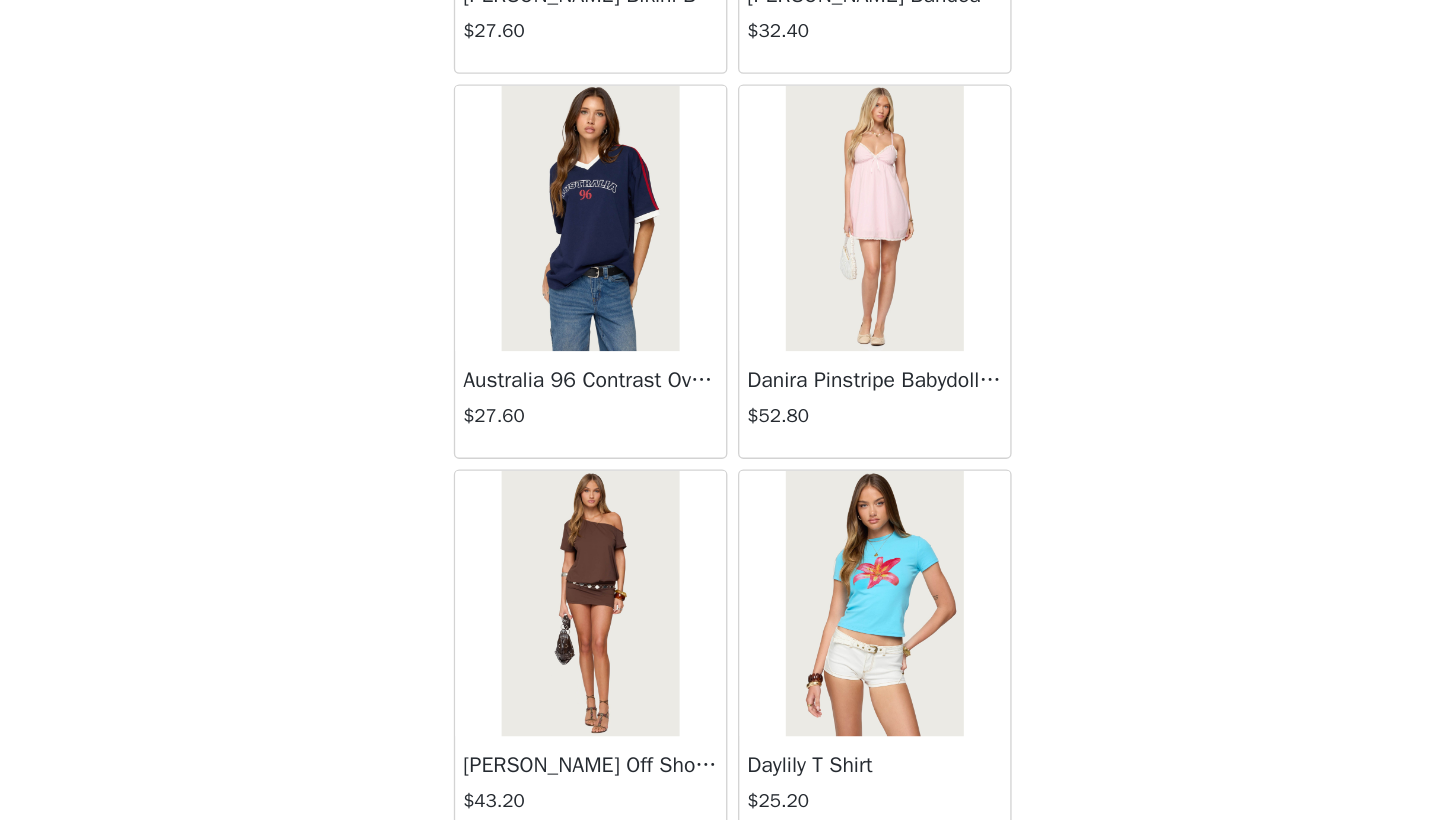 click at bounding box center [612, 656] 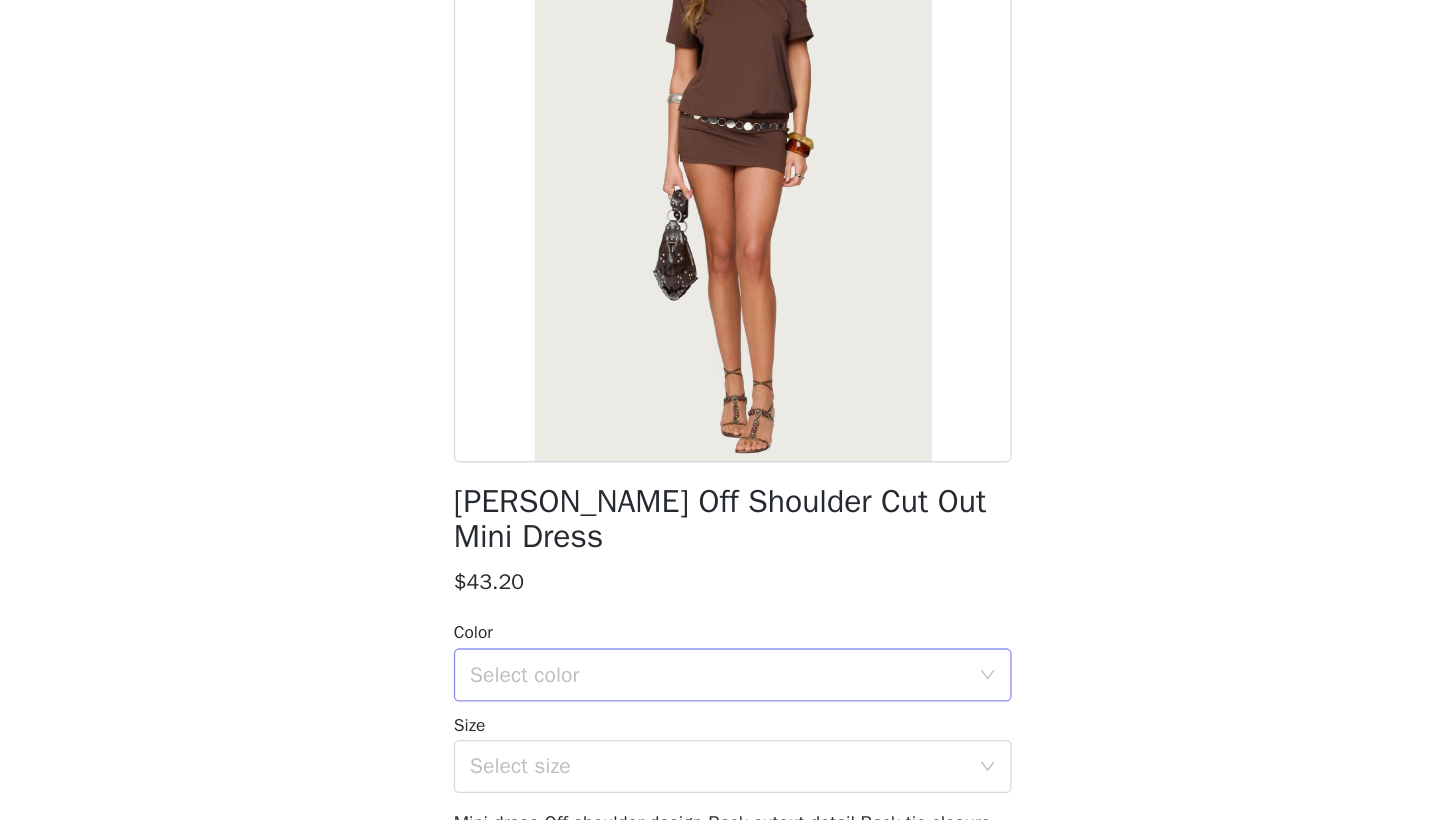 click on "Select color" at bounding box center [709, 710] 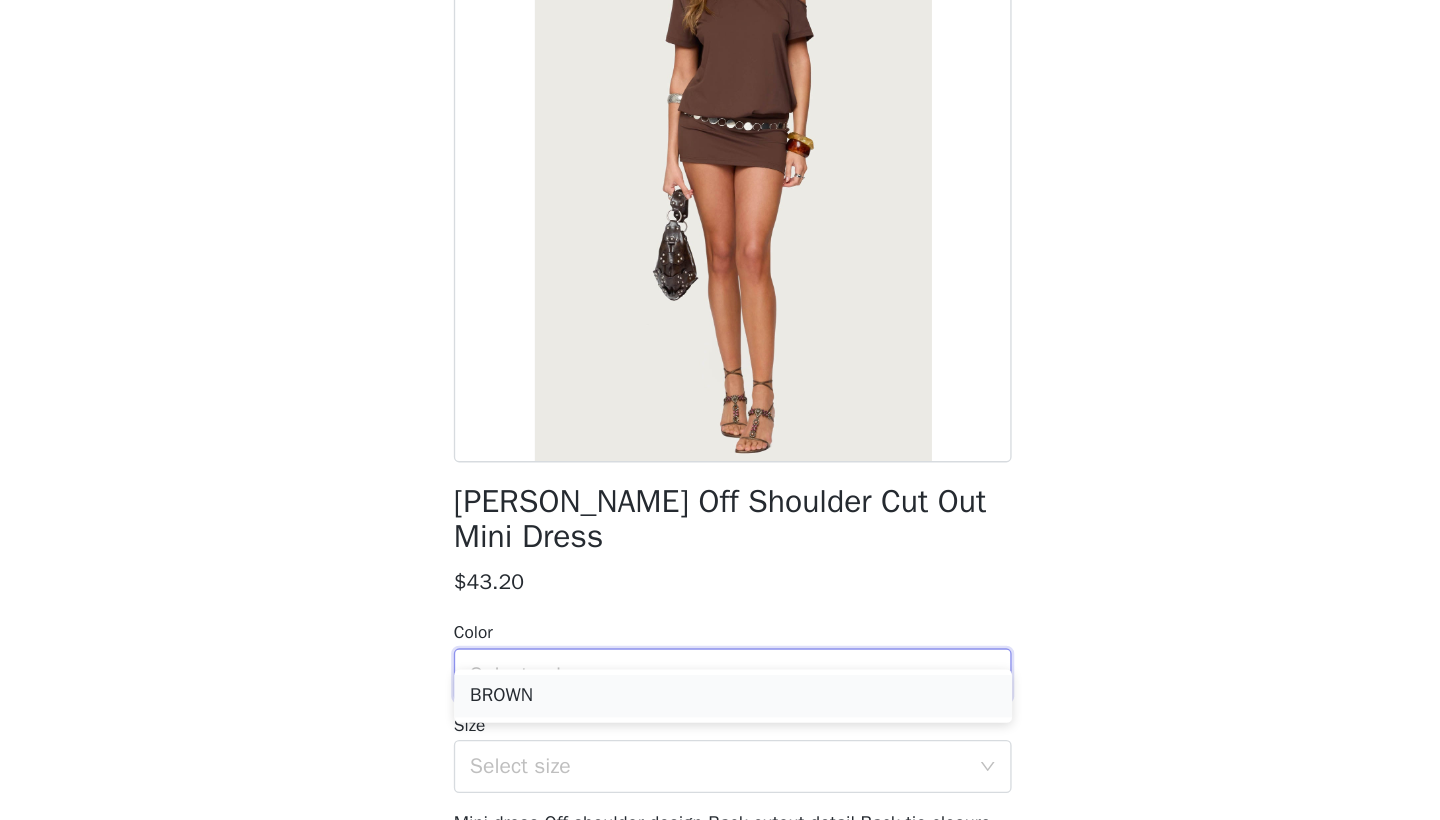 click on "BROWN" at bounding box center [720, 726] 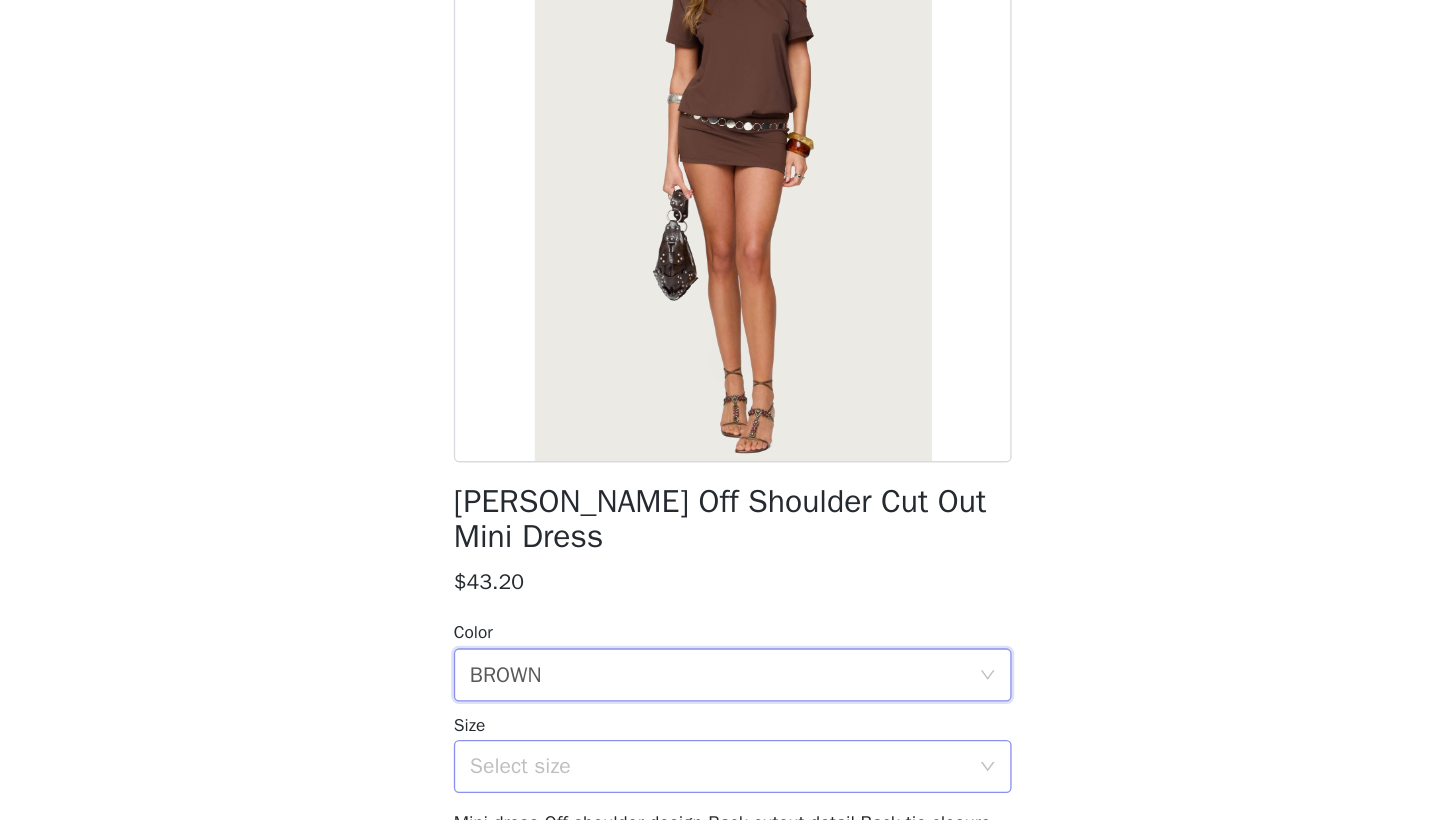 click on "Select size" at bounding box center (709, 779) 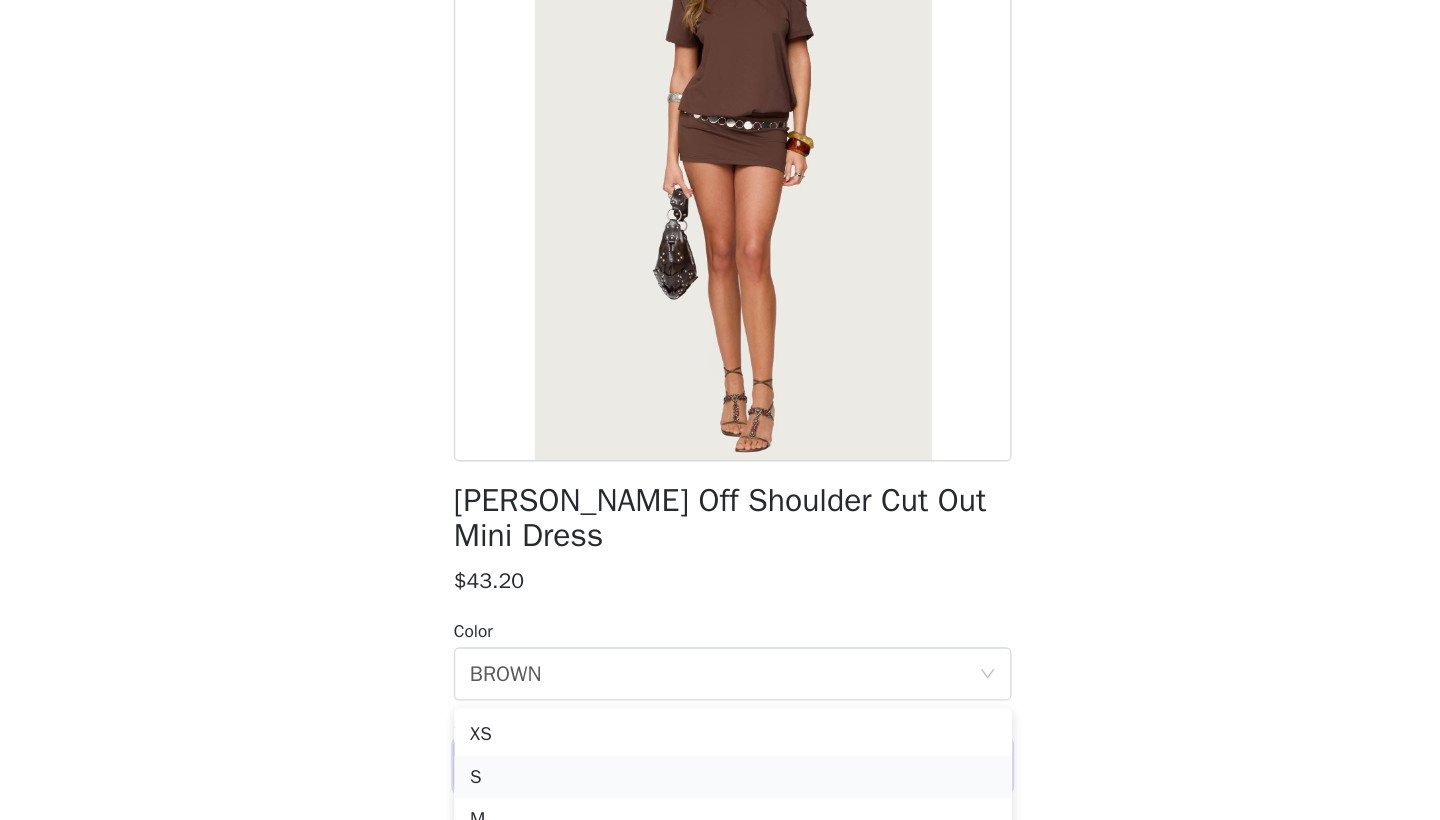 click on "S" at bounding box center [720, 788] 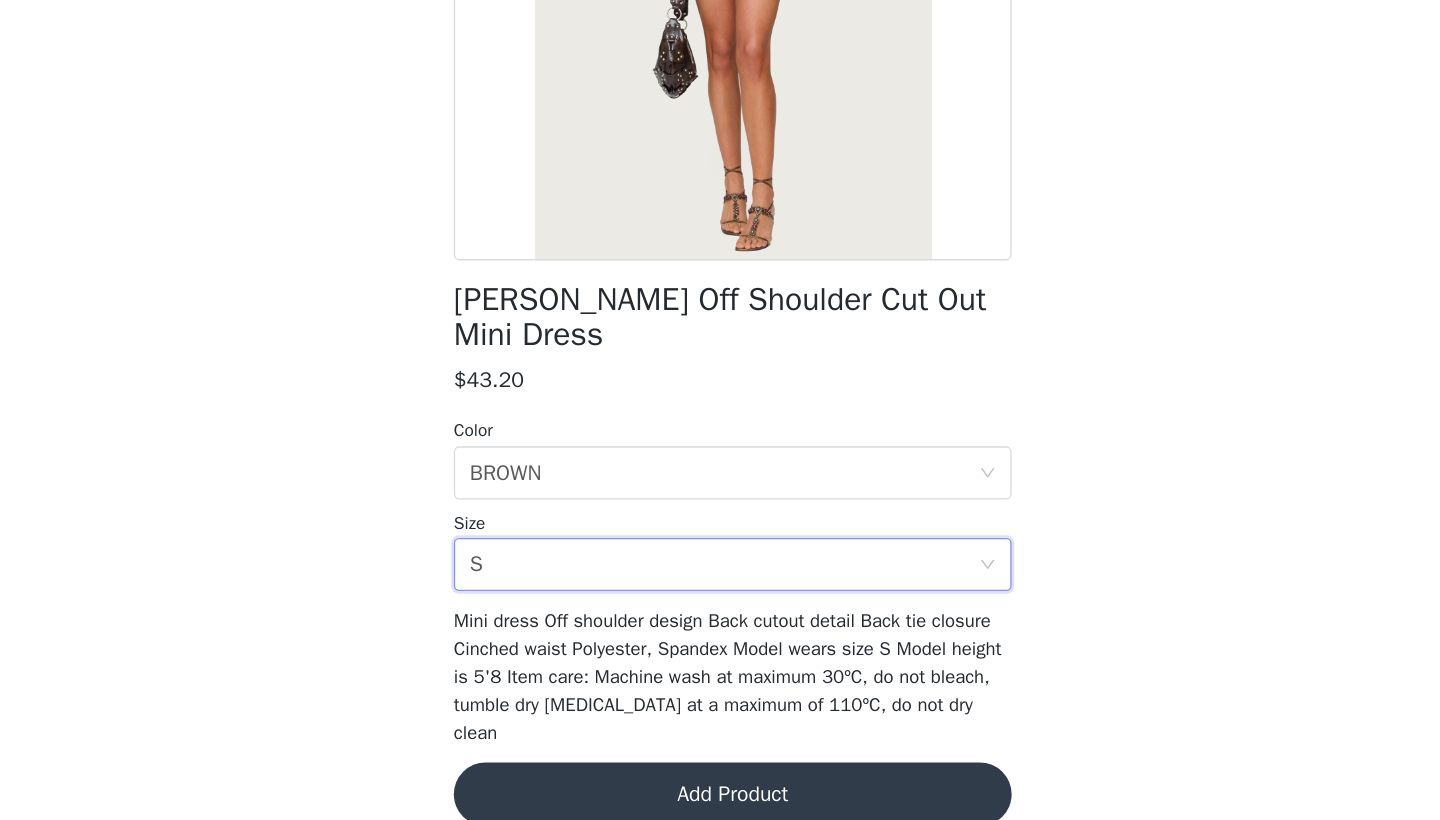 click on "Add Product" at bounding box center (720, 800) 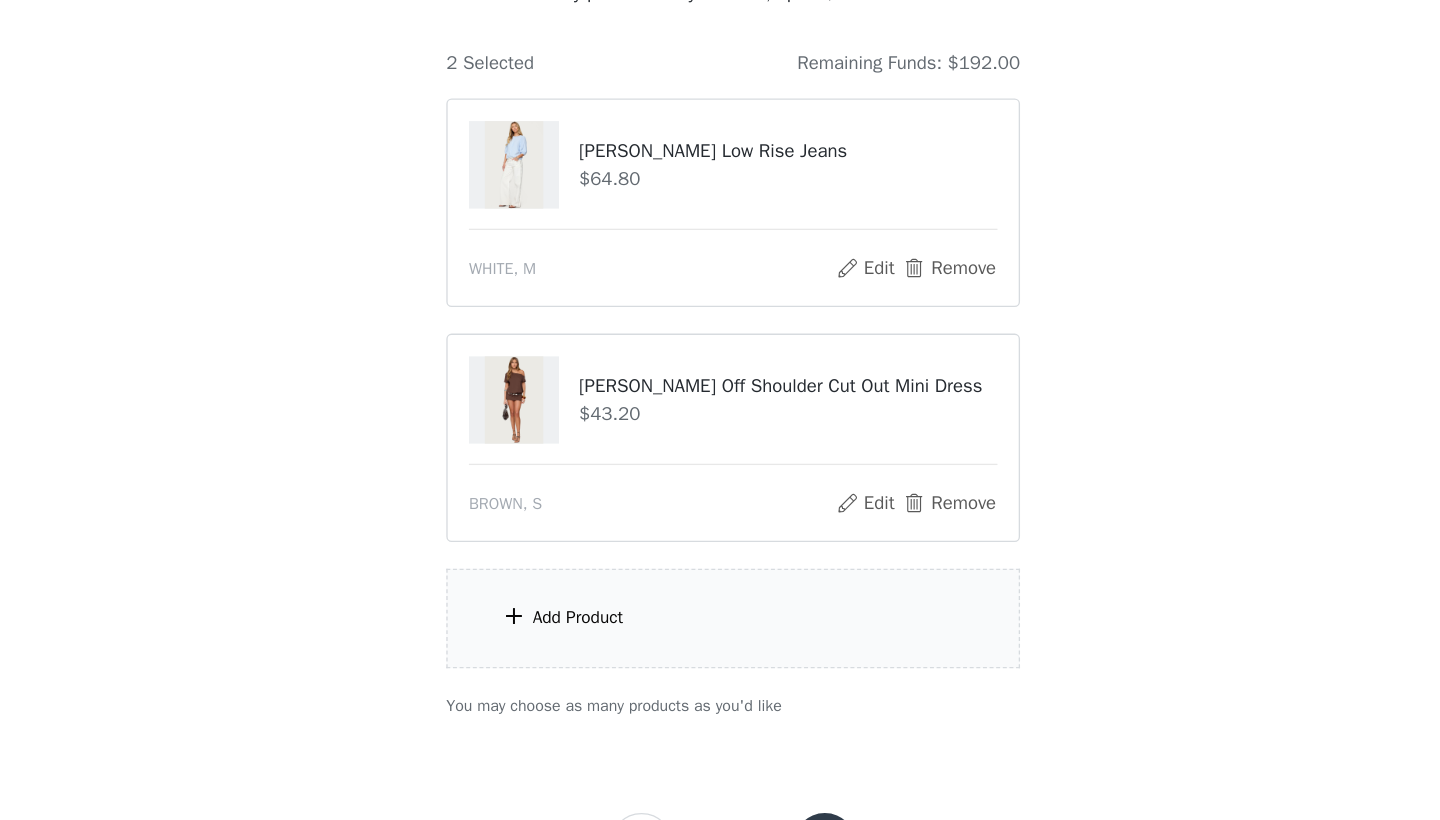 click on "Add Product" at bounding box center (720, 667) 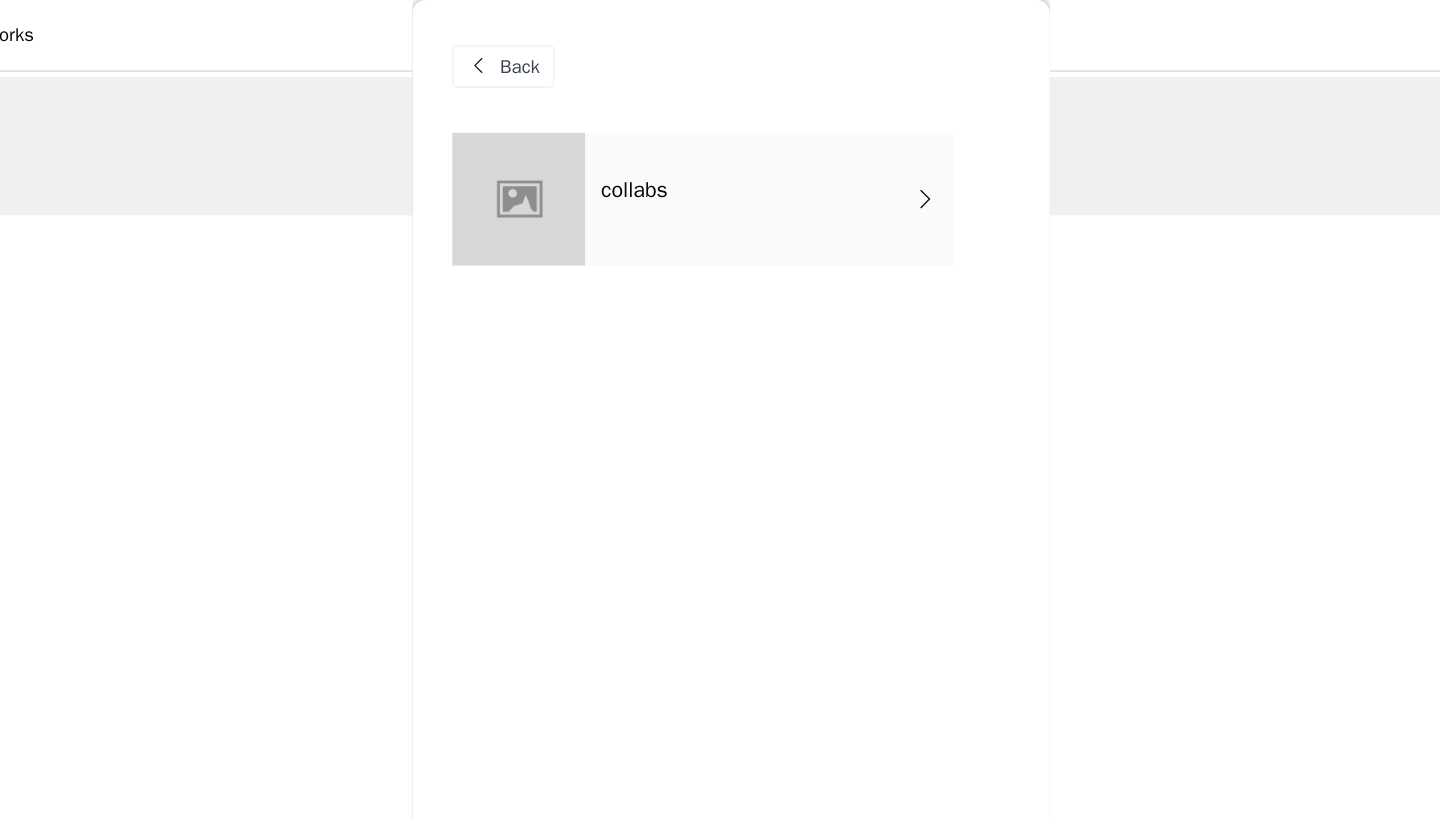 scroll, scrollTop: 0, scrollLeft: 0, axis: both 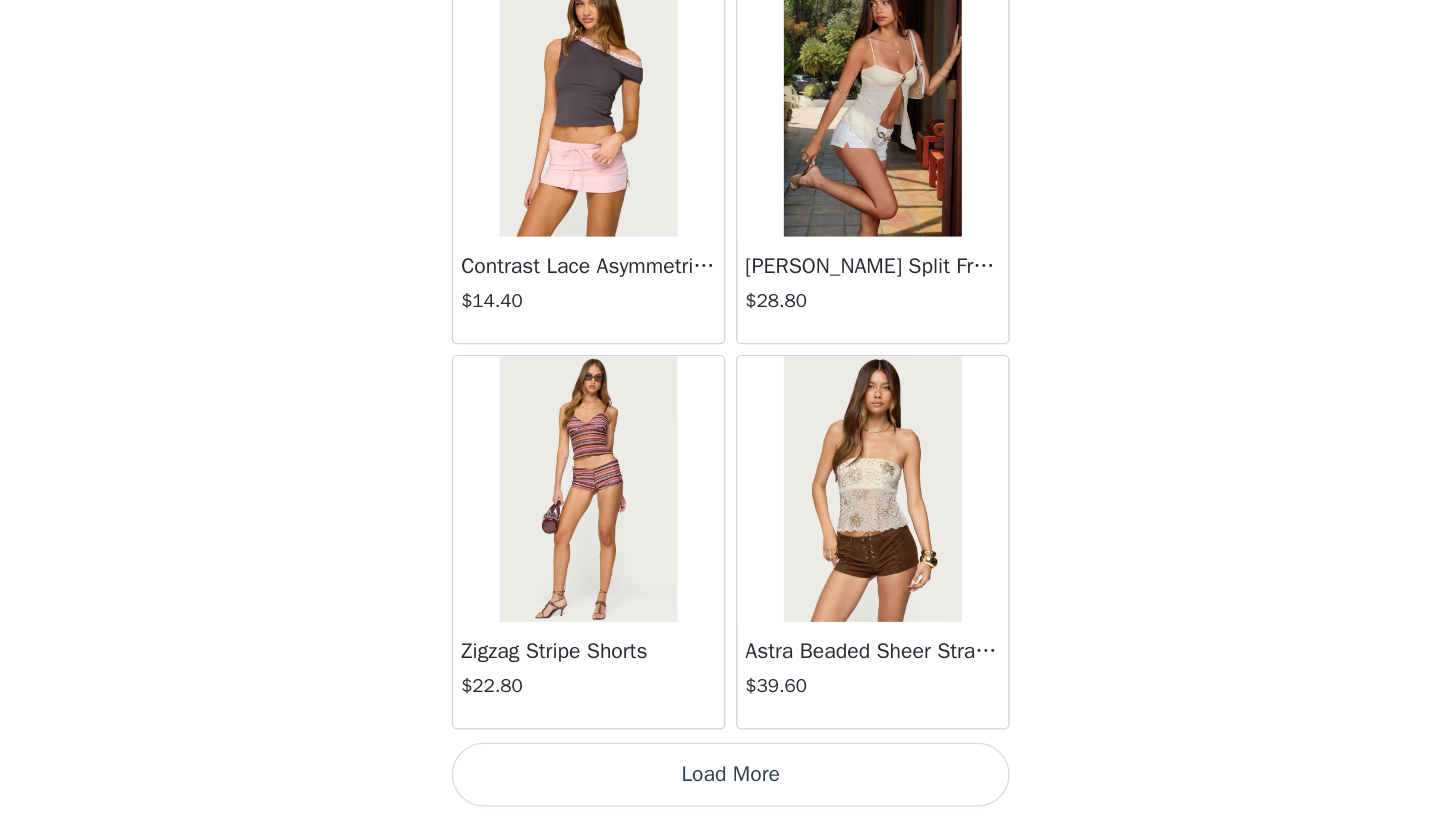 click on "Load More" at bounding box center [720, 786] 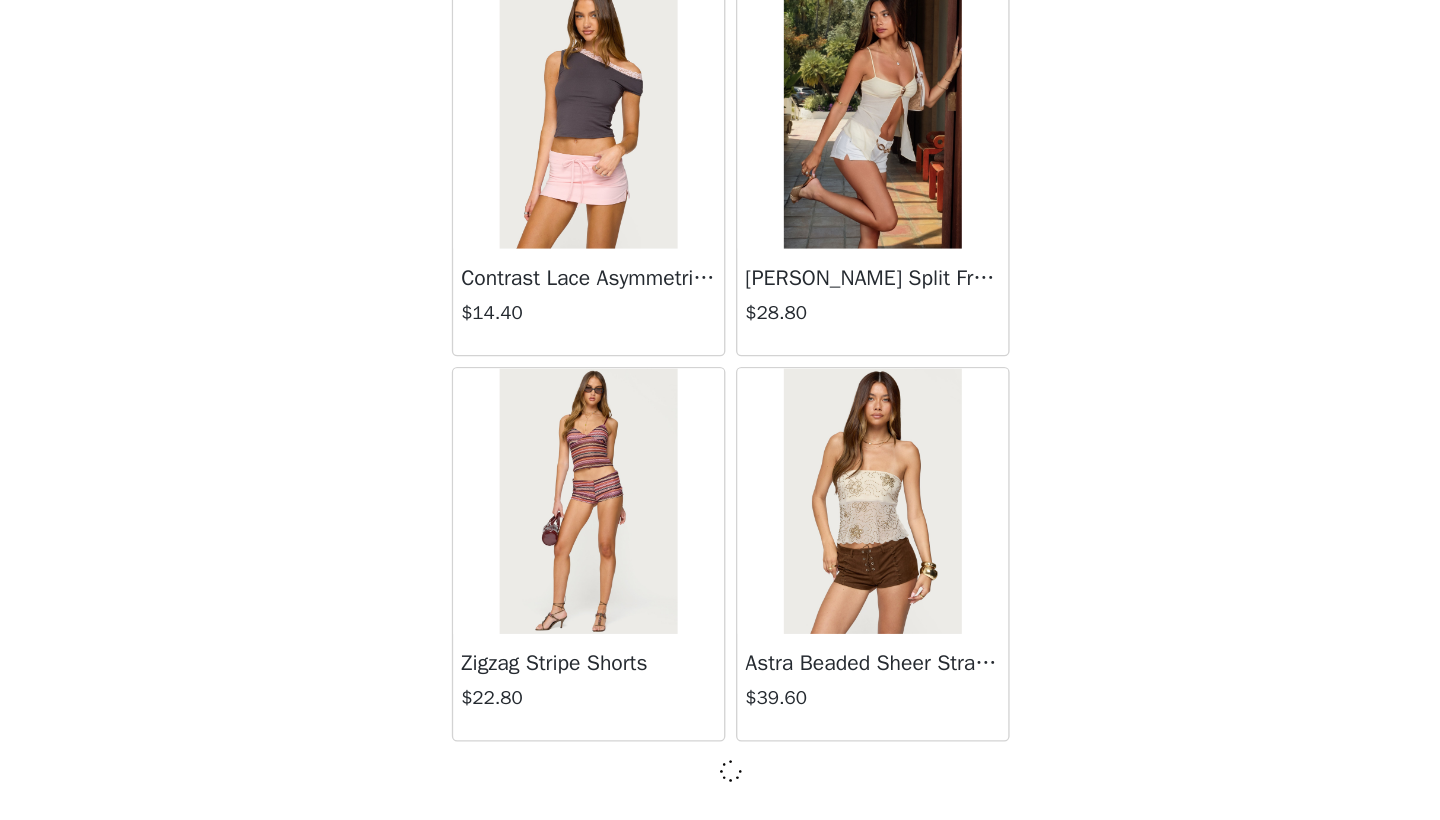 scroll, scrollTop: 2231, scrollLeft: 0, axis: vertical 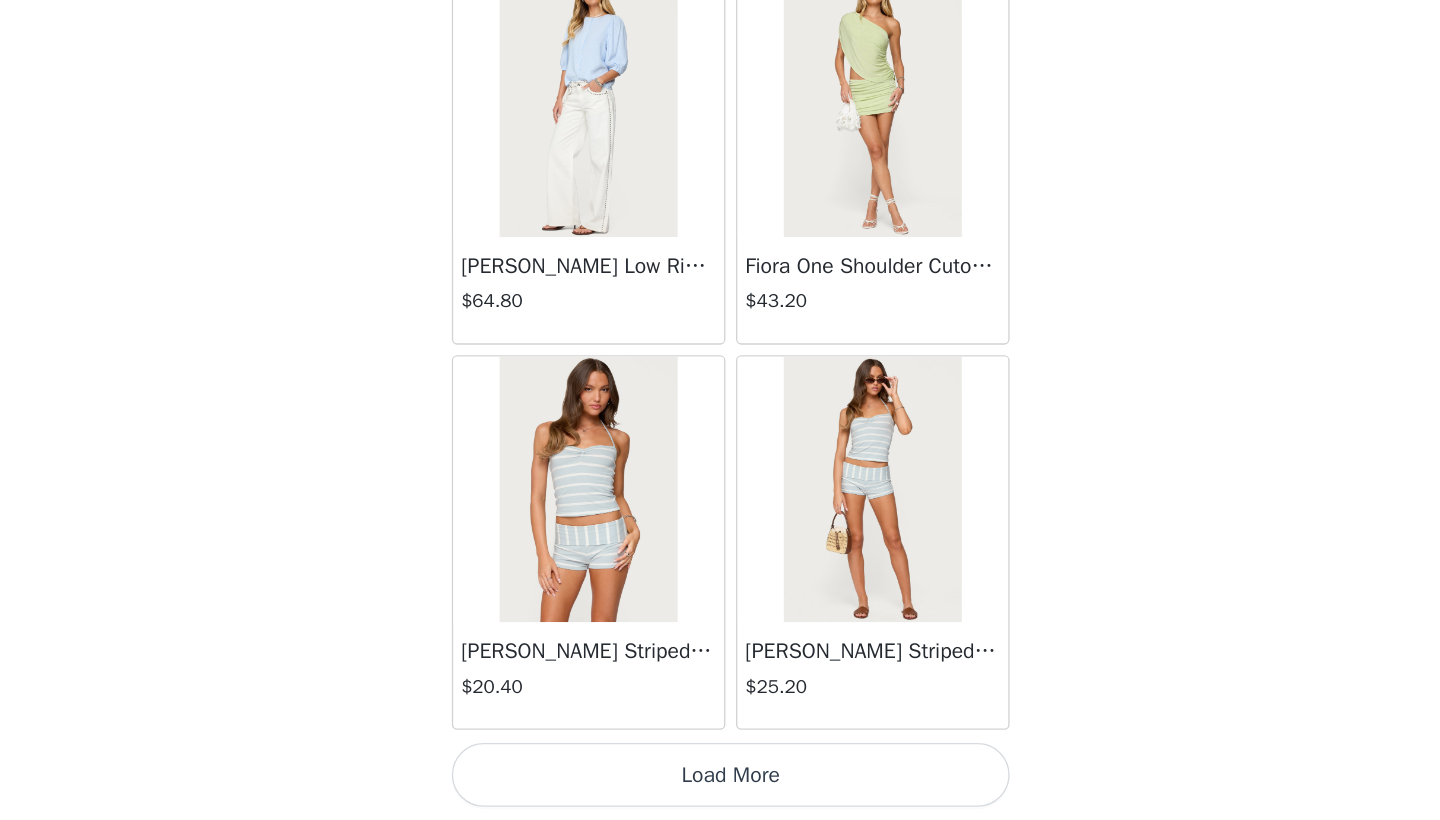 click on "Load More" at bounding box center [720, 786] 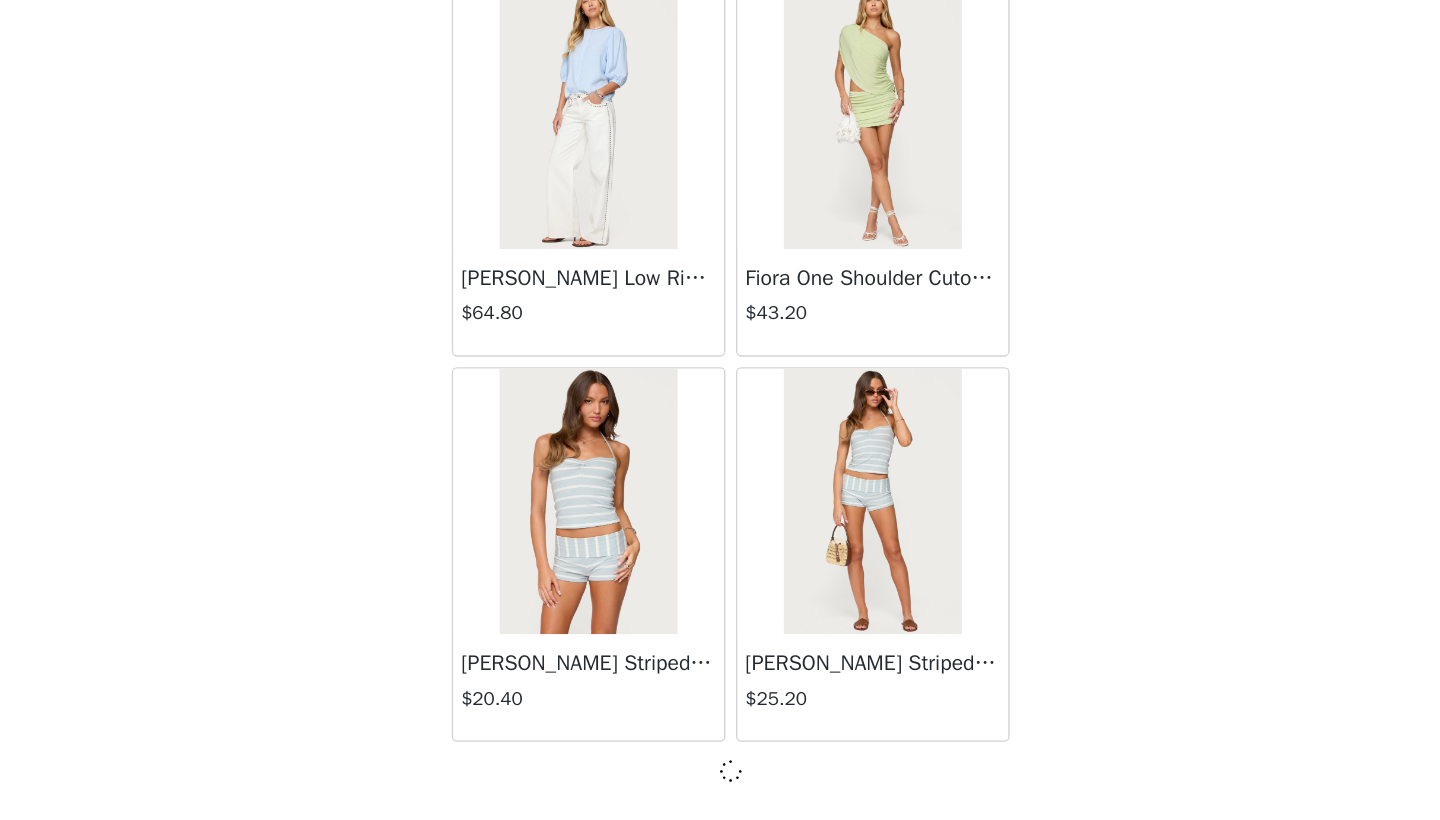 scroll, scrollTop: 5131, scrollLeft: 0, axis: vertical 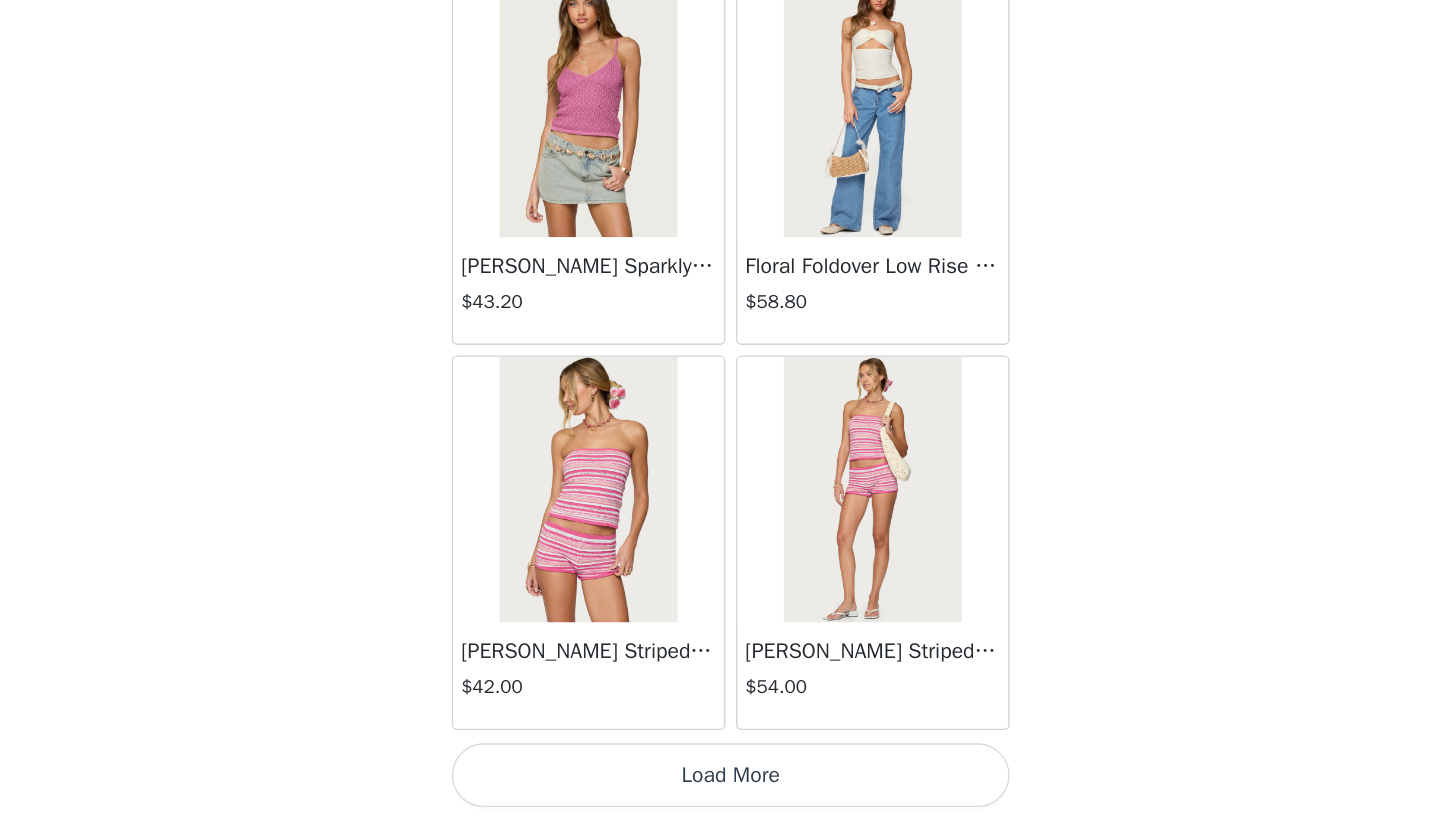 click on "Load More" at bounding box center (720, 786) 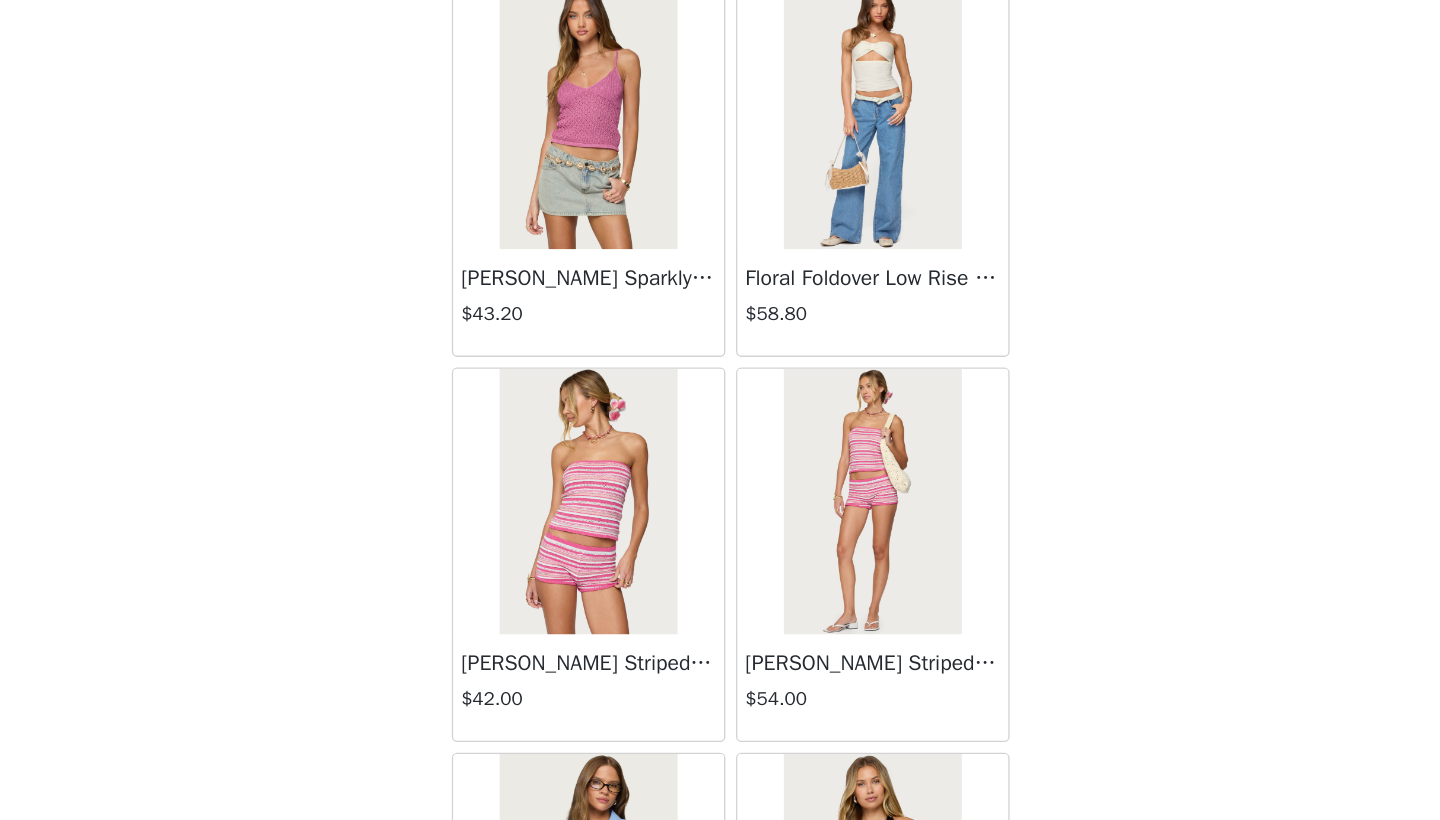 scroll, scrollTop: 89, scrollLeft: 0, axis: vertical 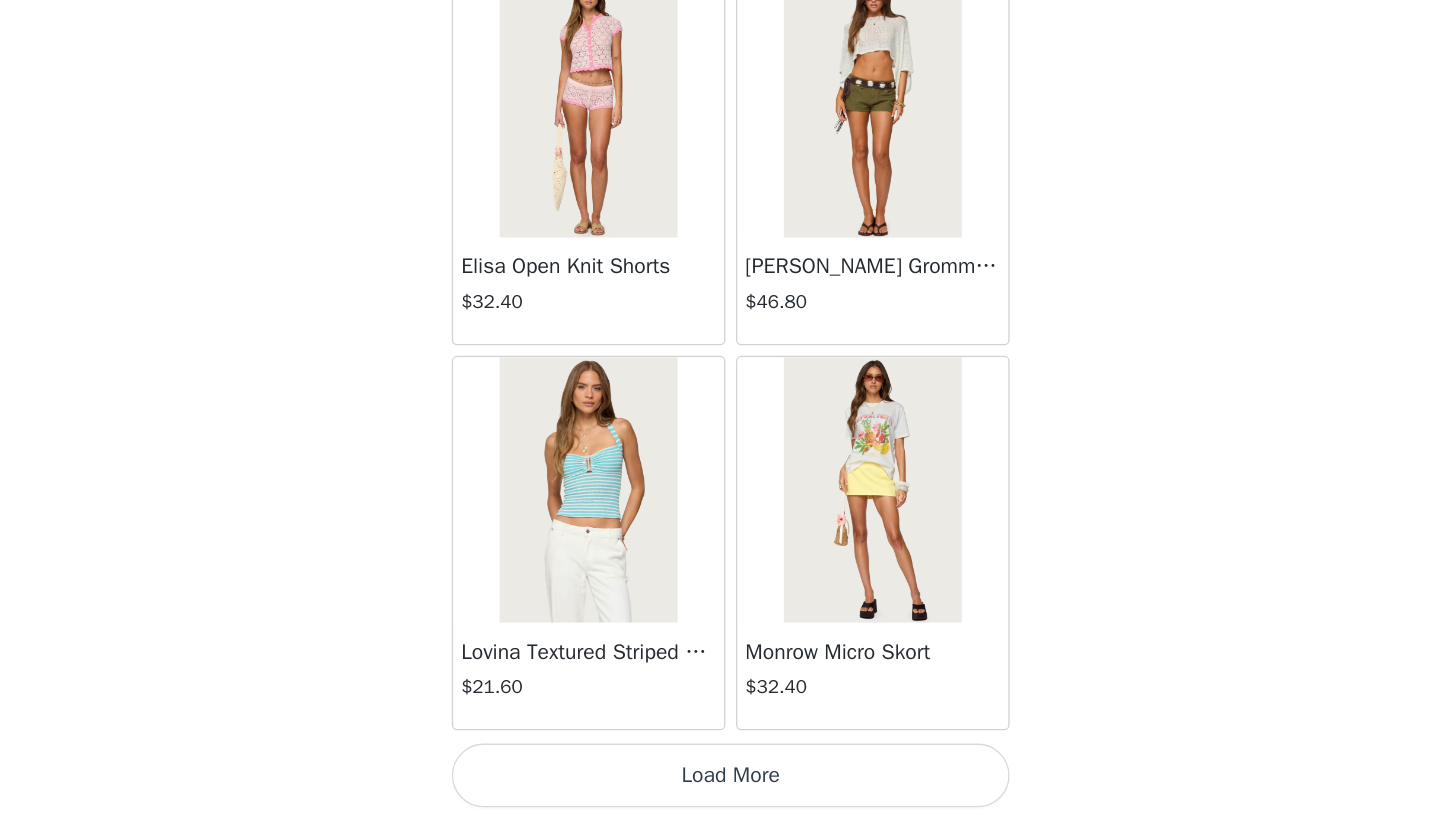 click on "Load More" at bounding box center [720, 786] 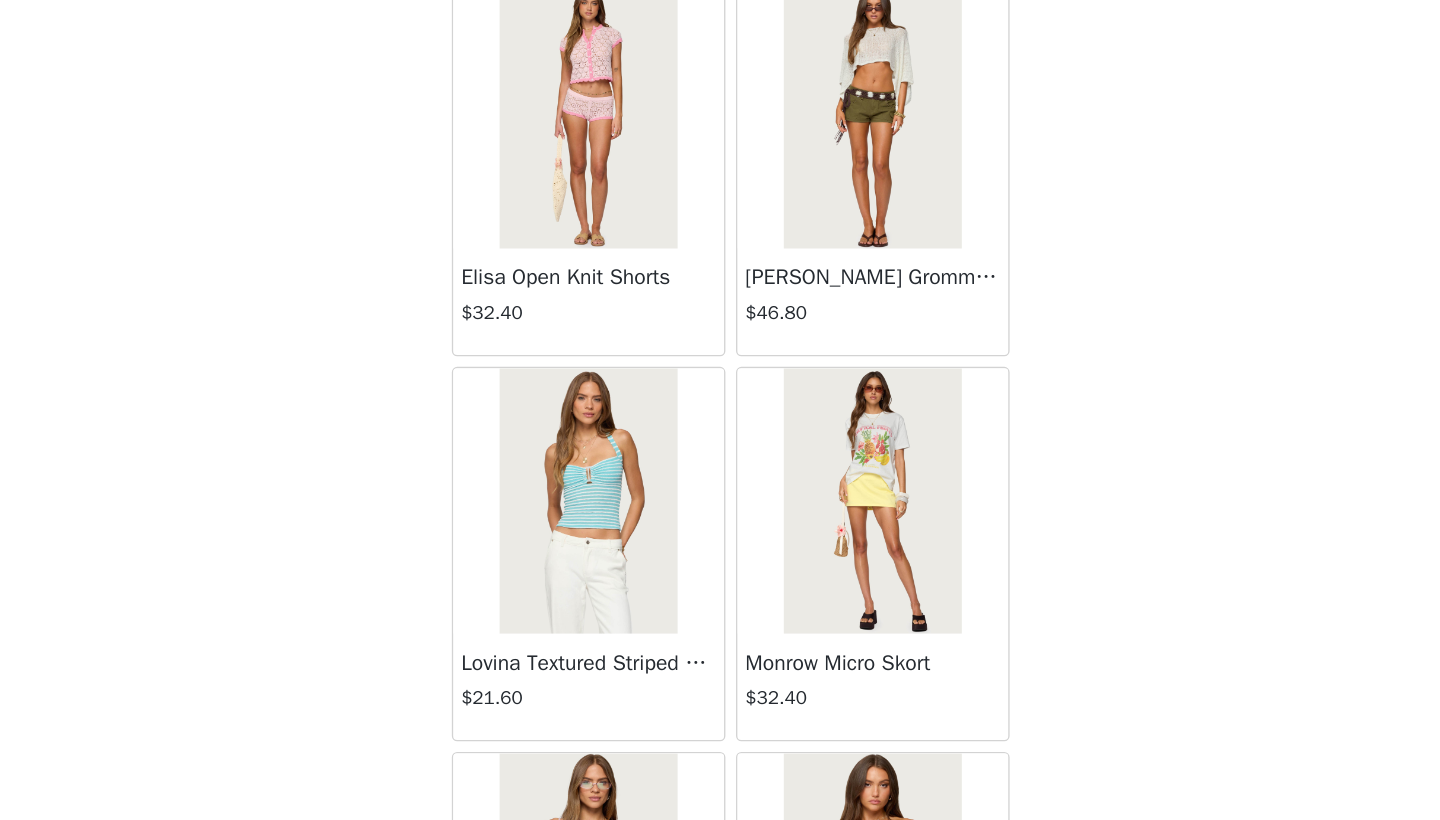 scroll, scrollTop: 89, scrollLeft: 0, axis: vertical 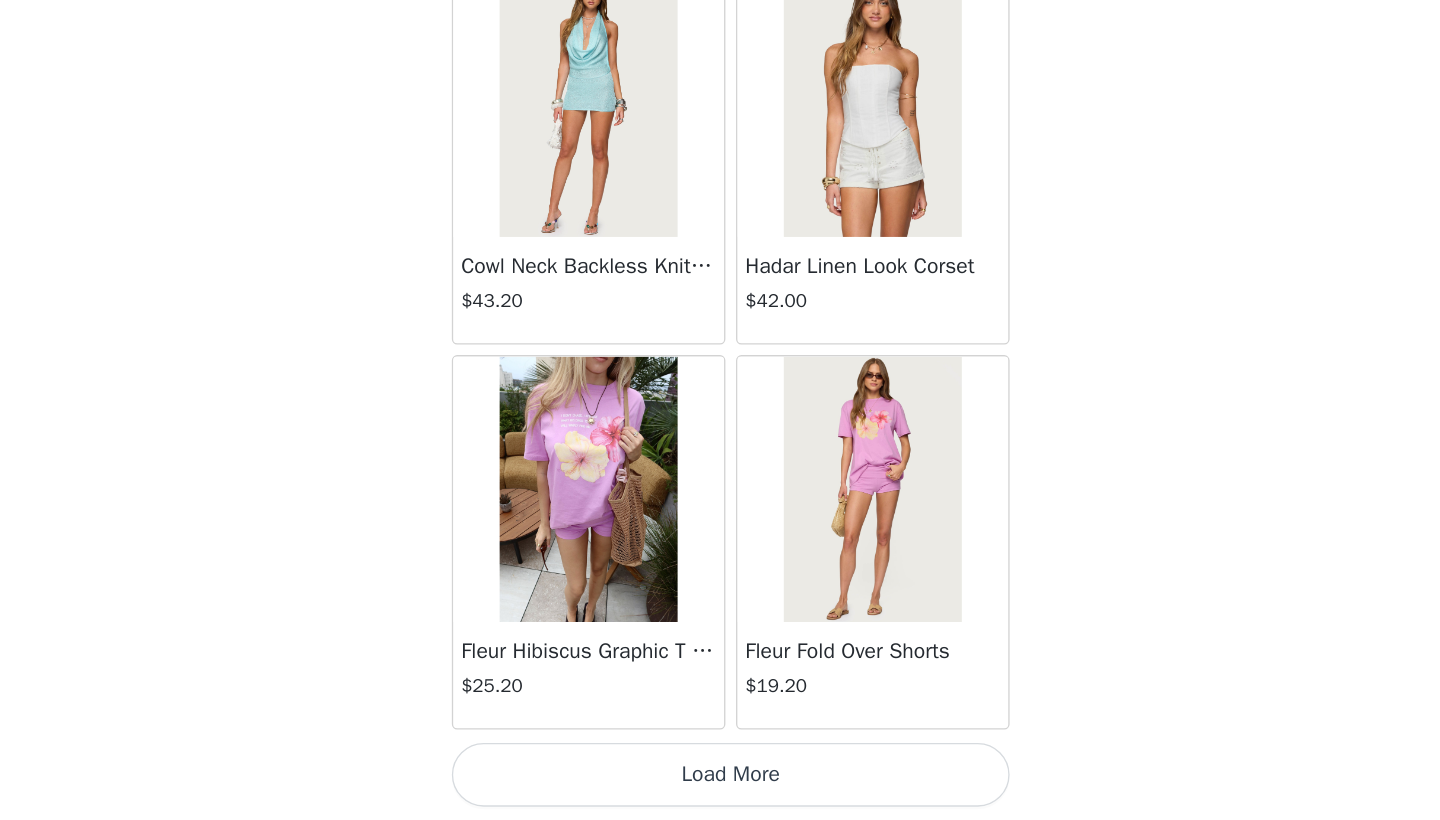 click on "Load More" at bounding box center (720, 786) 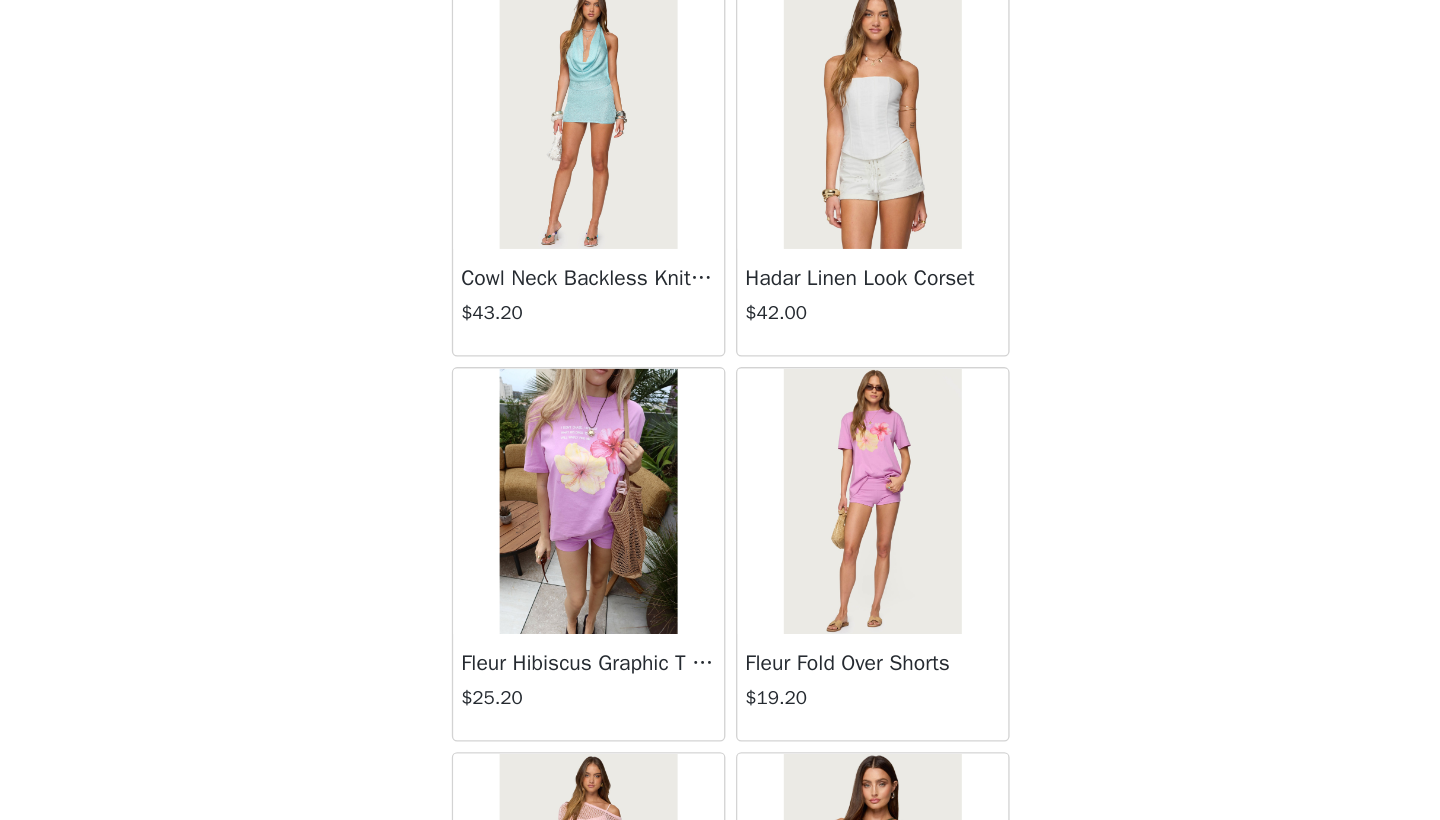 scroll, scrollTop: 89, scrollLeft: 0, axis: vertical 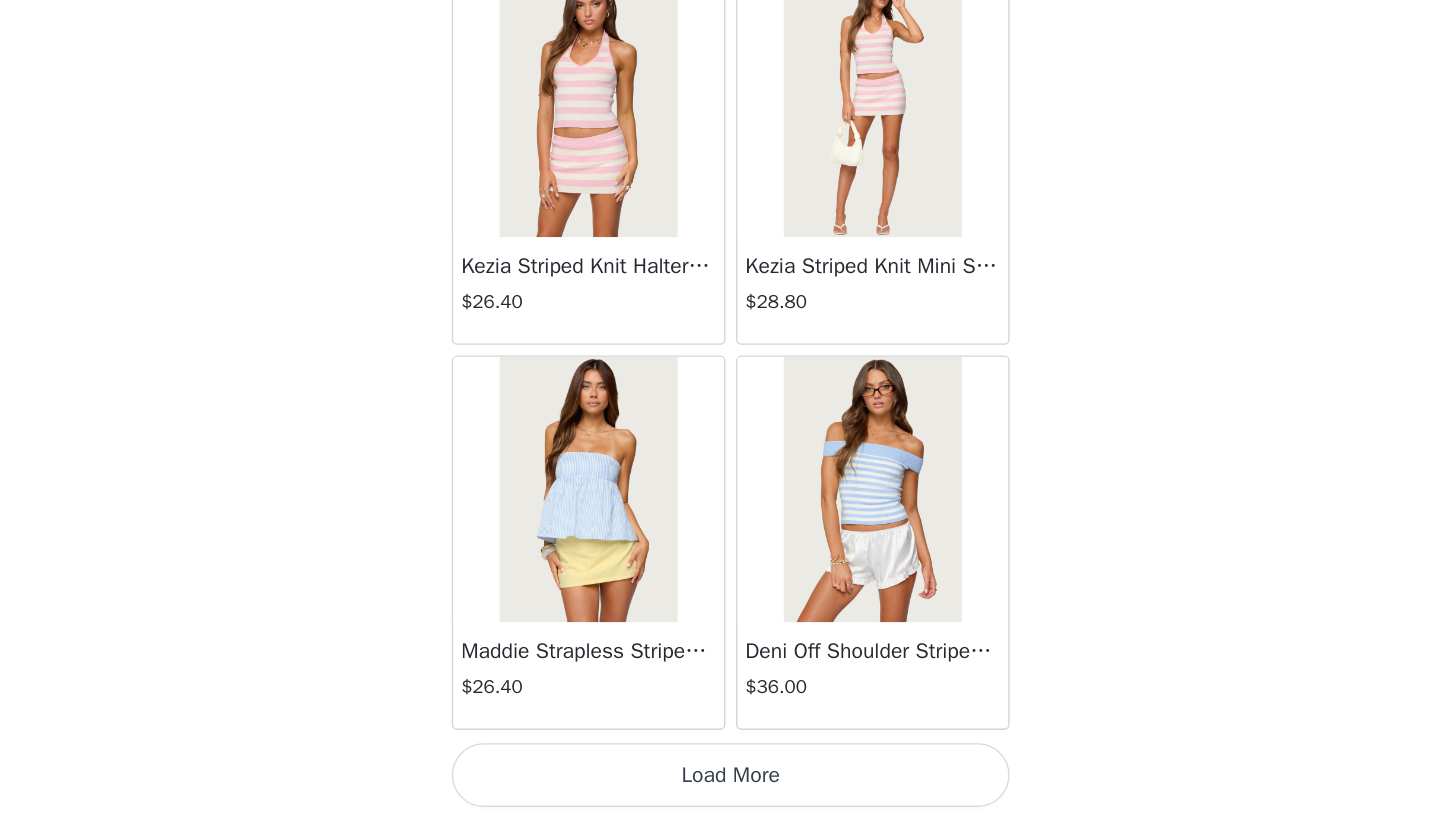 click on "Load More" at bounding box center [720, 786] 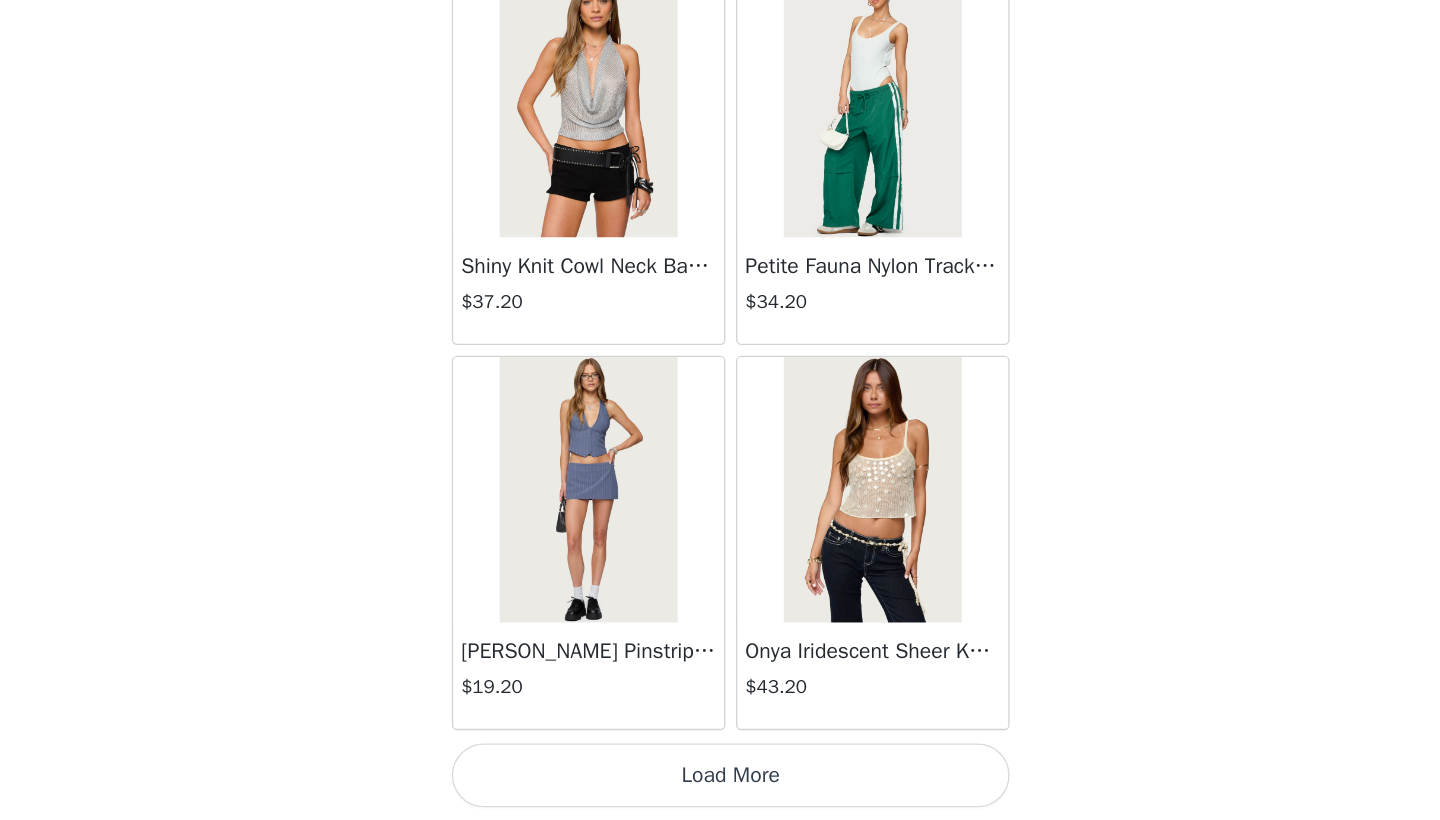 click on "Load More" at bounding box center (720, 786) 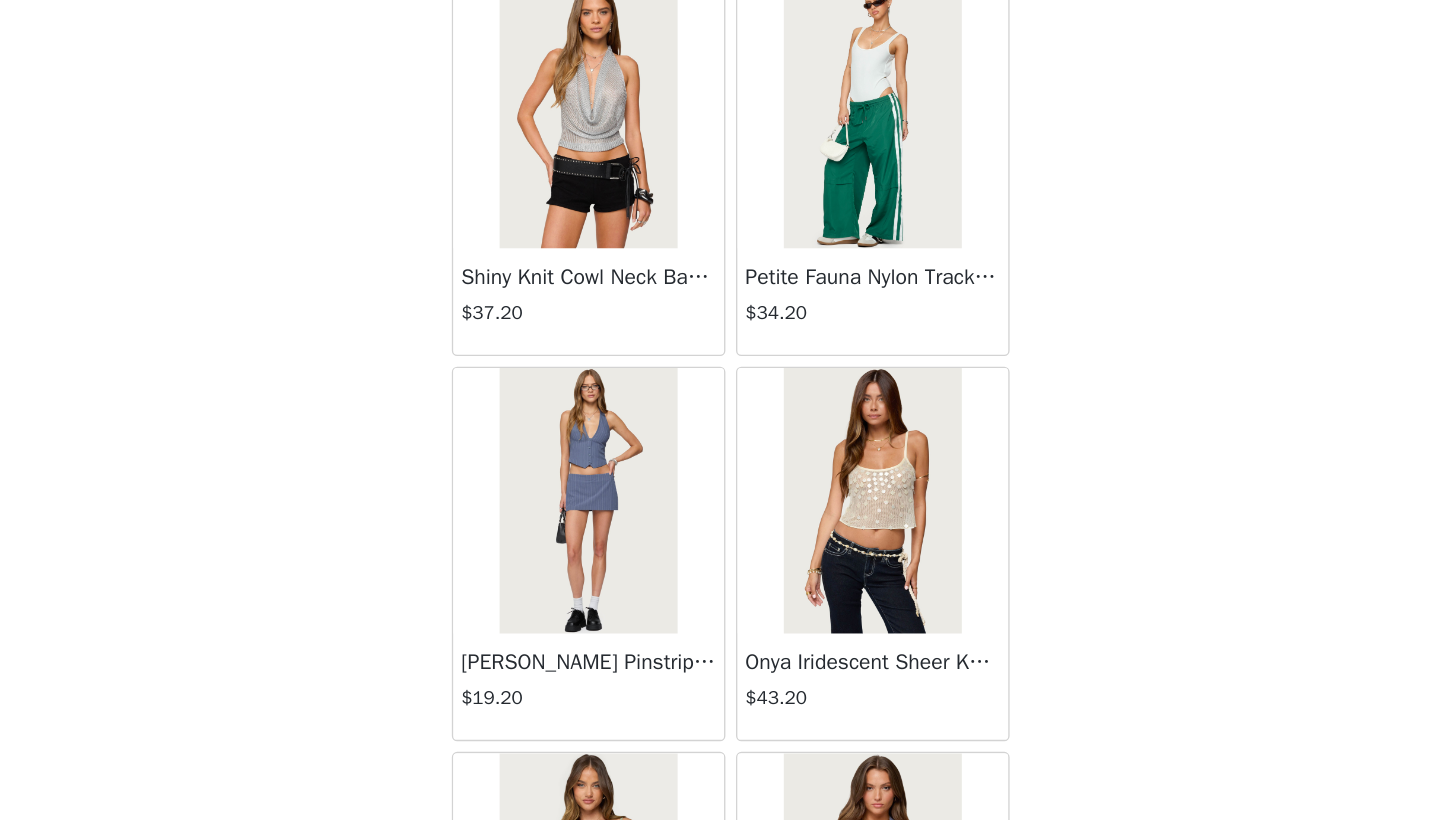 scroll, scrollTop: 89, scrollLeft: 0, axis: vertical 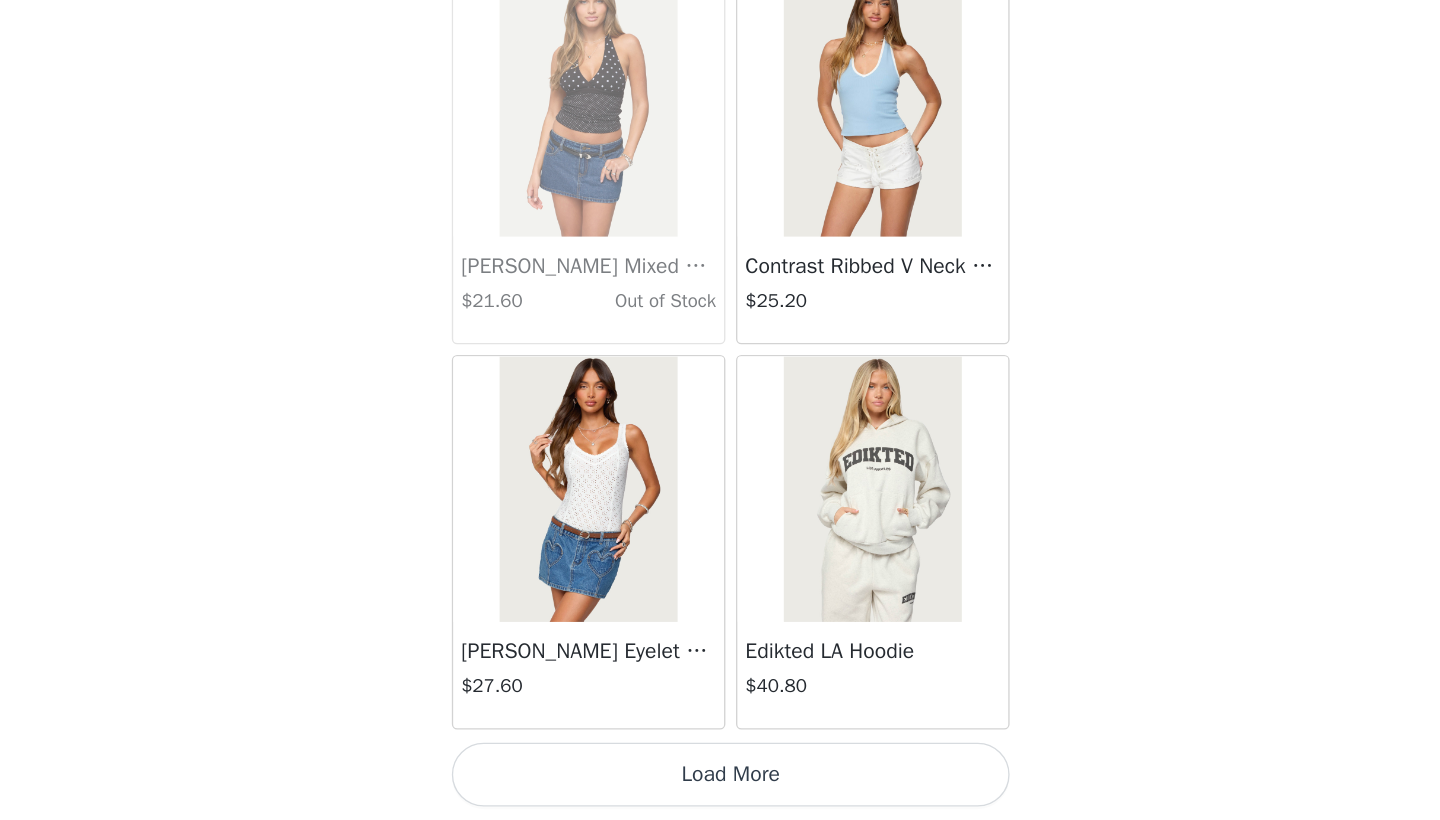 click on "Load More" at bounding box center (720, 786) 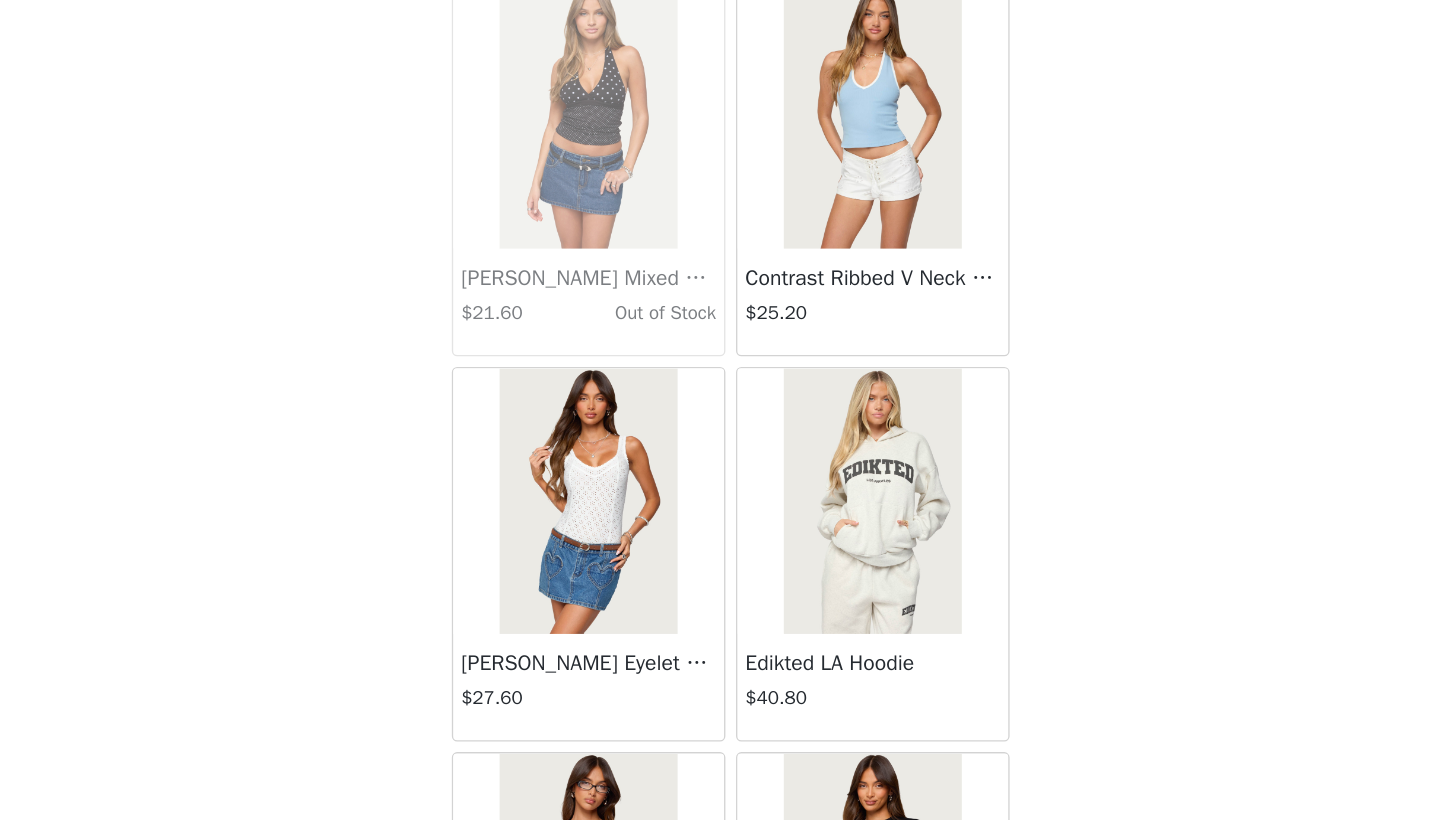 scroll, scrollTop: 23080, scrollLeft: 0, axis: vertical 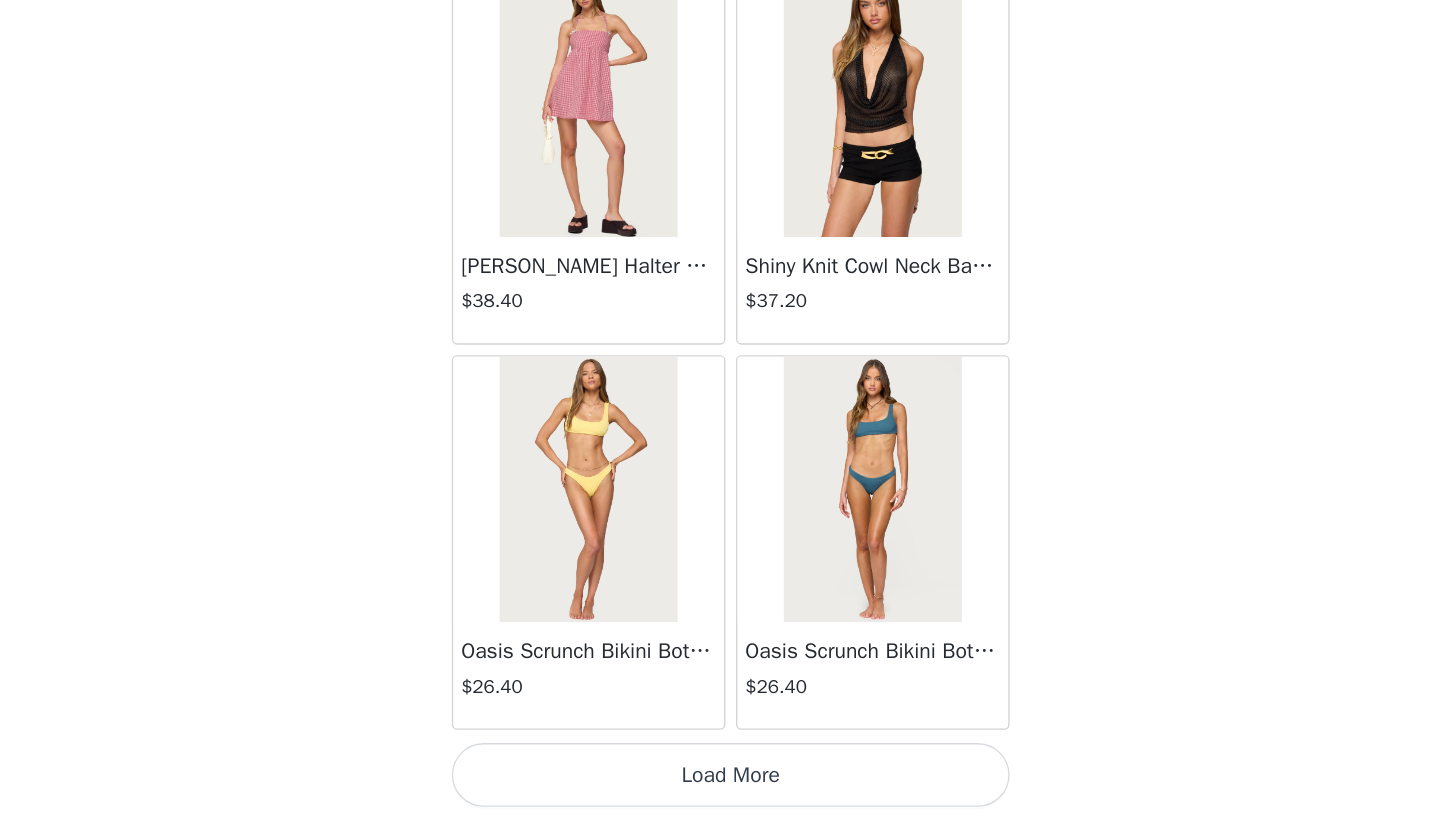 click on "Load More" at bounding box center [720, 786] 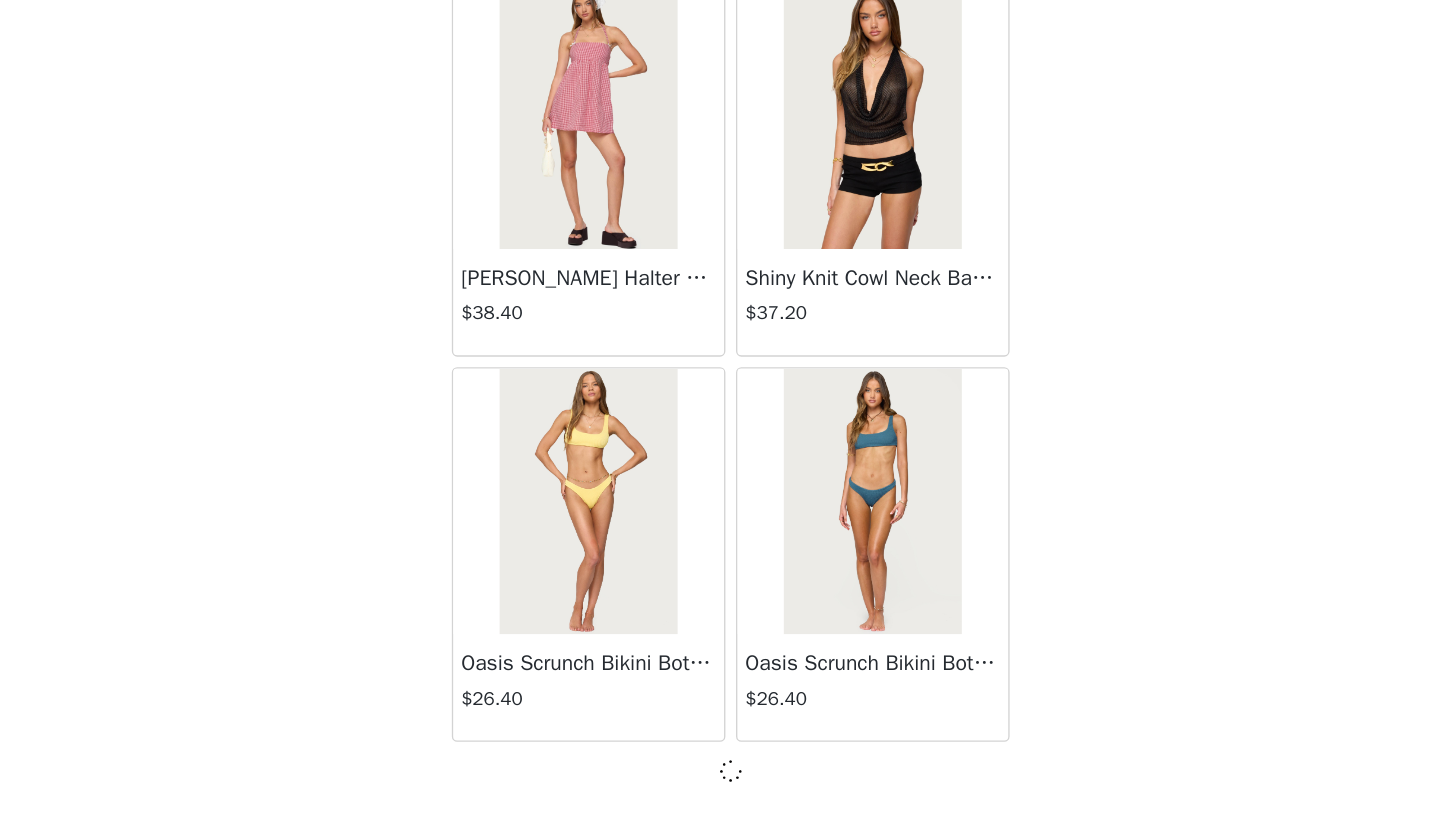 scroll, scrollTop: 25431, scrollLeft: 0, axis: vertical 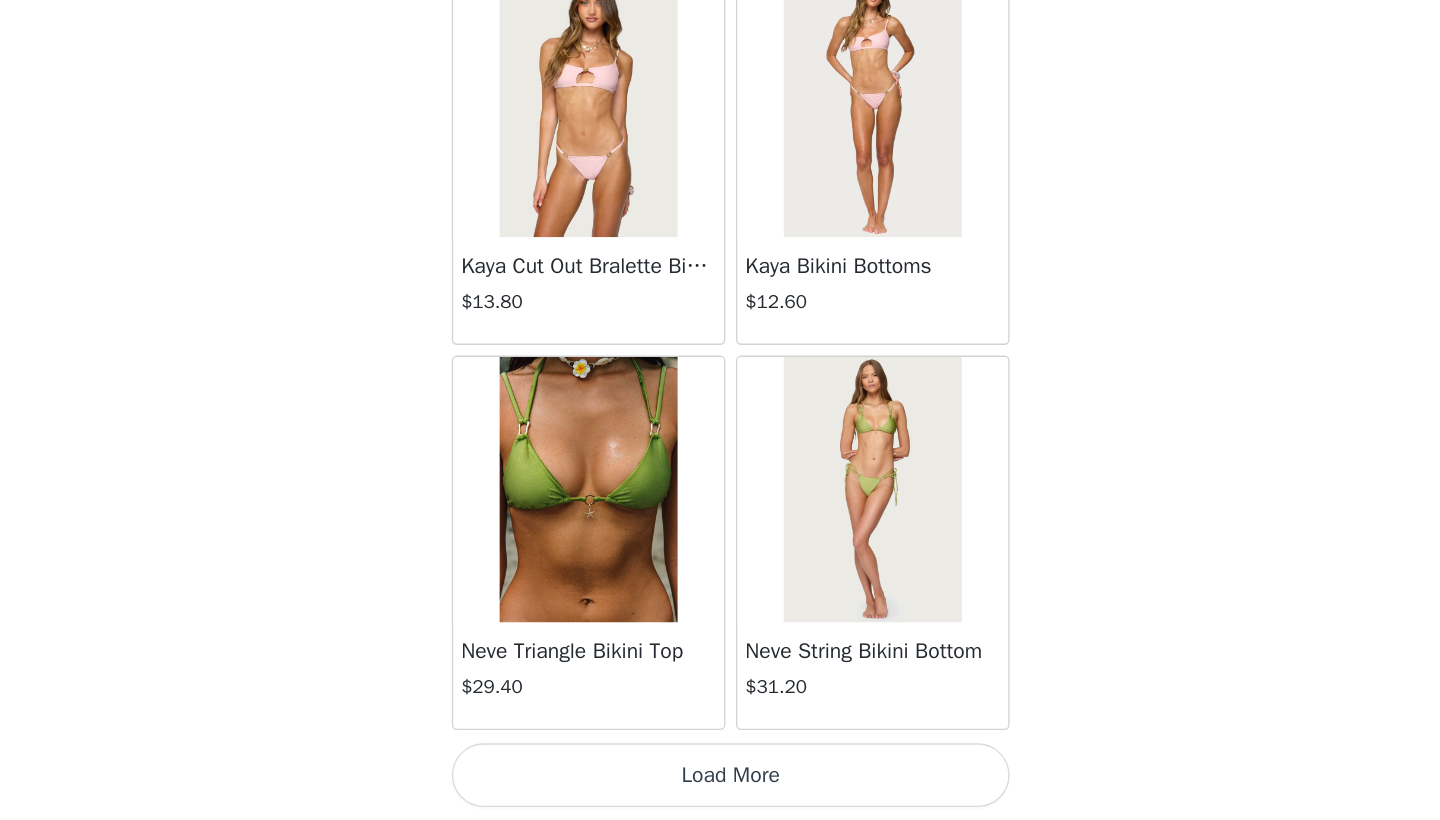 click on "Load More" at bounding box center [720, 786] 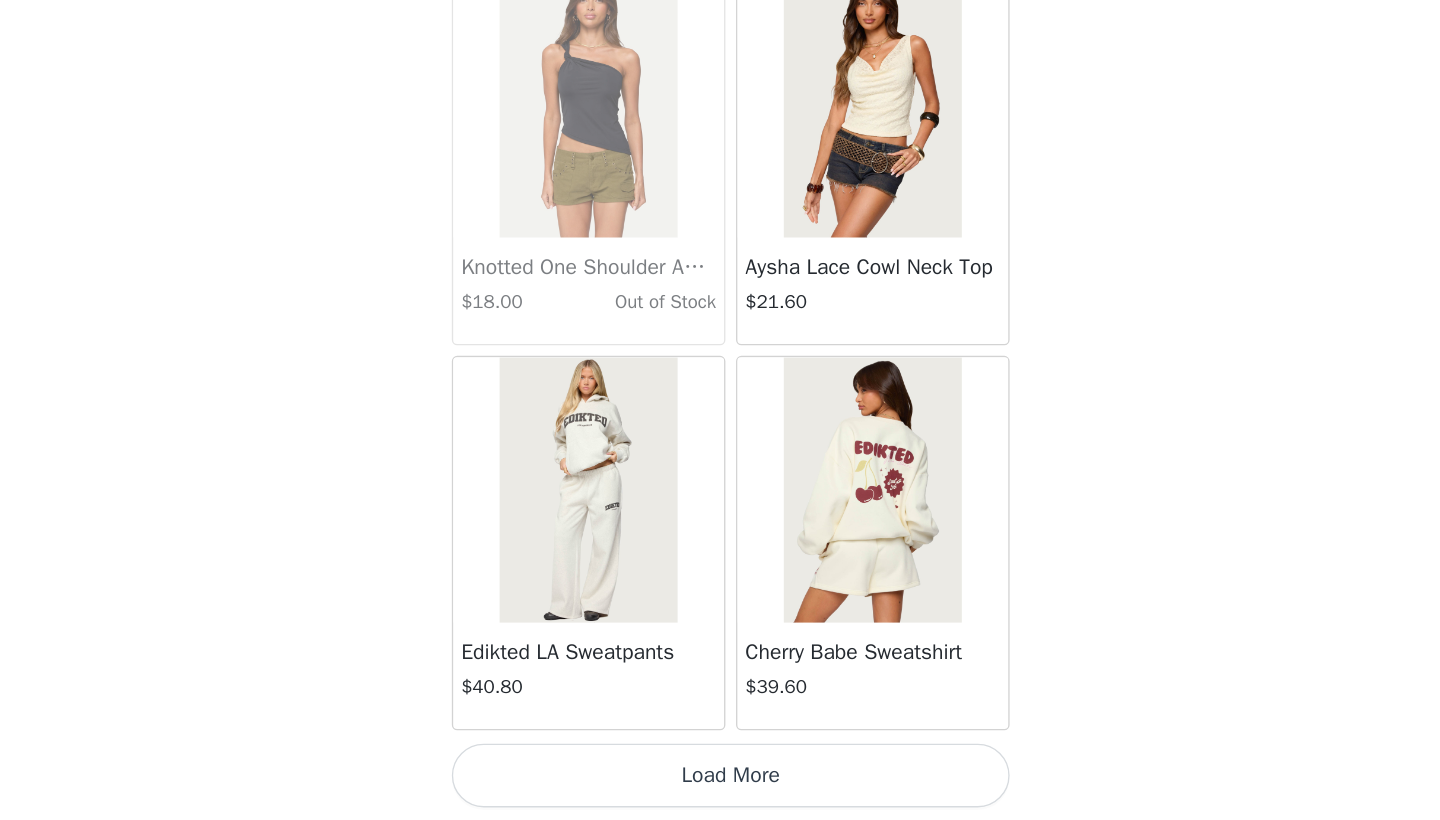 scroll, scrollTop: 31240, scrollLeft: 0, axis: vertical 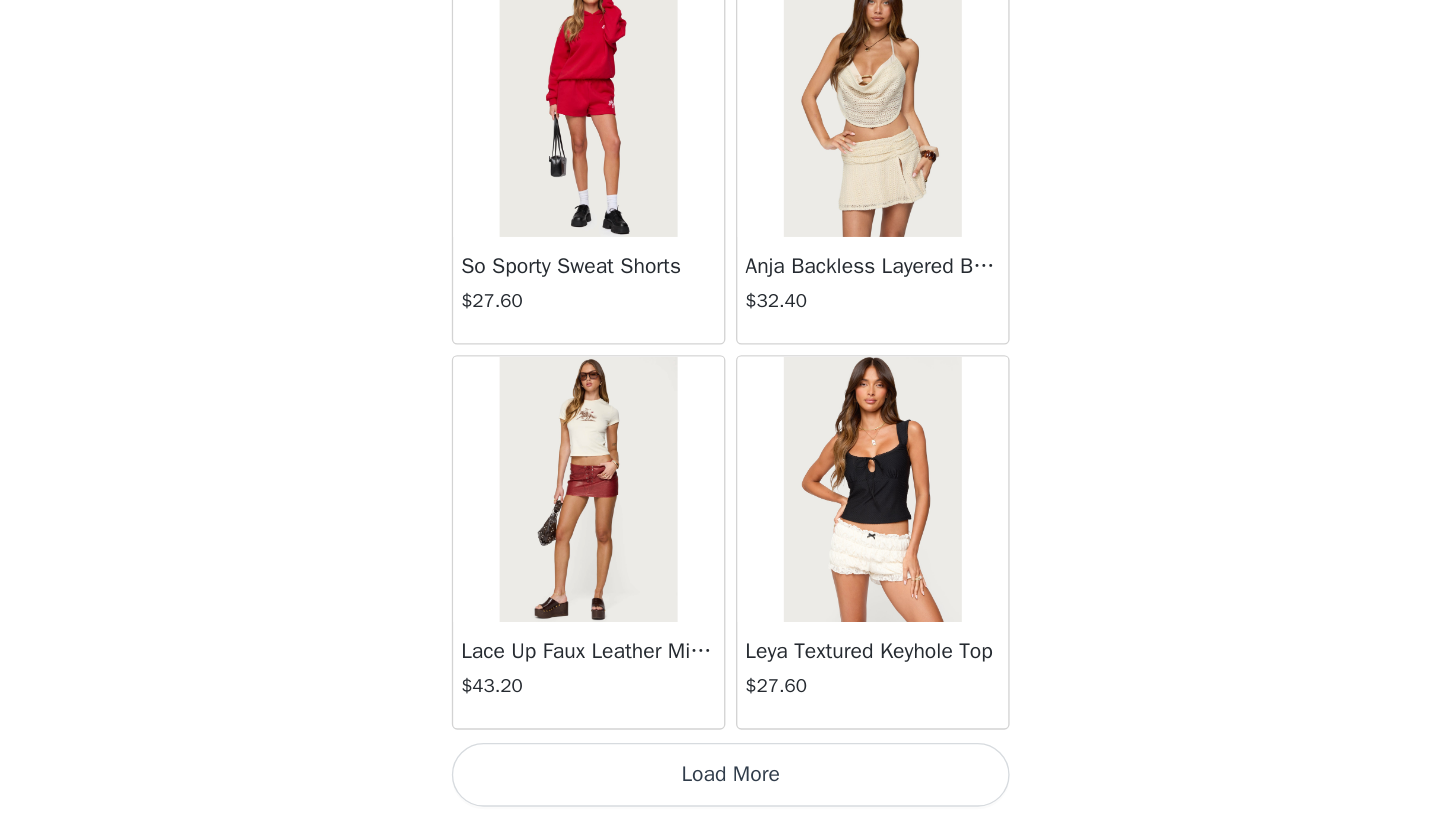 click on "Load More" at bounding box center (720, 786) 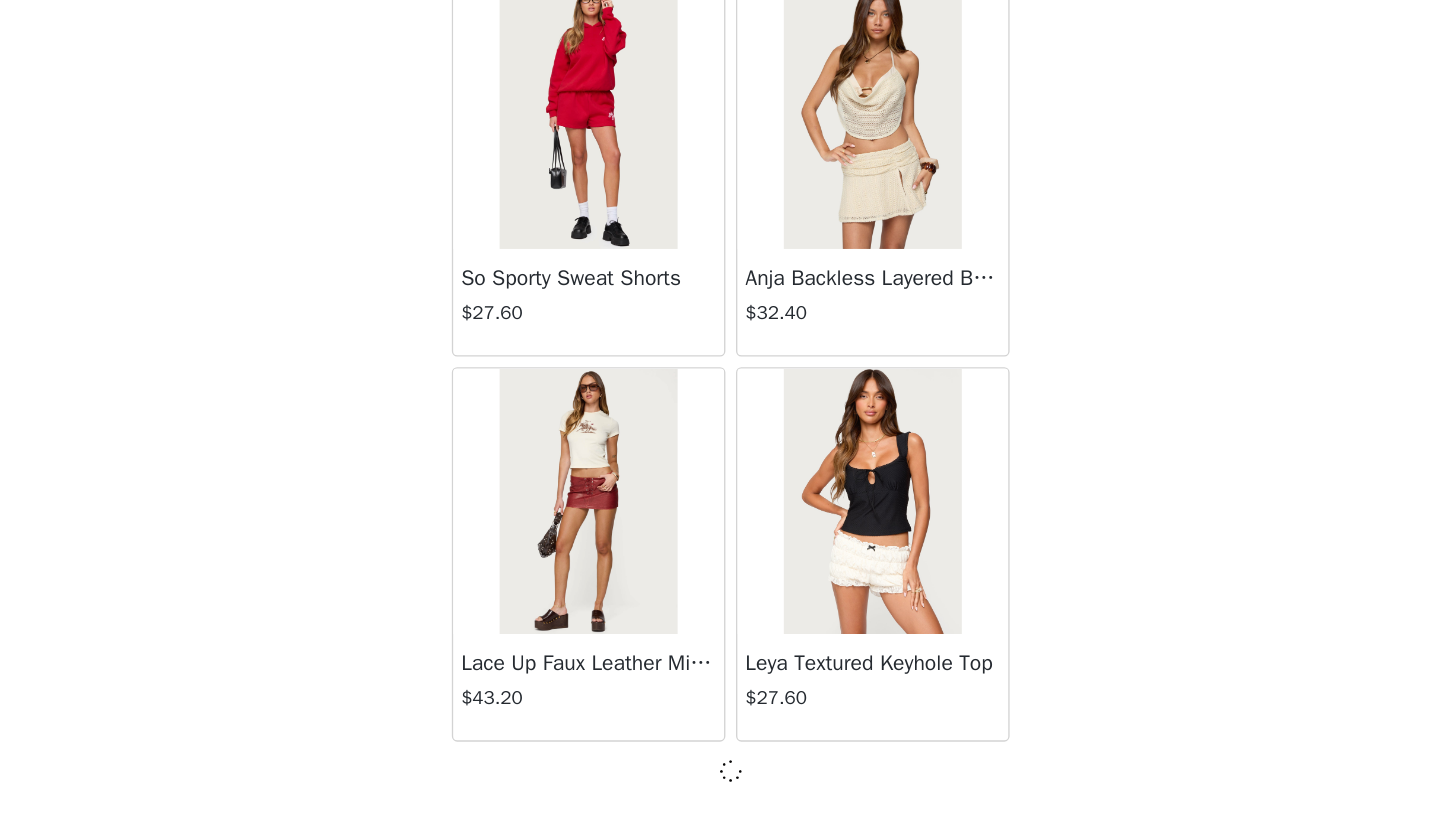 scroll, scrollTop: 34131, scrollLeft: 0, axis: vertical 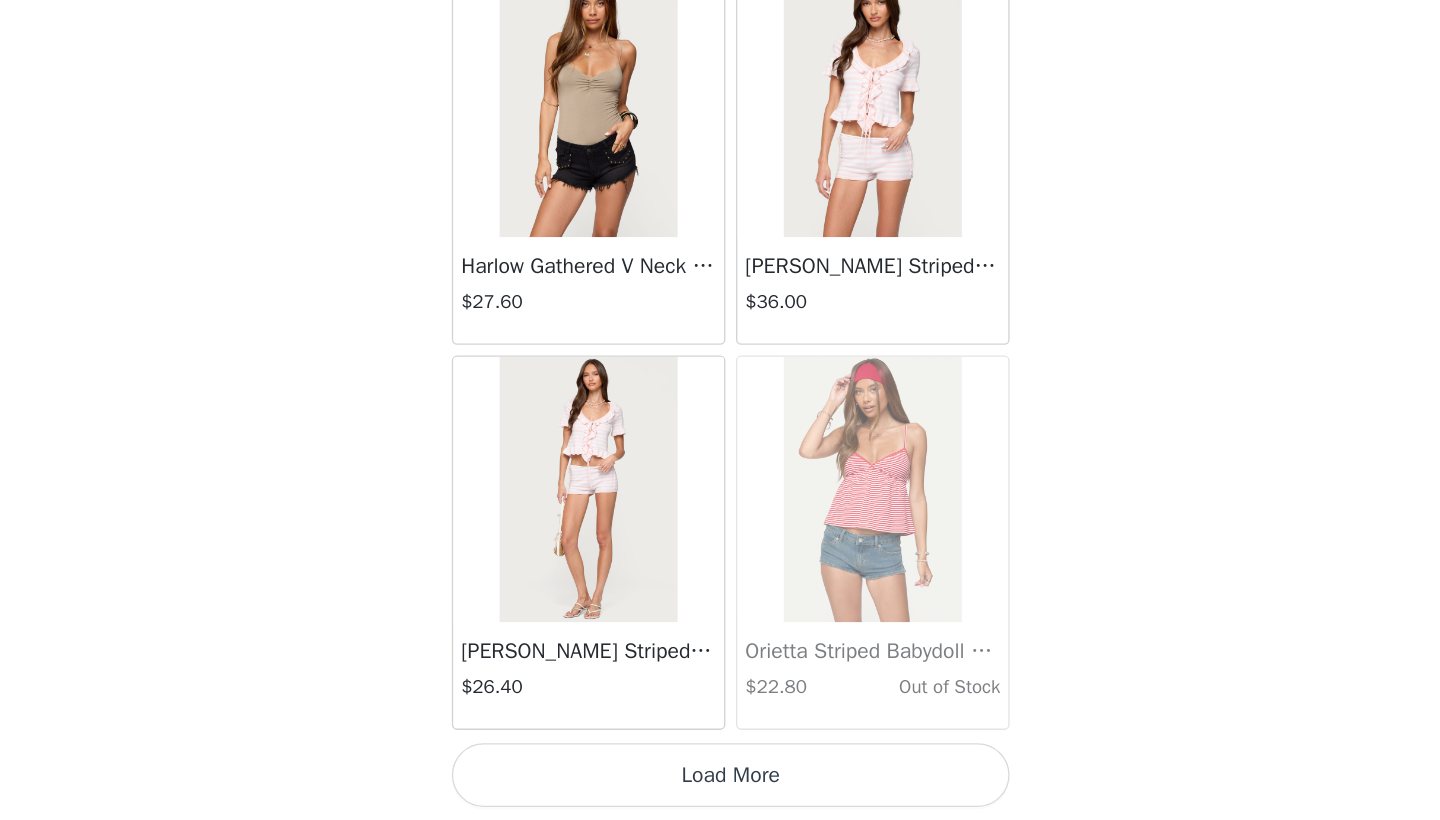 click on "Load More" at bounding box center (720, 786) 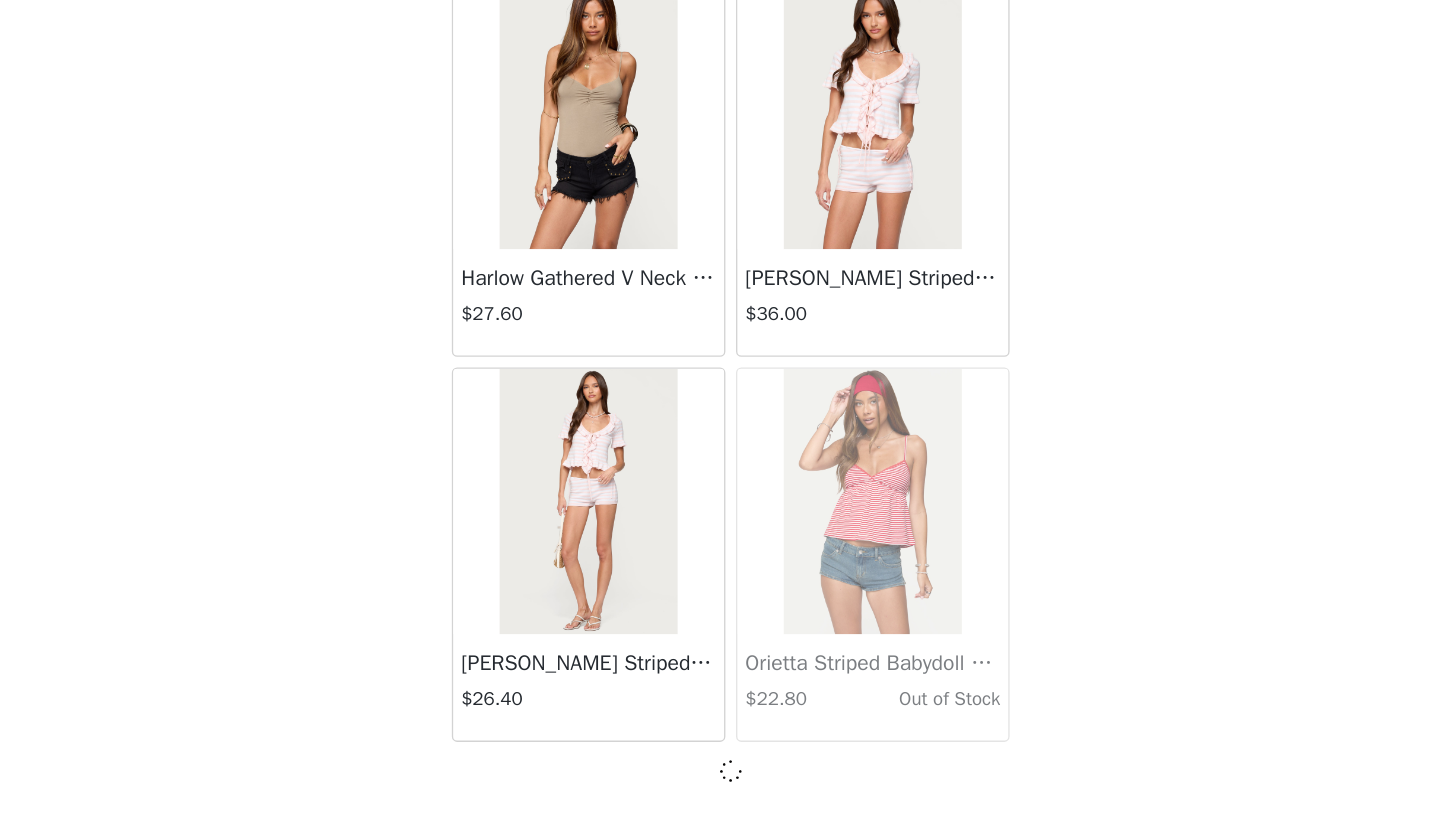 scroll, scrollTop: 37031, scrollLeft: 0, axis: vertical 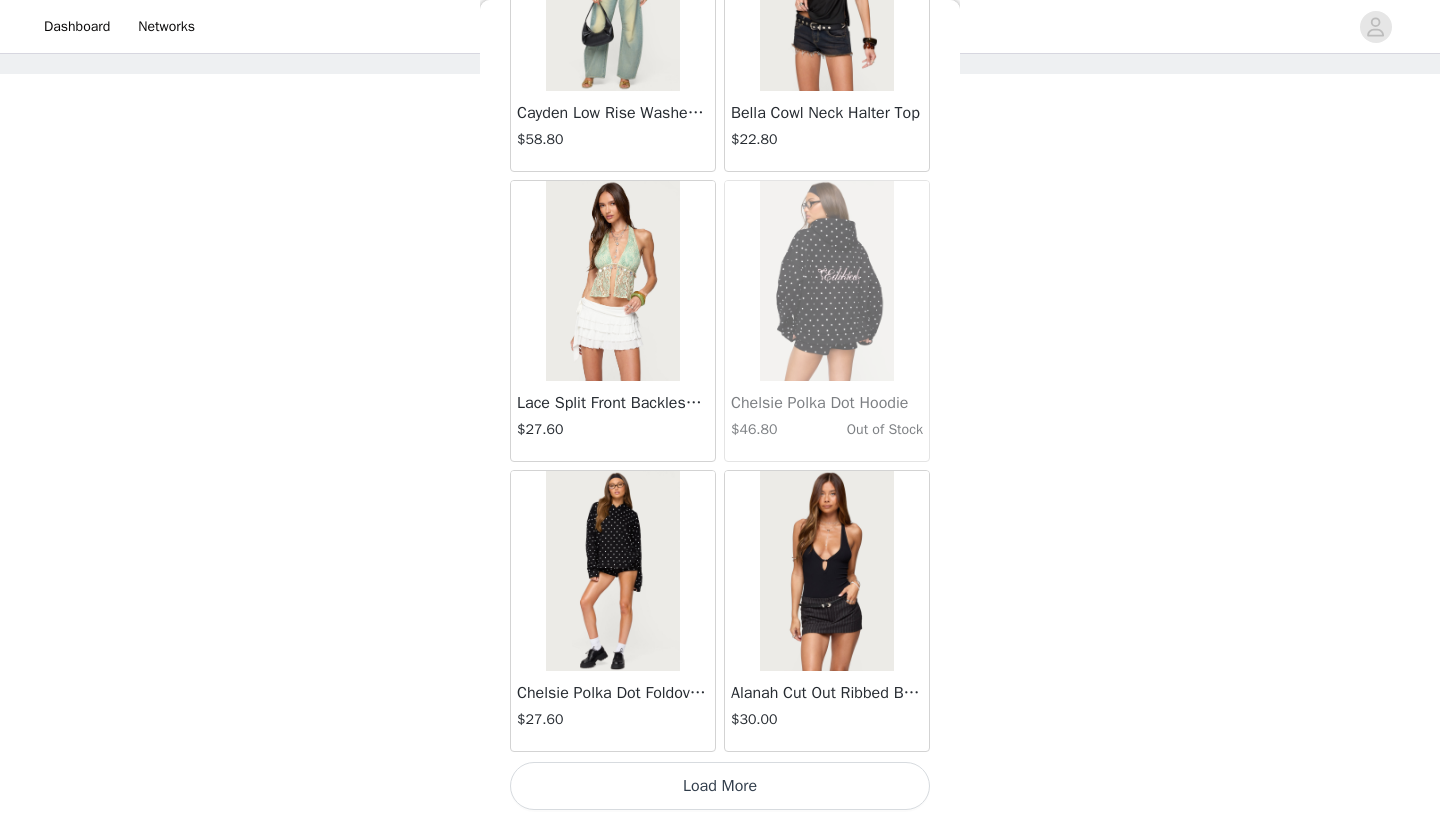 click on "Load More" at bounding box center [720, 786] 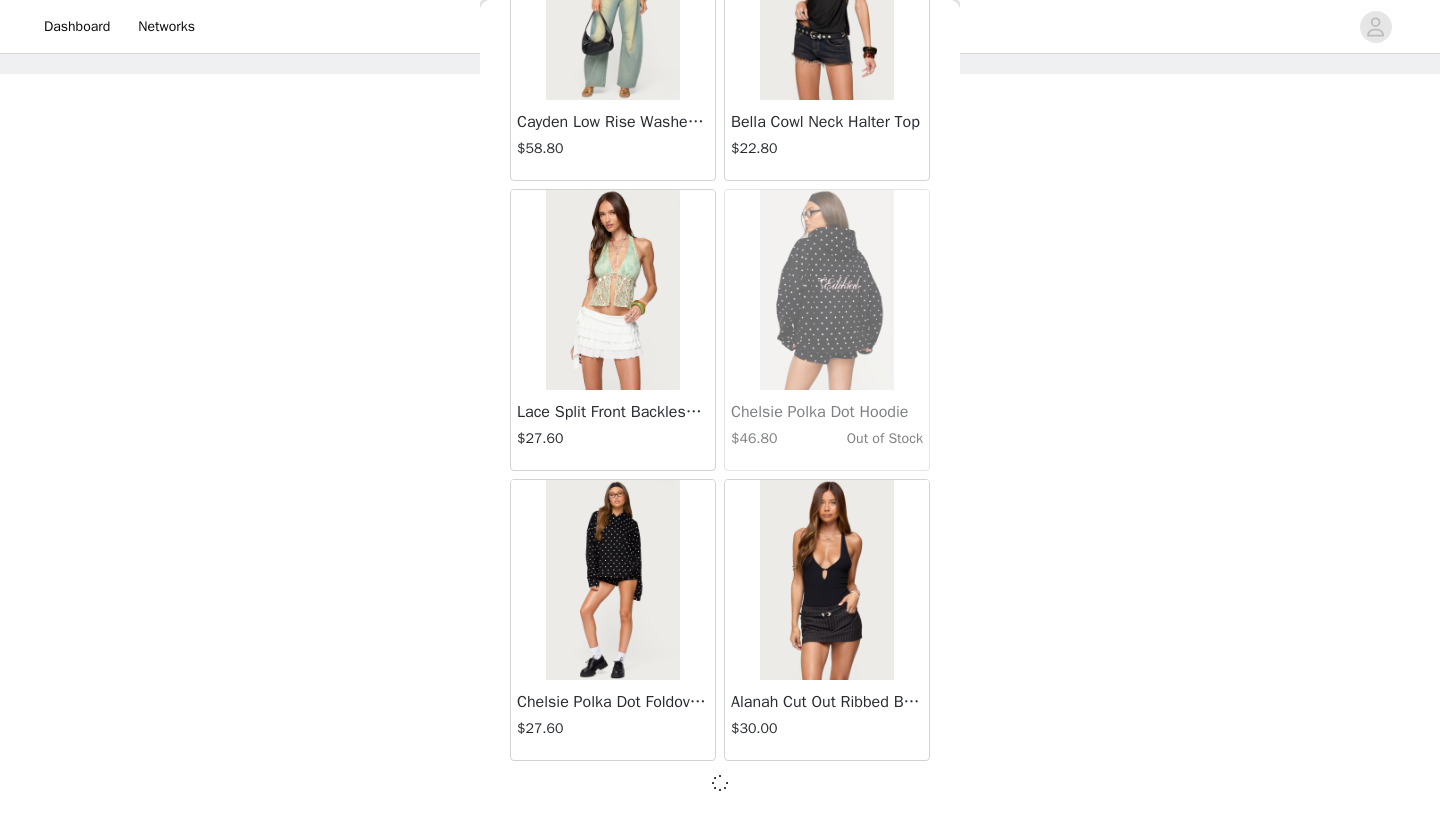 scroll, scrollTop: 39931, scrollLeft: 0, axis: vertical 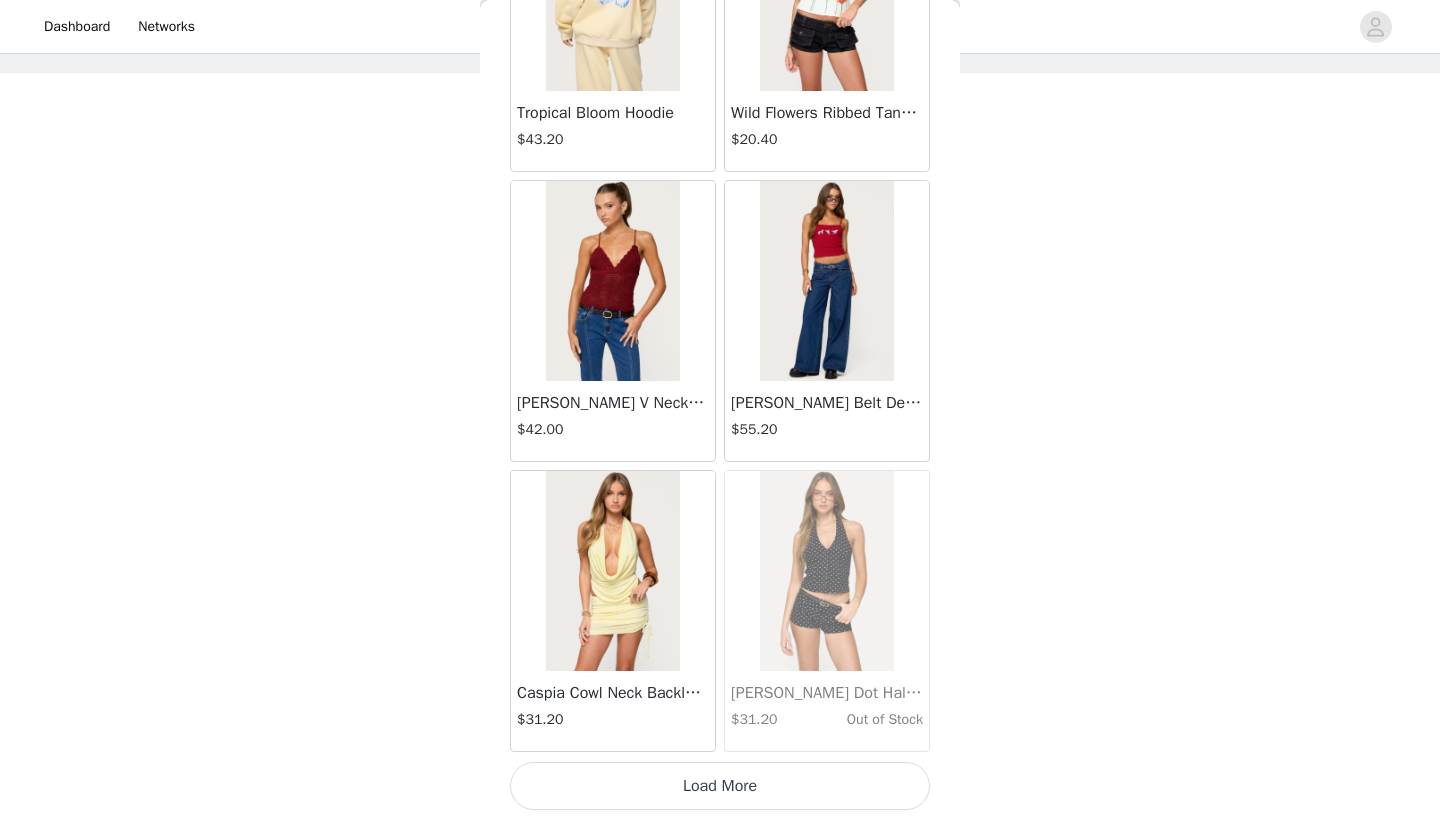 click on "Load More" at bounding box center [720, 786] 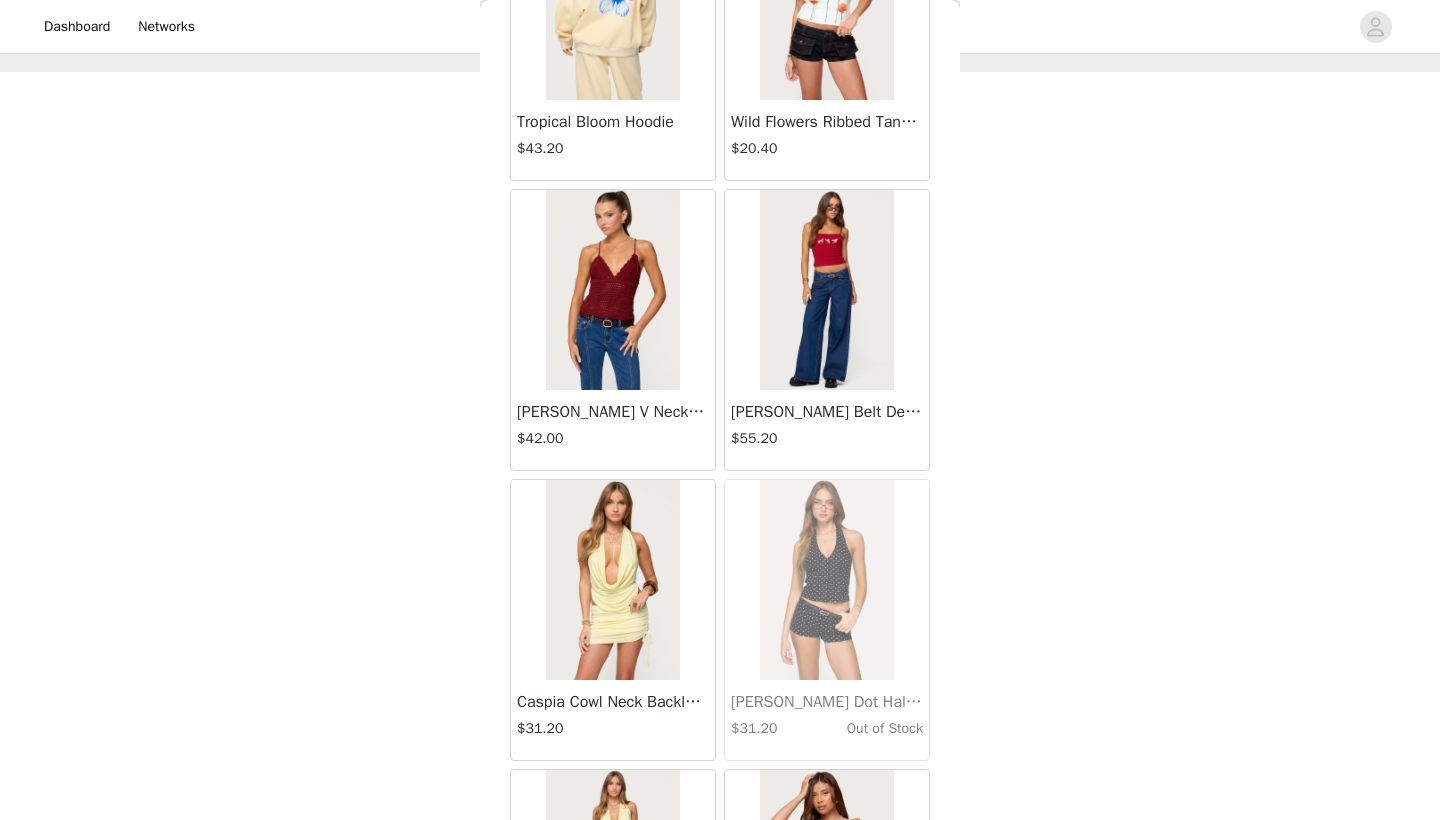 scroll, scrollTop: 89, scrollLeft: 0, axis: vertical 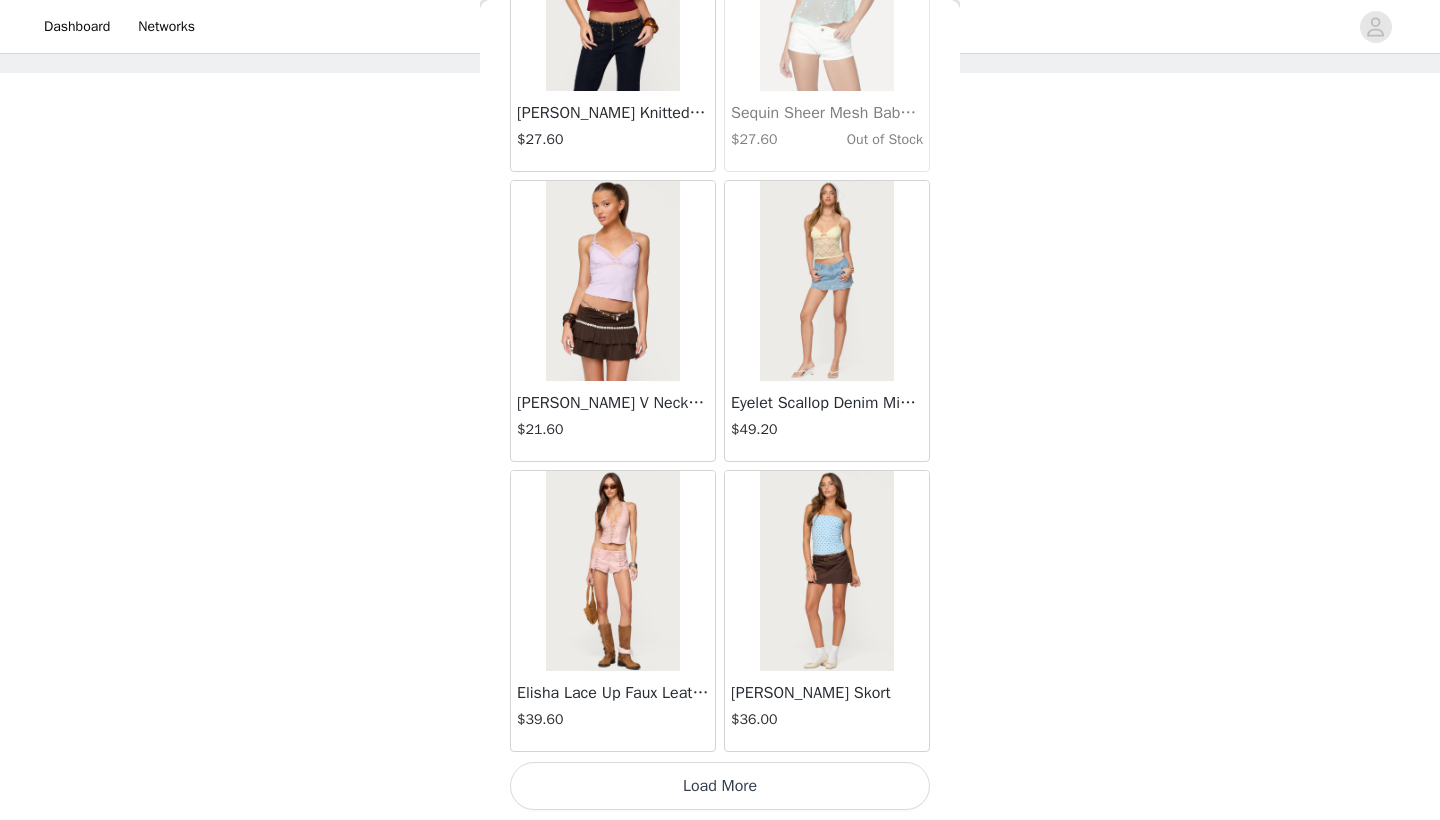 click on "Load More" at bounding box center [720, 786] 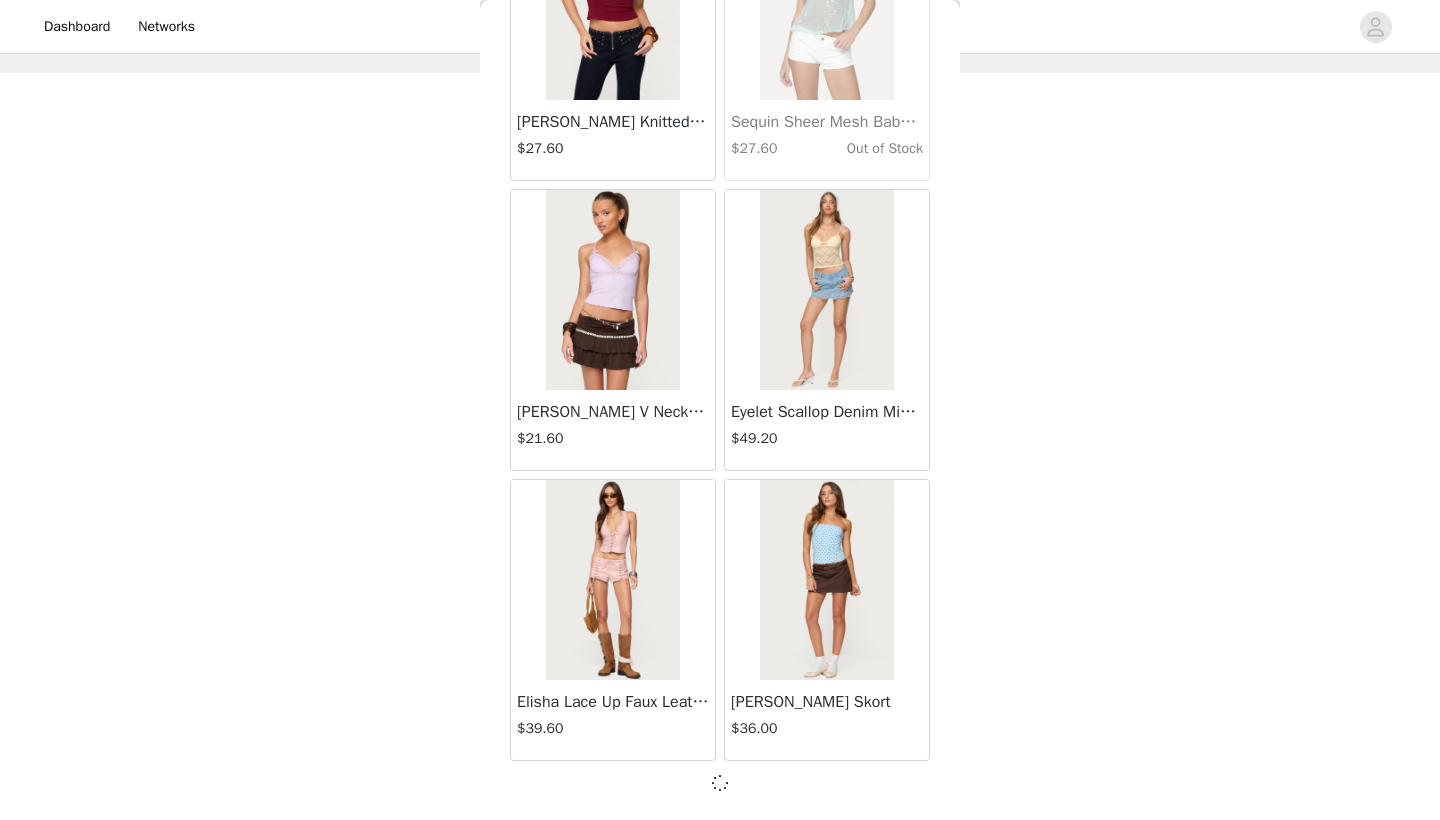 scroll, scrollTop: 45731, scrollLeft: 0, axis: vertical 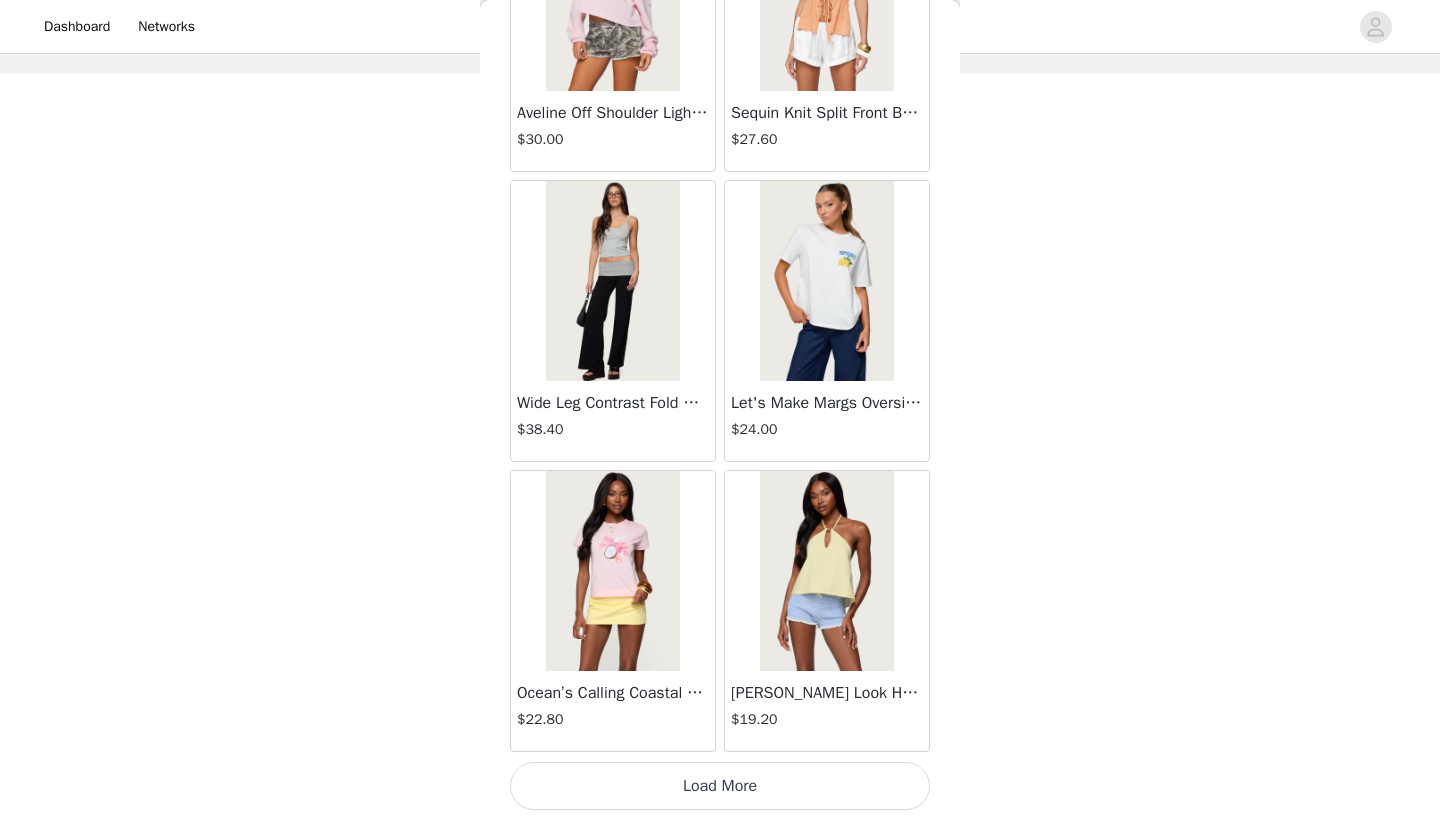 click on "Load More" at bounding box center [720, 786] 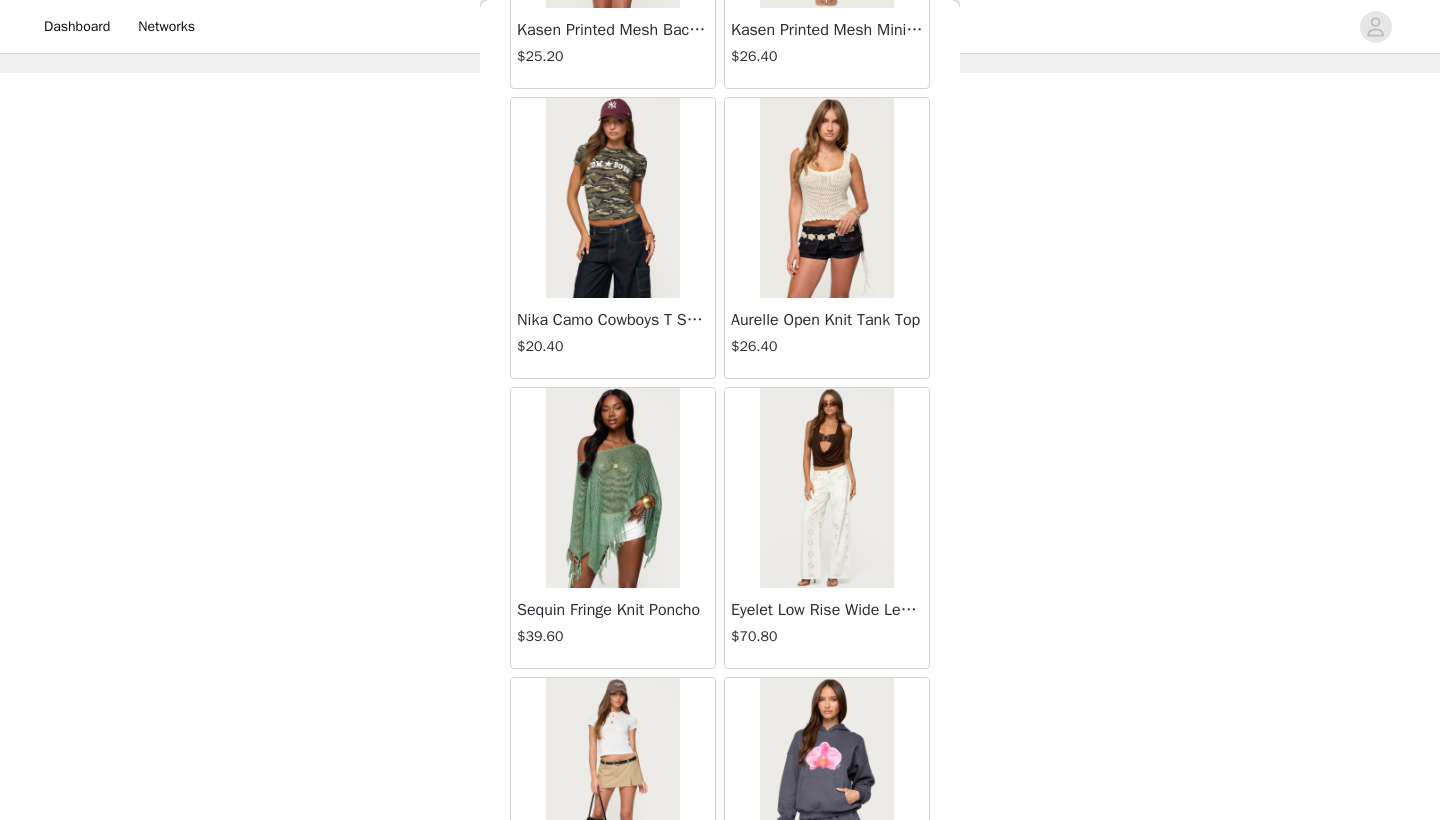 scroll, scrollTop: 50463, scrollLeft: 0, axis: vertical 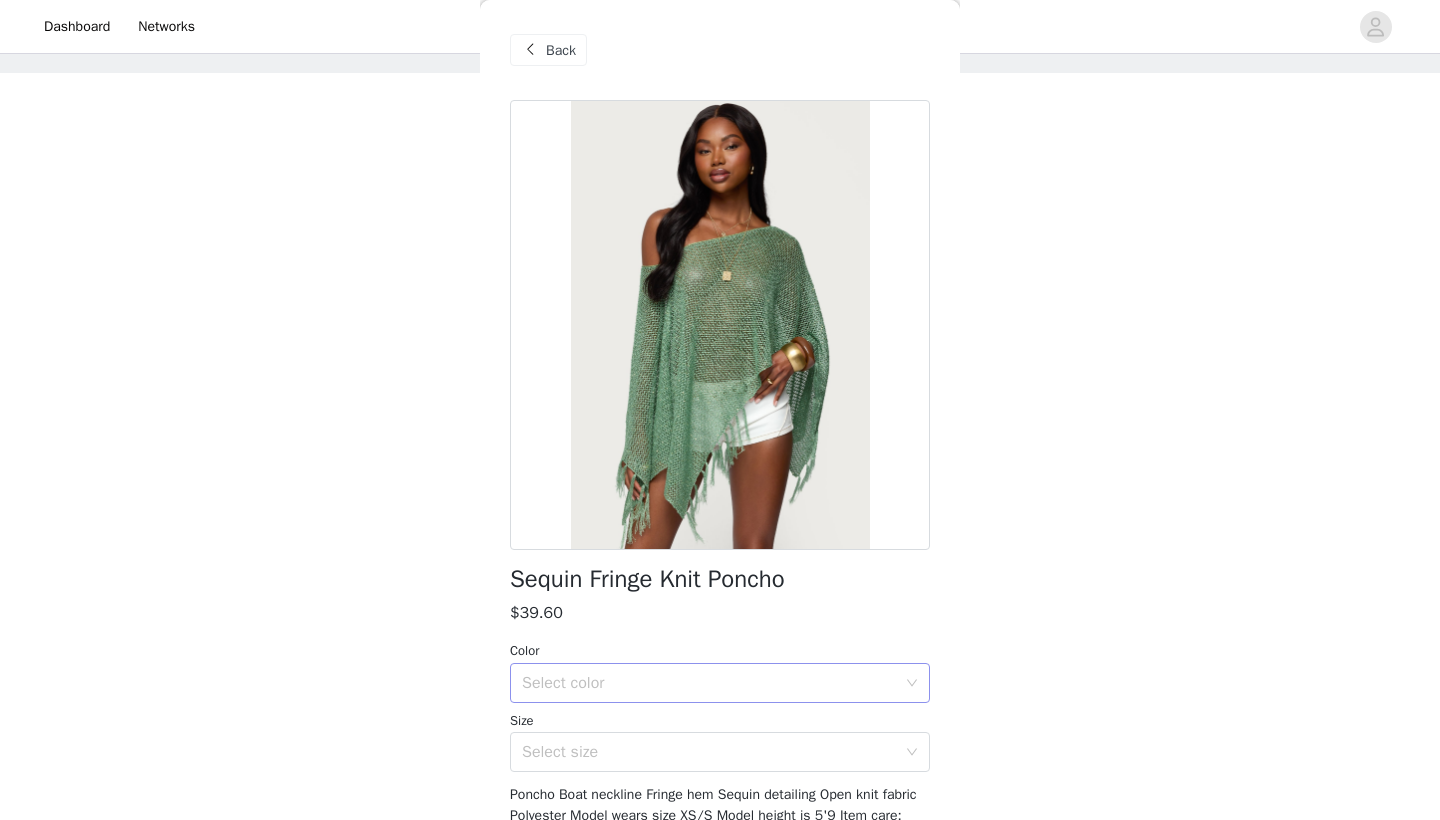 click on "Select color" at bounding box center (709, 683) 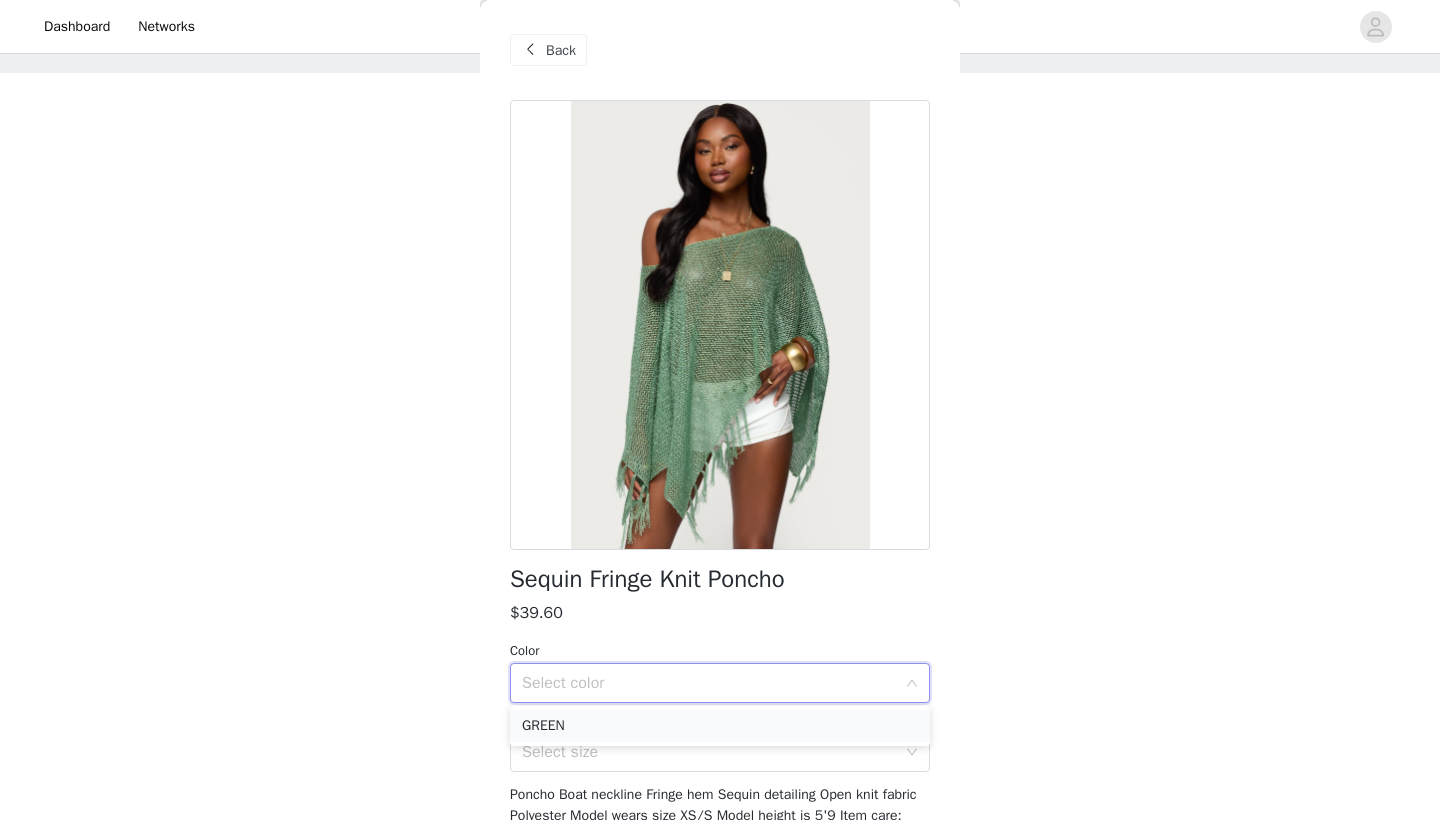 click on "GREEN" at bounding box center (720, 726) 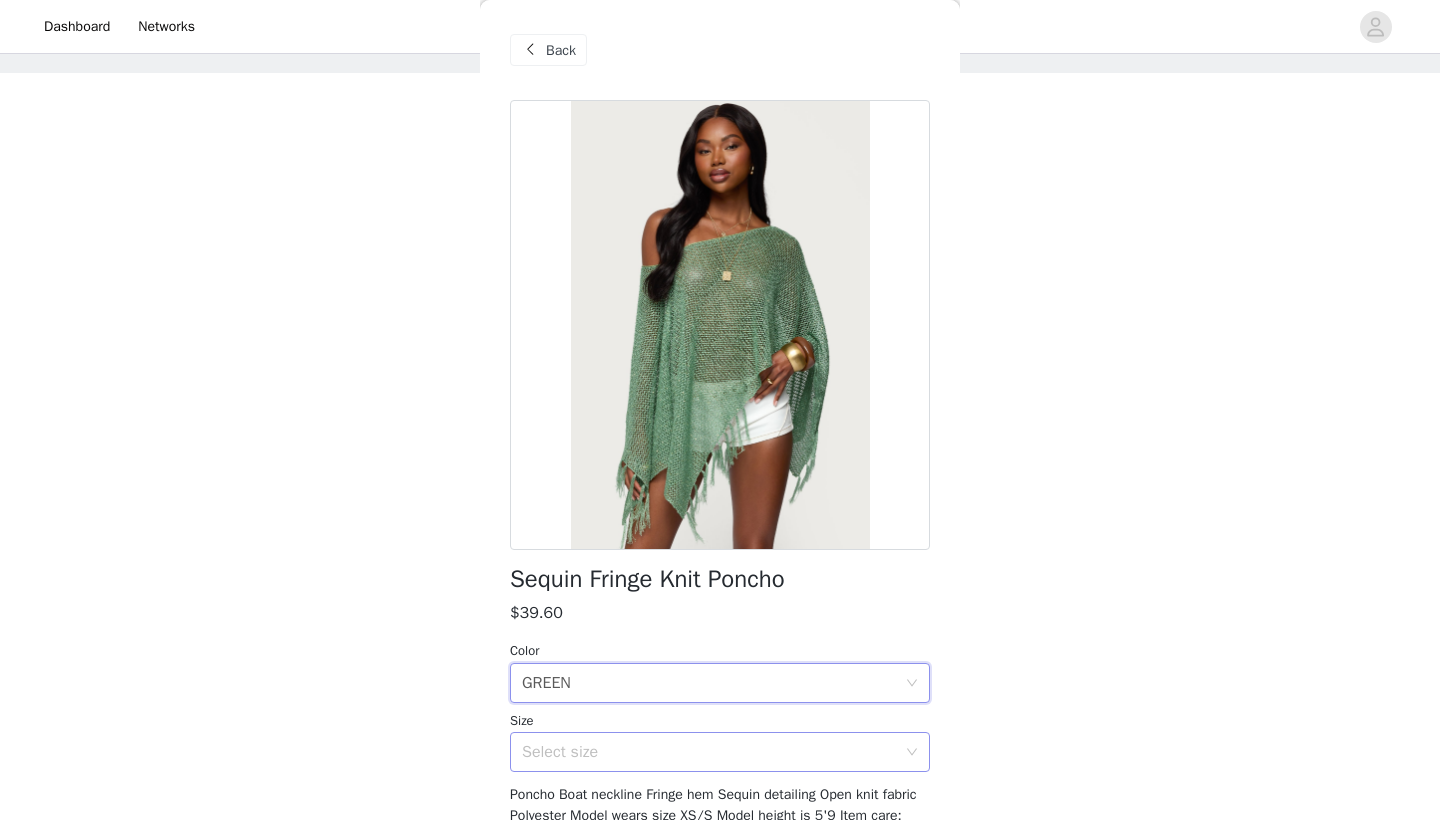 click on "Select size" at bounding box center (709, 752) 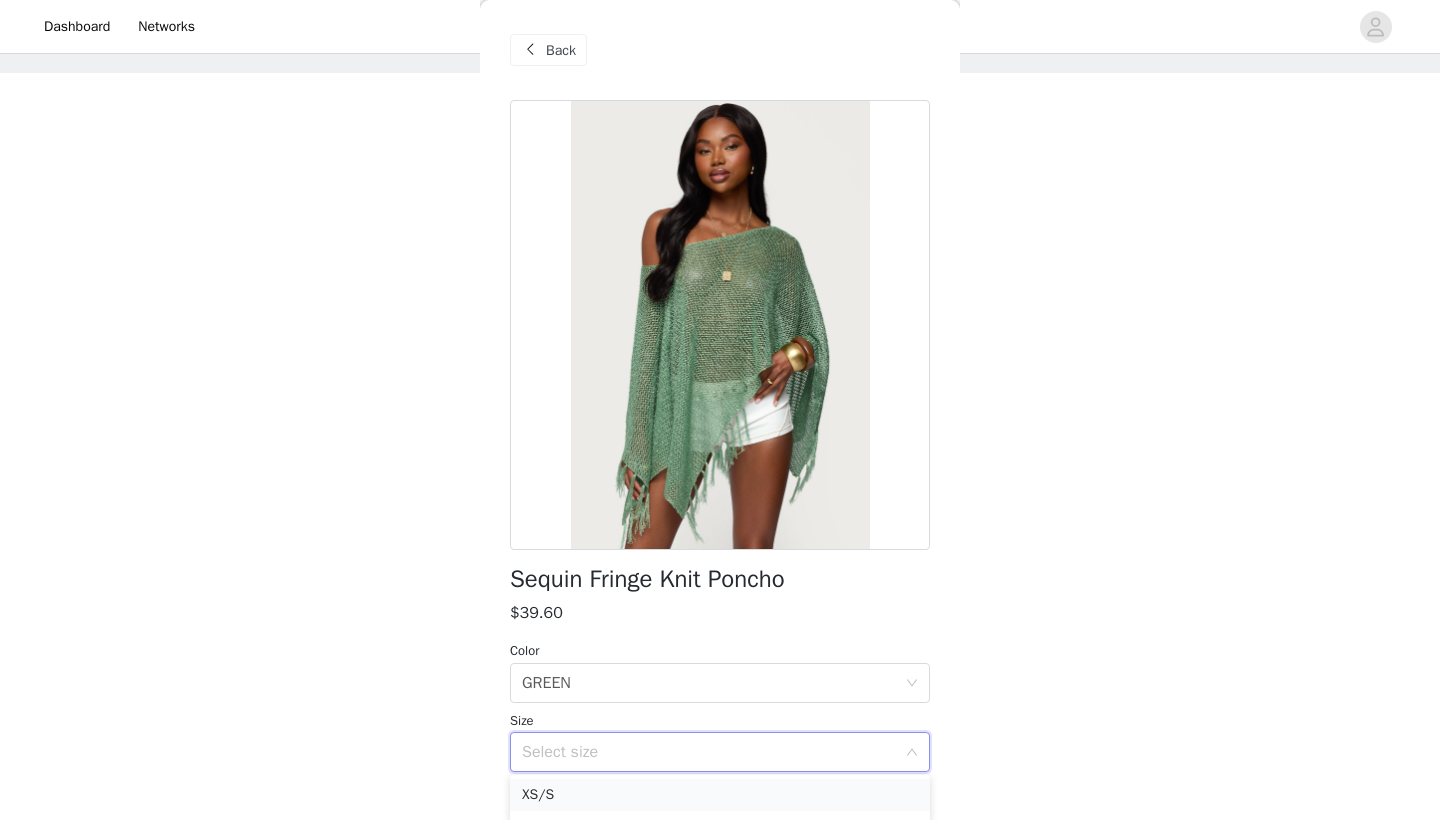 click on "XS/S" at bounding box center (720, 795) 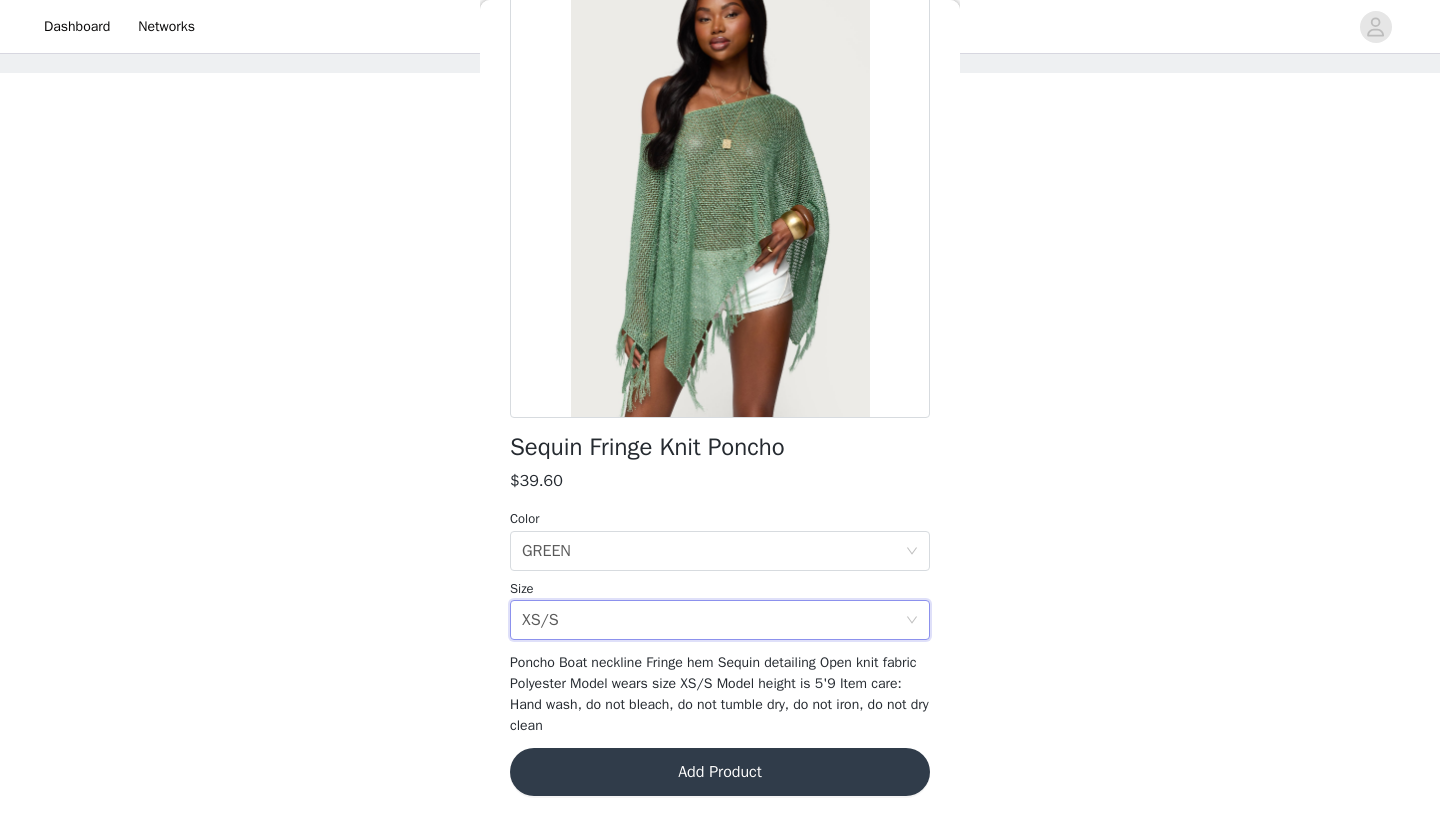 scroll, scrollTop: 131, scrollLeft: 0, axis: vertical 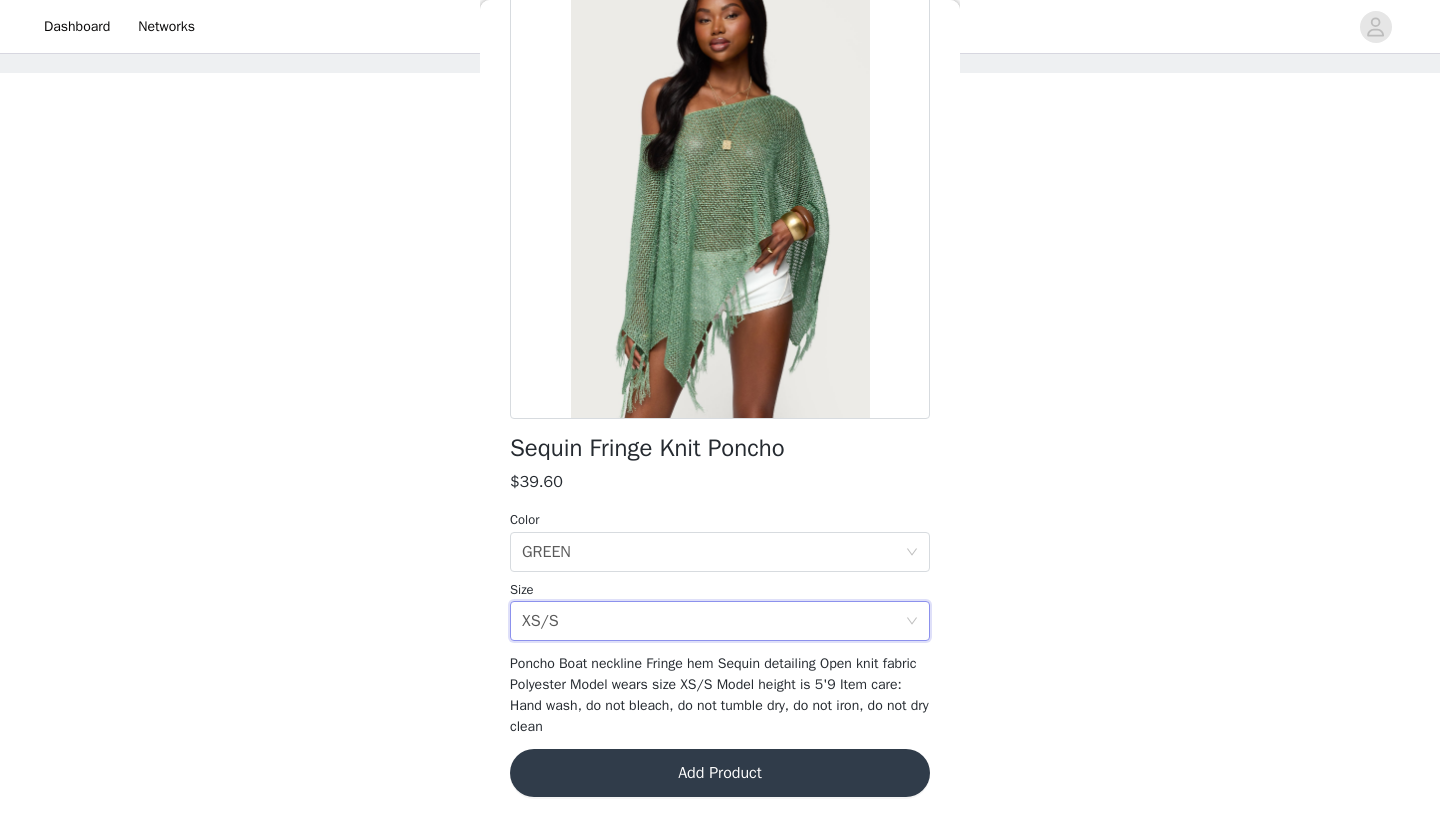 click on "Add Product" at bounding box center (720, 773) 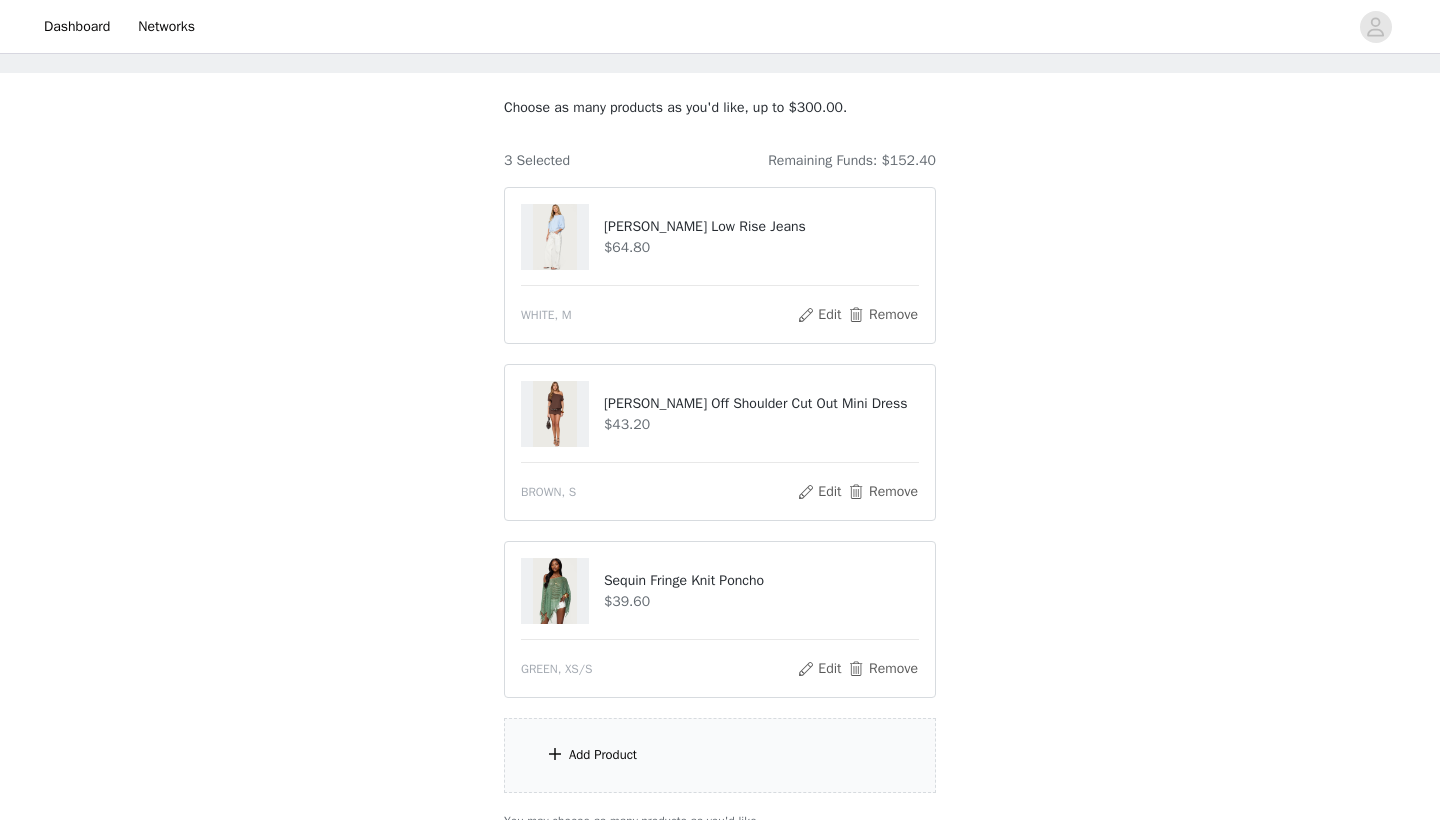 click at bounding box center [555, 754] 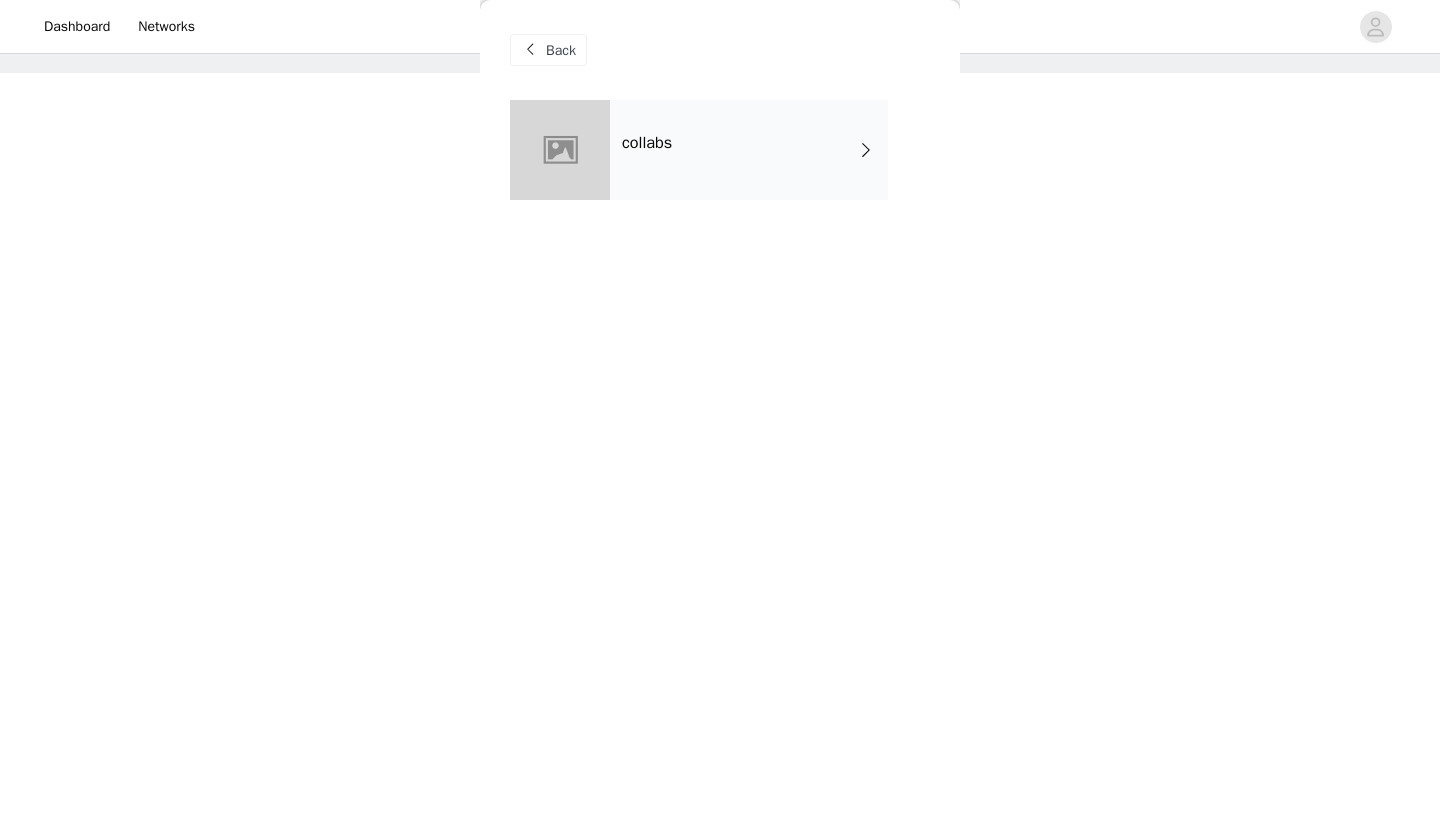 click on "collabs" at bounding box center [749, 150] 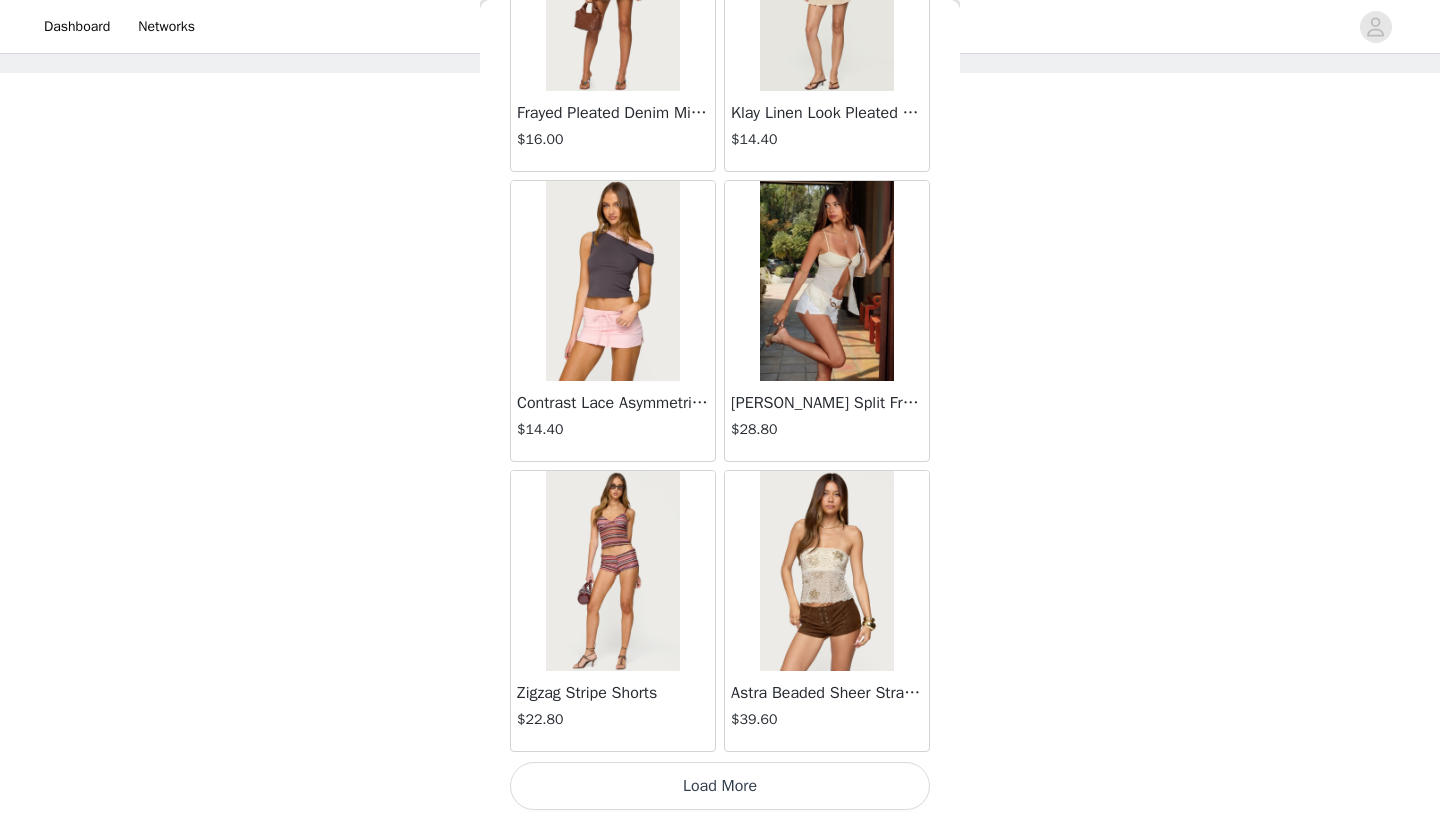 scroll, scrollTop: 2240, scrollLeft: 0, axis: vertical 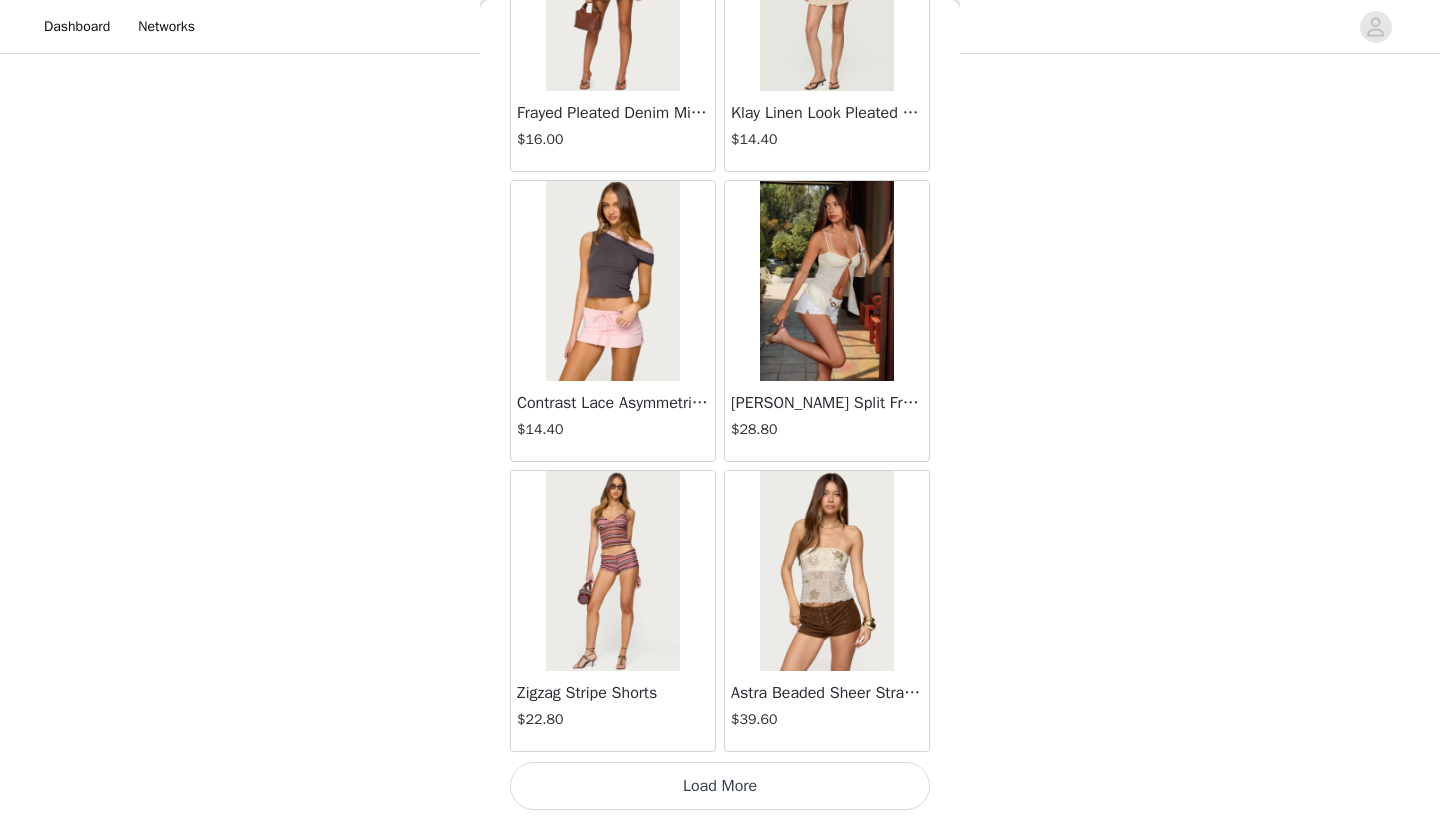 click on "Load More" at bounding box center (720, 786) 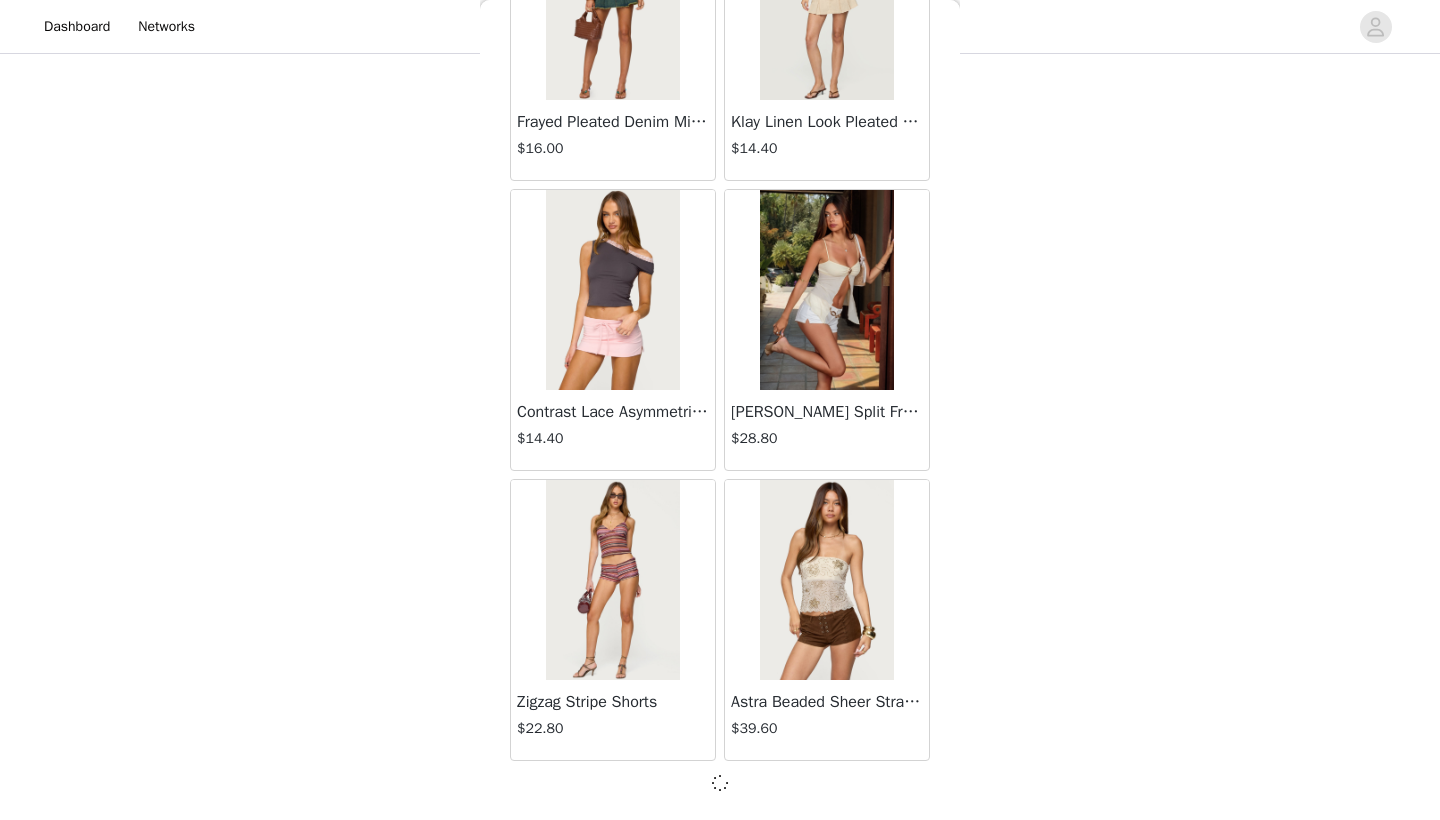 scroll, scrollTop: 2231, scrollLeft: 0, axis: vertical 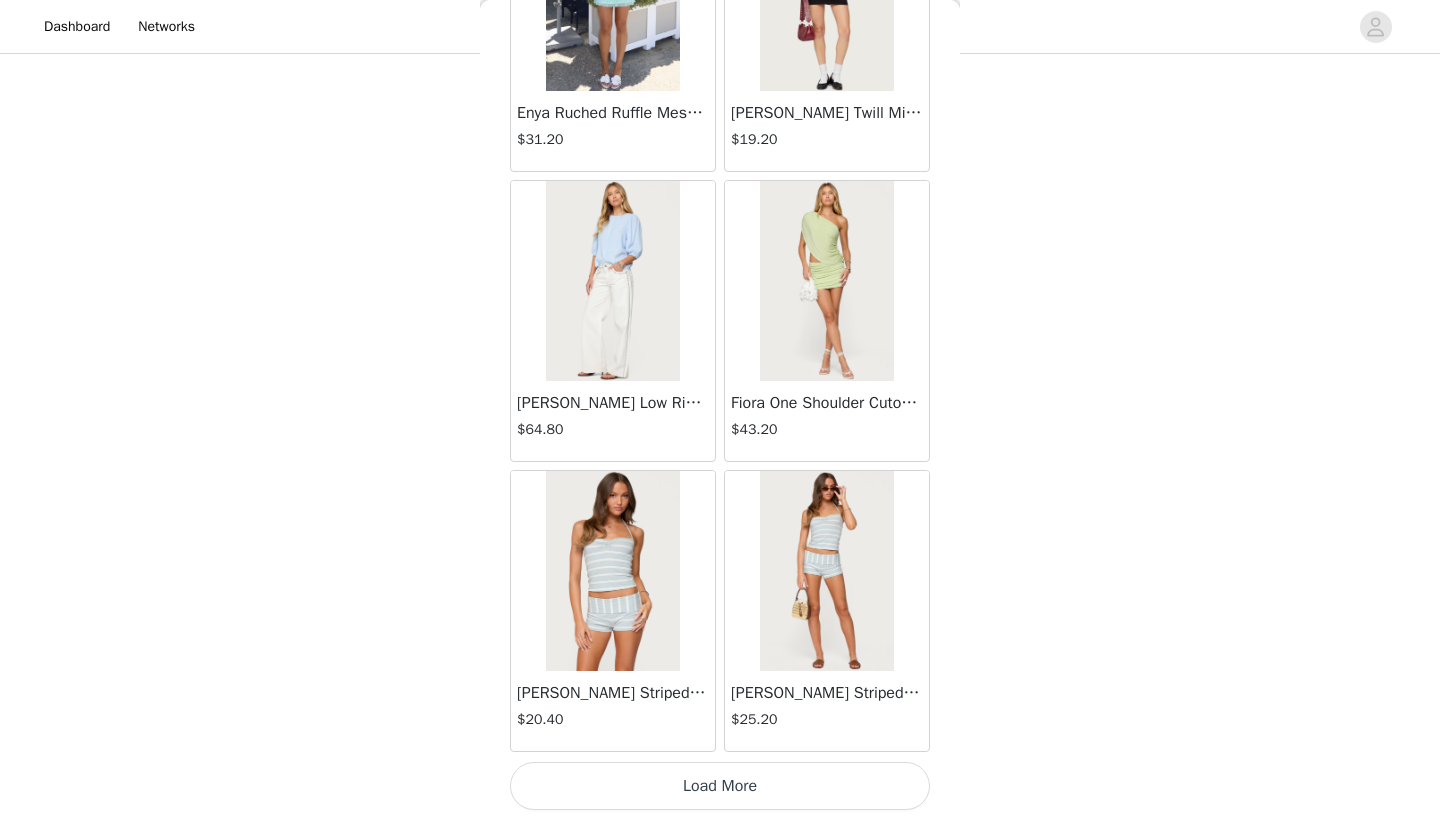click on "Load More" at bounding box center [720, 786] 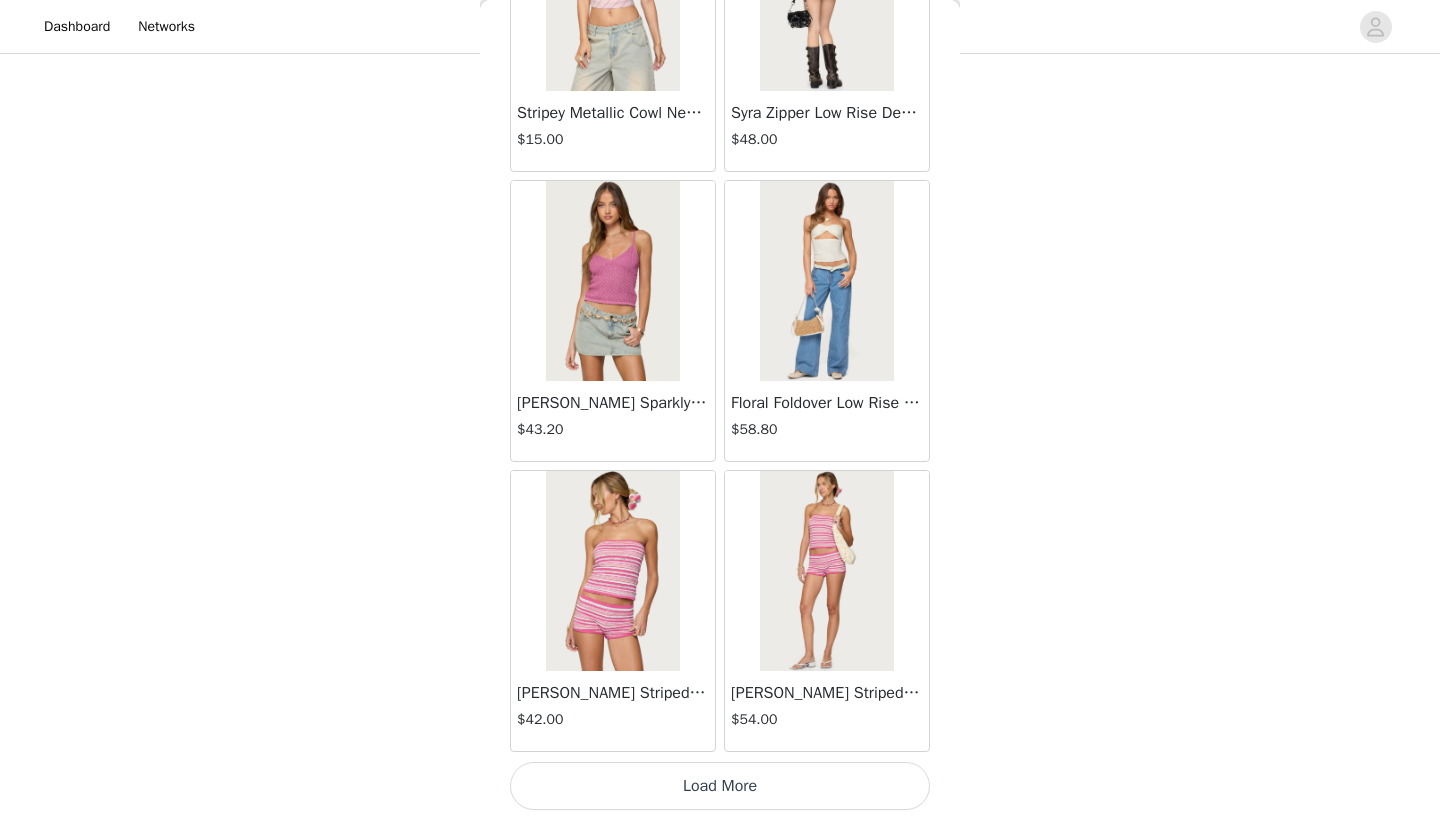 scroll, scrollTop: 8040, scrollLeft: 0, axis: vertical 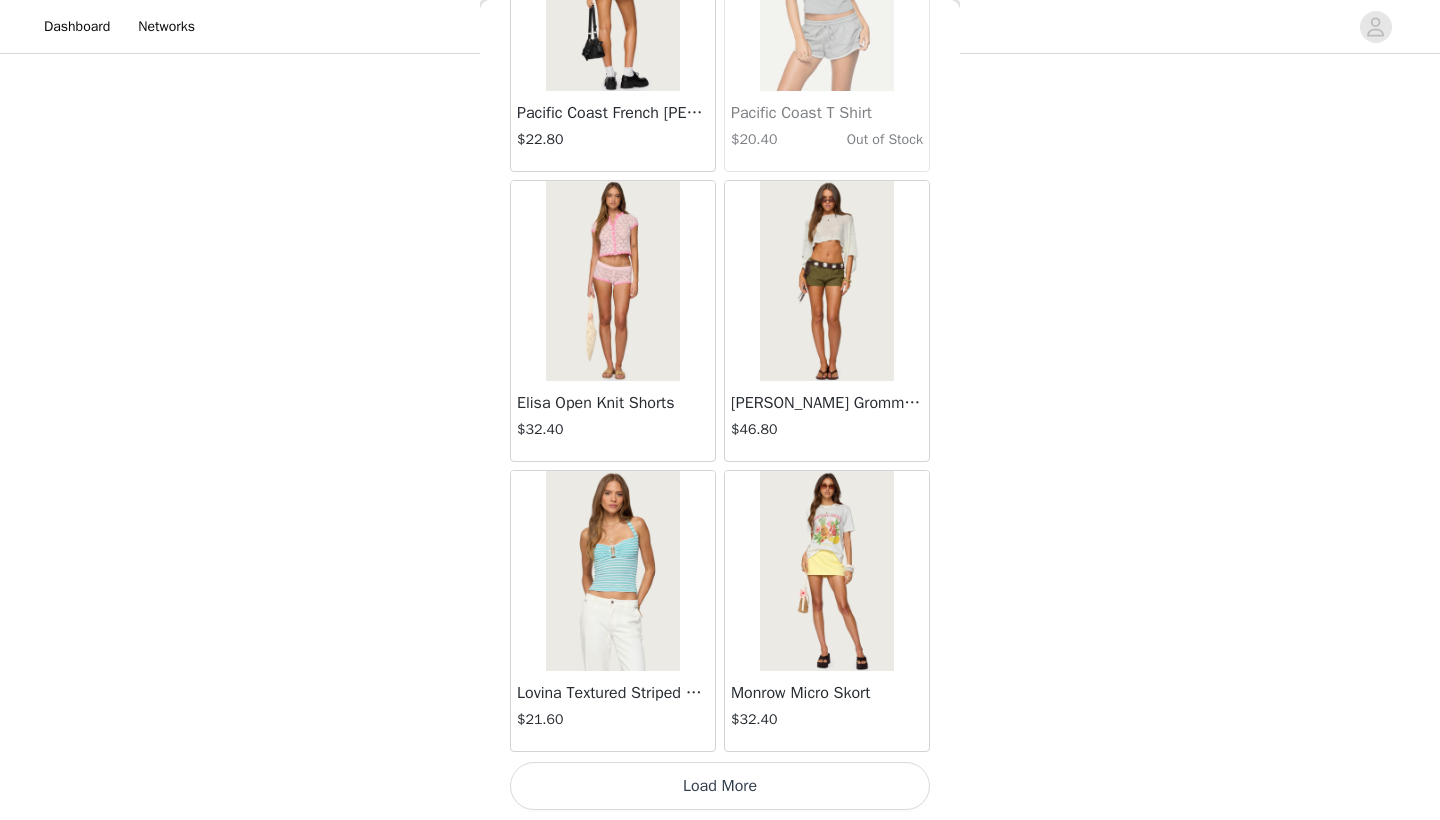 click on "Load More" at bounding box center [720, 786] 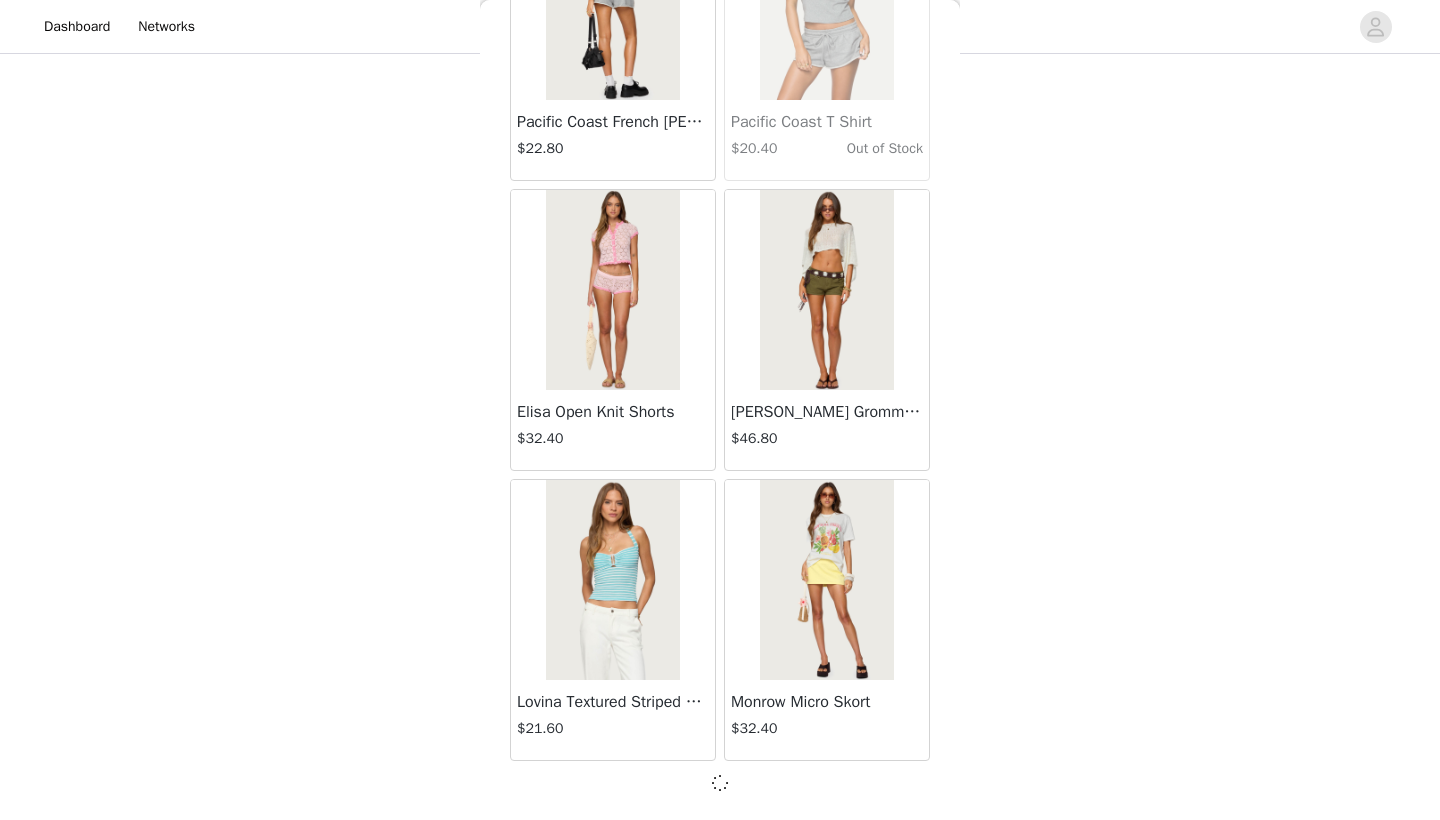 scroll, scrollTop: 10931, scrollLeft: 0, axis: vertical 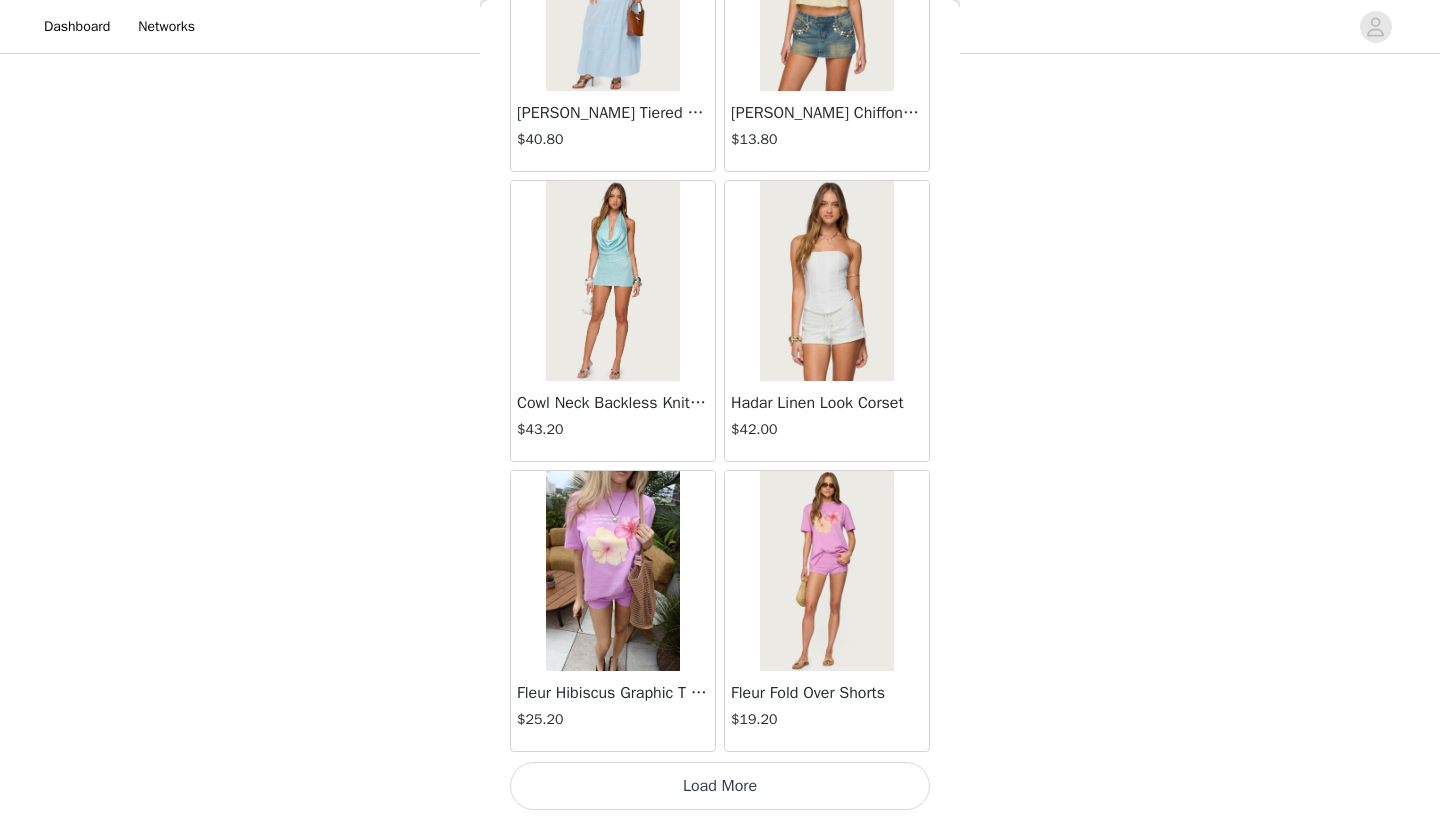 click on "Load More" at bounding box center (720, 786) 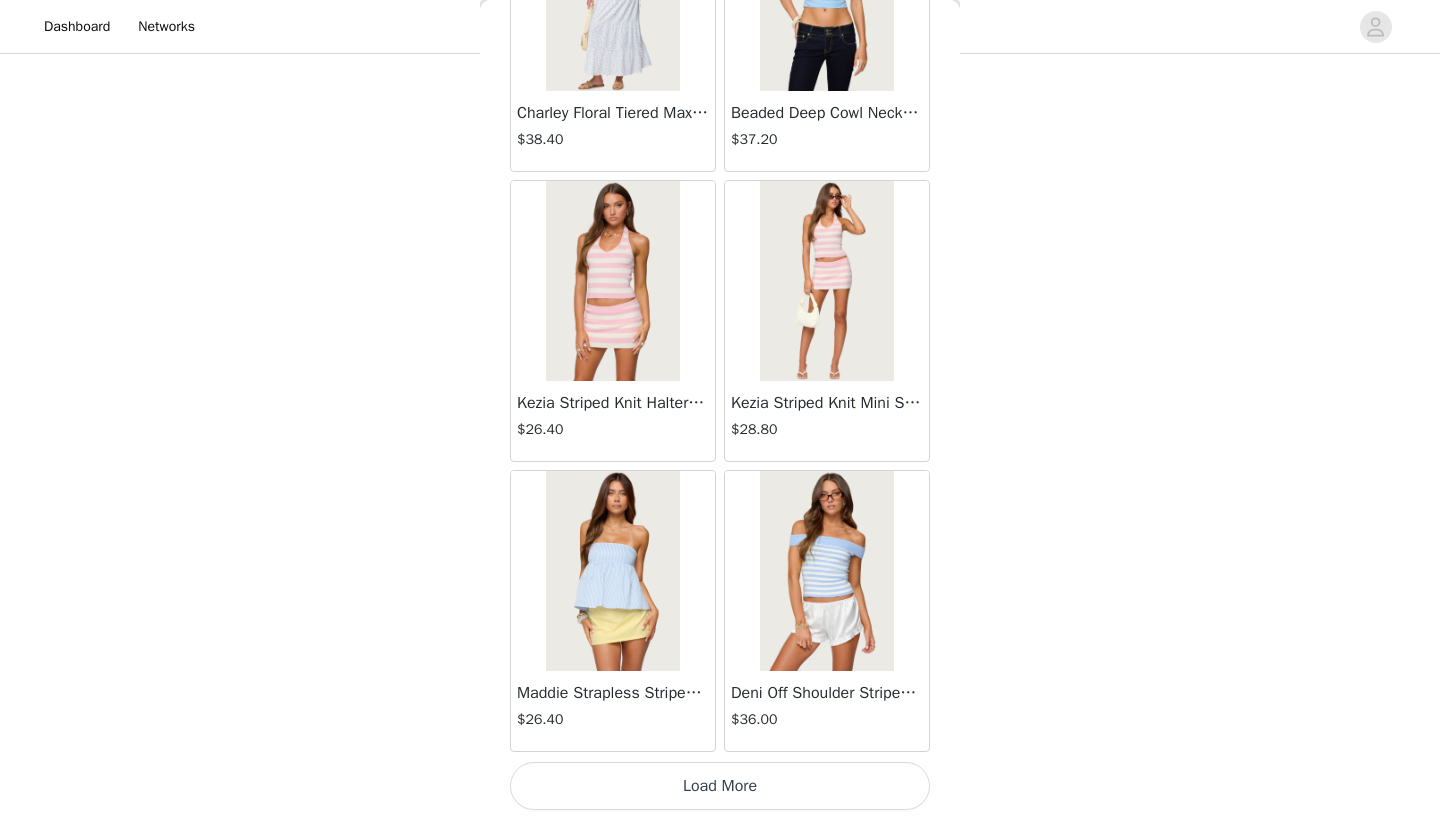 click on "Load More" at bounding box center (720, 786) 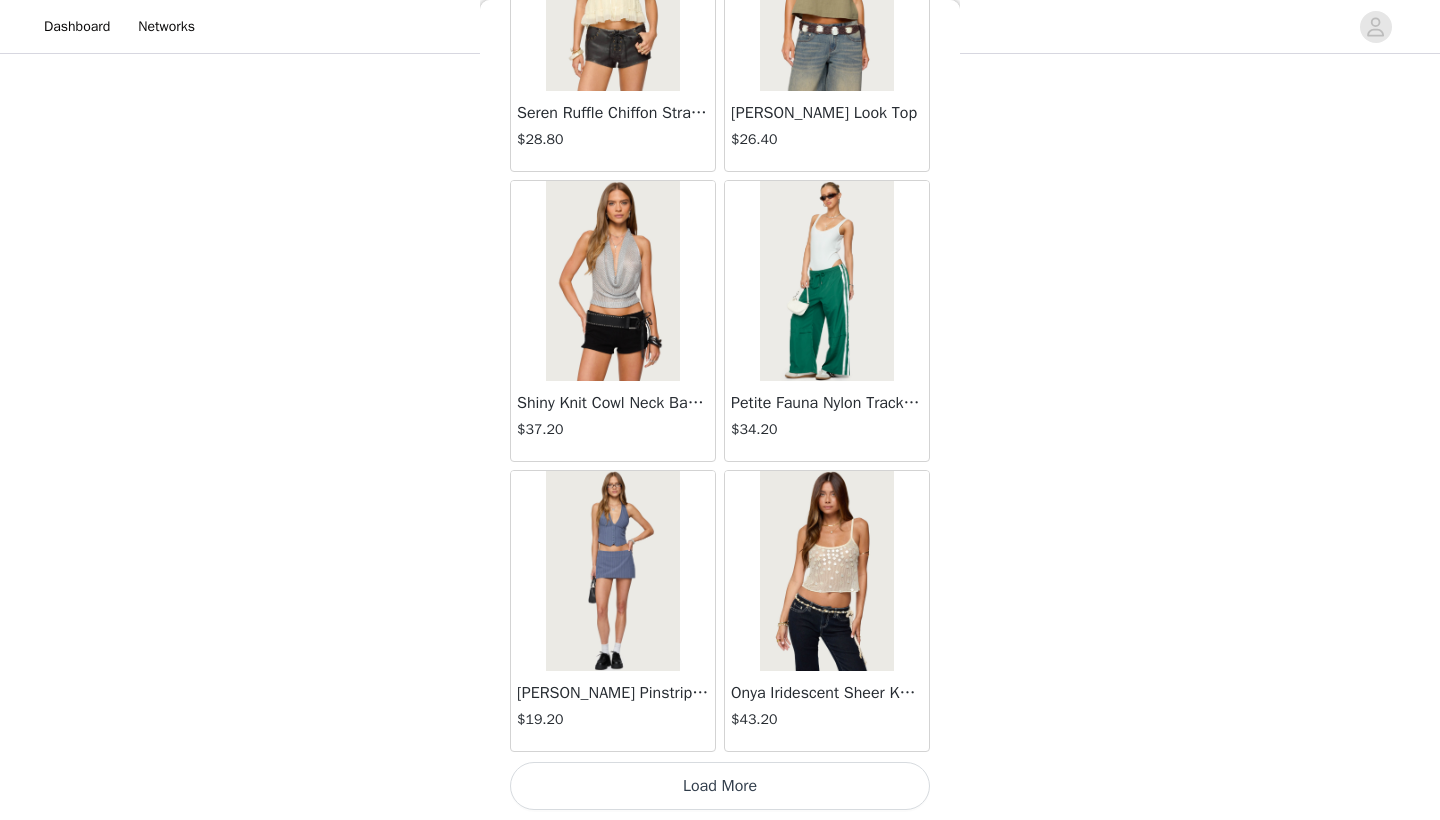 scroll, scrollTop: 19640, scrollLeft: 0, axis: vertical 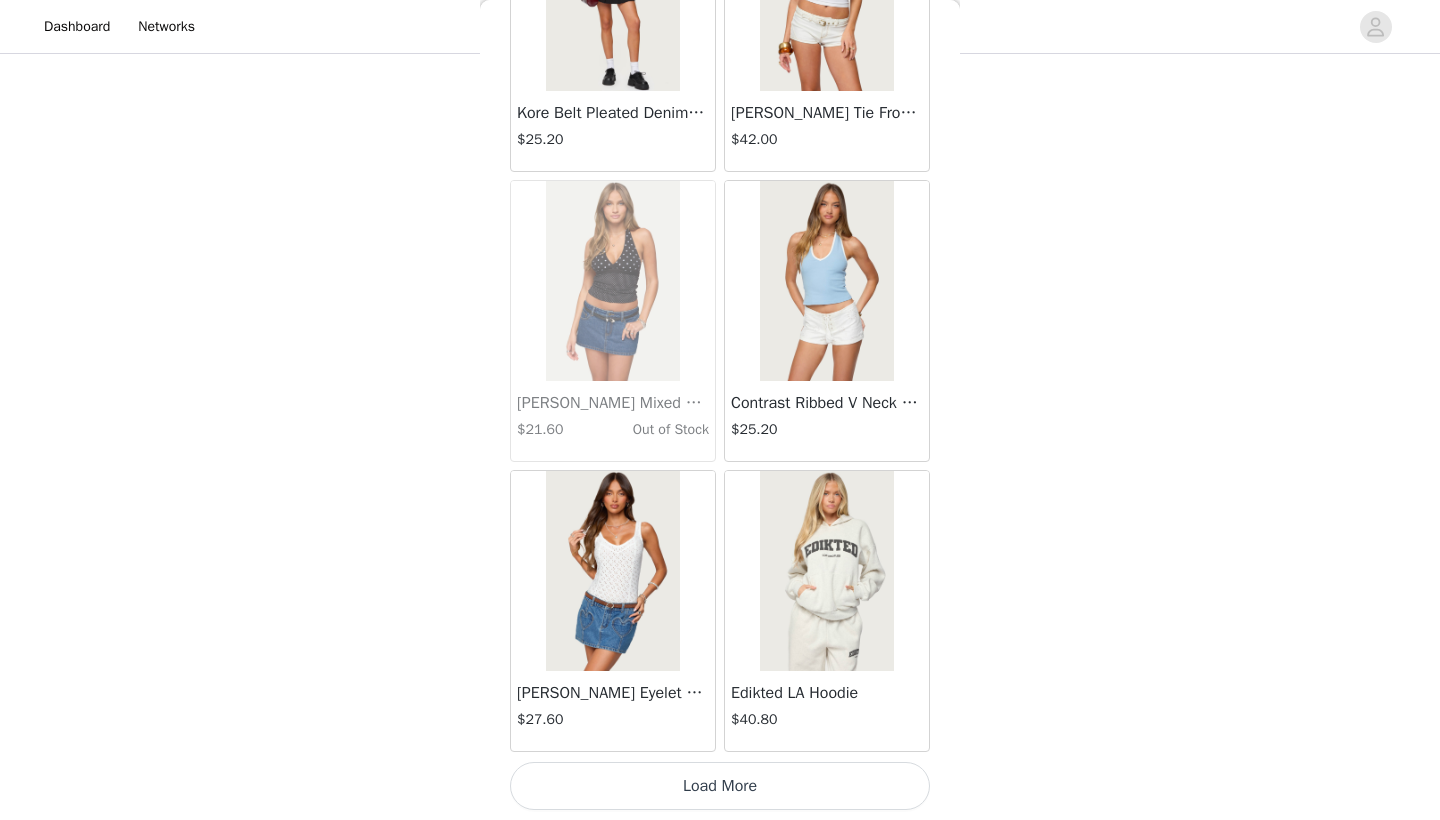 click on "Load More" at bounding box center (720, 786) 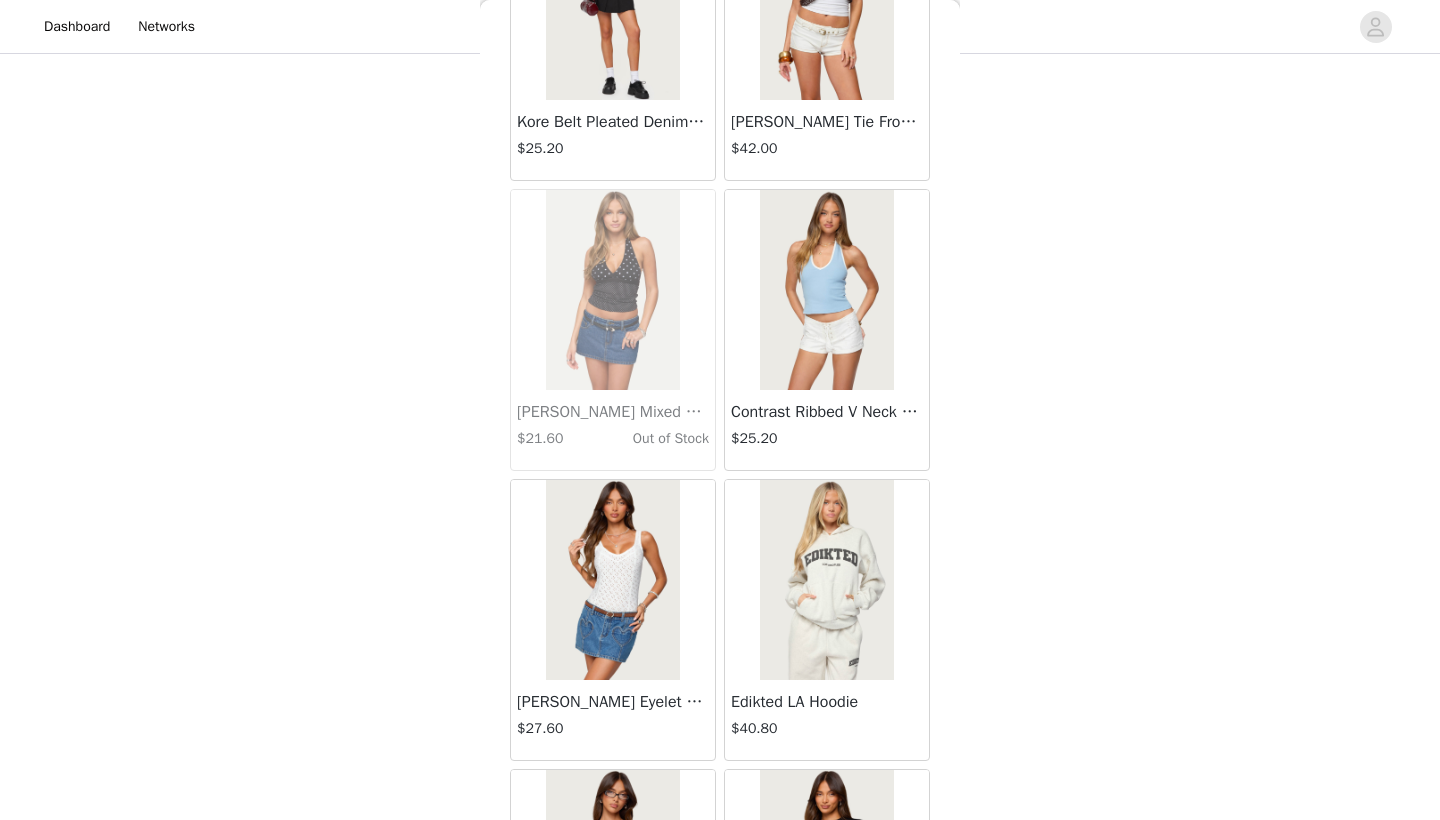 scroll, scrollTop: 267, scrollLeft: 0, axis: vertical 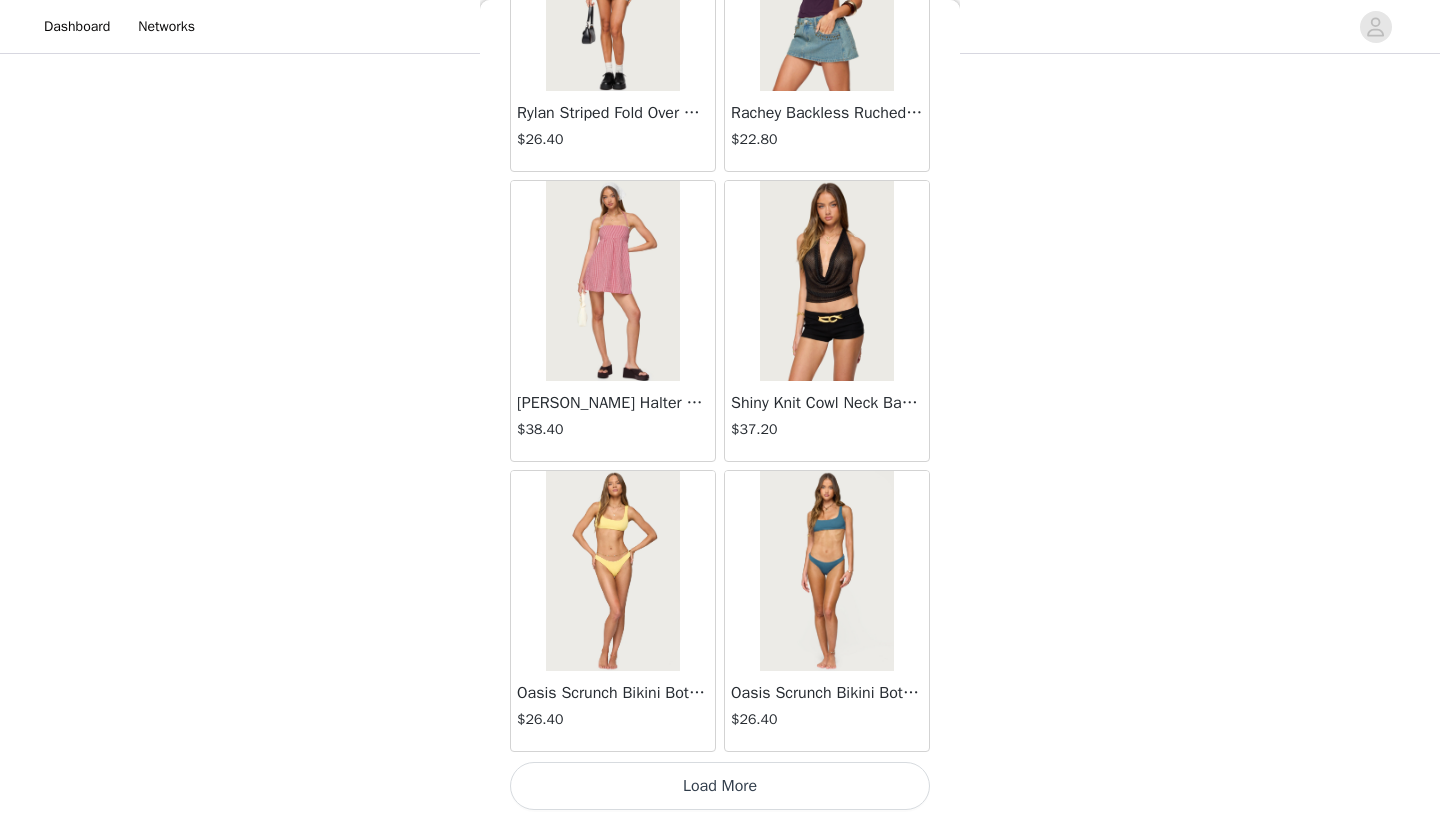click on "Load More" at bounding box center [720, 786] 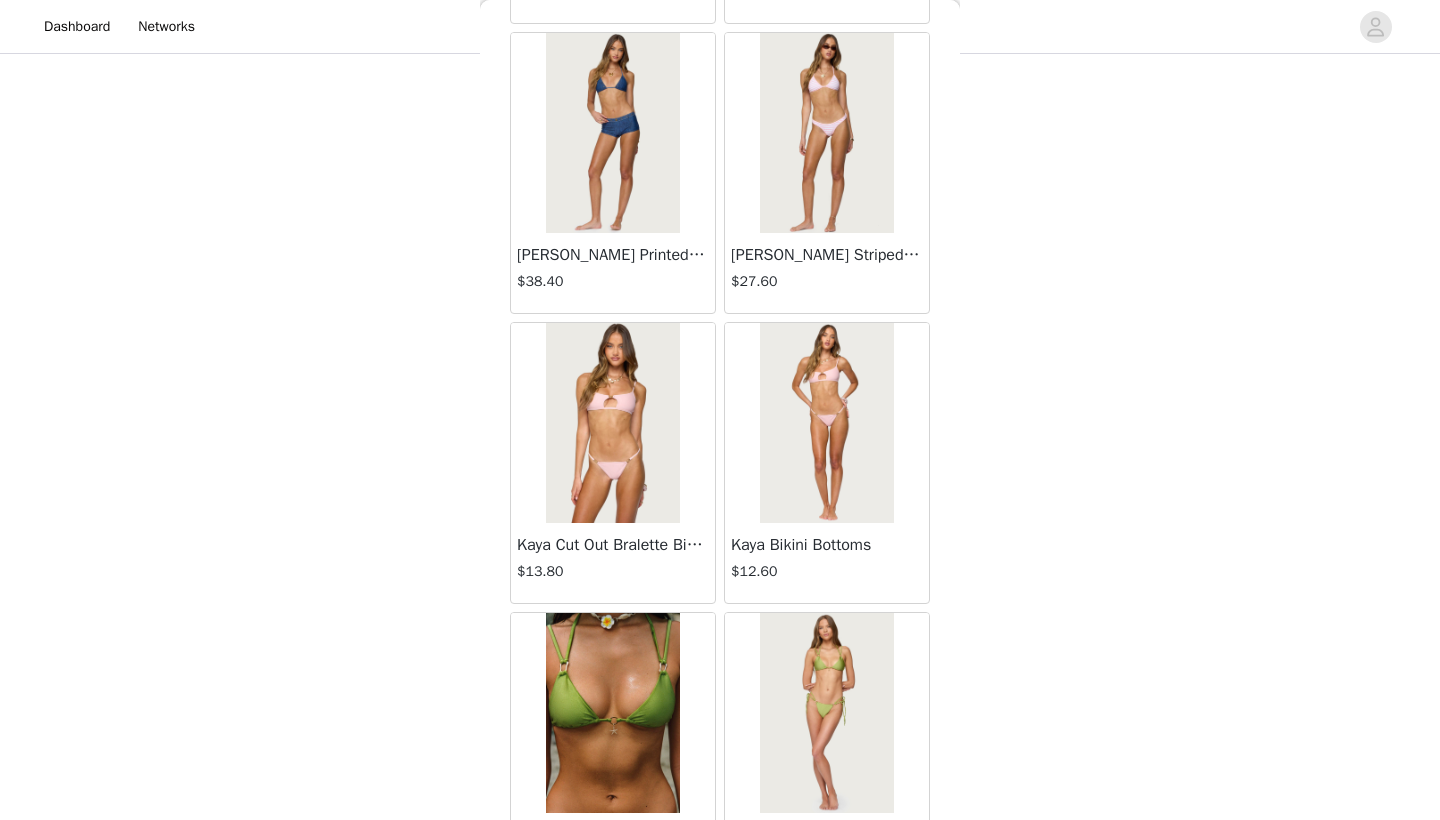 scroll, scrollTop: 28199, scrollLeft: 0, axis: vertical 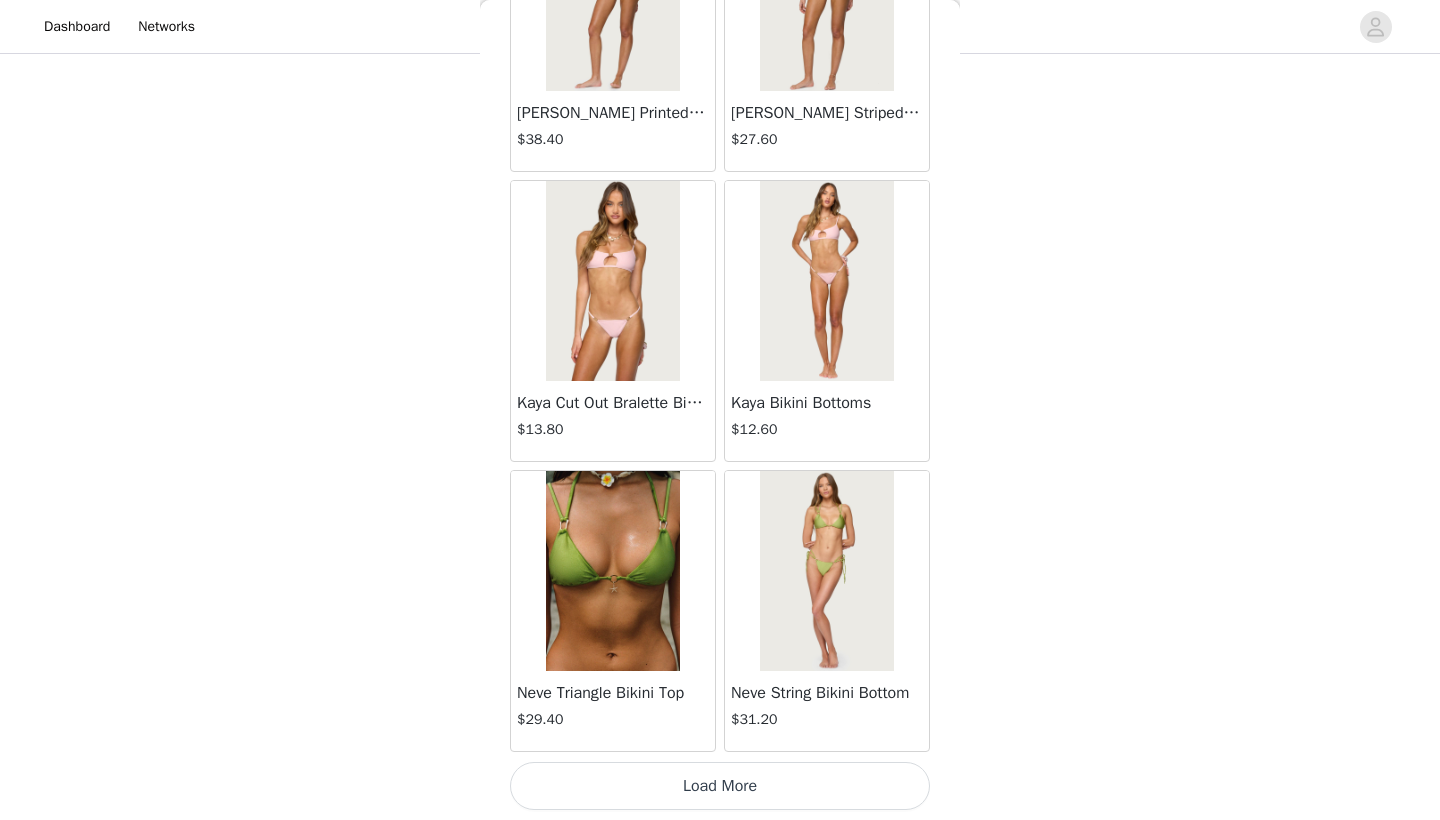 click on "Load More" at bounding box center [720, 786] 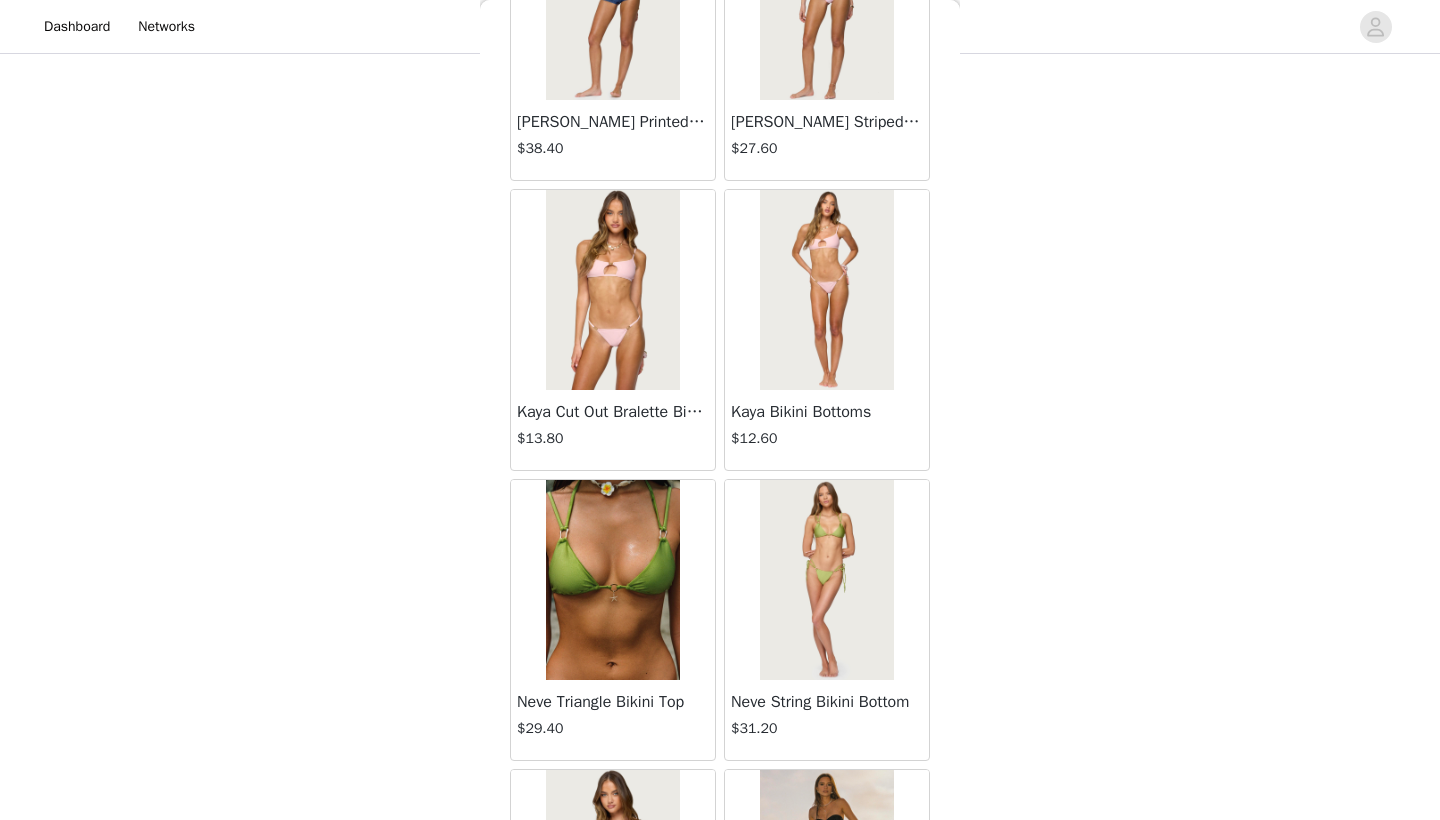 scroll, scrollTop: 266, scrollLeft: 0, axis: vertical 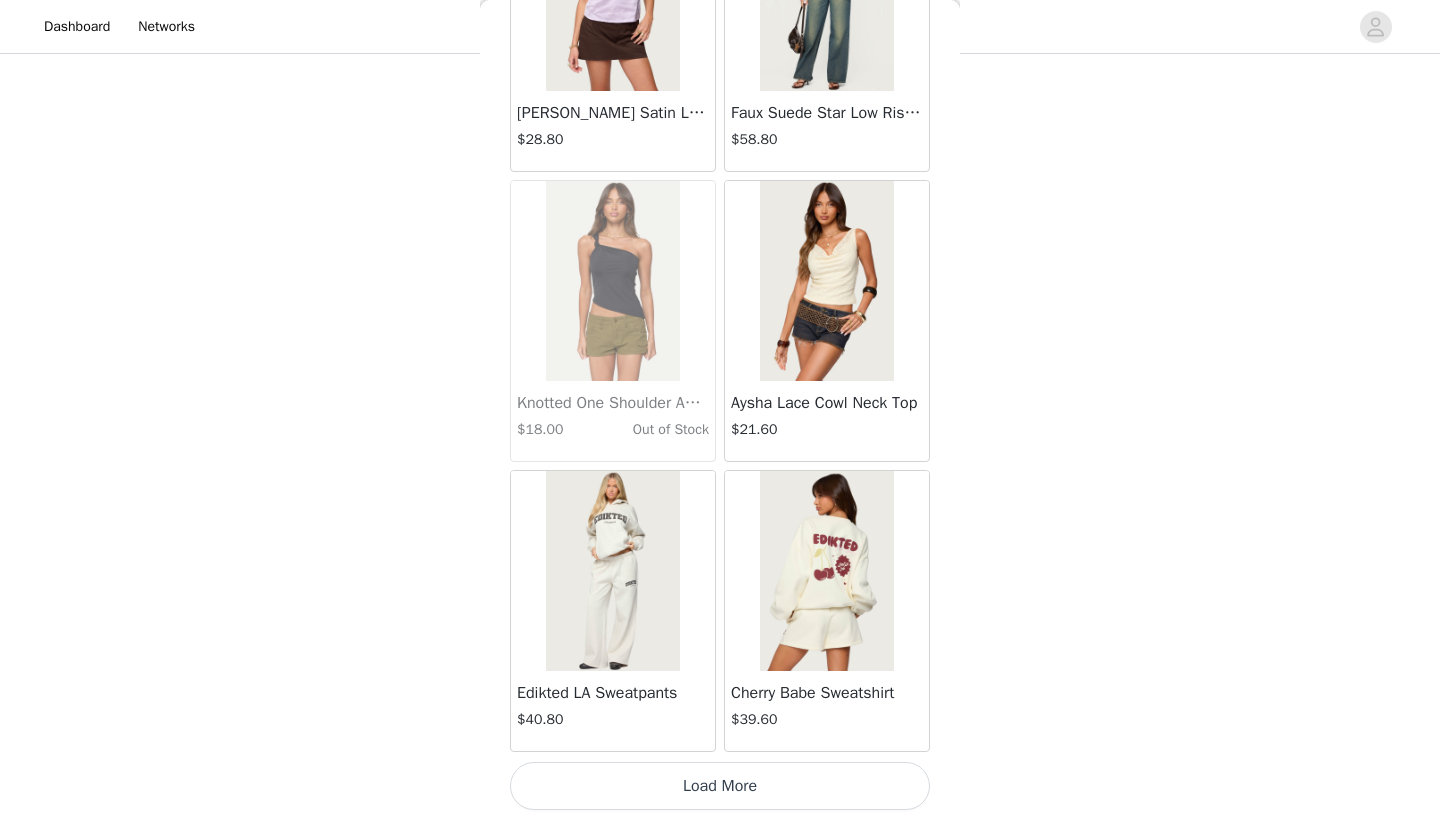 click on "Load More" at bounding box center (720, 786) 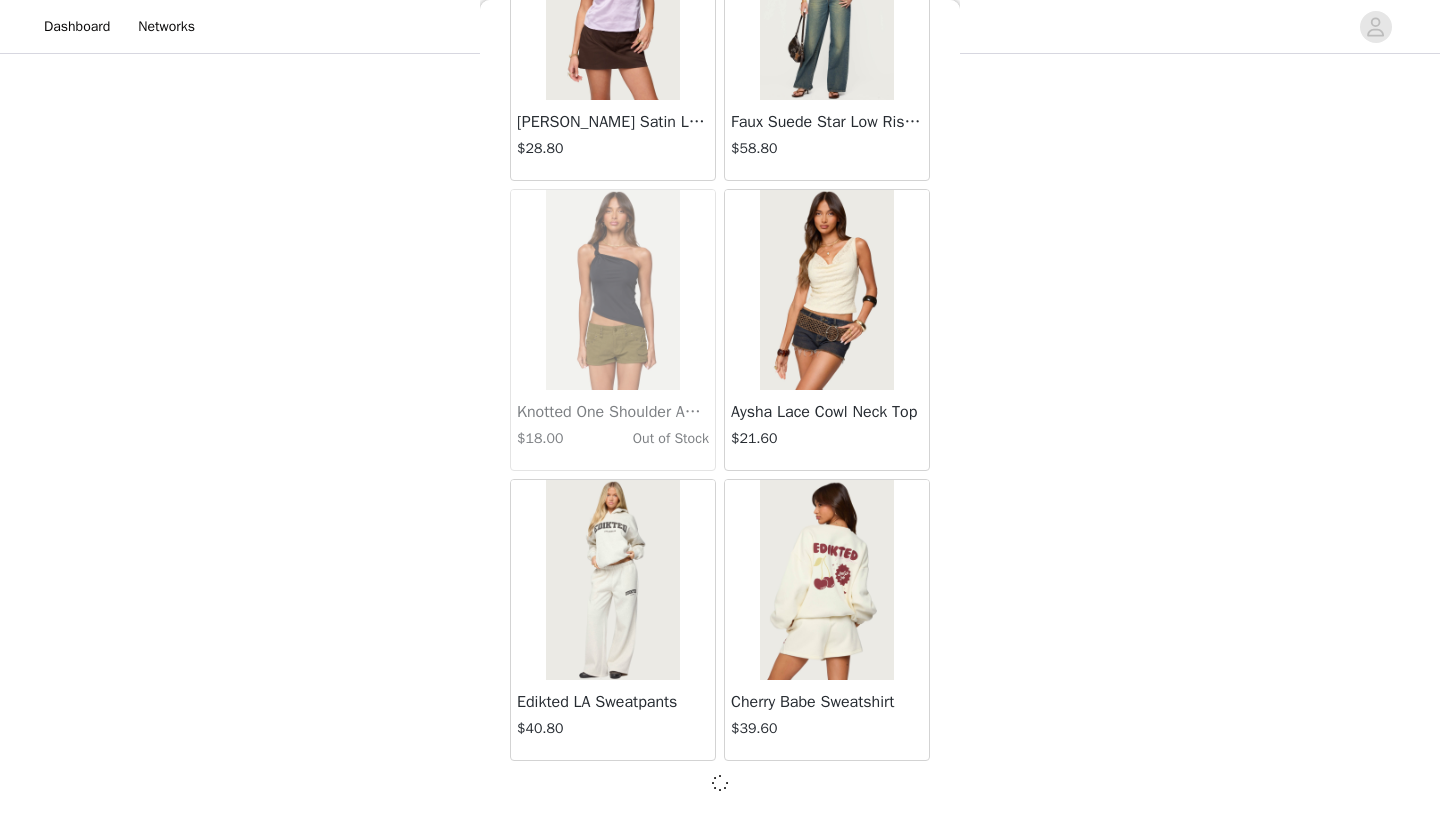 scroll, scrollTop: 31231, scrollLeft: 0, axis: vertical 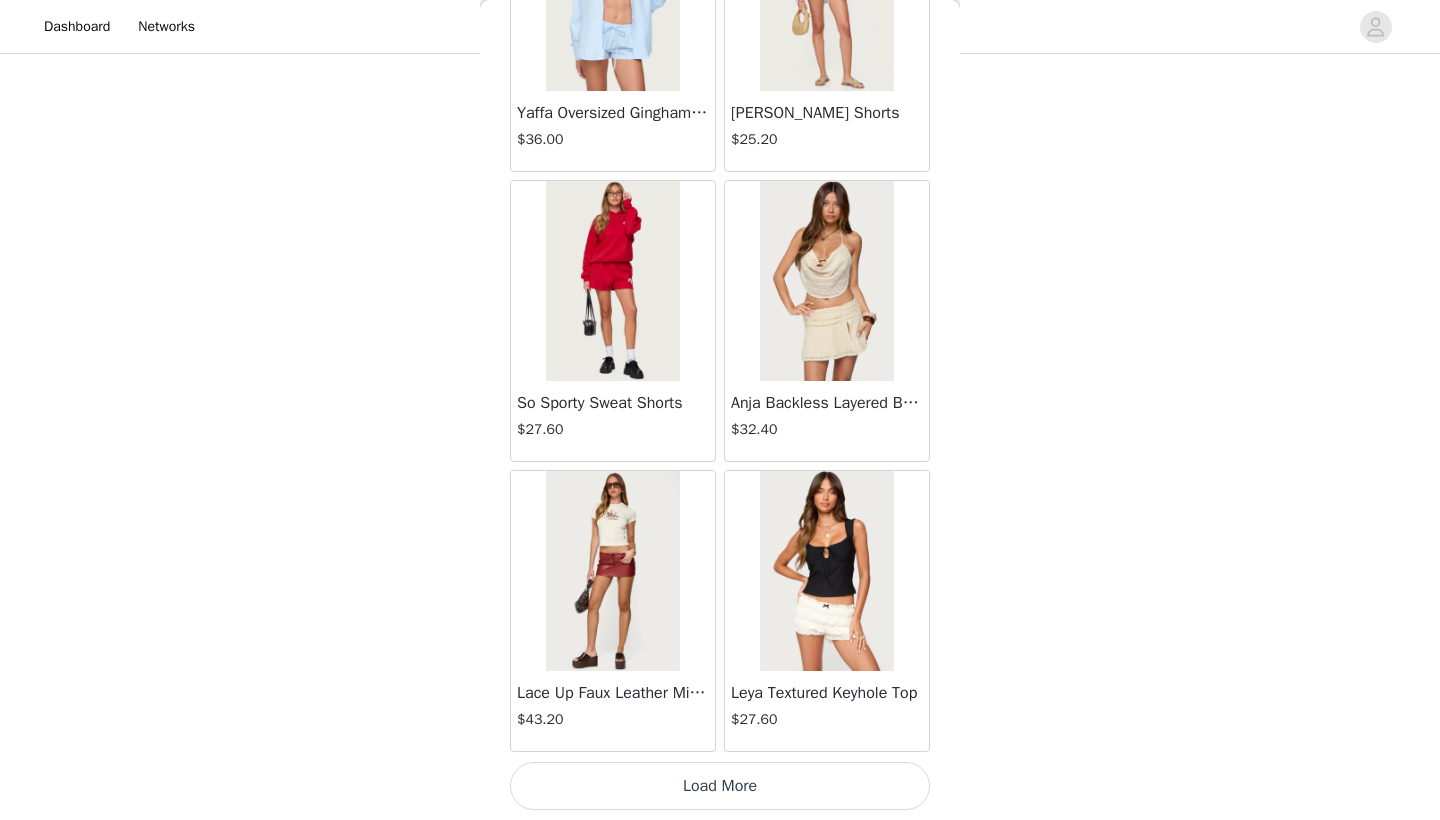 click on "Load More" at bounding box center [720, 786] 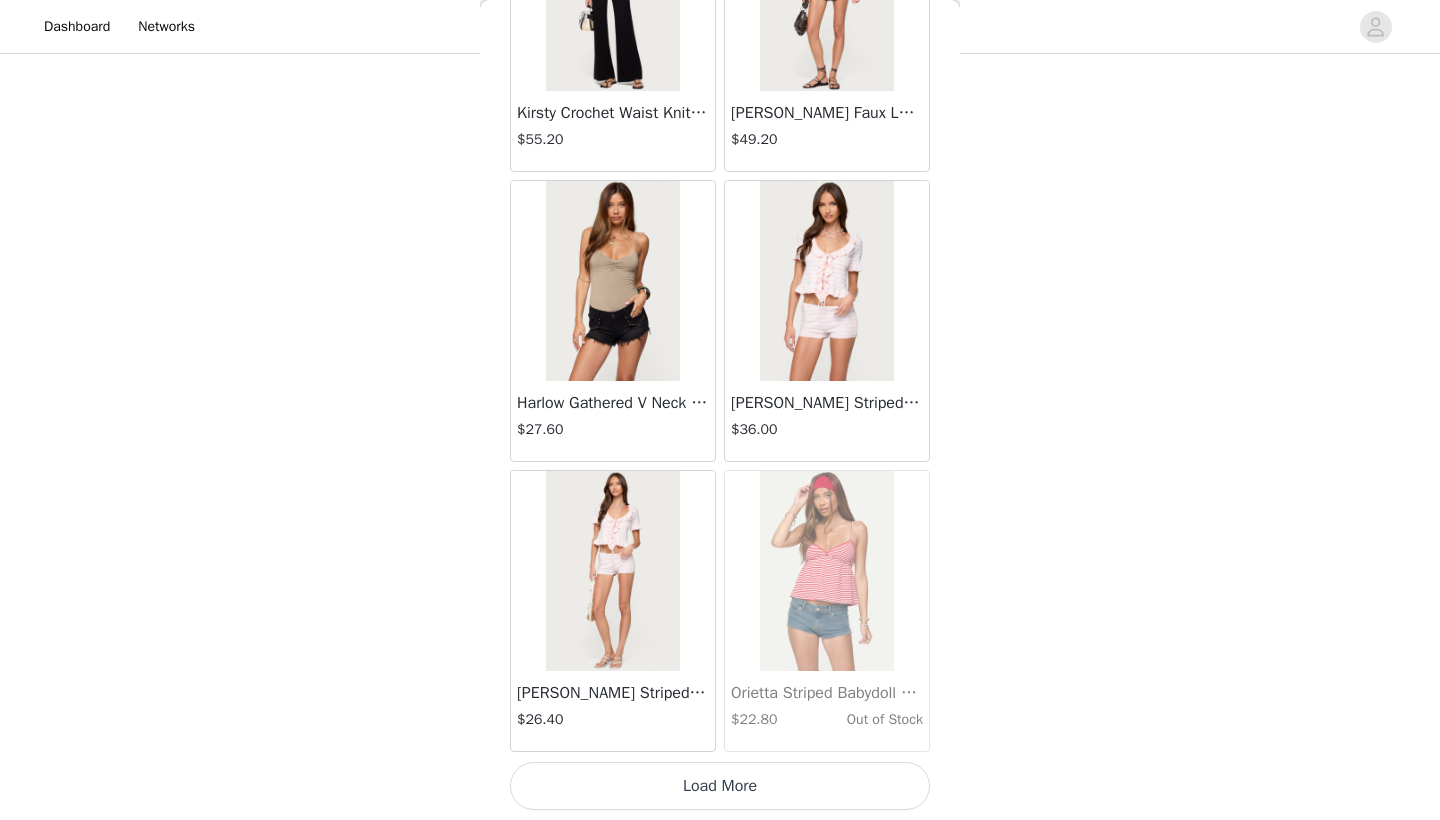 click on "Load More" at bounding box center (720, 786) 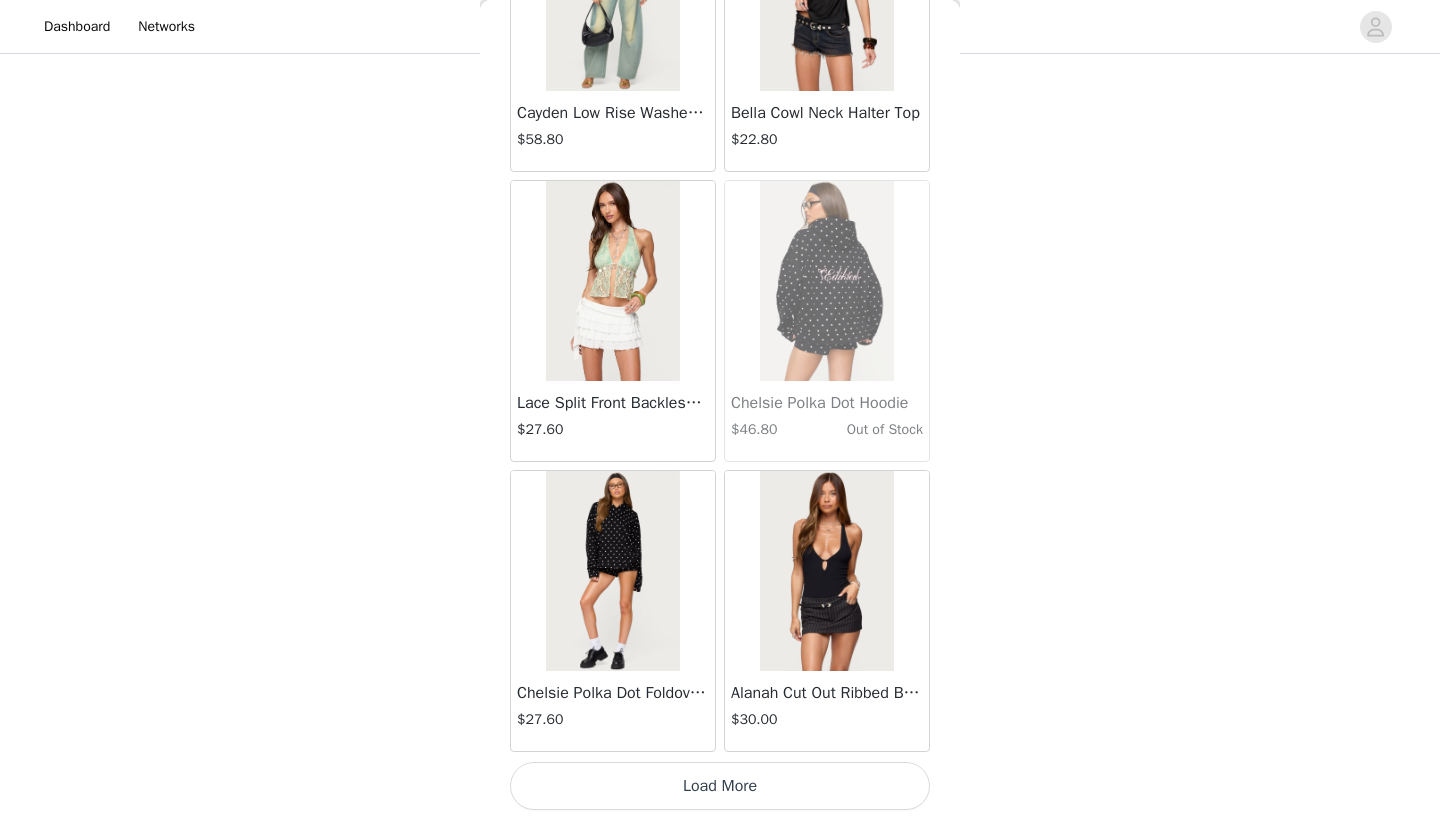 click on "Load More" at bounding box center [720, 786] 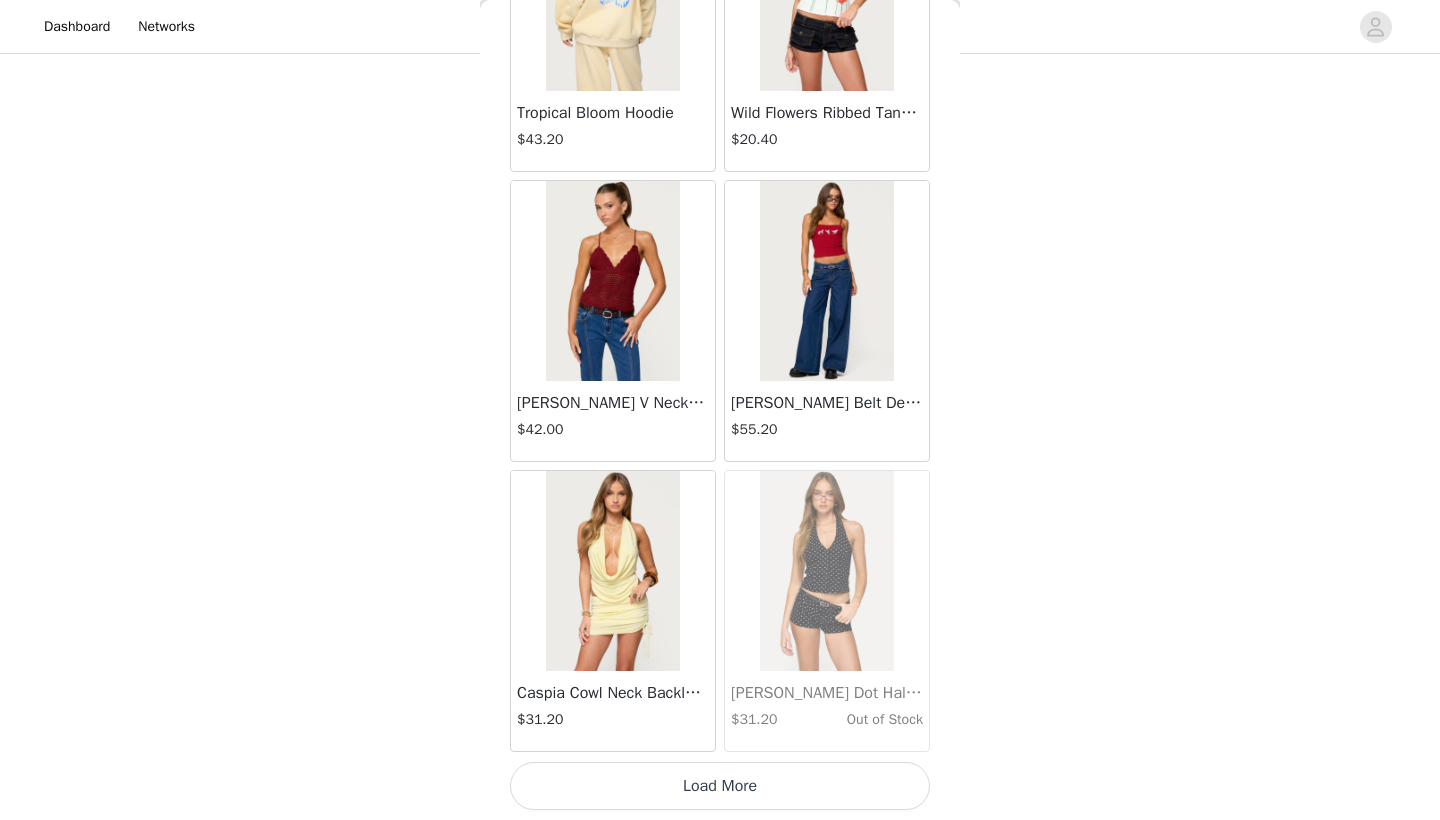 scroll, scrollTop: 42840, scrollLeft: 0, axis: vertical 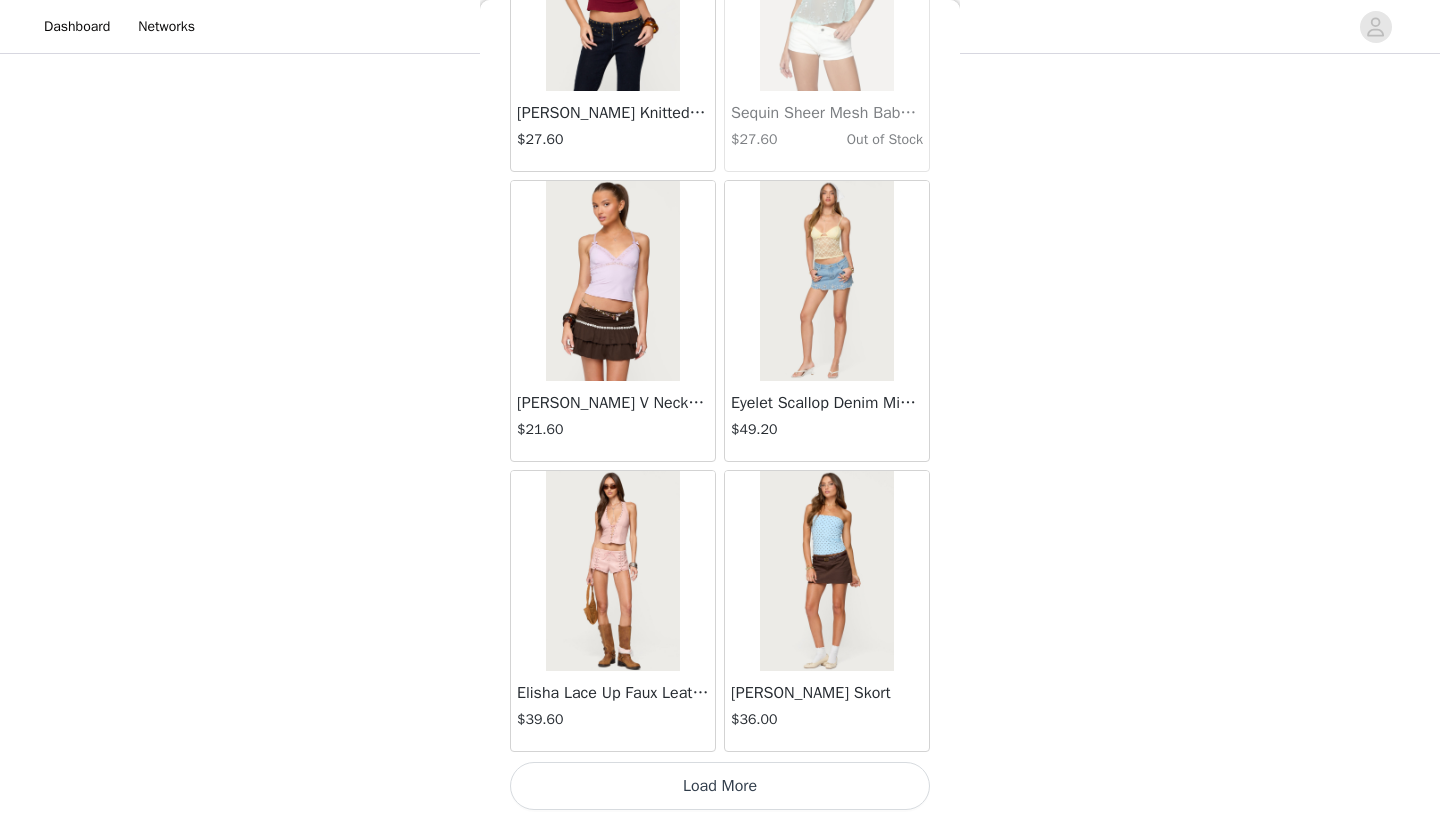 click on "Load More" at bounding box center (720, 786) 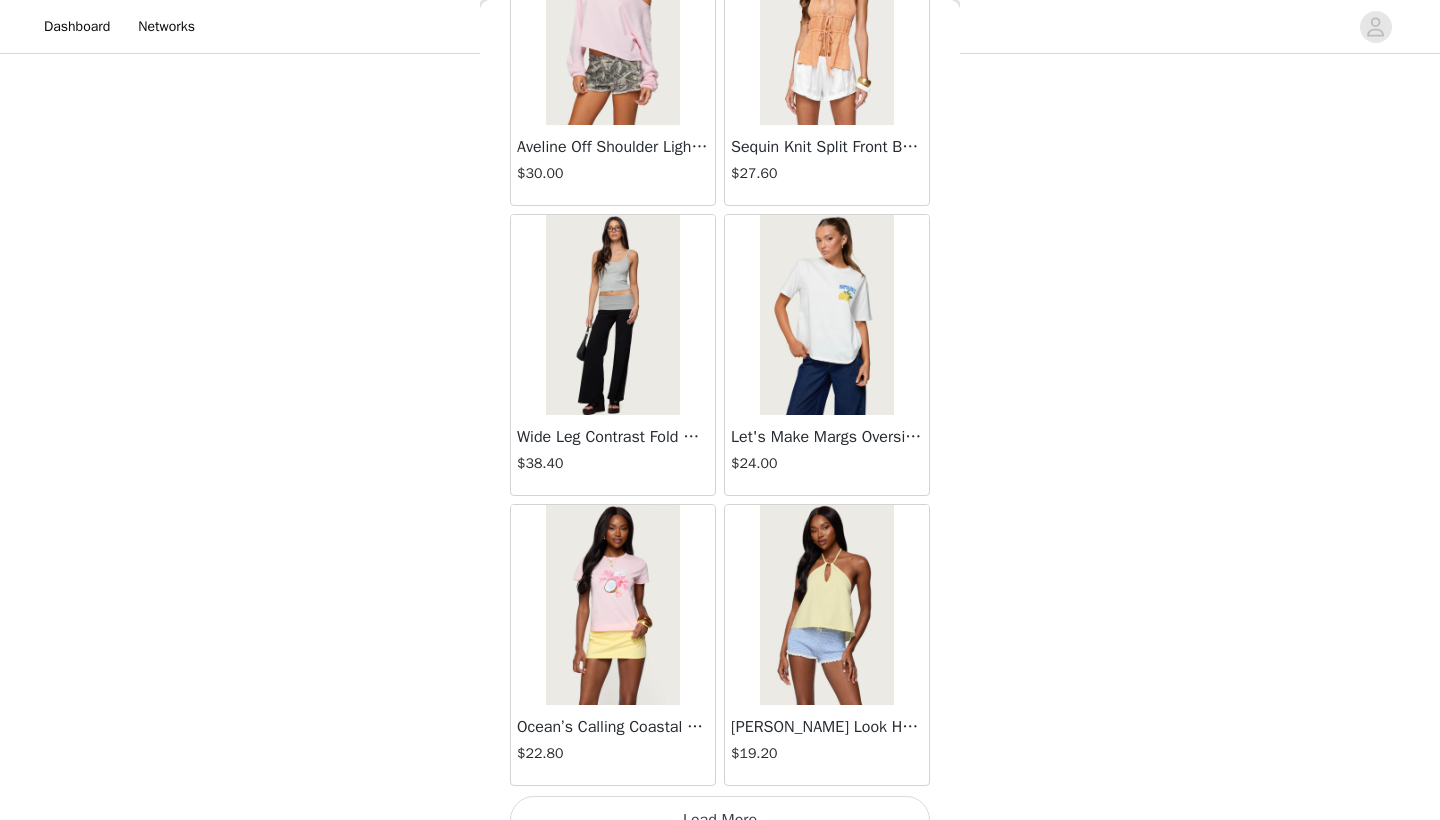 scroll, scrollTop: 48628, scrollLeft: 0, axis: vertical 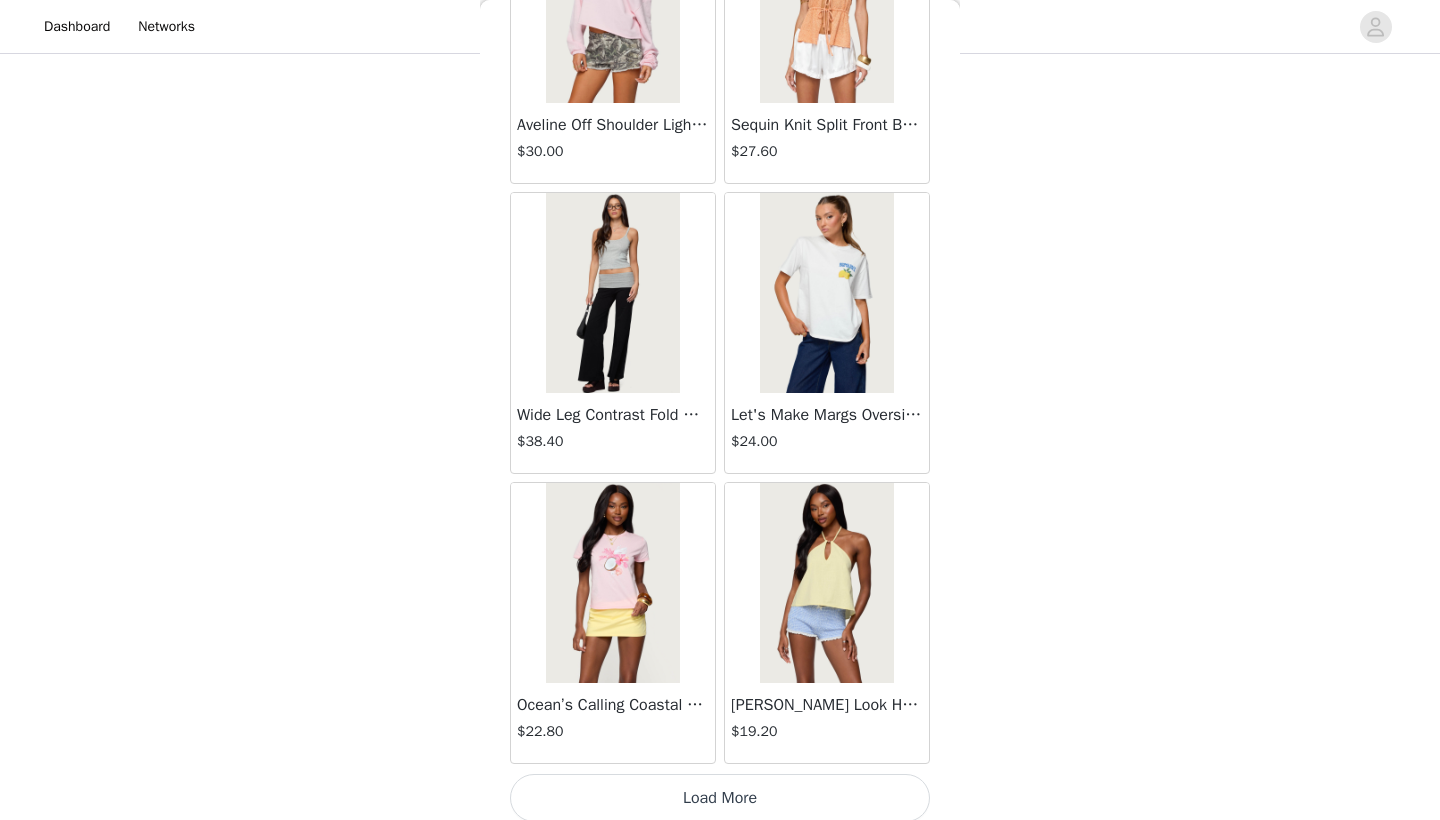 click on "Load More" at bounding box center (720, 798) 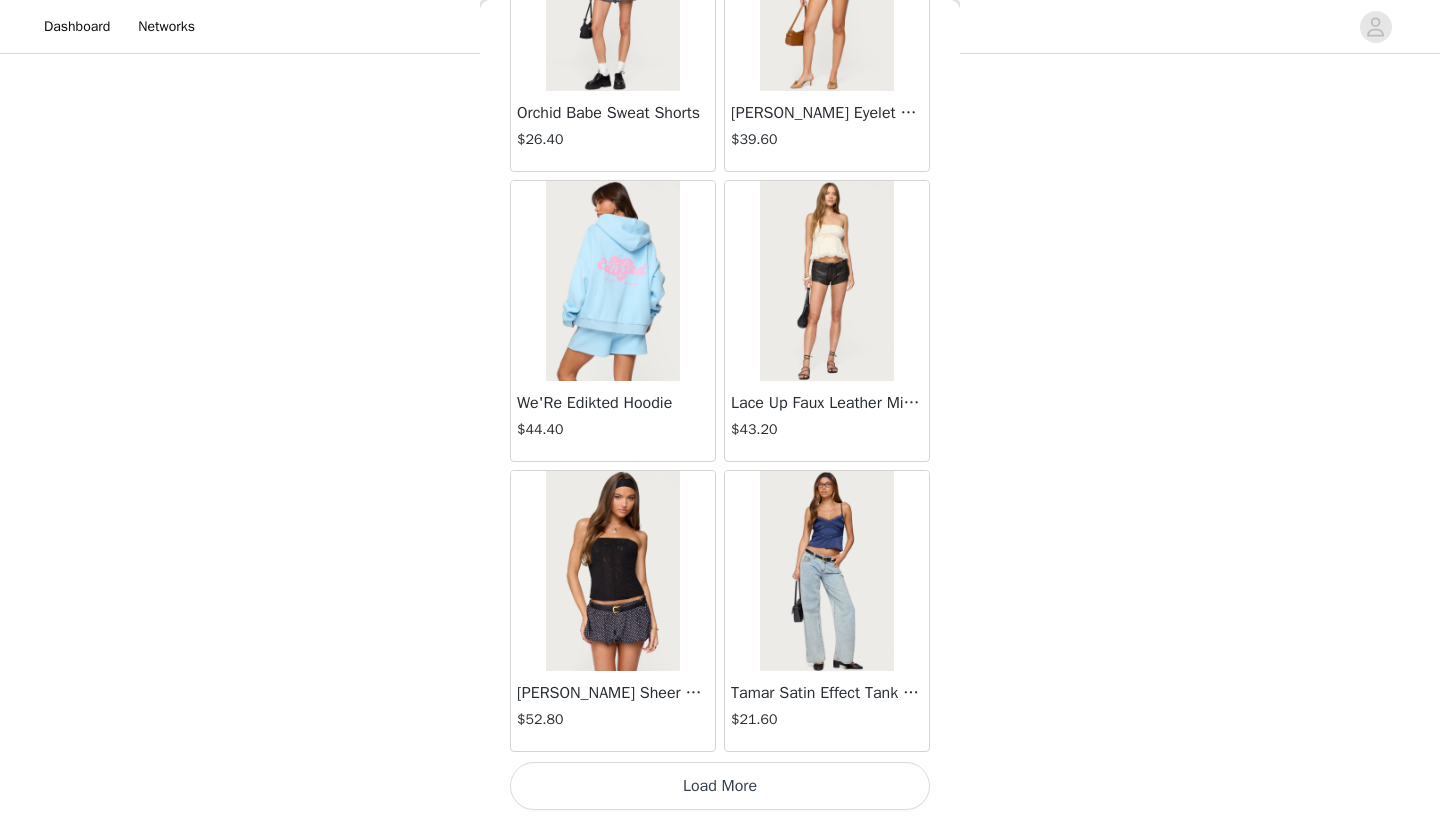 scroll, scrollTop: 51540, scrollLeft: 0, axis: vertical 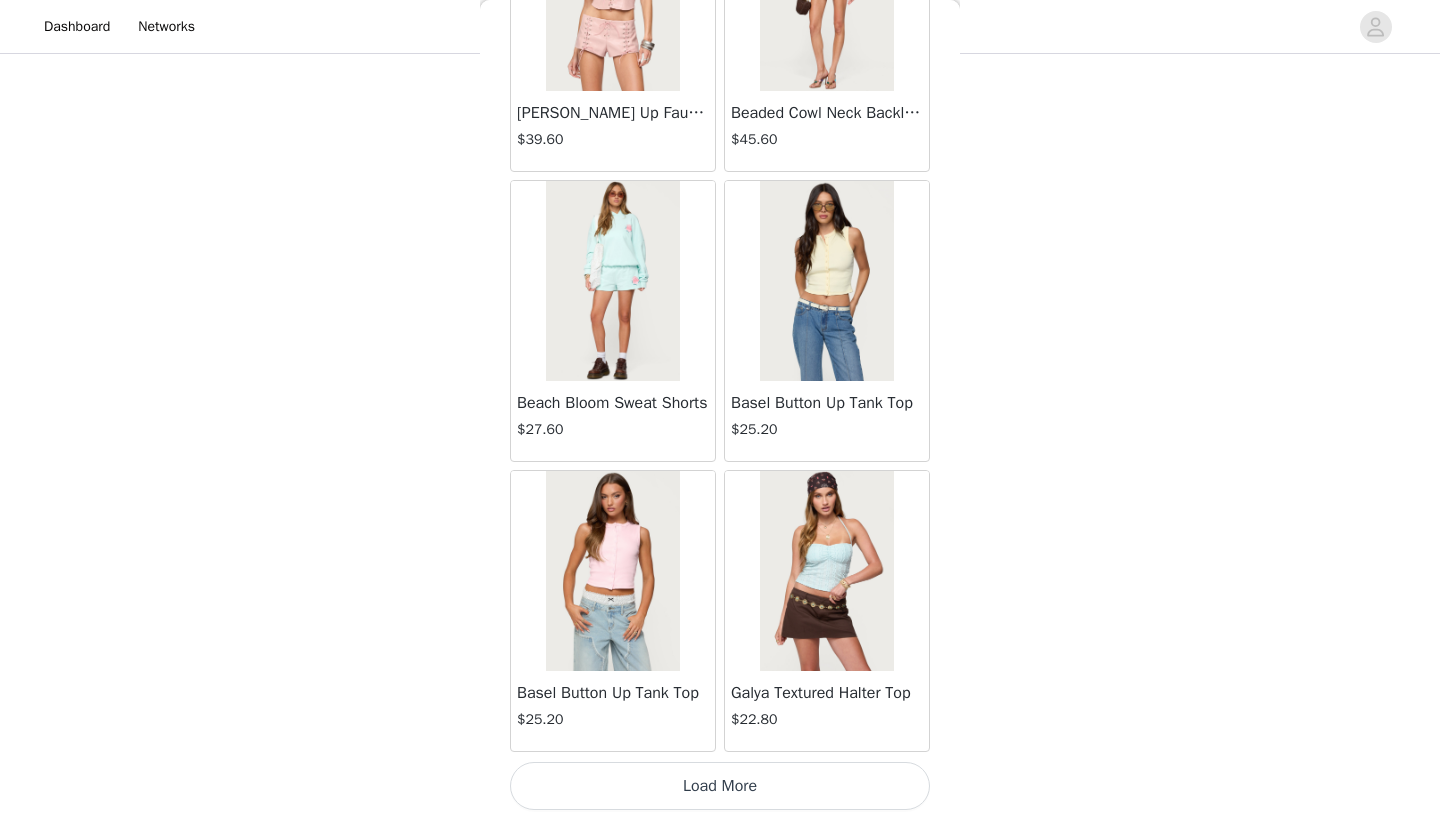 click on "Load More" at bounding box center (720, 786) 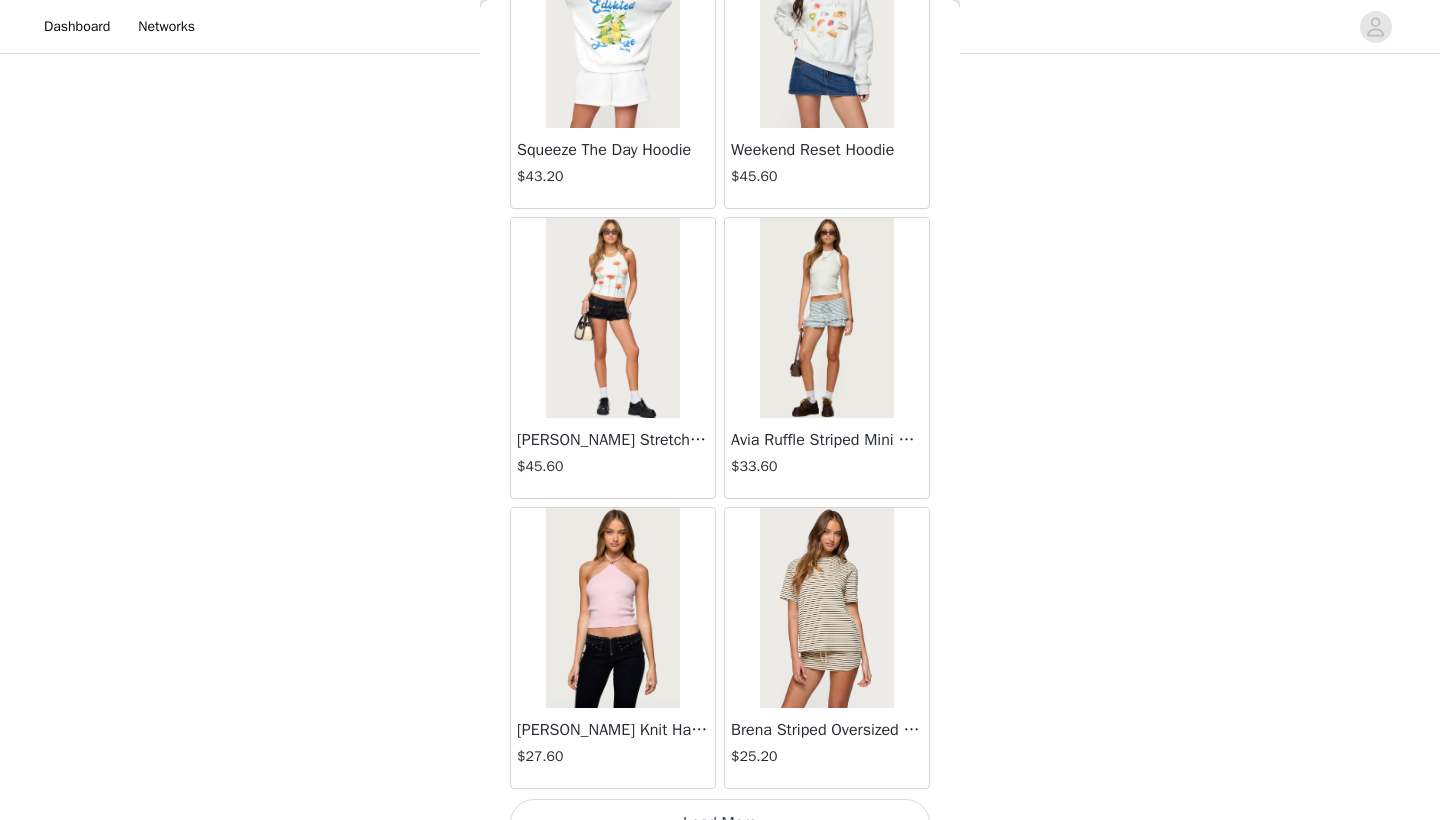 scroll, scrollTop: 57309, scrollLeft: 0, axis: vertical 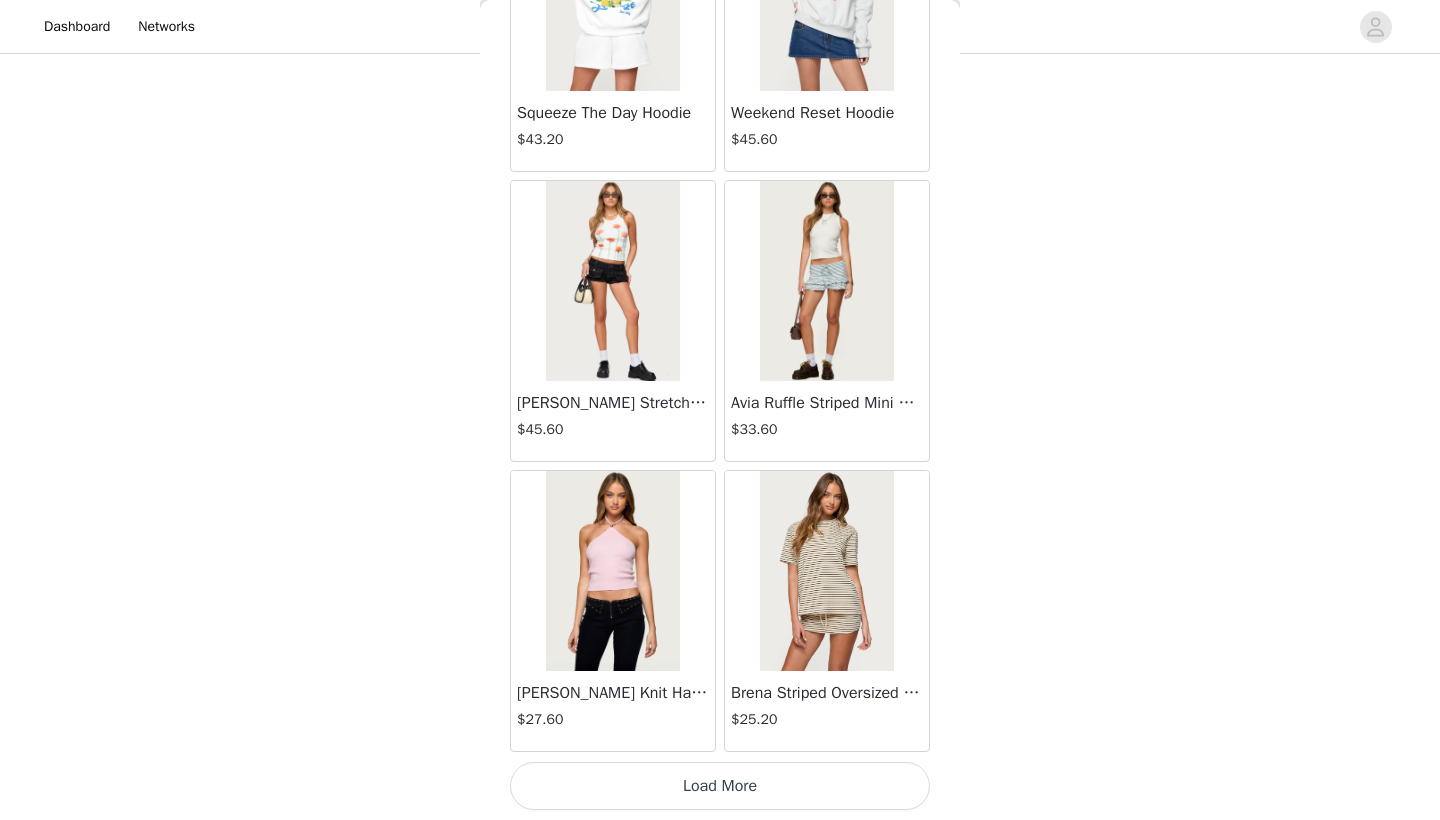 click on "Load More" at bounding box center [720, 786] 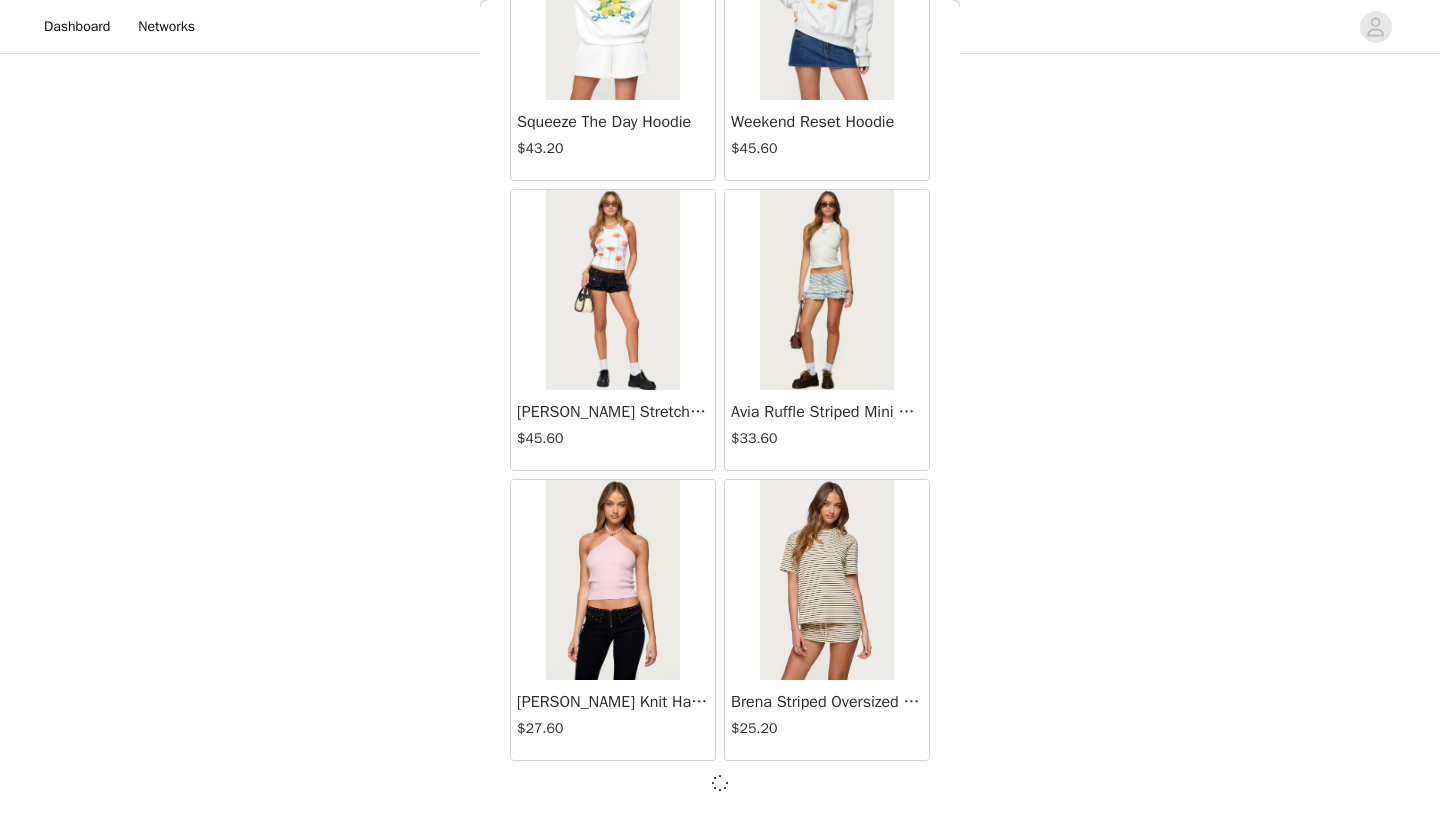 scroll, scrollTop: 57331, scrollLeft: 0, axis: vertical 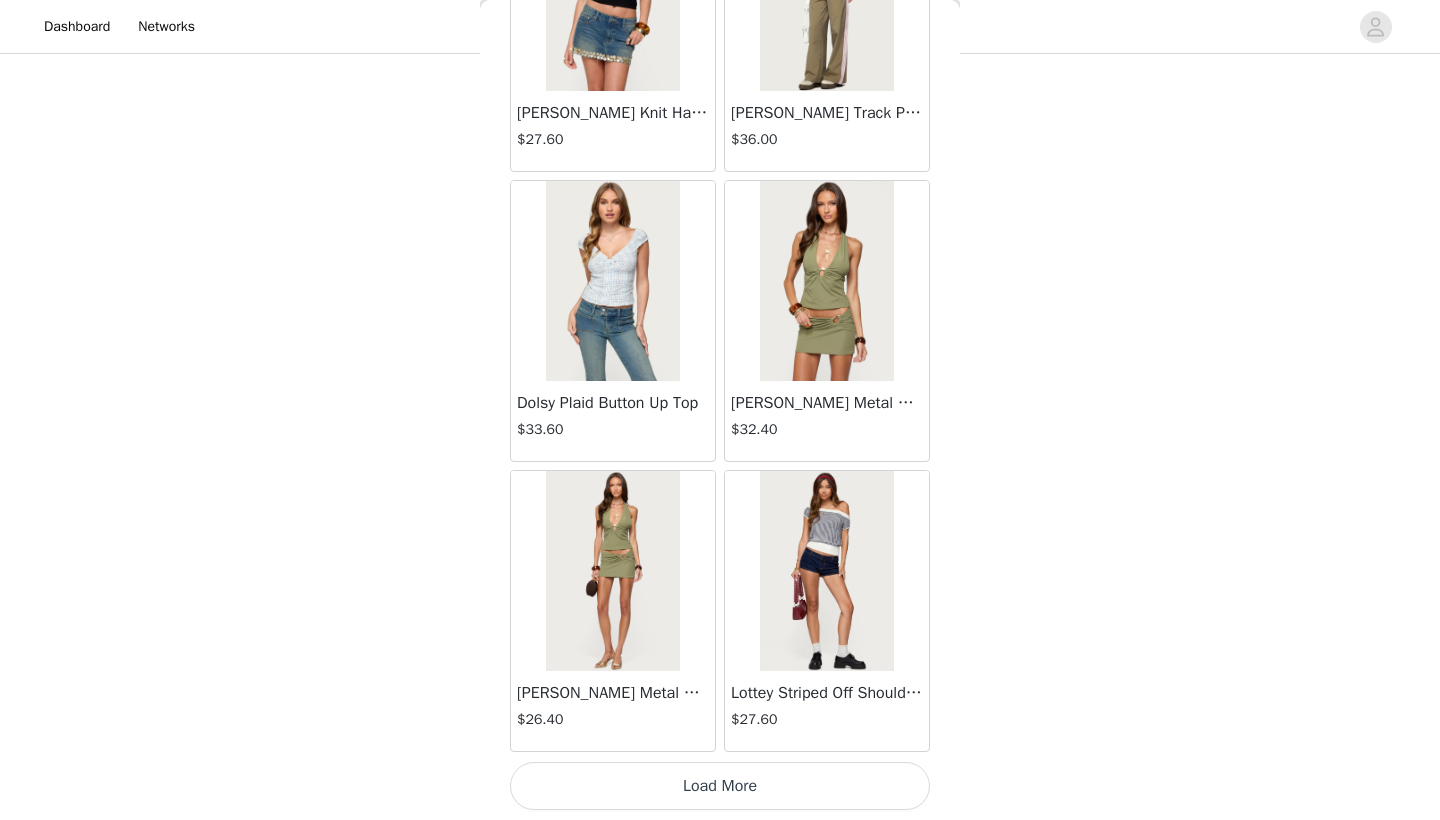 click on "Load More" at bounding box center [720, 786] 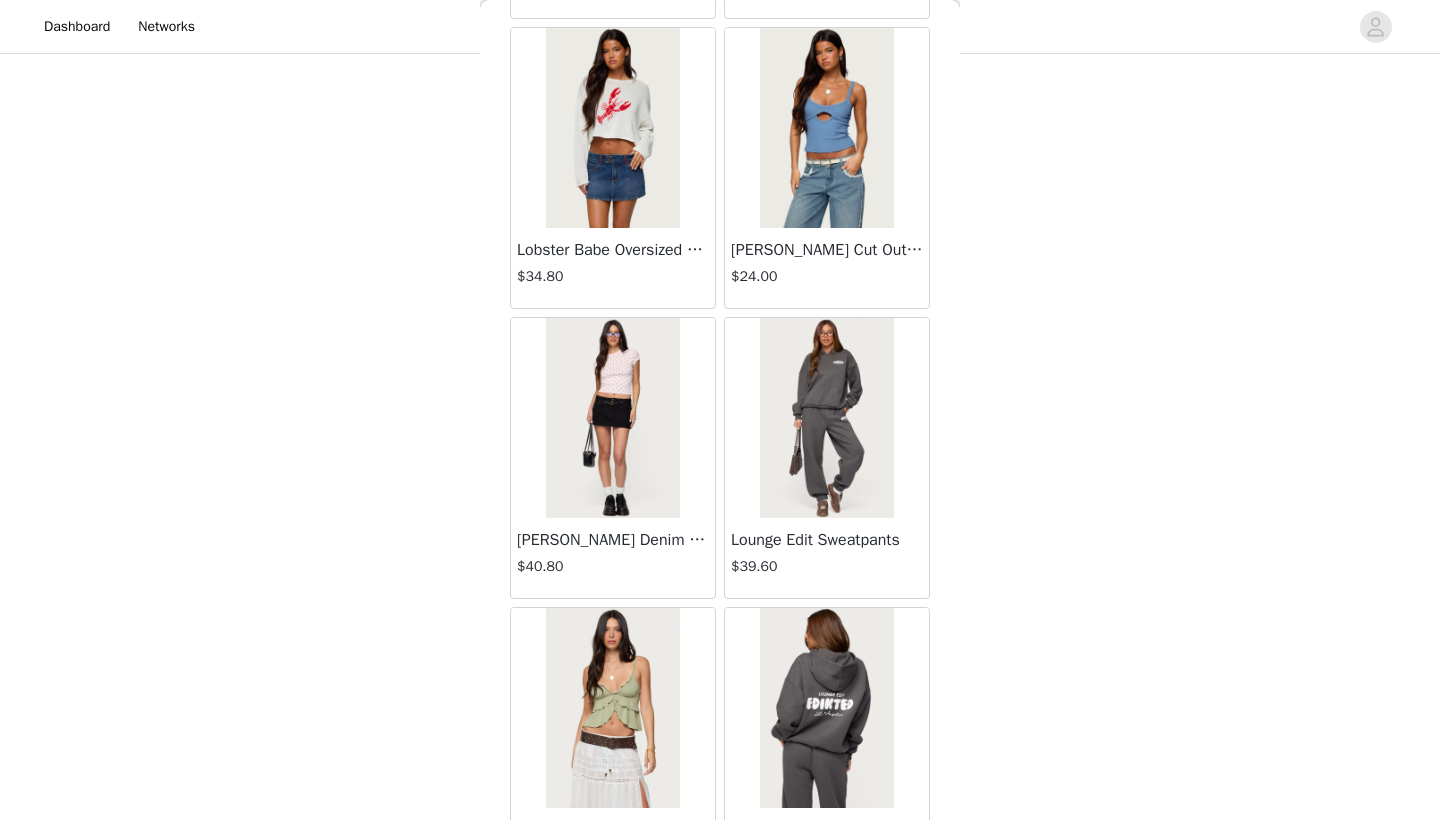 scroll, scrollTop: 61303, scrollLeft: 0, axis: vertical 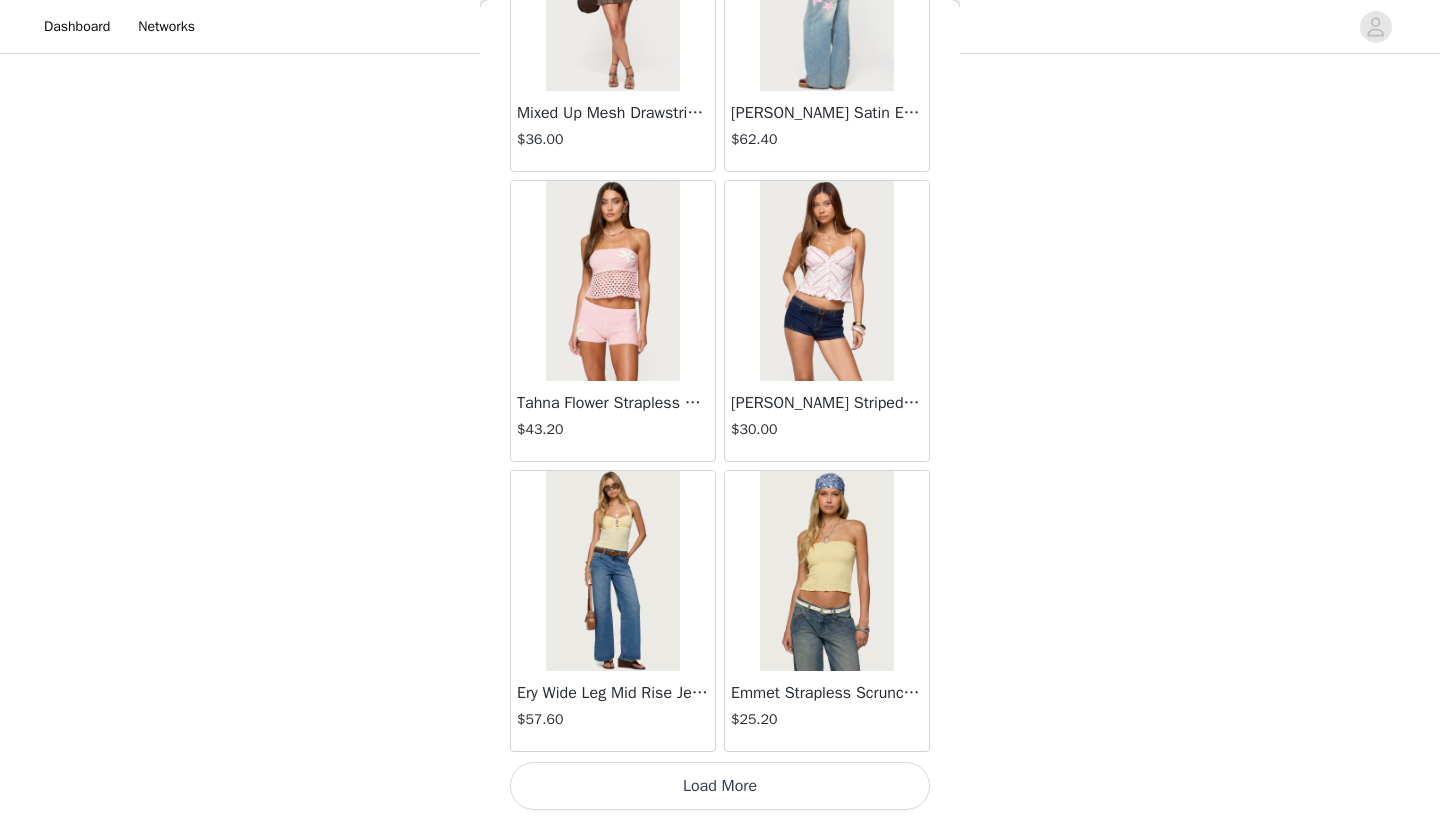 click on "Load More" at bounding box center (720, 786) 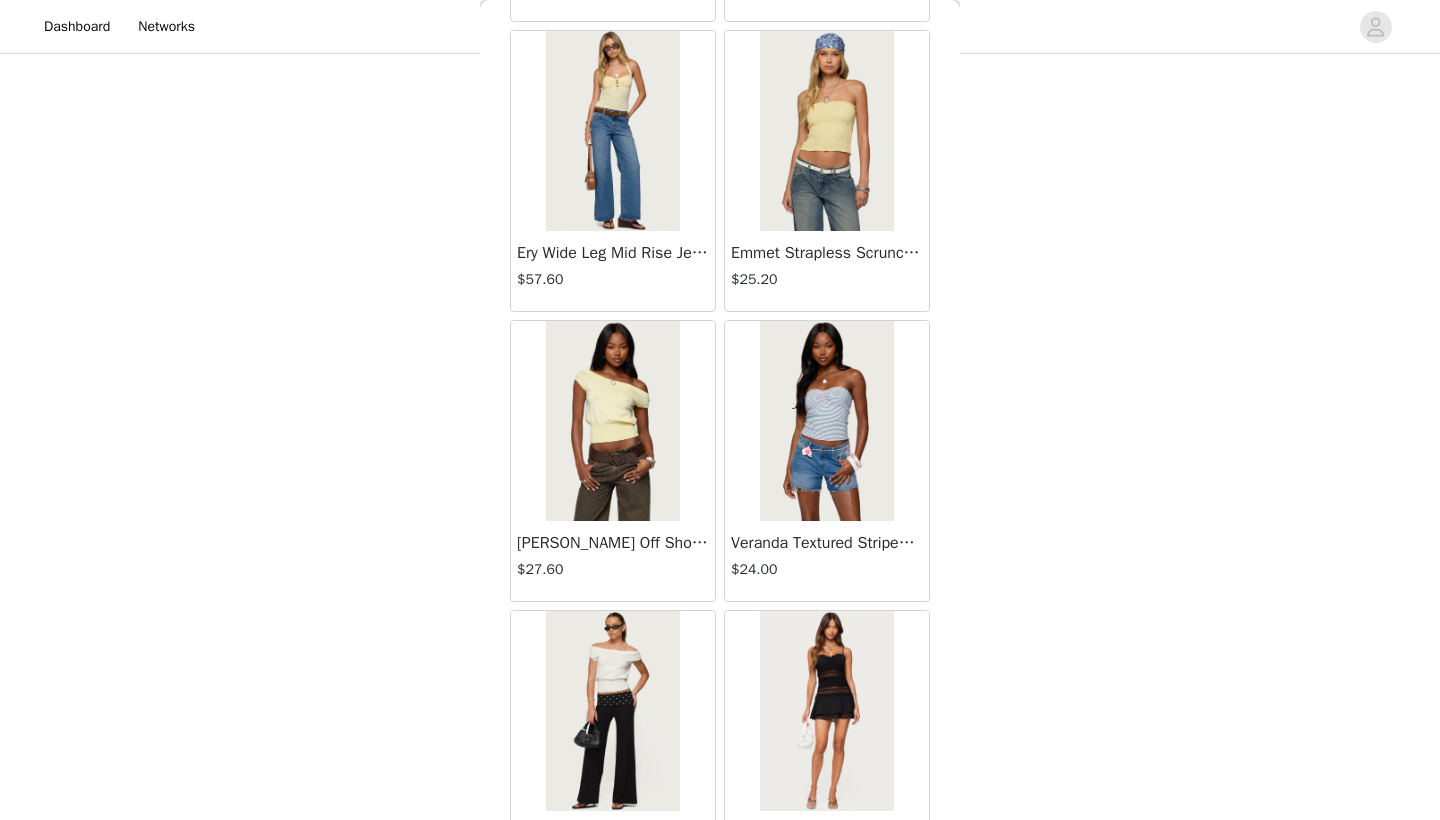 scroll, scrollTop: 63581, scrollLeft: 0, axis: vertical 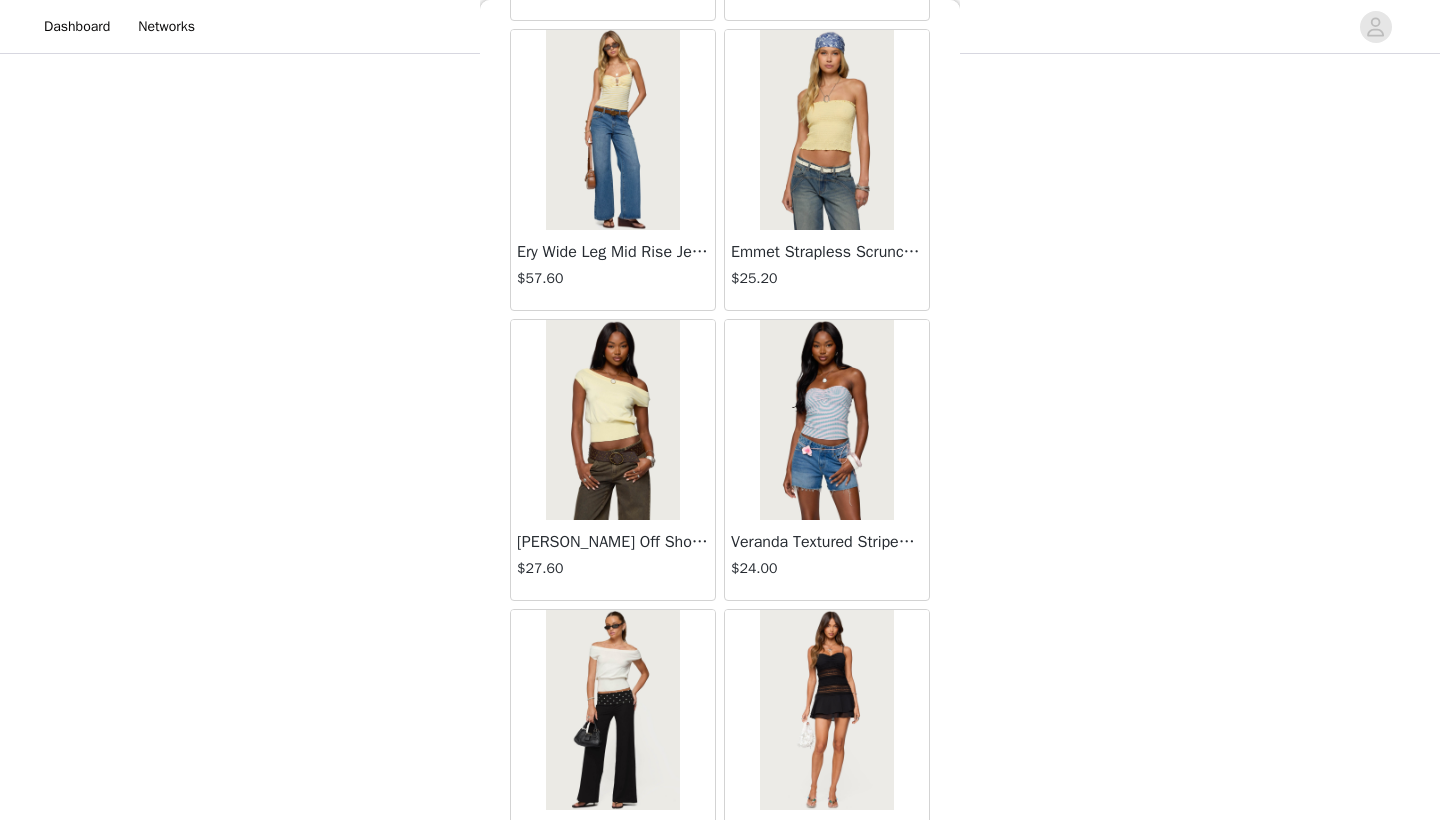 click at bounding box center [612, 710] 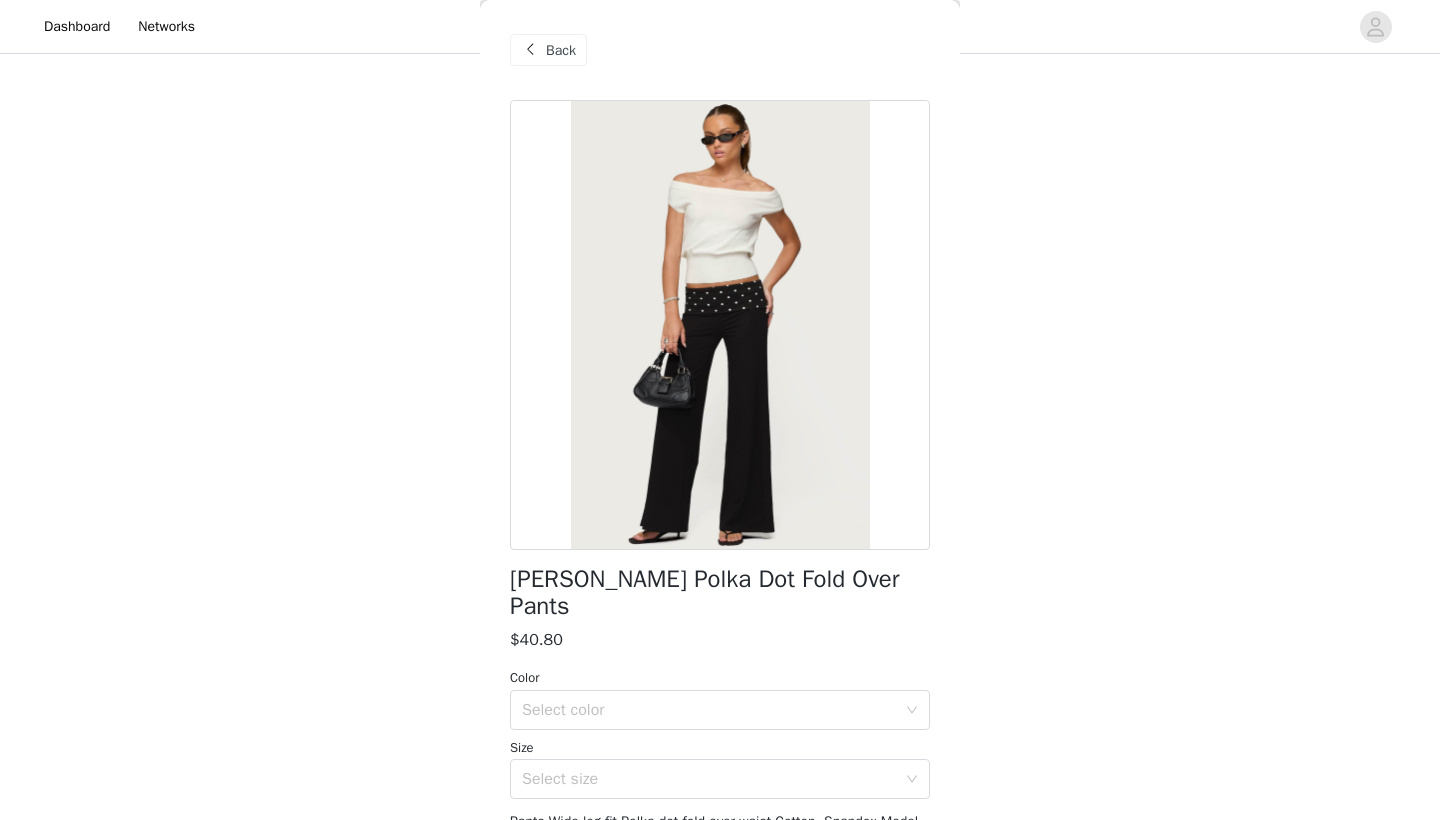 scroll, scrollTop: 18, scrollLeft: 0, axis: vertical 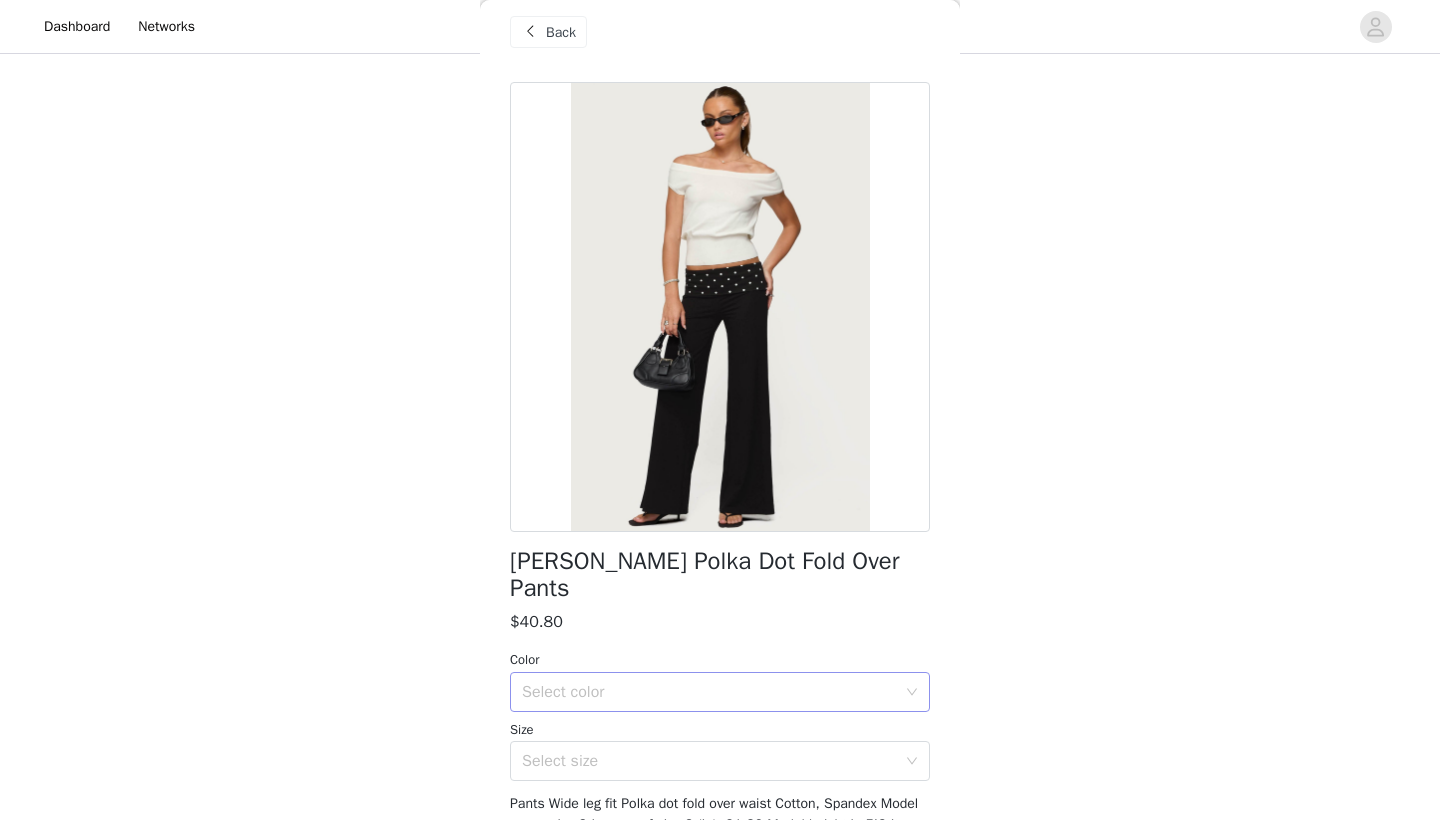 click on "Select color" at bounding box center [709, 692] 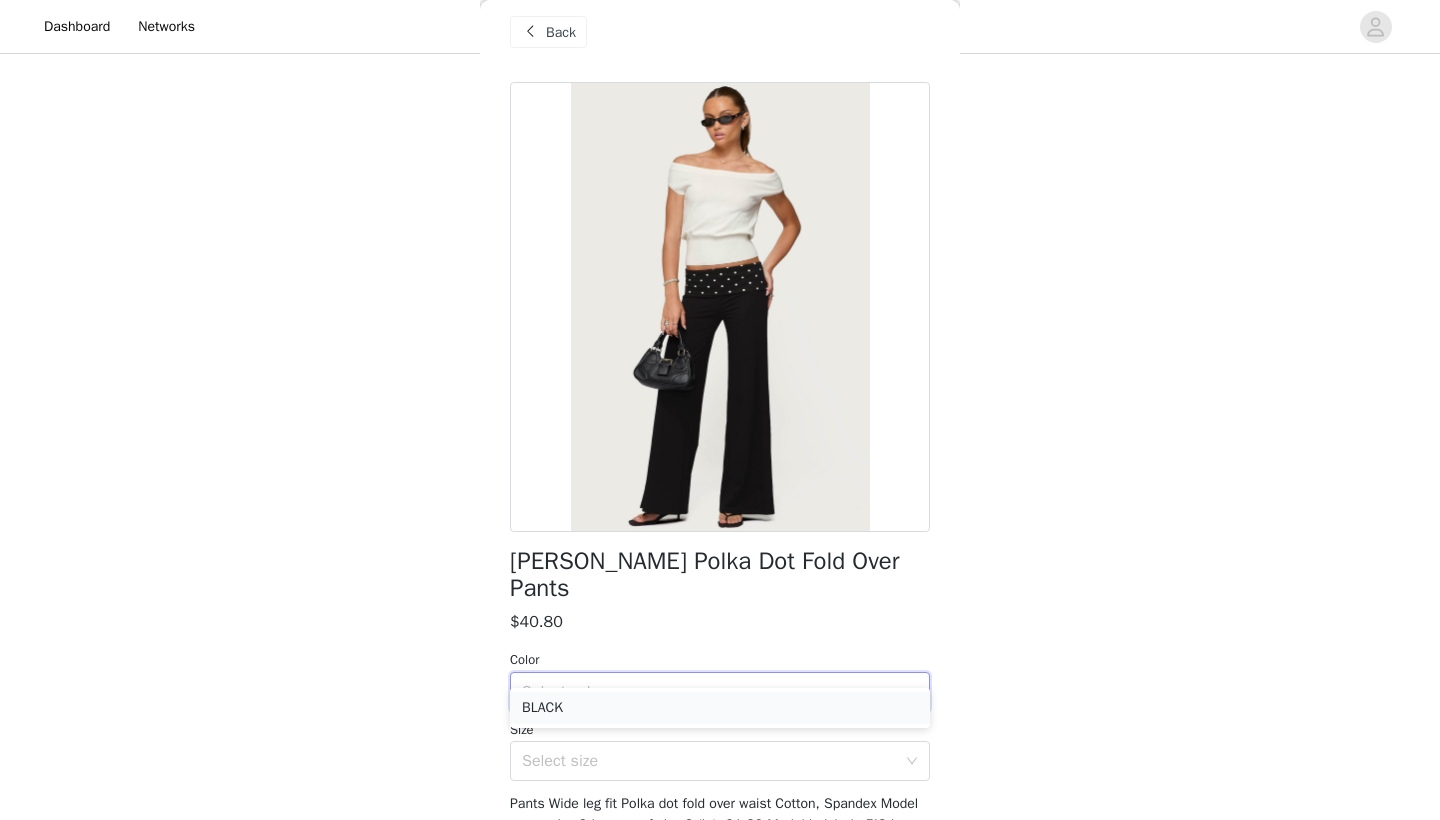 click on "BLACK" at bounding box center [720, 708] 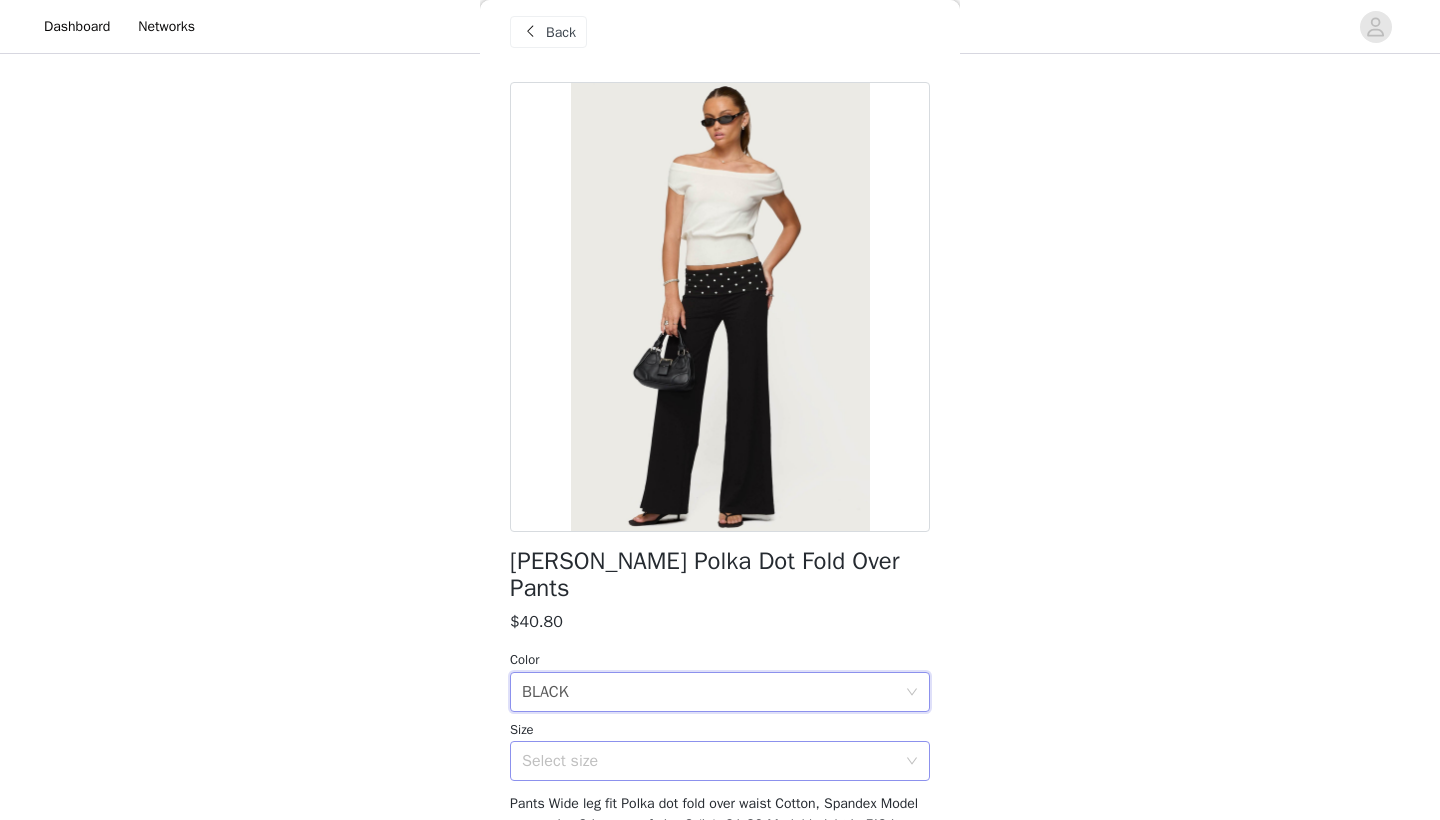 click on "Select size" at bounding box center [713, 761] 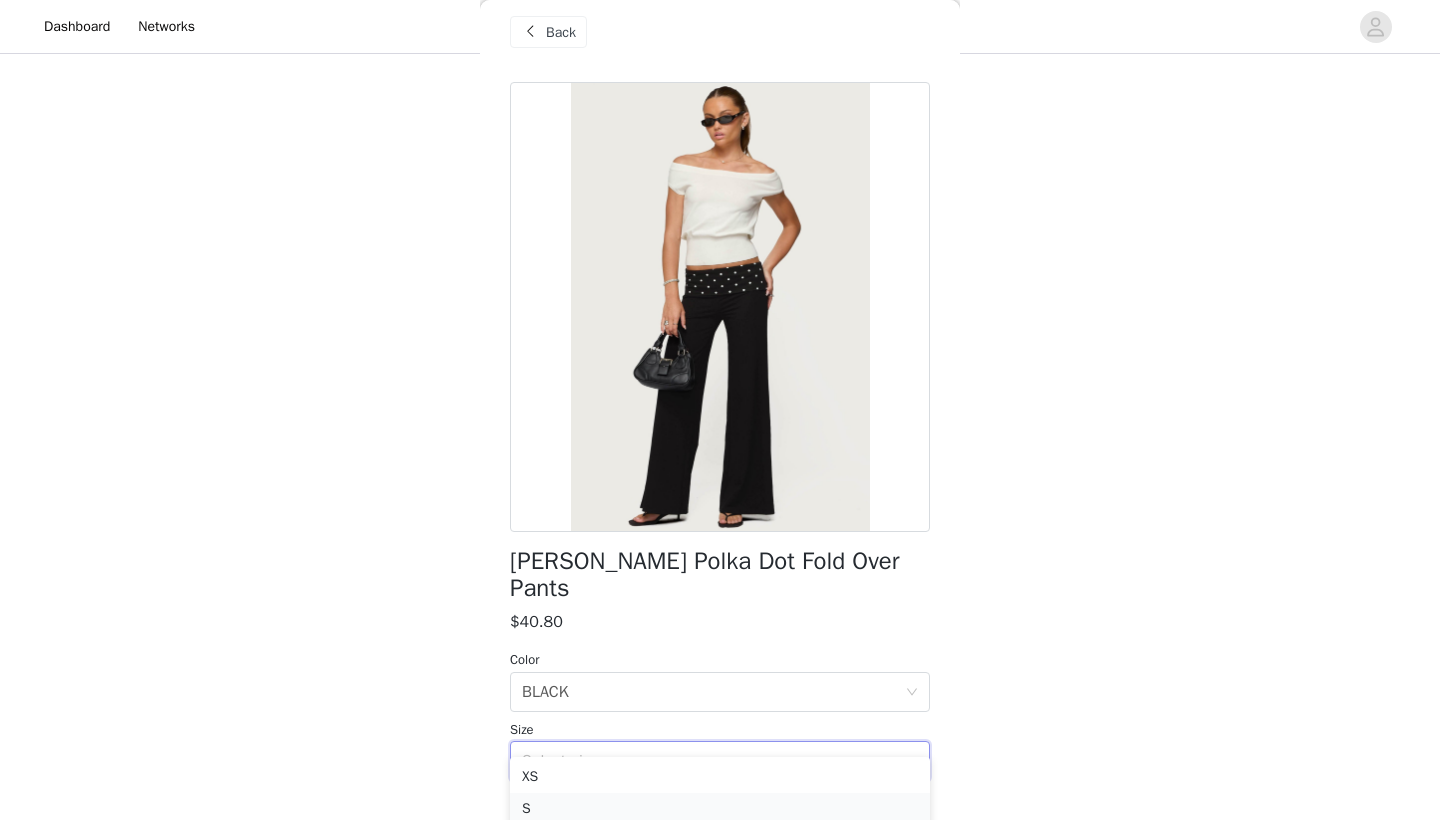 click on "S" at bounding box center (720, 809) 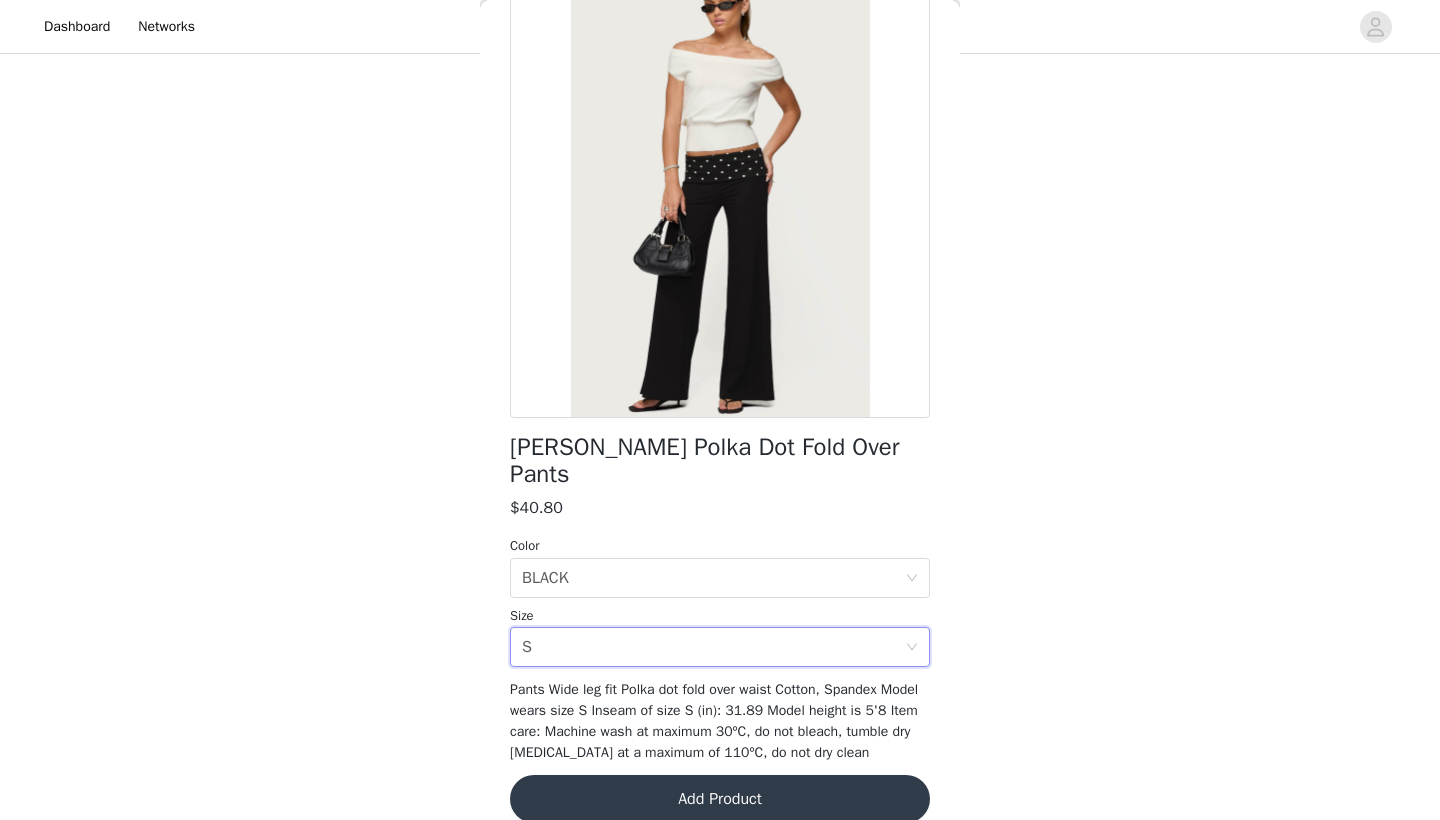 scroll, scrollTop: 131, scrollLeft: 0, axis: vertical 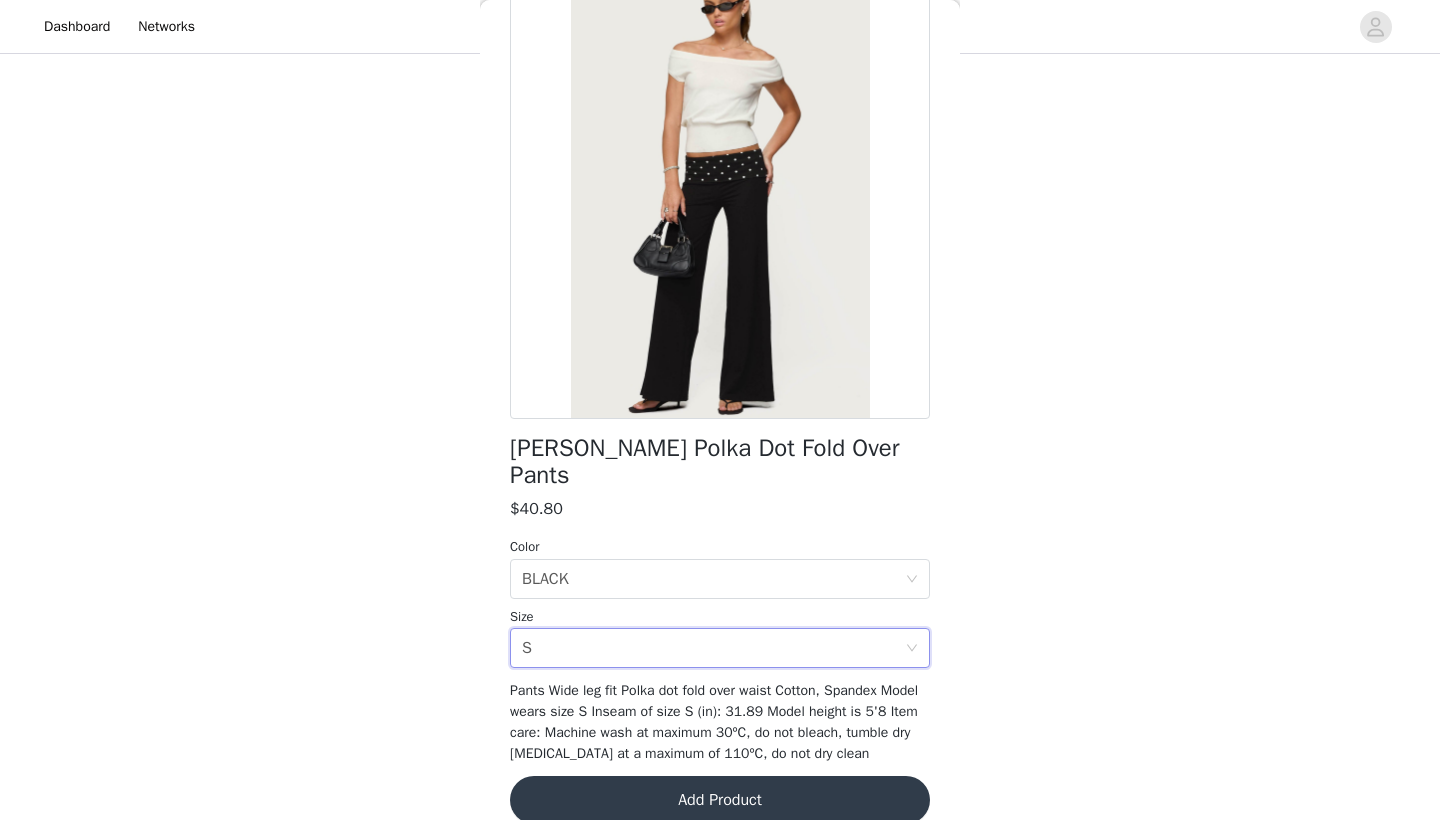 click on "Add Product" at bounding box center (720, 800) 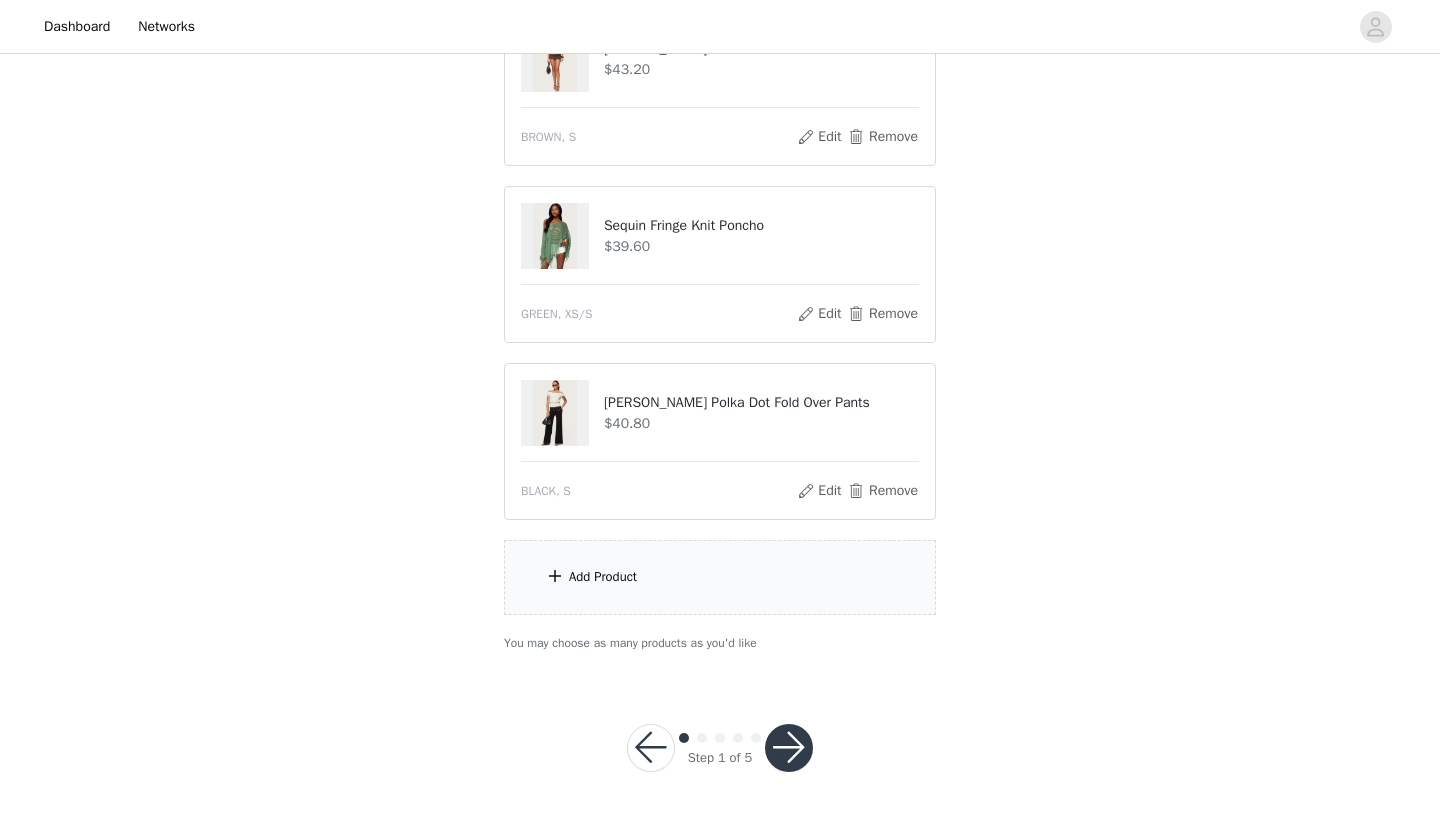 scroll, scrollTop: 443, scrollLeft: 0, axis: vertical 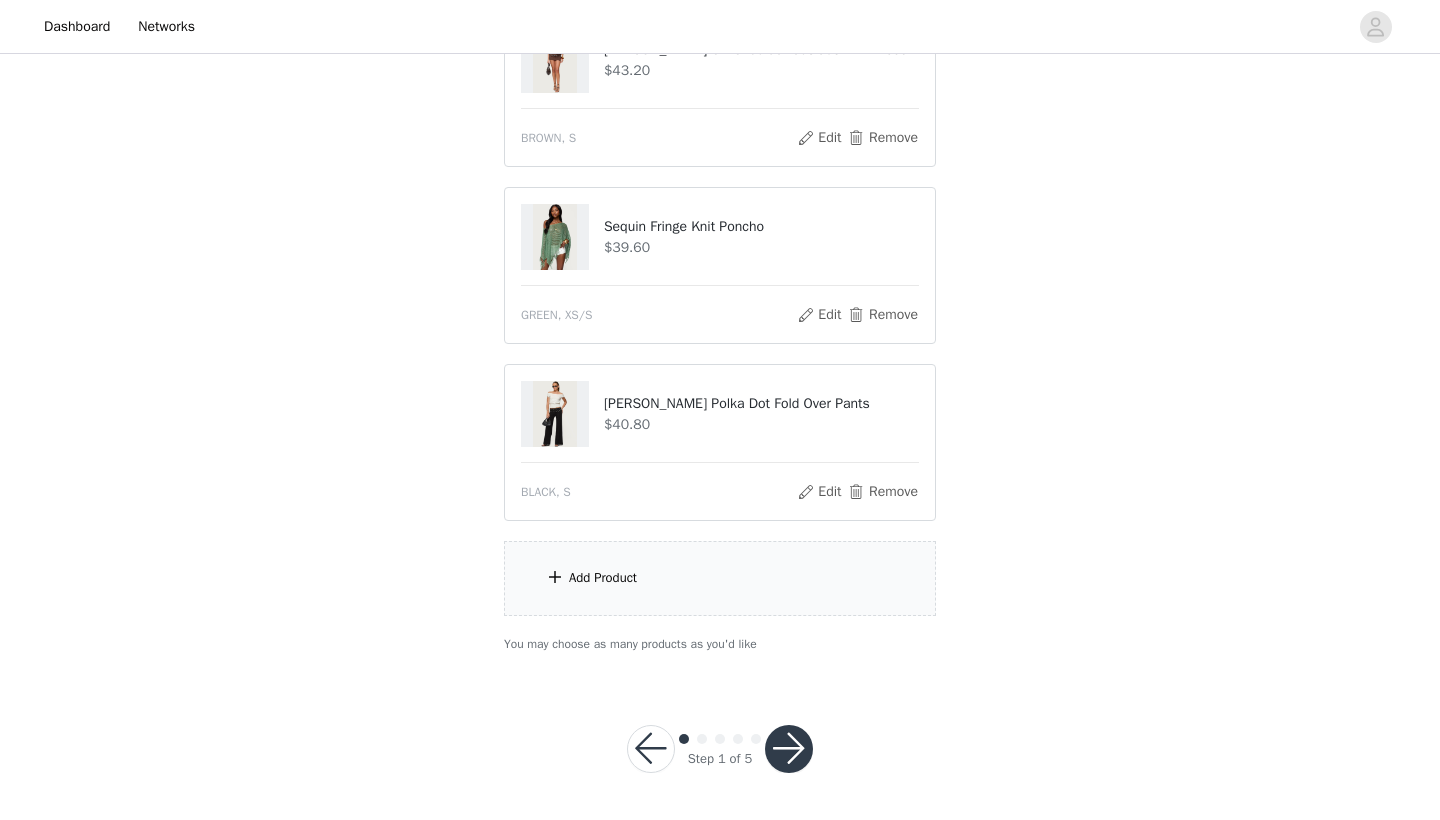 click on "Add Product" at bounding box center (720, 578) 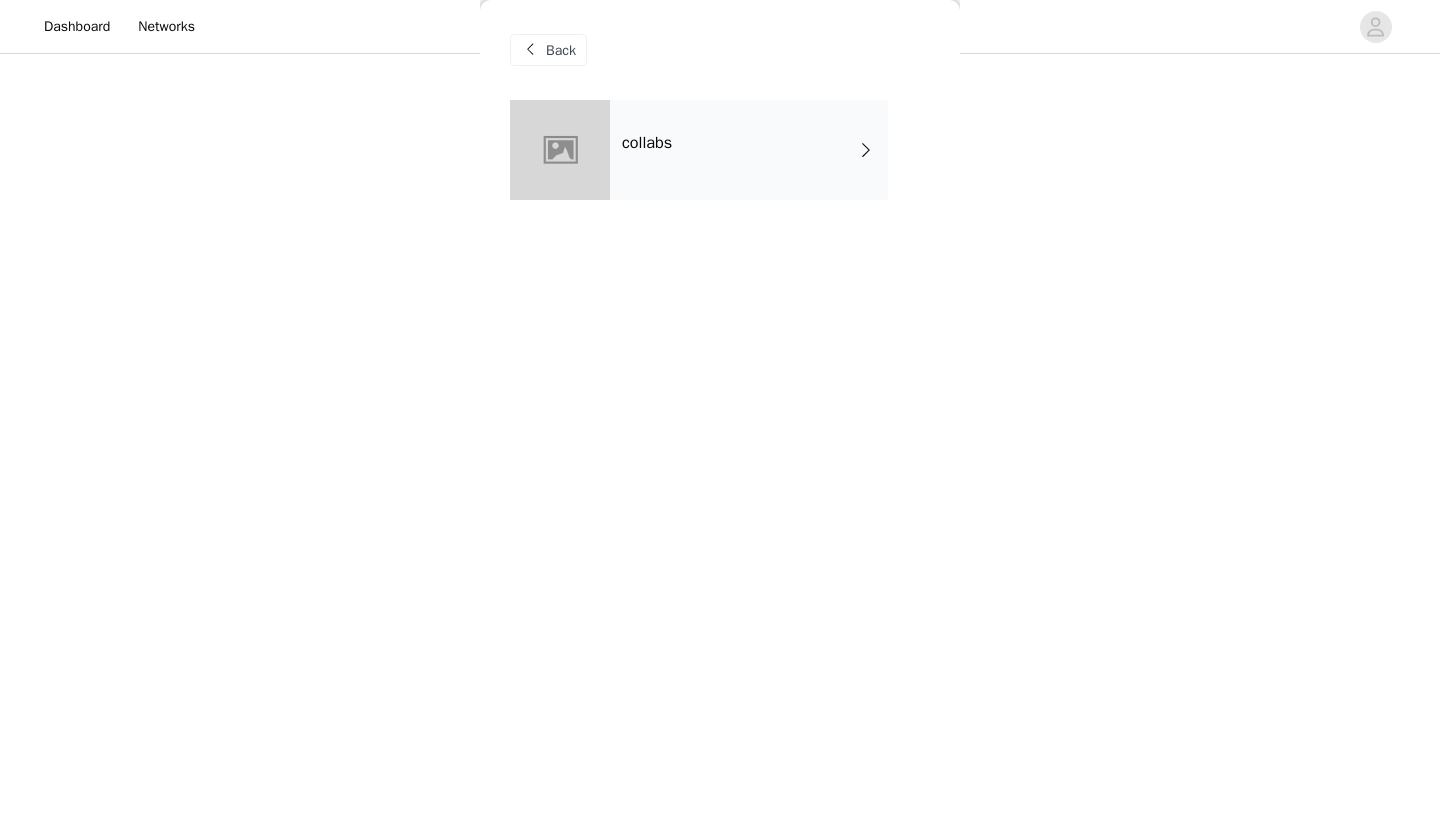 click on "collabs" at bounding box center [647, 143] 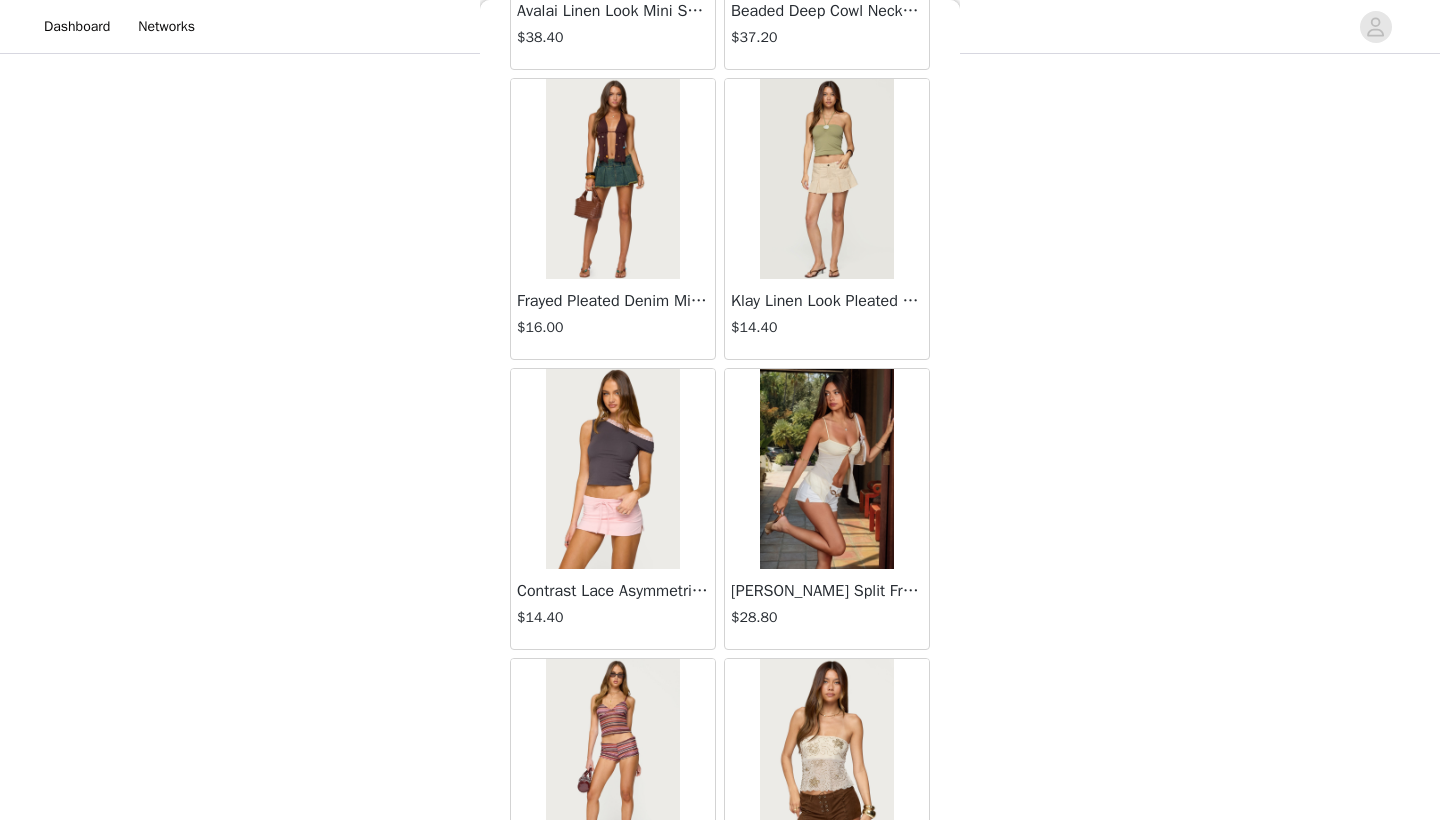 scroll, scrollTop: 2292, scrollLeft: 0, axis: vertical 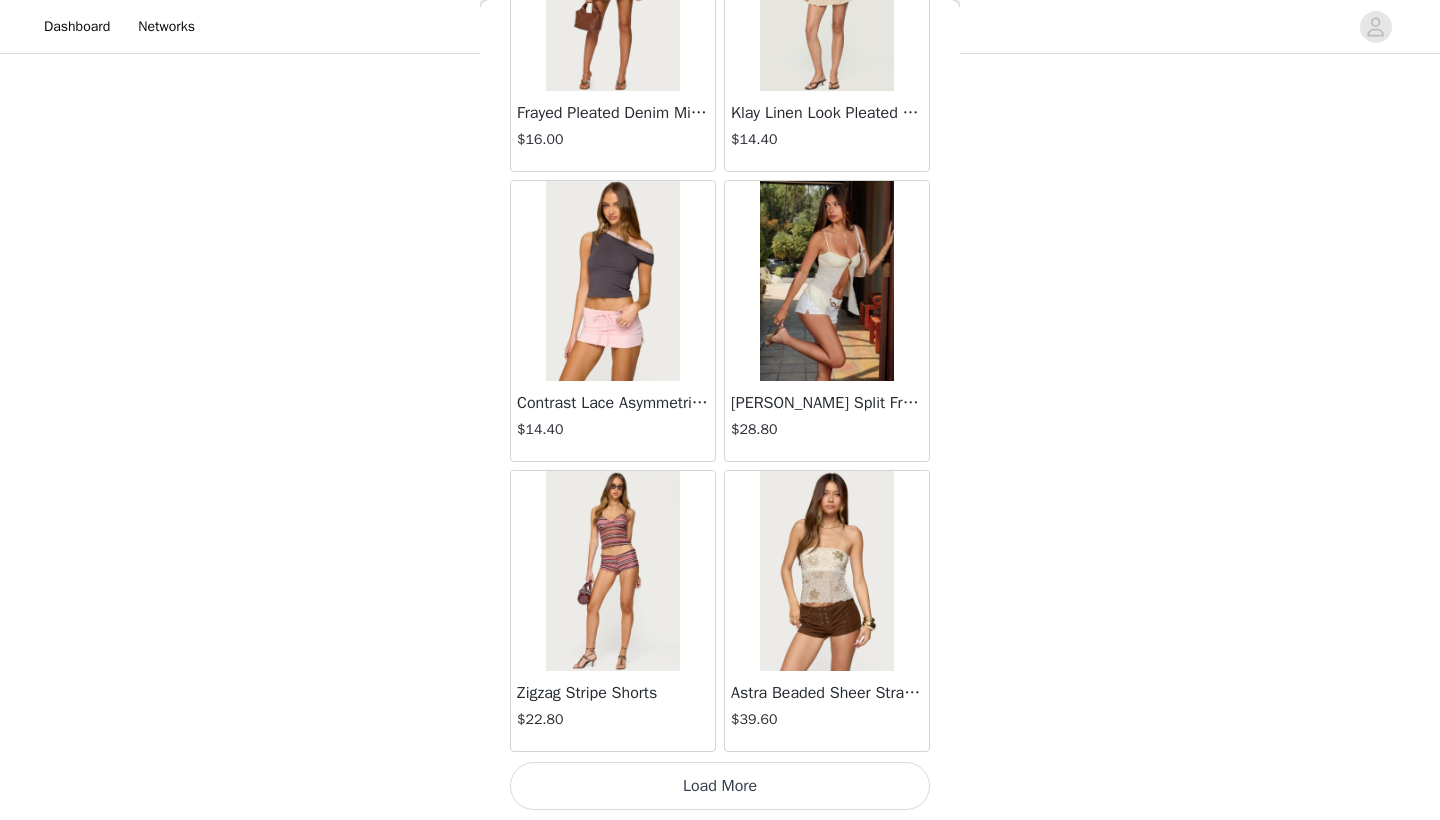 click on "Load More" at bounding box center (720, 786) 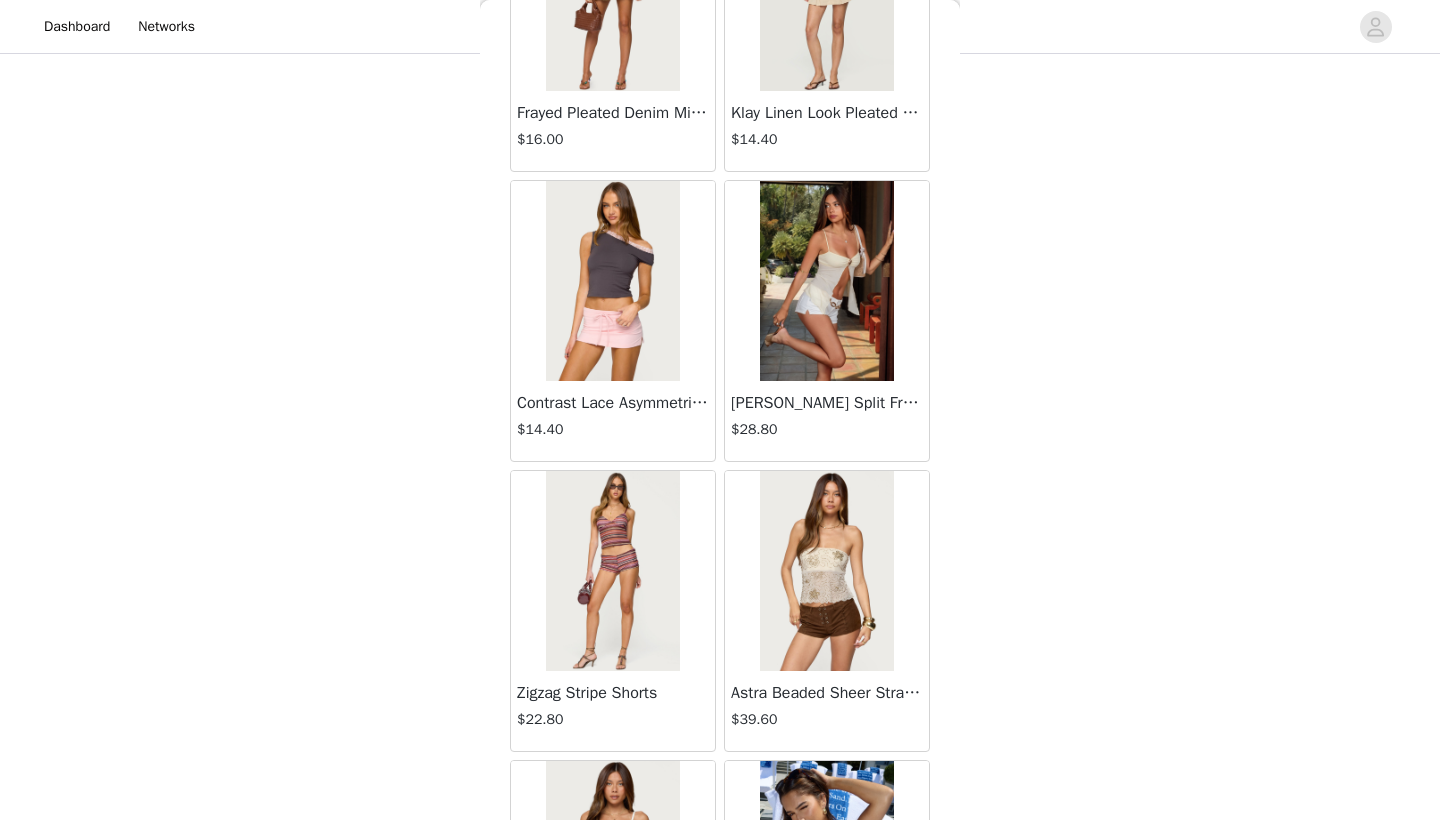 scroll, scrollTop: 443, scrollLeft: 0, axis: vertical 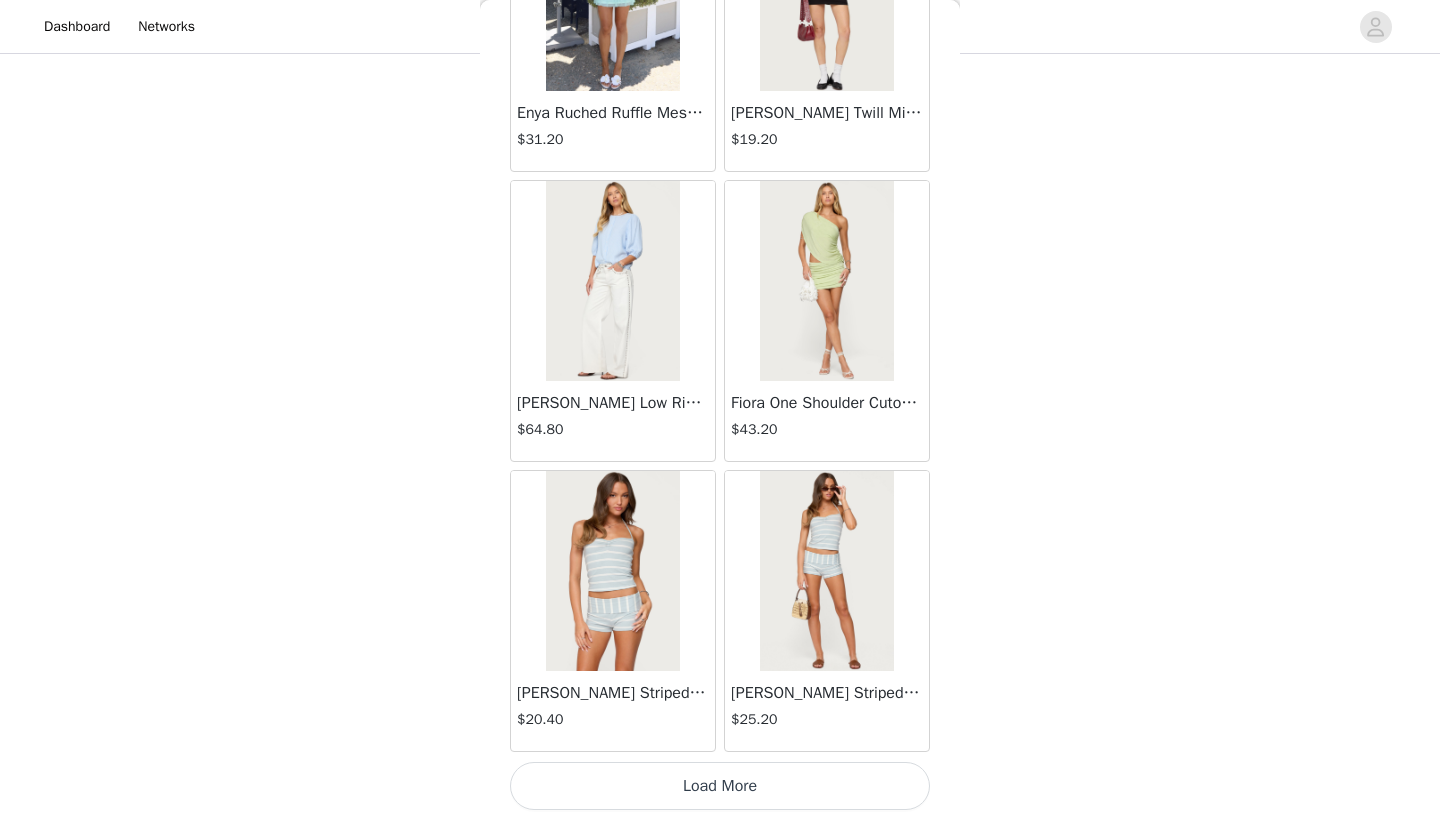 click on "Load More" at bounding box center [720, 786] 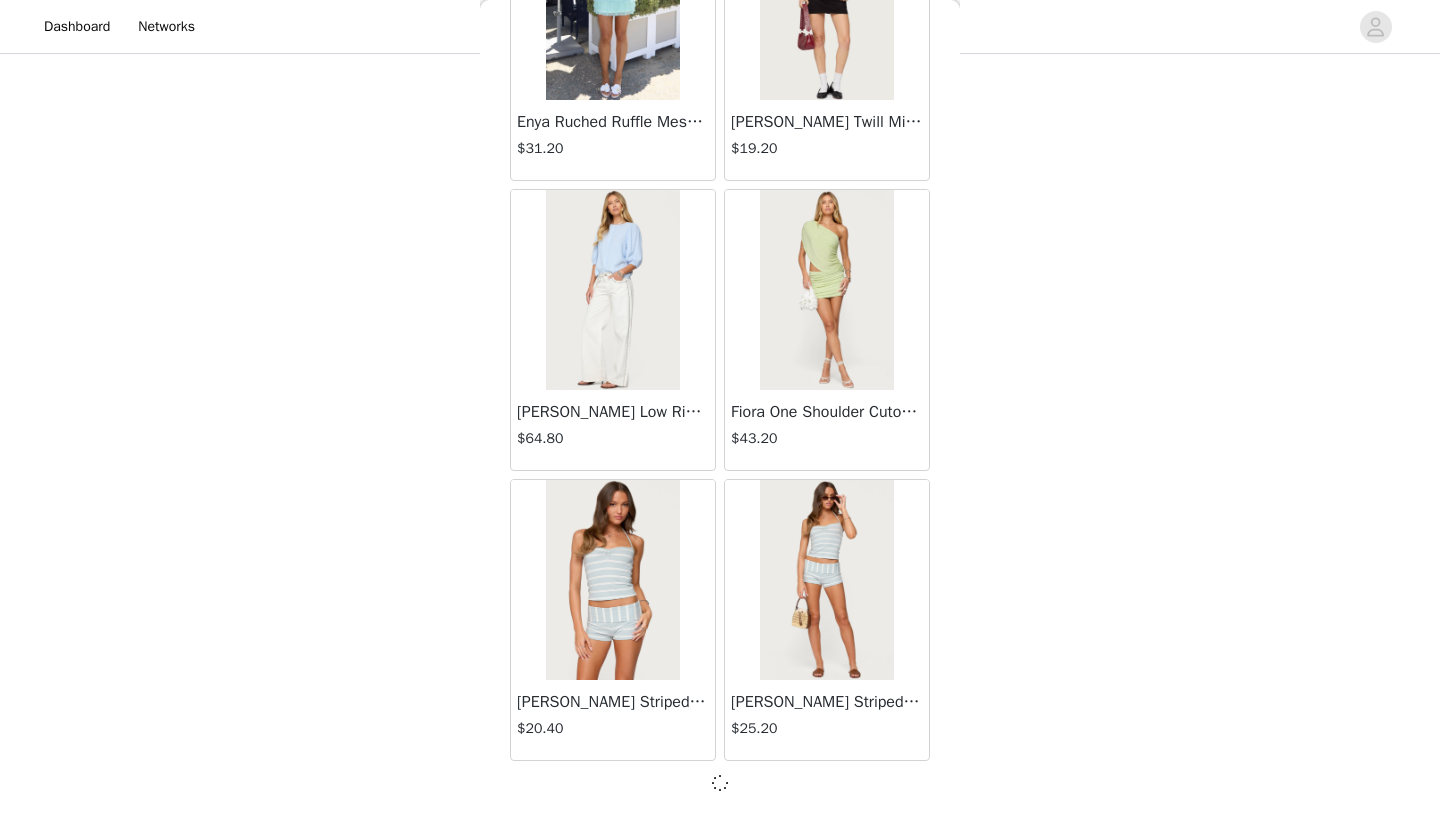 scroll, scrollTop: 5131, scrollLeft: 0, axis: vertical 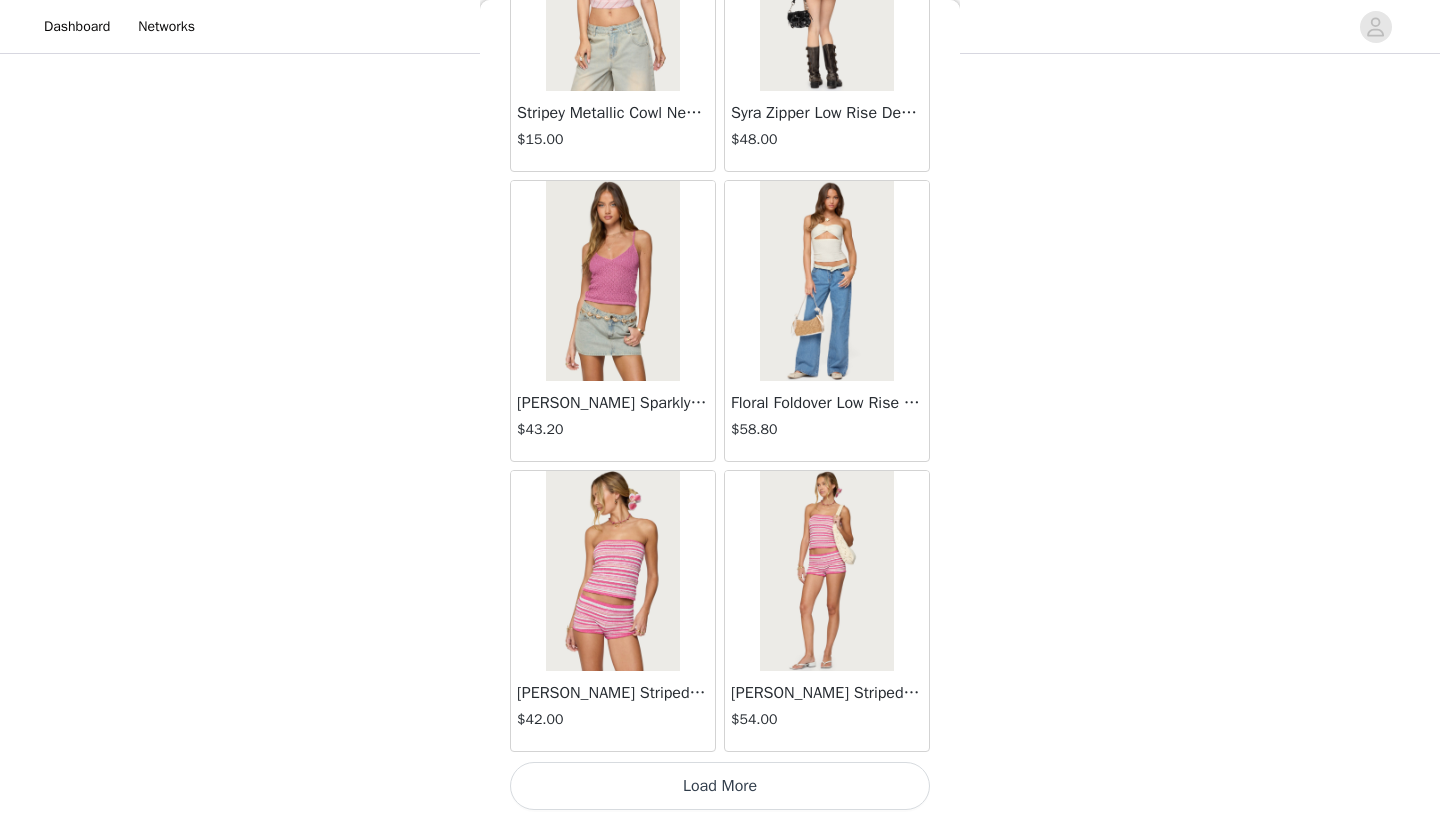 click on "Load More" at bounding box center (720, 786) 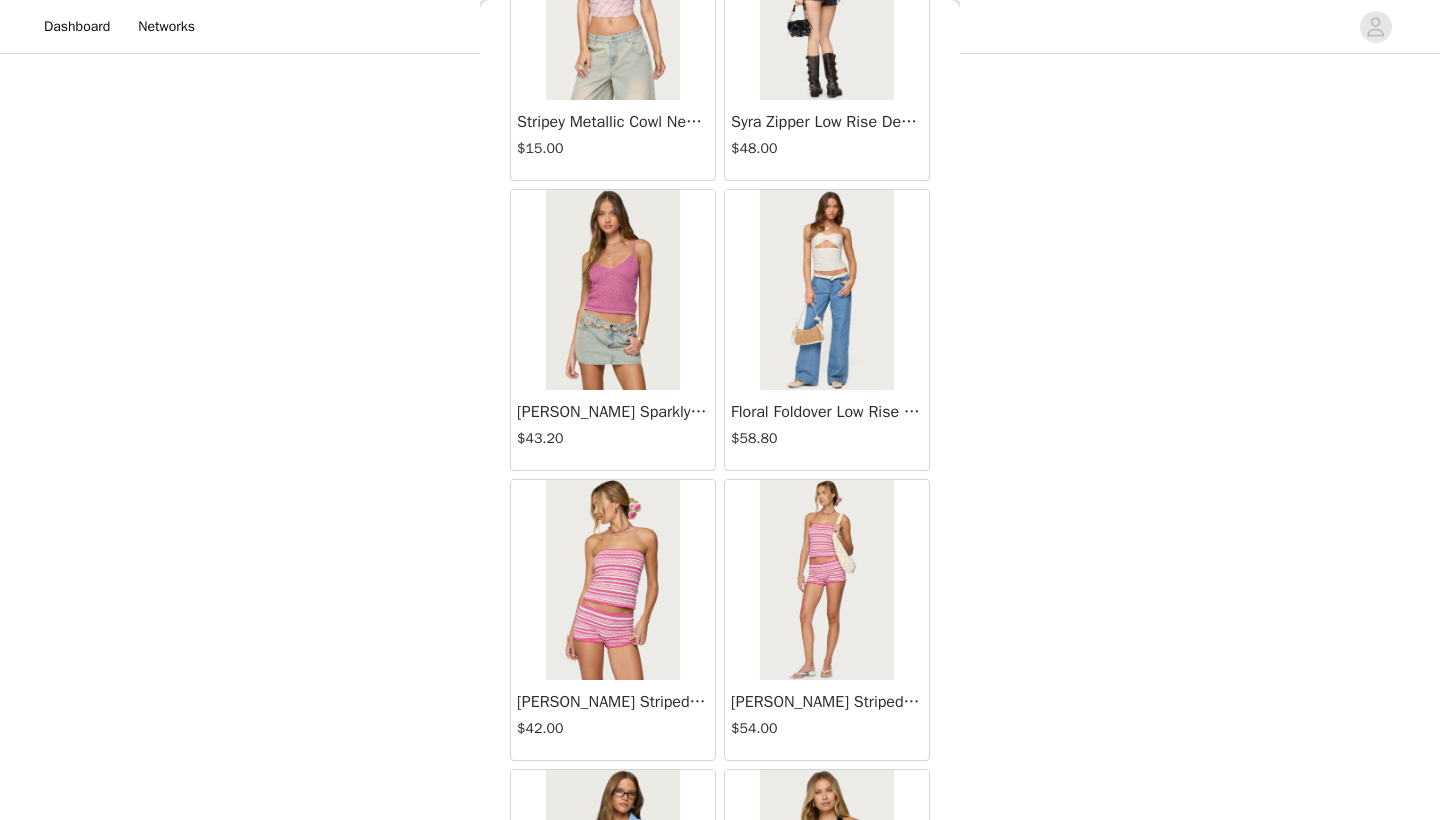scroll, scrollTop: 444, scrollLeft: 0, axis: vertical 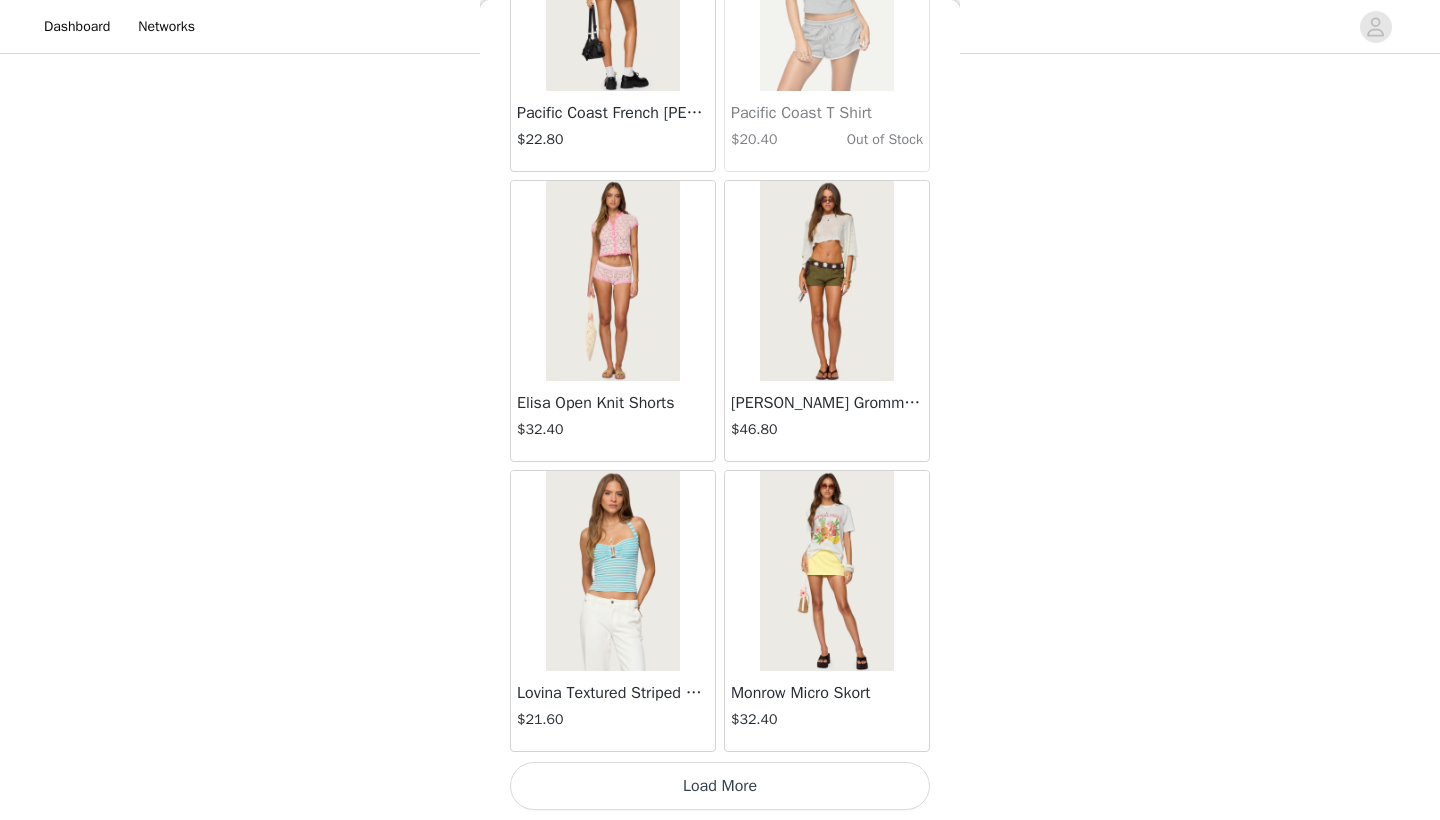 click on "Load More" at bounding box center [720, 786] 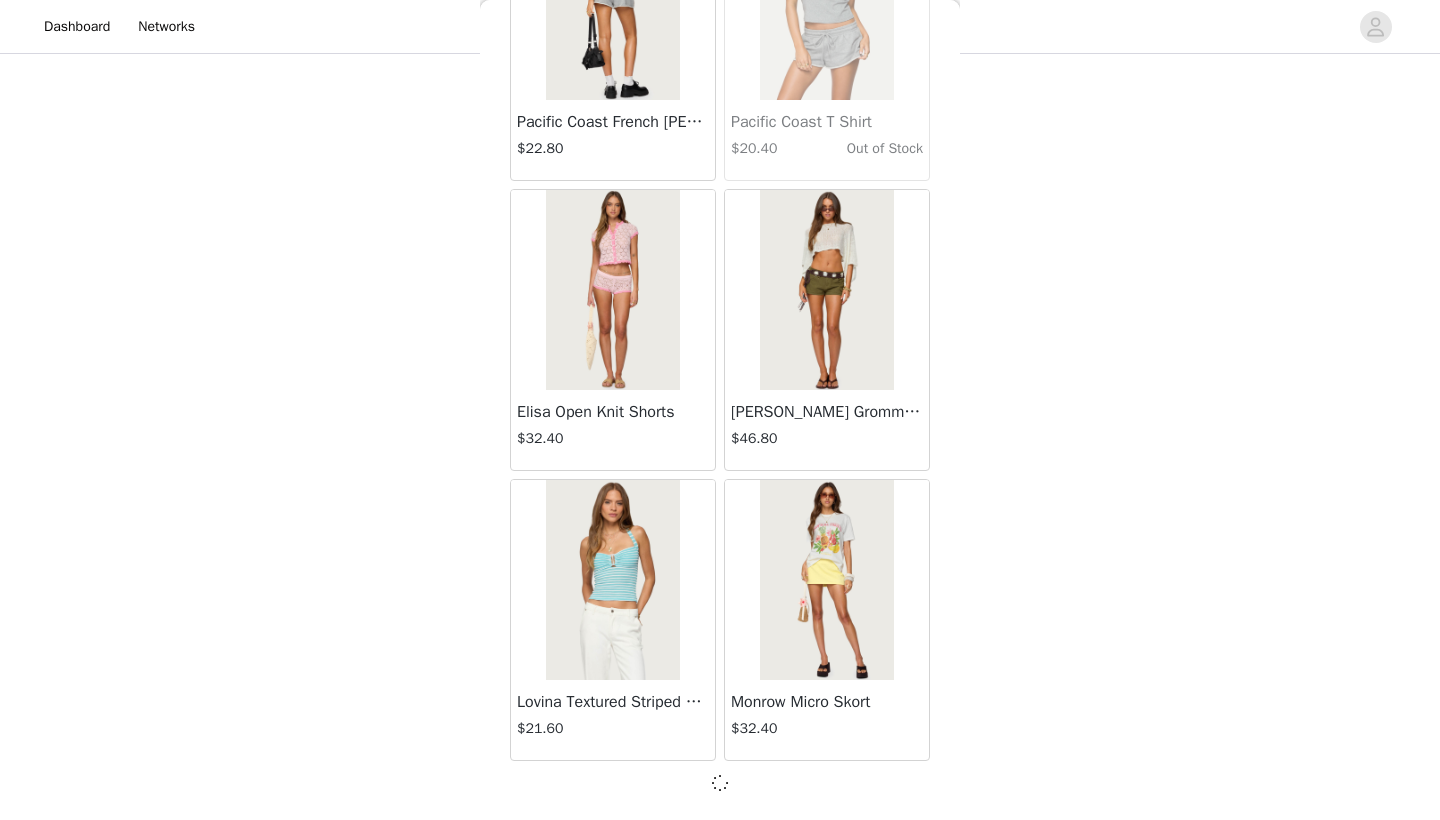 scroll, scrollTop: 10931, scrollLeft: 0, axis: vertical 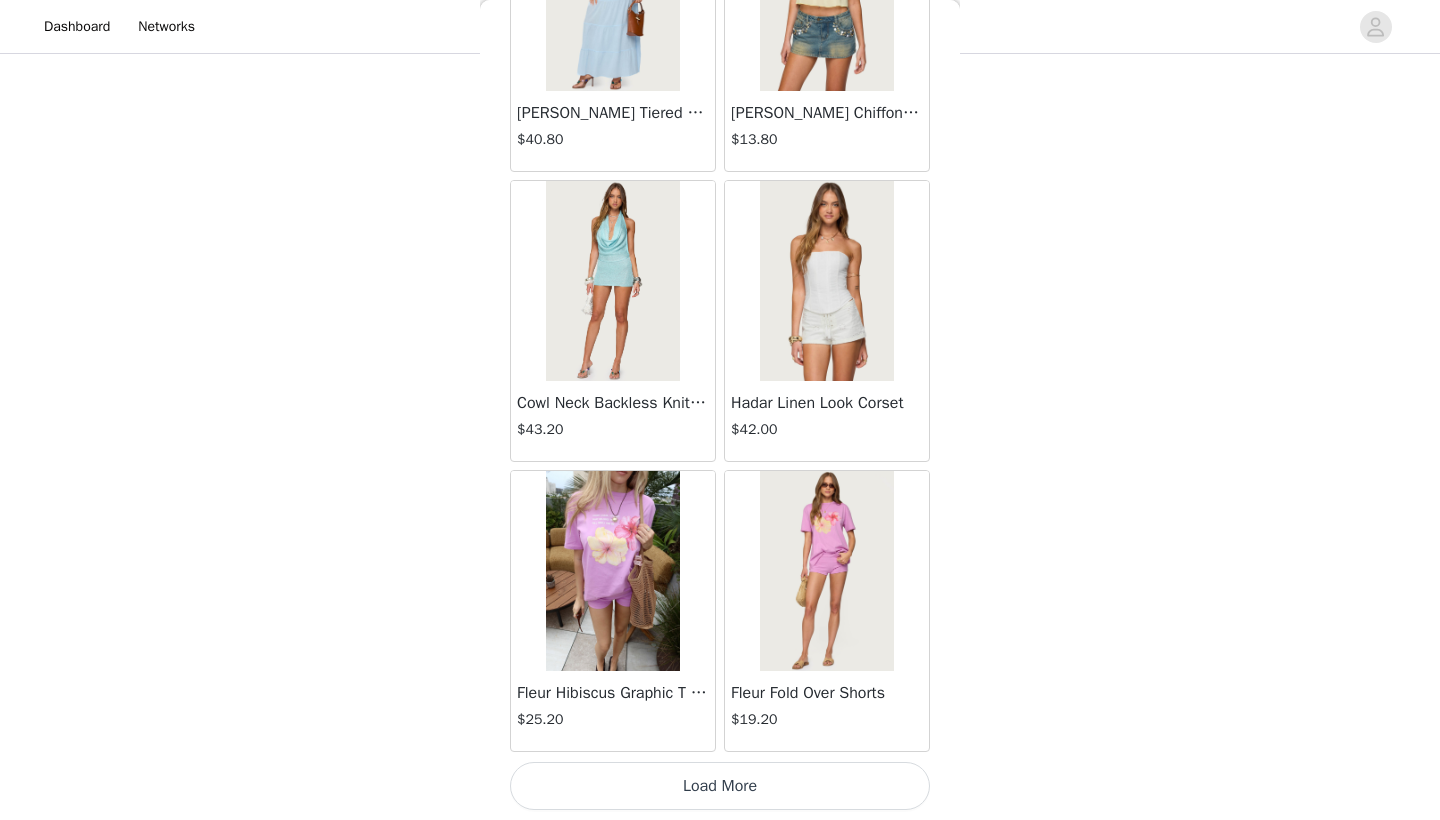 click on "Load More" at bounding box center [720, 786] 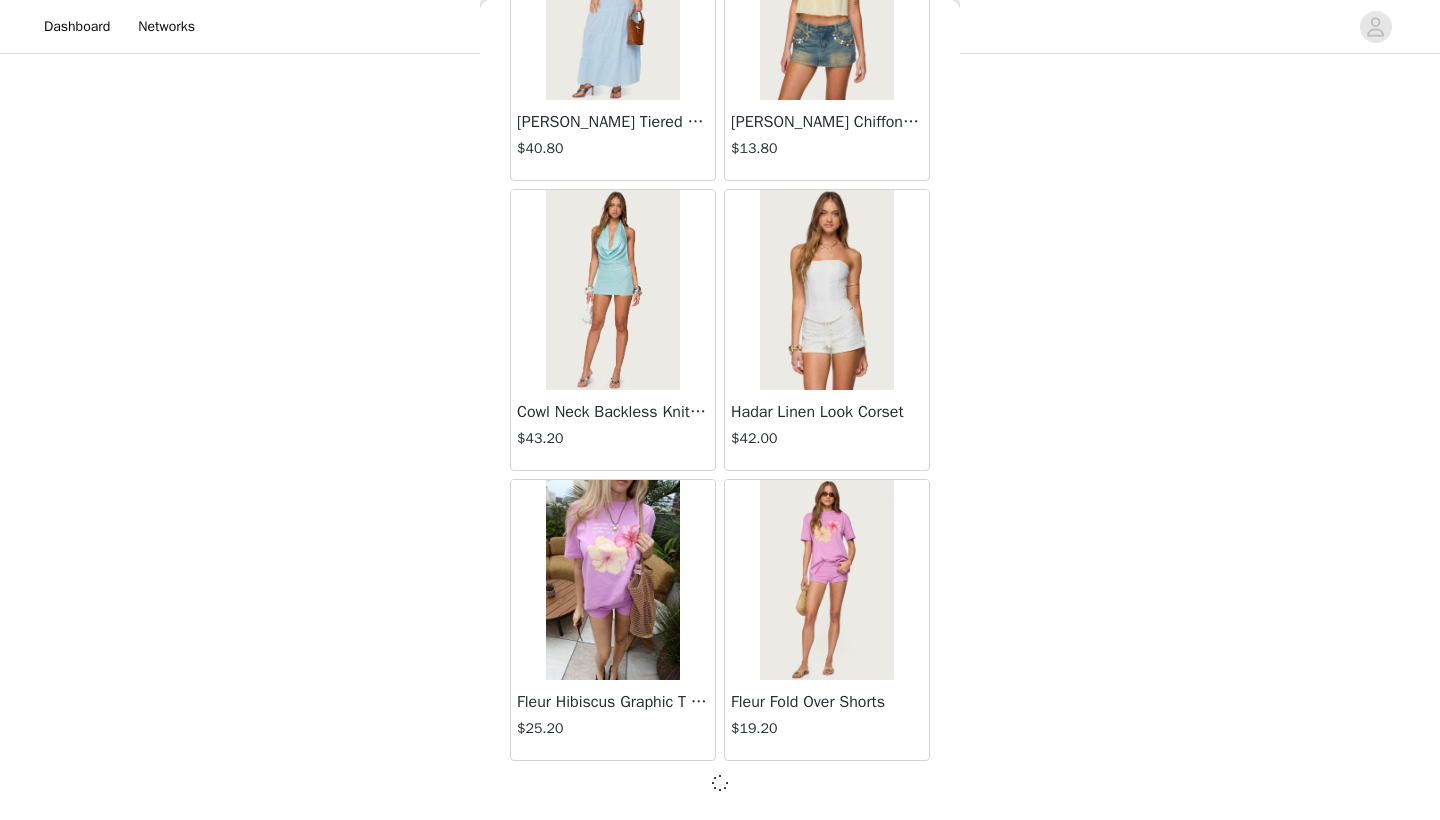 scroll, scrollTop: 13831, scrollLeft: 0, axis: vertical 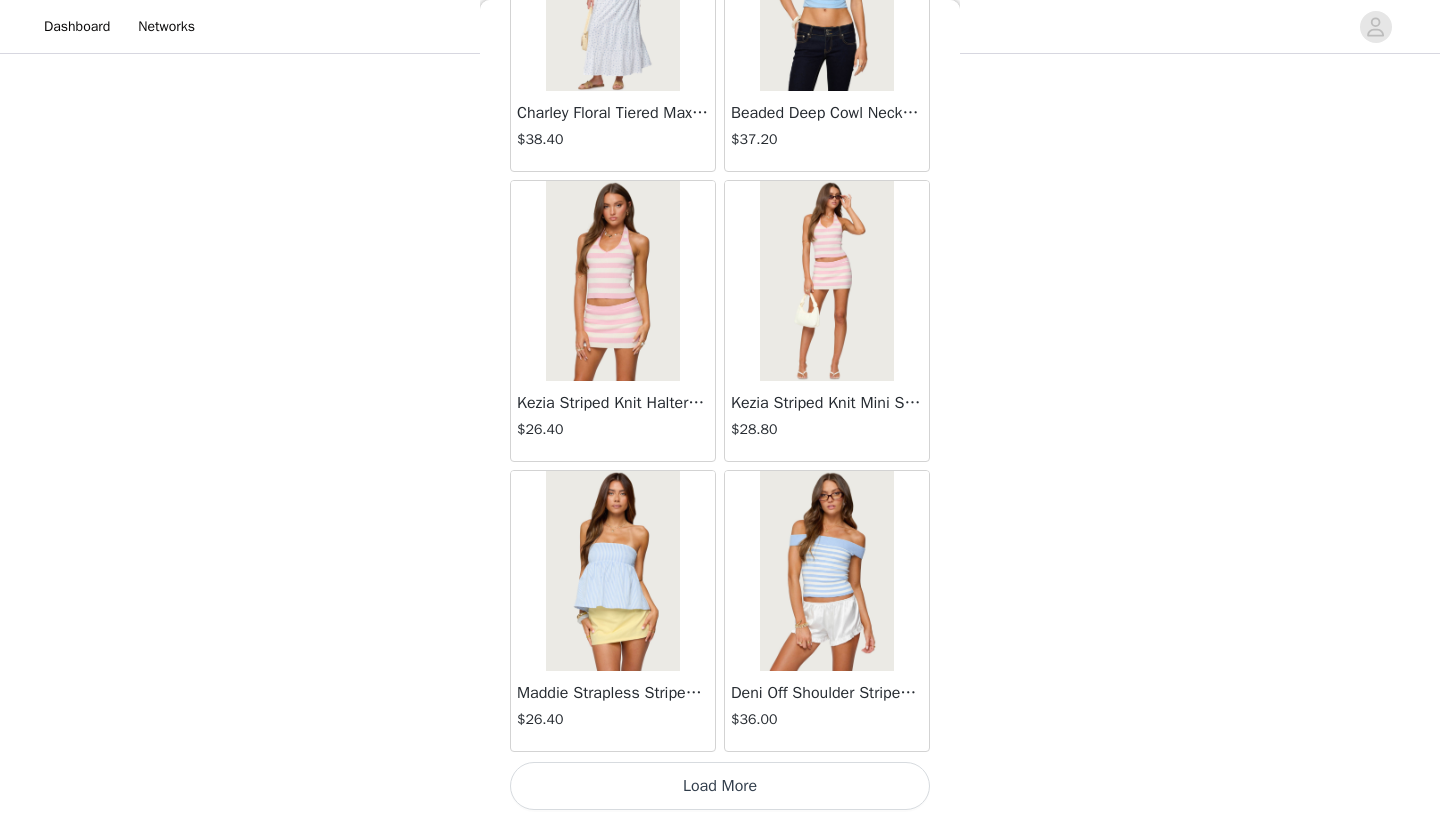 click on "Load More" at bounding box center (720, 786) 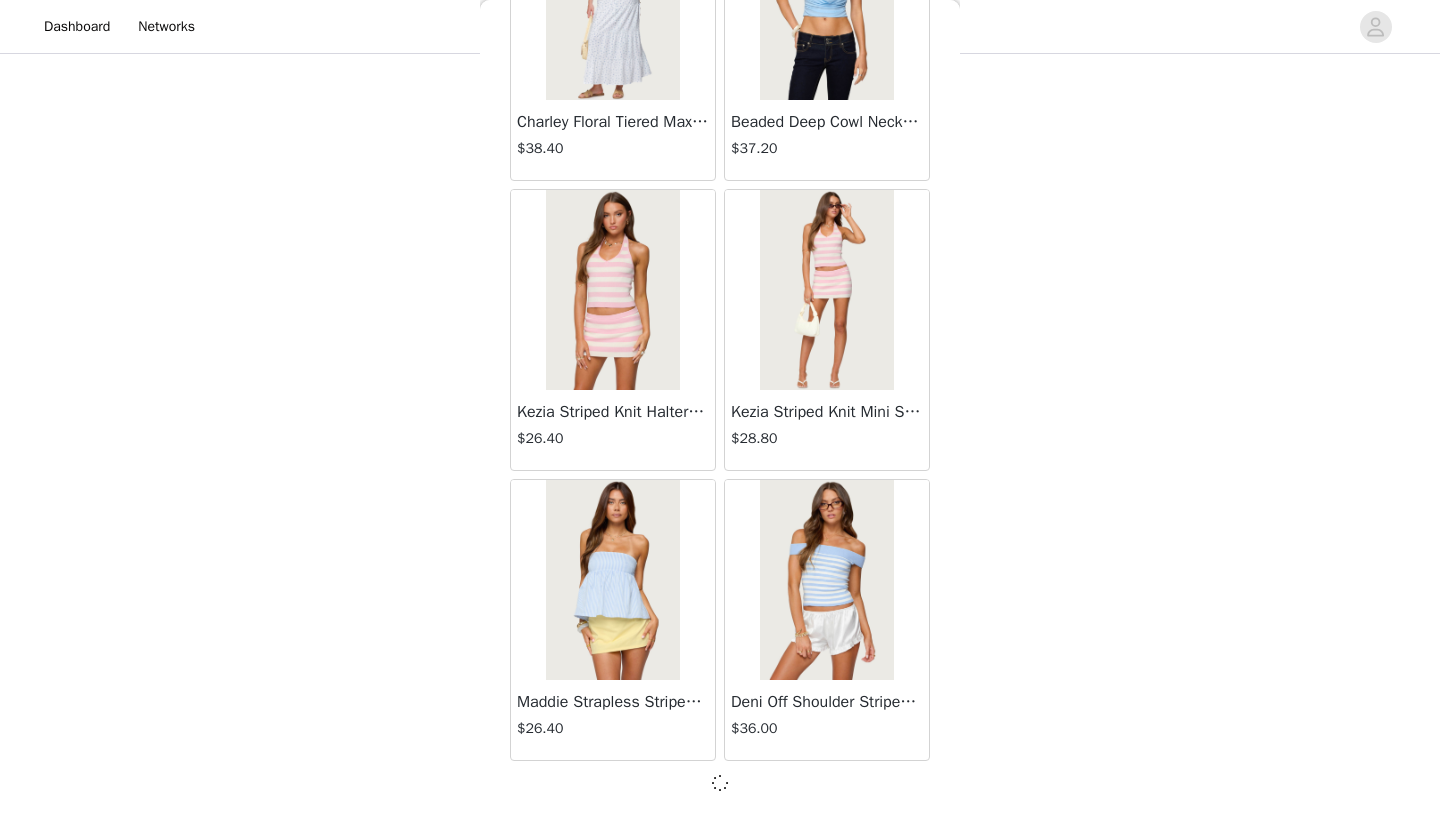 scroll, scrollTop: 16731, scrollLeft: 0, axis: vertical 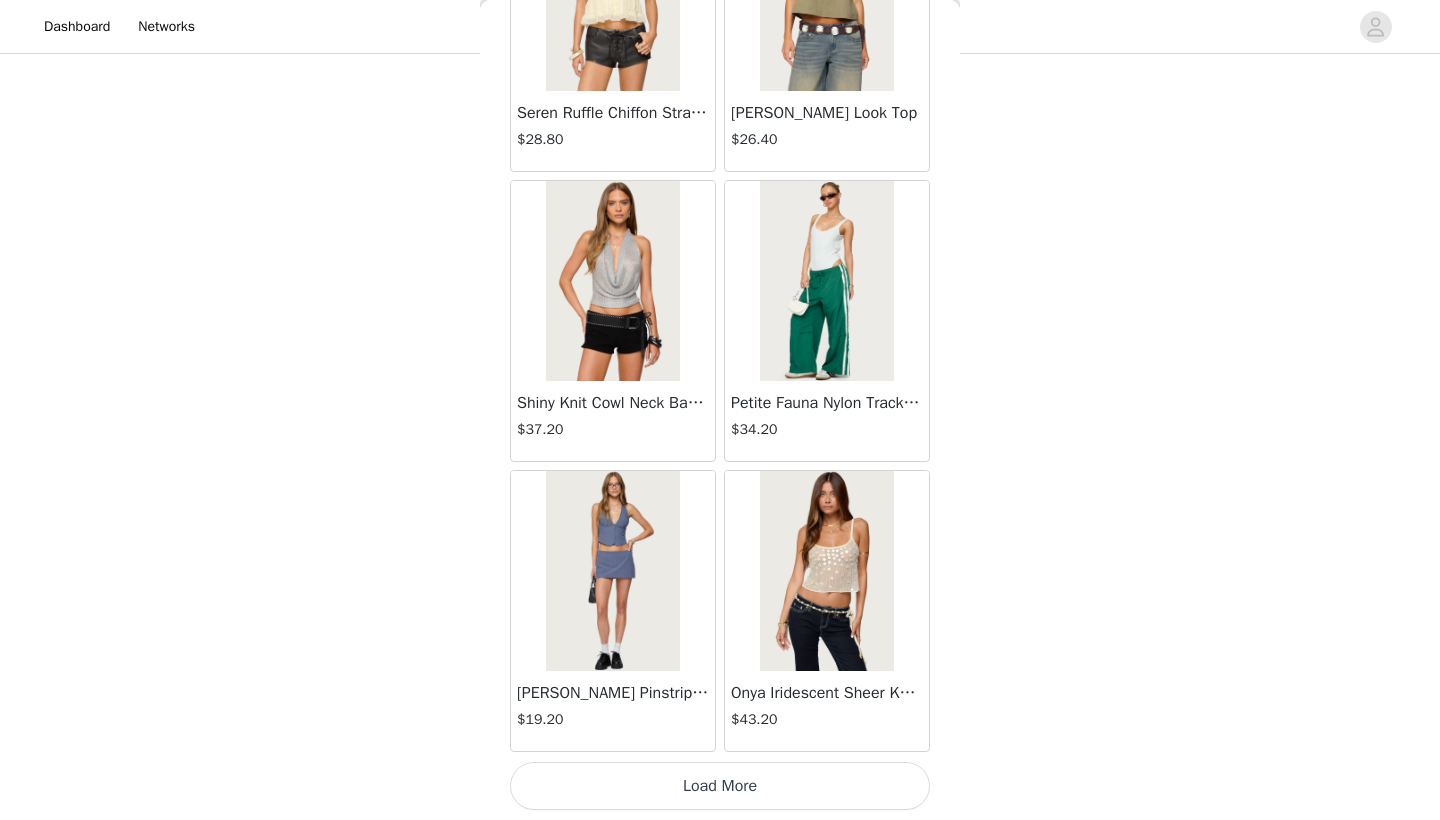 click on "Load More" at bounding box center [720, 786] 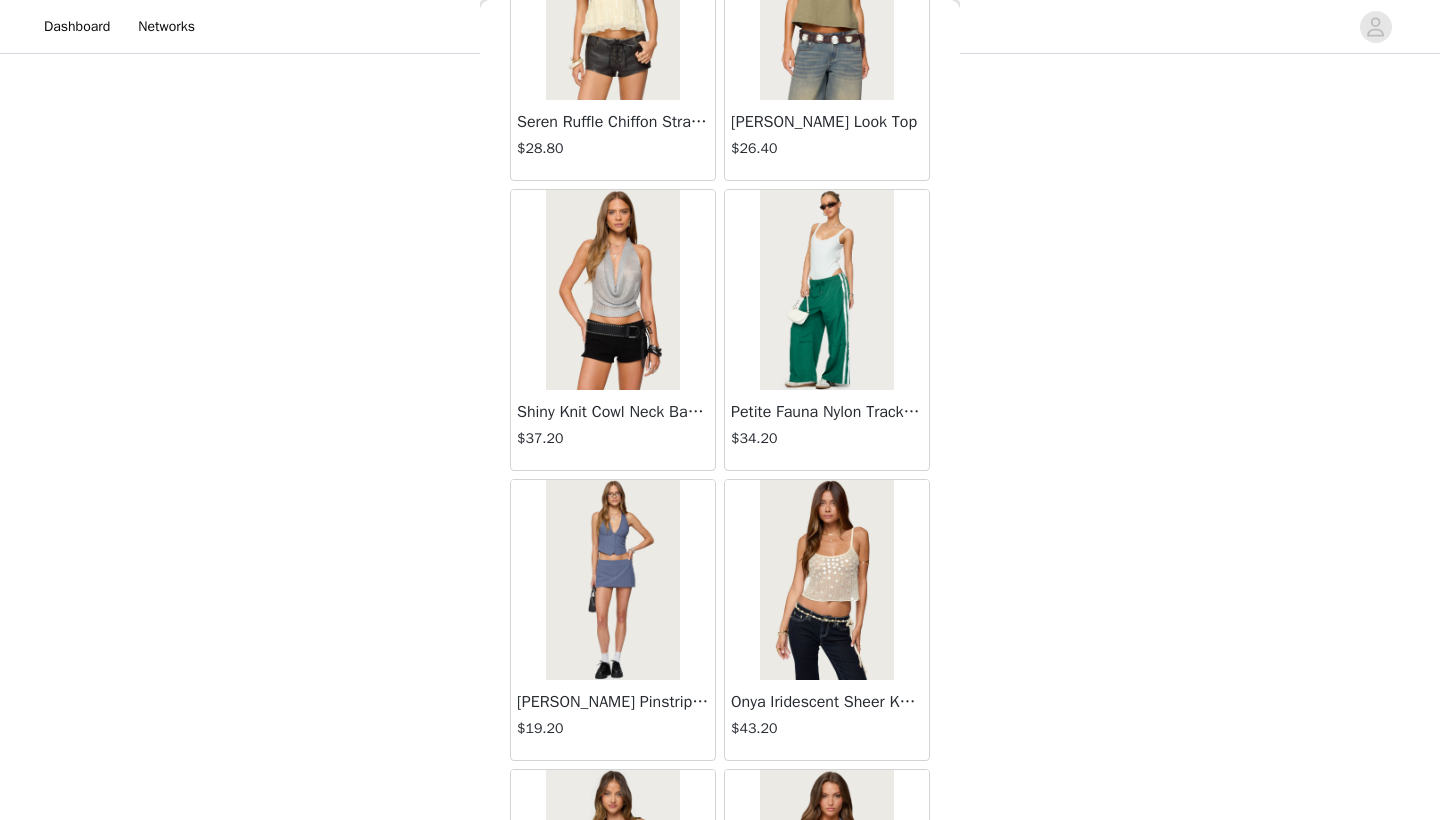 scroll, scrollTop: 443, scrollLeft: 0, axis: vertical 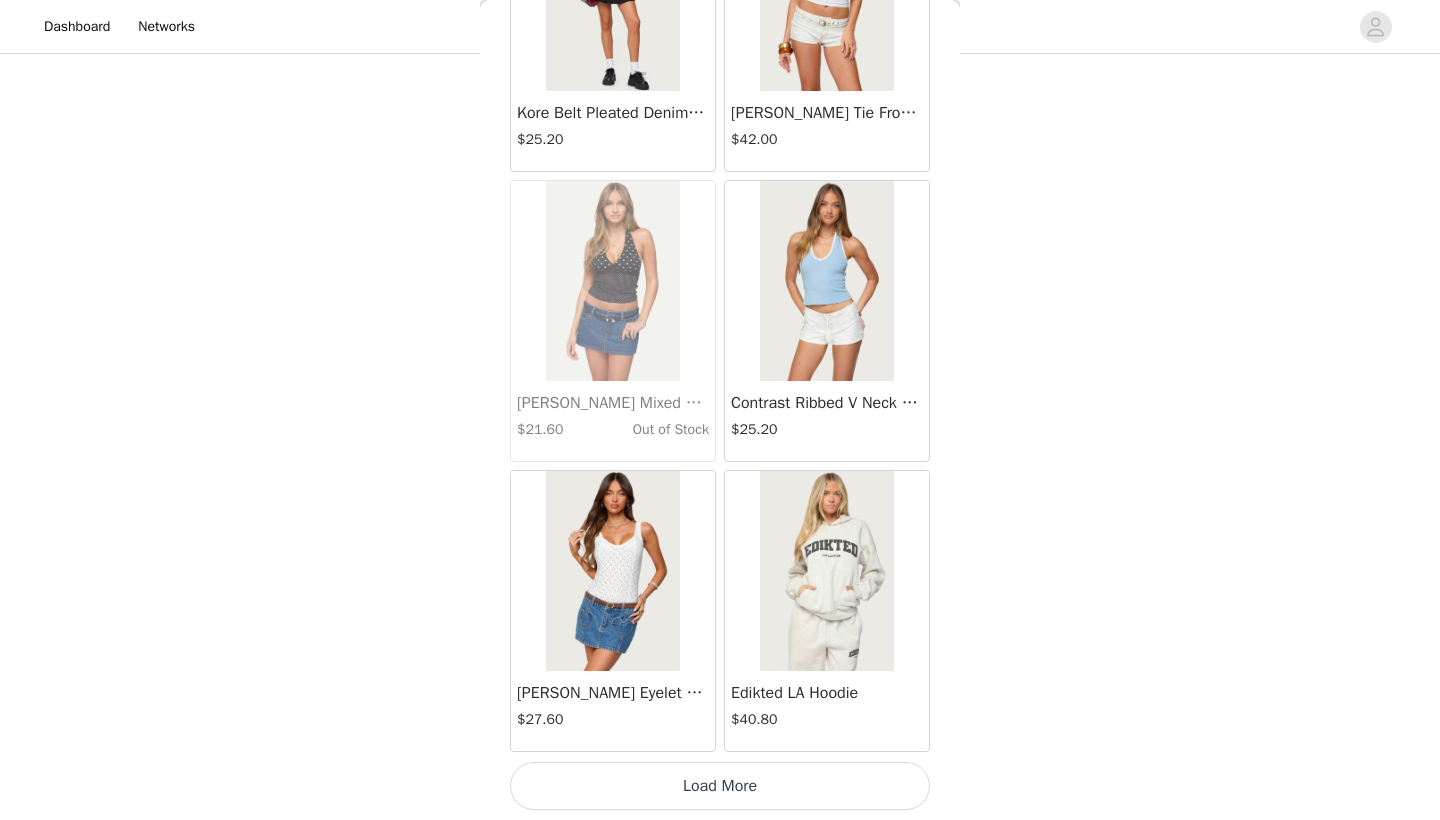 click on "Load More" at bounding box center (720, 786) 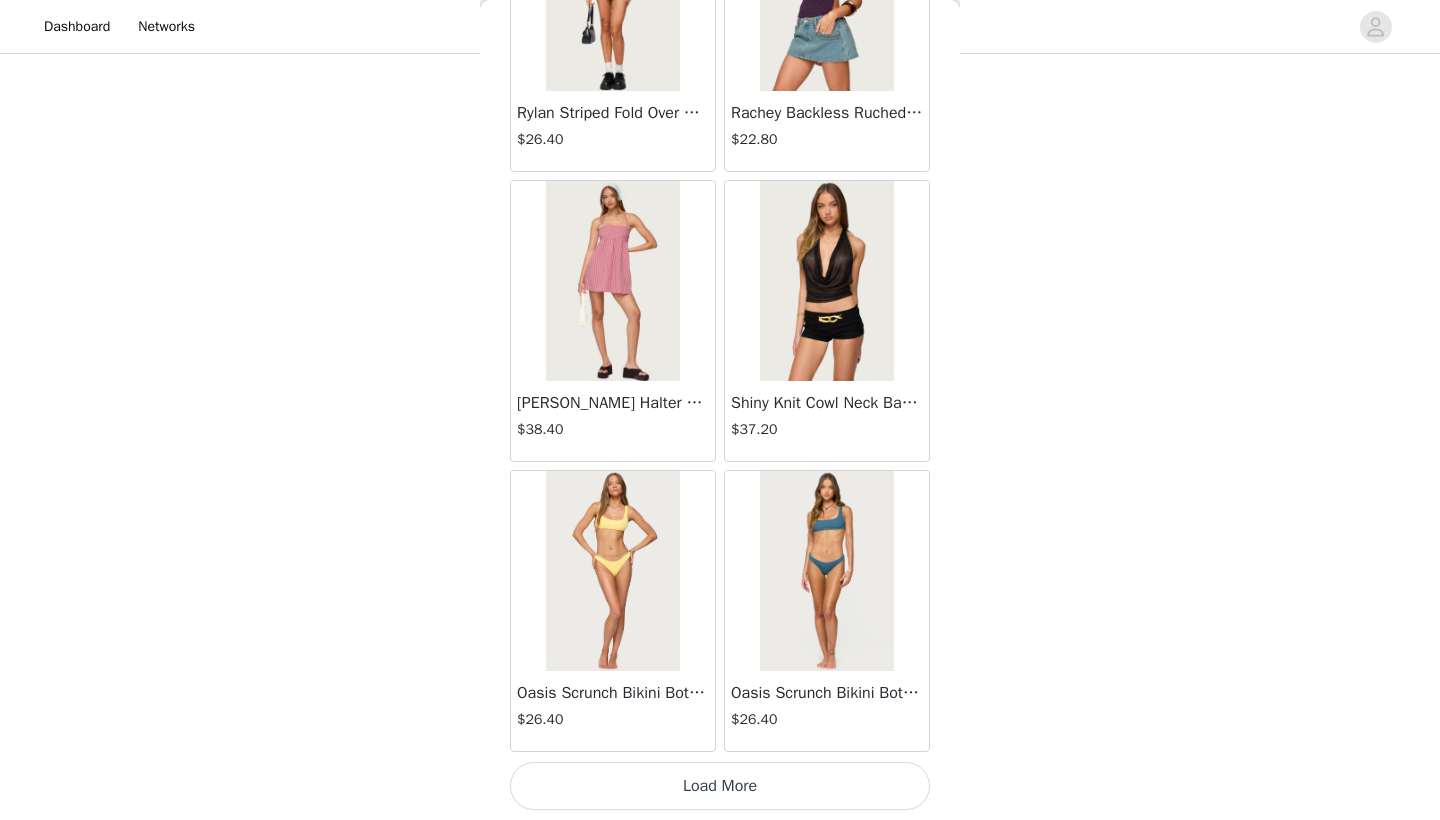 click on "Load More" at bounding box center (720, 786) 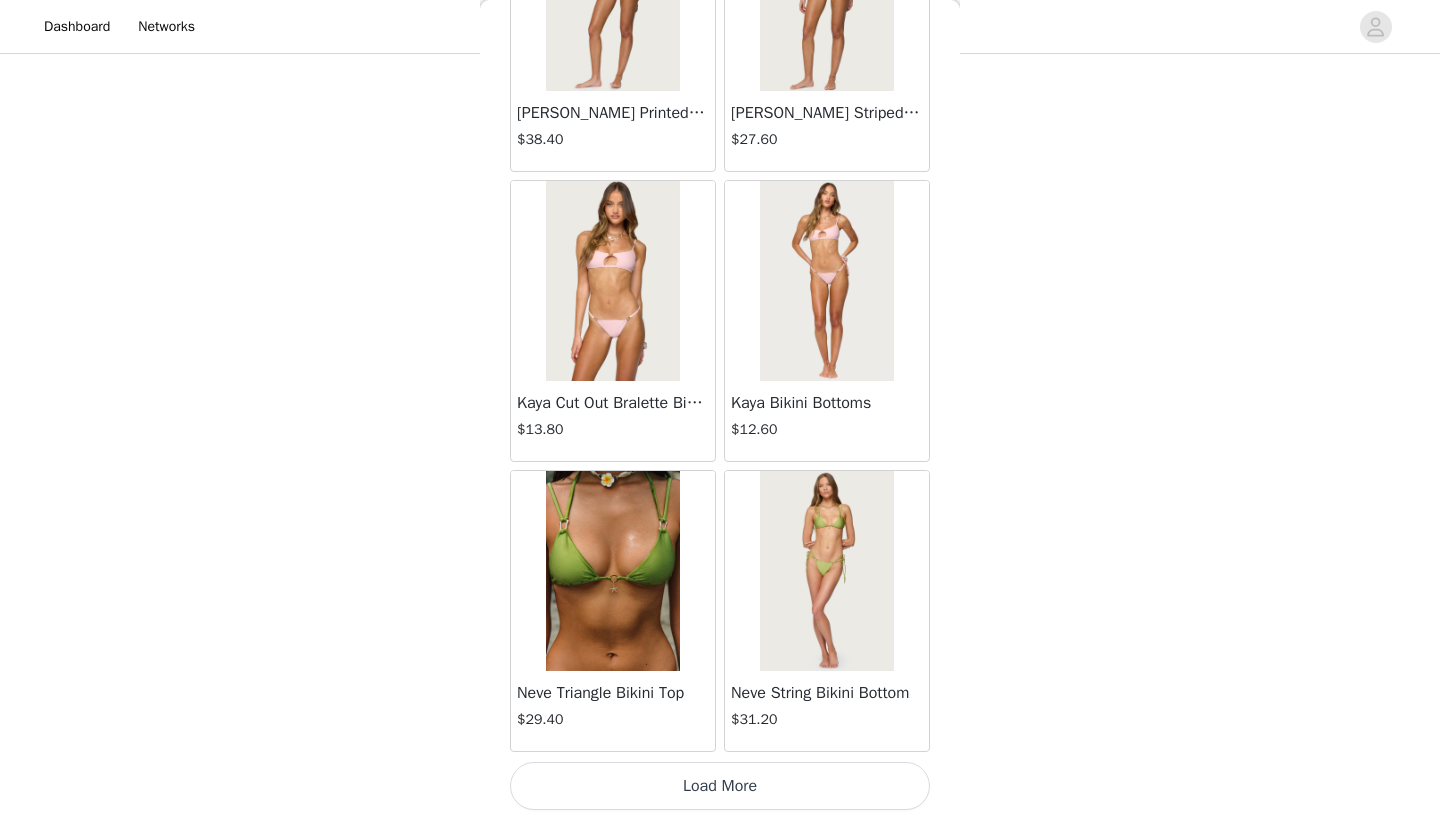 click on "Load More" at bounding box center (720, 786) 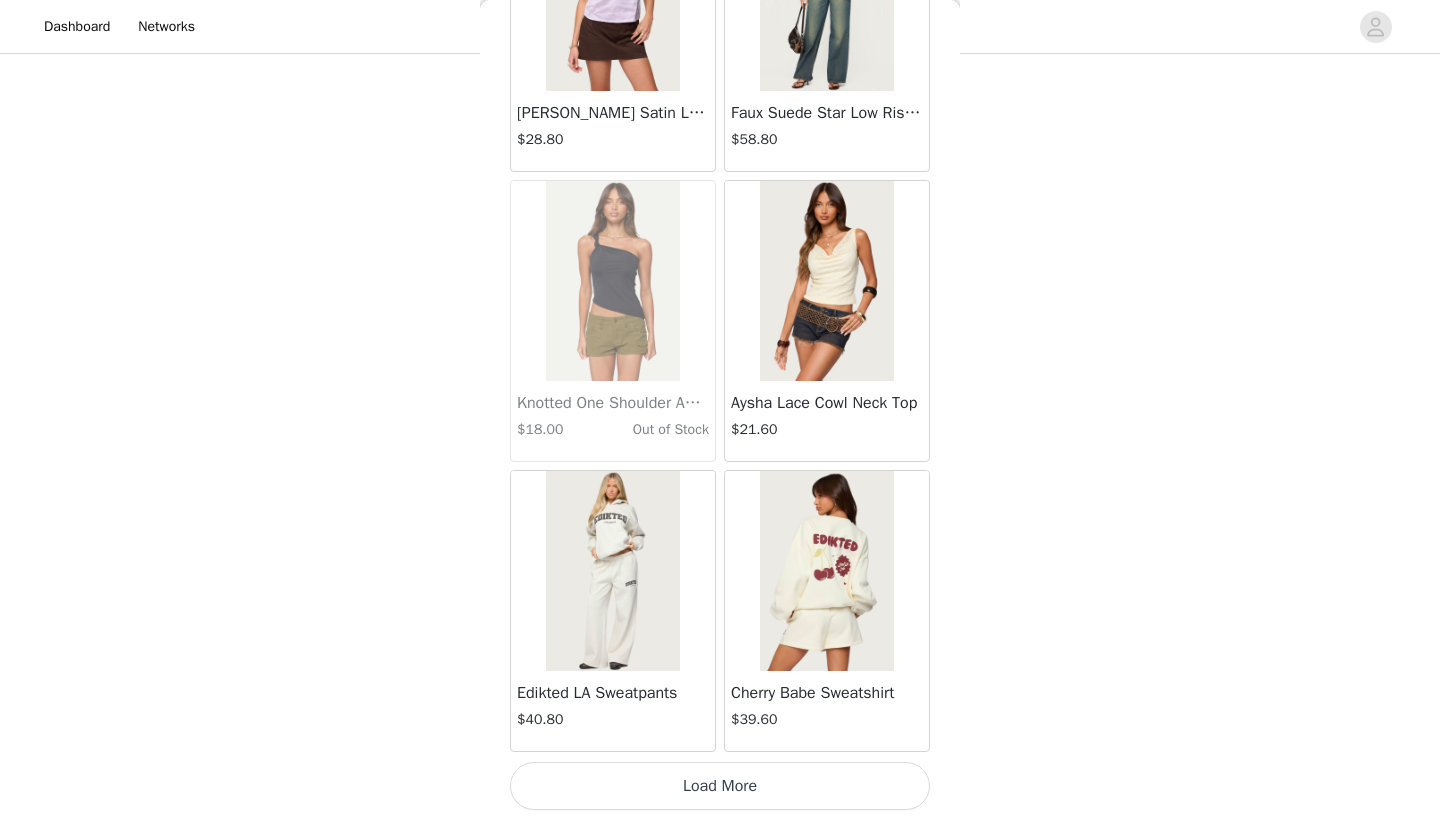 click on "Load More" at bounding box center (720, 786) 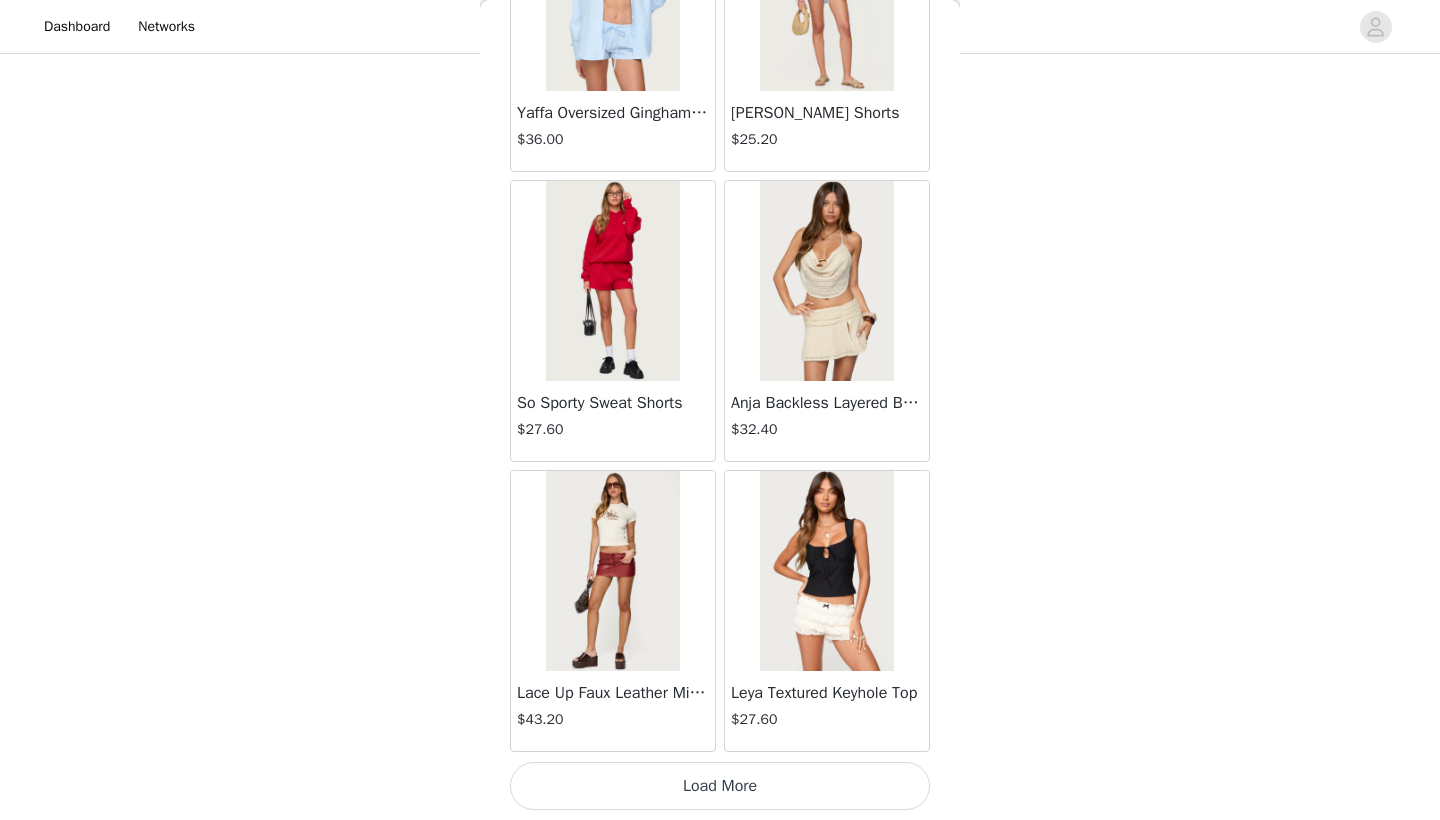 click on "Load More" at bounding box center [720, 786] 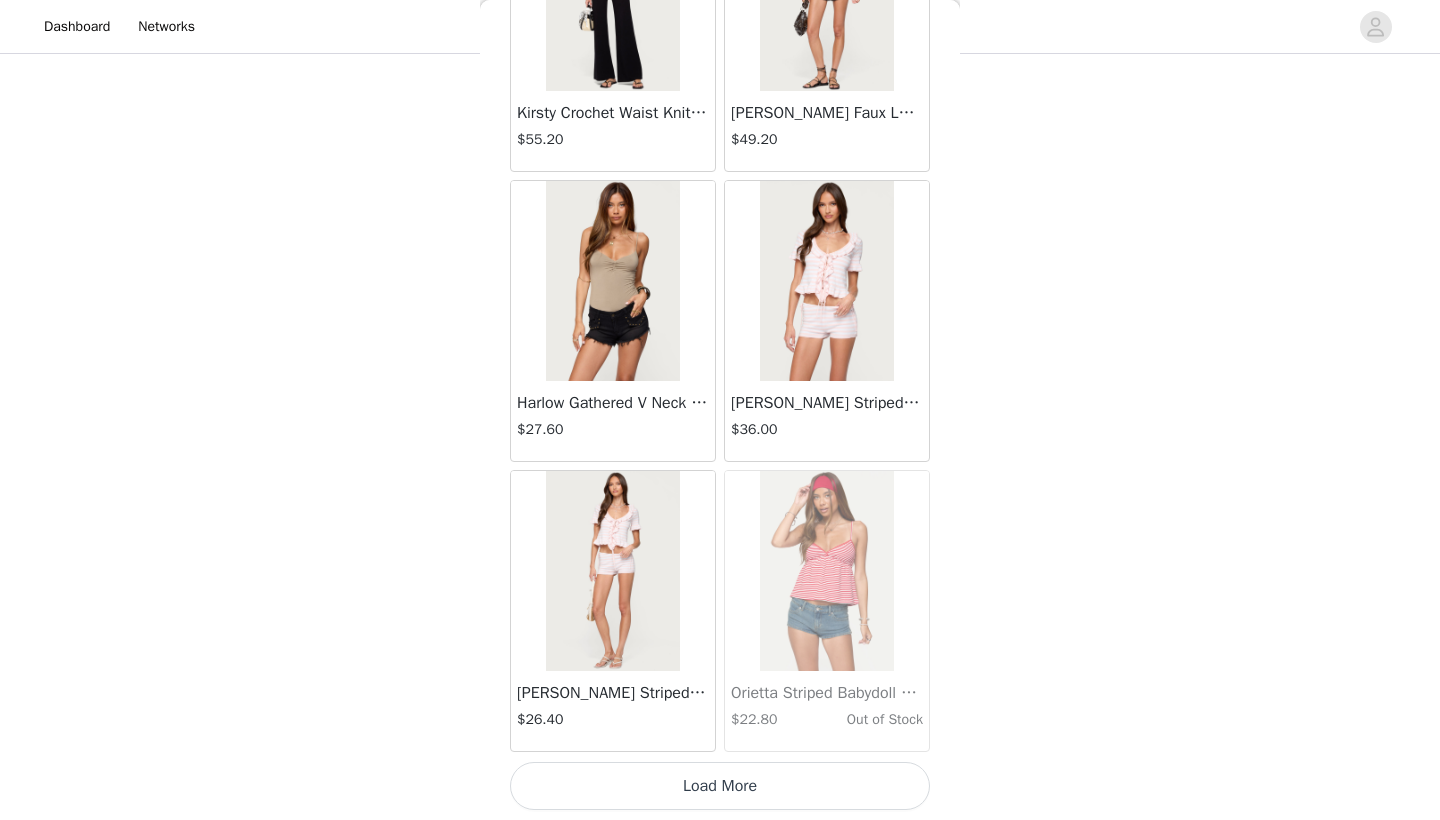 click on "Load More" at bounding box center [720, 786] 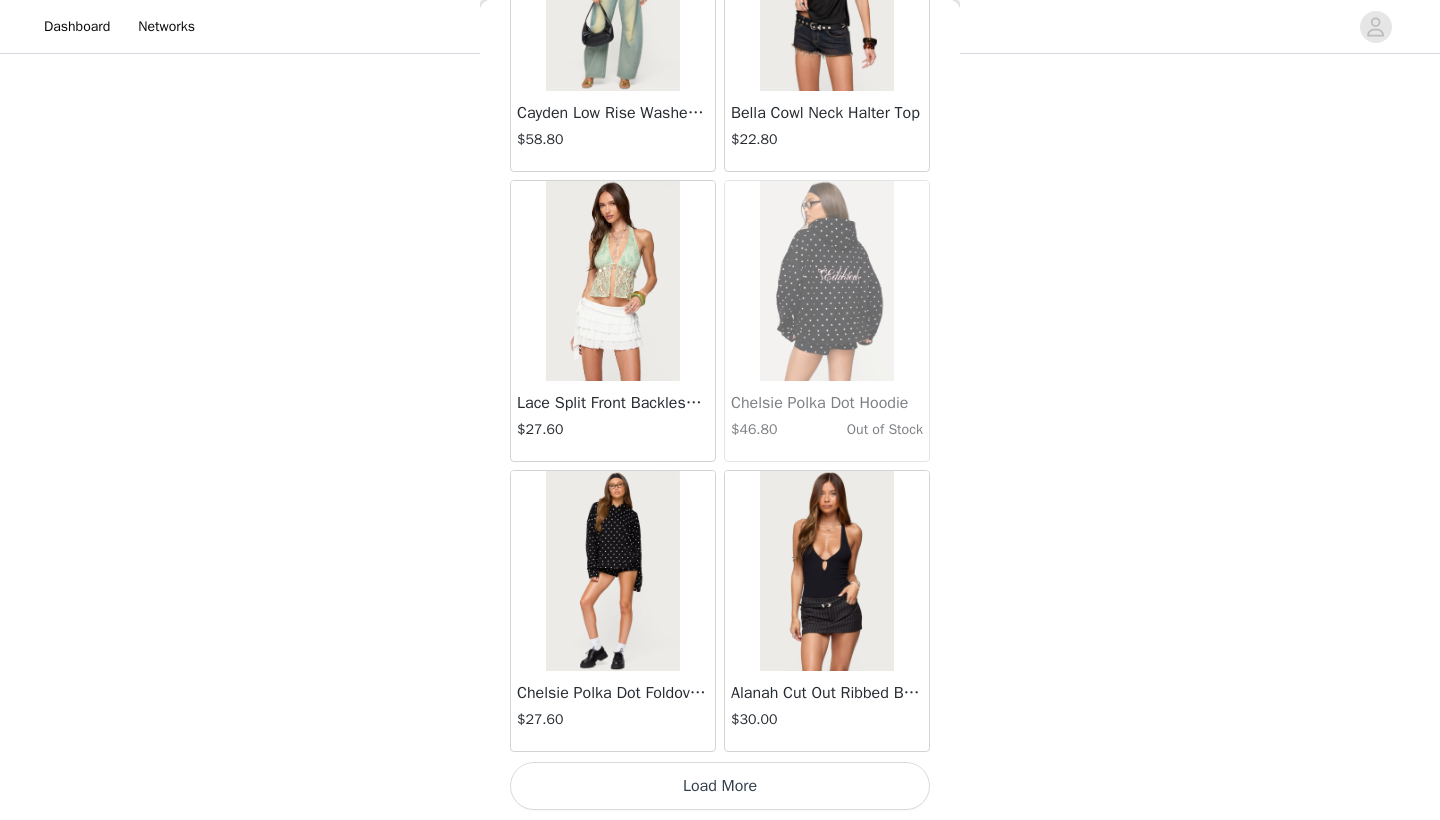 click on "Load More" at bounding box center (720, 786) 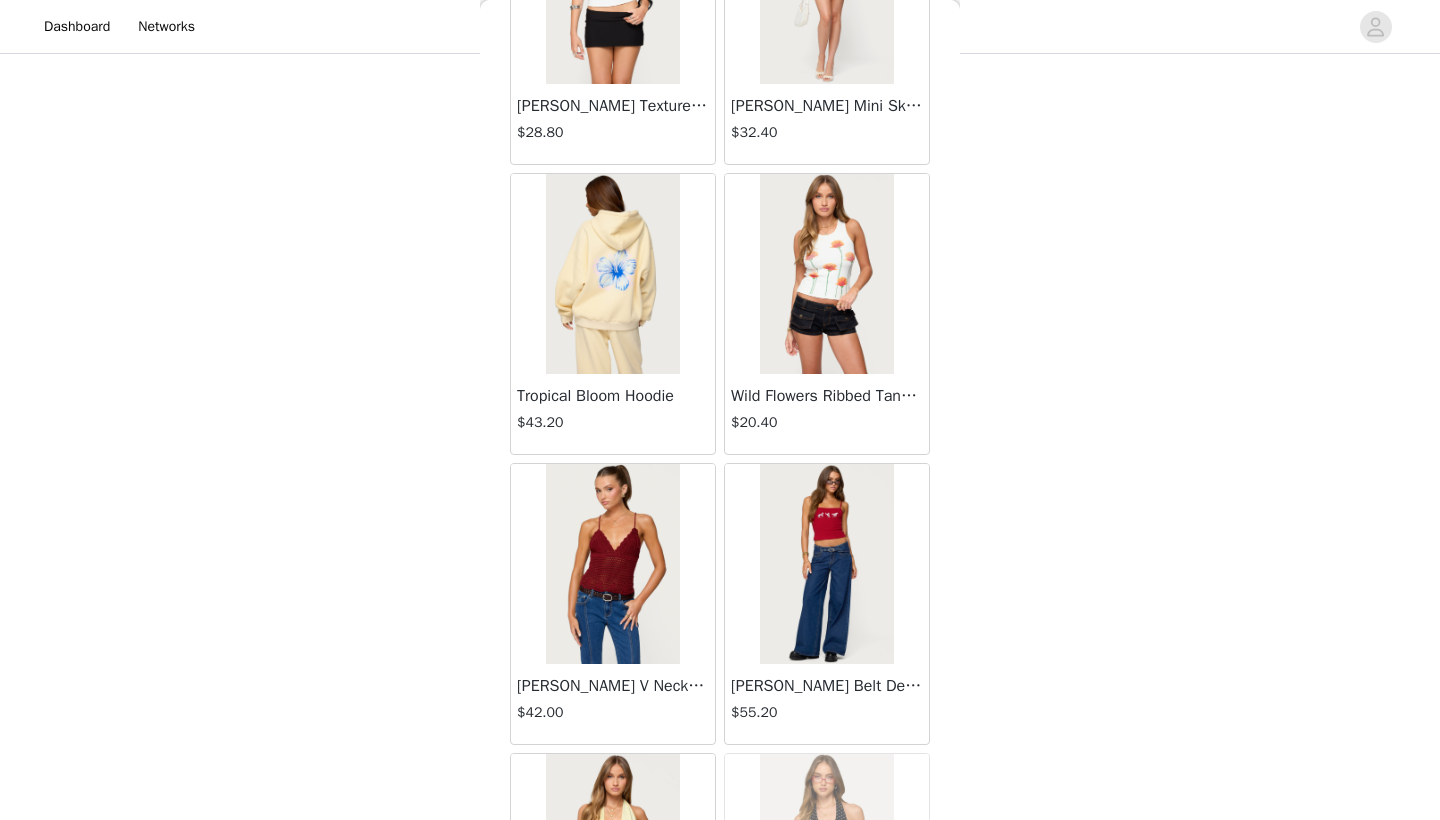 scroll, scrollTop: 42559, scrollLeft: 0, axis: vertical 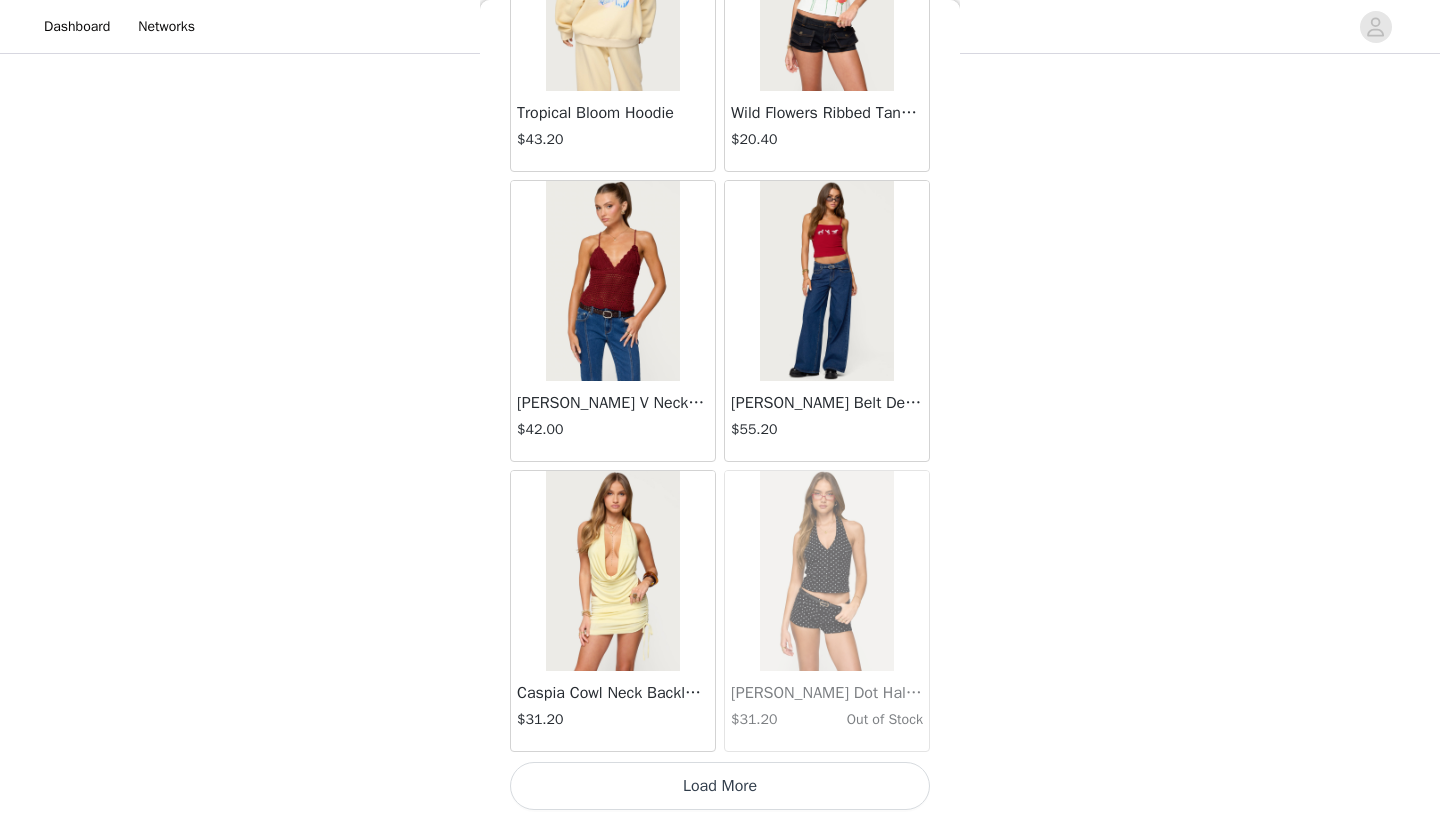 click on "Load More" at bounding box center (720, 786) 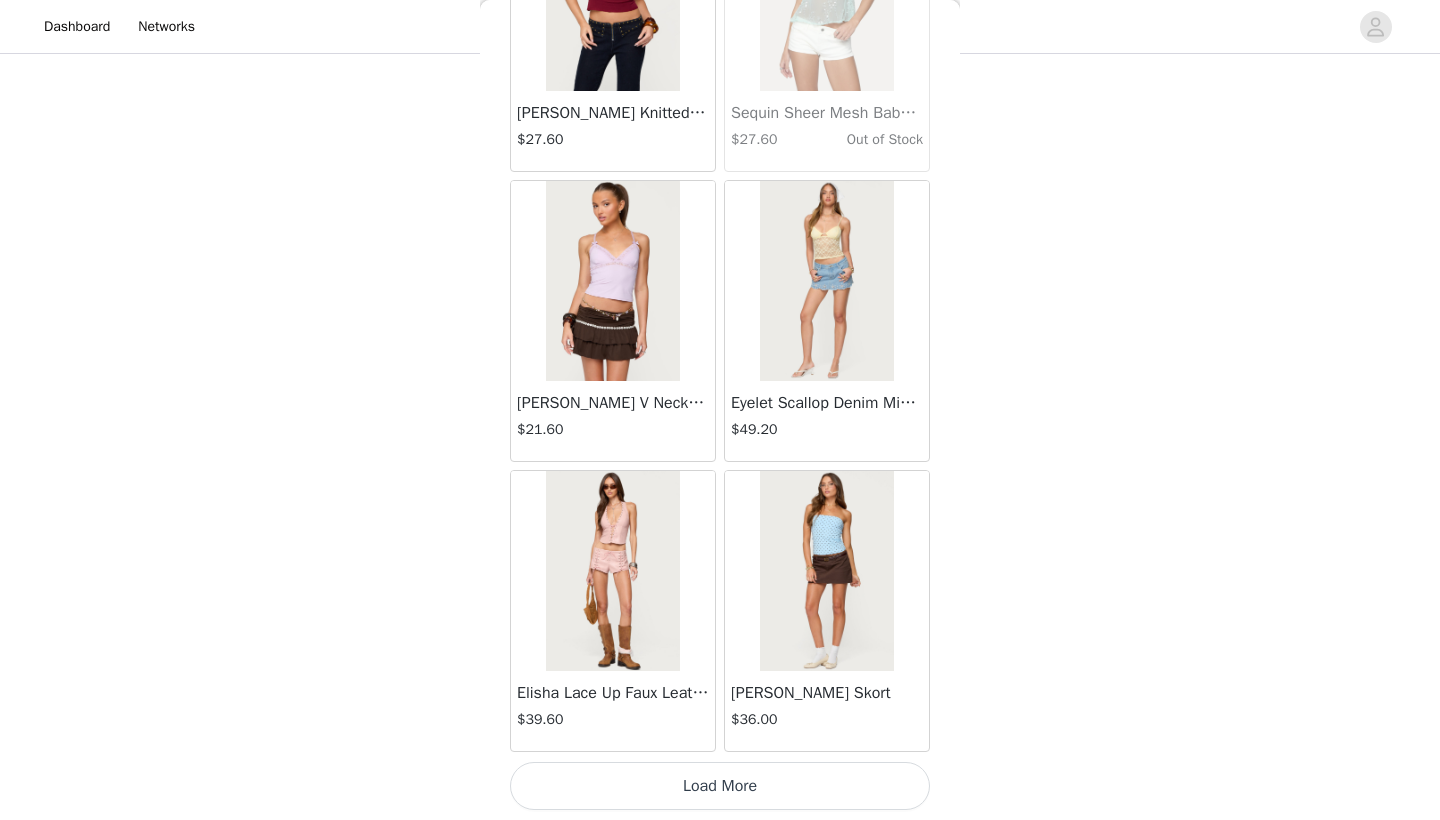 scroll, scrollTop: 45740, scrollLeft: 0, axis: vertical 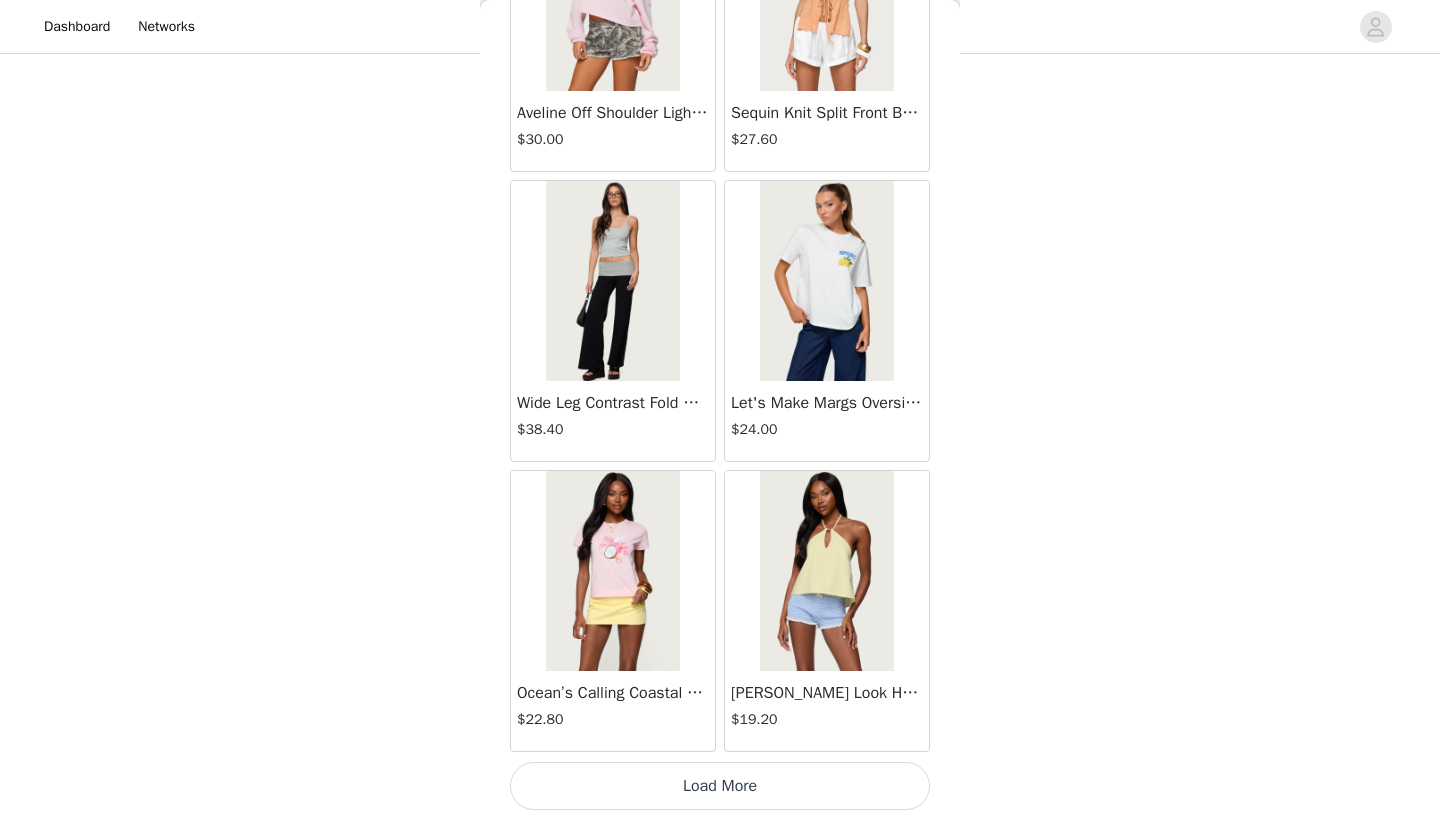 click on "Load More" at bounding box center (720, 786) 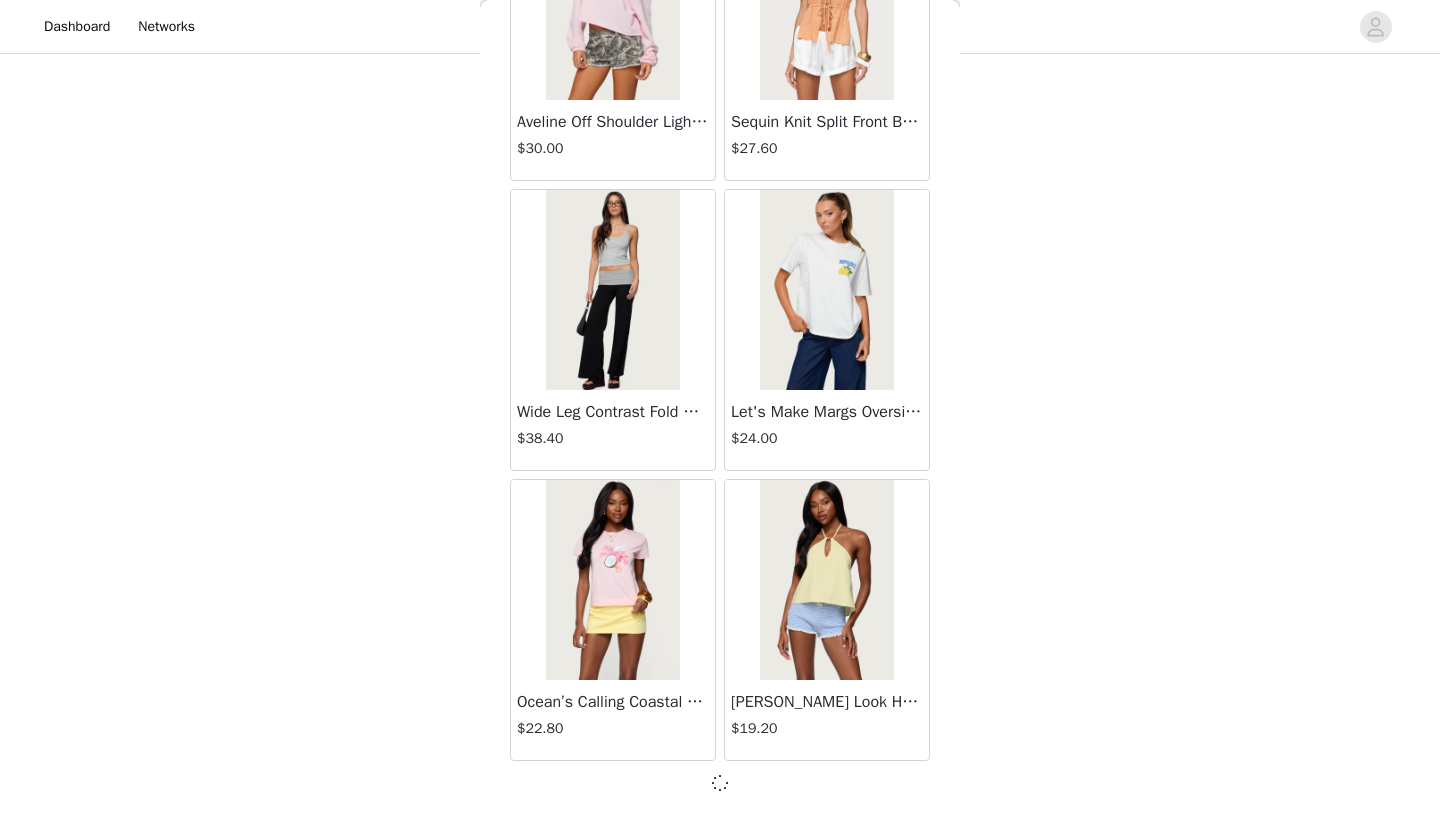 scroll, scrollTop: 48631, scrollLeft: 0, axis: vertical 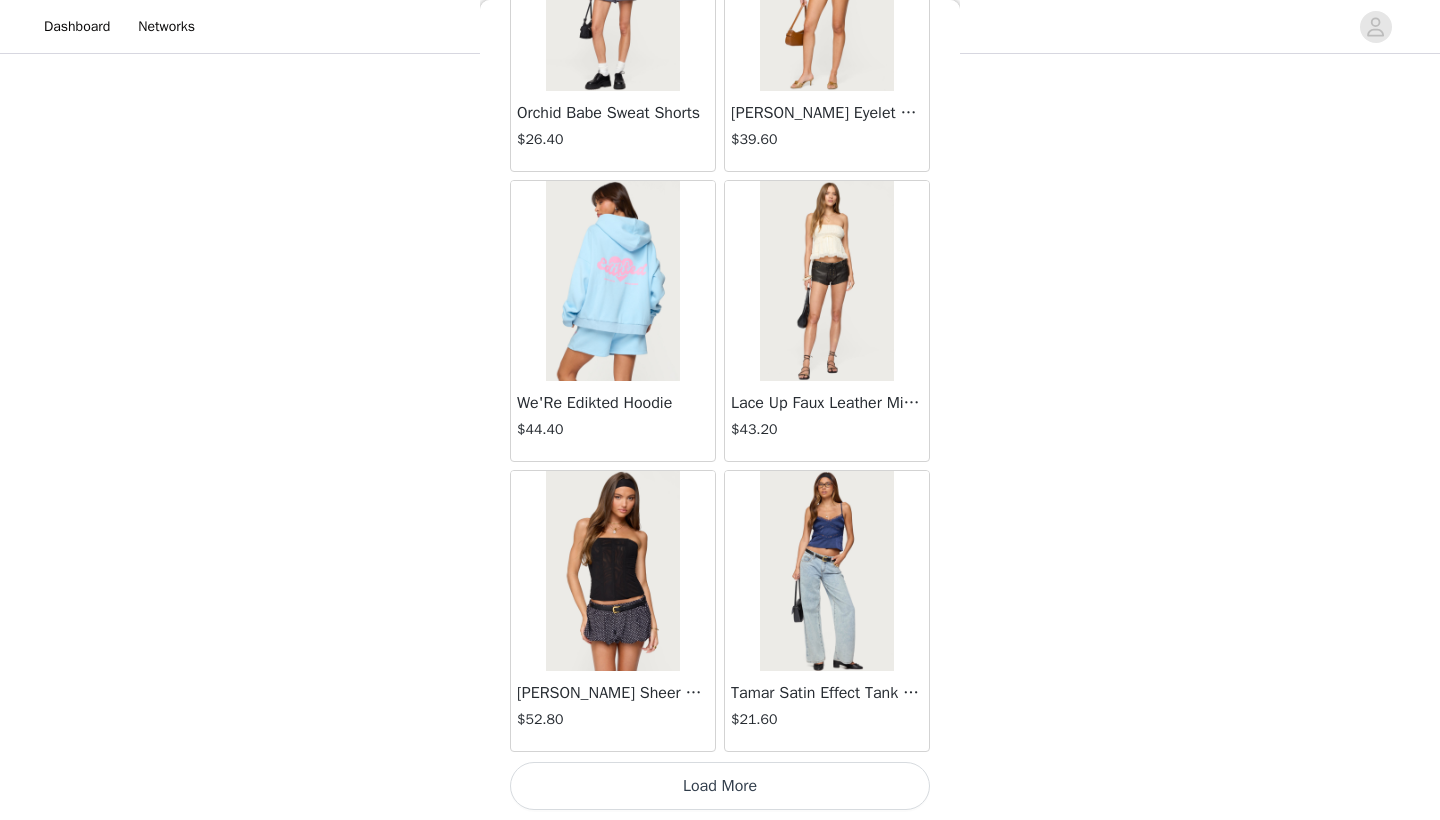 click on "Load More" at bounding box center [720, 786] 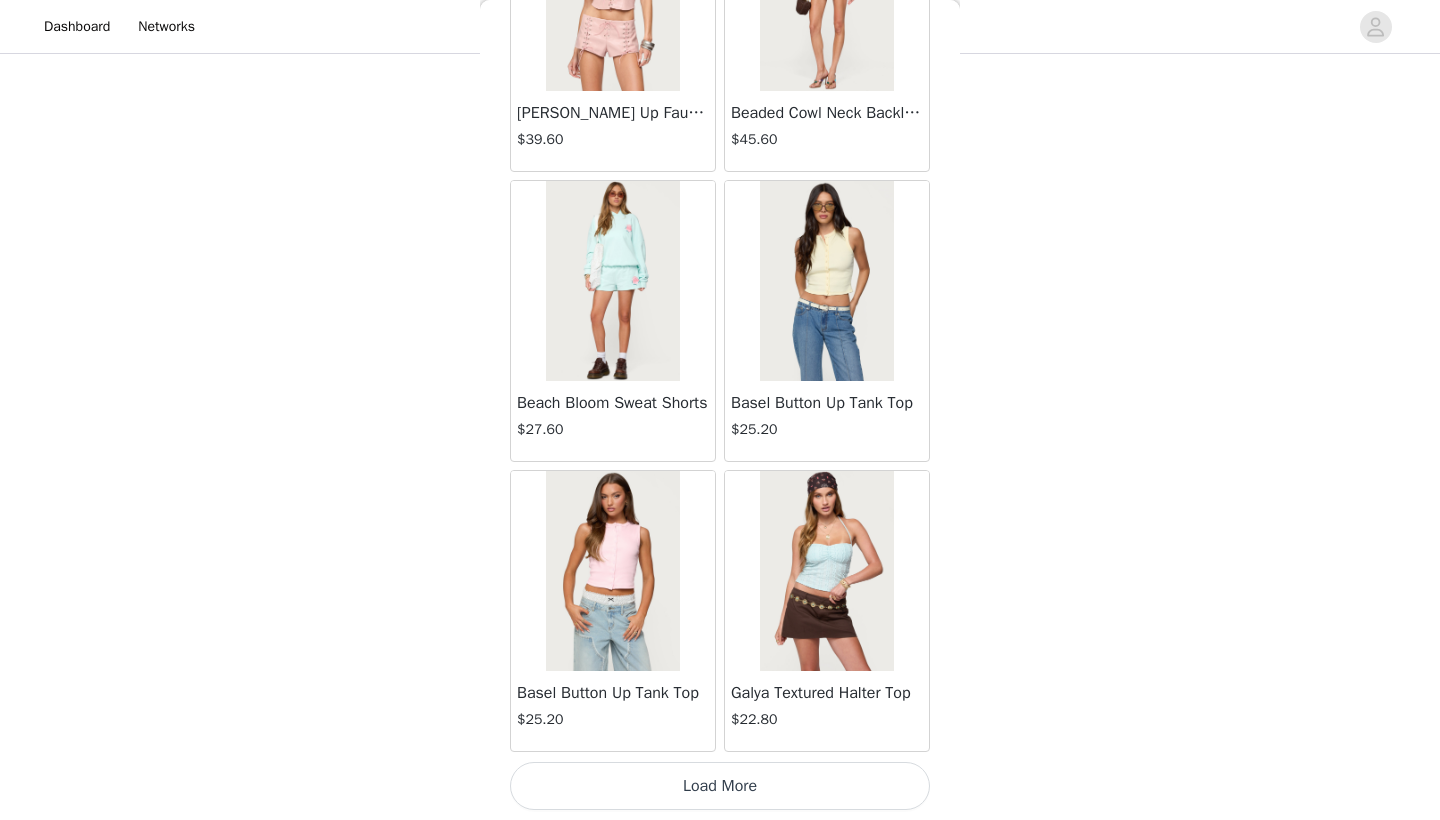 scroll, scrollTop: 54440, scrollLeft: 0, axis: vertical 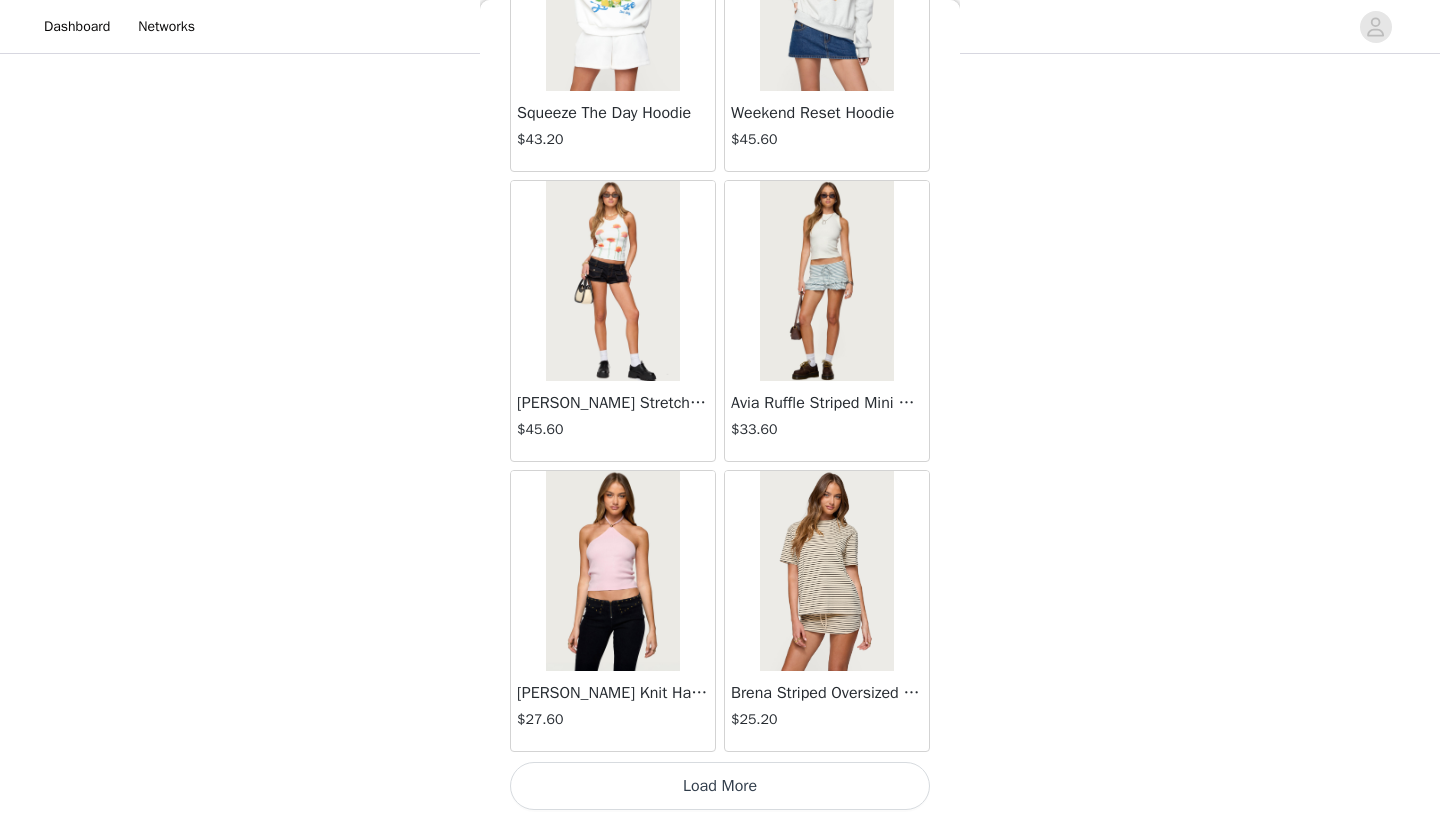 click on "Load More" at bounding box center [720, 786] 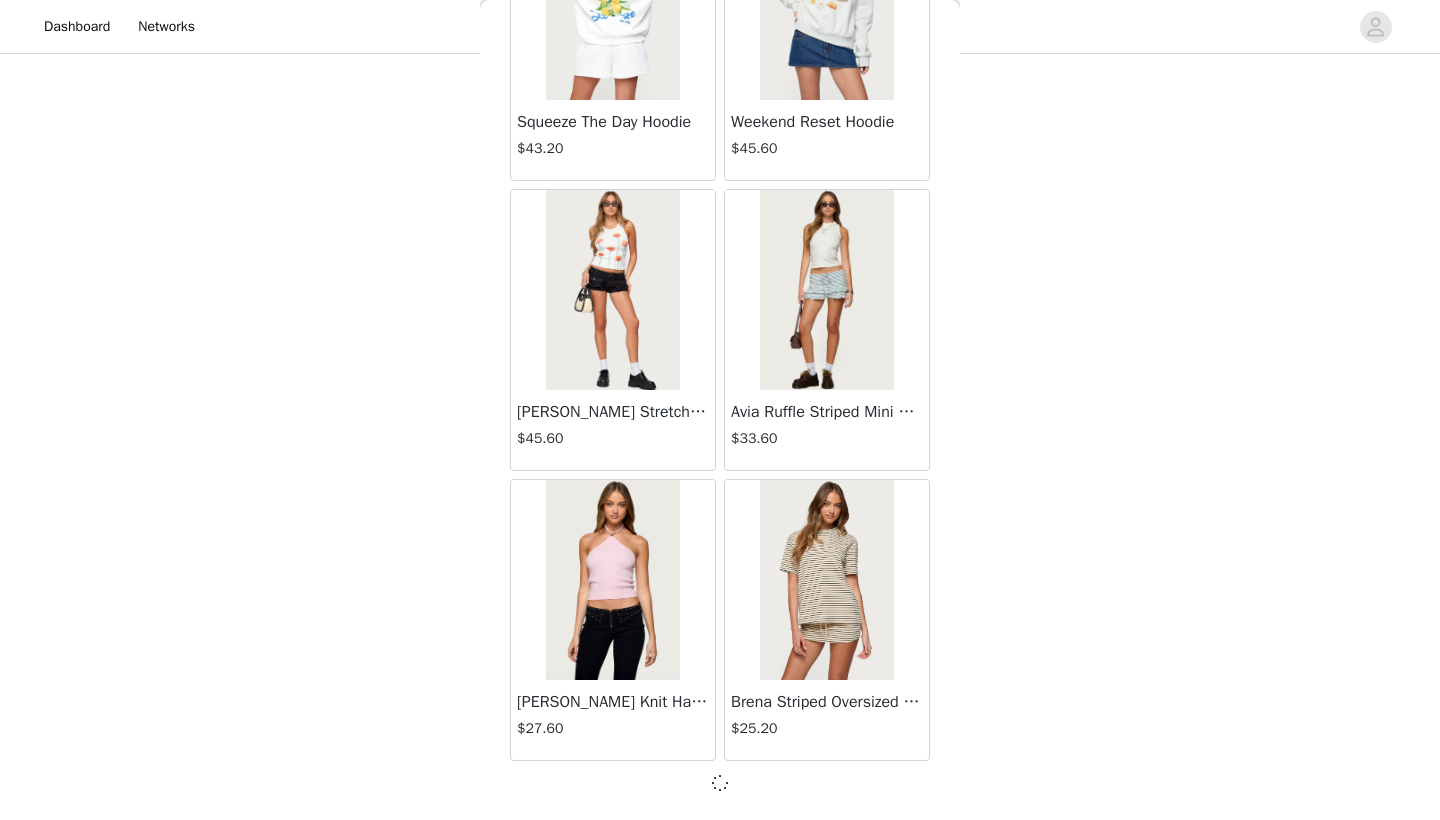 scroll, scrollTop: 57331, scrollLeft: 0, axis: vertical 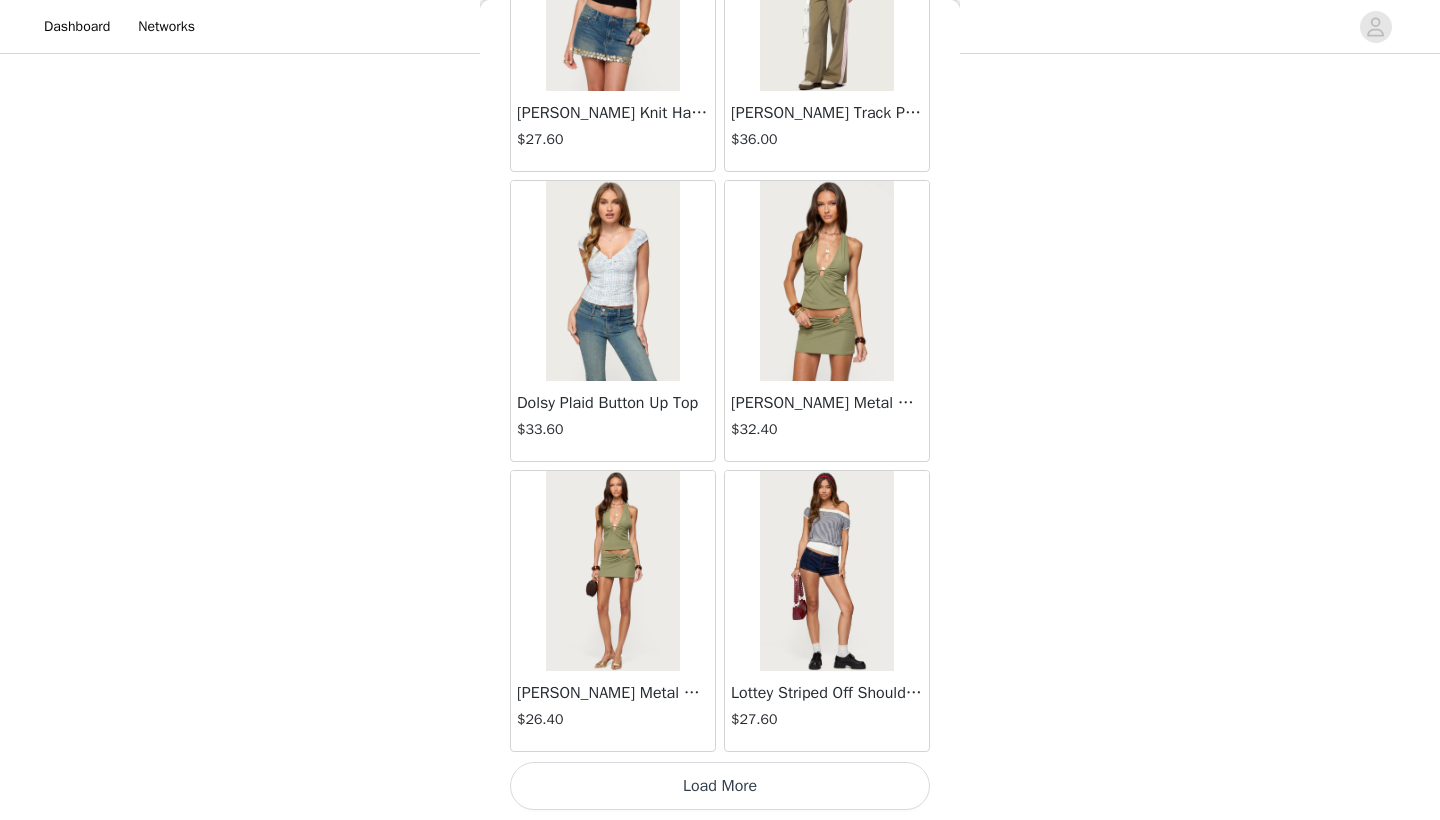 click on "Load More" at bounding box center [720, 786] 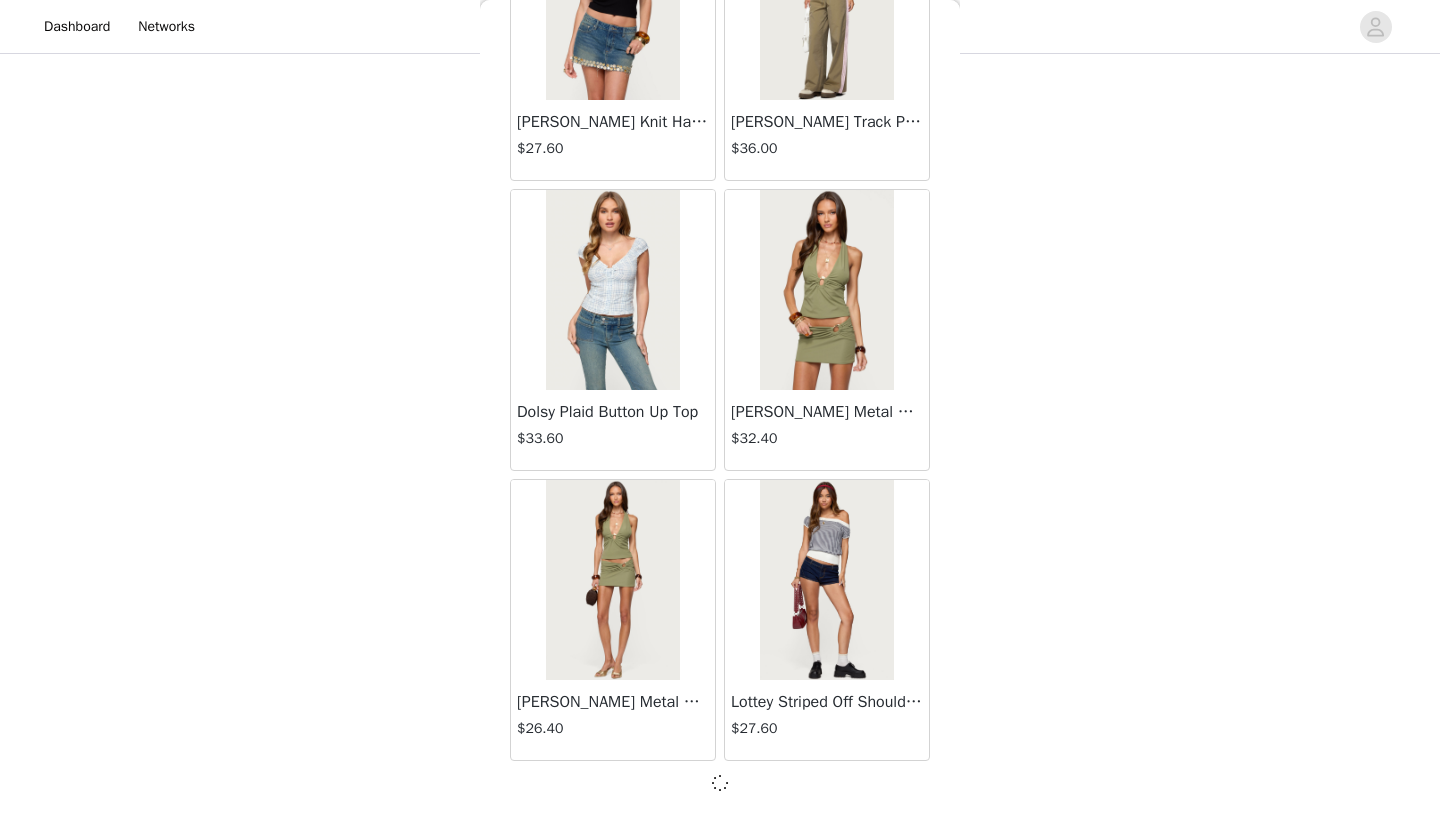 scroll, scrollTop: 60231, scrollLeft: 0, axis: vertical 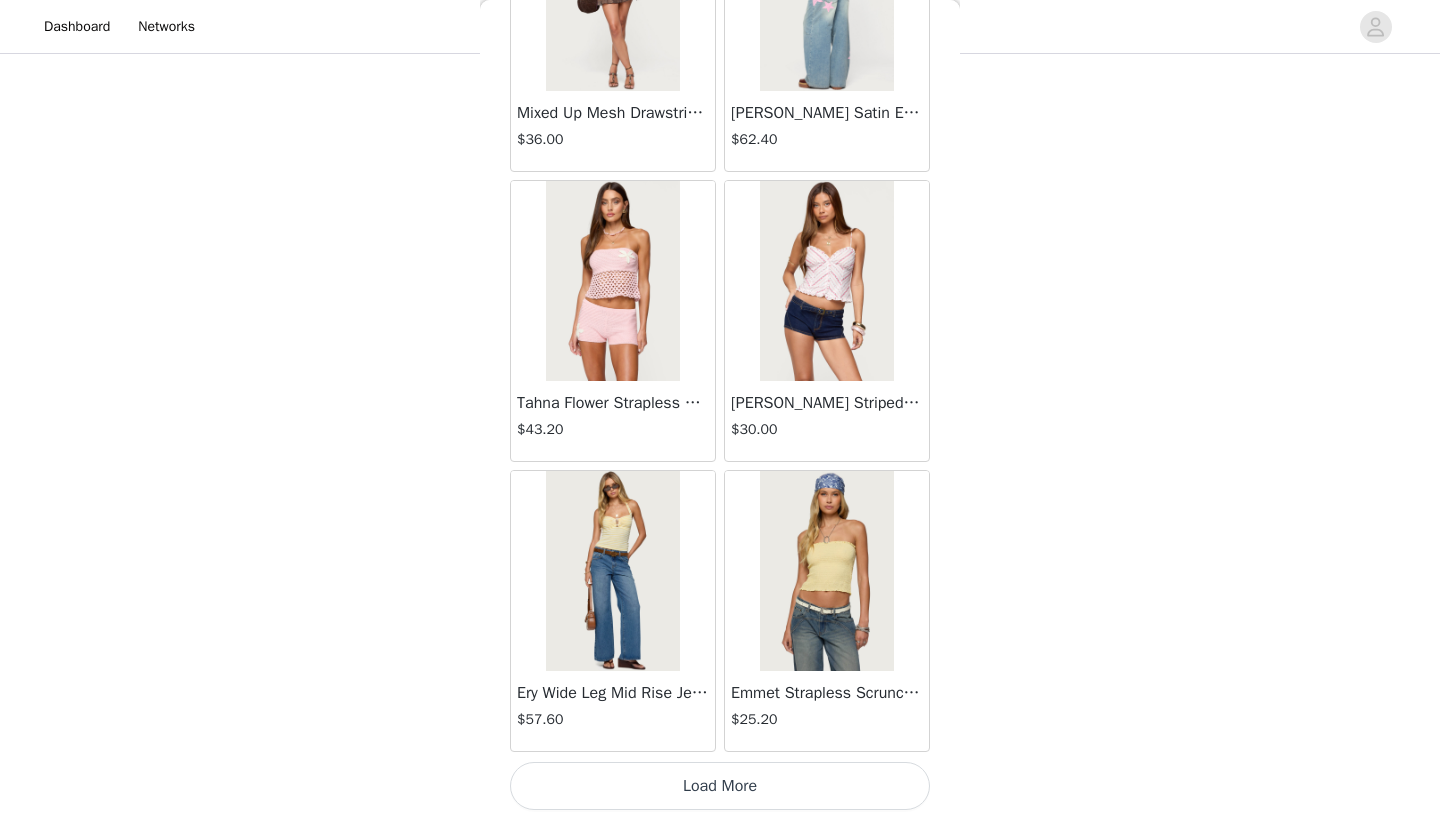 click on "Load More" at bounding box center (720, 786) 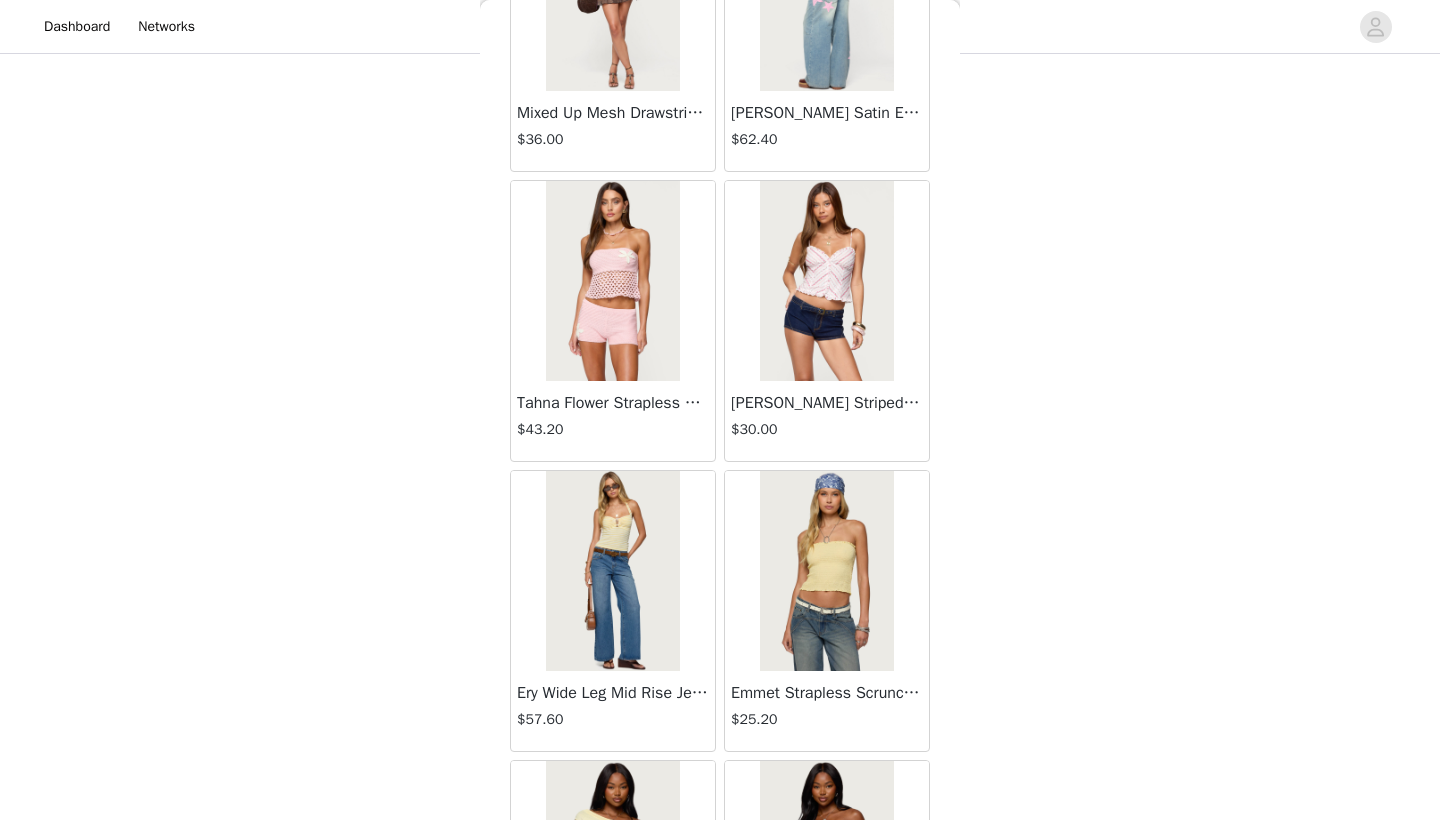 scroll, scrollTop: 456, scrollLeft: 0, axis: vertical 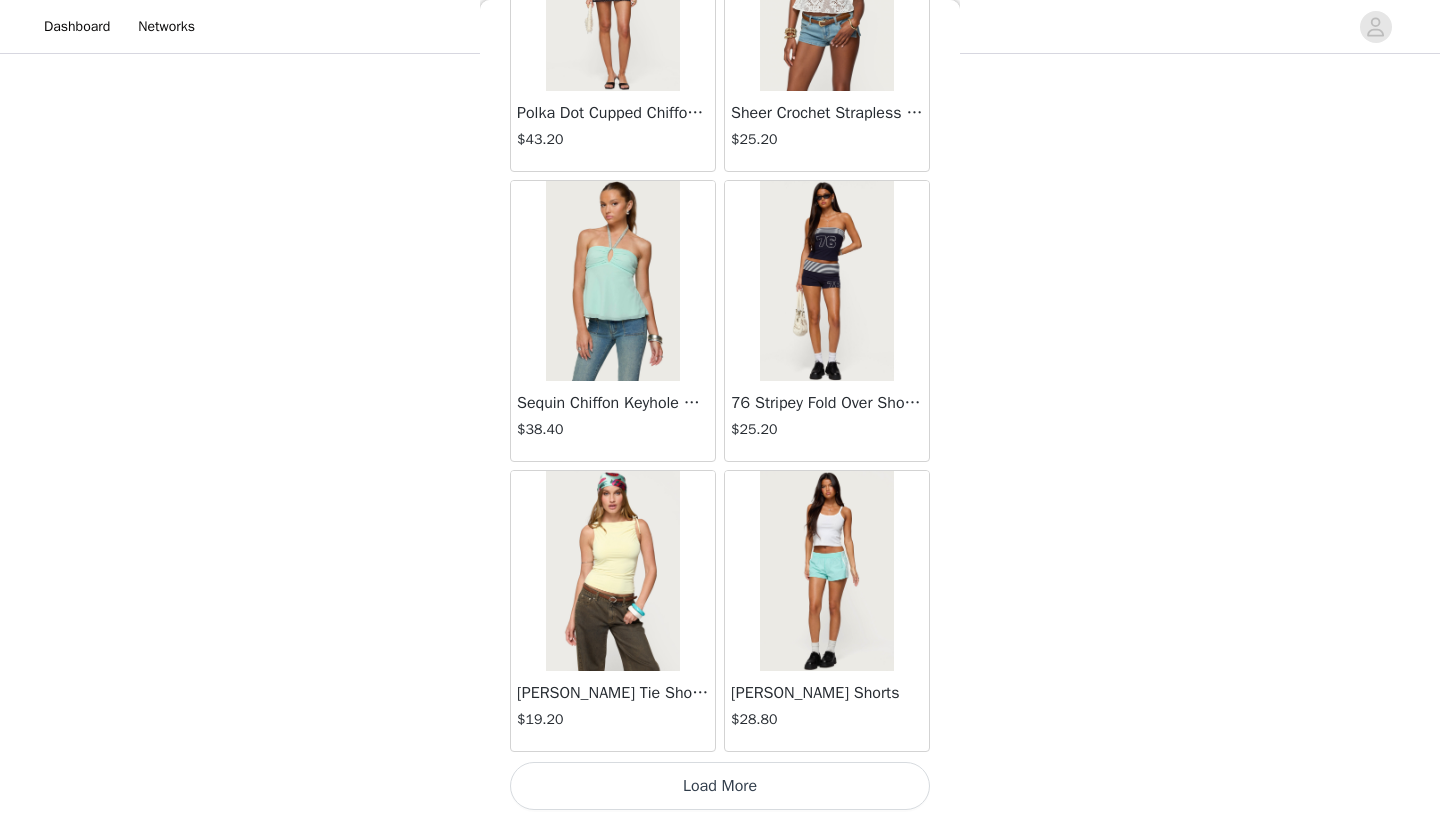 click on "Load More" at bounding box center [720, 786] 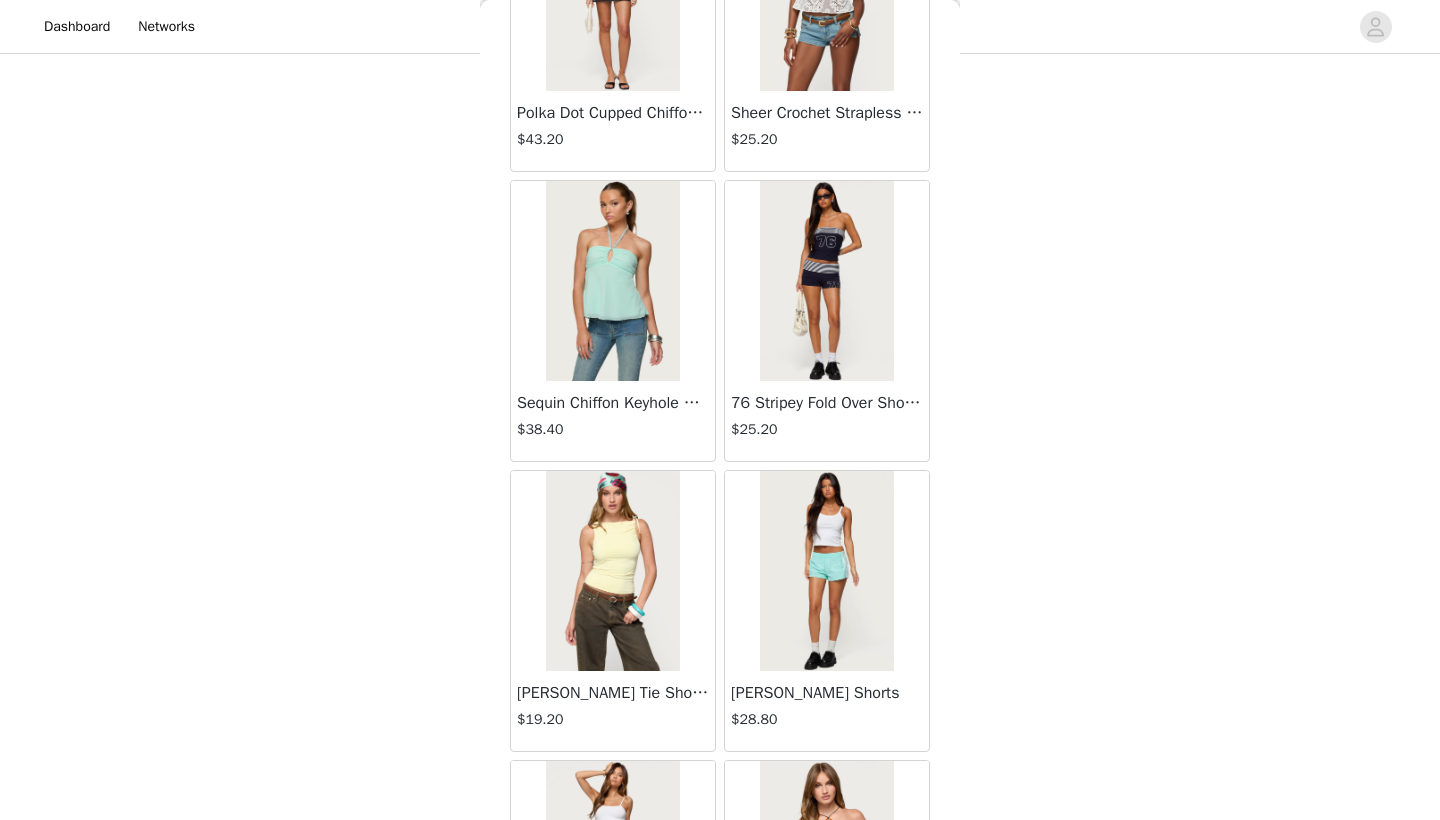 scroll, scrollTop: 443, scrollLeft: 0, axis: vertical 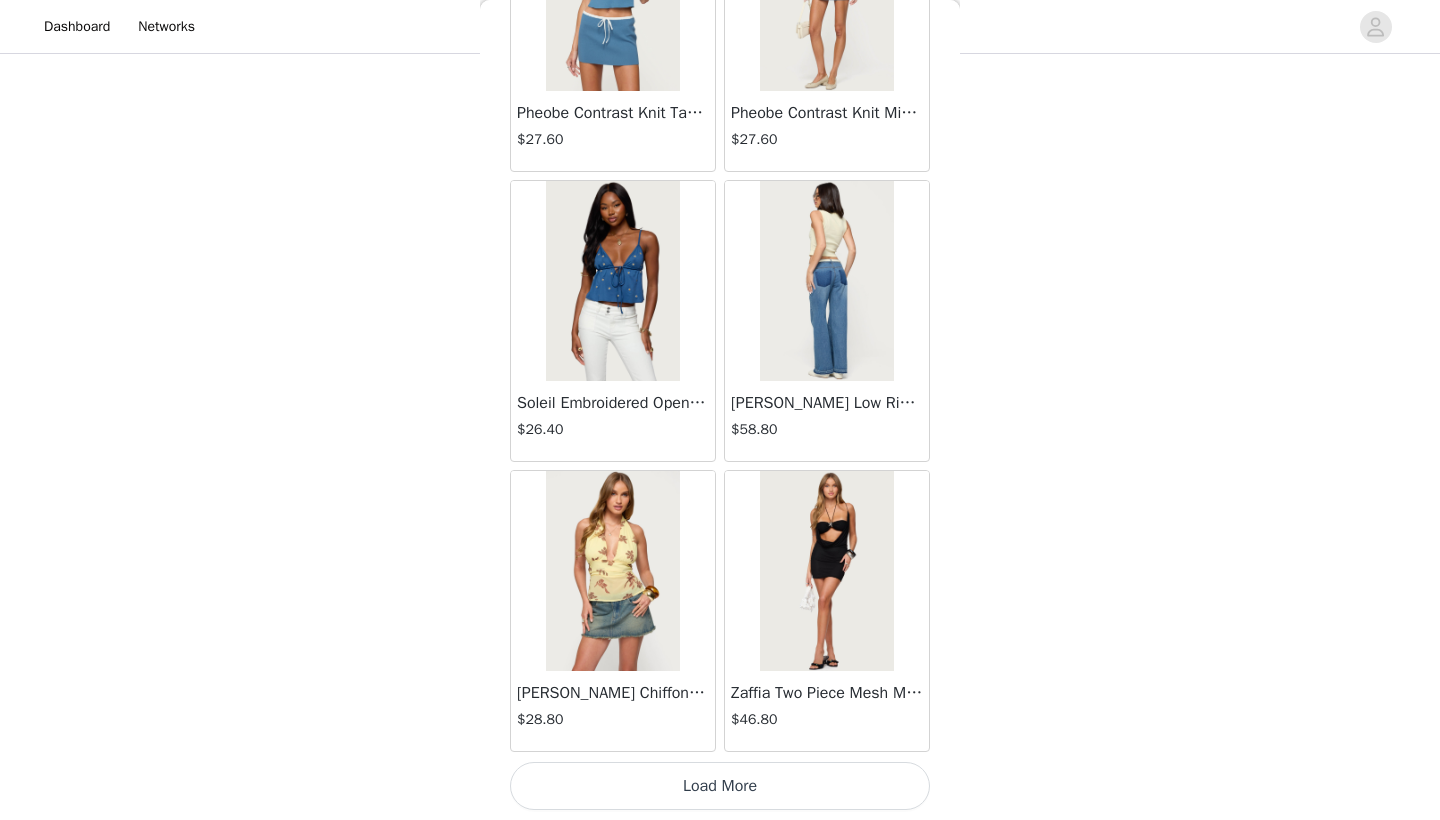 click on "Load More" at bounding box center (720, 786) 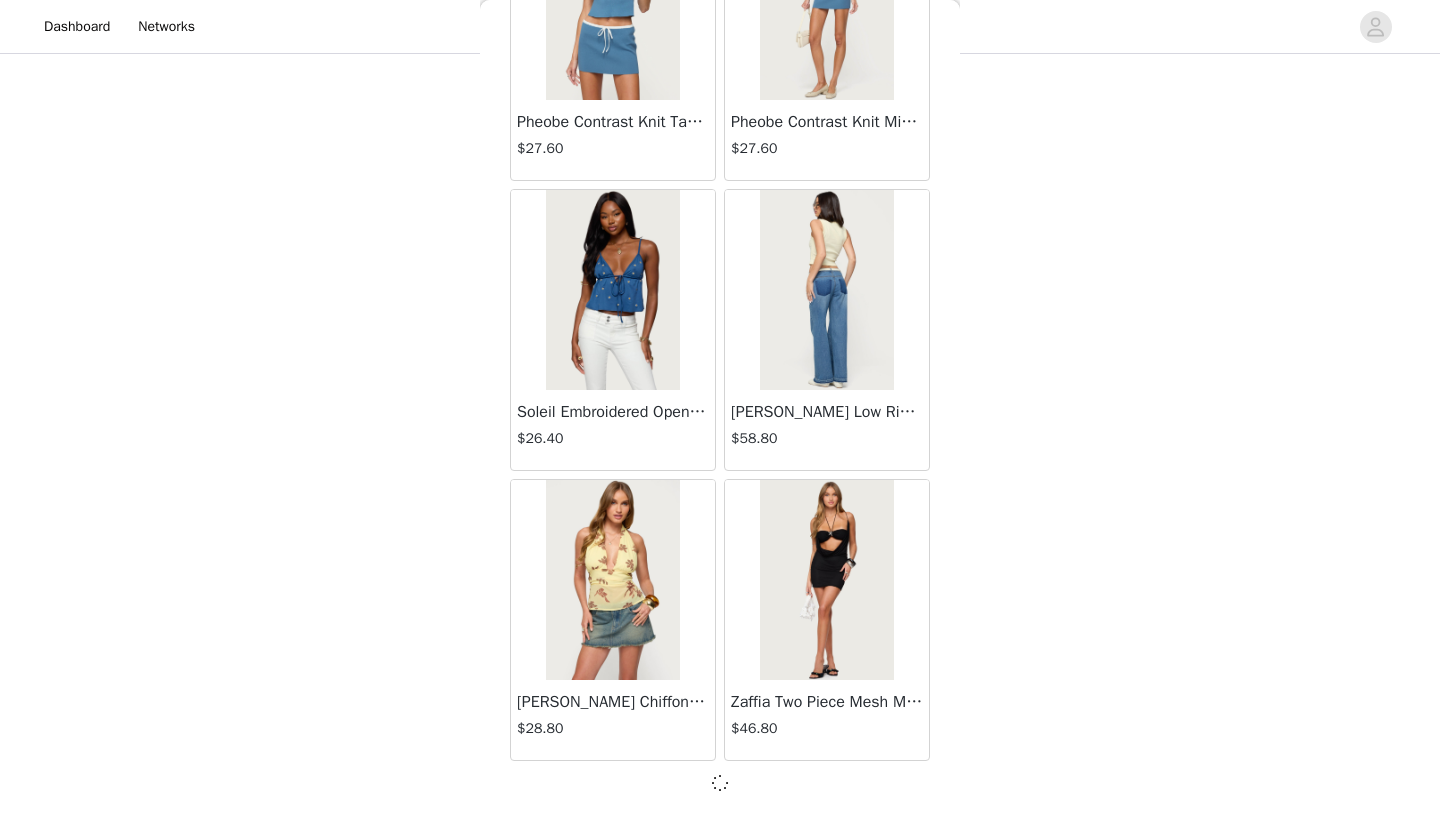 scroll, scrollTop: 68931, scrollLeft: 0, axis: vertical 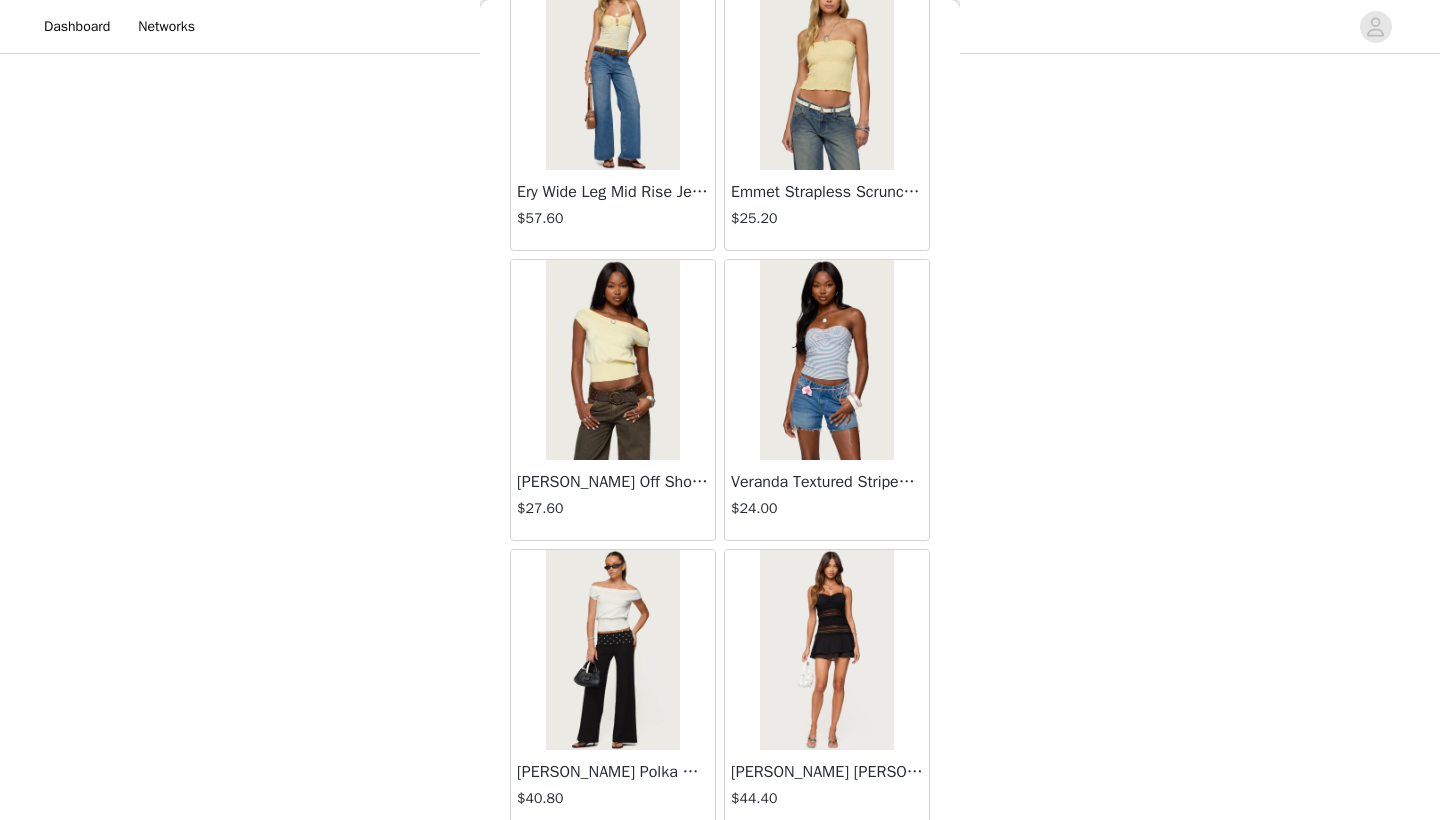 click at bounding box center [612, 360] 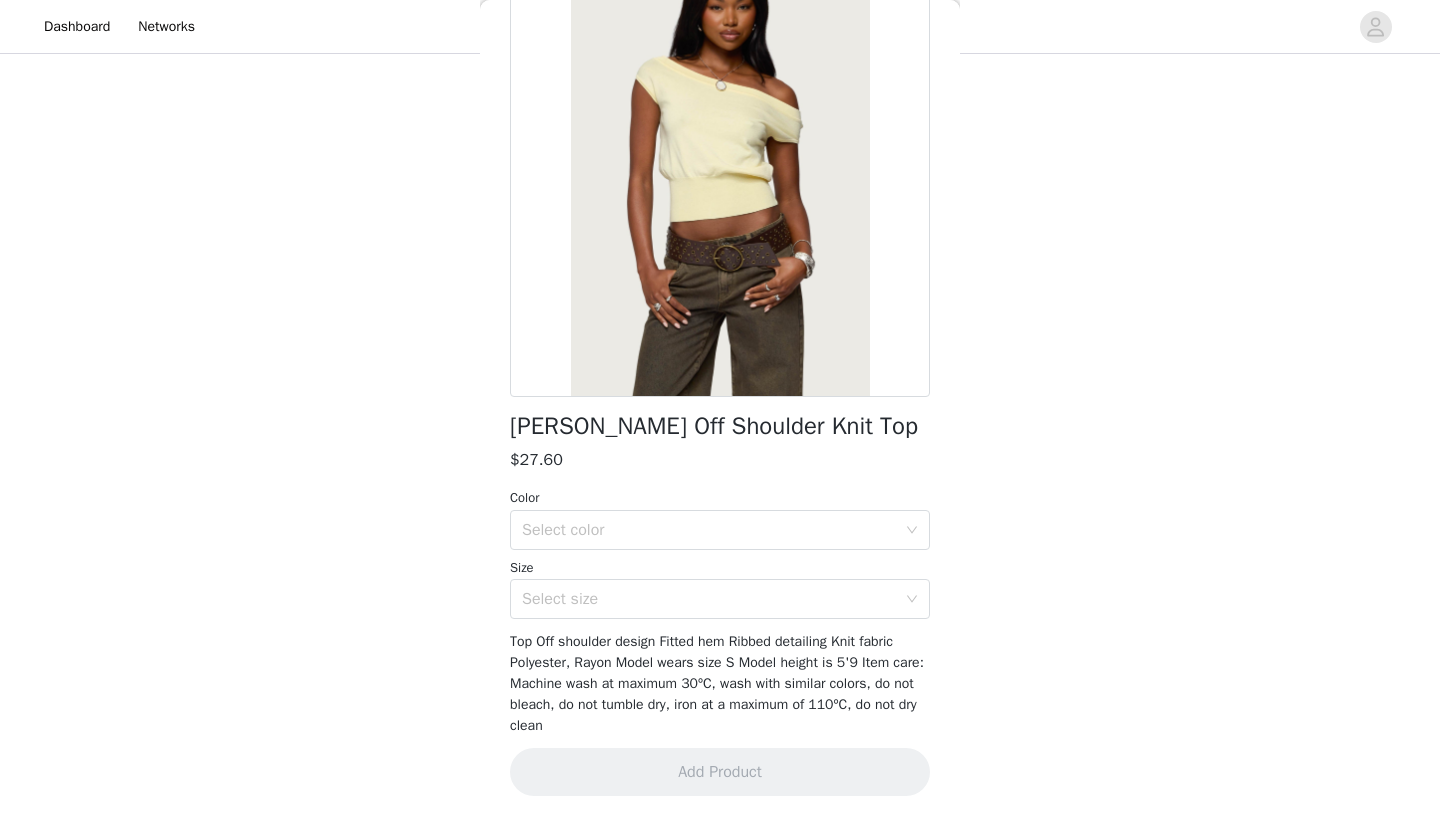 scroll, scrollTop: 152, scrollLeft: 0, axis: vertical 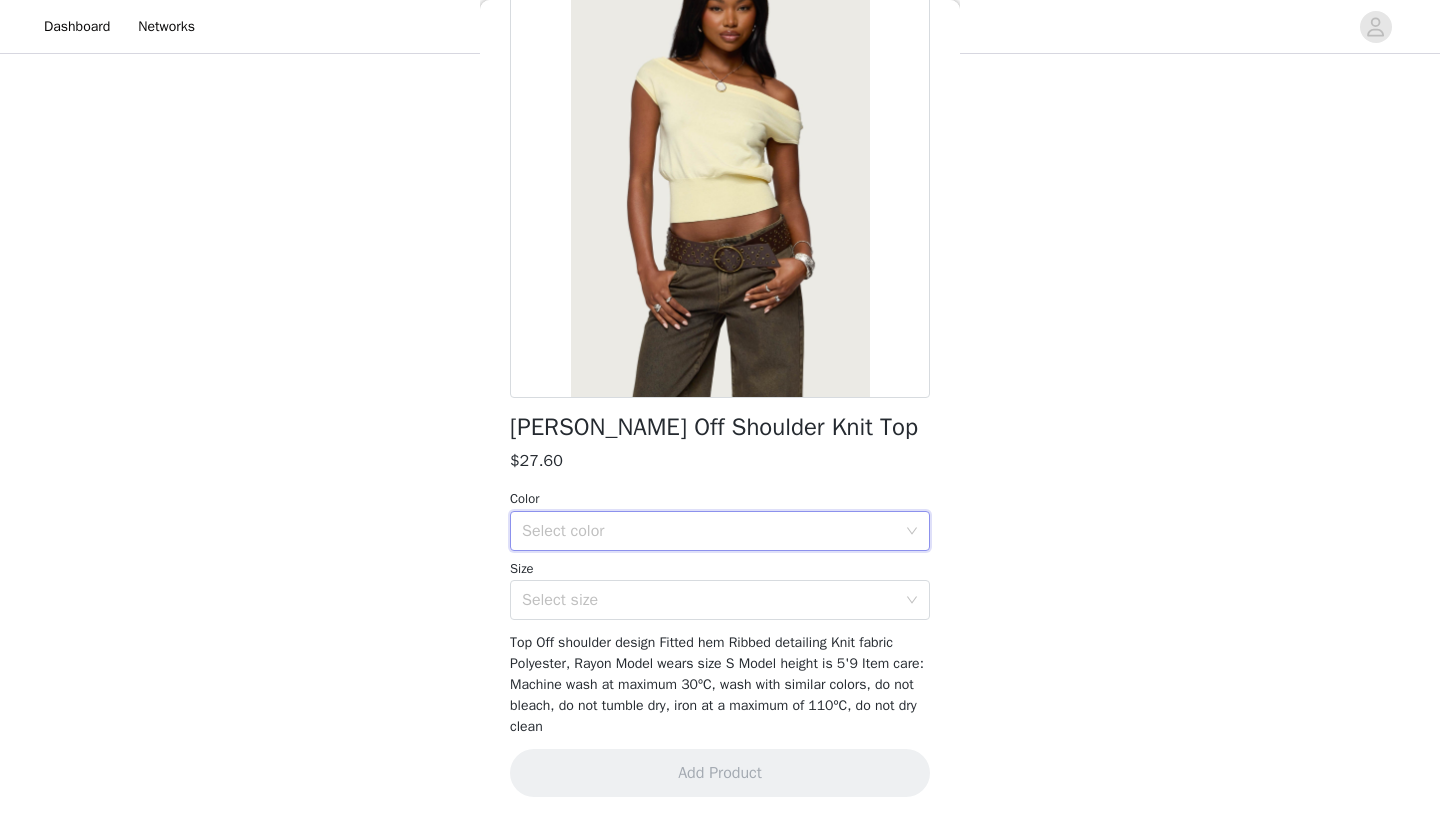 click on "Select color" at bounding box center (713, 531) 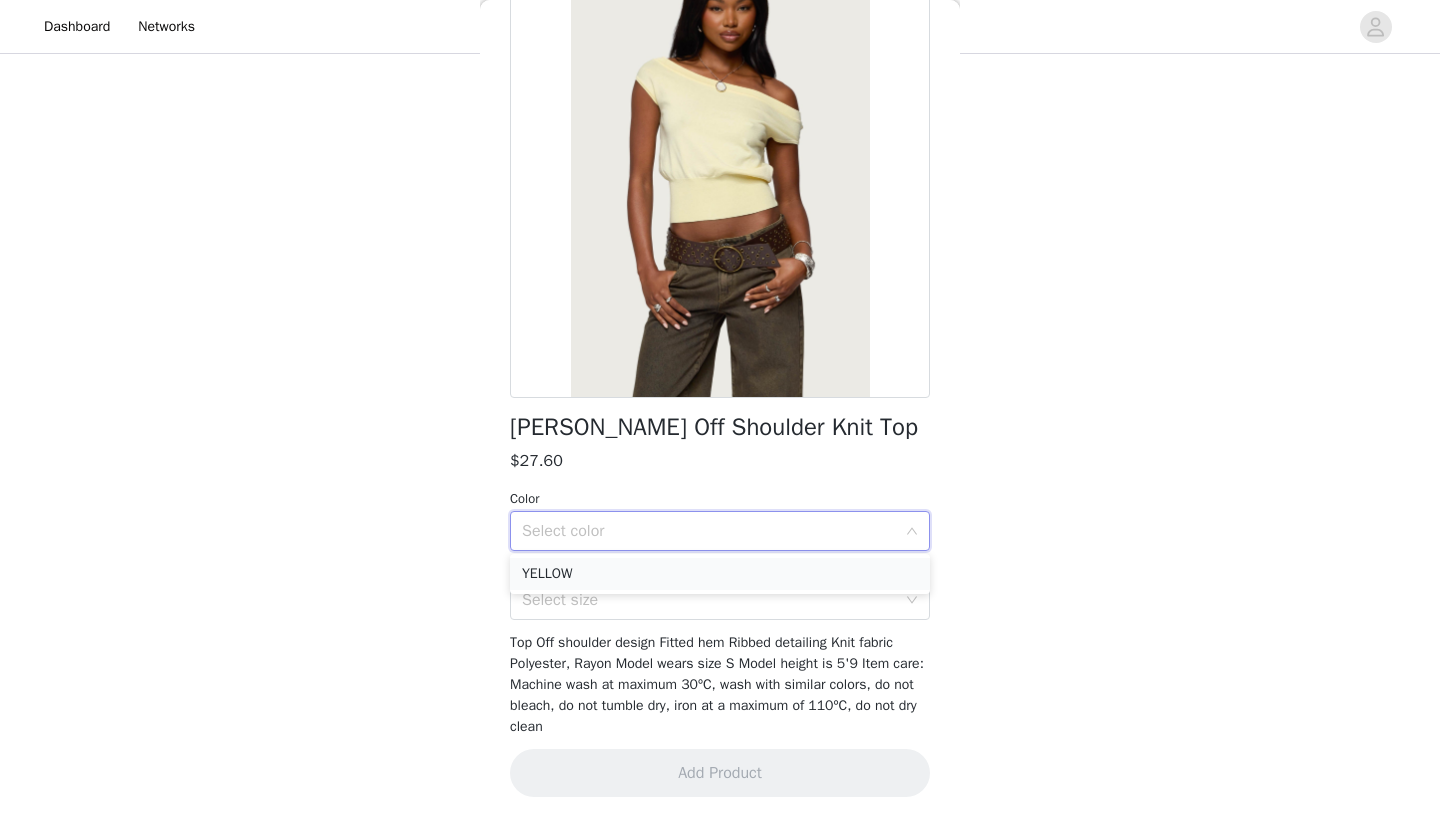 click on "YELLOW" at bounding box center [720, 574] 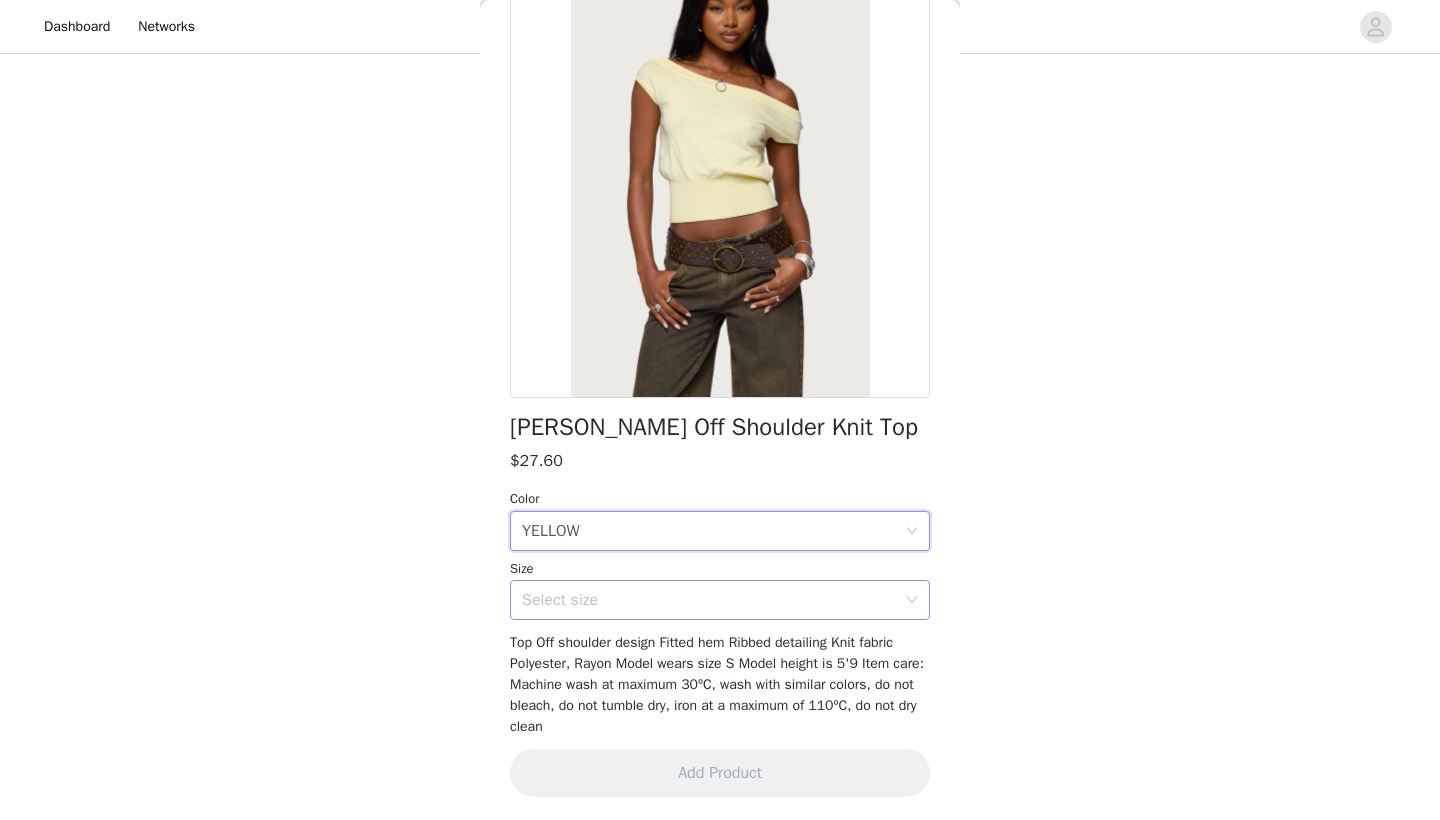 click on "Select size" at bounding box center [709, 600] 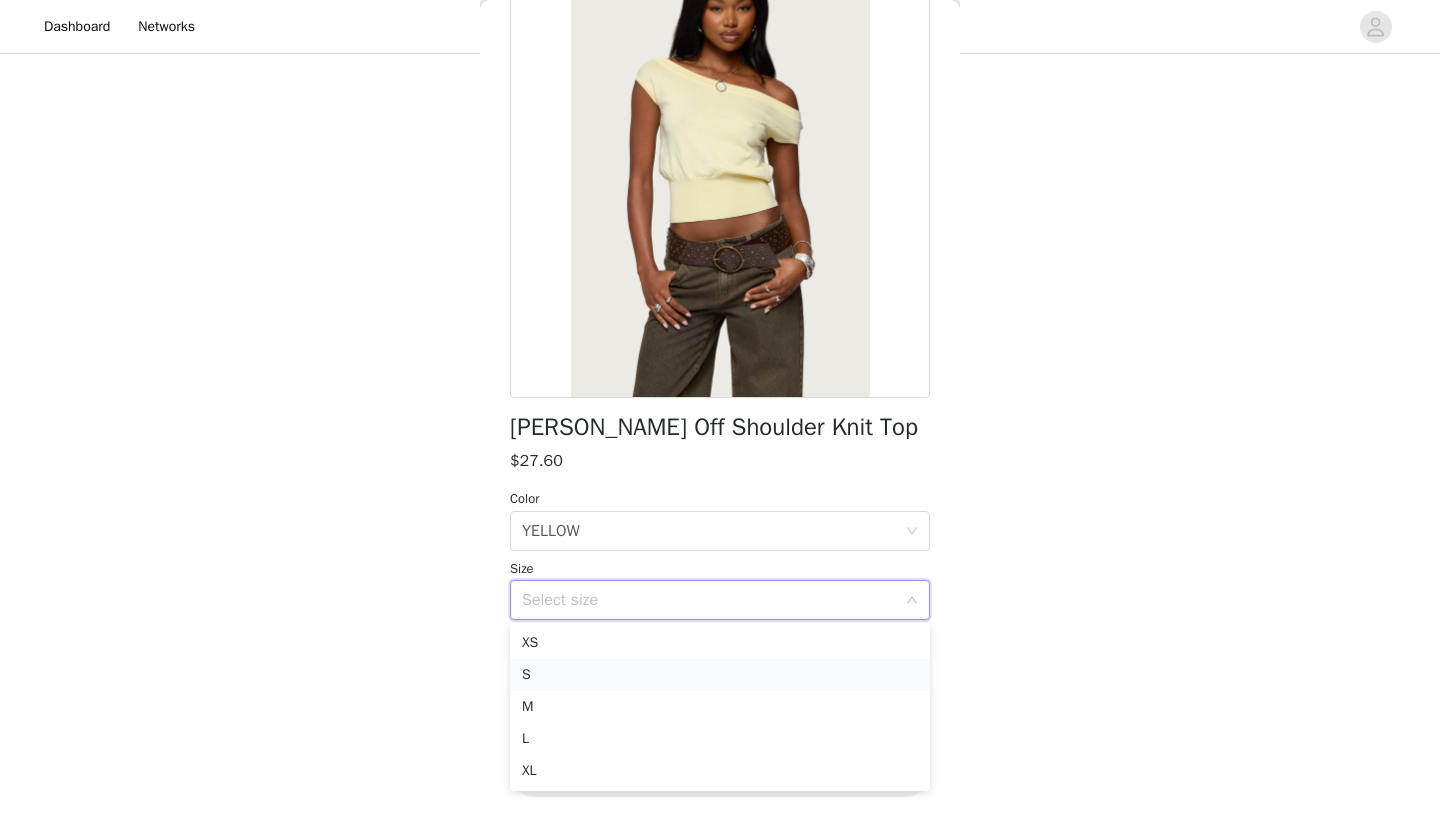 click on "S" at bounding box center [720, 675] 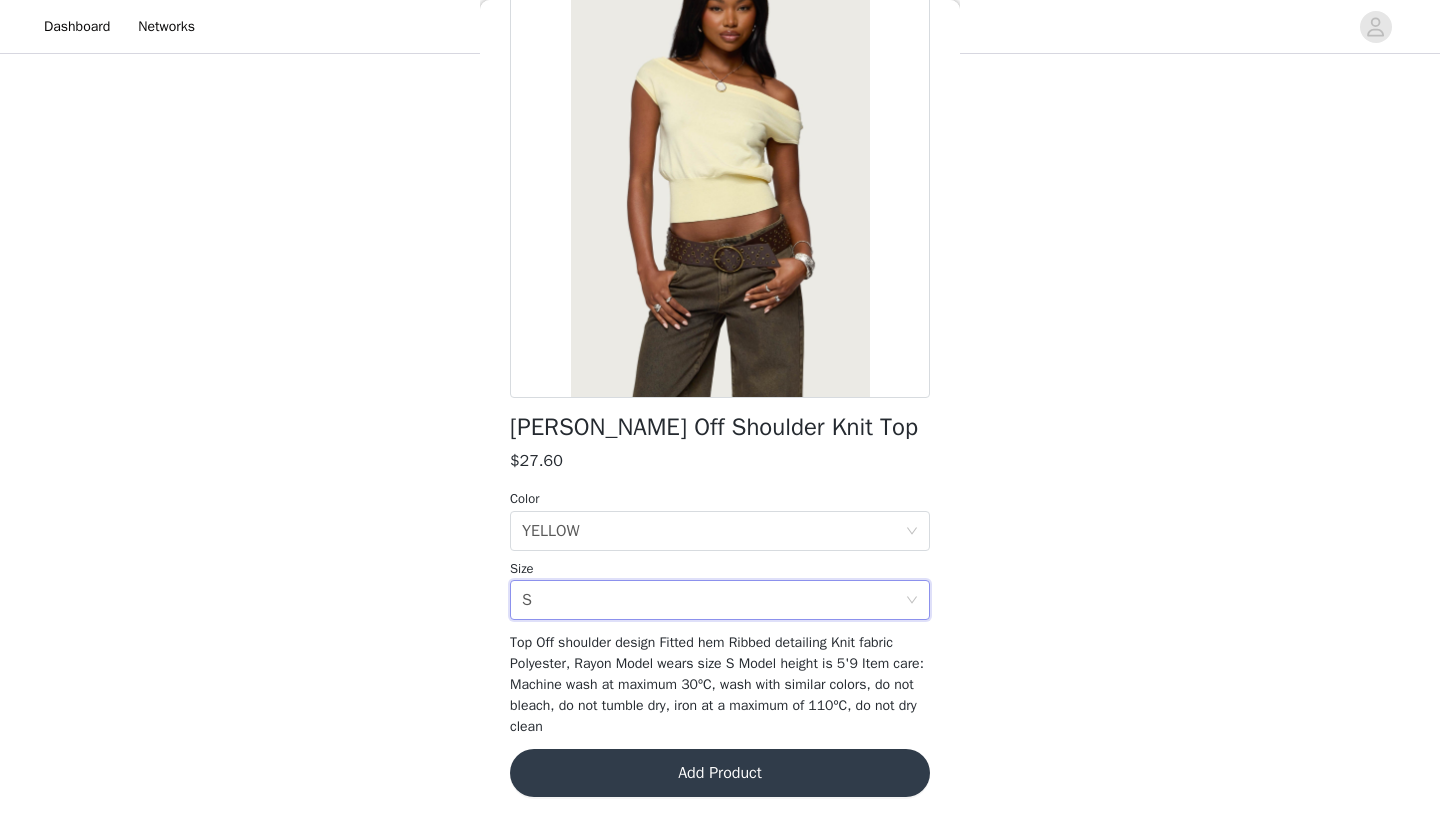 click on "Add Product" at bounding box center (720, 773) 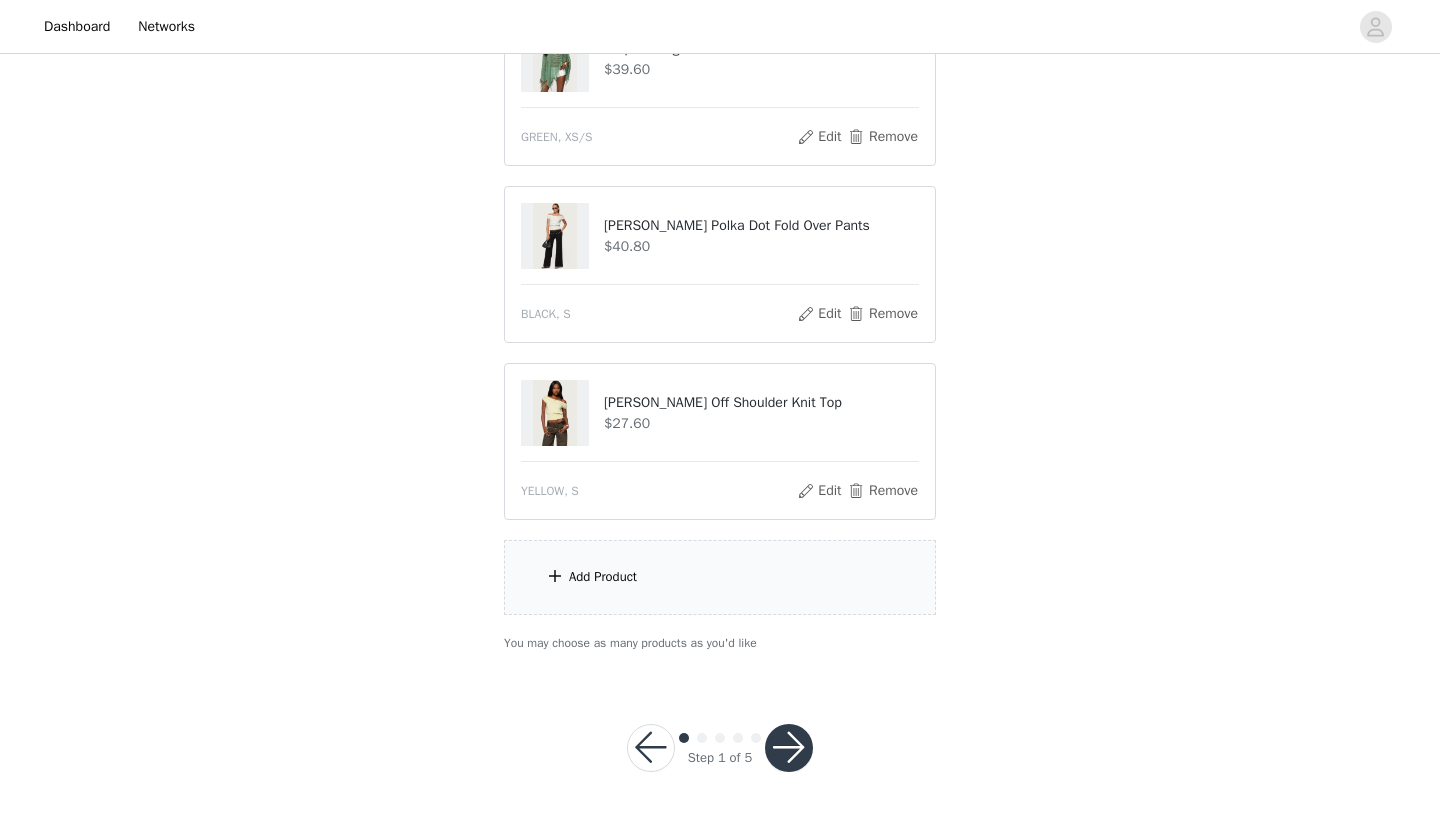 scroll, scrollTop: 620, scrollLeft: 0, axis: vertical 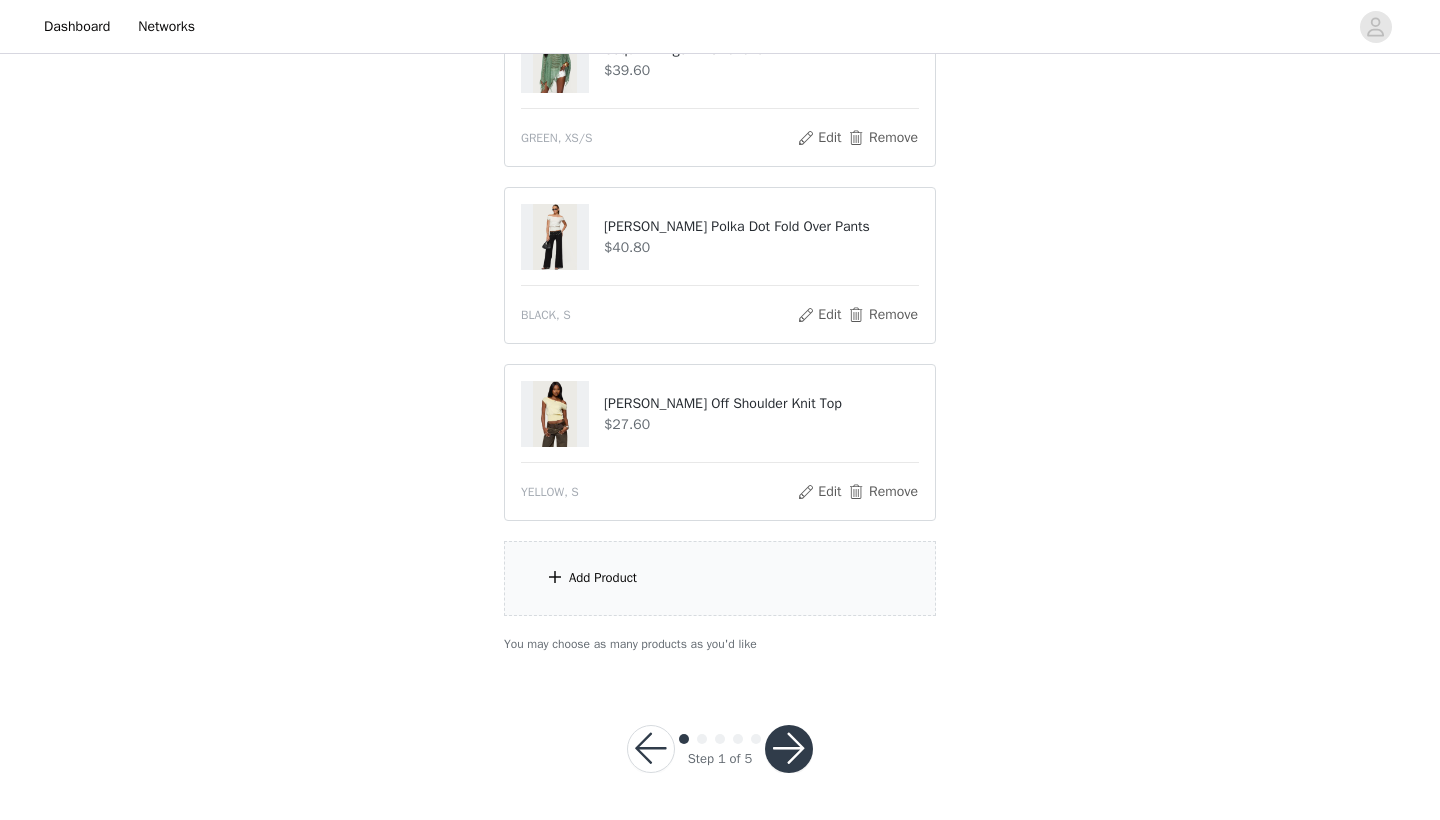 click on "Add Product" at bounding box center [720, 578] 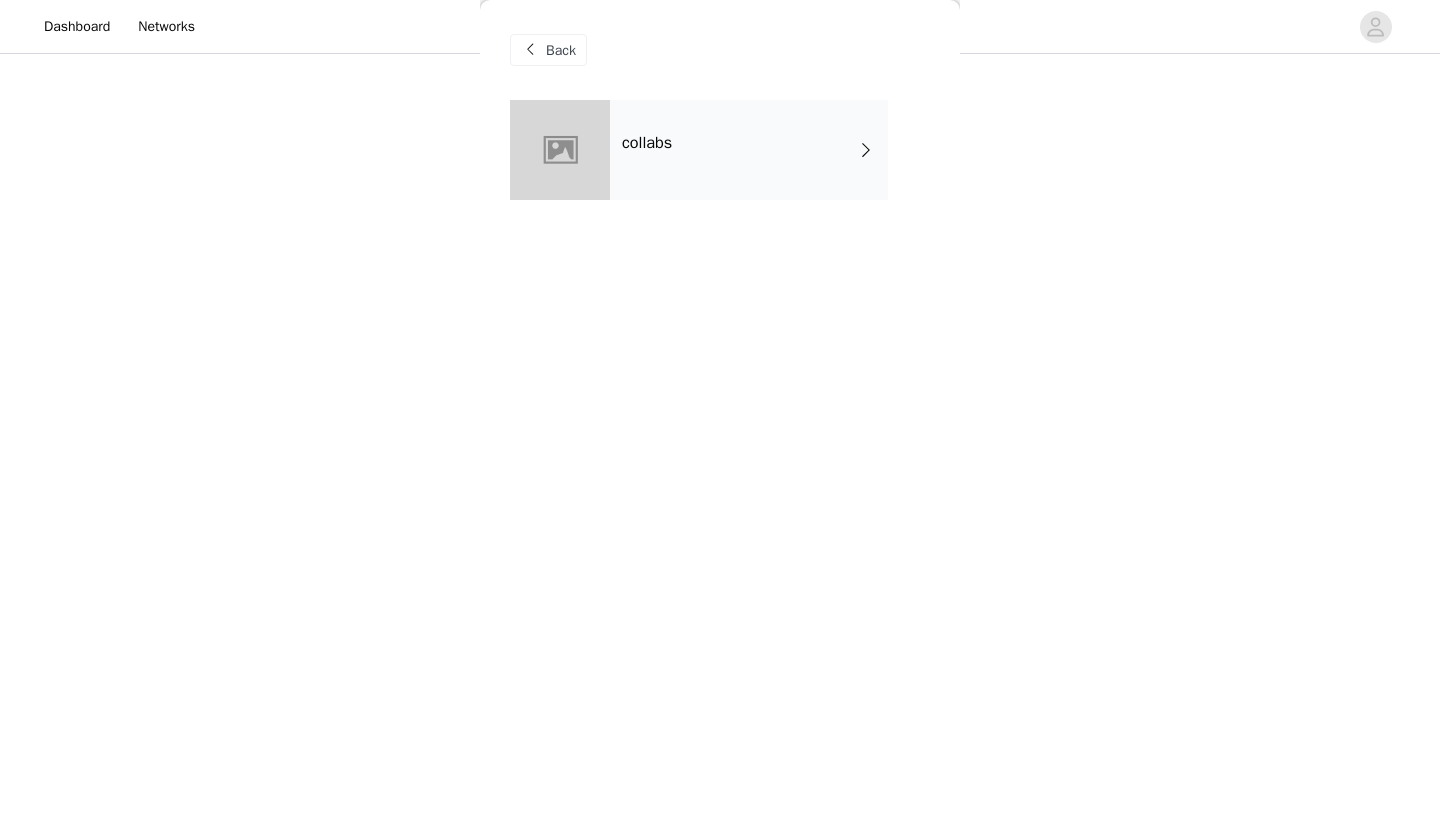 click on "collabs" at bounding box center [749, 150] 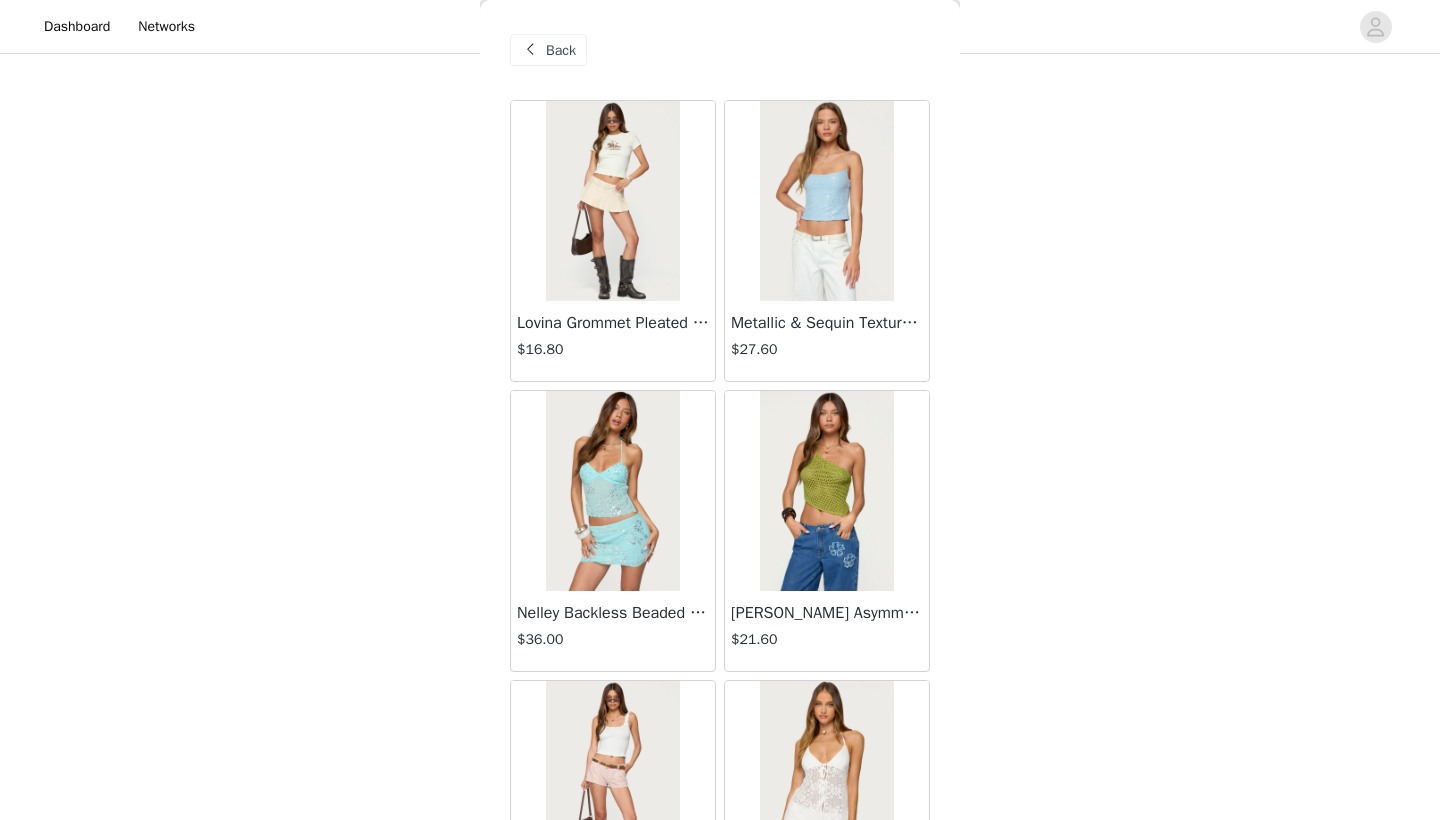 click at bounding box center (826, 201) 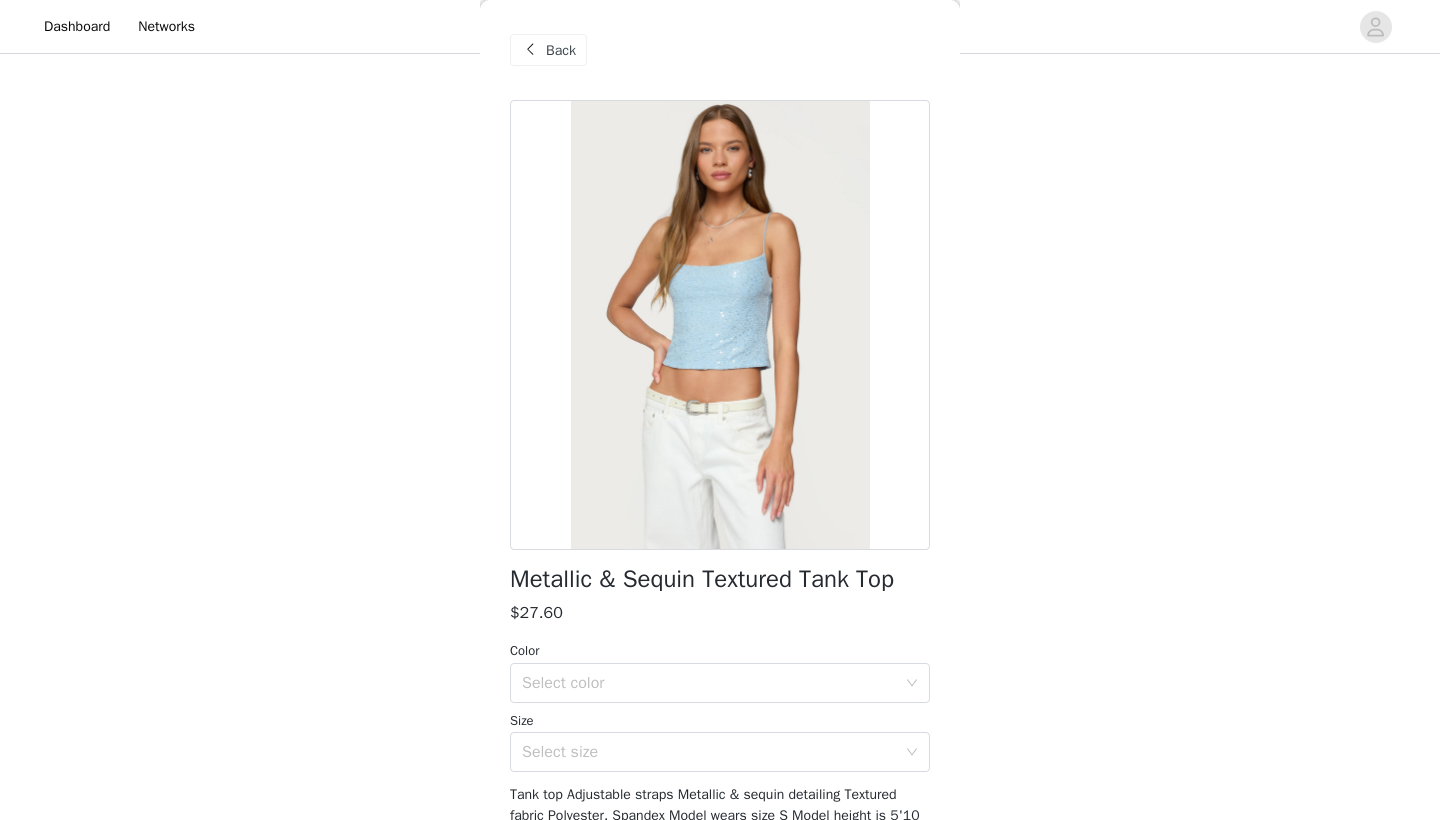 scroll, scrollTop: 19, scrollLeft: 0, axis: vertical 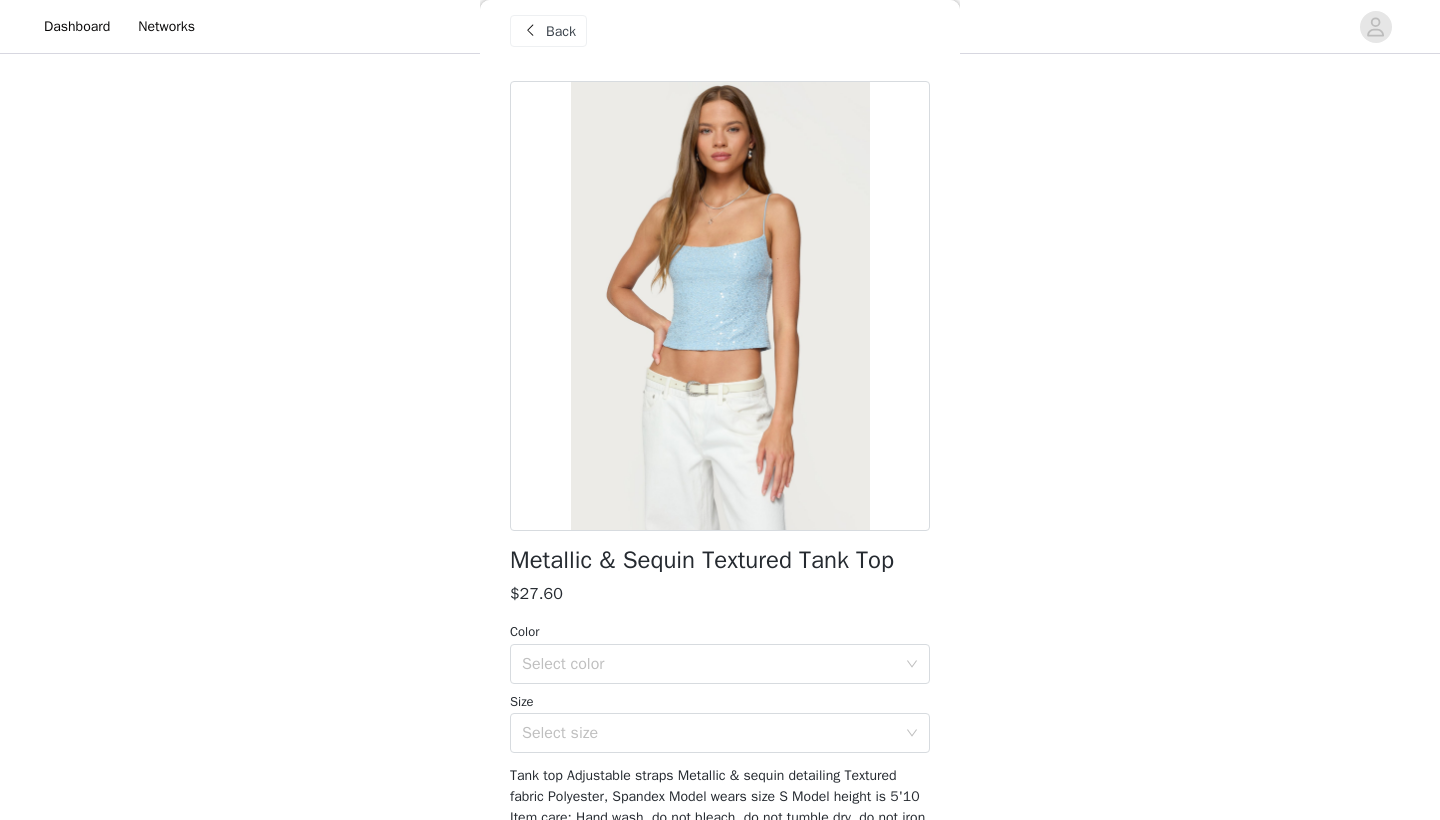 click at bounding box center (530, 31) 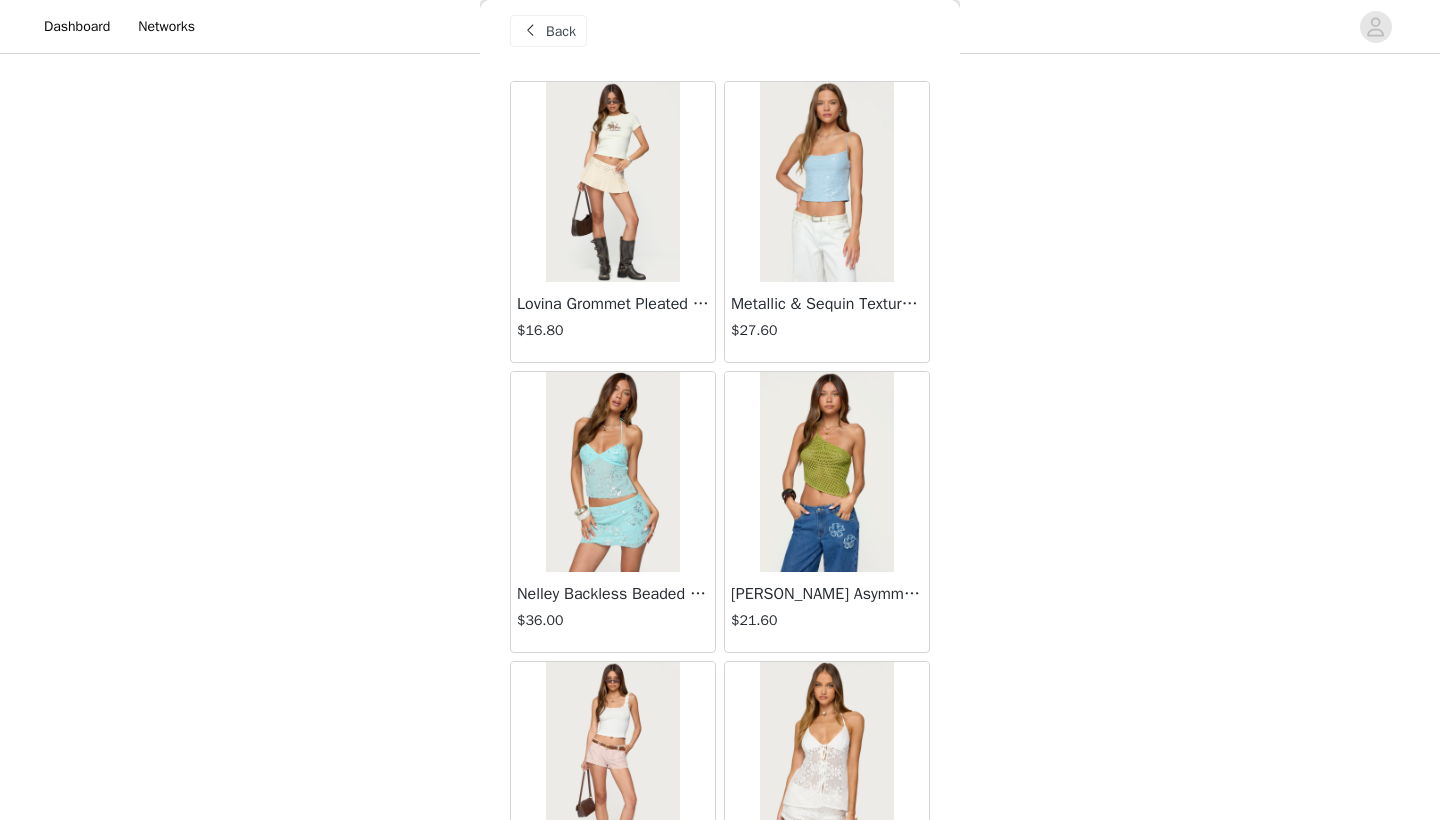 scroll, scrollTop: 620, scrollLeft: 0, axis: vertical 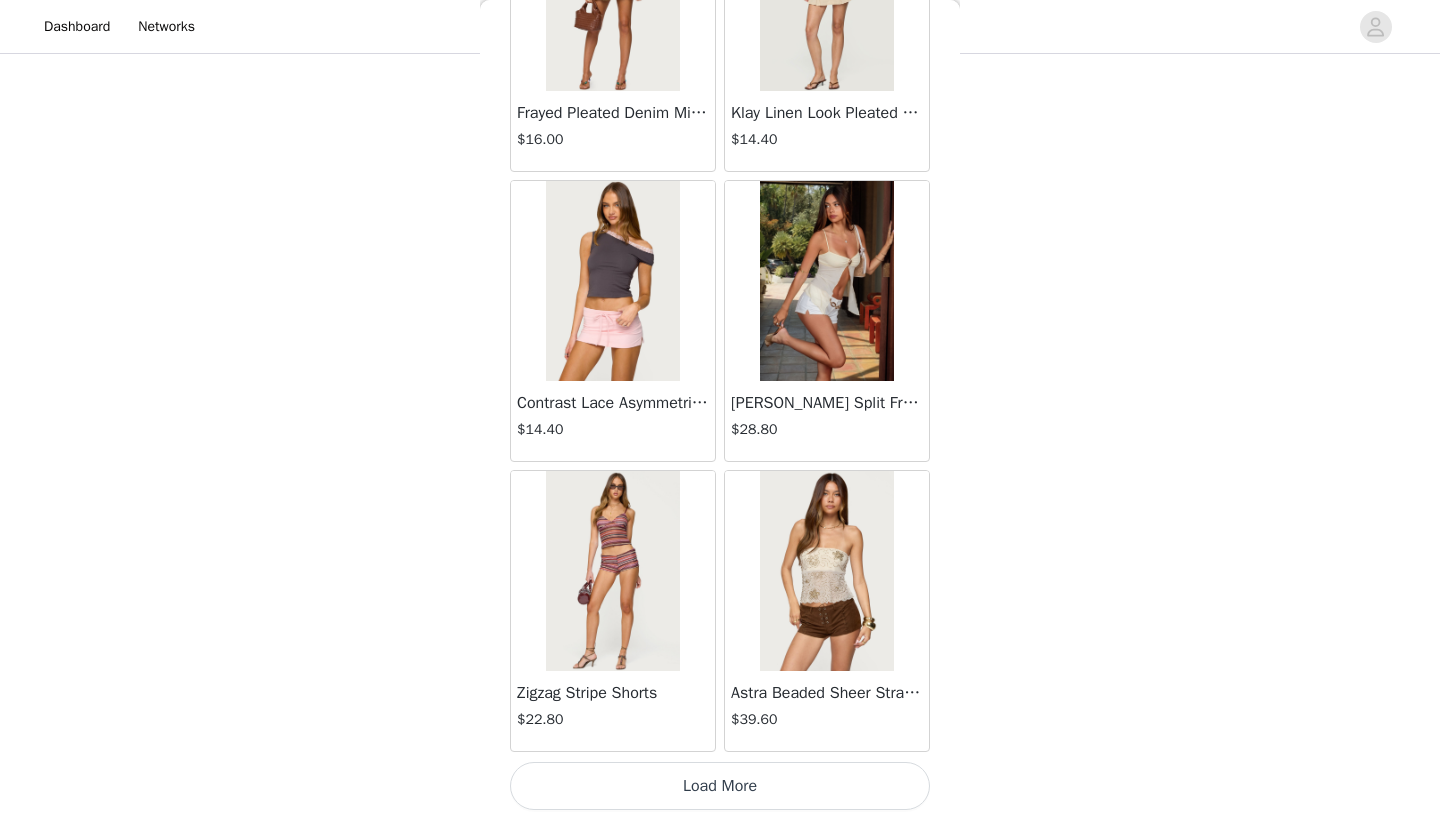 click on "Load More" at bounding box center (720, 786) 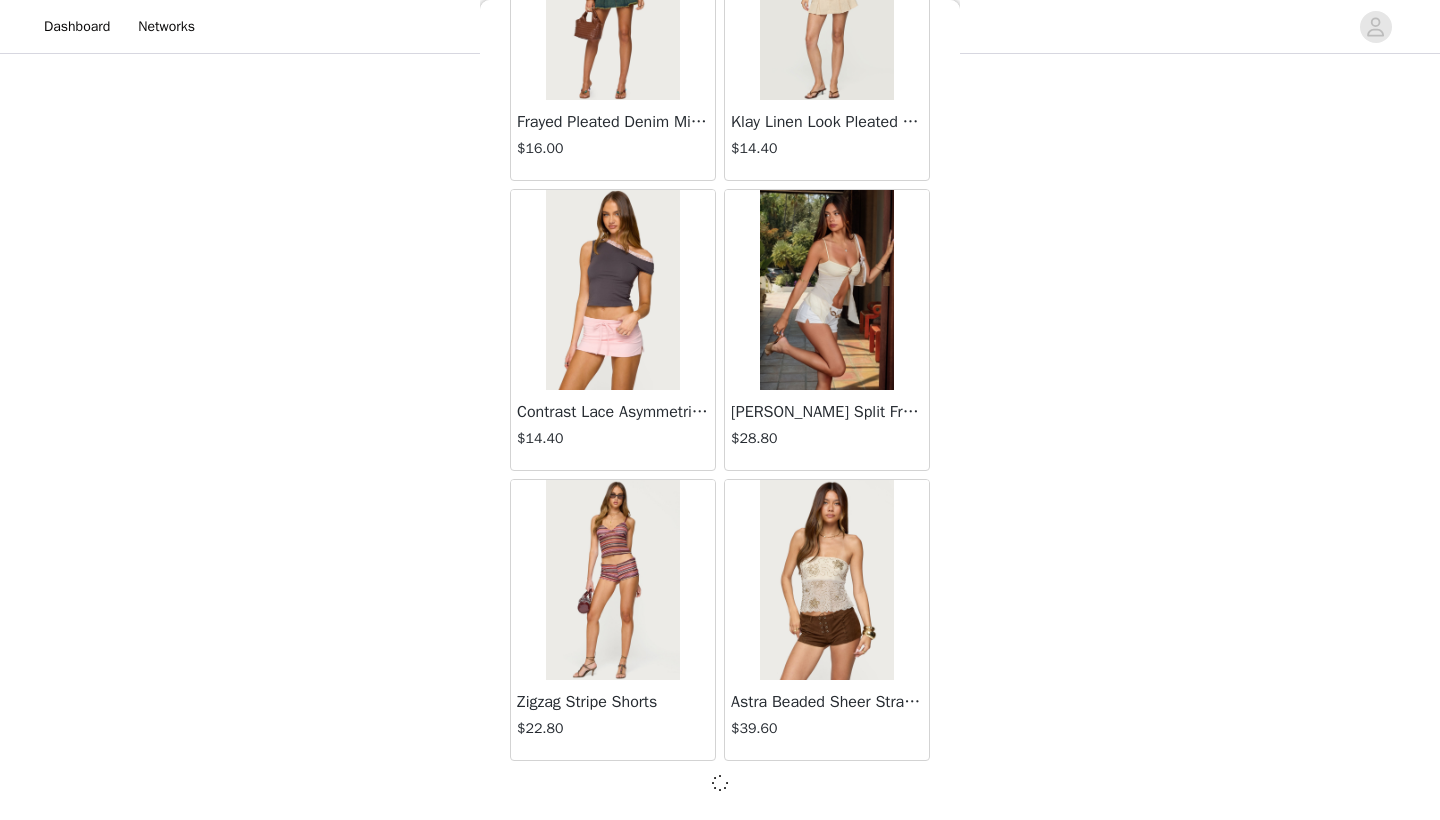 scroll, scrollTop: 2231, scrollLeft: 0, axis: vertical 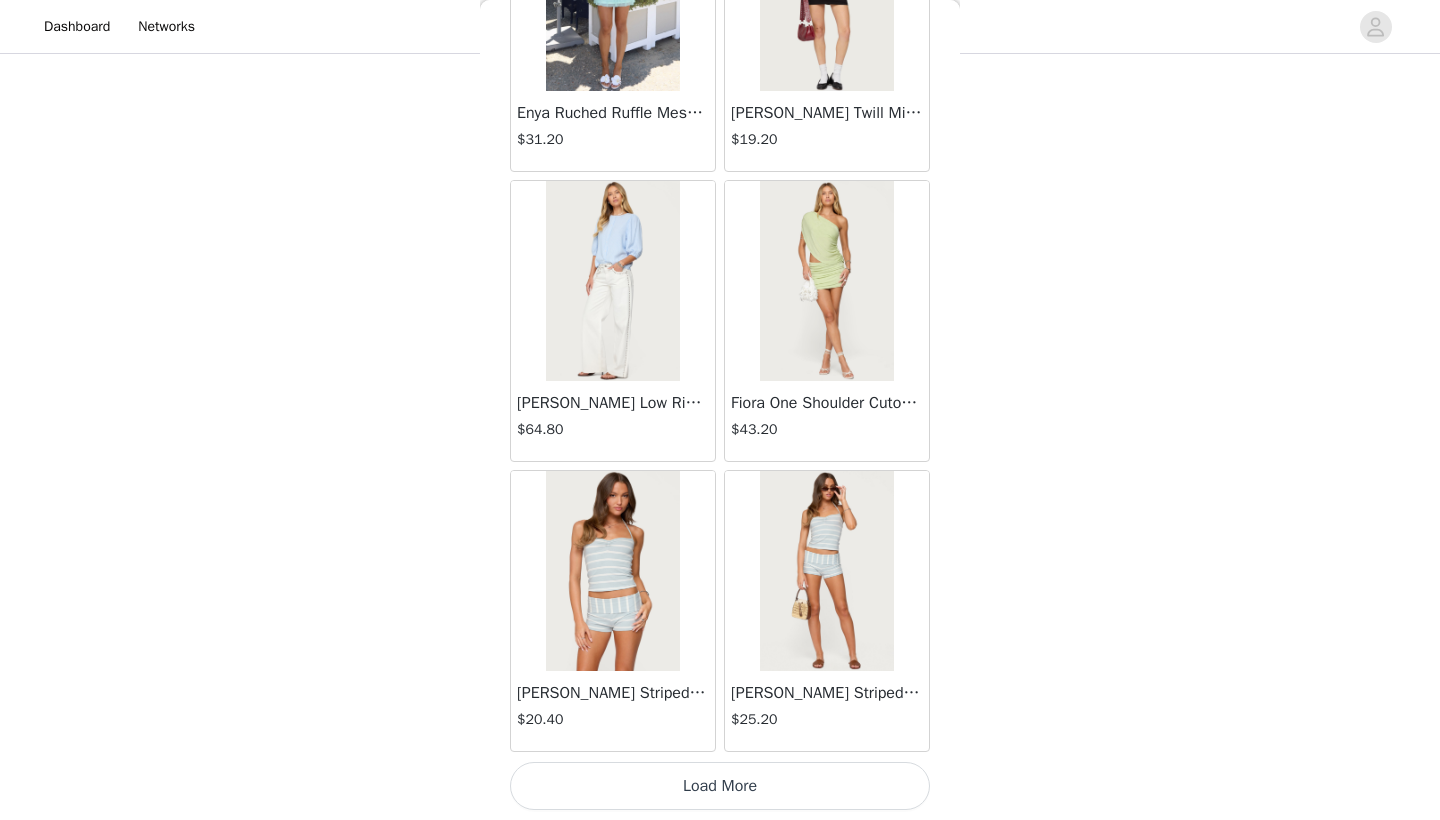 click on "Load More" at bounding box center [720, 786] 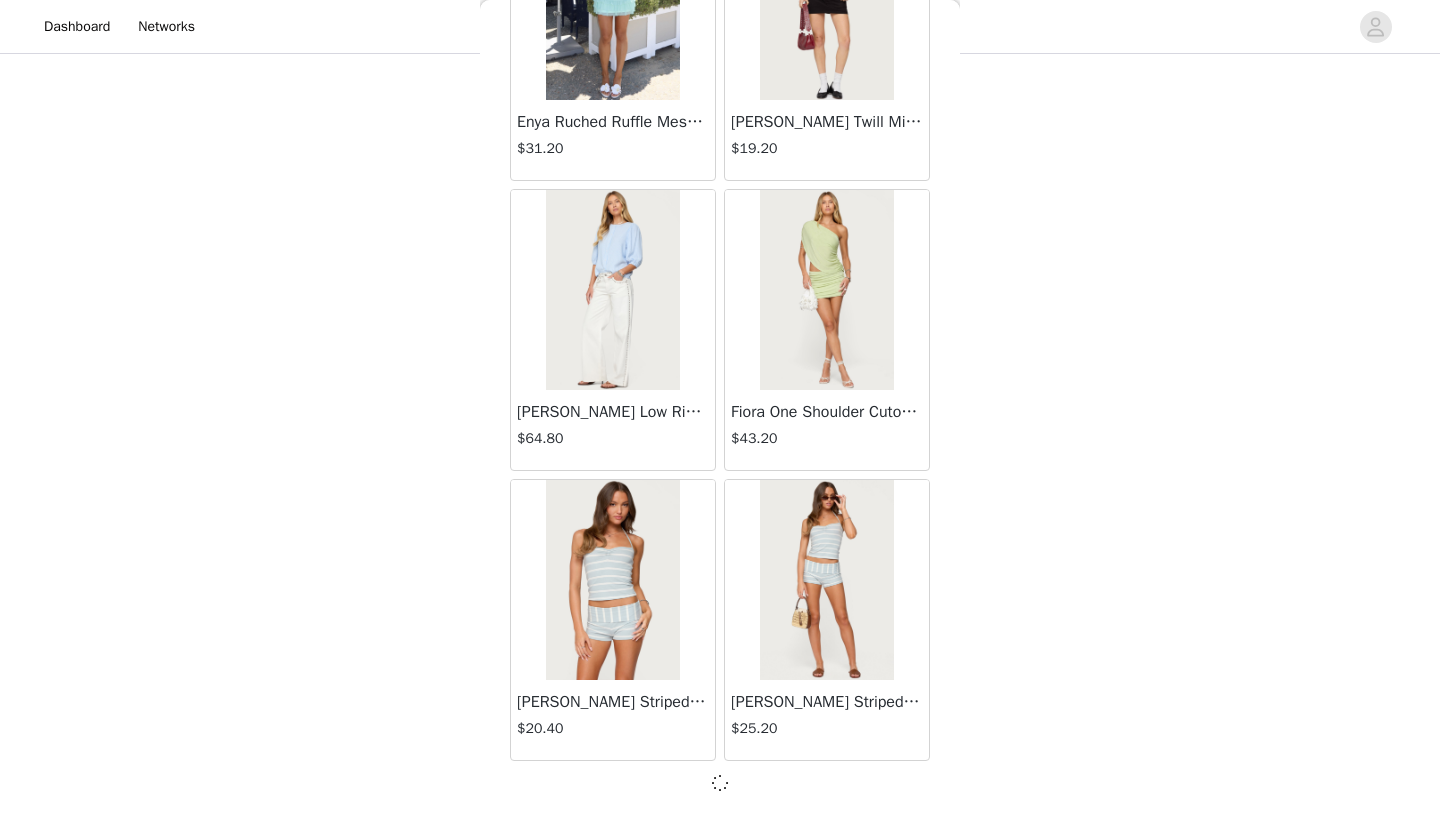 scroll, scrollTop: 5131, scrollLeft: 0, axis: vertical 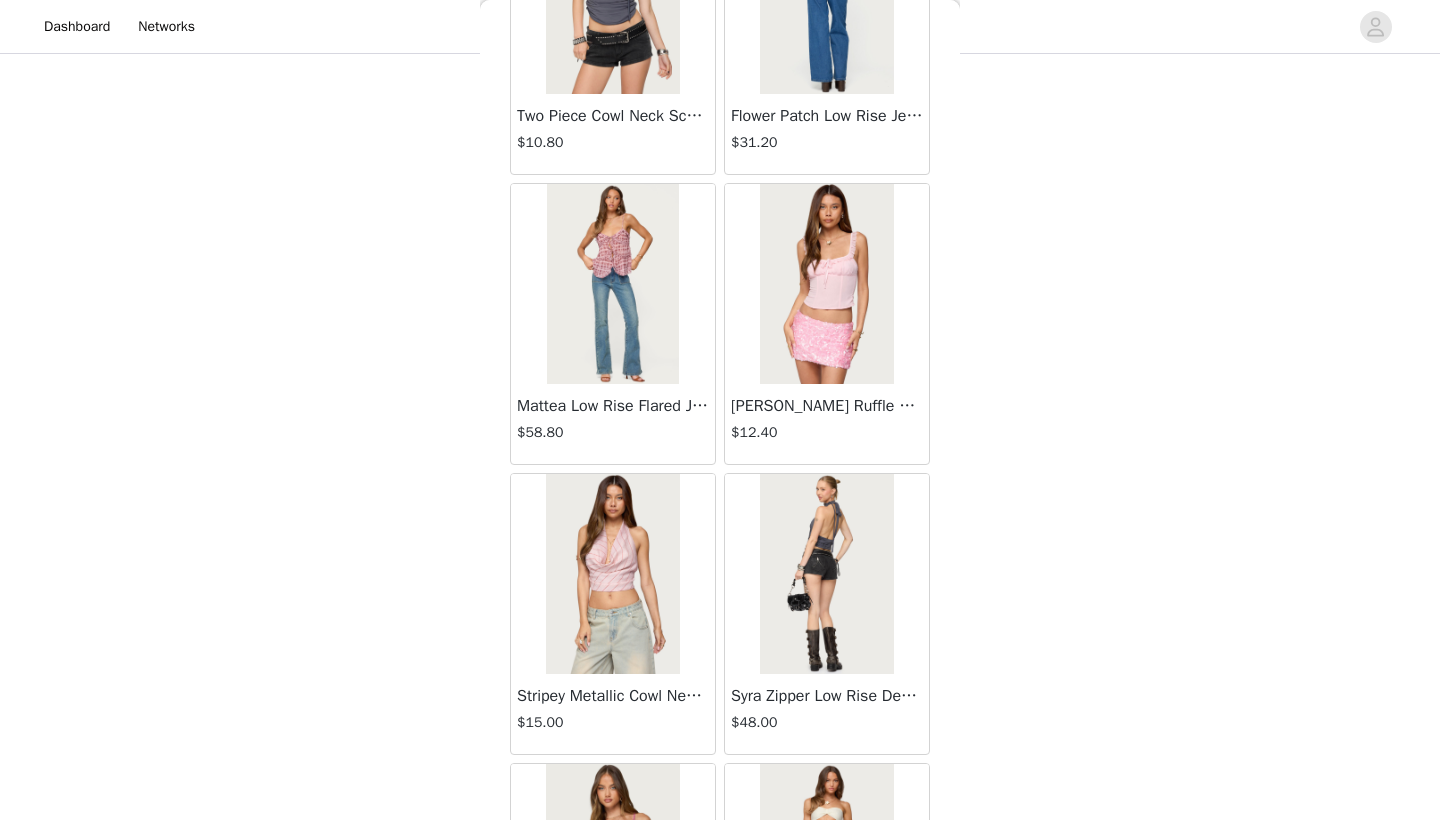 click at bounding box center [612, 574] 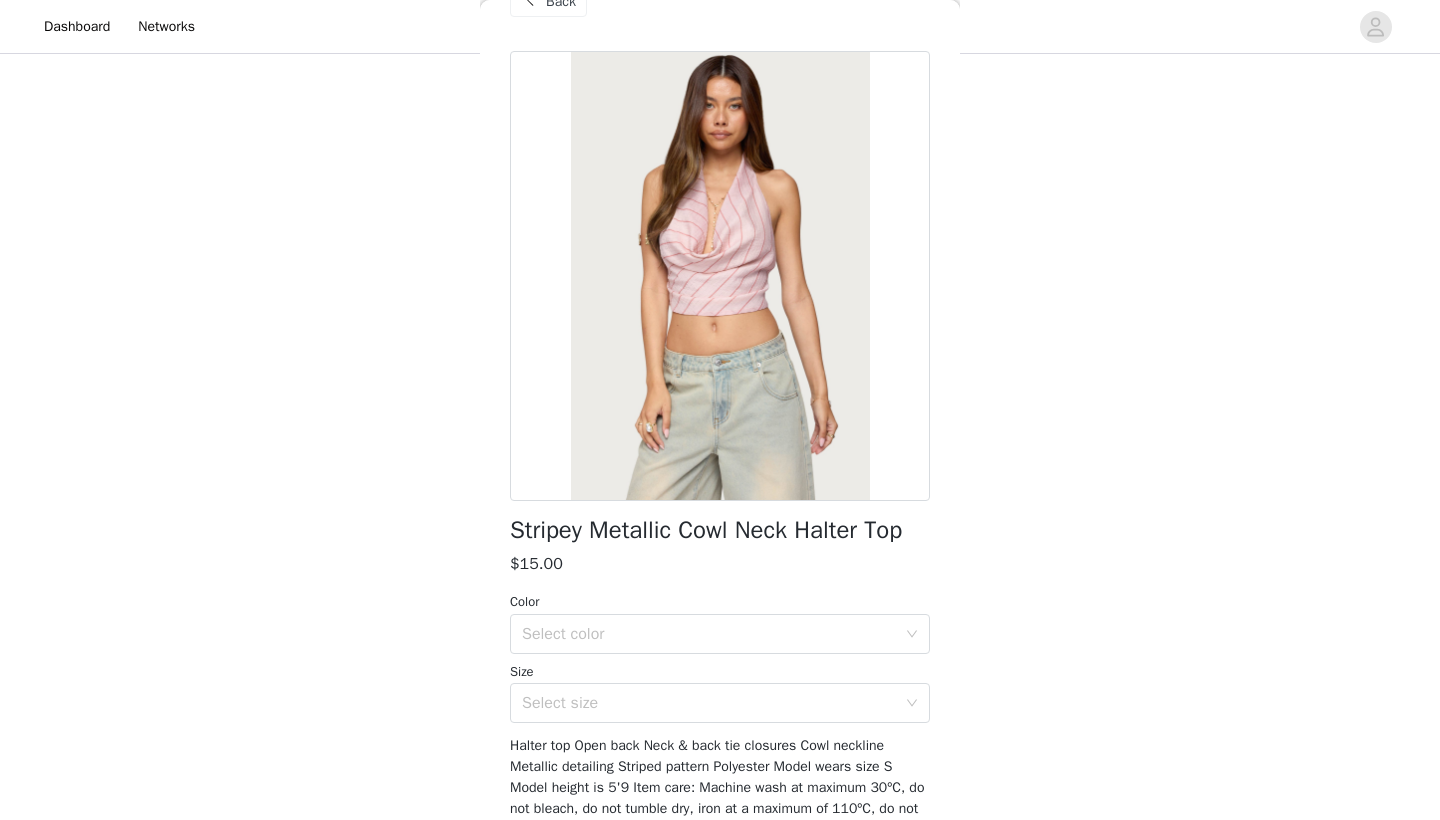 scroll, scrollTop: 48, scrollLeft: 0, axis: vertical 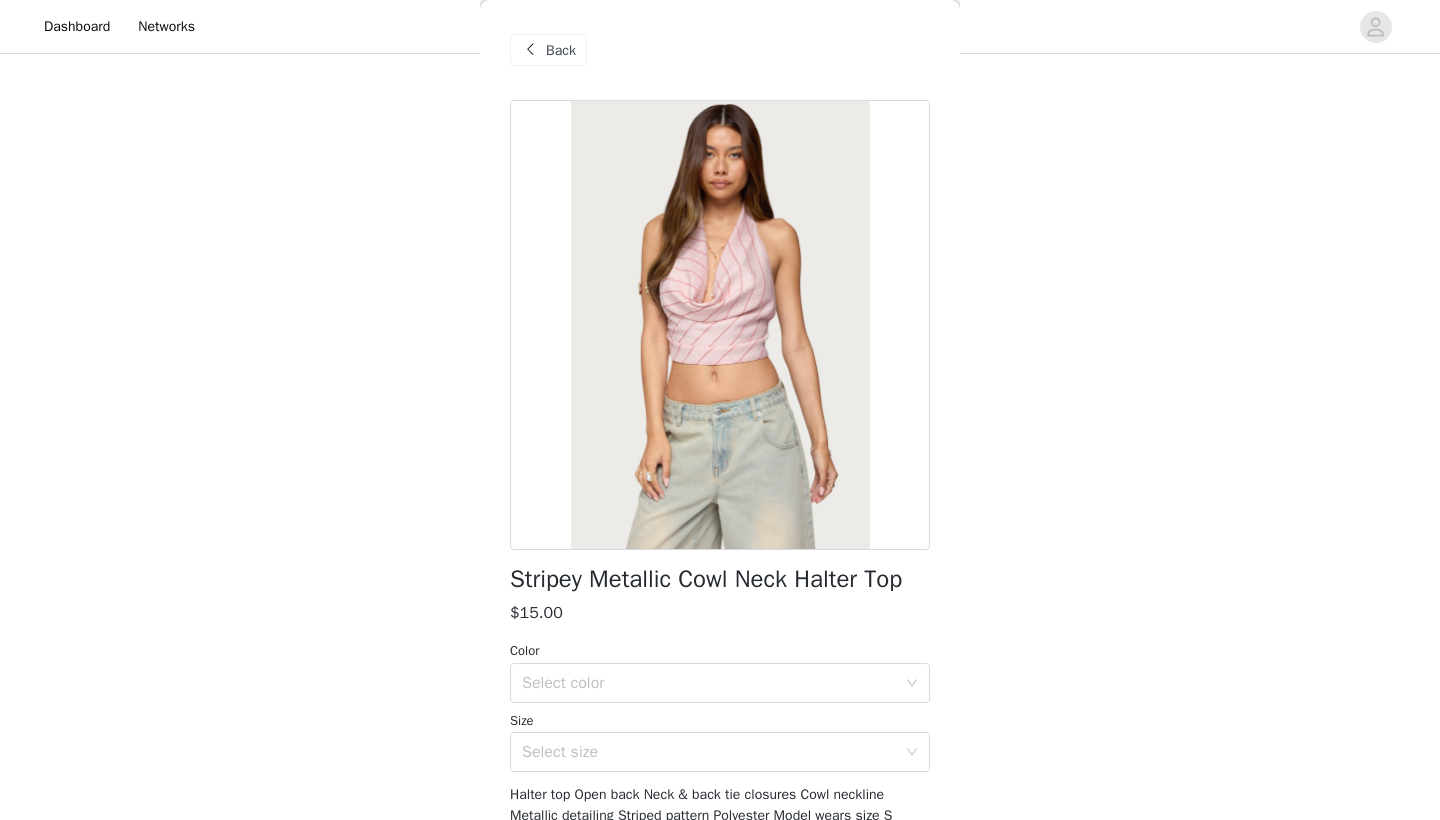 click at bounding box center [530, 50] 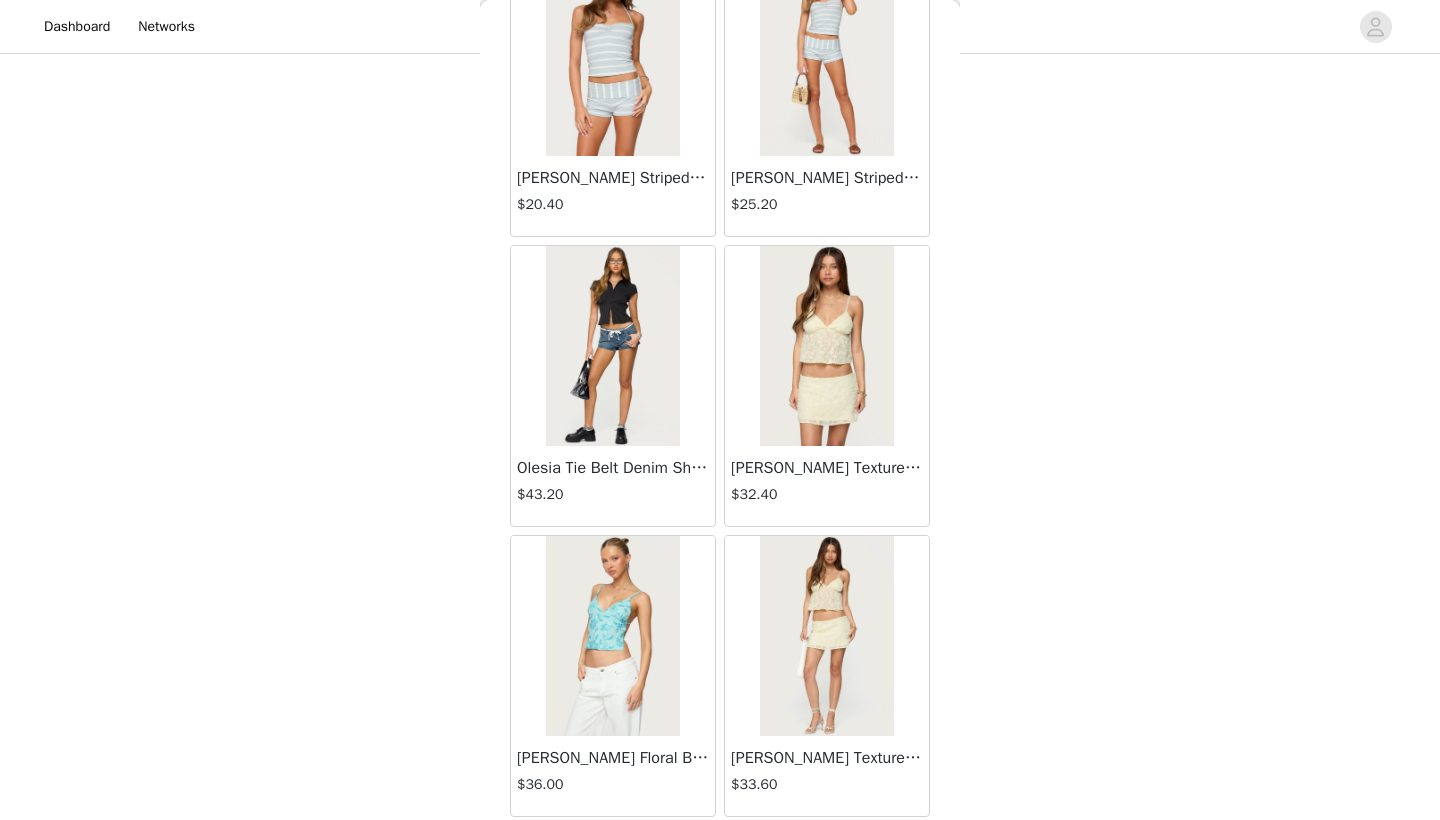 scroll, scrollTop: 5817, scrollLeft: 0, axis: vertical 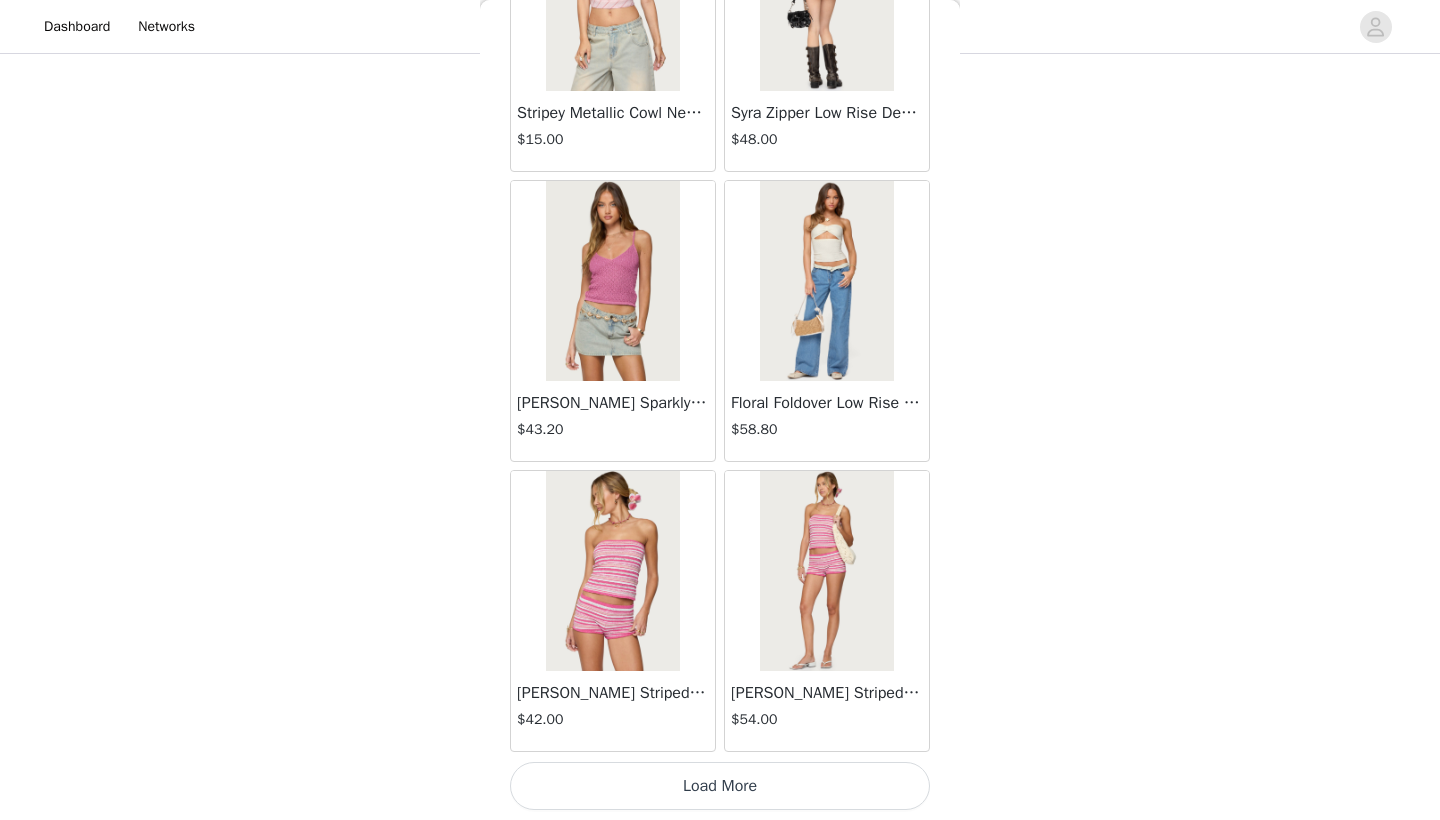 click on "Load More" at bounding box center (720, 786) 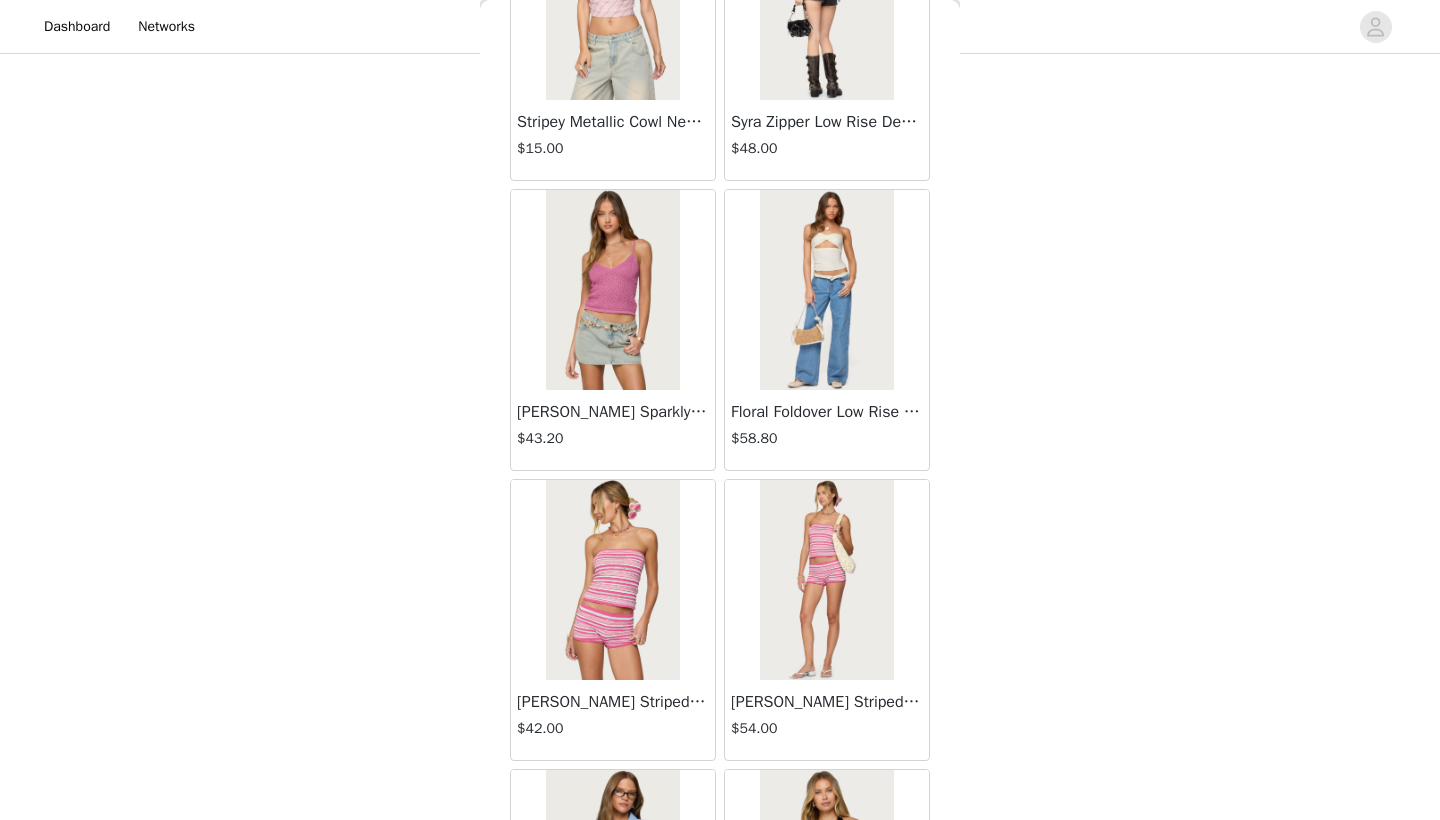 scroll, scrollTop: 620, scrollLeft: 0, axis: vertical 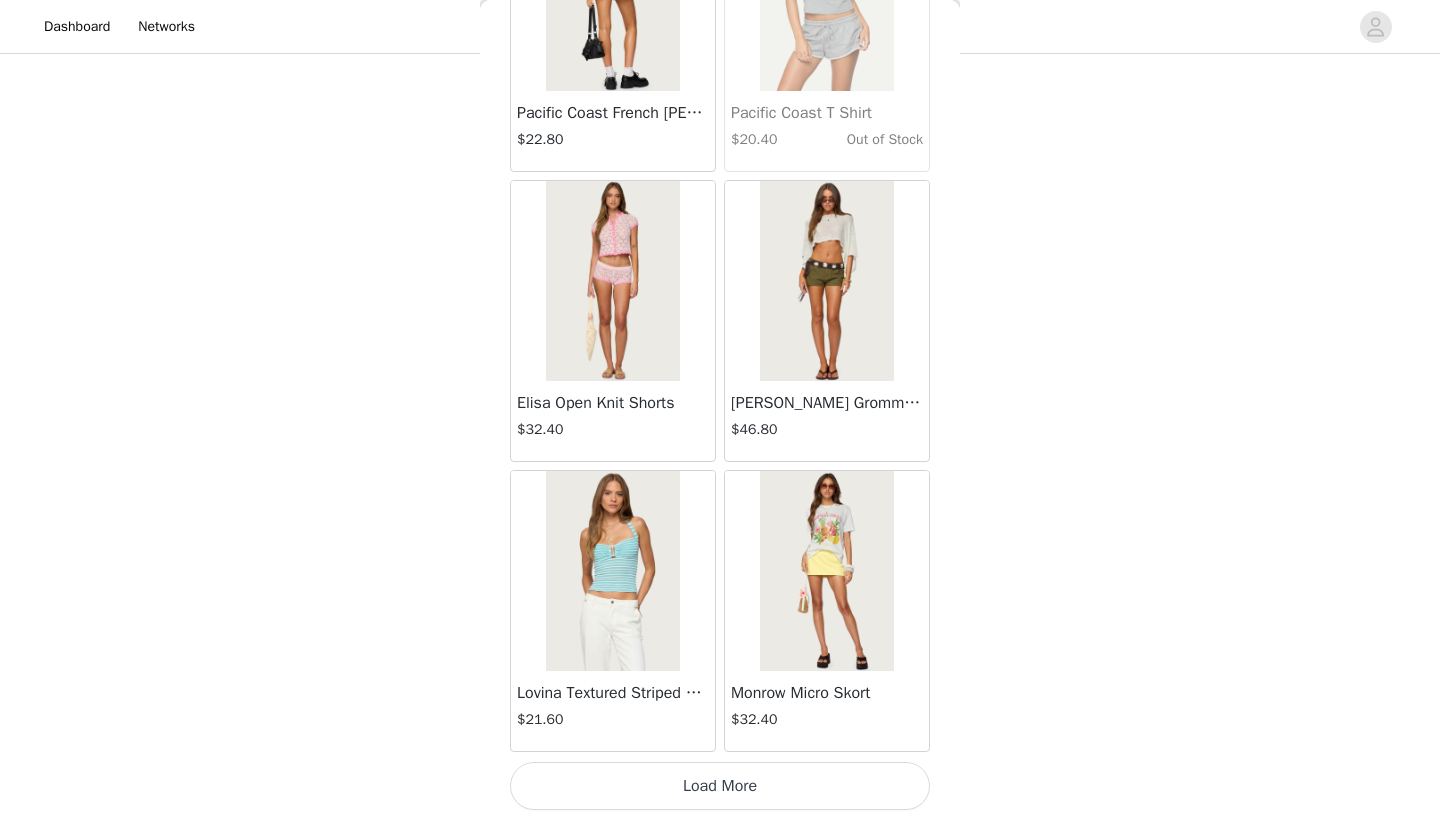 click on "Load More" at bounding box center (720, 786) 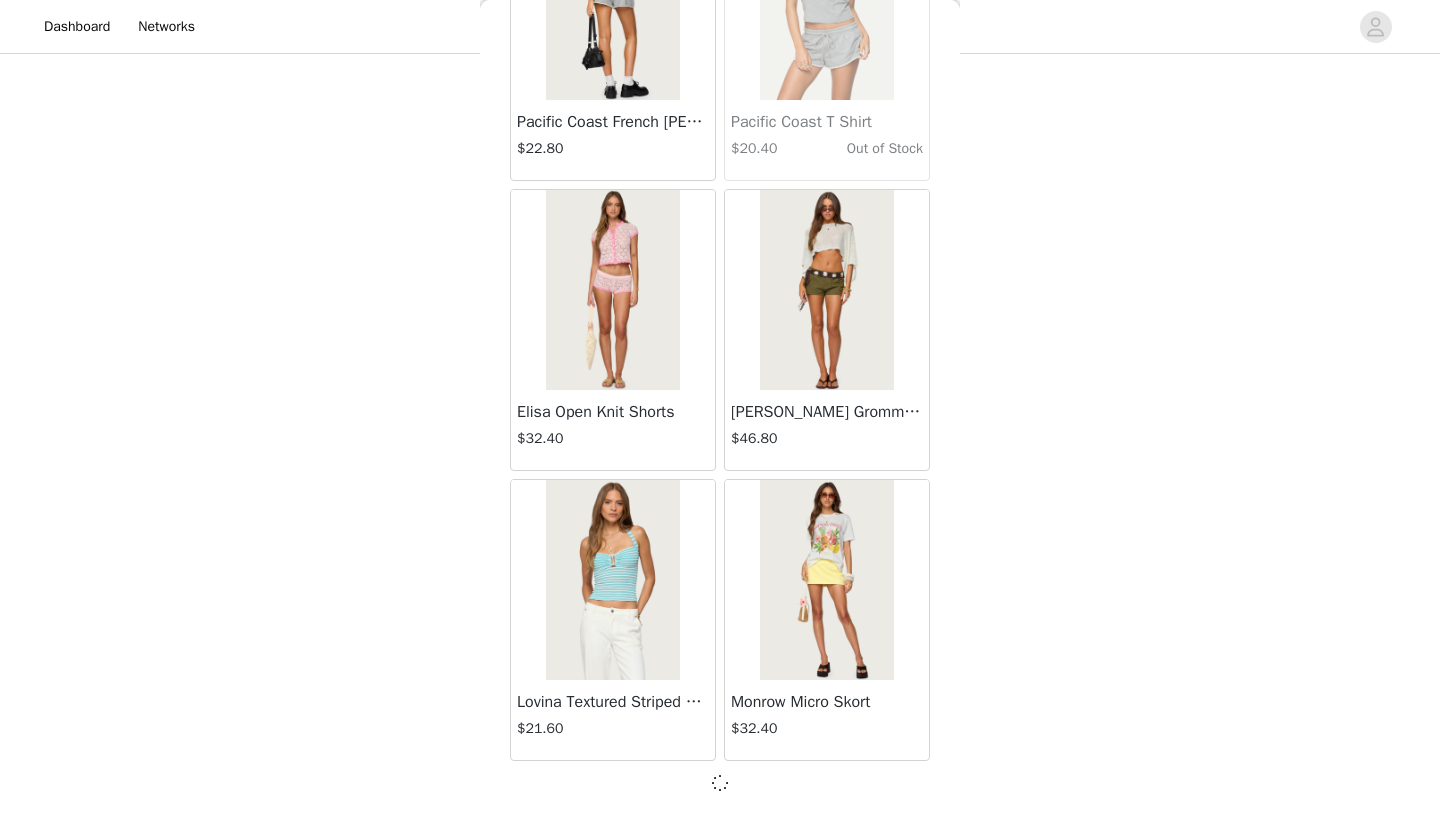scroll, scrollTop: 10931, scrollLeft: 0, axis: vertical 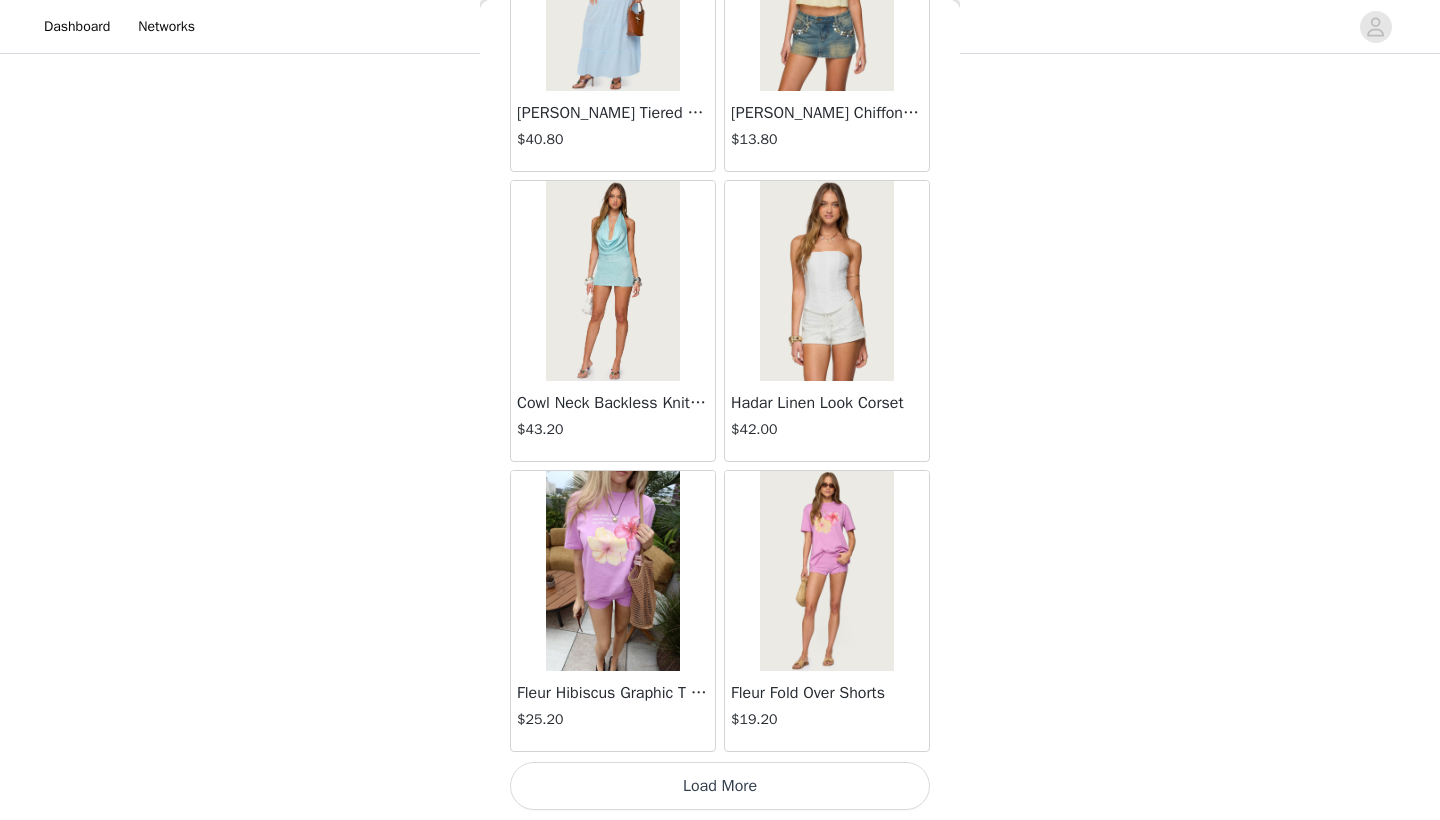 click on "Load More" at bounding box center [720, 786] 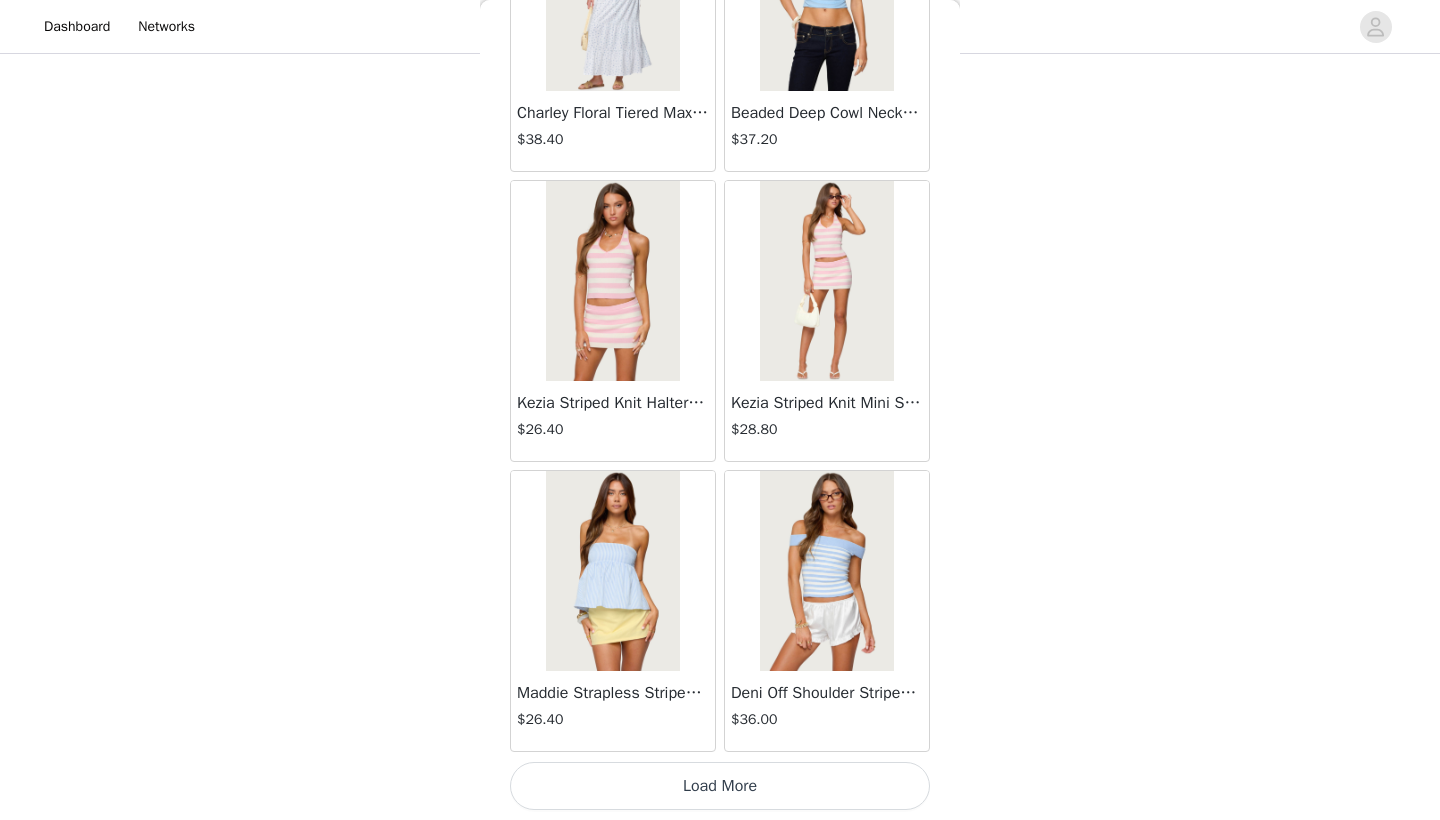 scroll, scrollTop: 16740, scrollLeft: 0, axis: vertical 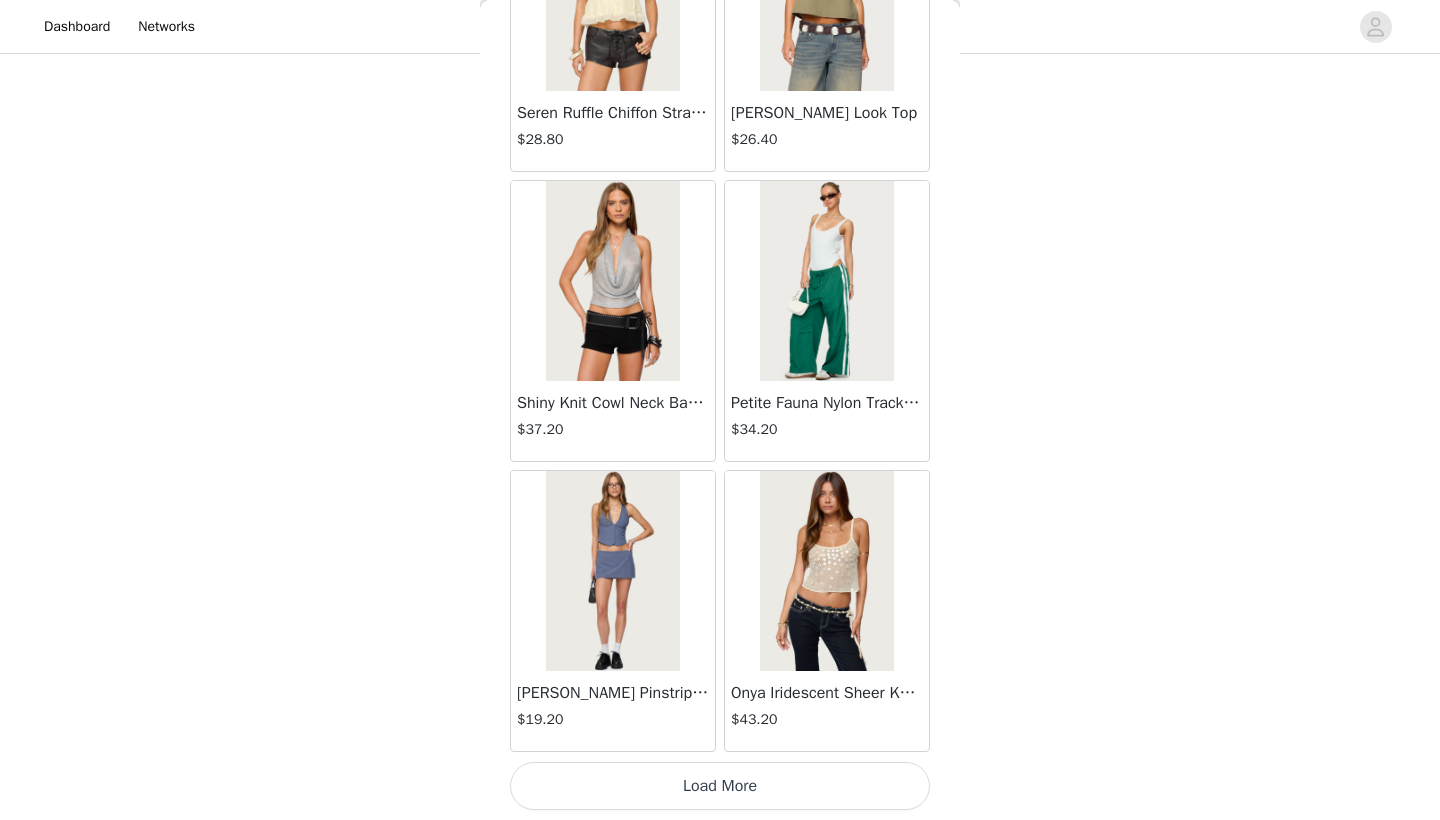 click on "Load More" at bounding box center [720, 786] 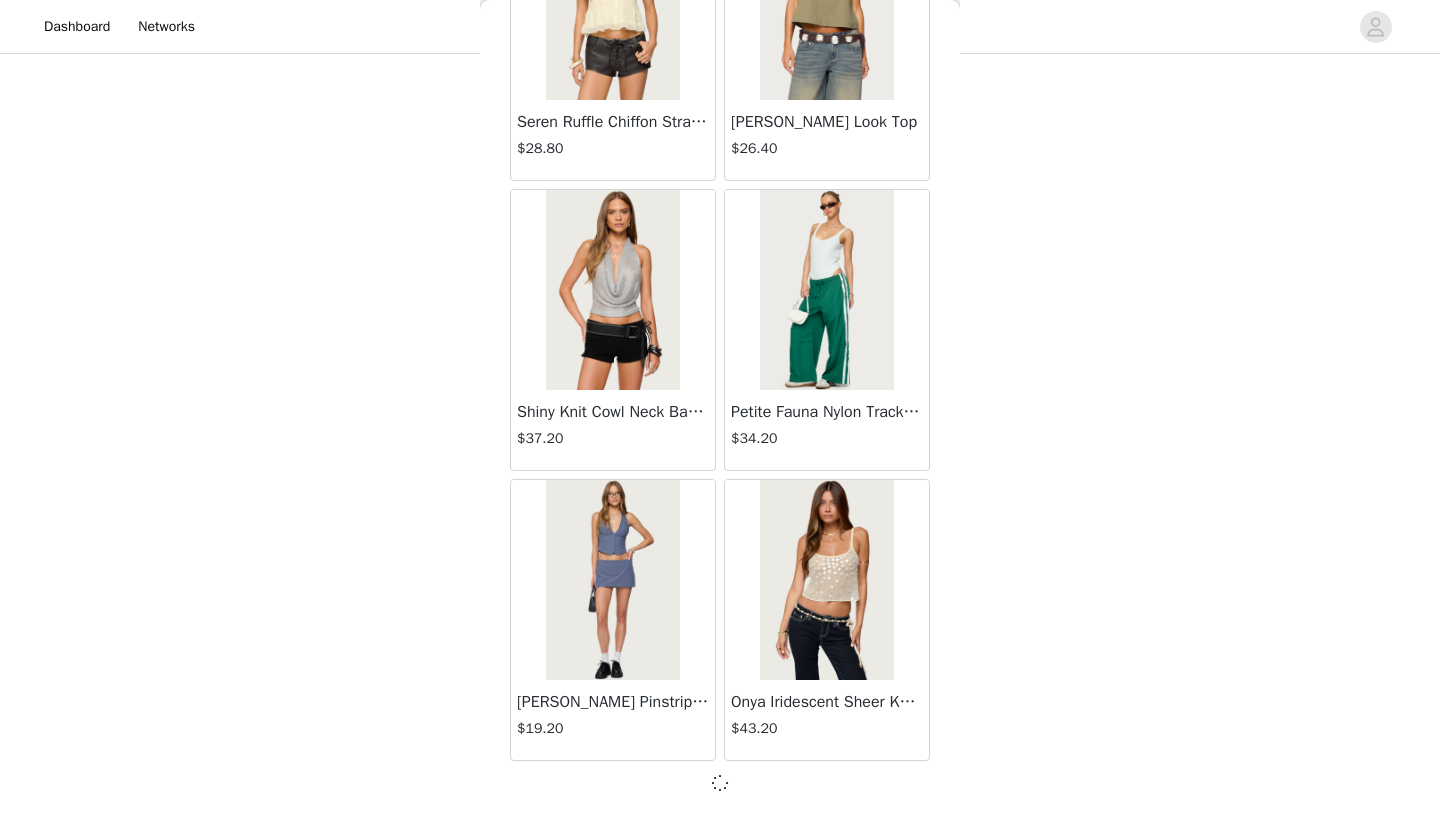 scroll, scrollTop: 19631, scrollLeft: 0, axis: vertical 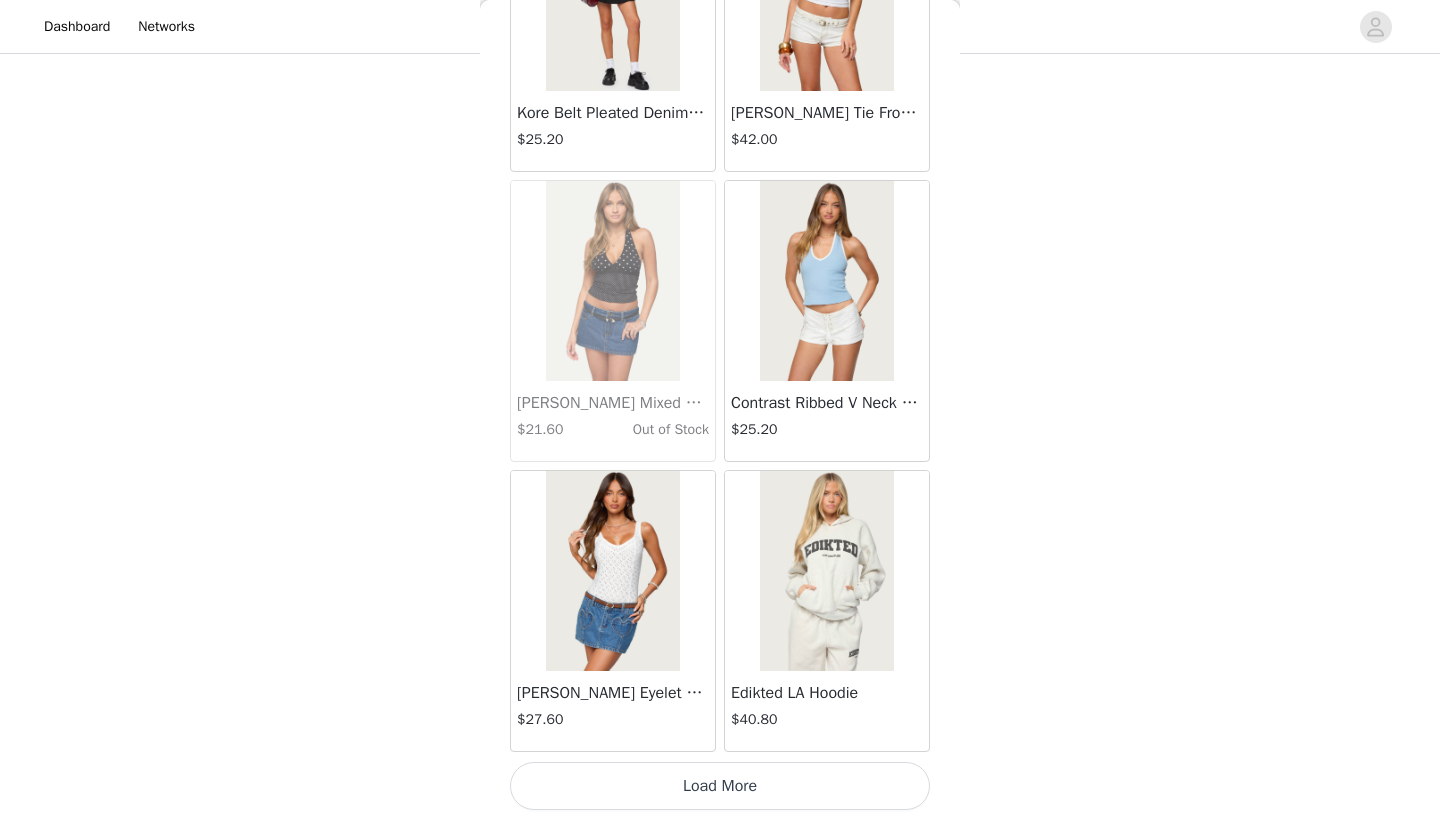 click on "Load More" at bounding box center [720, 786] 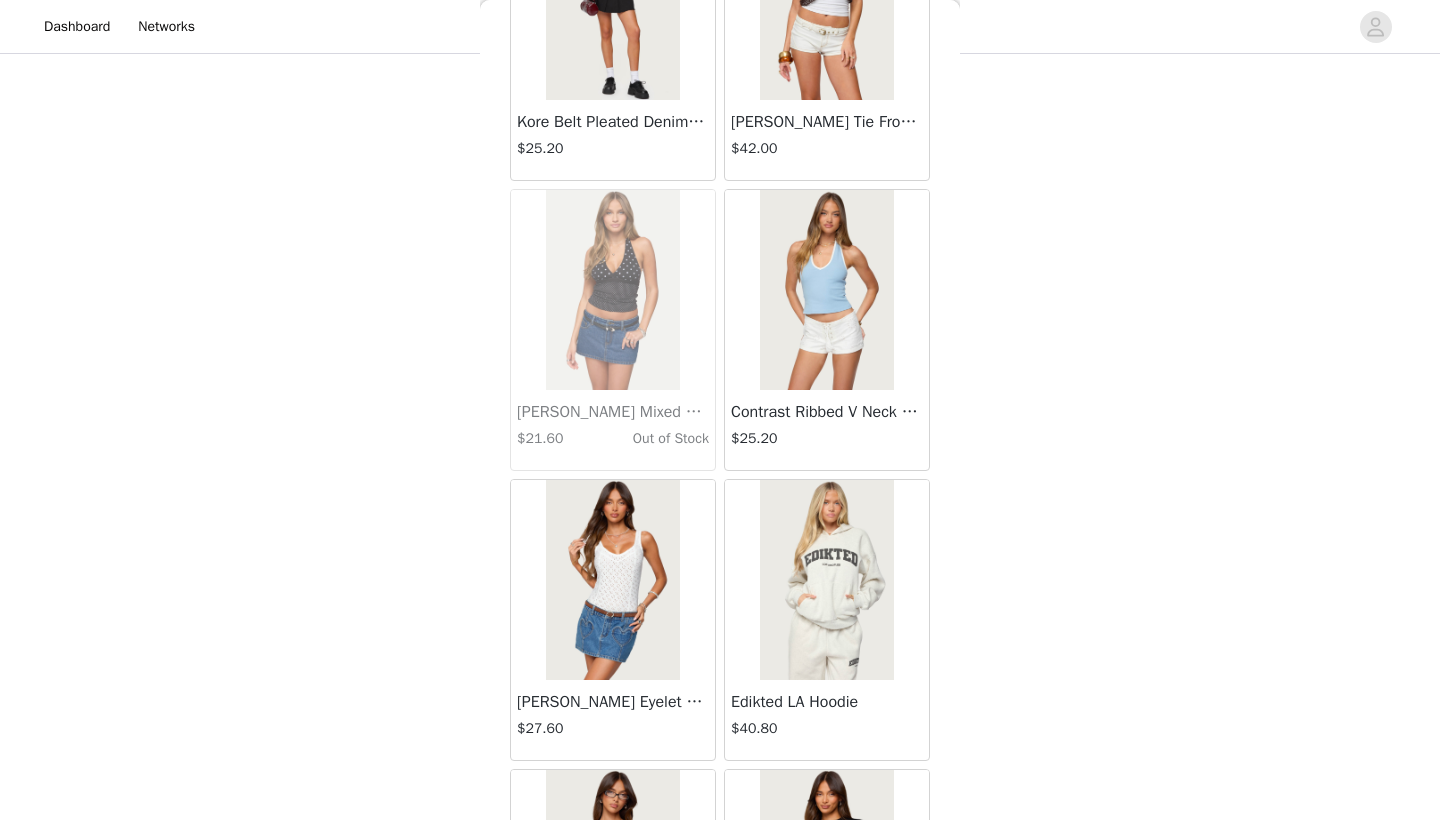 scroll, scrollTop: 620, scrollLeft: 0, axis: vertical 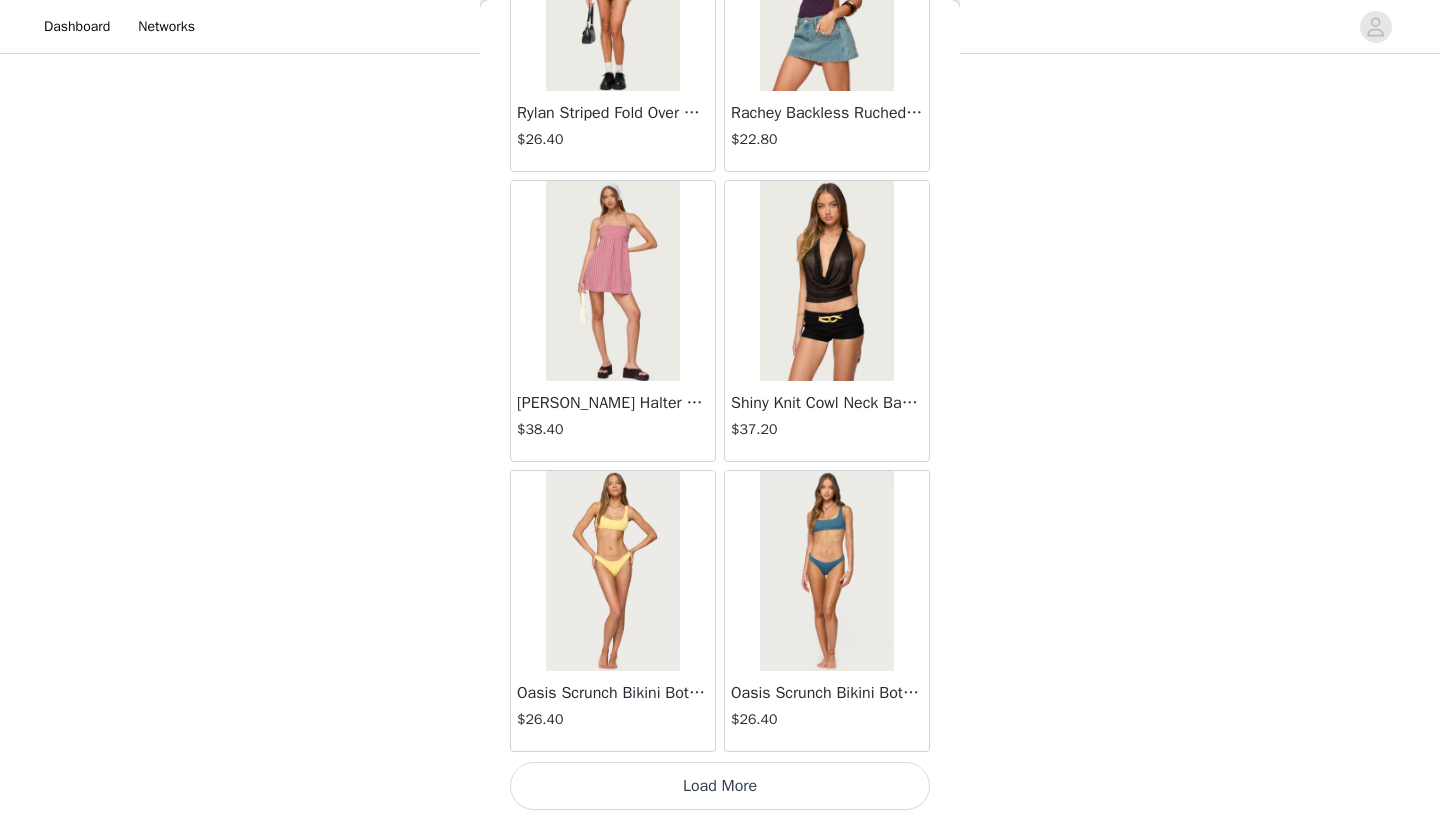 click on "Load More" at bounding box center (720, 786) 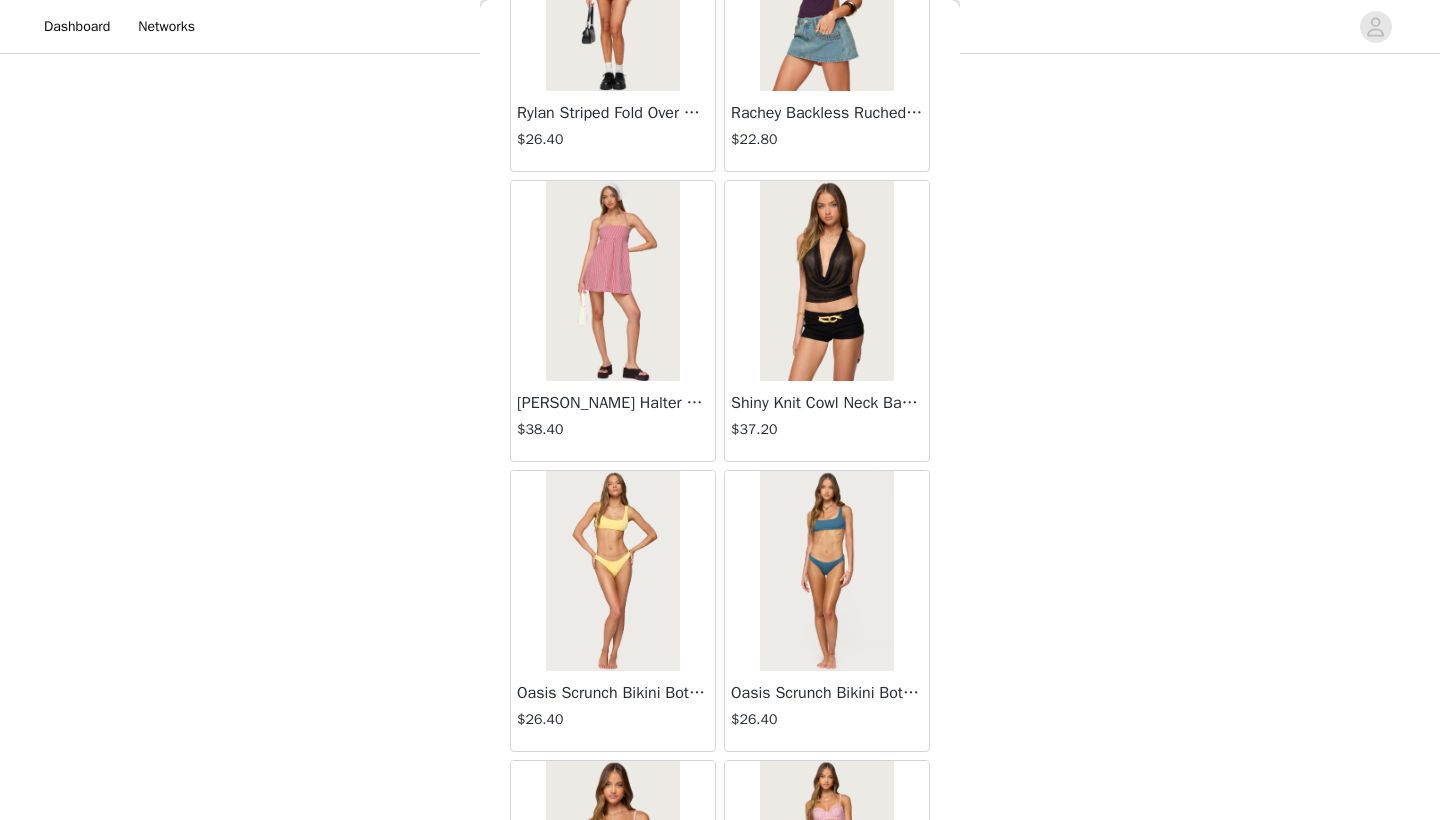 scroll, scrollTop: 620, scrollLeft: 0, axis: vertical 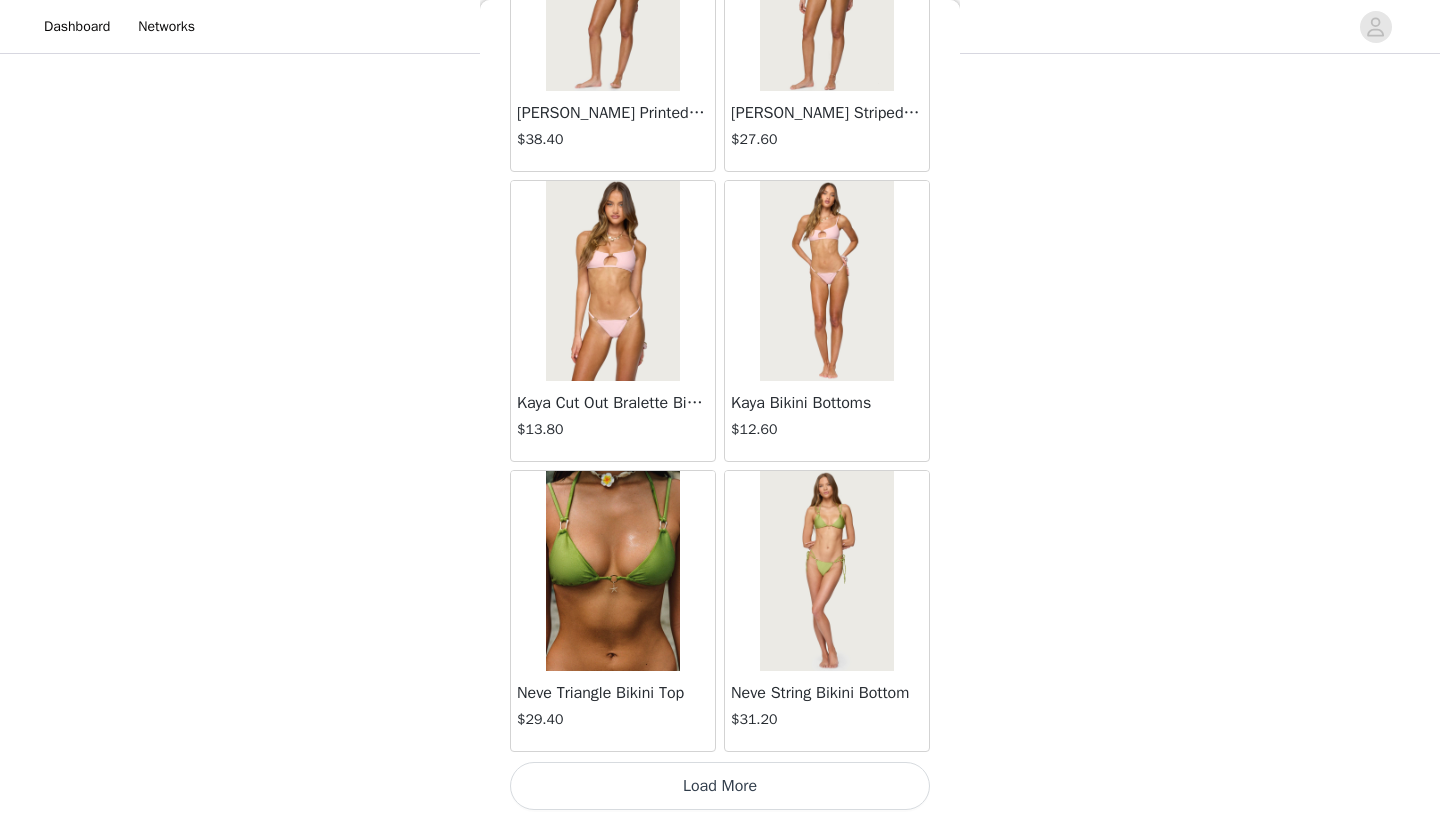 click on "Load More" at bounding box center (720, 786) 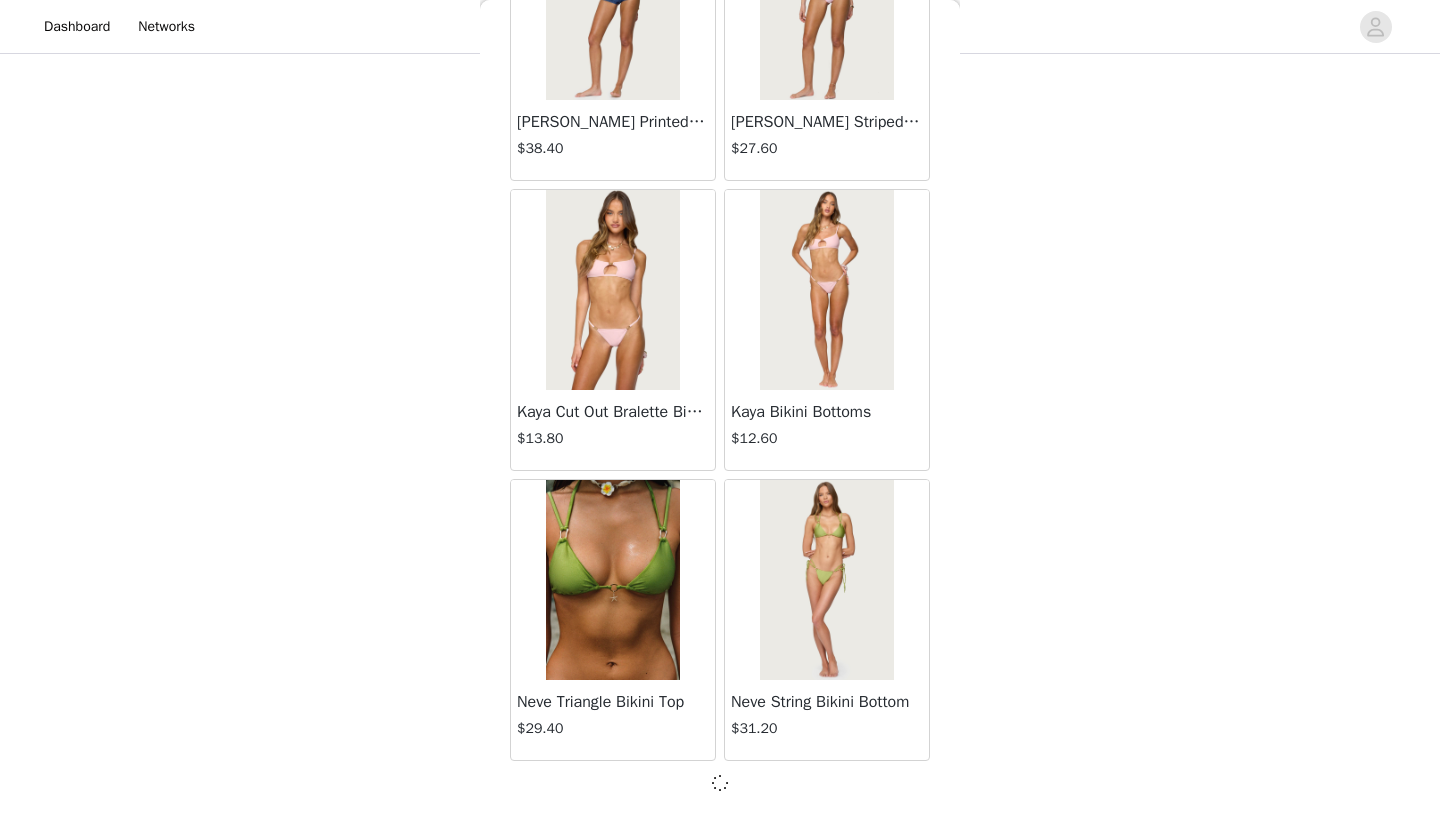 scroll, scrollTop: 28331, scrollLeft: 0, axis: vertical 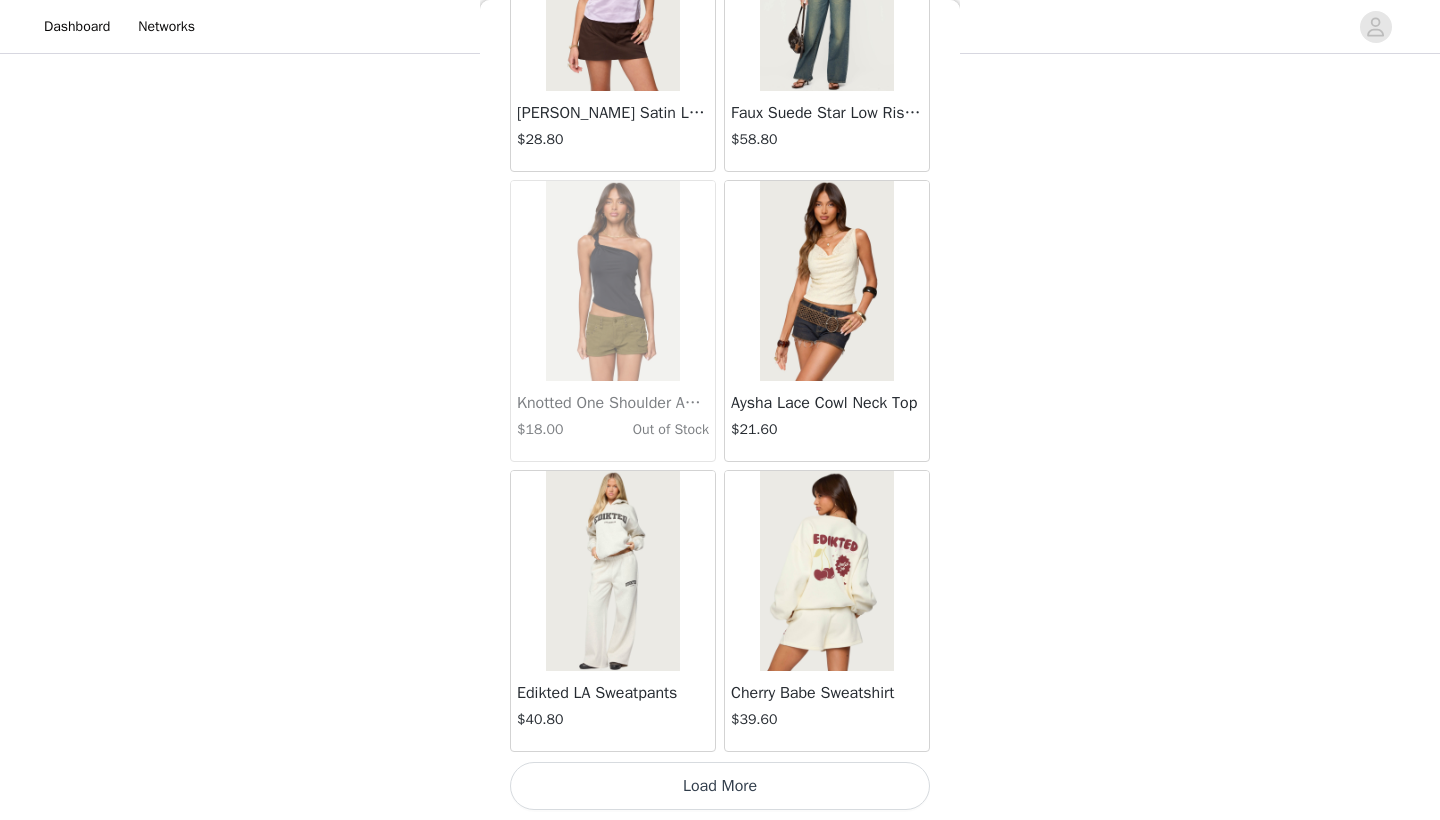 click on "Load More" at bounding box center [720, 786] 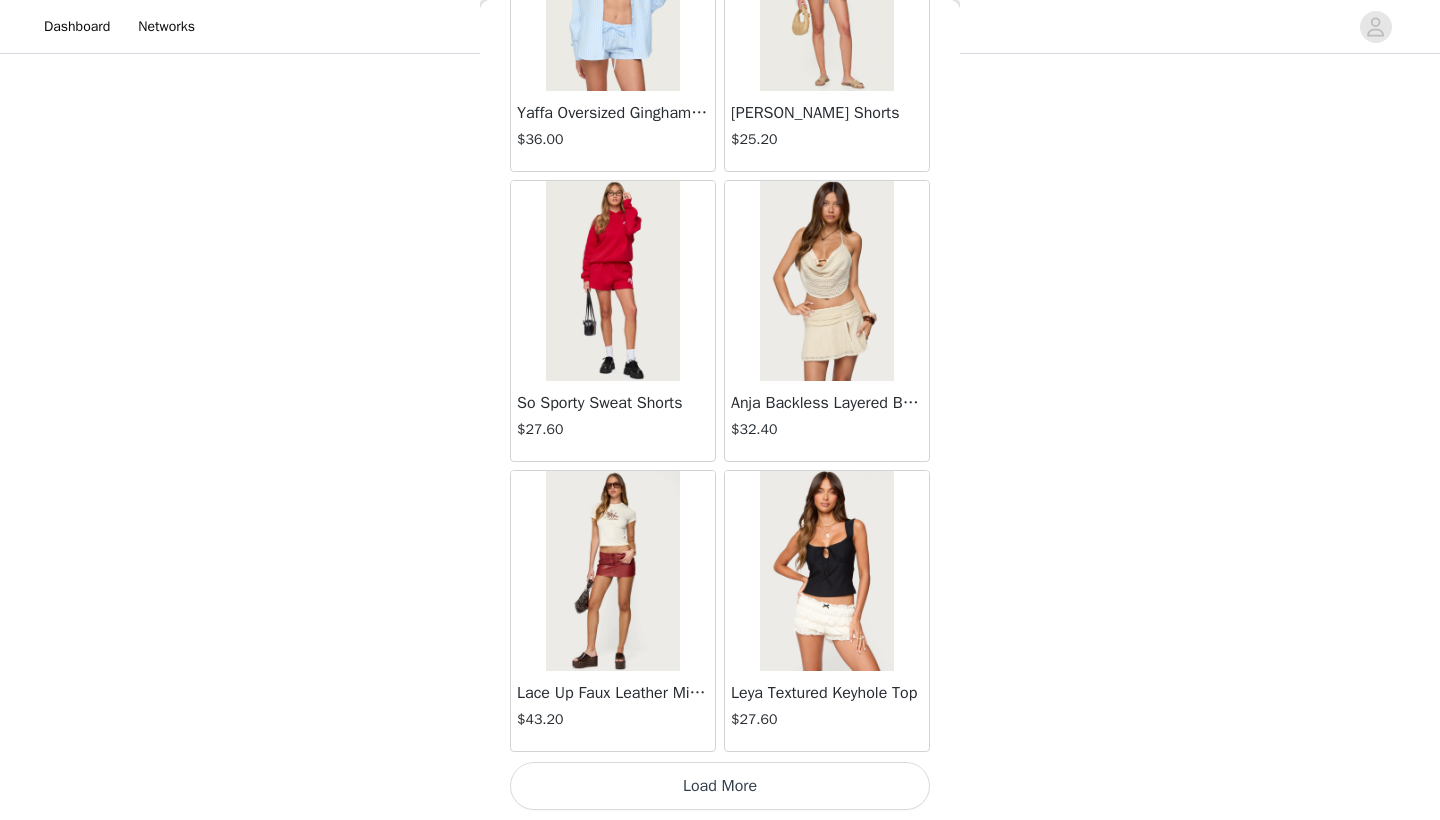 scroll, scrollTop: 34140, scrollLeft: 0, axis: vertical 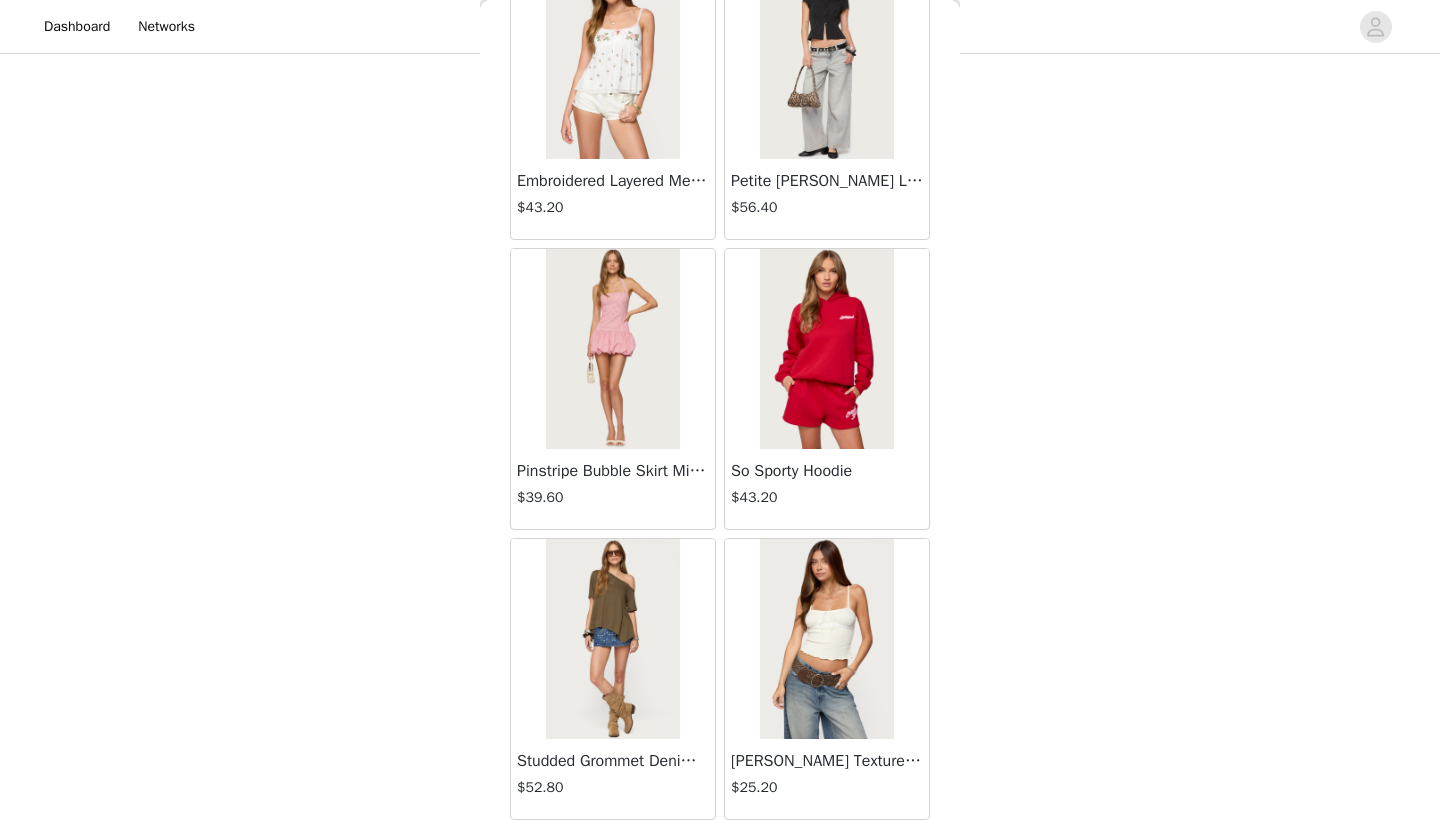 click at bounding box center [826, 639] 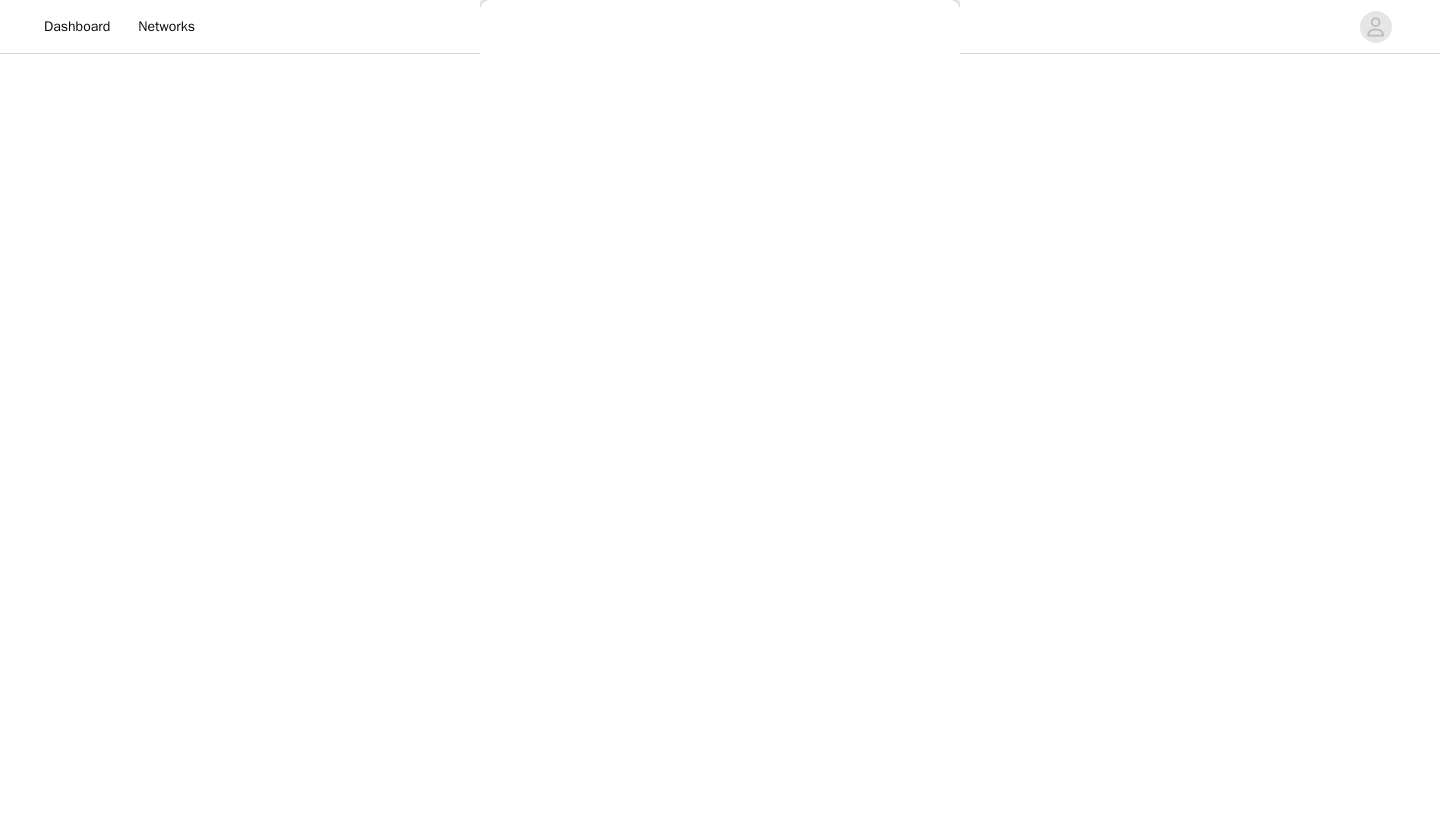scroll, scrollTop: 0, scrollLeft: 0, axis: both 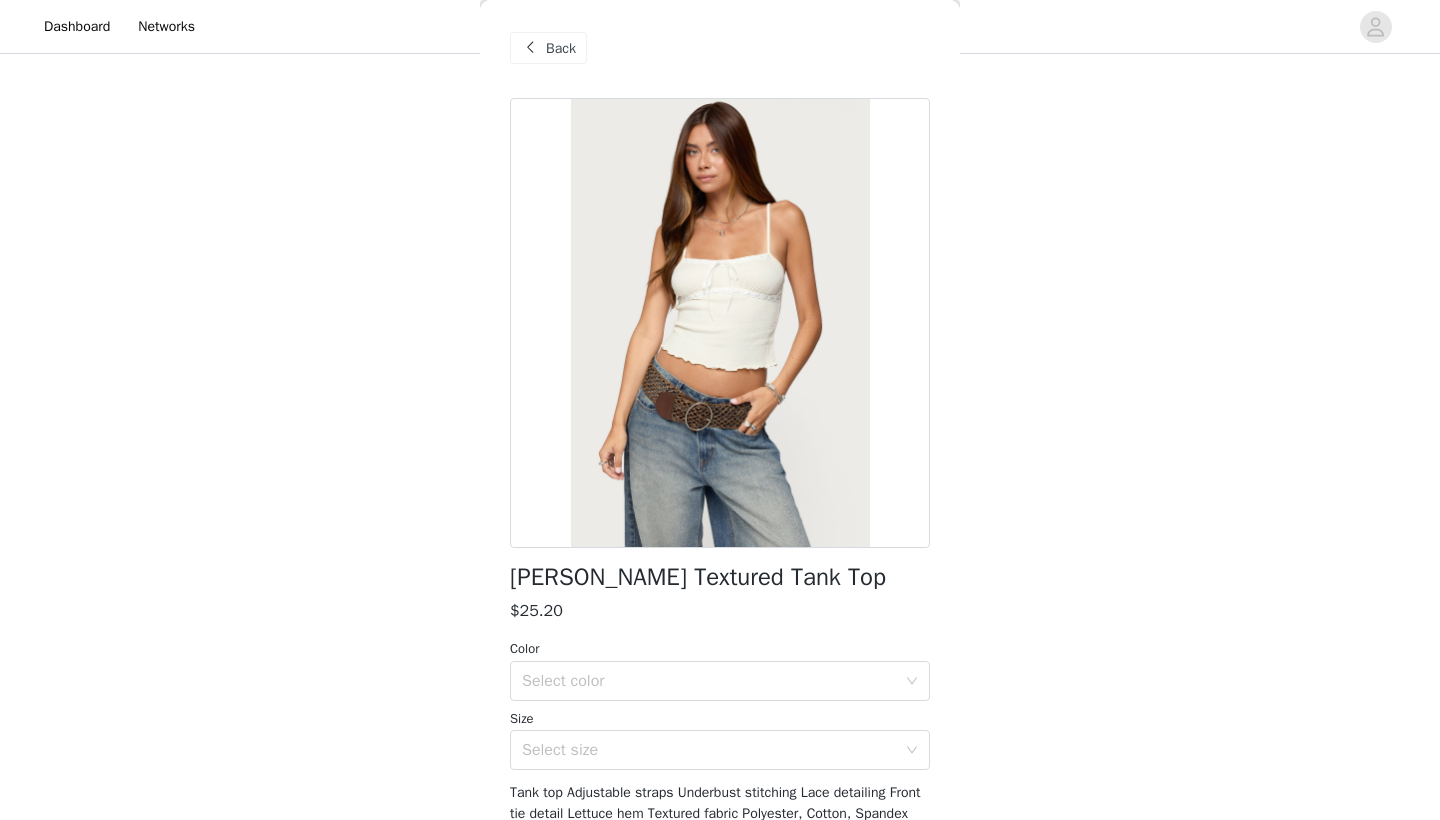 click on "Back" at bounding box center (548, 48) 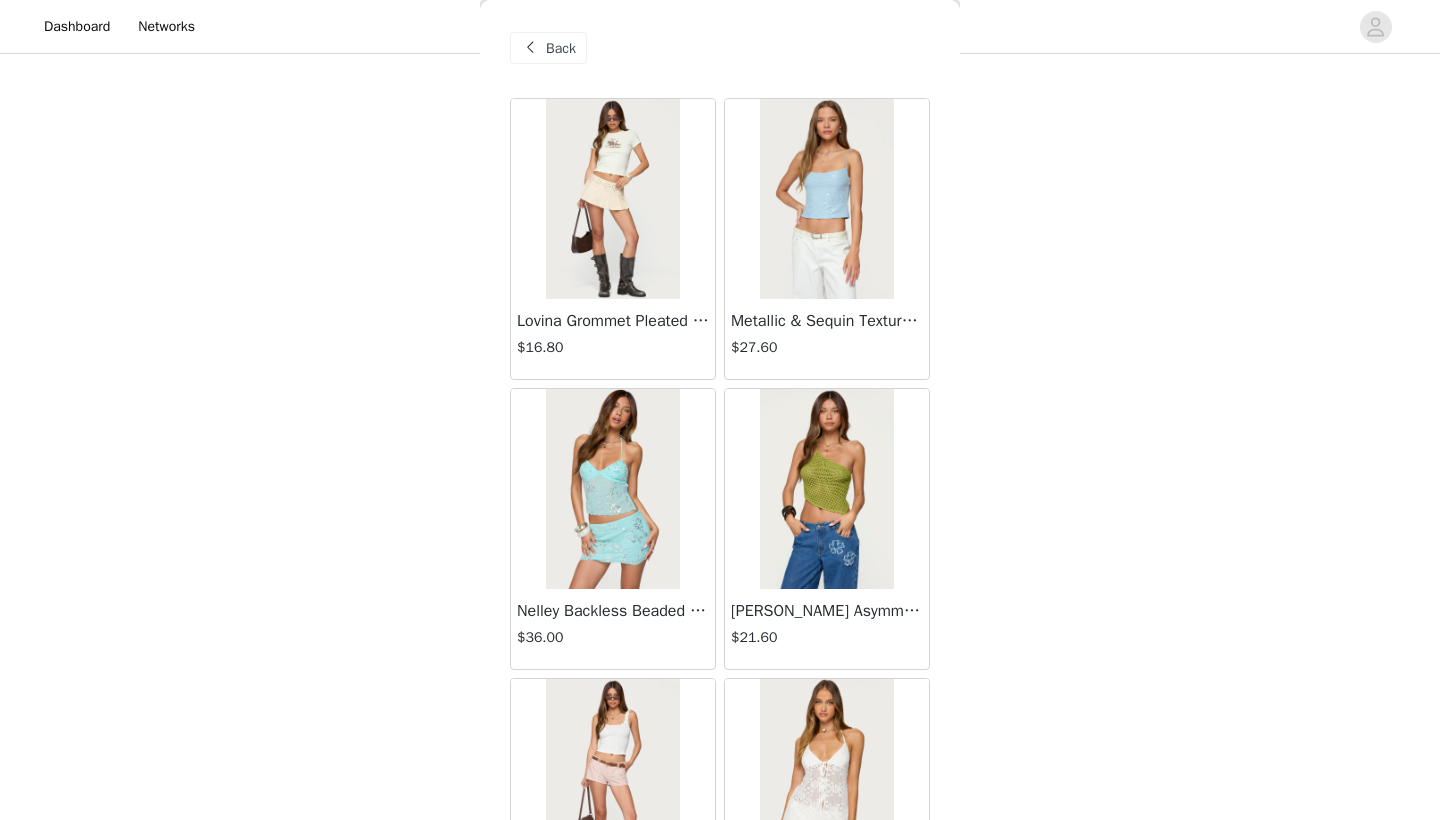 scroll, scrollTop: 620, scrollLeft: 0, axis: vertical 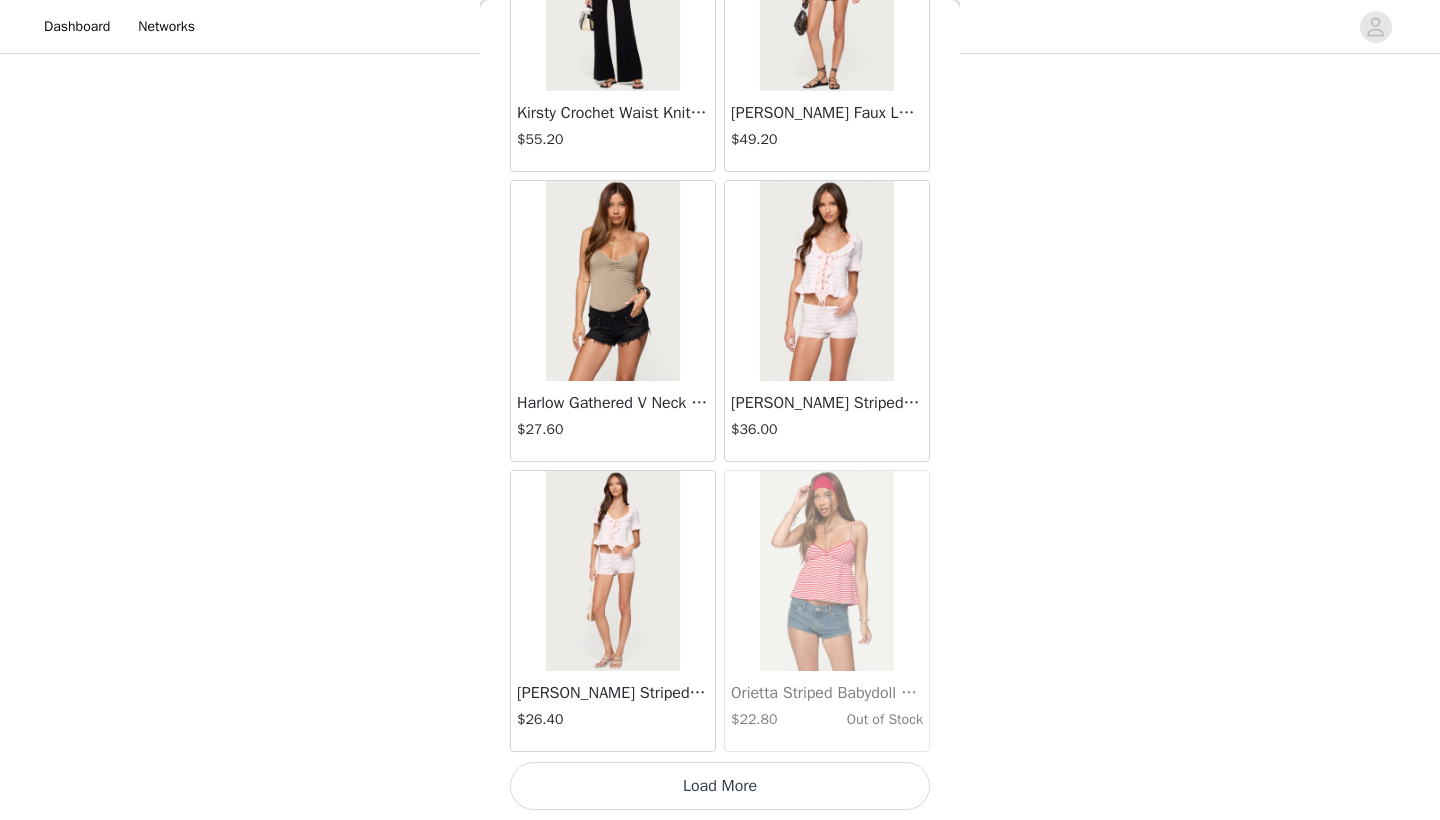 click on "Load More" at bounding box center (720, 786) 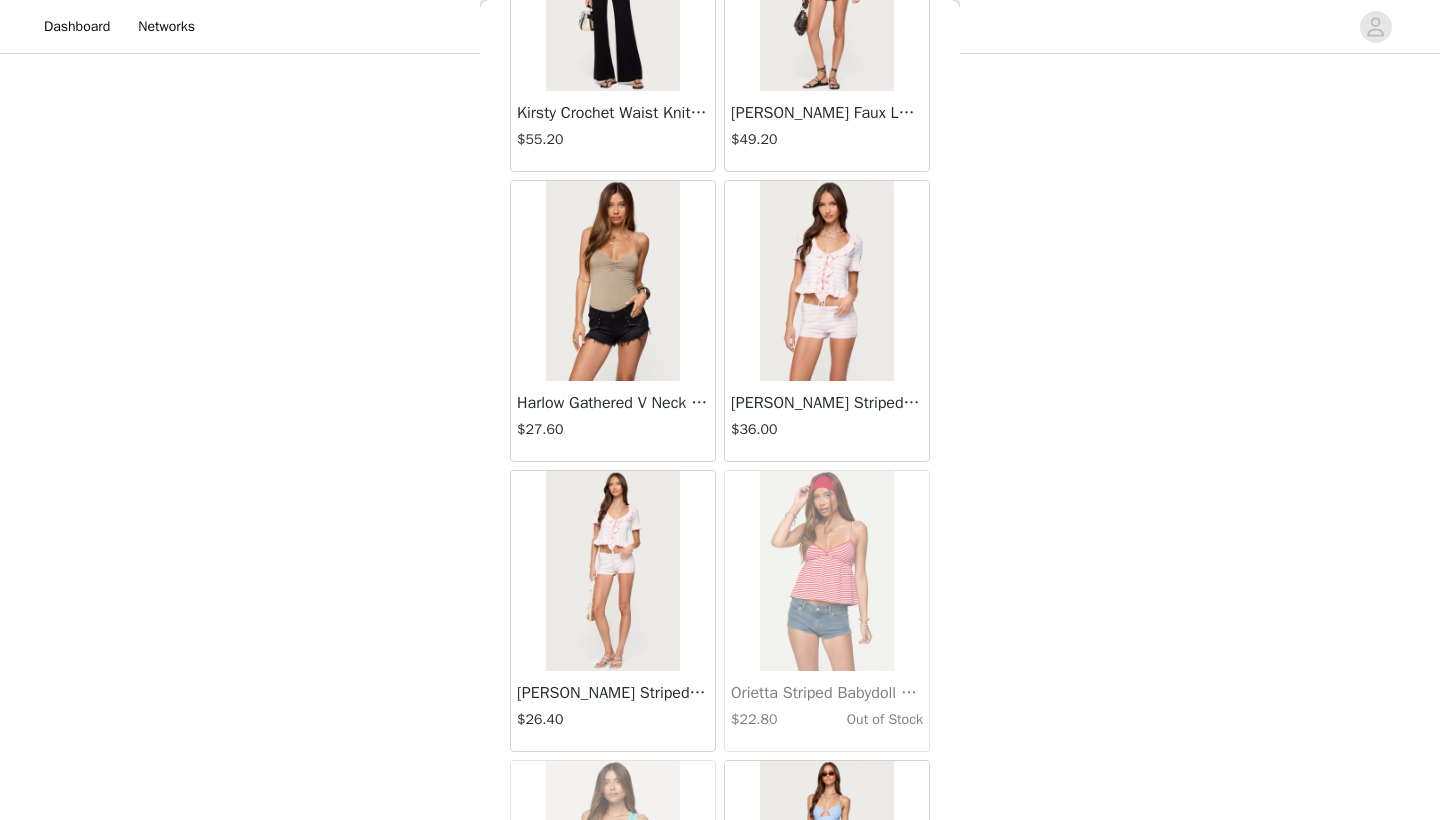 scroll, scrollTop: 620, scrollLeft: 0, axis: vertical 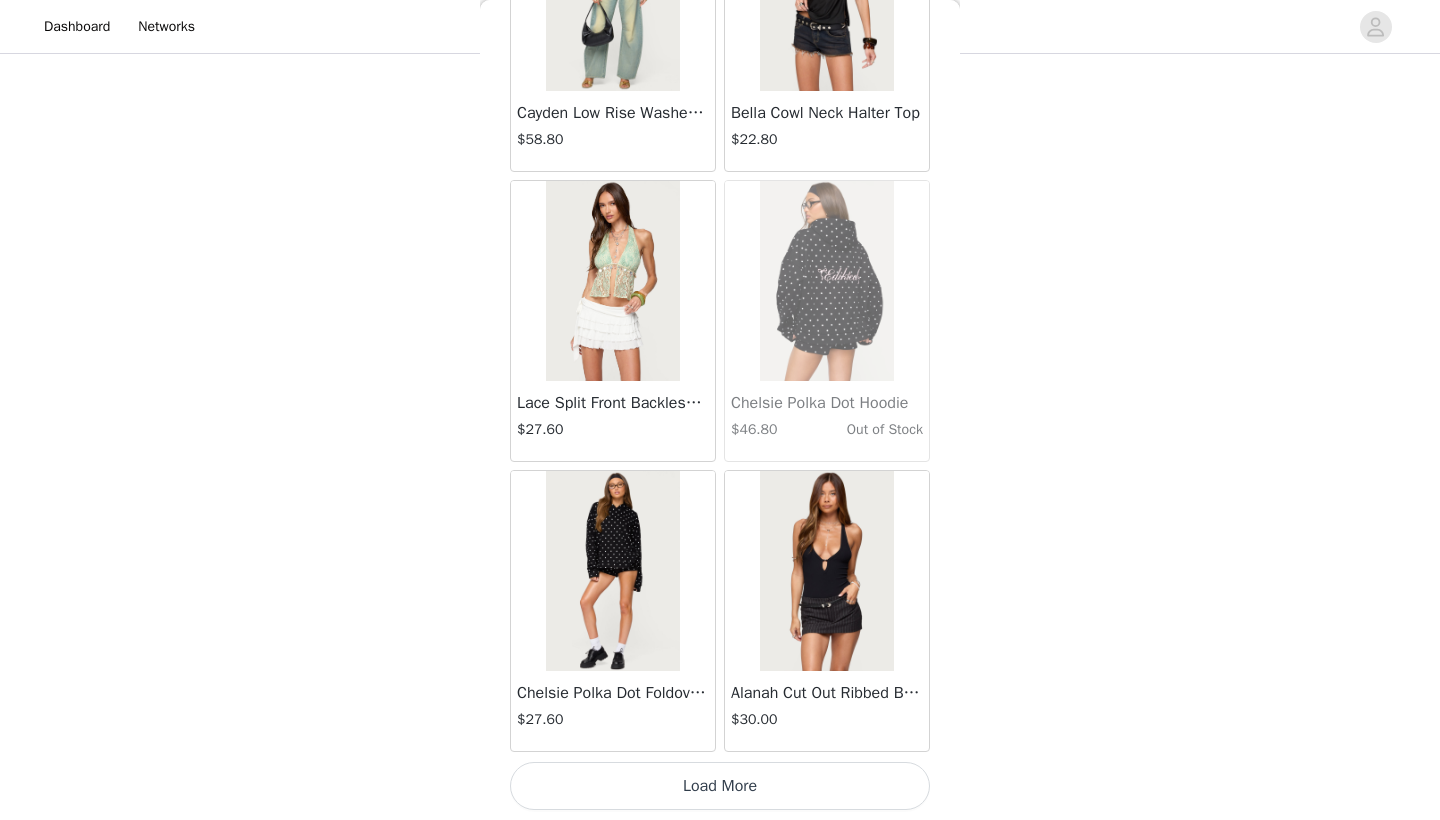 click on "Load More" at bounding box center (720, 786) 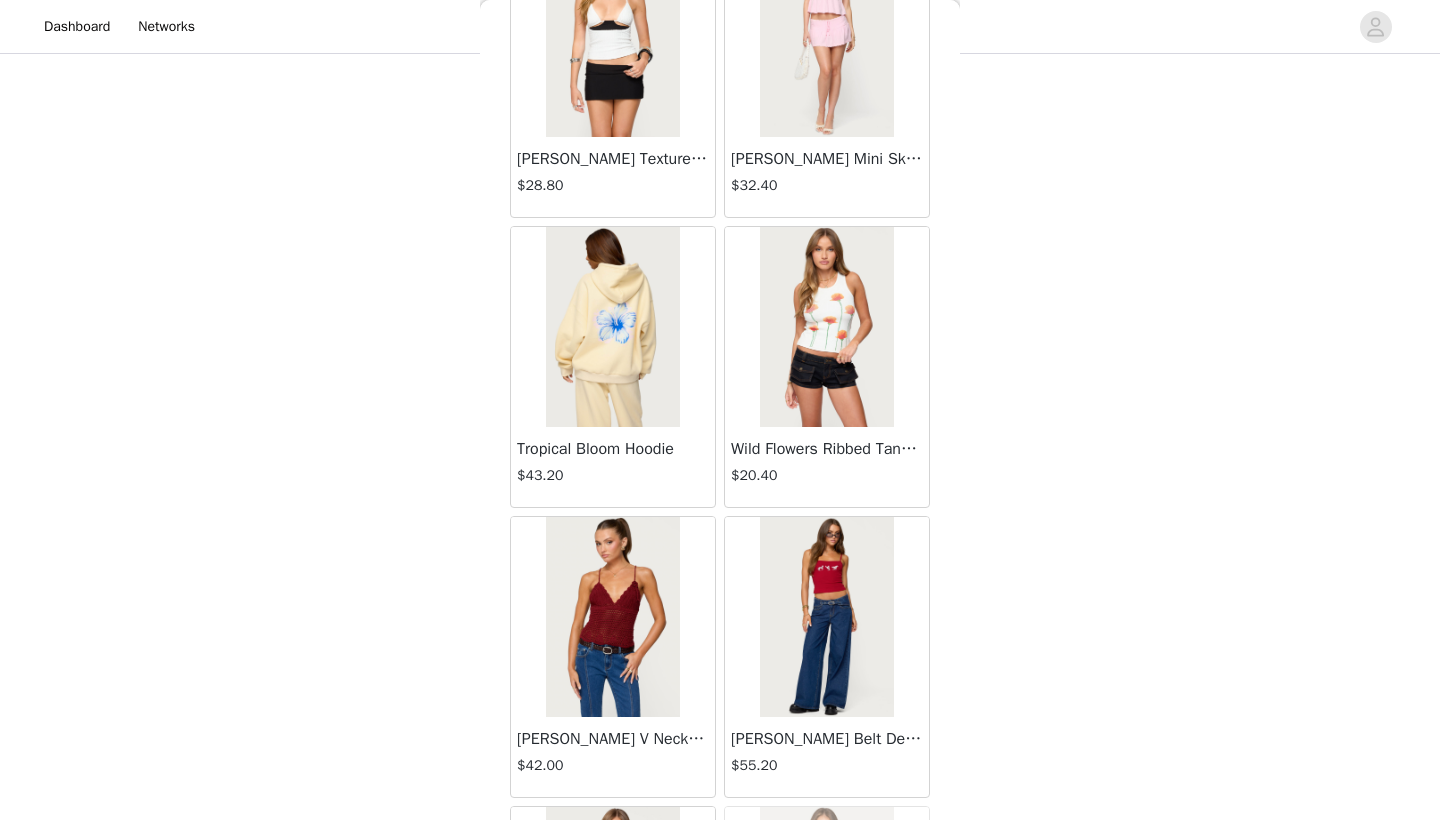 scroll, scrollTop: 42504, scrollLeft: 0, axis: vertical 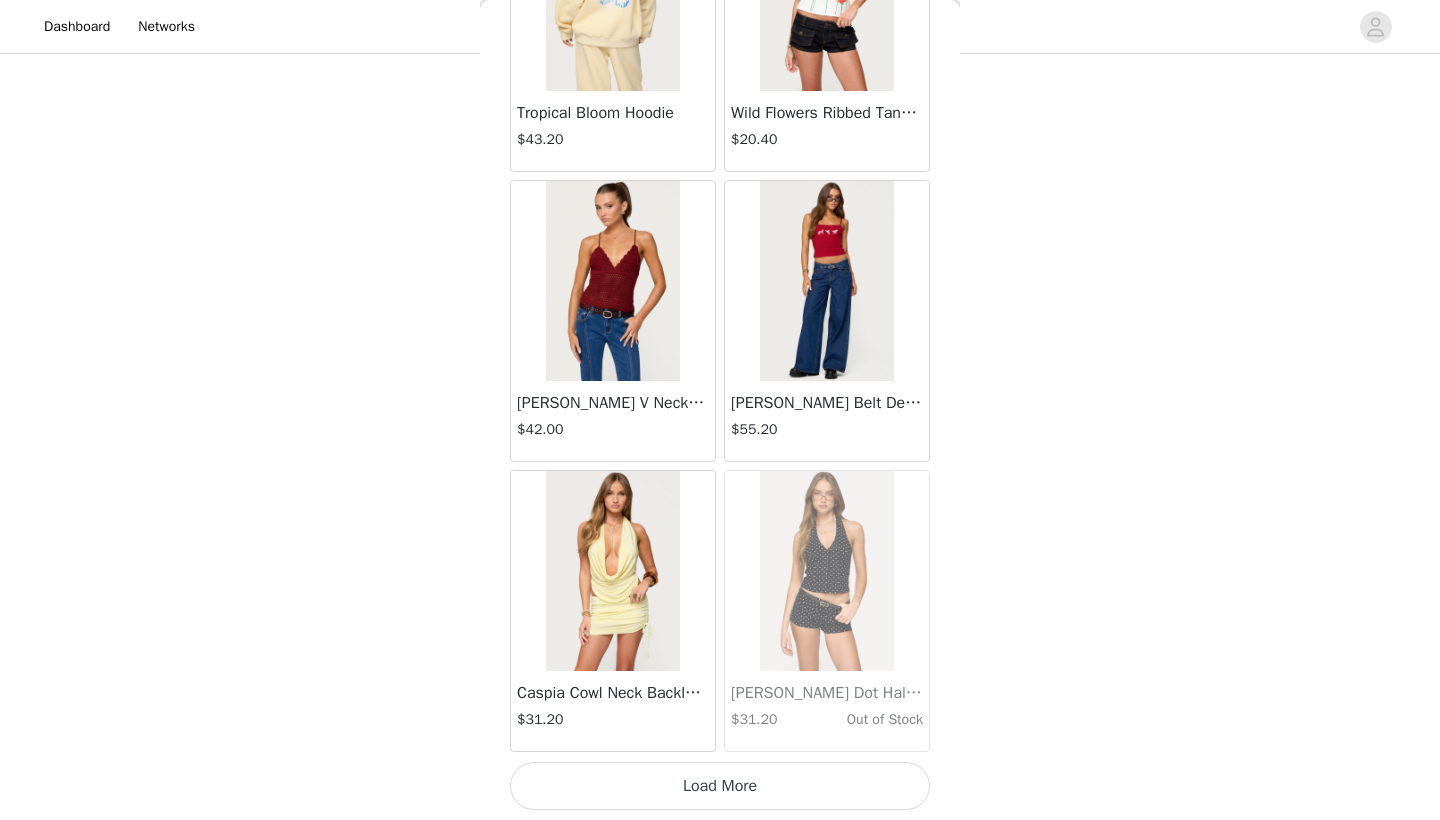 click on "Load More" at bounding box center [720, 786] 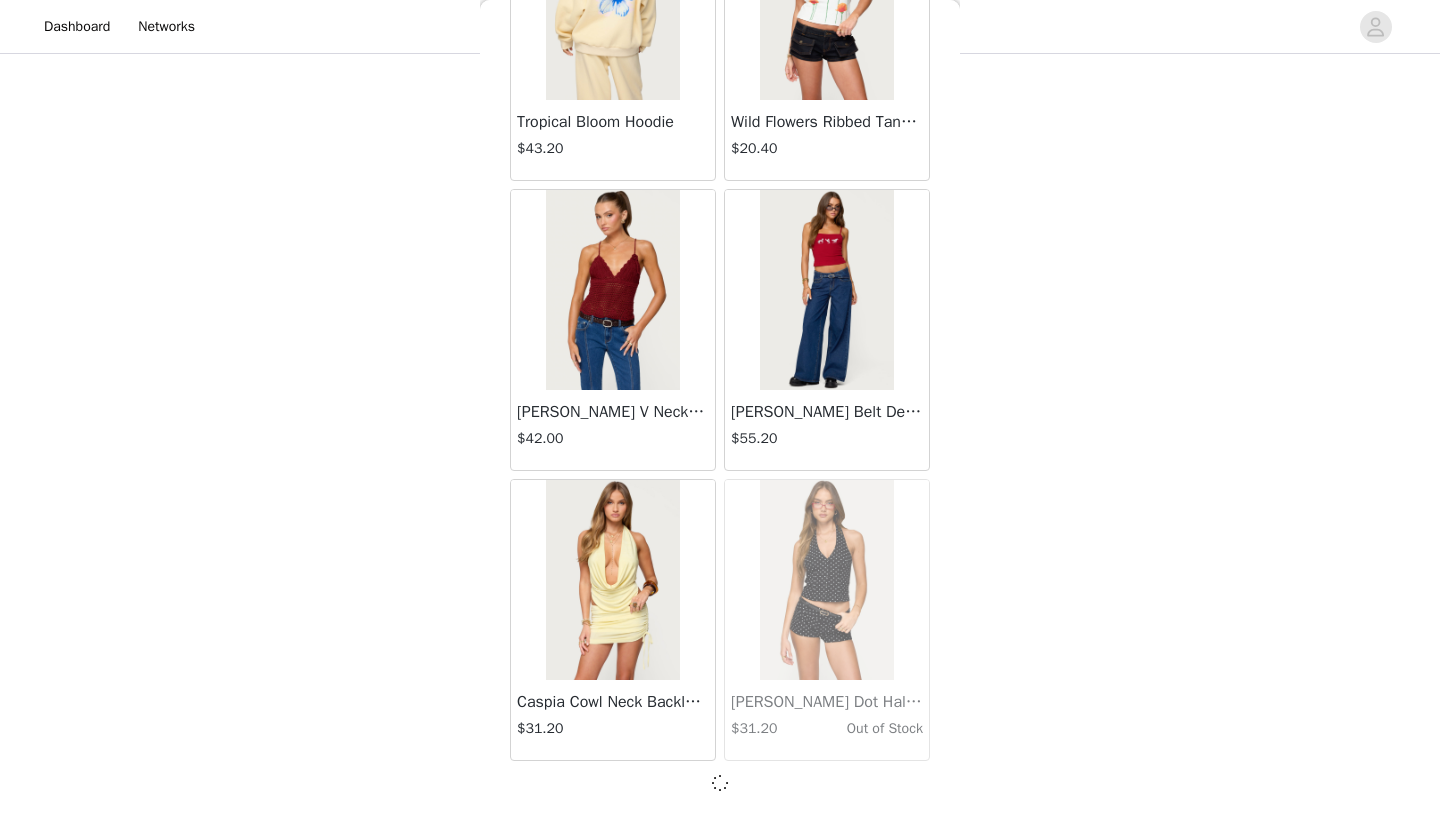 scroll, scrollTop: 42831, scrollLeft: 0, axis: vertical 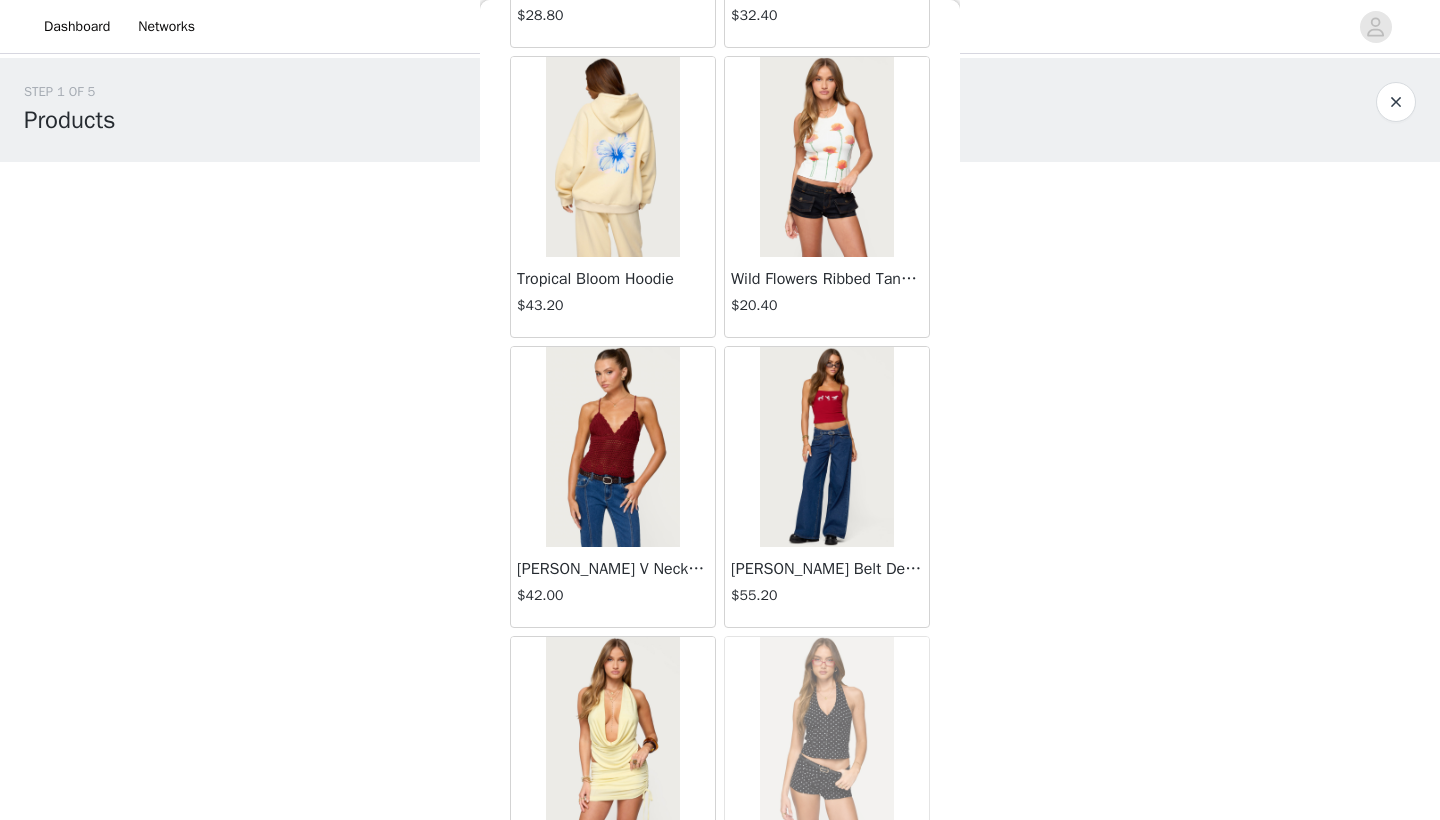 click at bounding box center (826, 157) 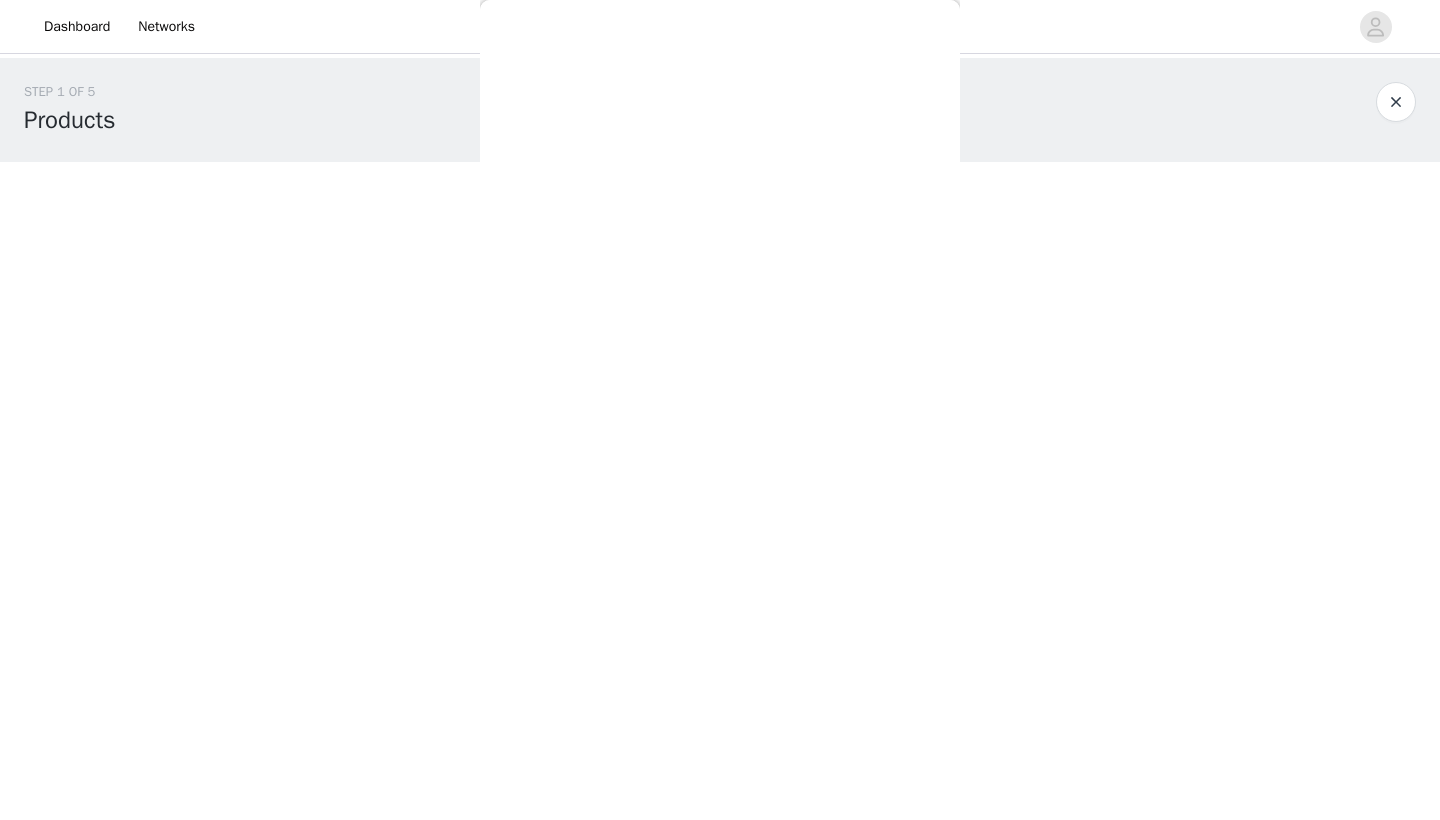 scroll, scrollTop: 0, scrollLeft: 0, axis: both 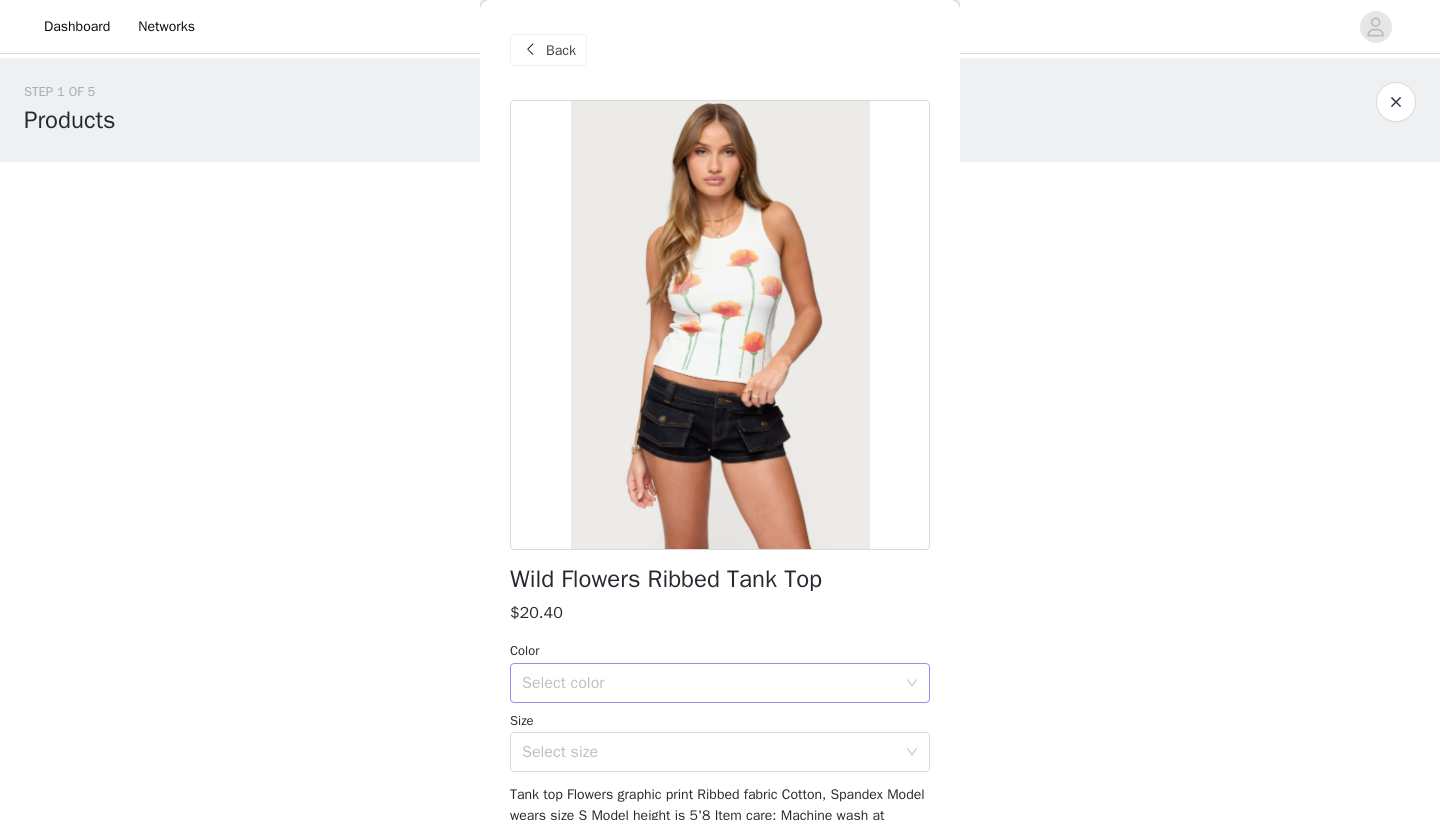 click on "Select color" at bounding box center (709, 683) 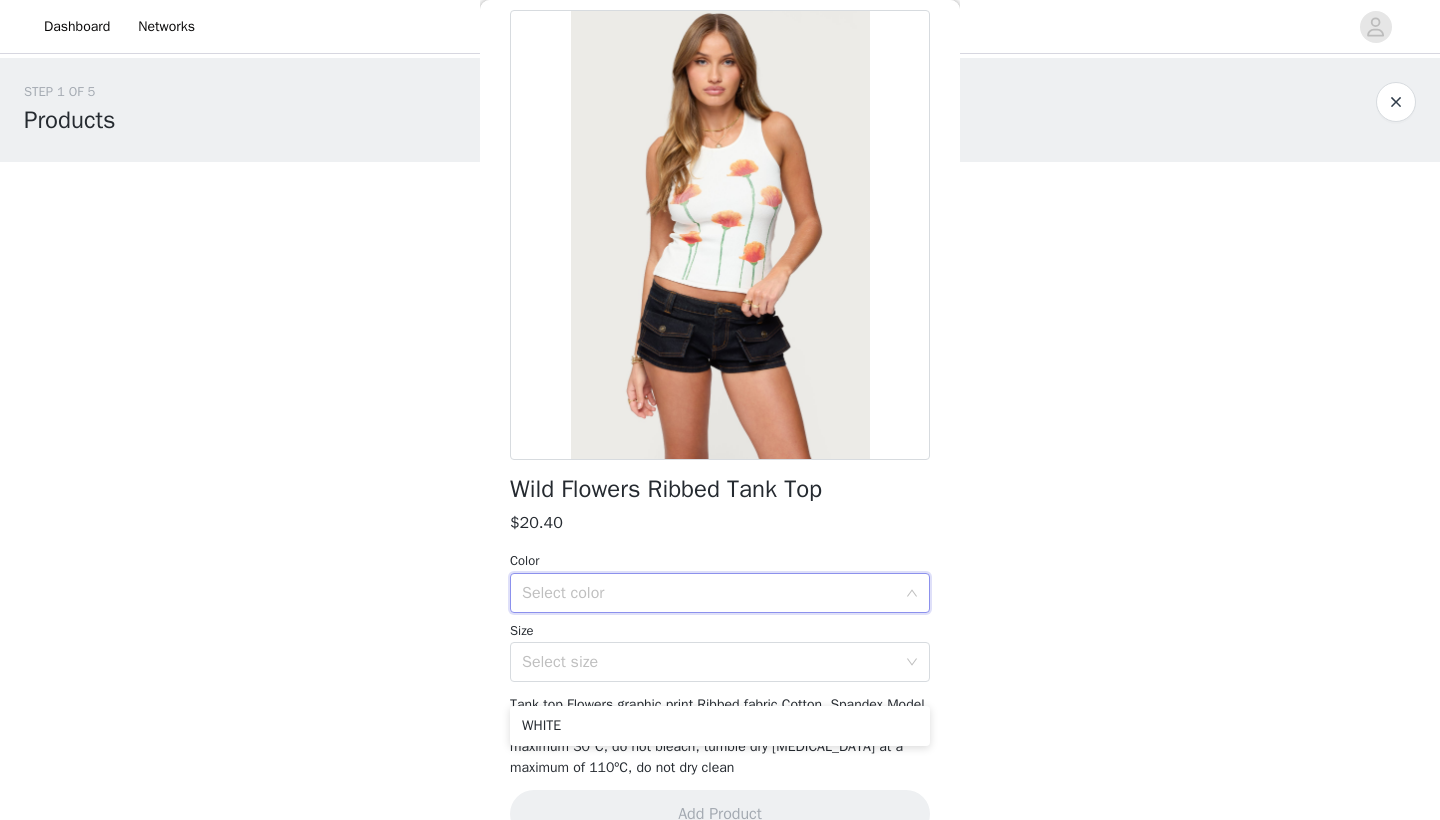 scroll, scrollTop: 93, scrollLeft: 0, axis: vertical 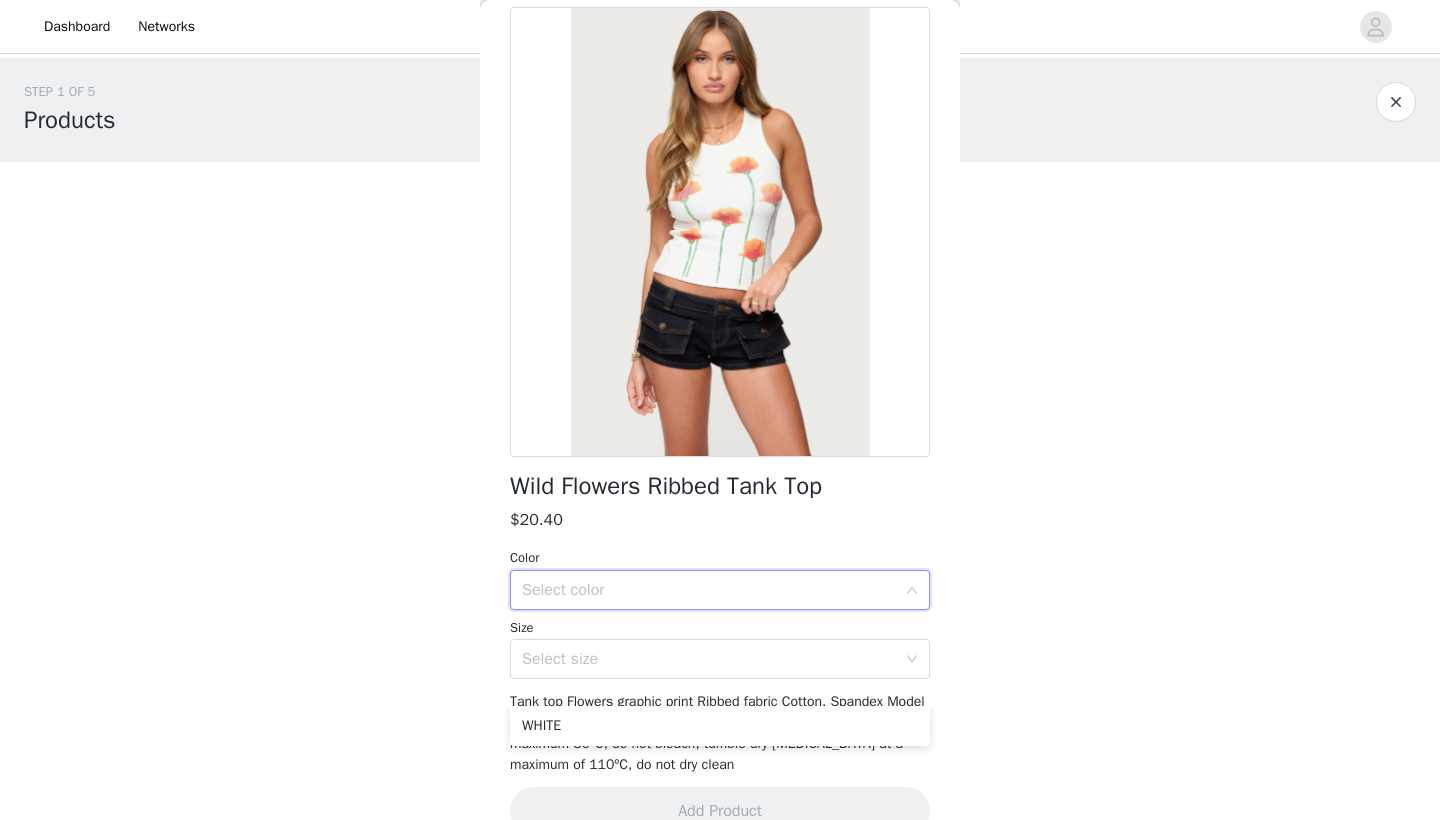 click on "STEP 1 OF 5
Products
Choose as many products as you'd like, up to $300.00.       5 Selected   Remaining Funds: $84.00         Quincy Studded Low Rise Jeans     $64.80       WHITE, M       Edit   Remove     [PERSON_NAME] Off Shoulder Cut Out Mini Dress     $43.20       BROWN, S       Edit   Remove     Sequin Fringe Knit Poncho     $39.60       GREEN, XS/S       Edit   Remove     [PERSON_NAME] Polka Dot Fold Over Pants     $40.80       BLACK, S       Edit   Remove     [PERSON_NAME] Off Shoulder Knit Top     $27.60       YELLOW, S       Edit   Remove     Add Product     You may choose as many products as you'd like     Back     Wild Flowers Ribbed Tank Top       $20.40         Color   Select color Size   Select size   Tank top Flowers graphic print Ribbed fabric Cotton, Spandex Model wears size S Model height is 5'8 Item care: Machine wash at maximum 30ºC, do not bleach, tumble dry [MEDICAL_DATA] at a maximum of 110ºC, do not dry clean" at bounding box center (720, 677) 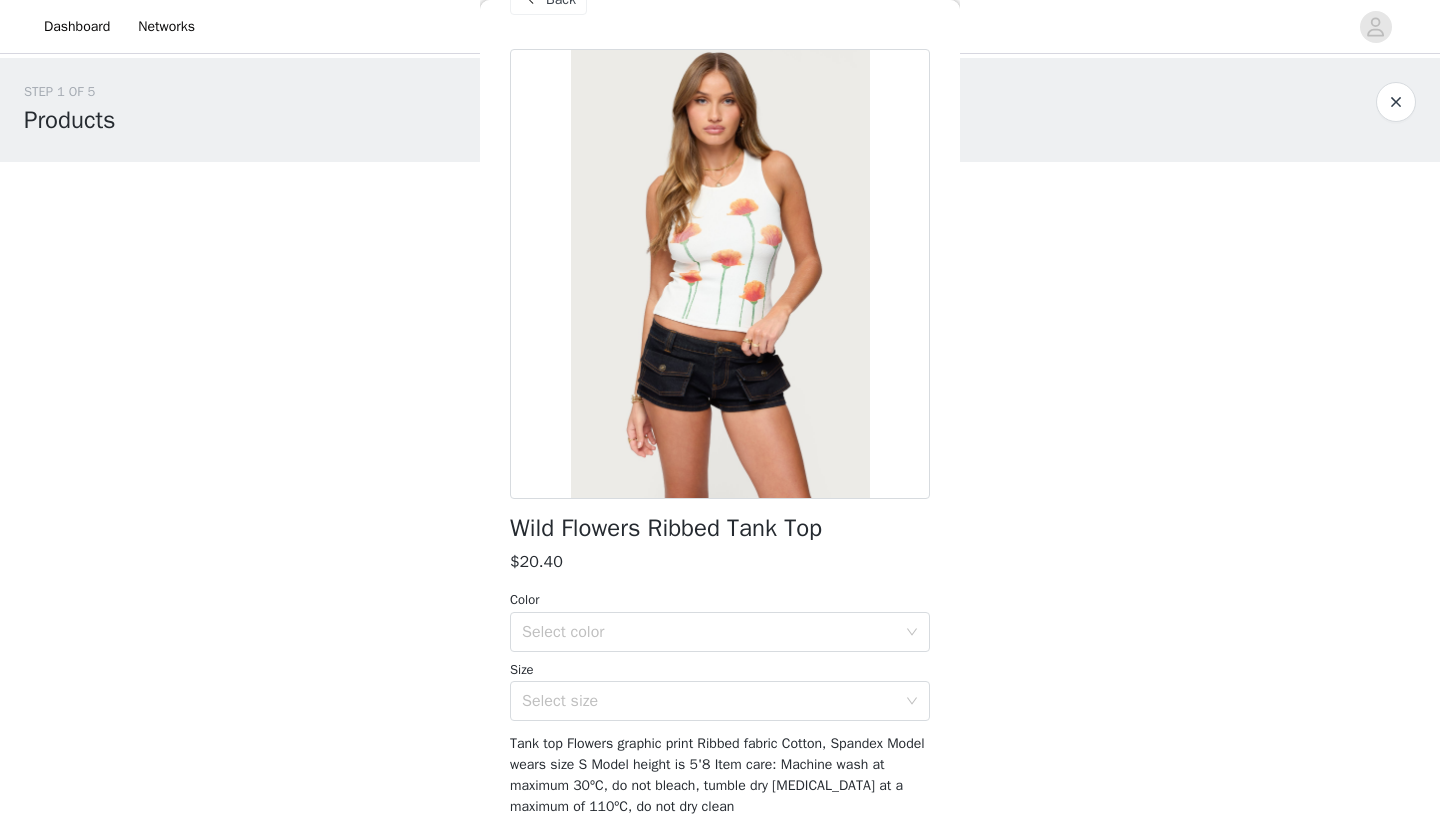scroll, scrollTop: 55, scrollLeft: 0, axis: vertical 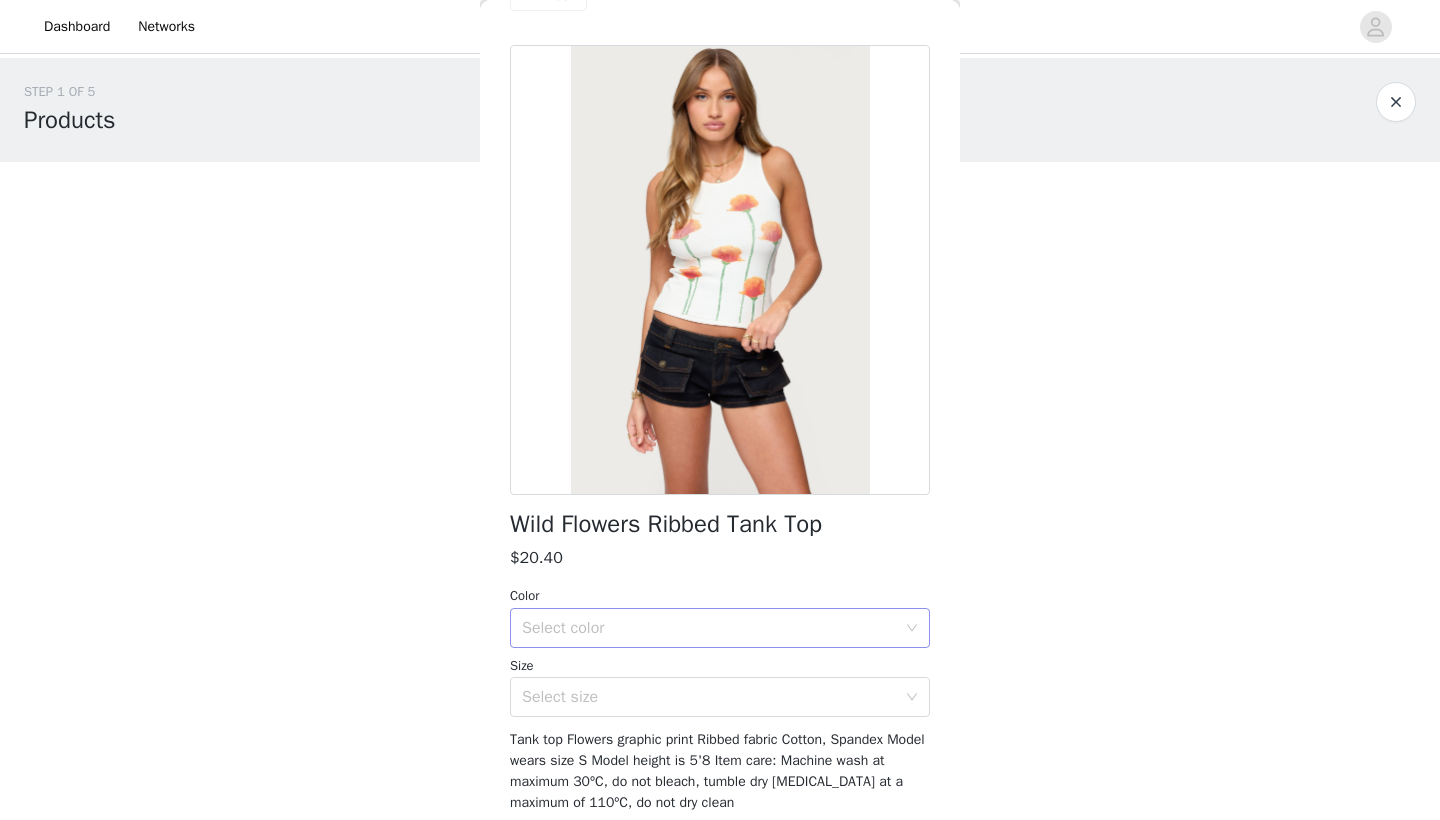click on "Select color" at bounding box center [709, 628] 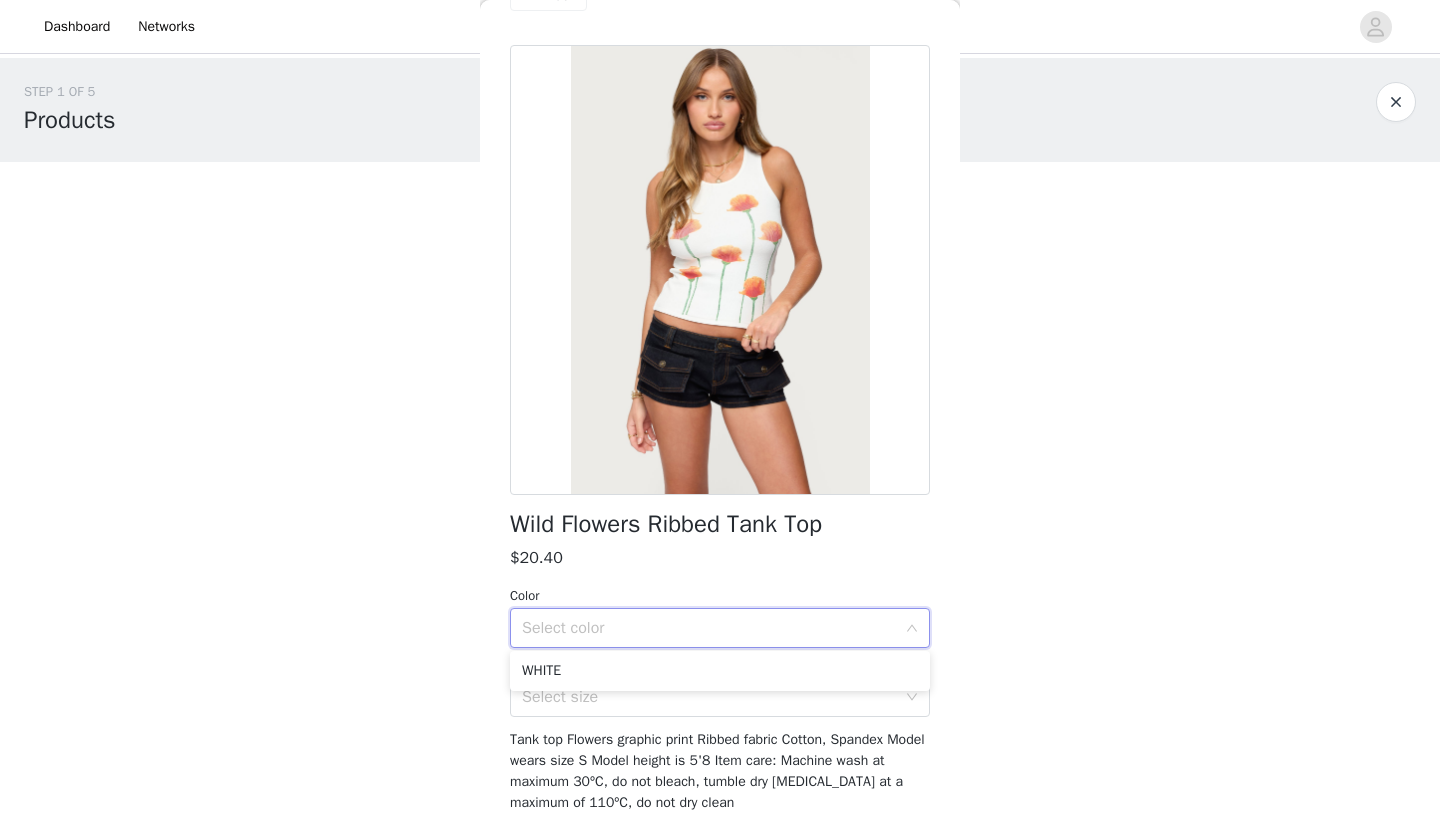 click on "WHITE" at bounding box center (720, 671) 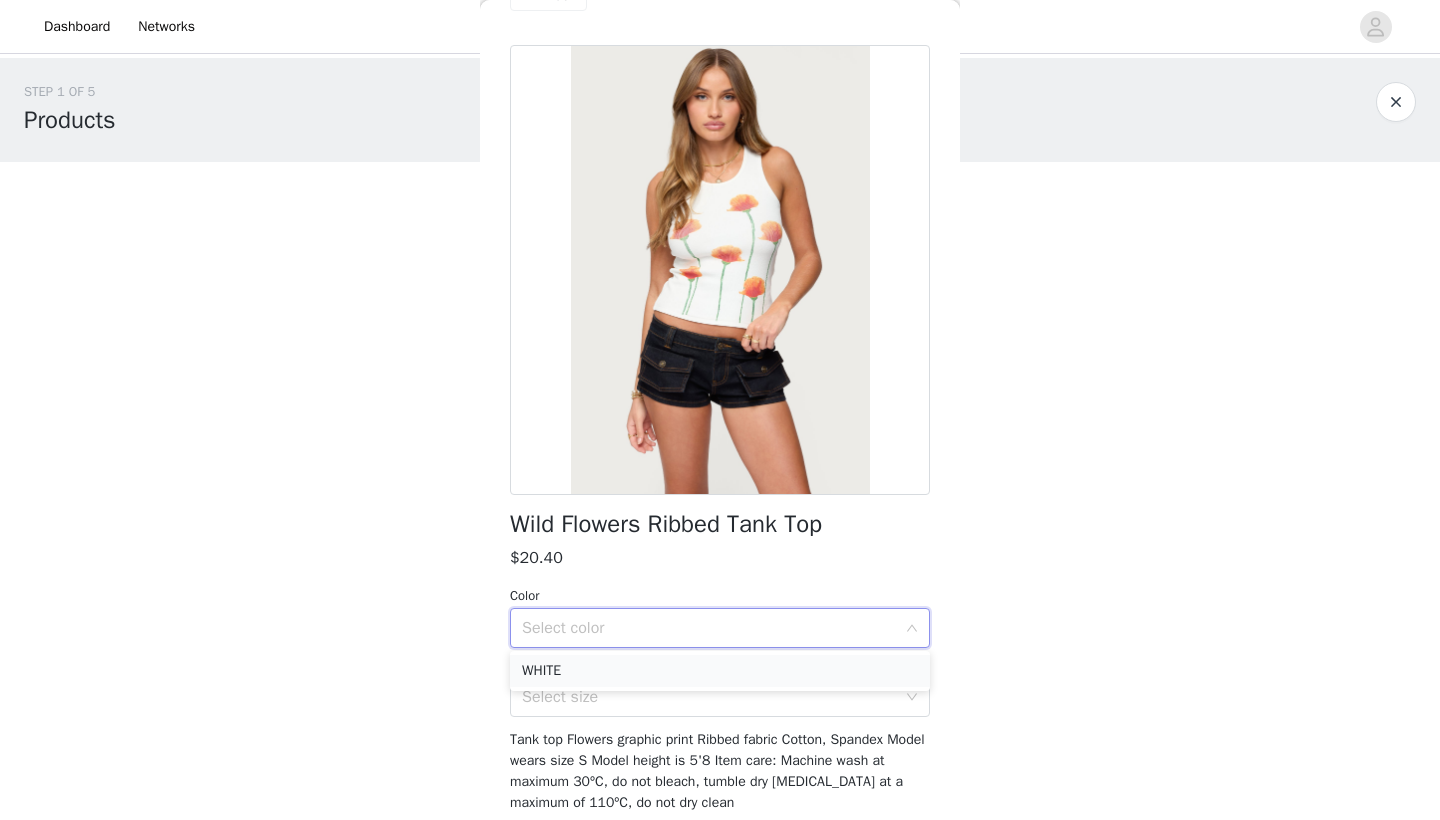 click on "WHITE" at bounding box center (720, 671) 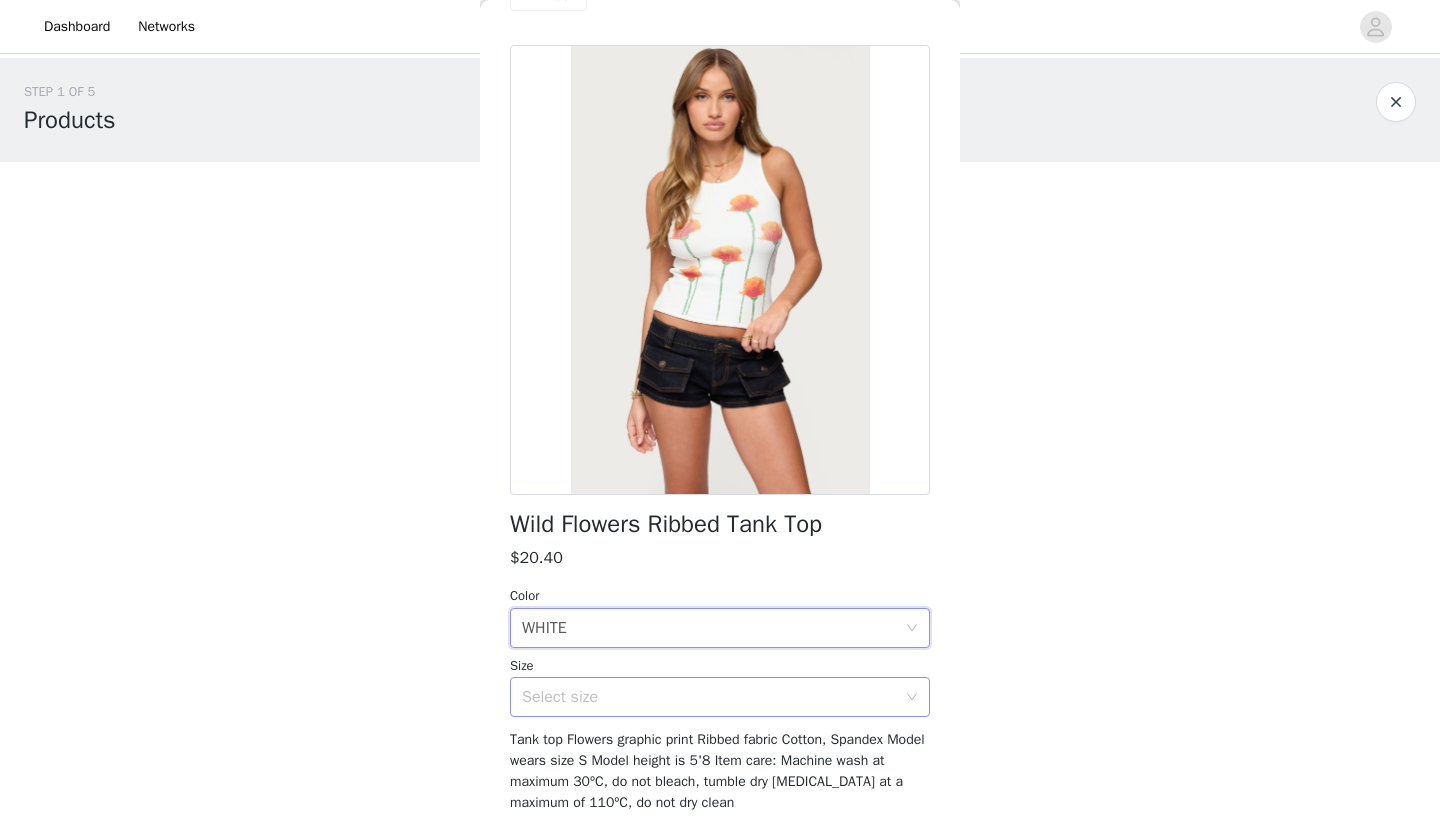 click on "Select size" at bounding box center [709, 697] 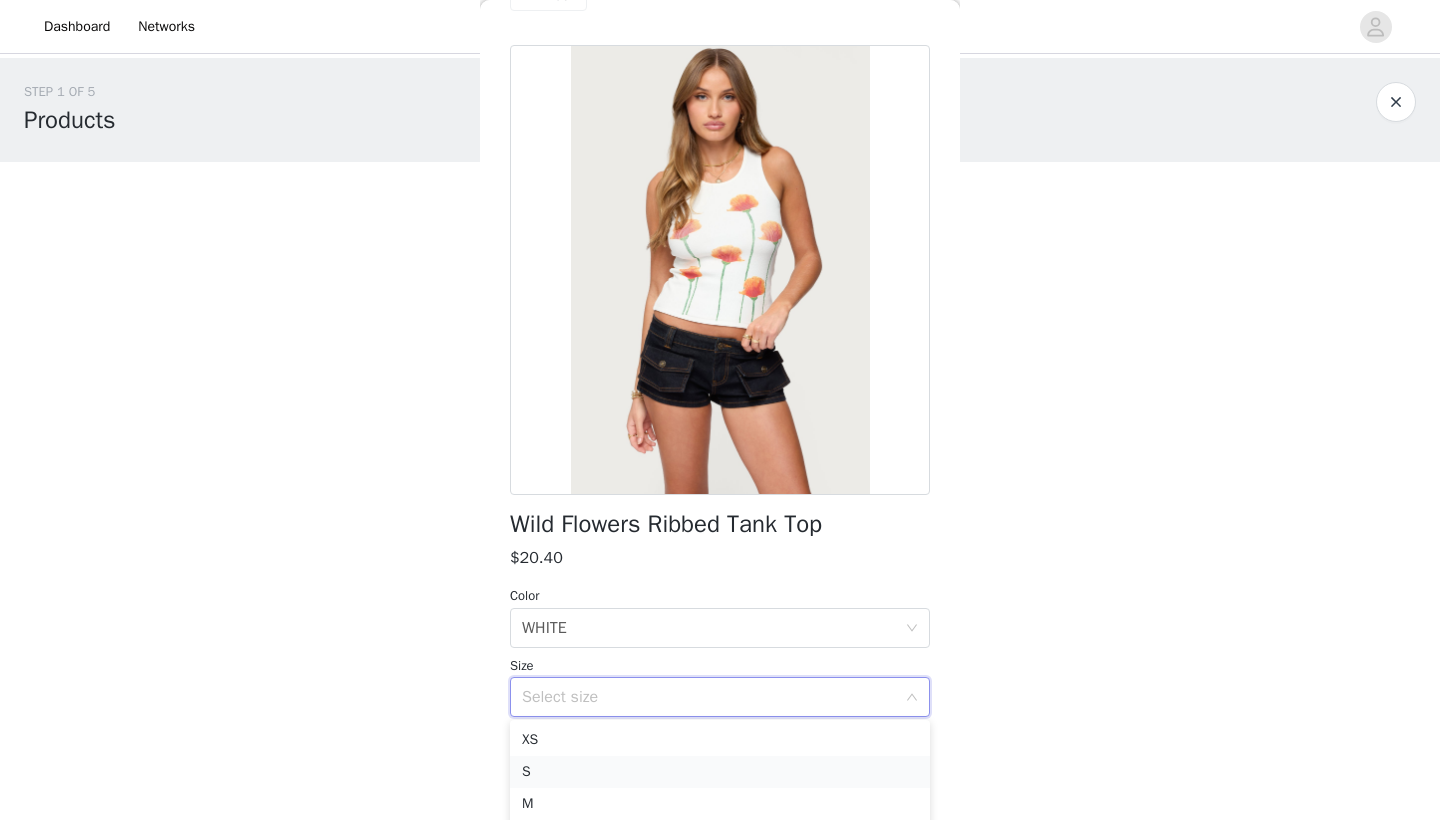 click on "S" at bounding box center [720, 772] 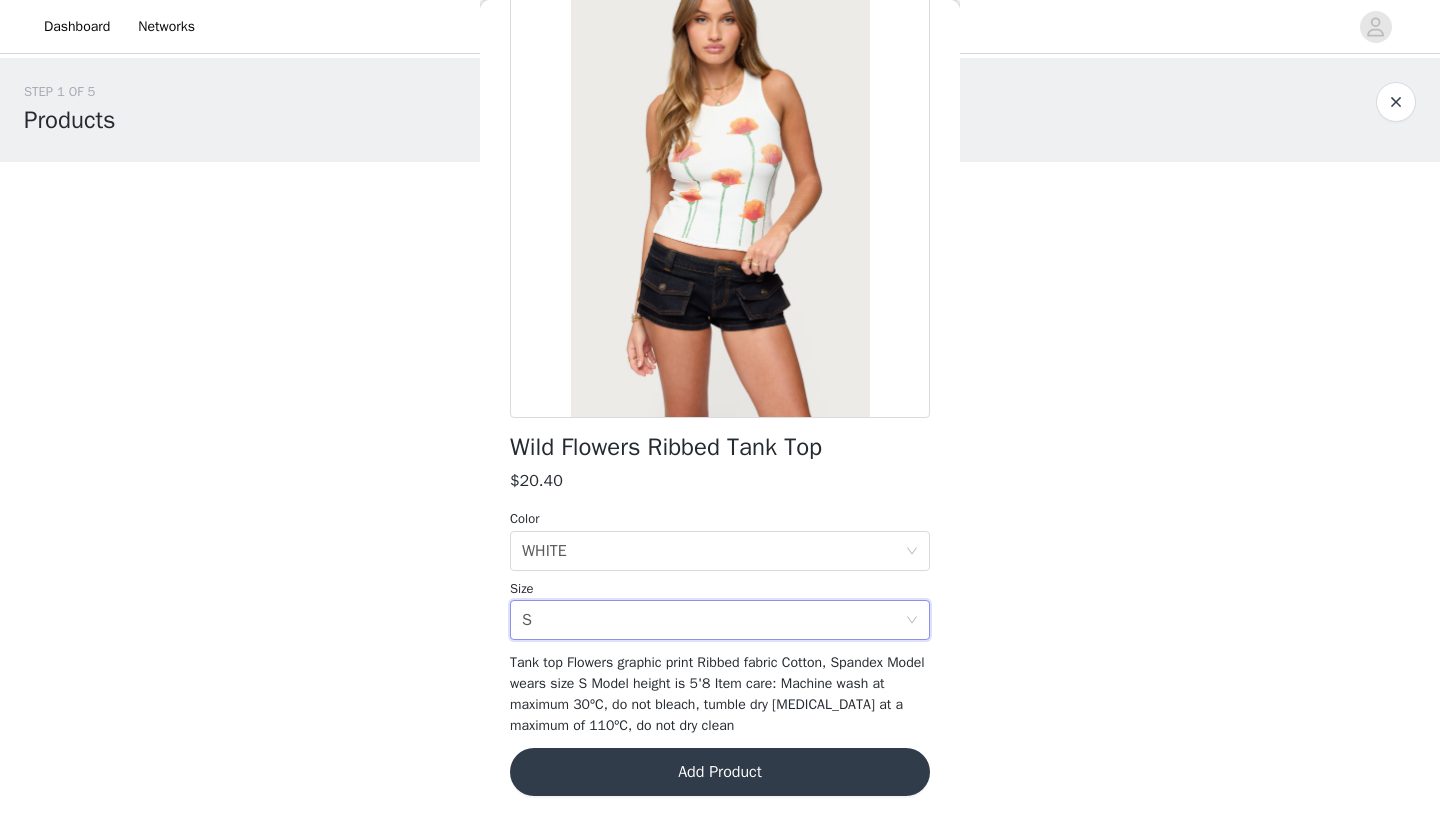 scroll, scrollTop: 131, scrollLeft: 0, axis: vertical 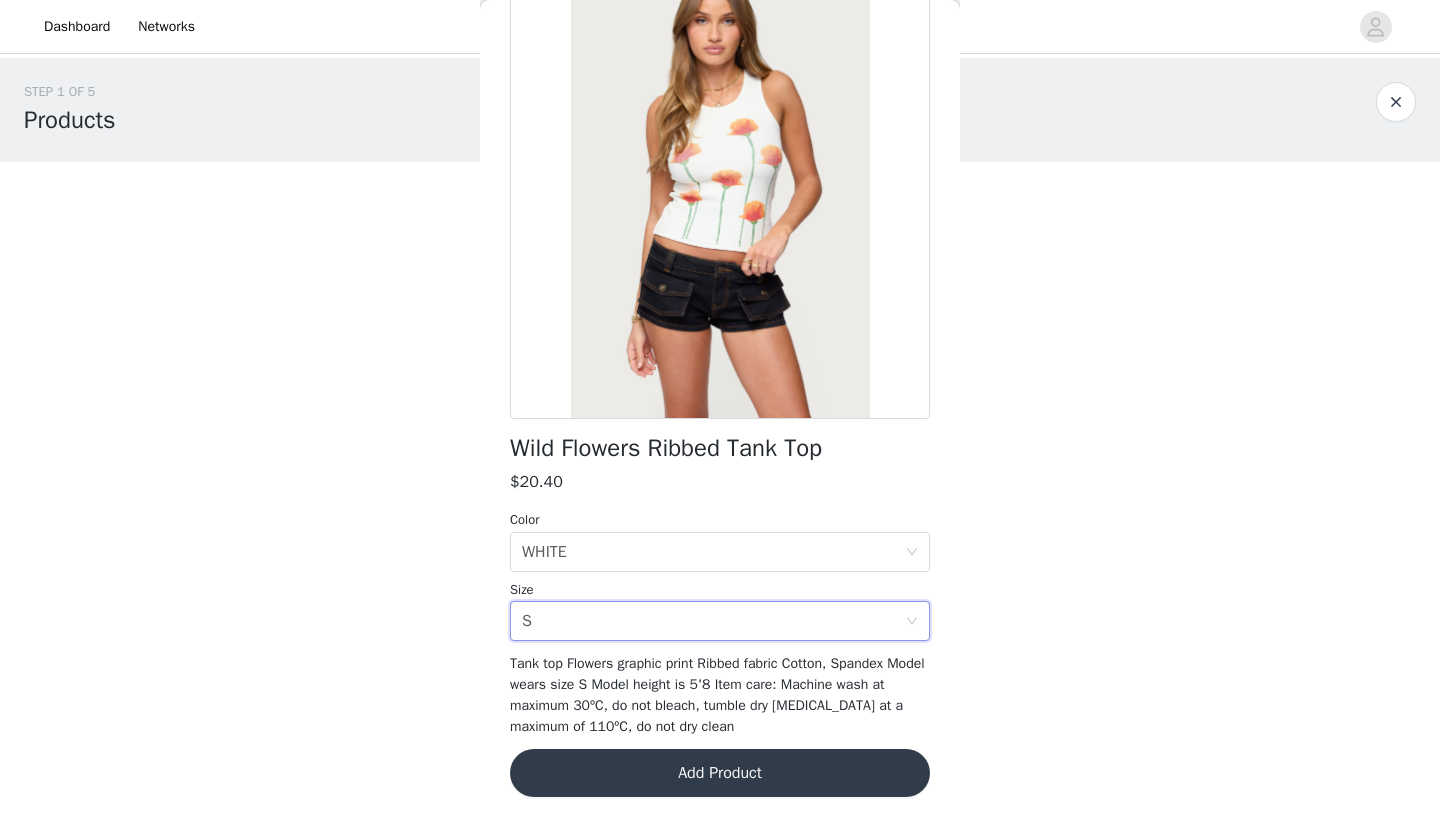 click on "Add Product" at bounding box center (720, 773) 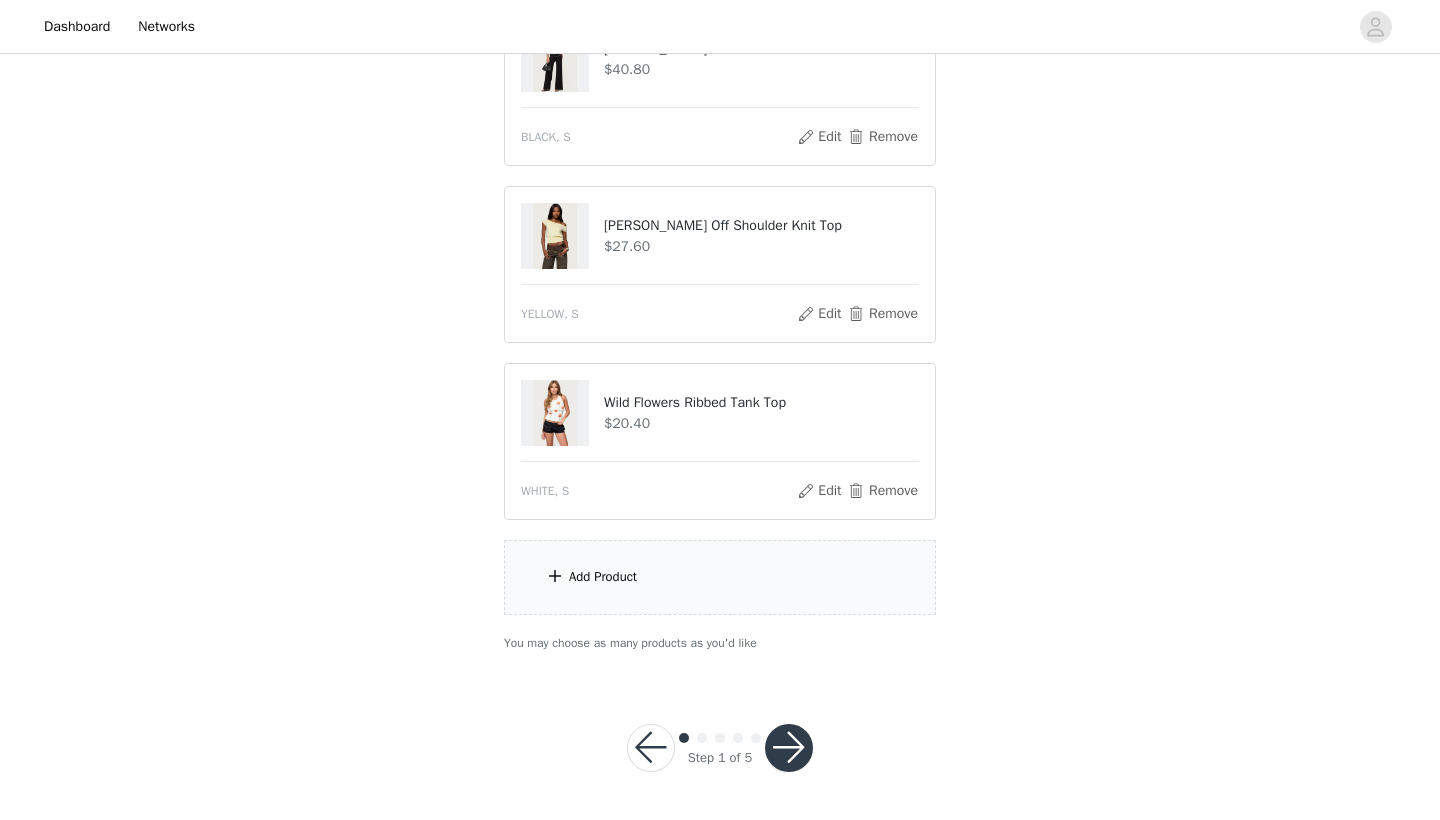 scroll, scrollTop: 797, scrollLeft: 0, axis: vertical 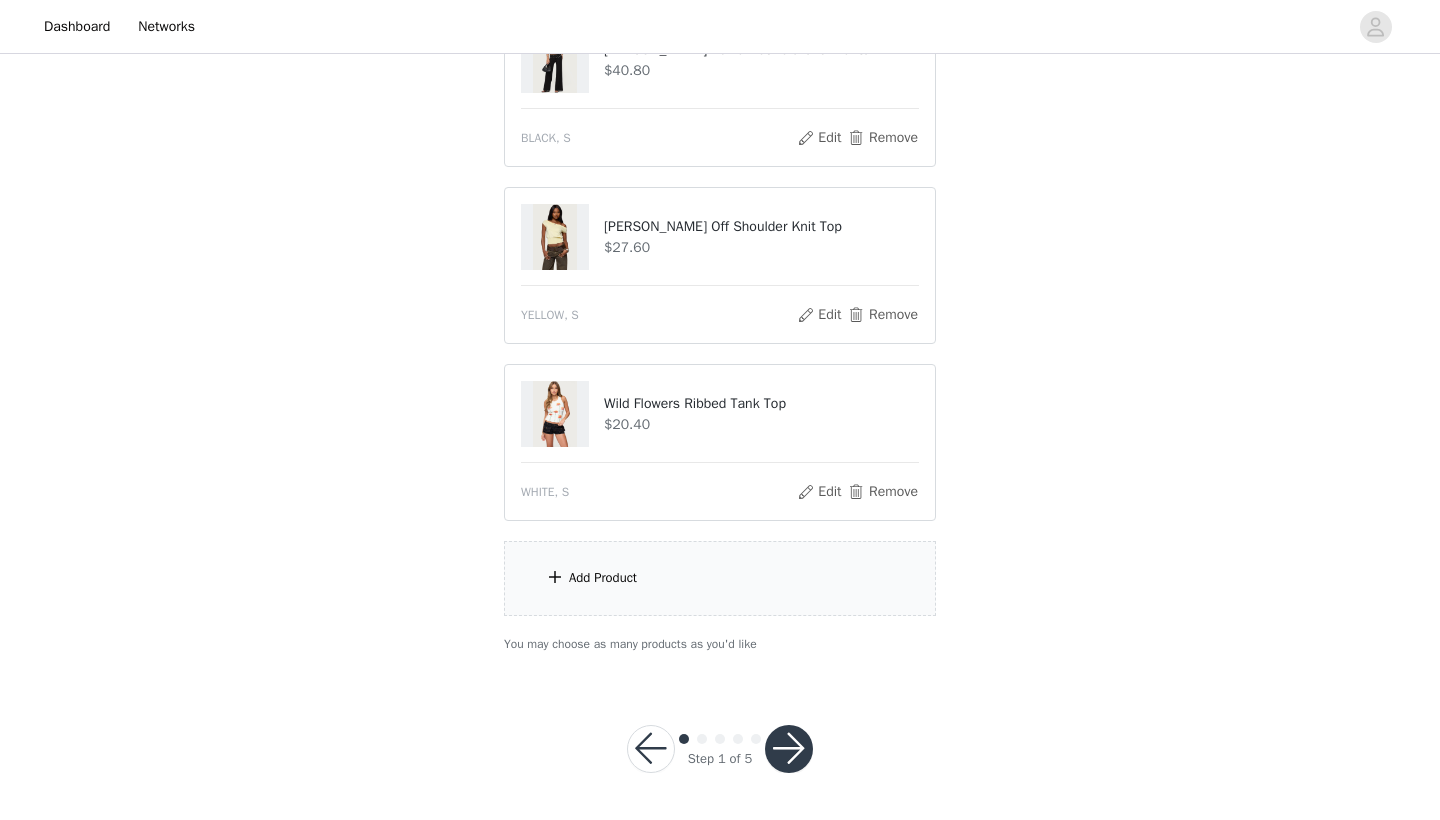 click on "Choose as many products as you'd like, up to $300.00.       6 Selected   Remaining Funds: $63.60         [PERSON_NAME] Low Rise Jeans     $64.80       WHITE, M       Edit   Remove     [PERSON_NAME] Off Shoulder Cut Out Mini Dress     $43.20       BROWN, S       Edit   Remove     Sequin Fringe Knit Poncho     $39.60       GREEN, XS/S       Edit   Remove     [PERSON_NAME] Polka Dot Fold Over Pants     $40.80       BLACK, S       Edit   Remove     [PERSON_NAME] Off Shoulder Knit Top     $27.60       YELLOW, S       Edit   Remove     Wild Flowers Ribbed Tank Top     $20.40       WHITE, S       Edit   Remove     Add Product     You may choose as many products as you'd like" at bounding box center [720, 21] 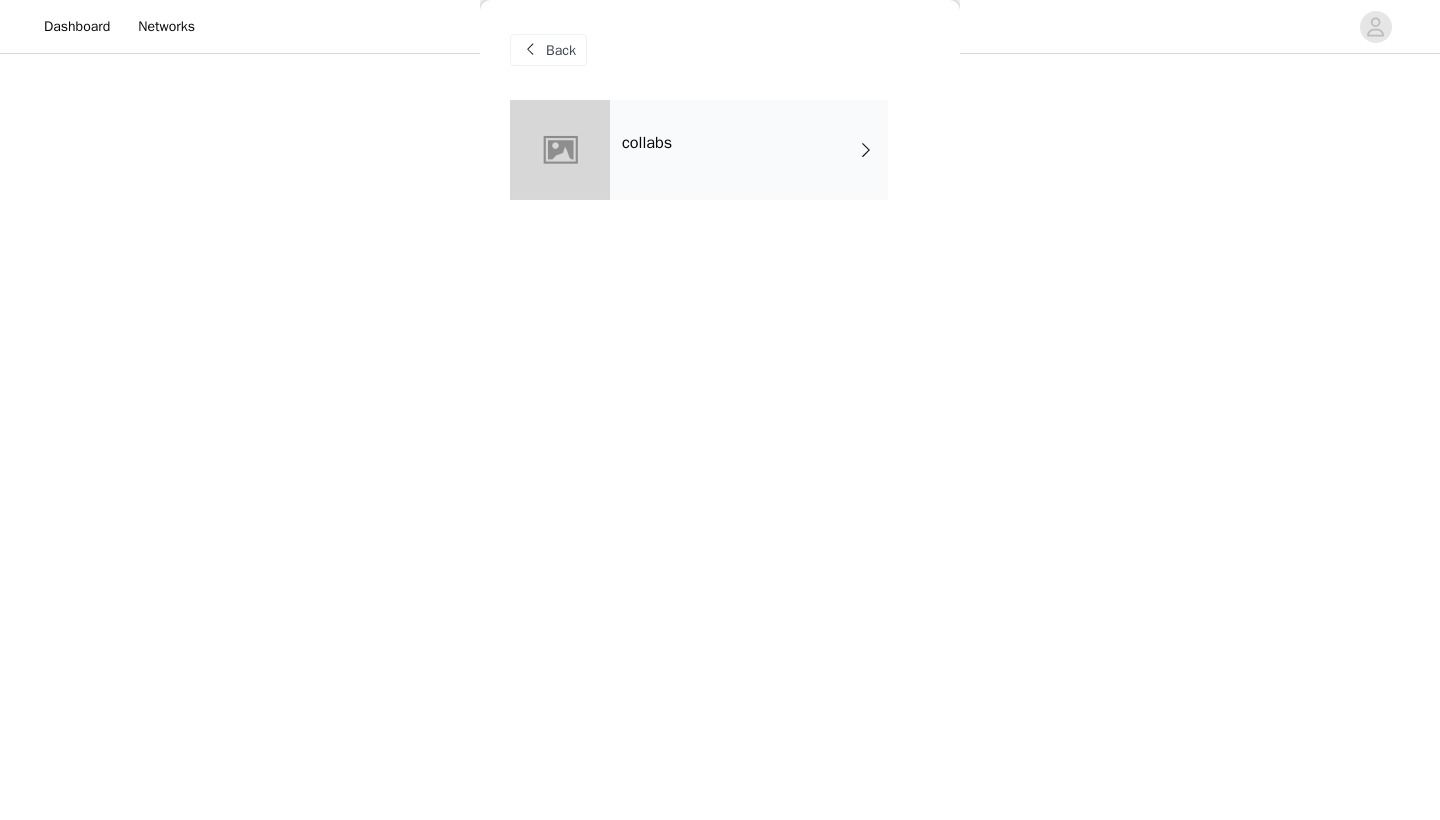 click on "collabs" at bounding box center [647, 143] 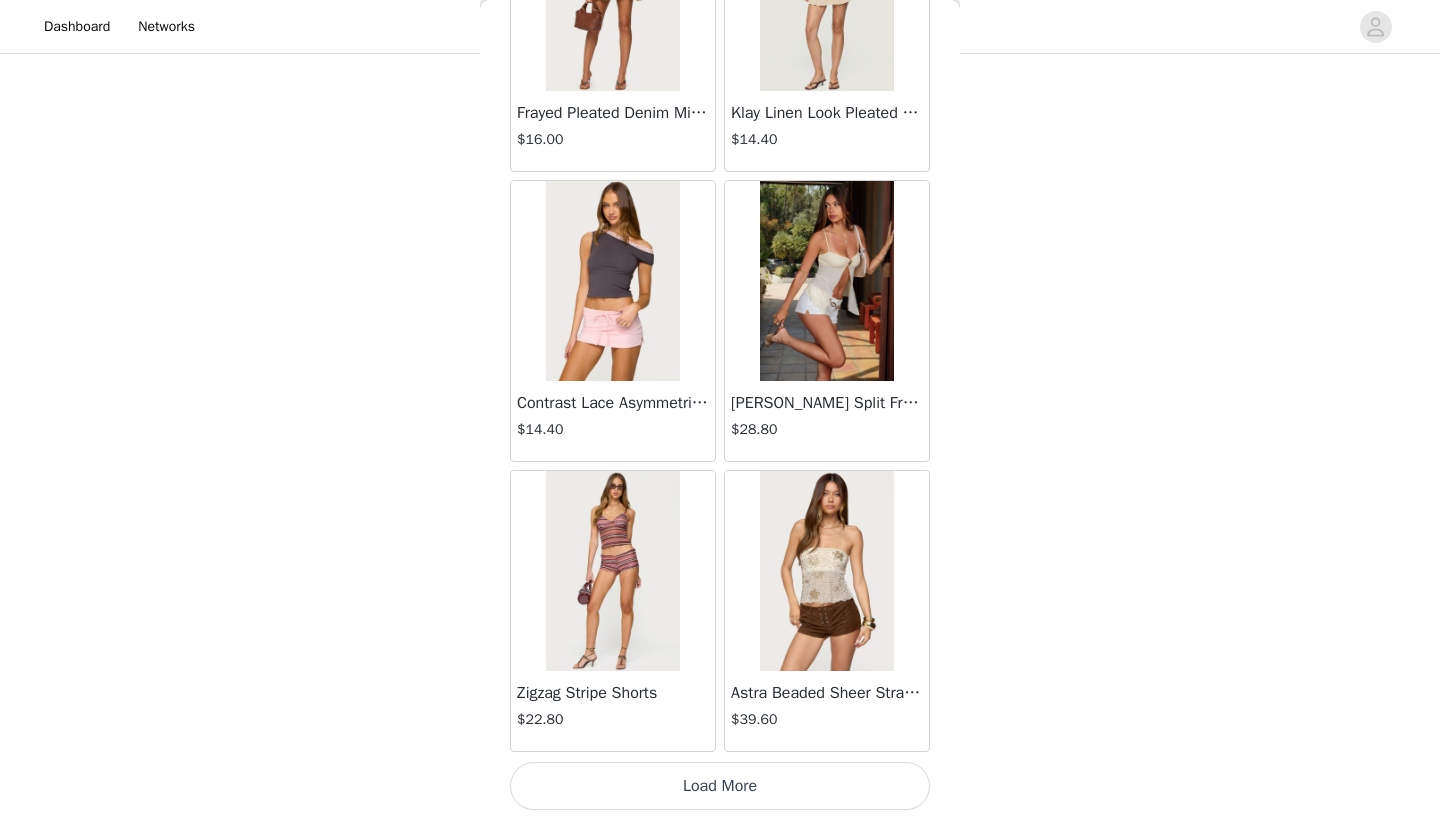click on "Load More" at bounding box center (720, 786) 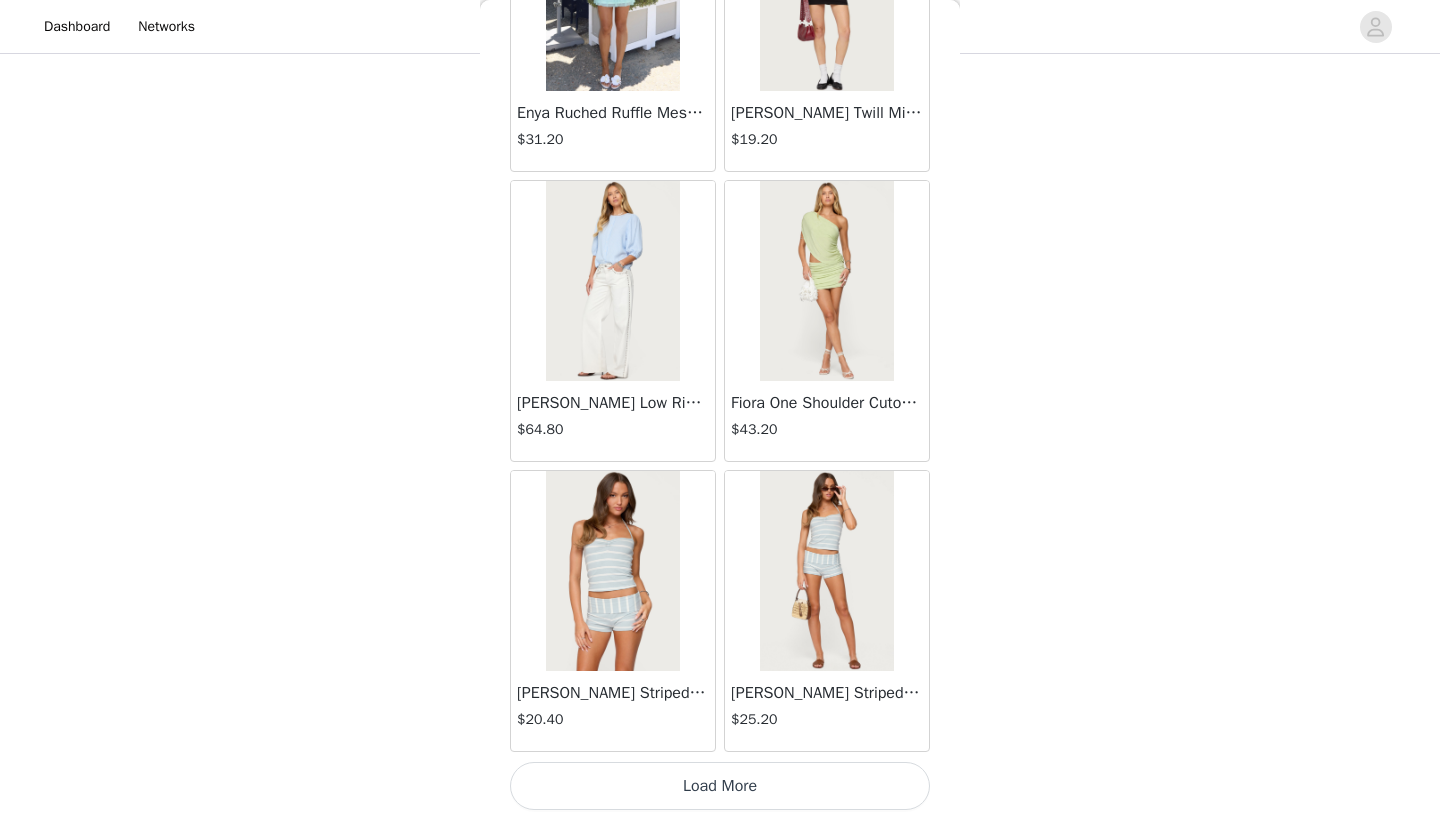 scroll, scrollTop: 5140, scrollLeft: 0, axis: vertical 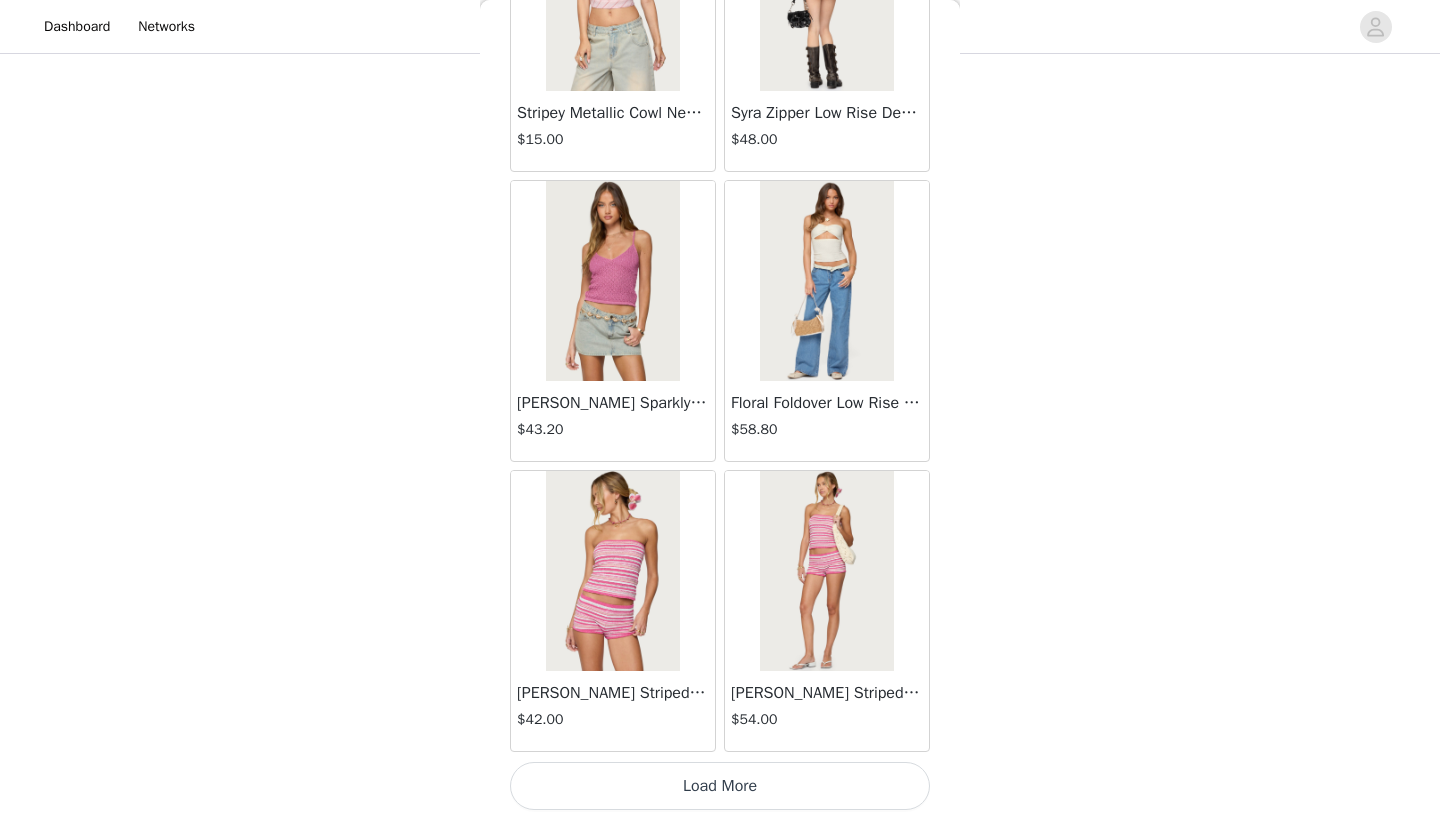 click on "Load More" at bounding box center (720, 786) 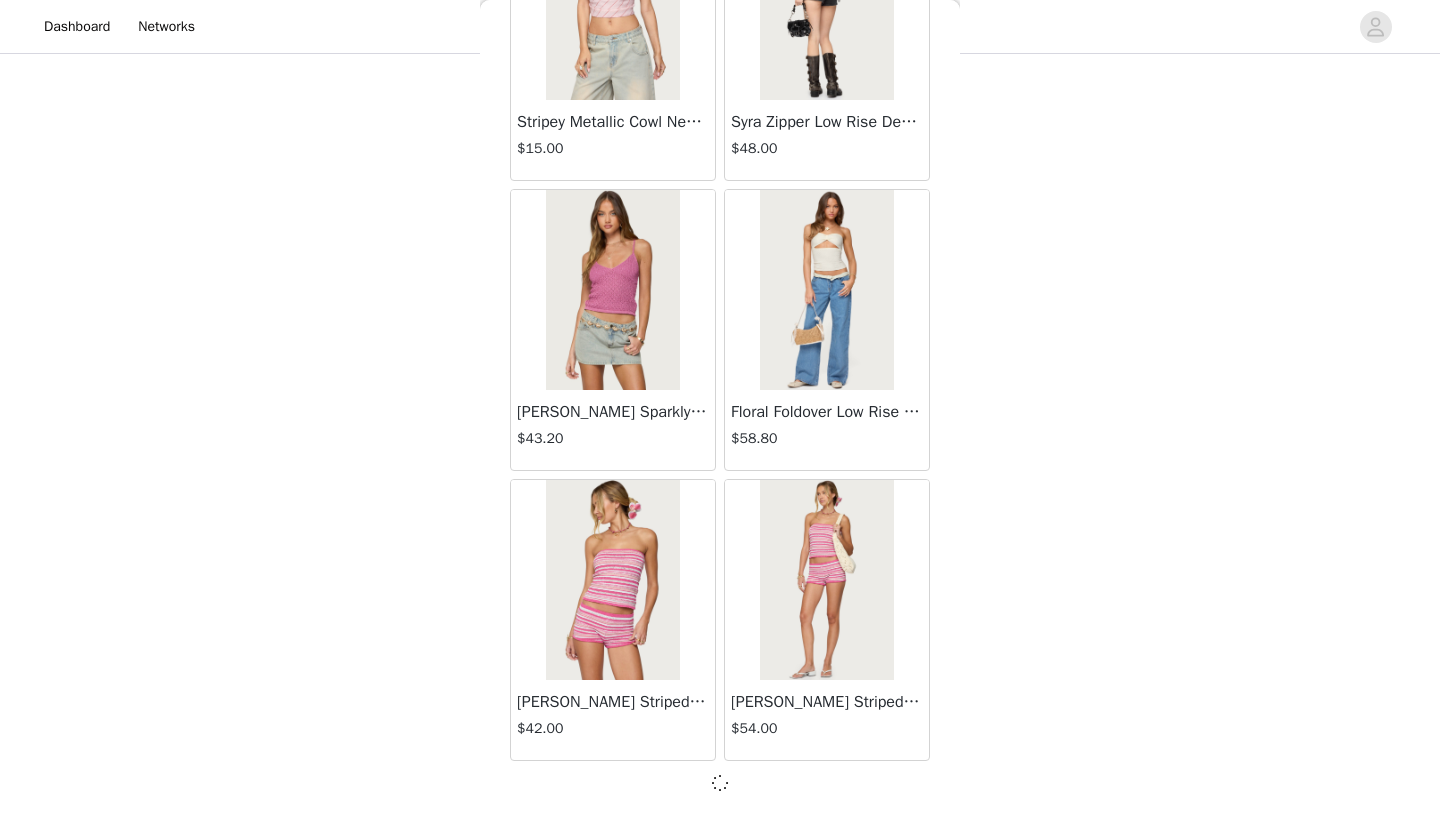 scroll, scrollTop: 8031, scrollLeft: 0, axis: vertical 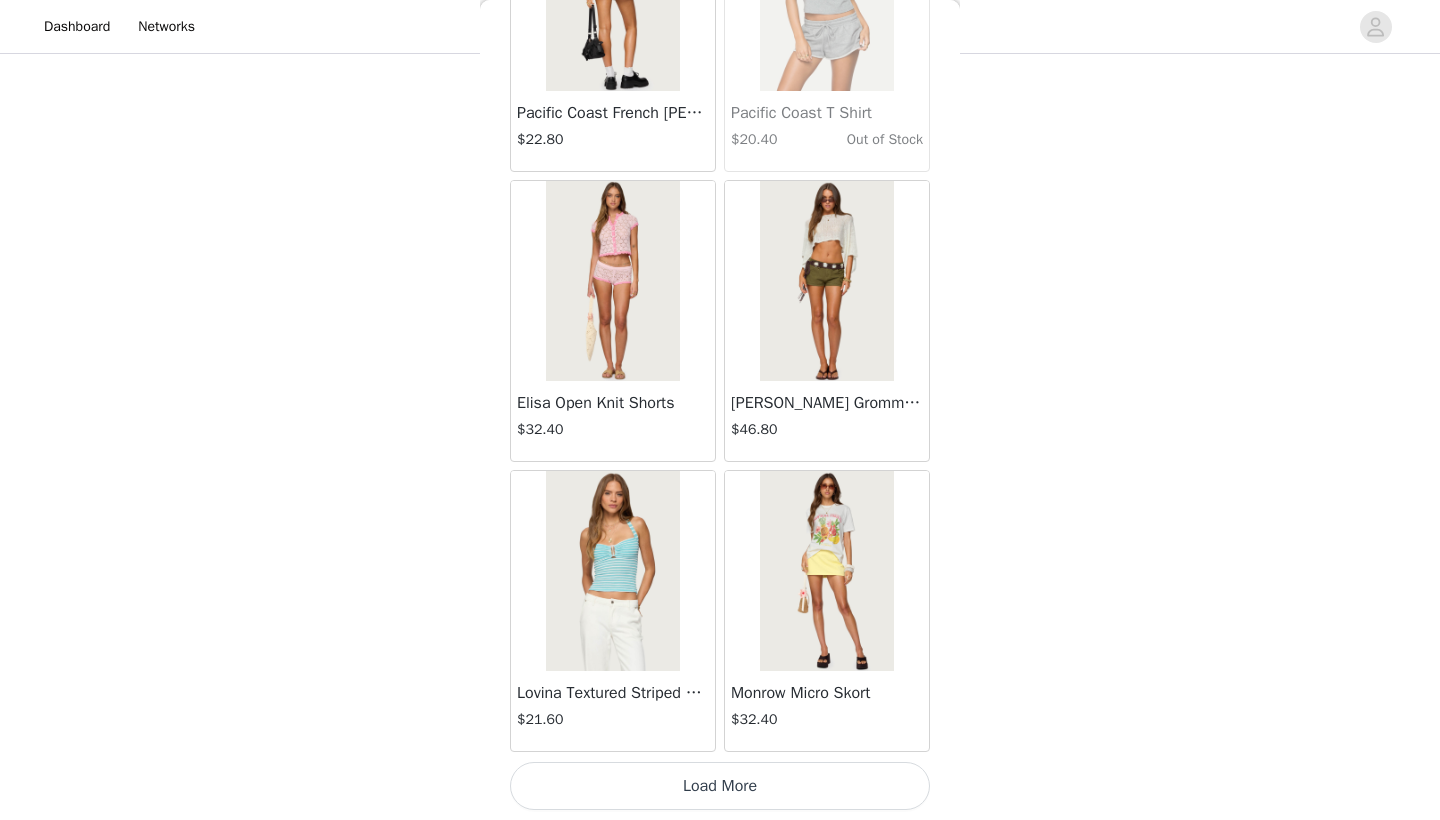 click on "Load More" at bounding box center (720, 786) 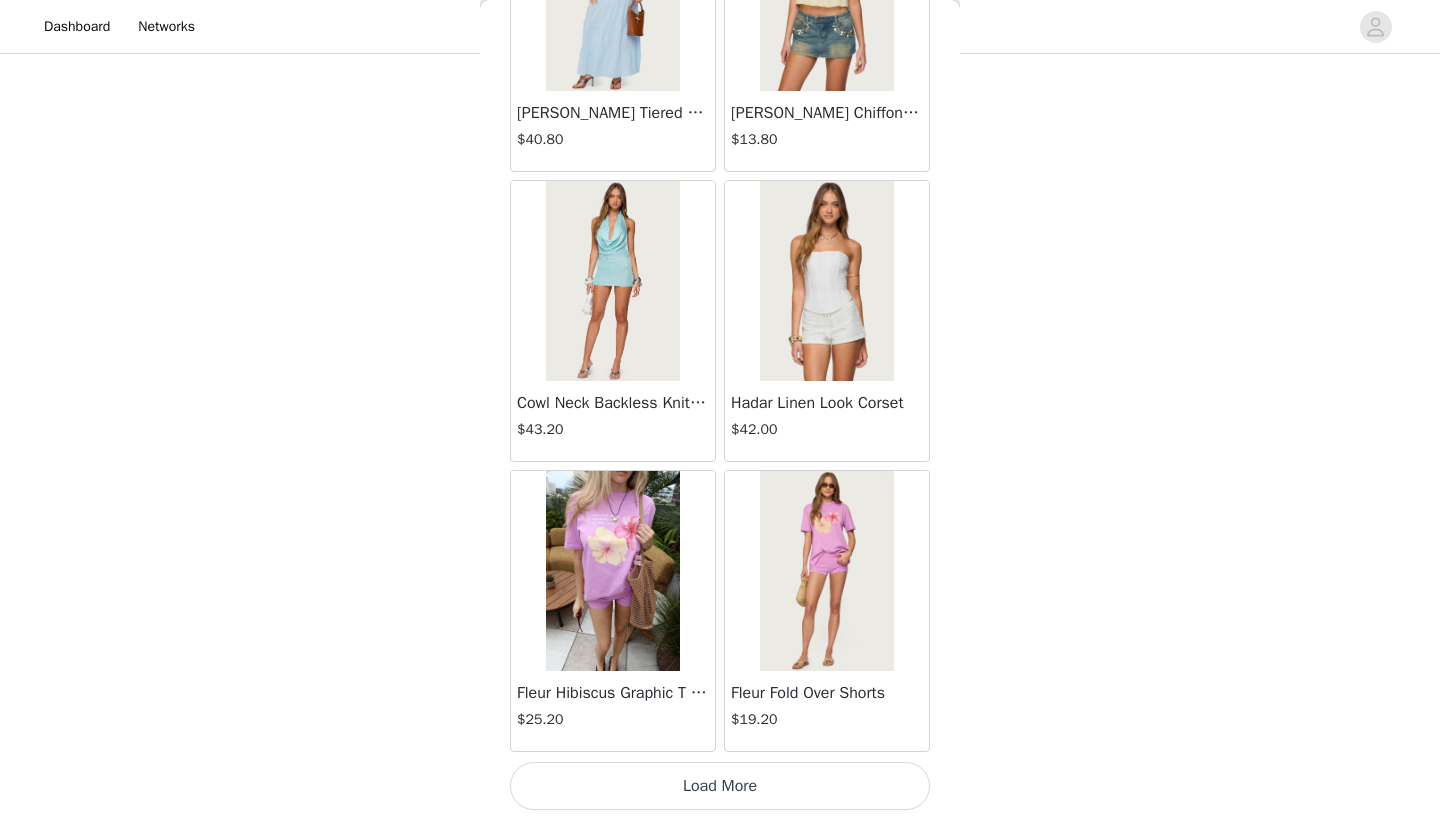 click on "Load More" at bounding box center (720, 786) 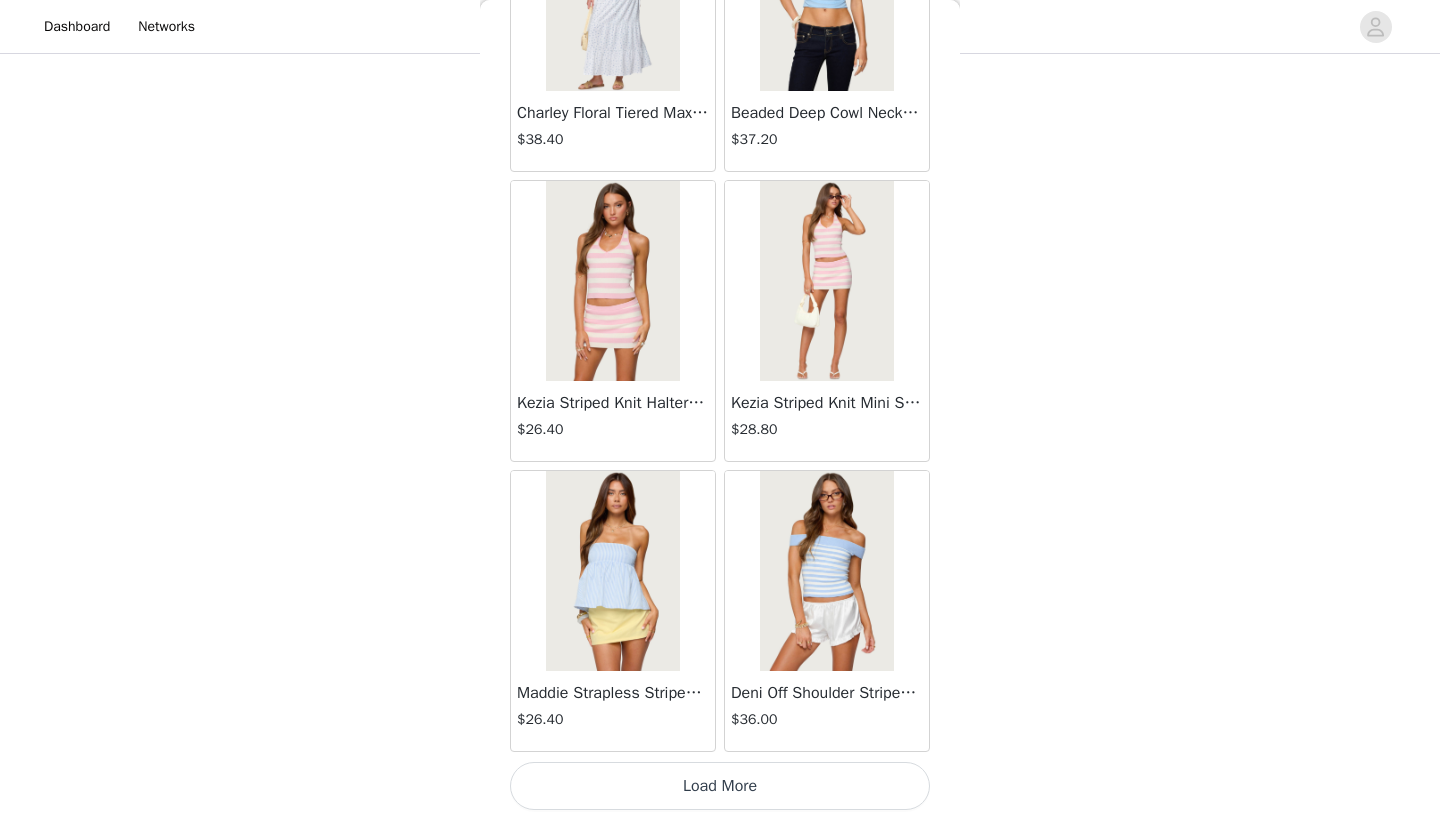 click on "Load More" at bounding box center [720, 786] 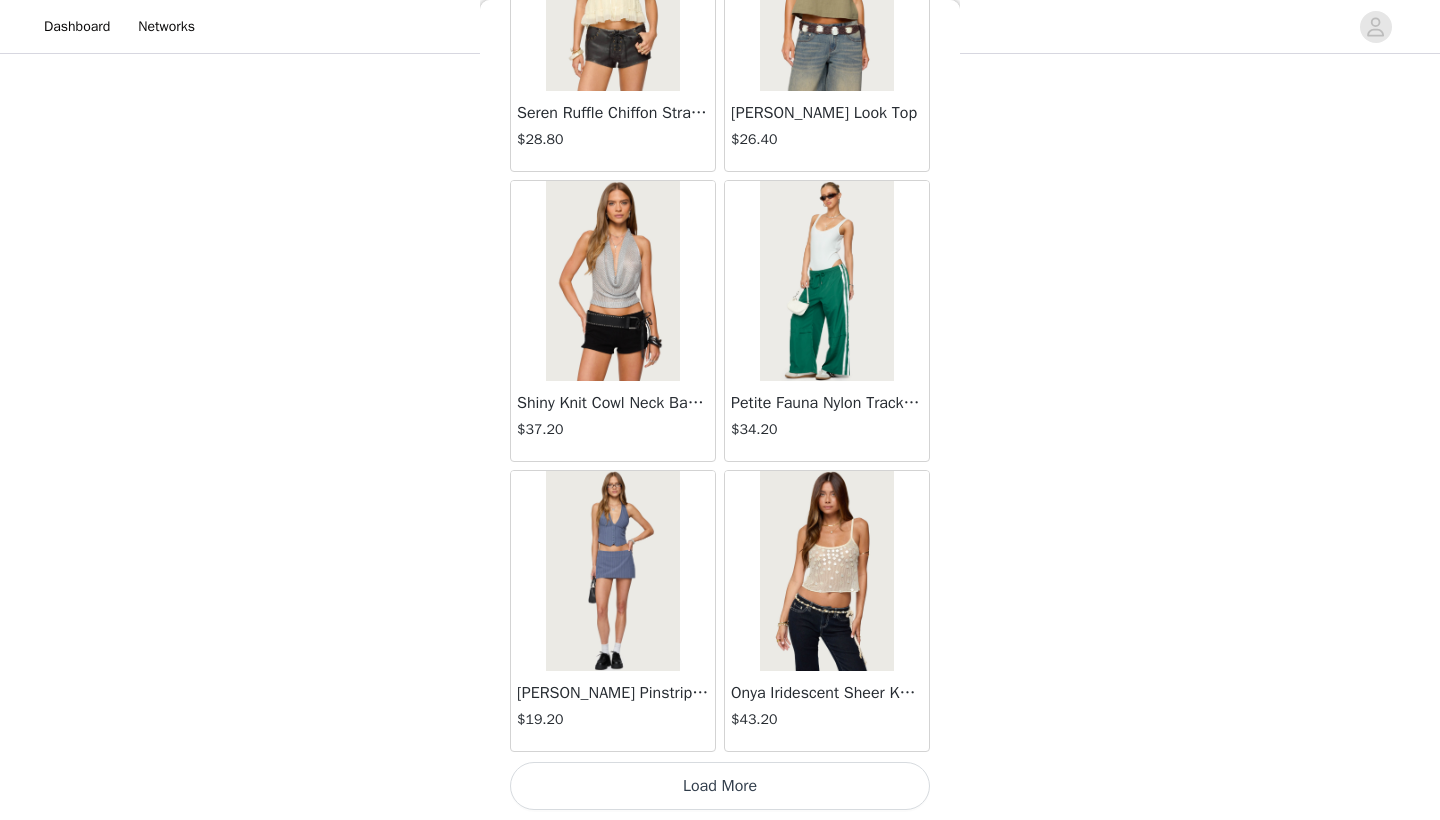 scroll, scrollTop: 19640, scrollLeft: 0, axis: vertical 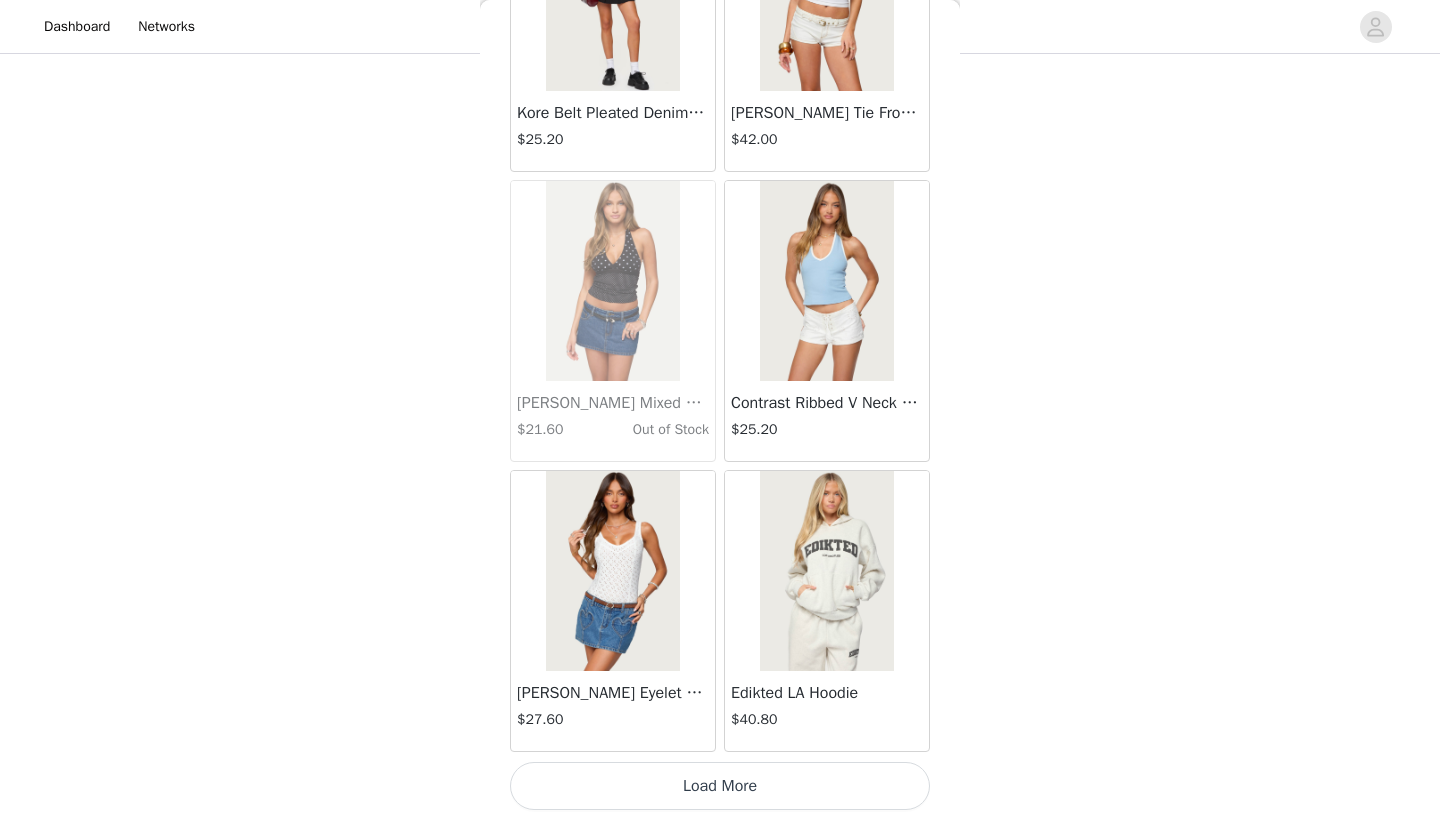 click on "Load More" at bounding box center [720, 786] 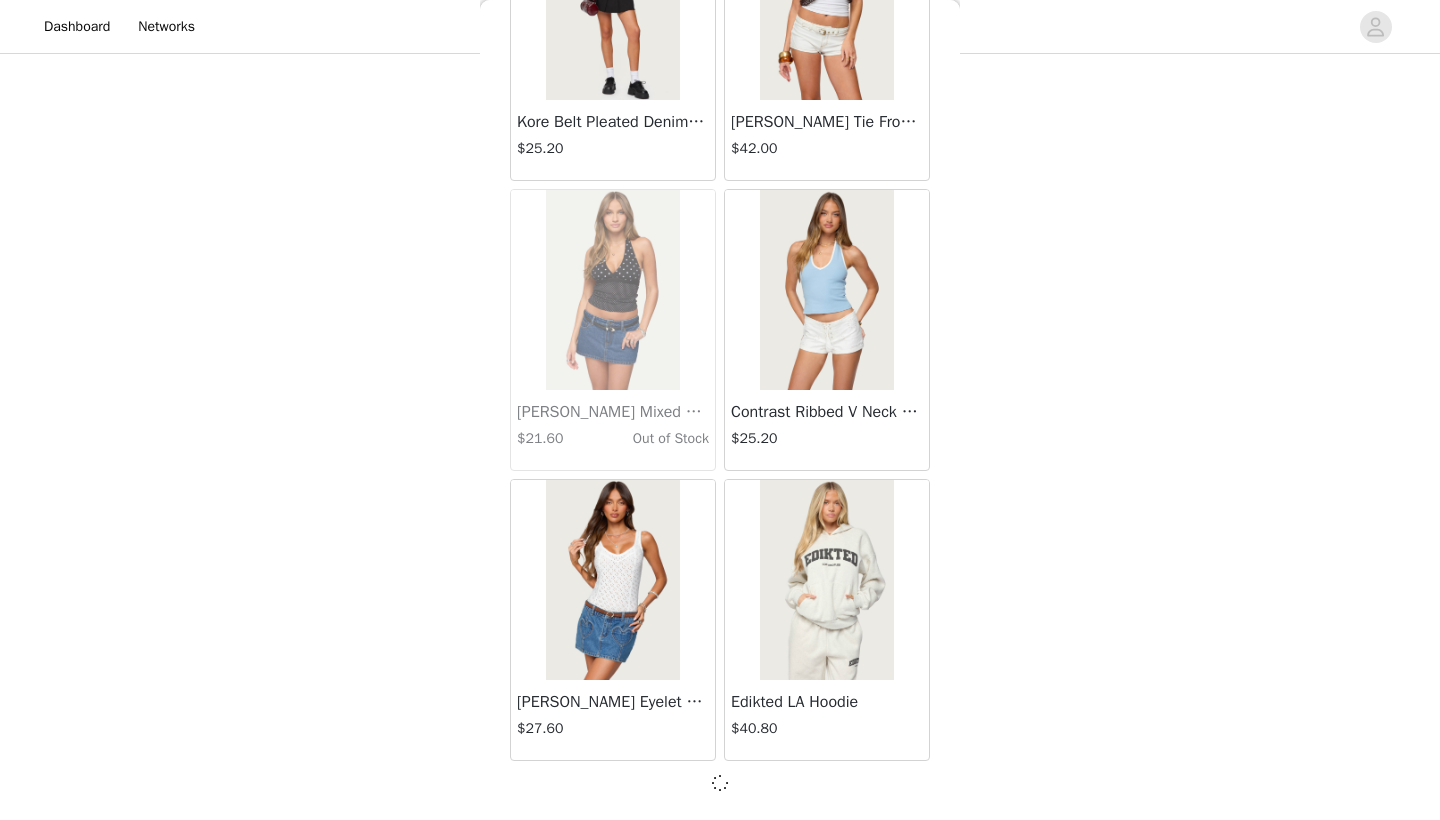 scroll, scrollTop: 22531, scrollLeft: 0, axis: vertical 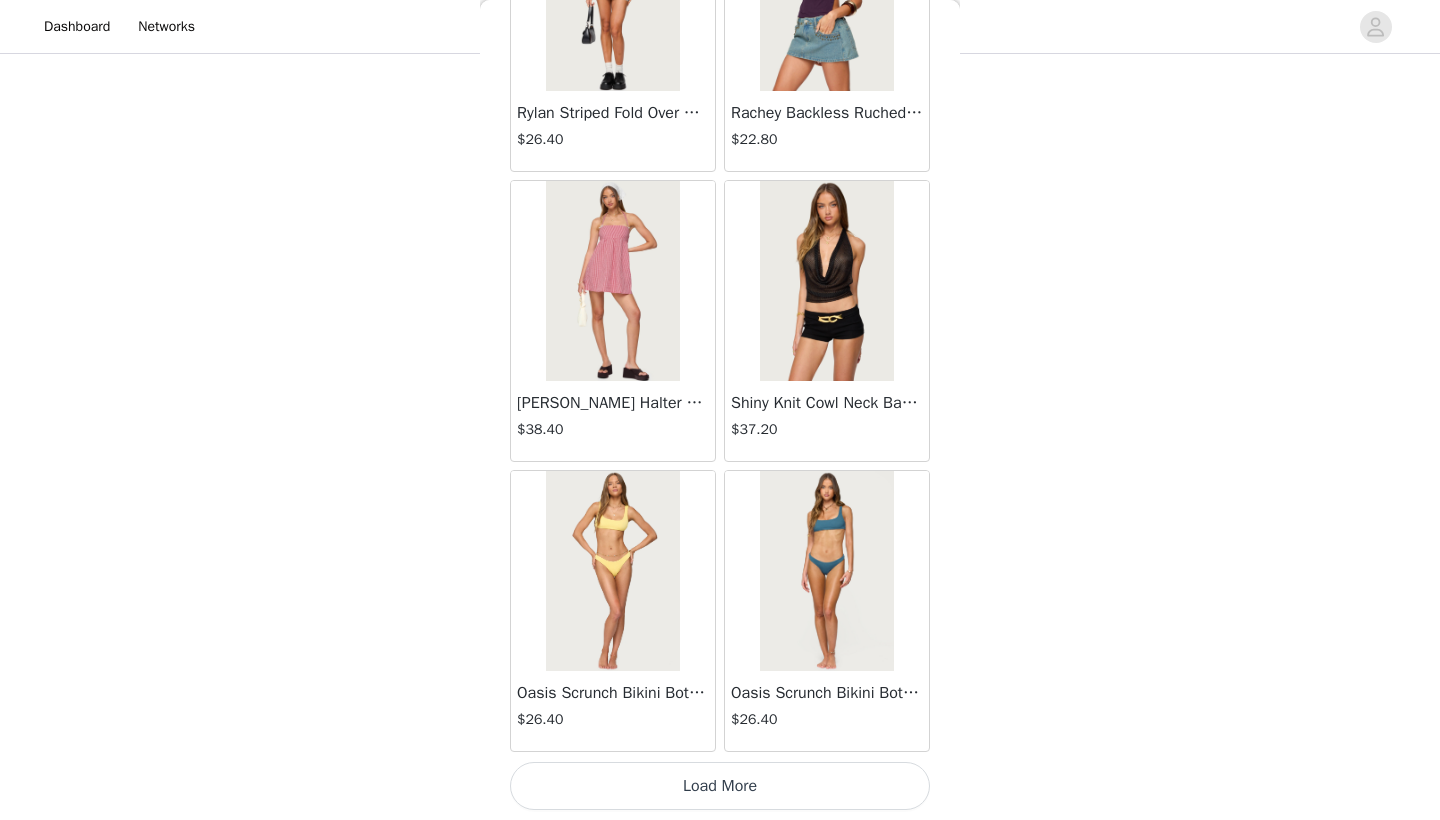 click on "Load More" at bounding box center [720, 786] 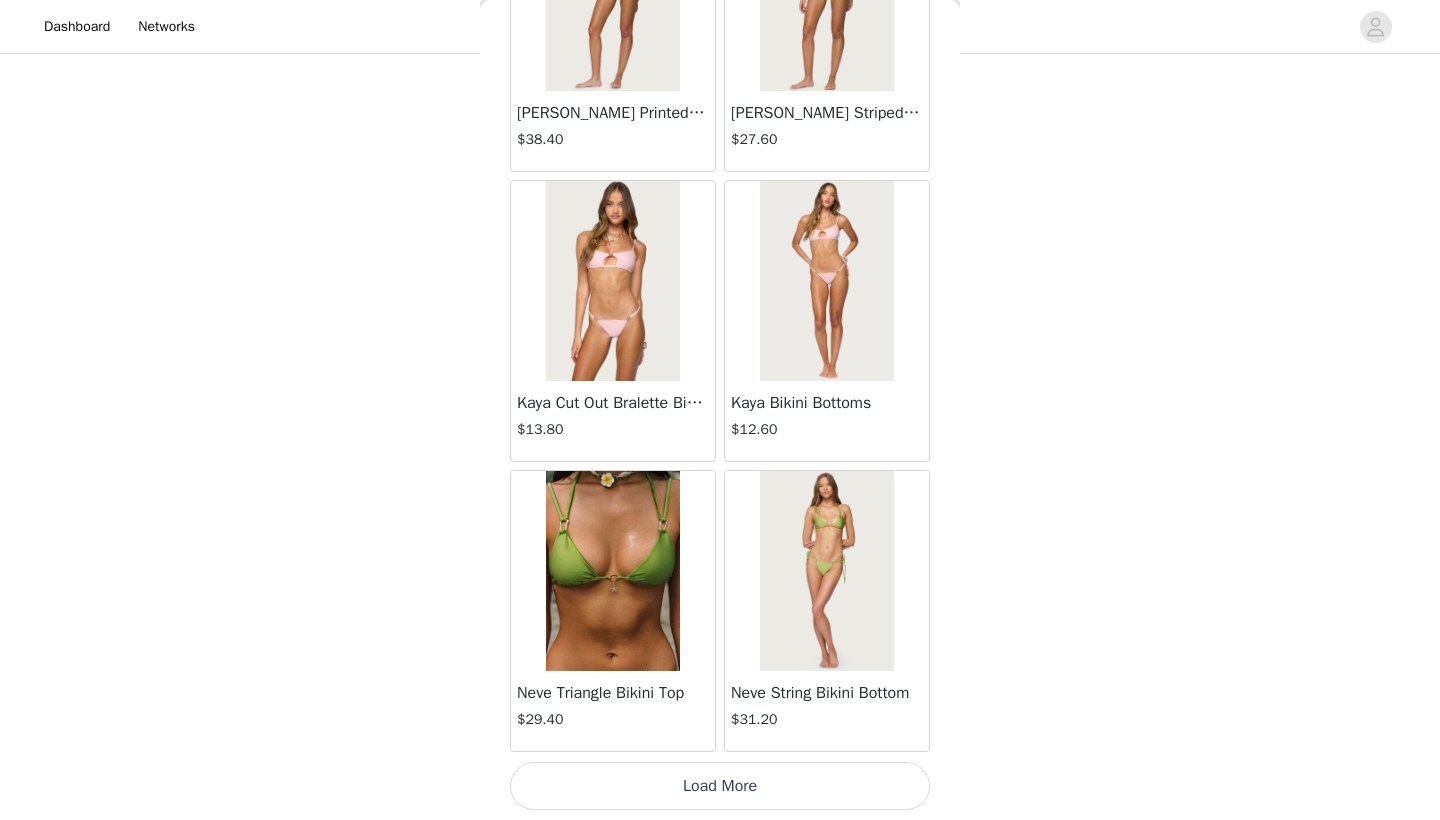 scroll, scrollTop: 28340, scrollLeft: 0, axis: vertical 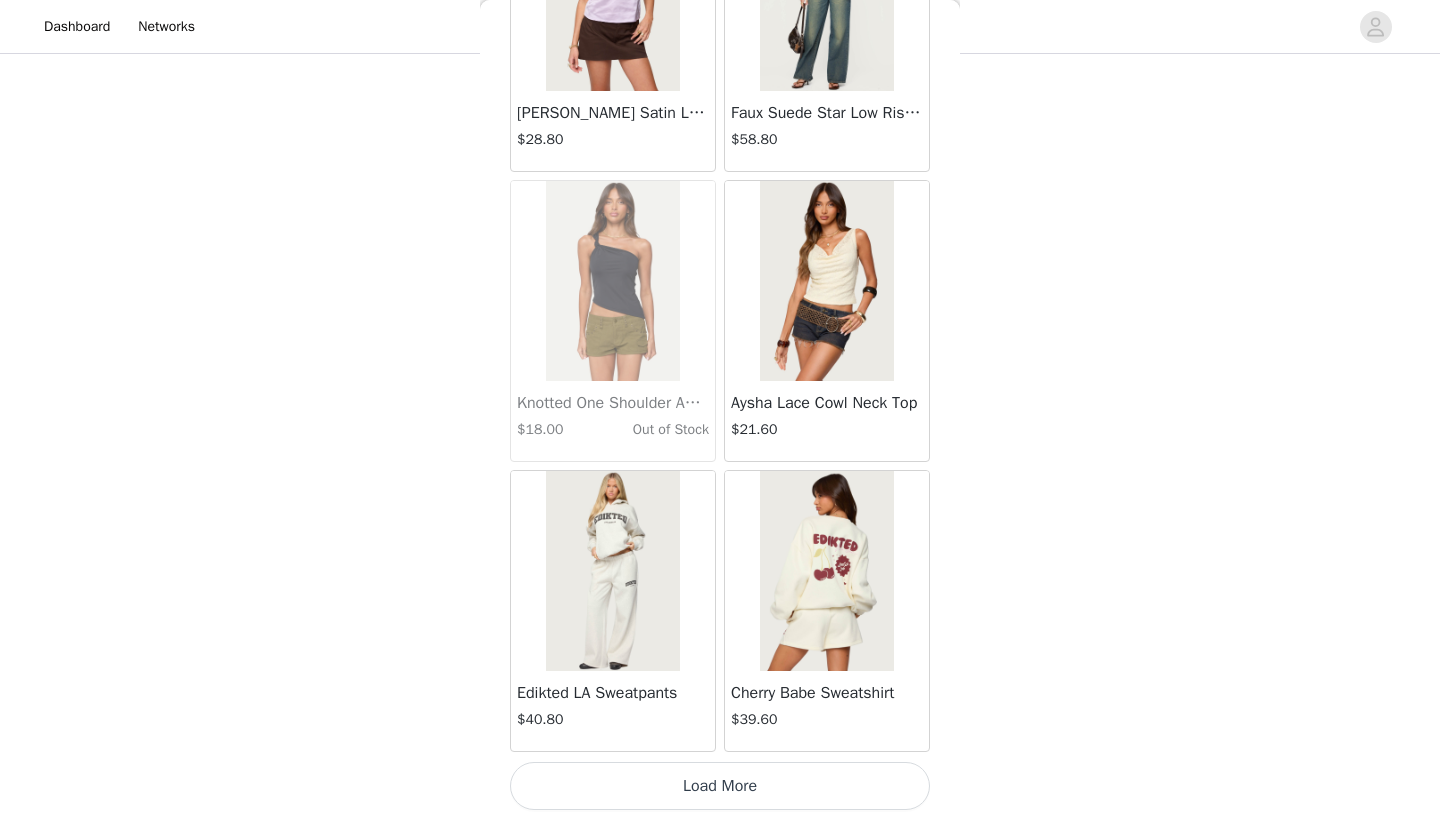 click on "Load More" at bounding box center [720, 786] 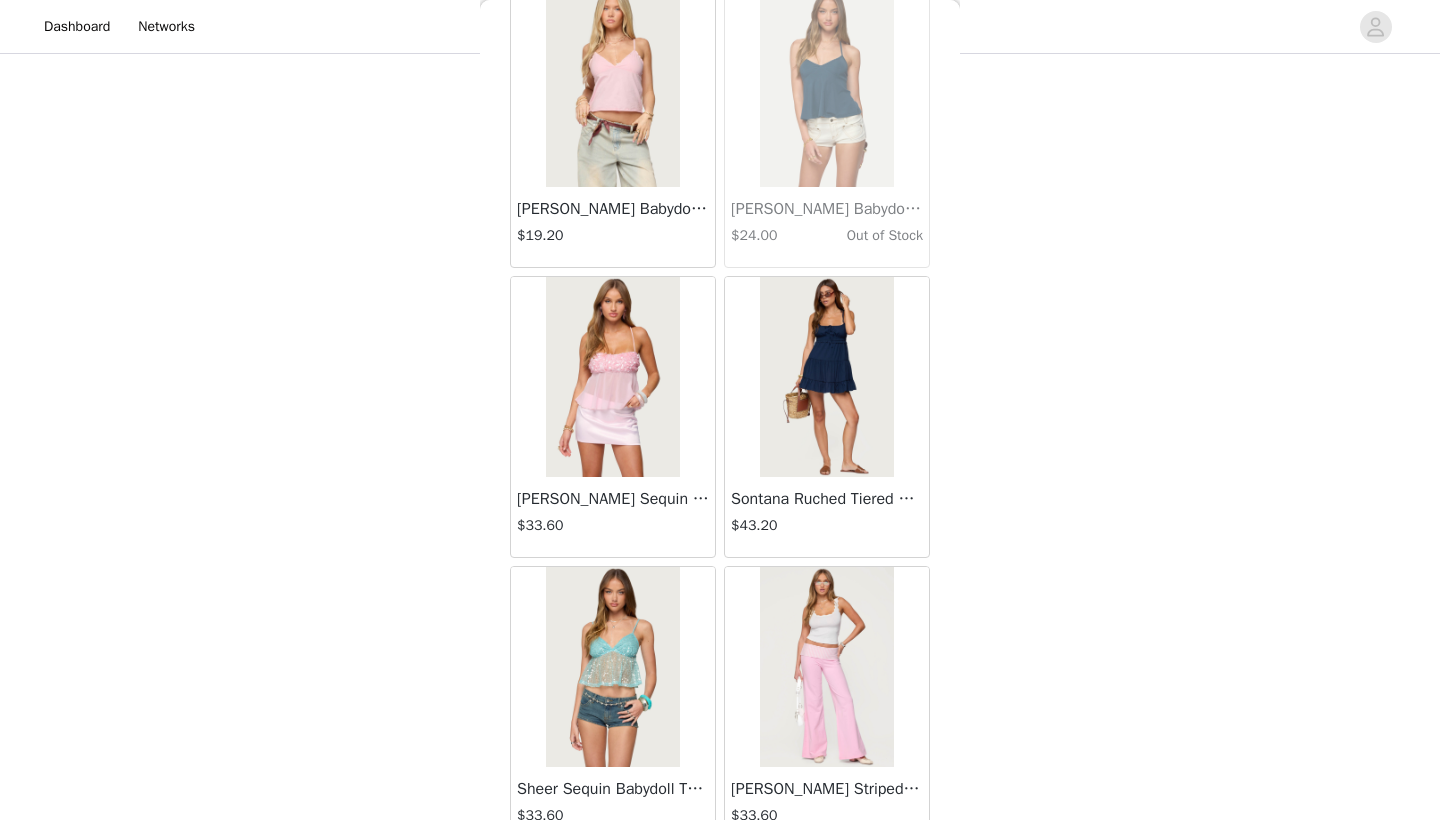 scroll, scrollTop: 32888, scrollLeft: 0, axis: vertical 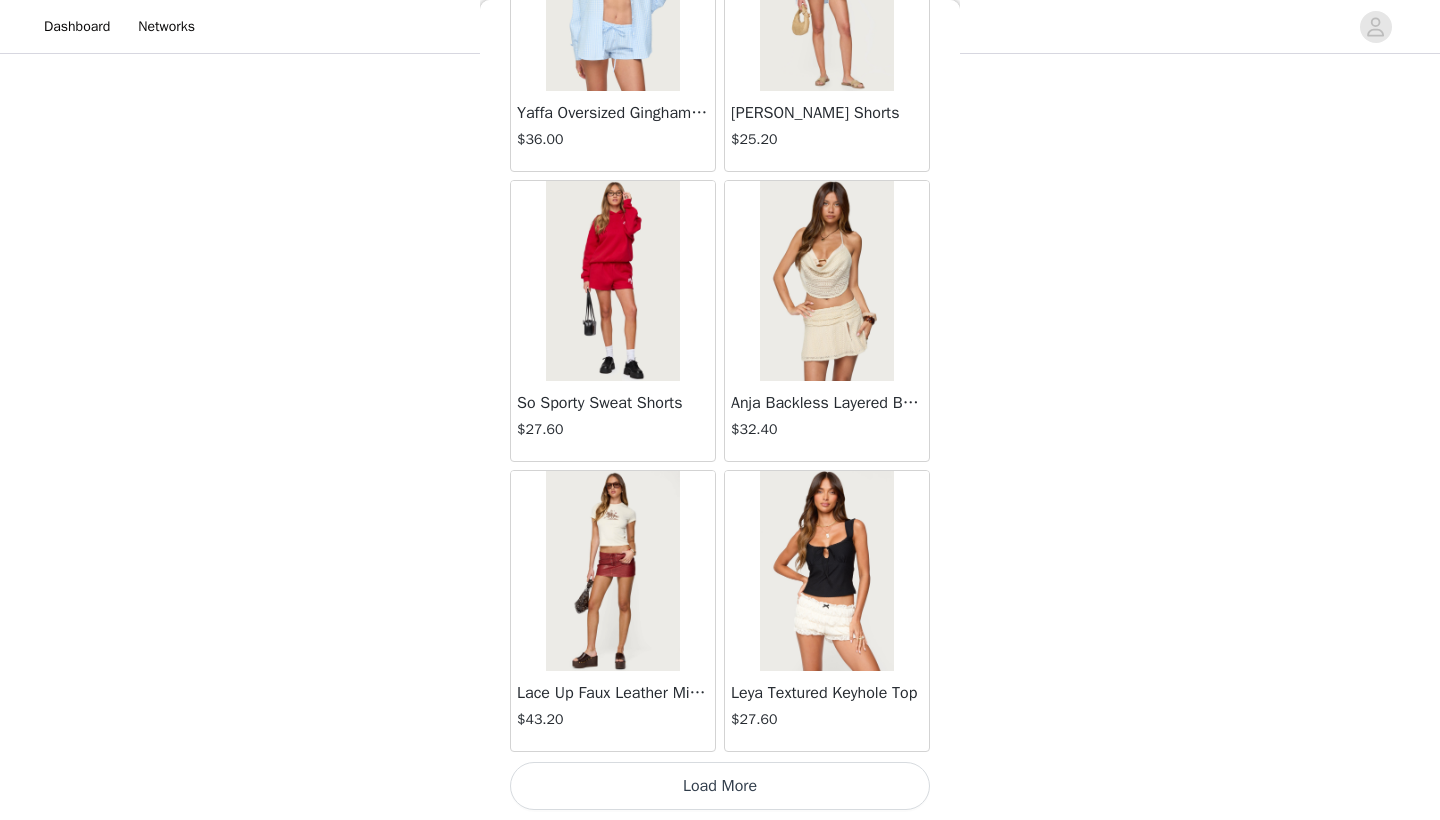 click on "Load More" at bounding box center [720, 786] 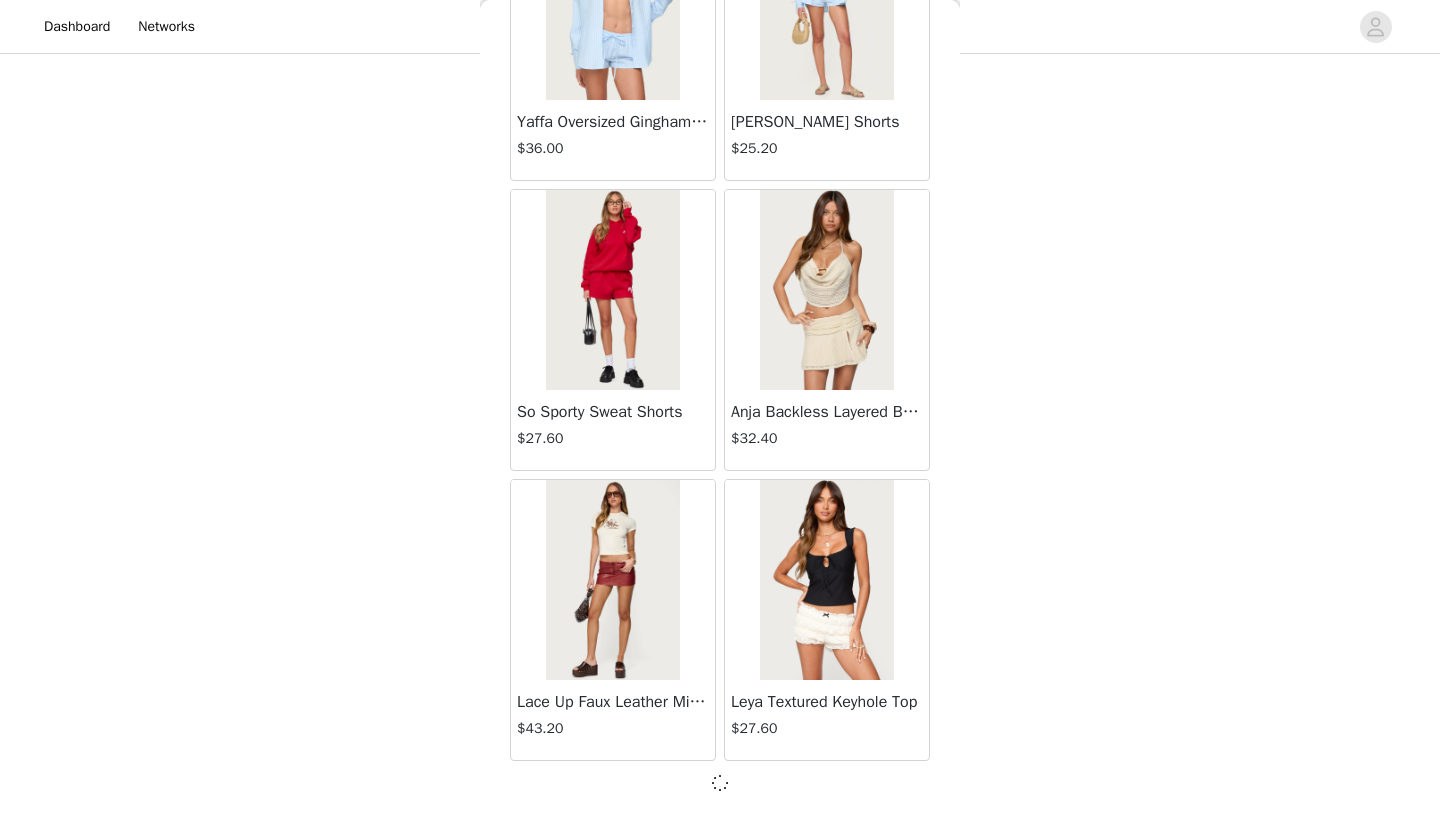 scroll, scrollTop: 797, scrollLeft: 0, axis: vertical 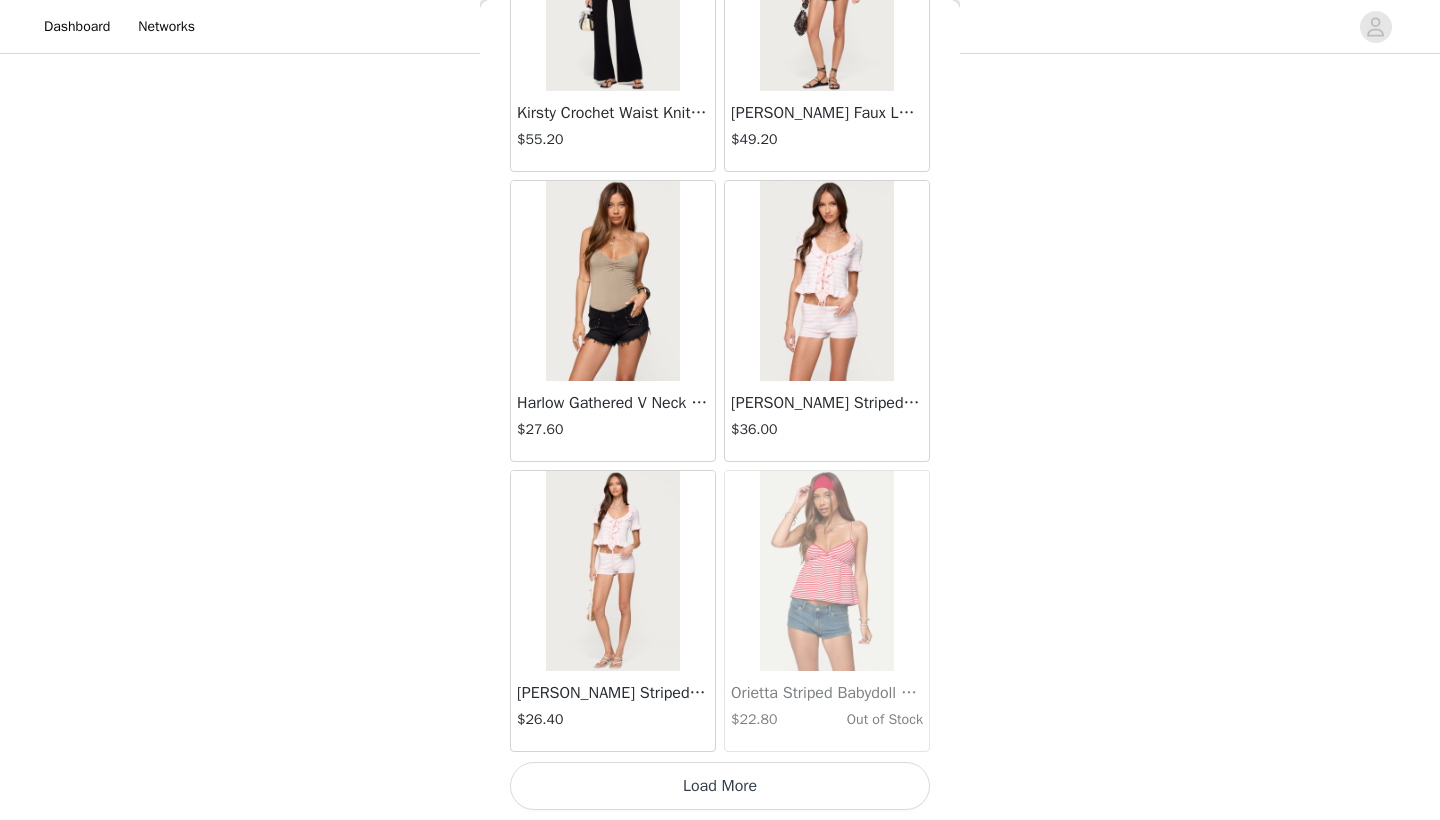 click on "Load More" at bounding box center (720, 786) 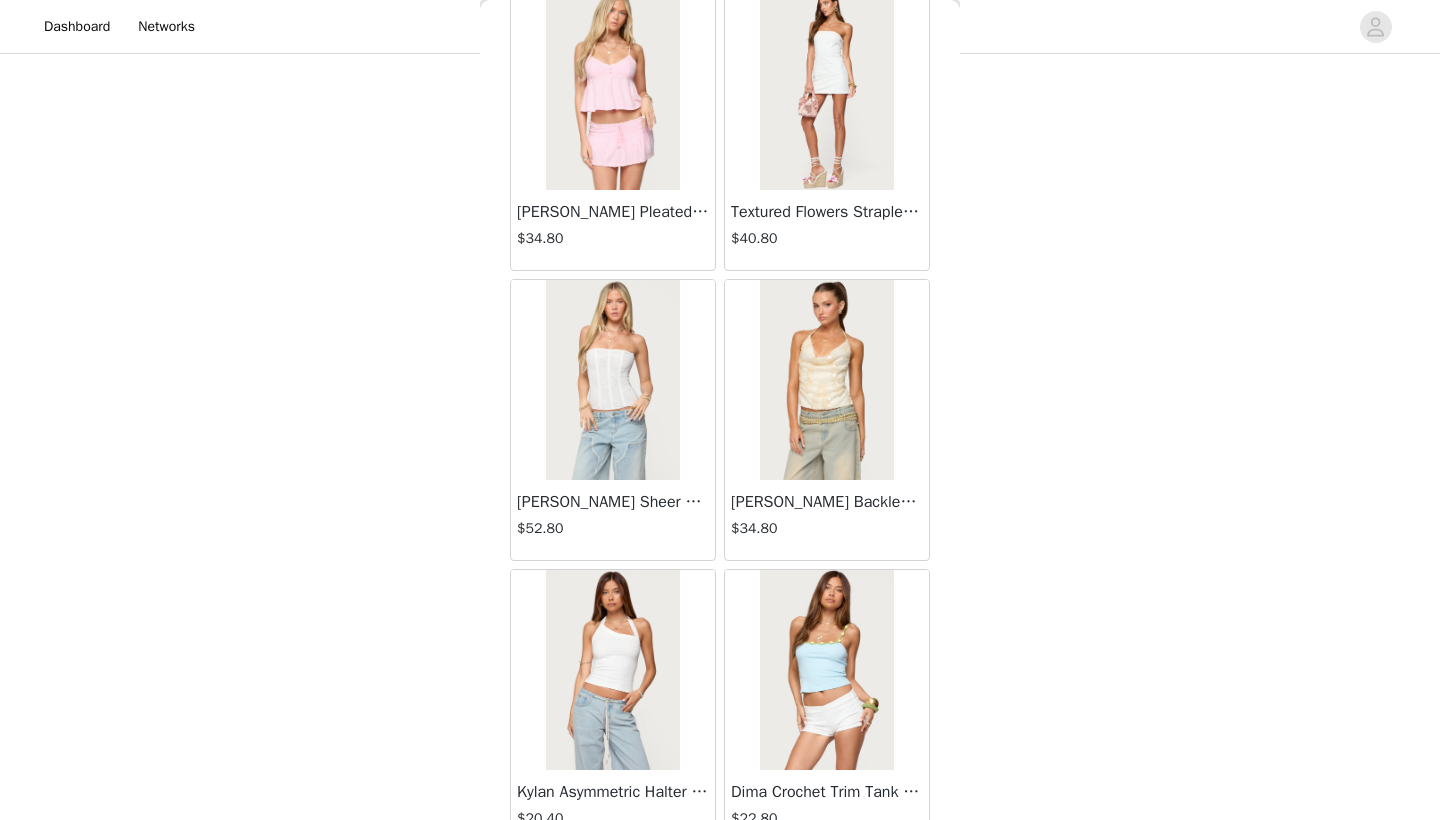scroll, scrollTop: 38401, scrollLeft: 0, axis: vertical 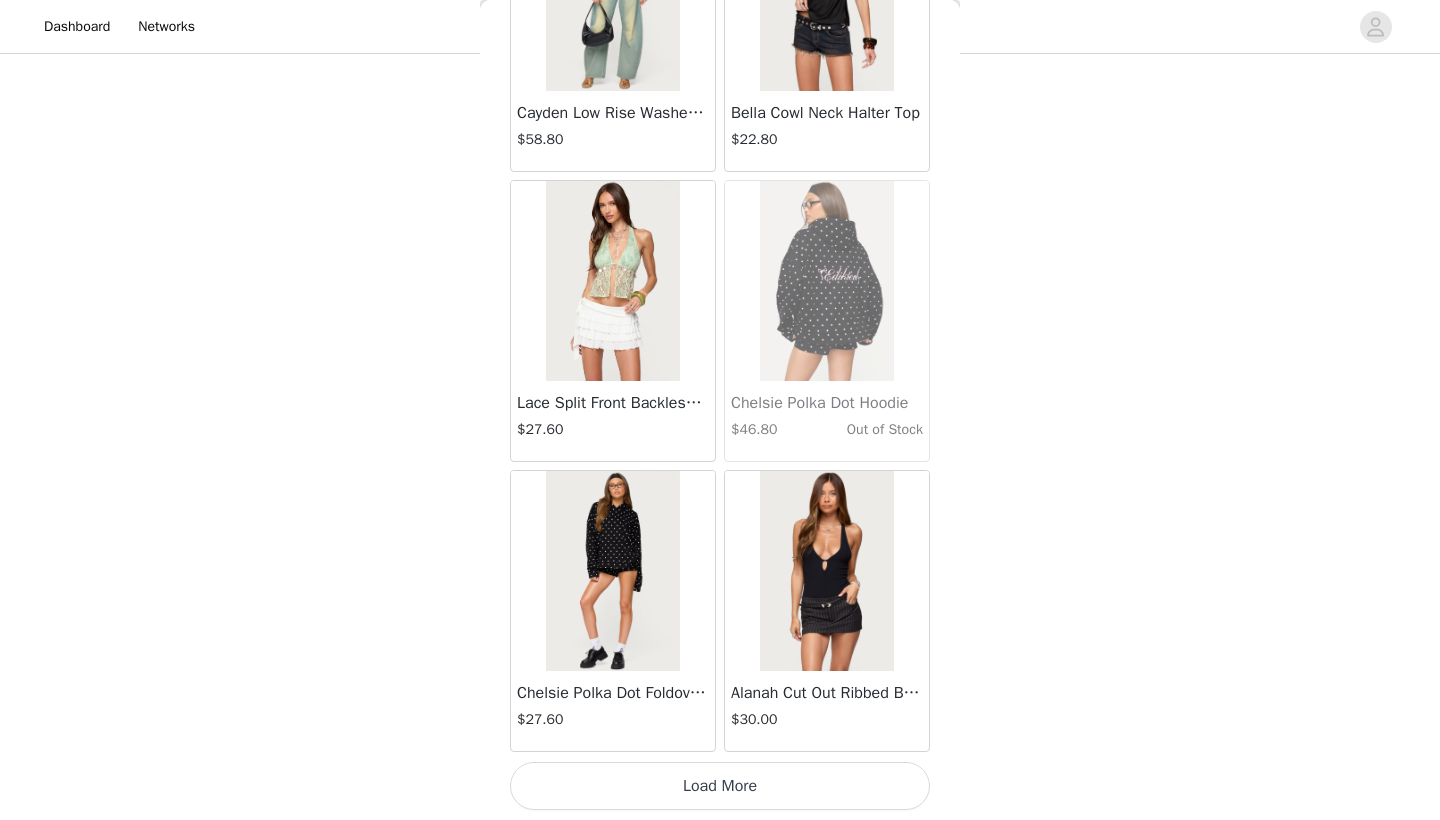 click on "Load More" at bounding box center [720, 786] 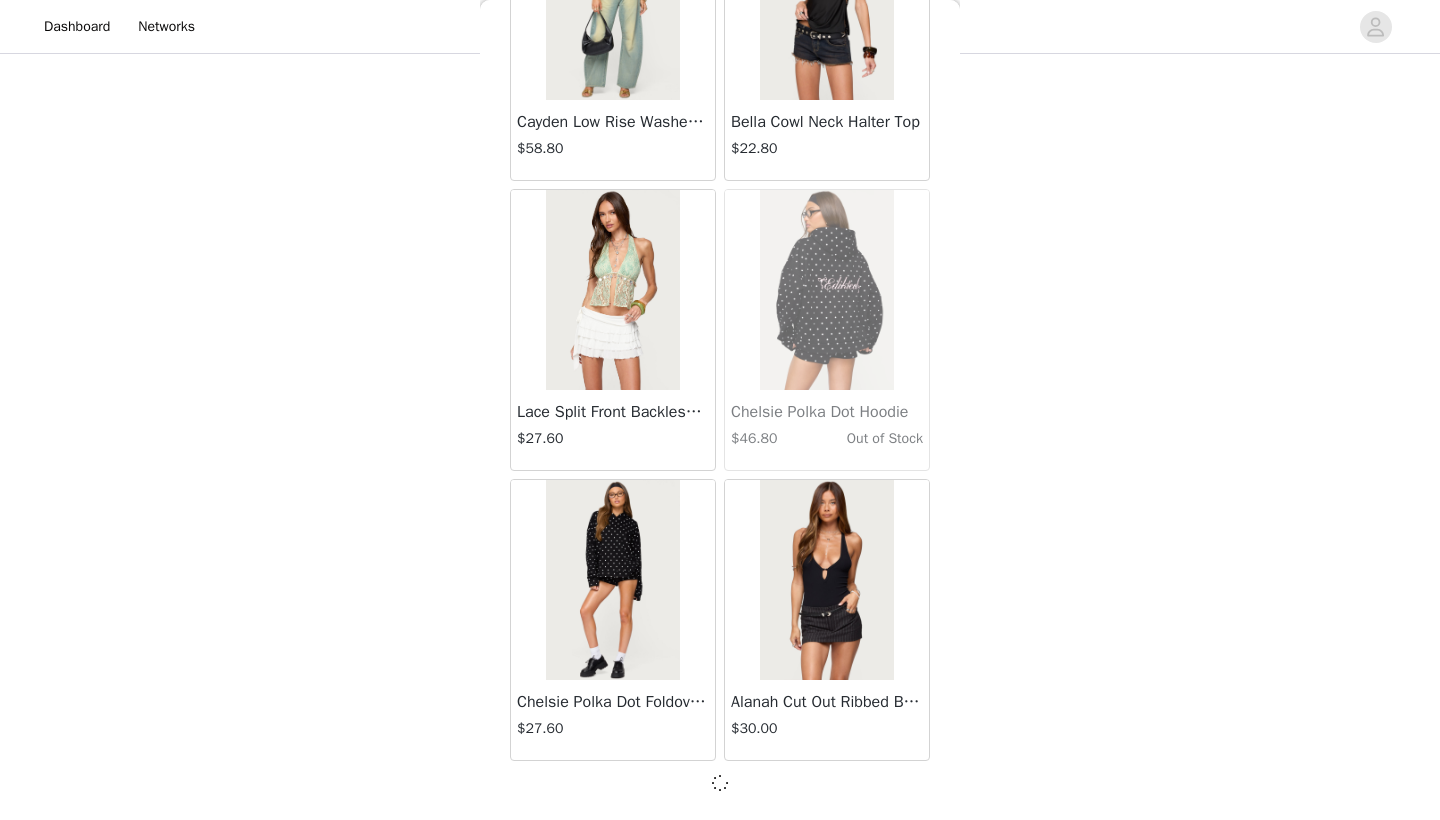 scroll, scrollTop: 39931, scrollLeft: 0, axis: vertical 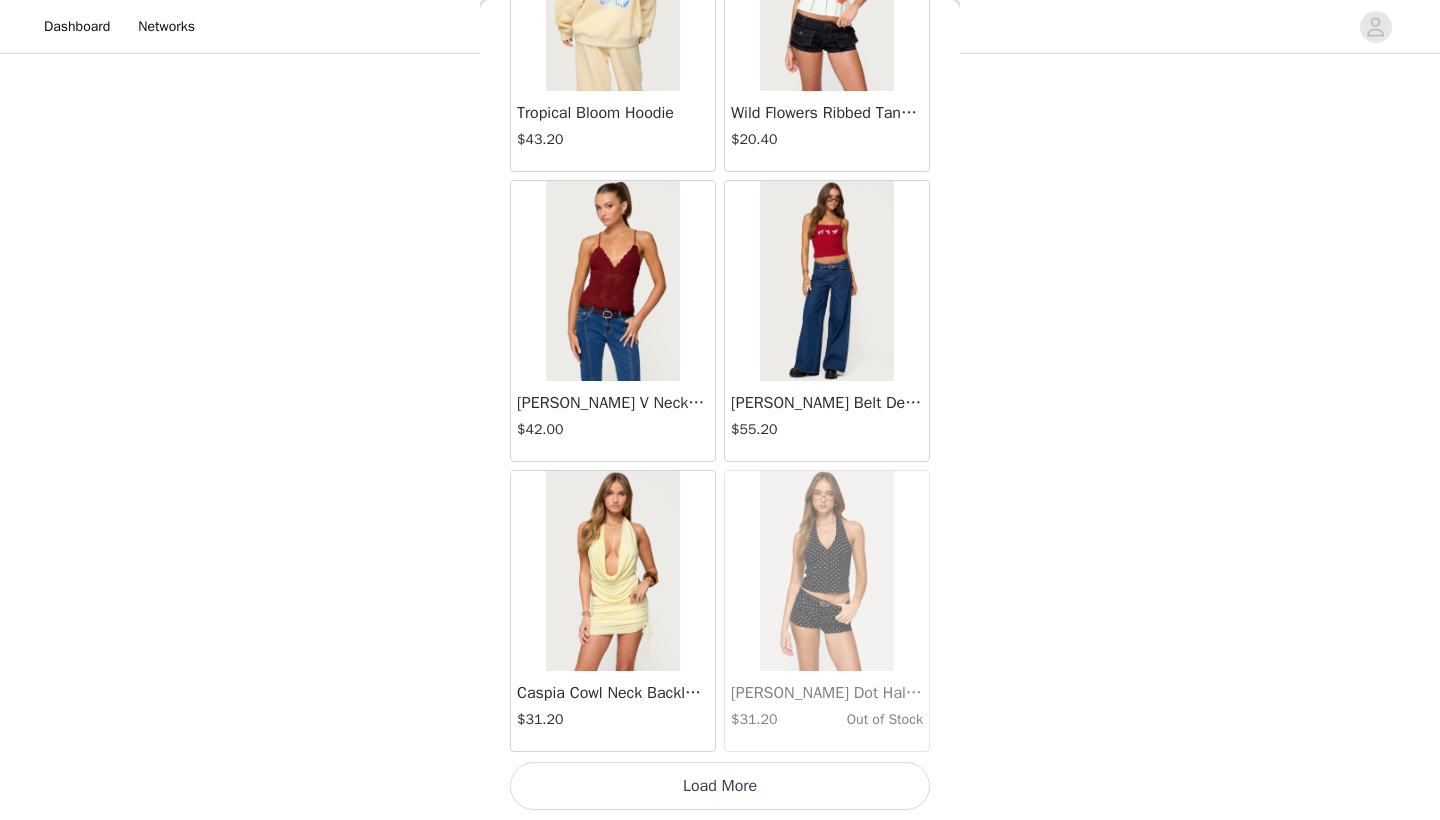 click on "Load More" at bounding box center [720, 786] 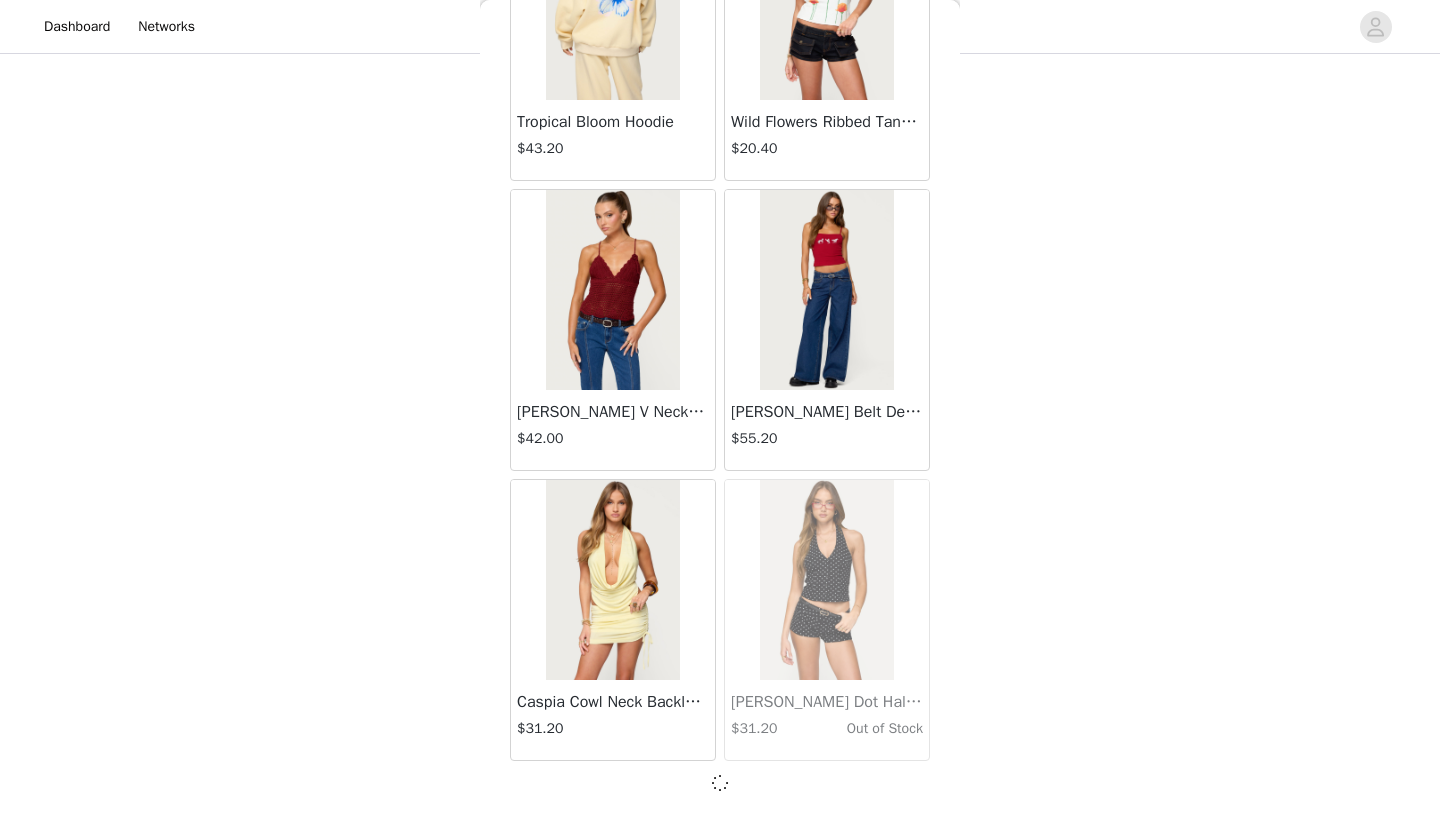 scroll, scrollTop: 42831, scrollLeft: 0, axis: vertical 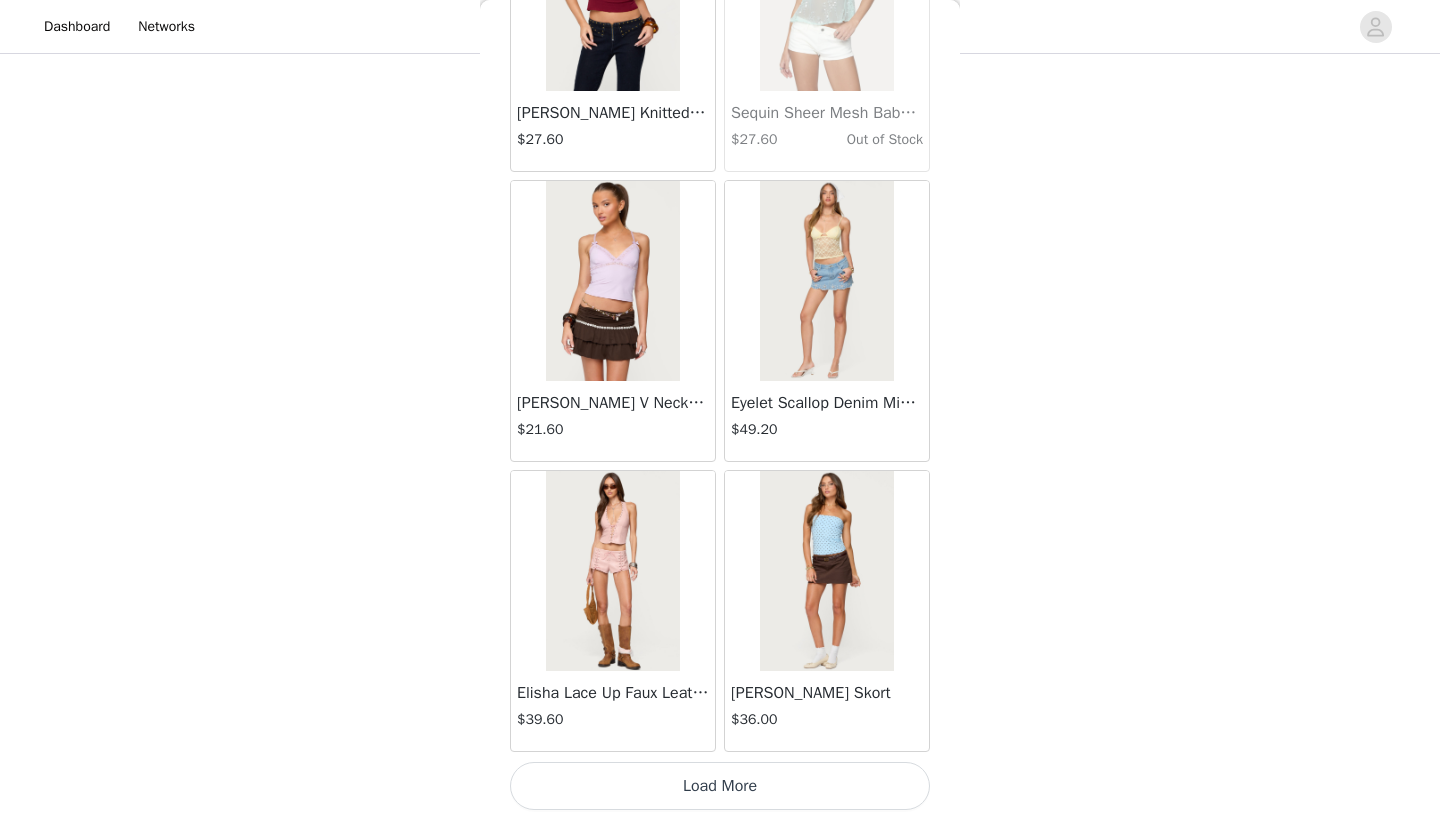 click on "Load More" at bounding box center [720, 786] 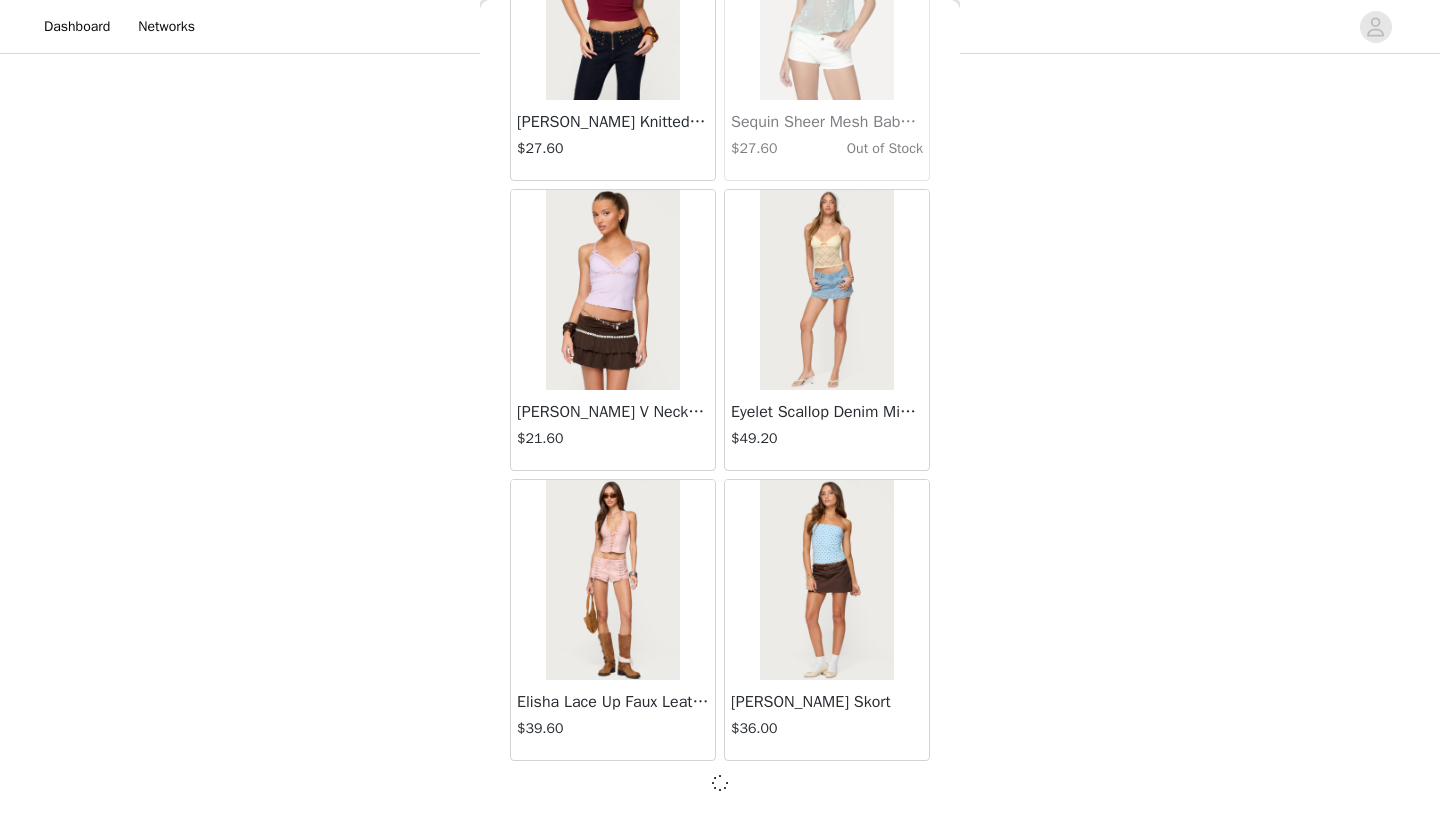 scroll, scrollTop: 45731, scrollLeft: 0, axis: vertical 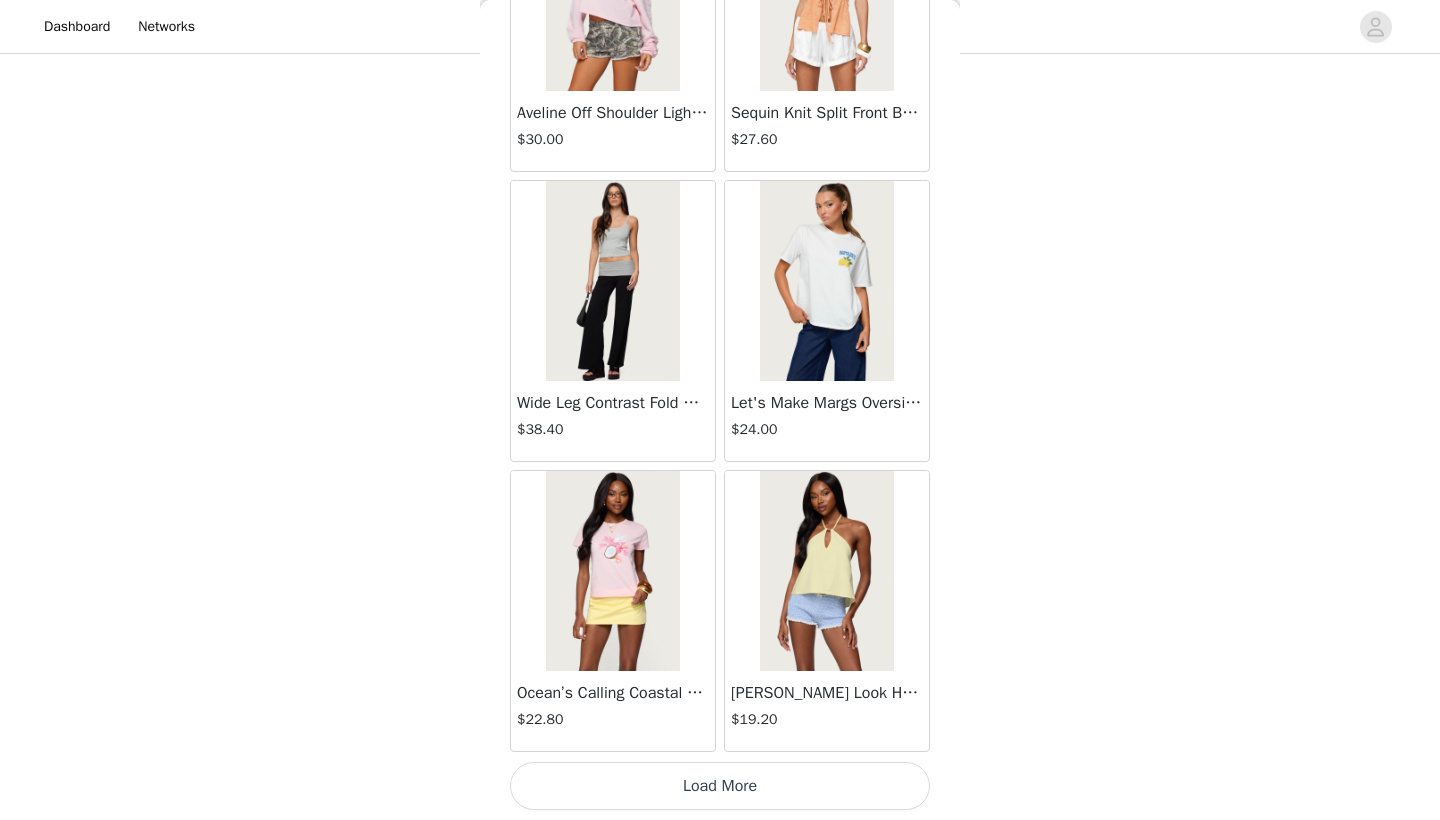 click on "Load More" at bounding box center (720, 786) 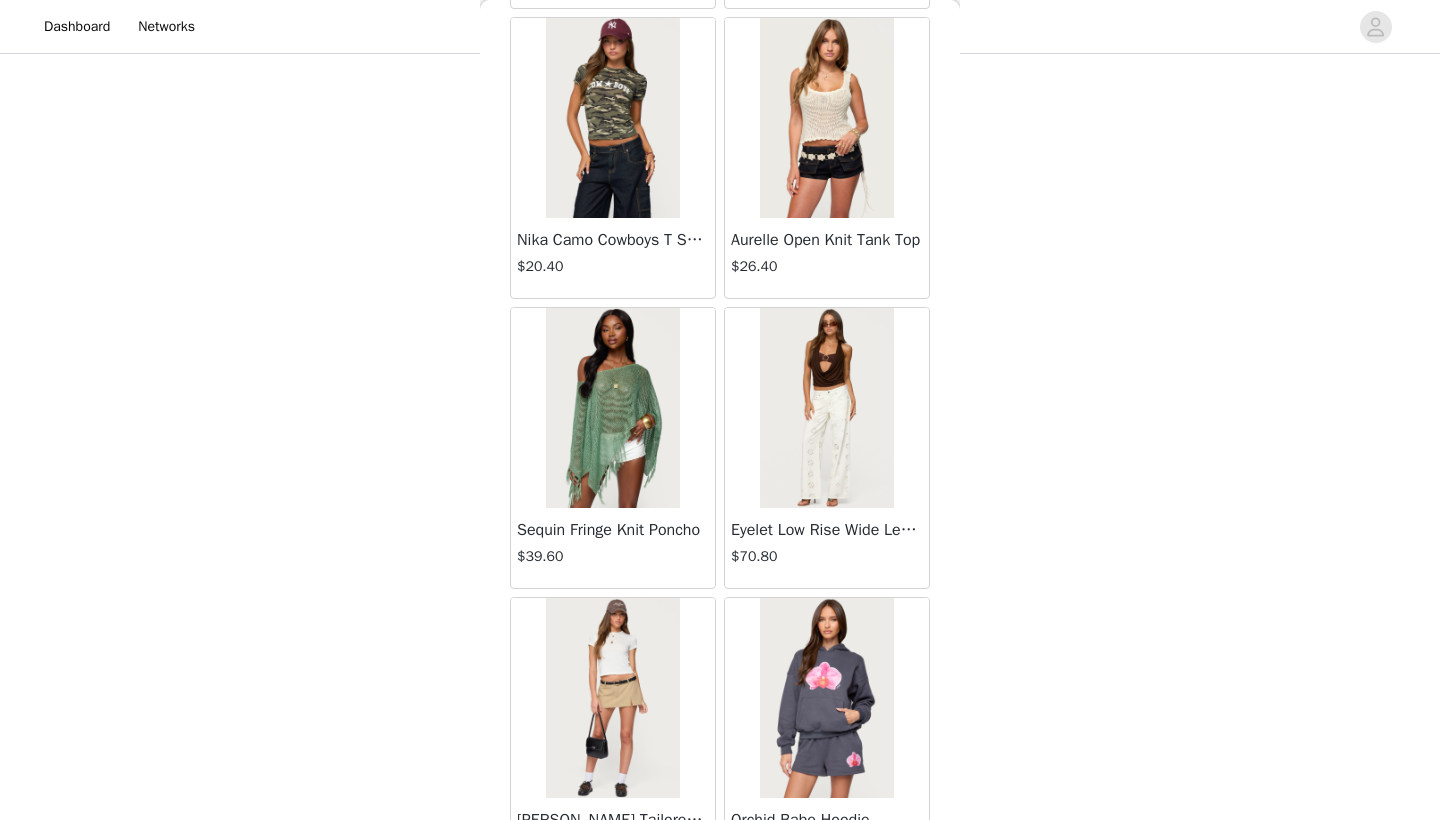 scroll, scrollTop: 50545, scrollLeft: 0, axis: vertical 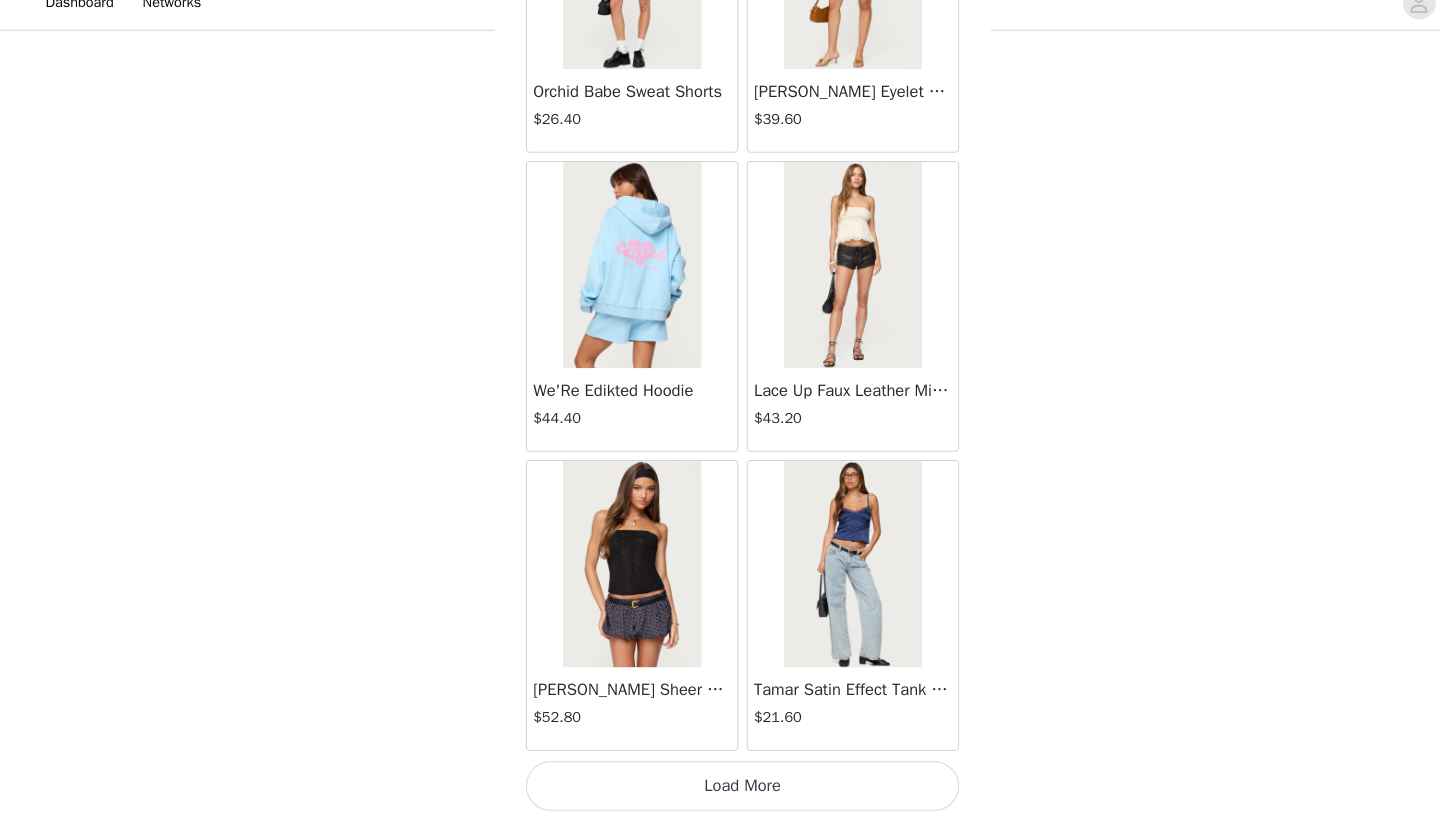 click on "Load More" at bounding box center [720, 786] 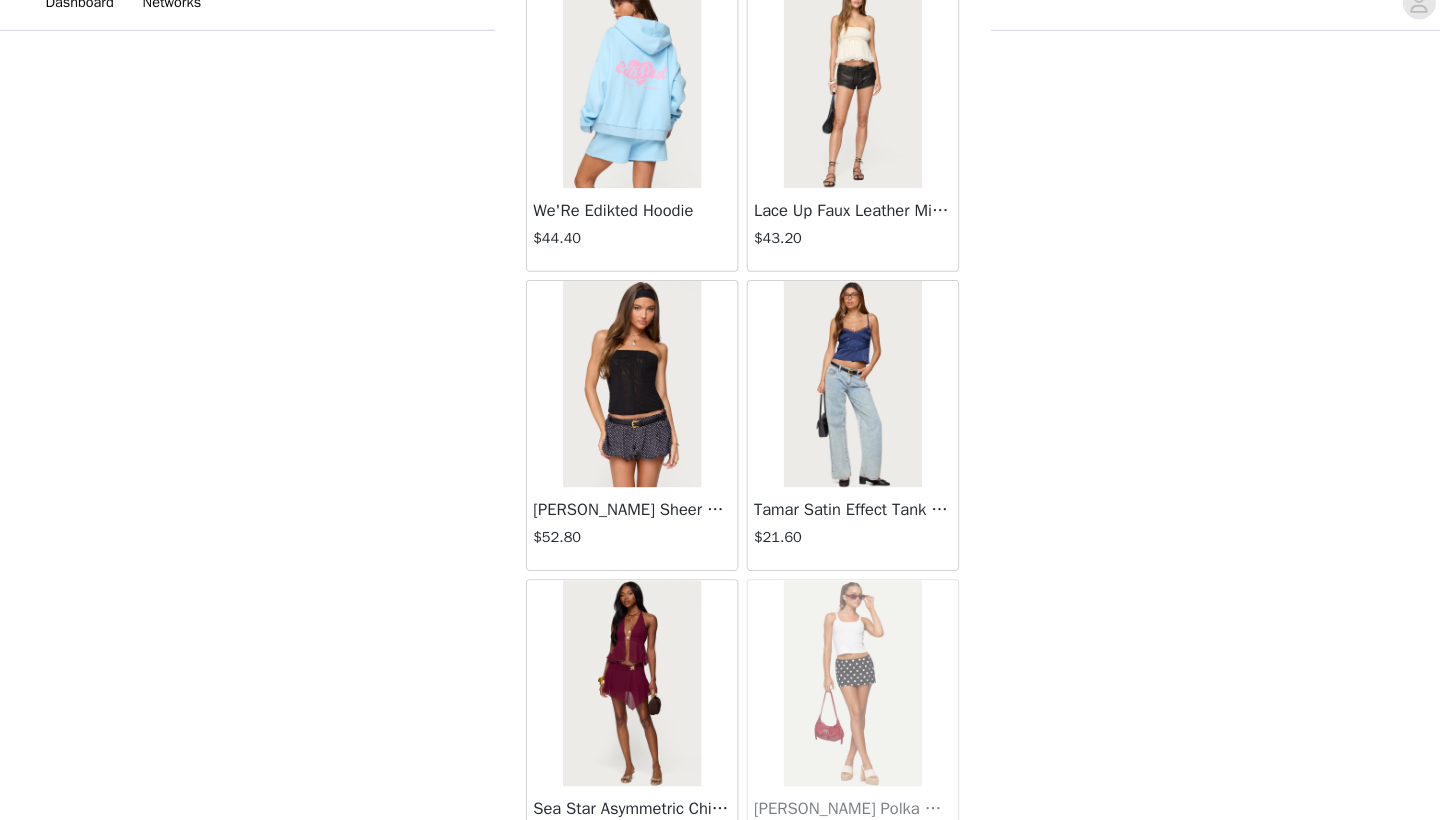 scroll, scrollTop: 51719, scrollLeft: 0, axis: vertical 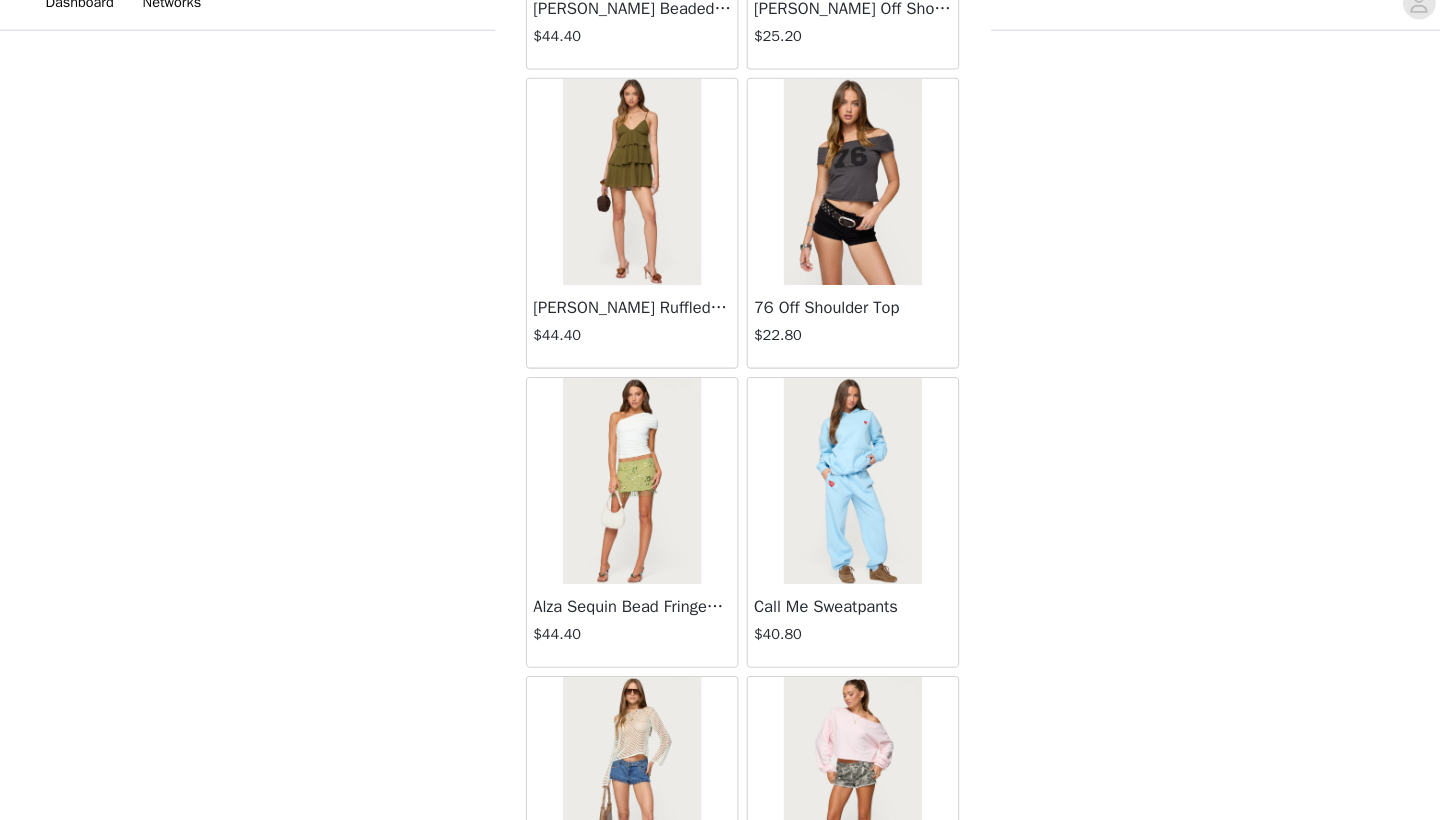 click at bounding box center [612, 491] 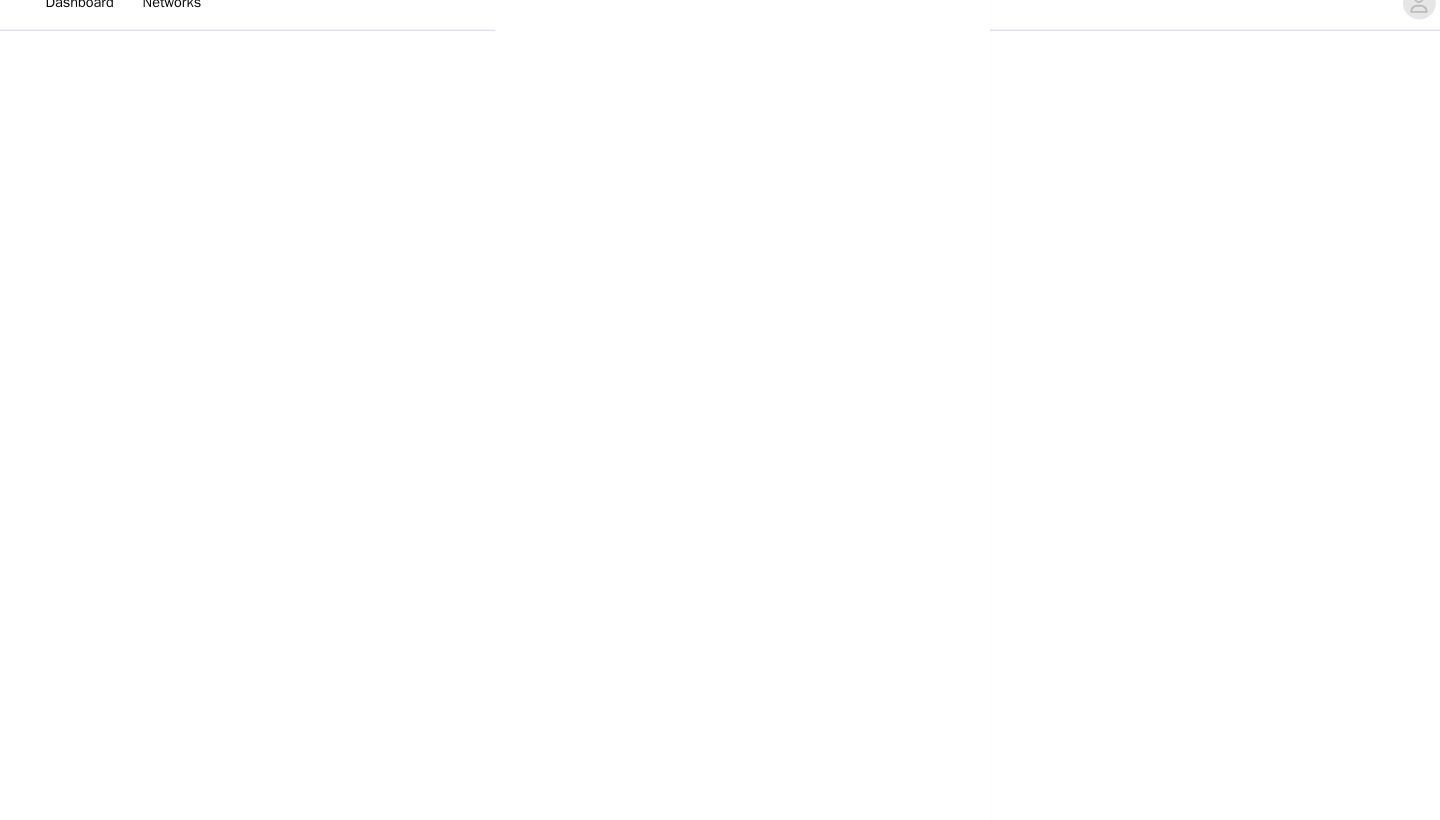scroll, scrollTop: 0, scrollLeft: 0, axis: both 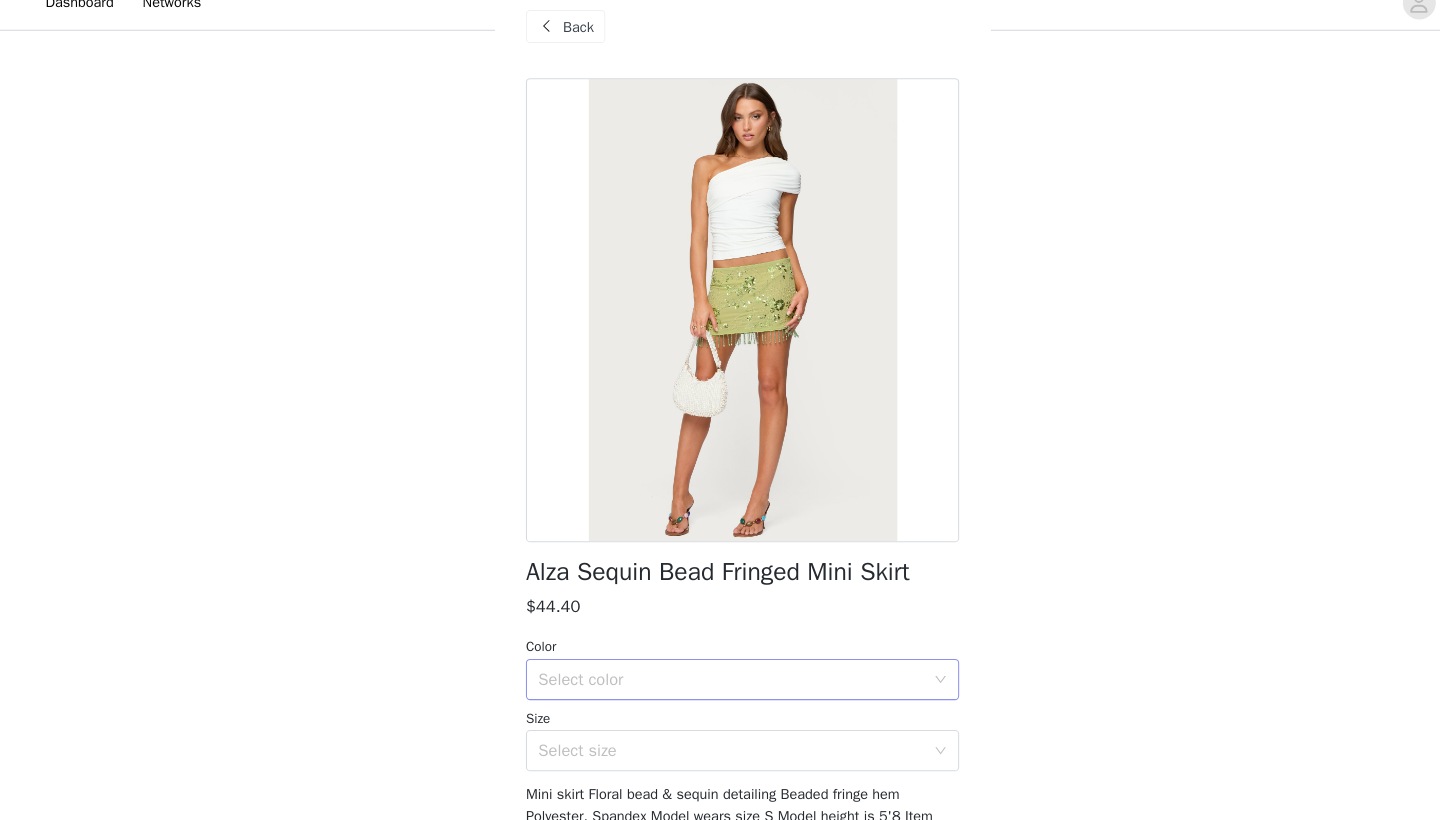 click on "Select color" at bounding box center [713, 683] 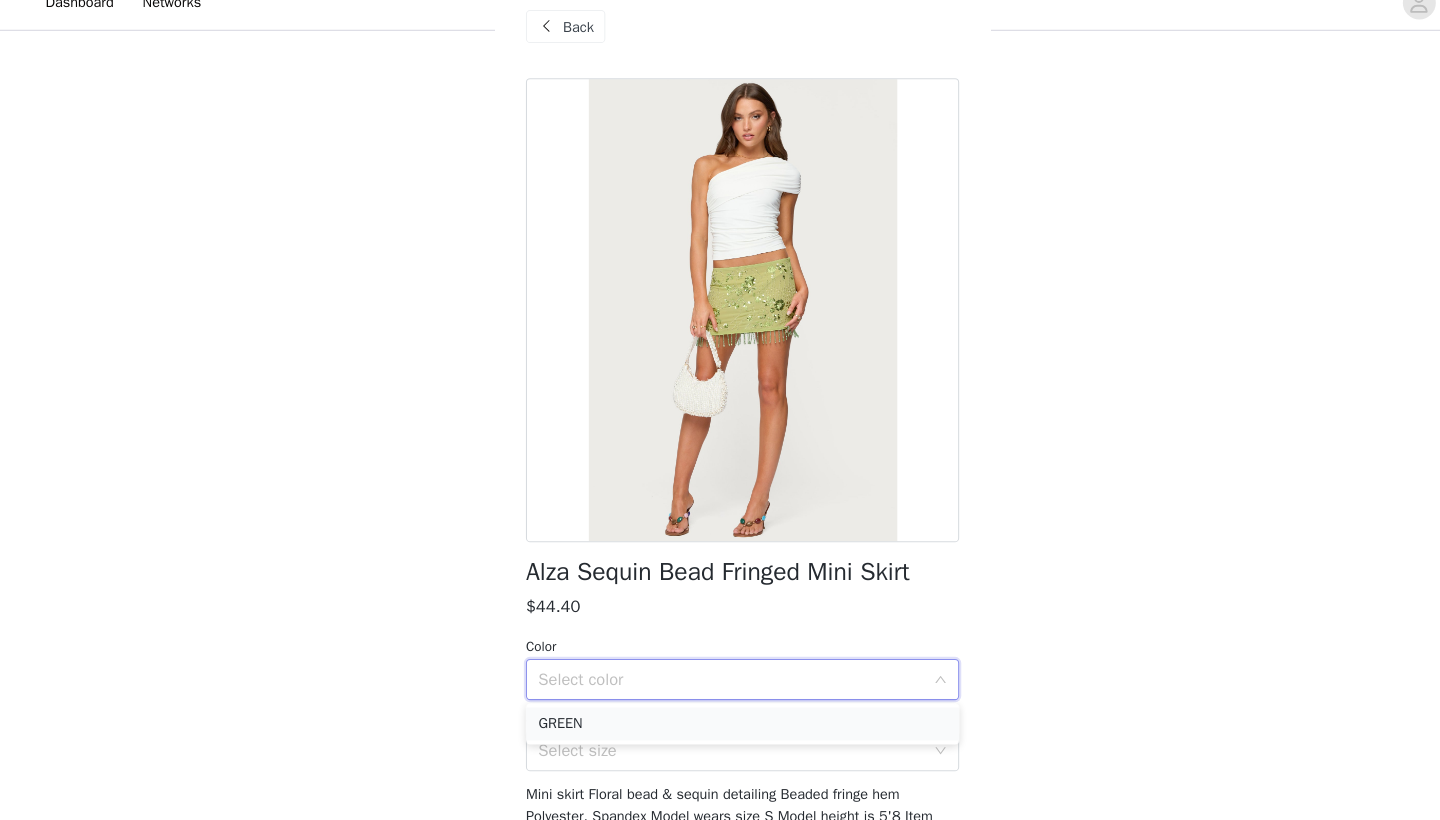 click on "GREEN" at bounding box center [720, 726] 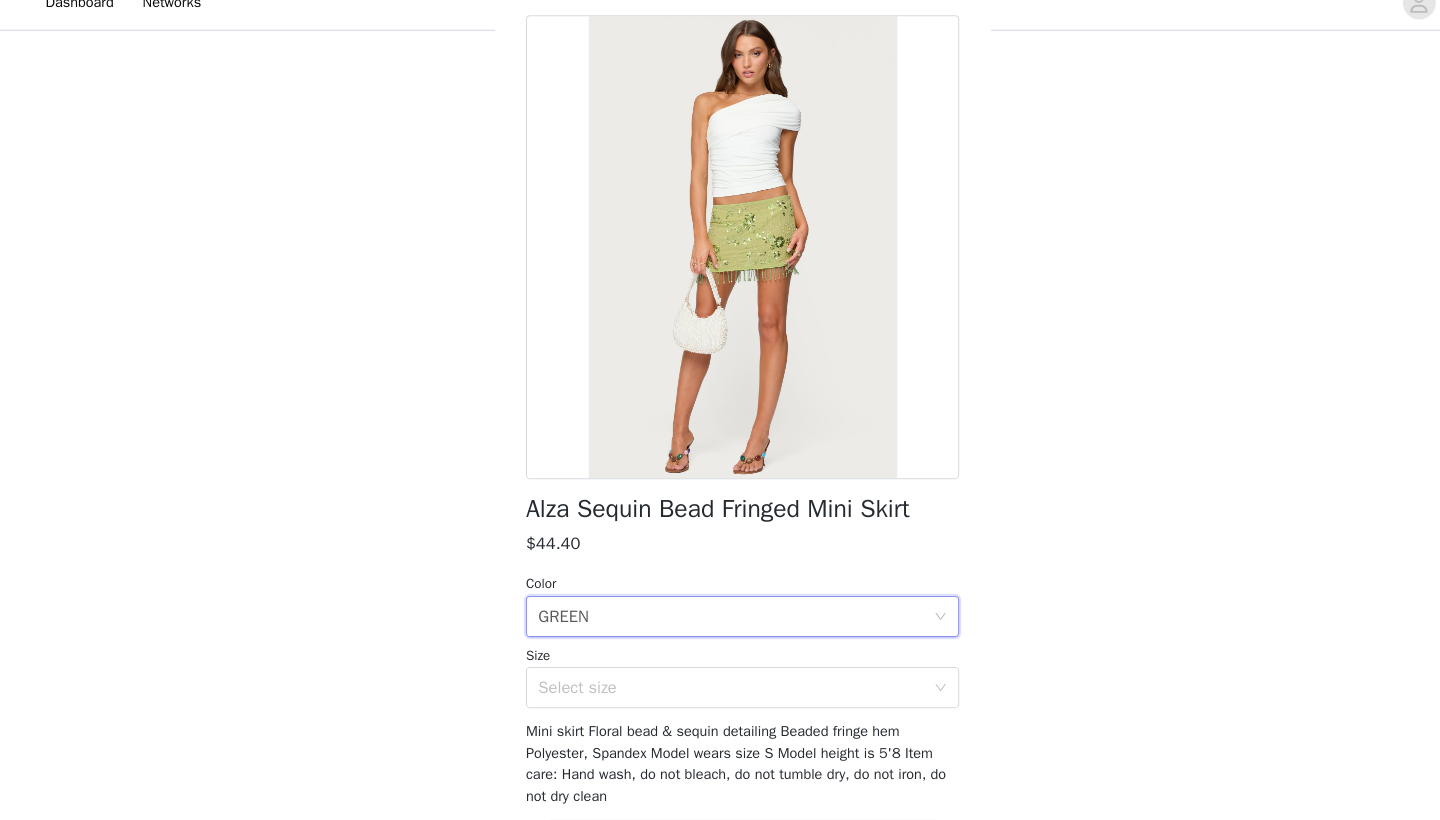 scroll, scrollTop: 66, scrollLeft: 0, axis: vertical 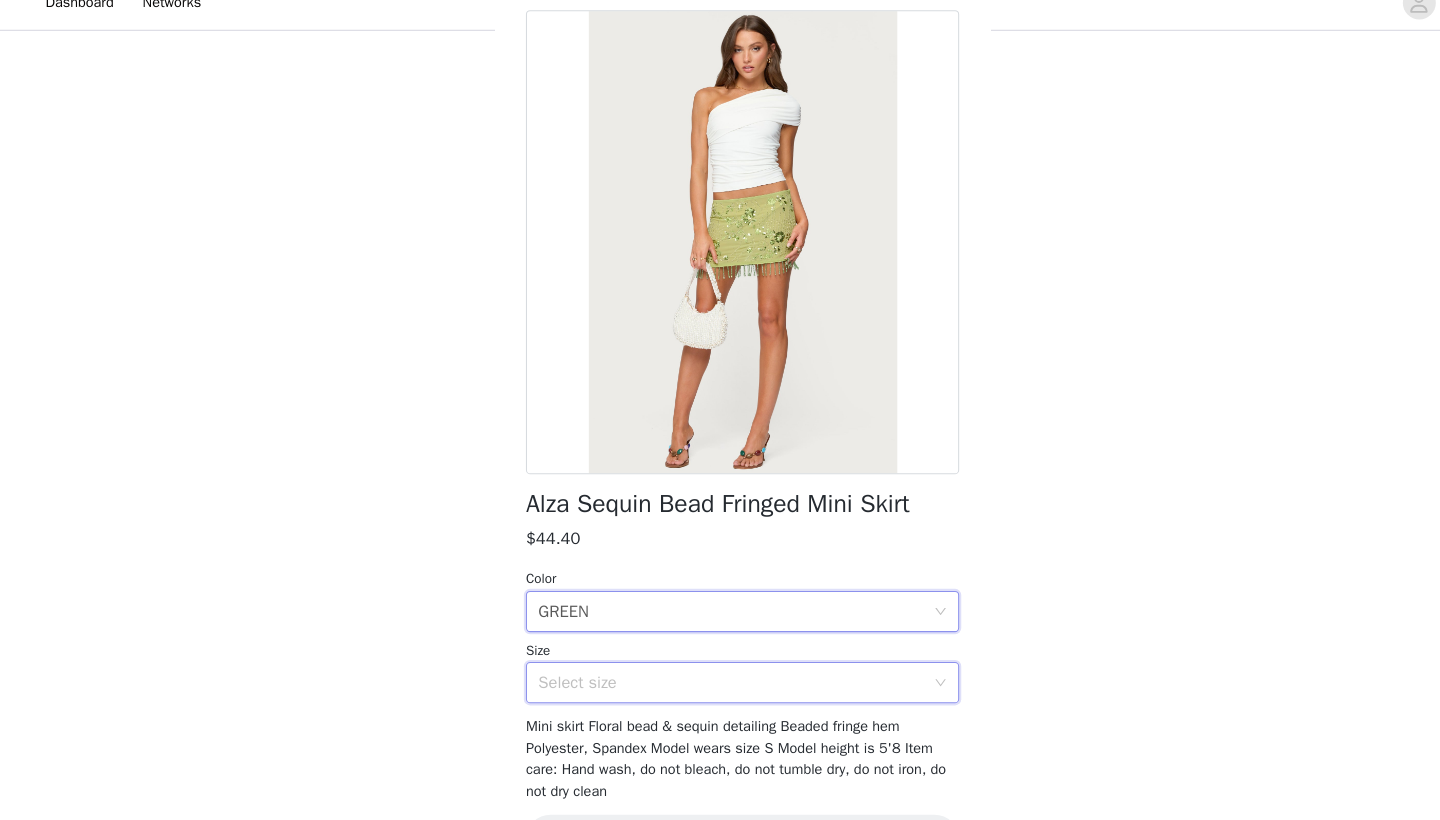 click on "Select size" at bounding box center [713, 686] 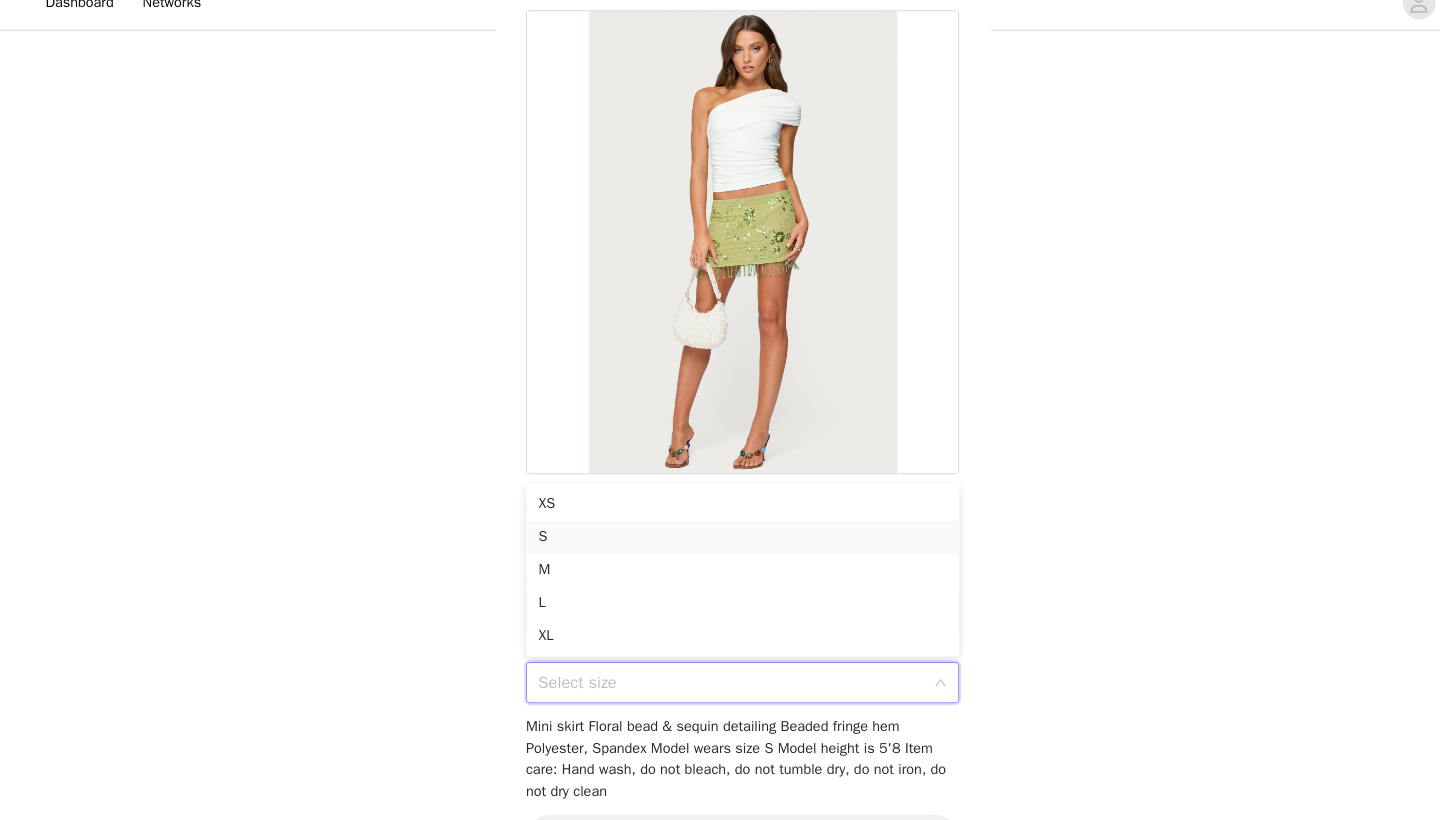 click on "S" at bounding box center [720, 545] 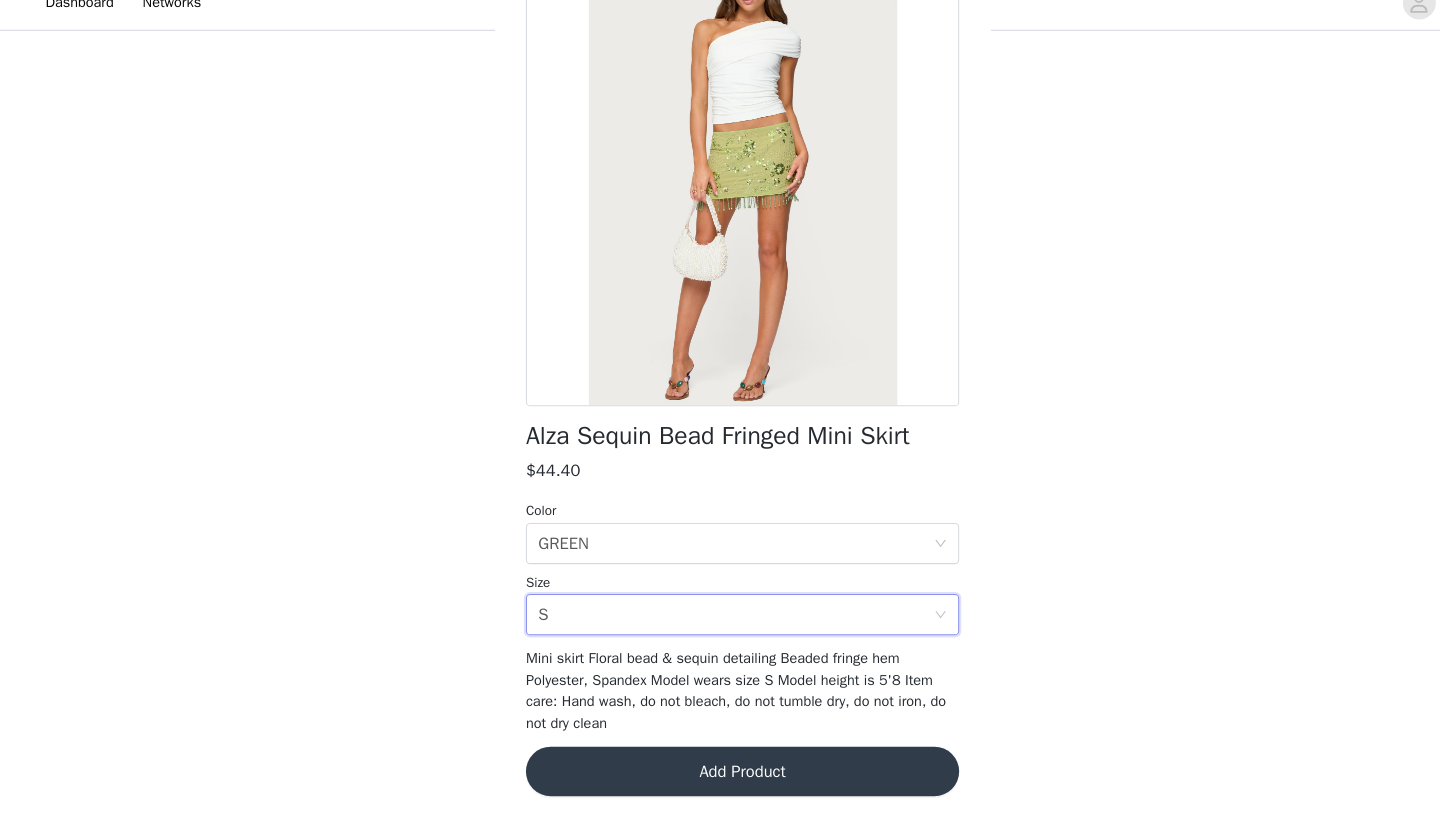 scroll, scrollTop: 131, scrollLeft: 0, axis: vertical 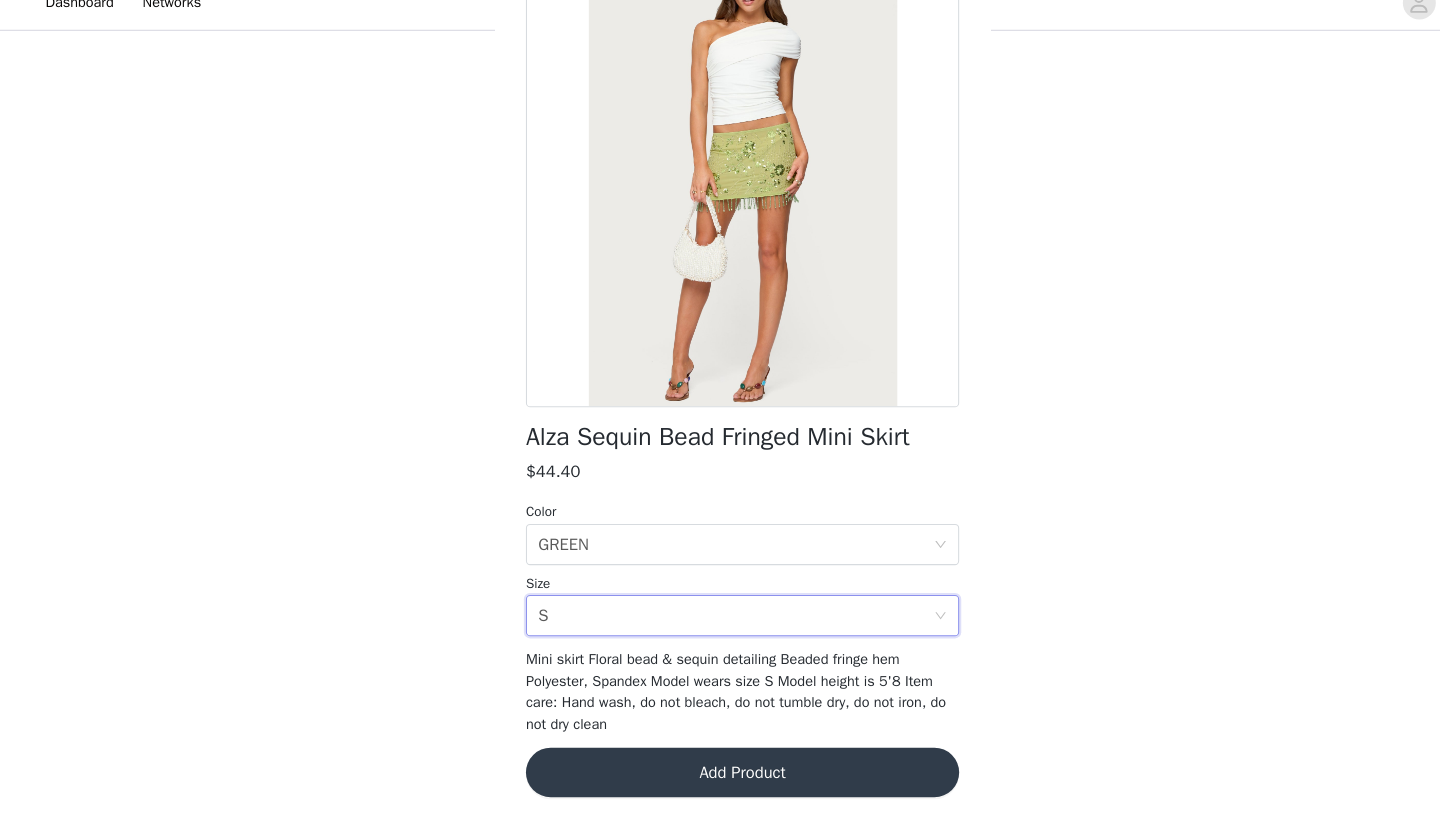 click on "Add Product" at bounding box center [720, 773] 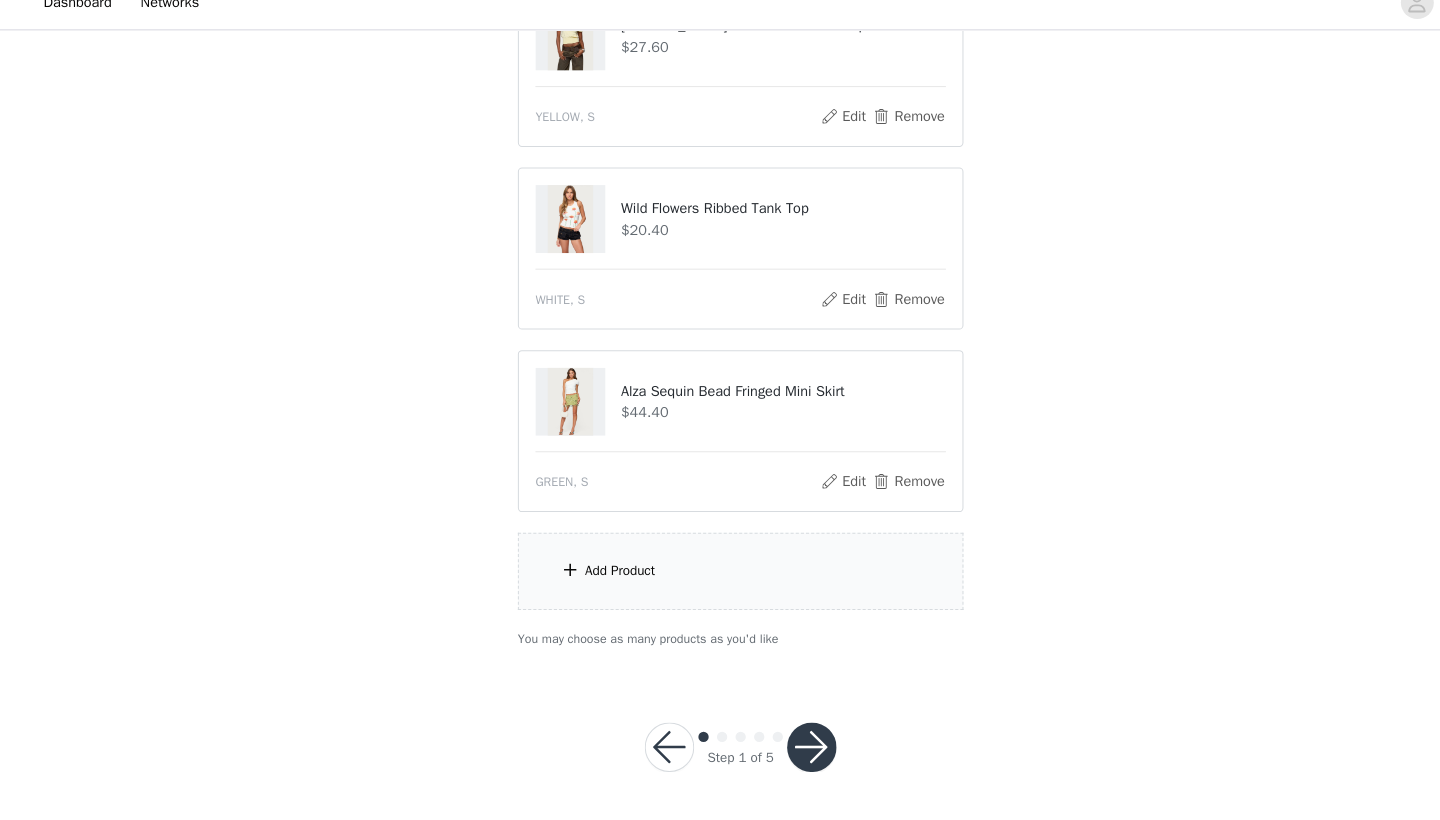 scroll, scrollTop: 974, scrollLeft: 0, axis: vertical 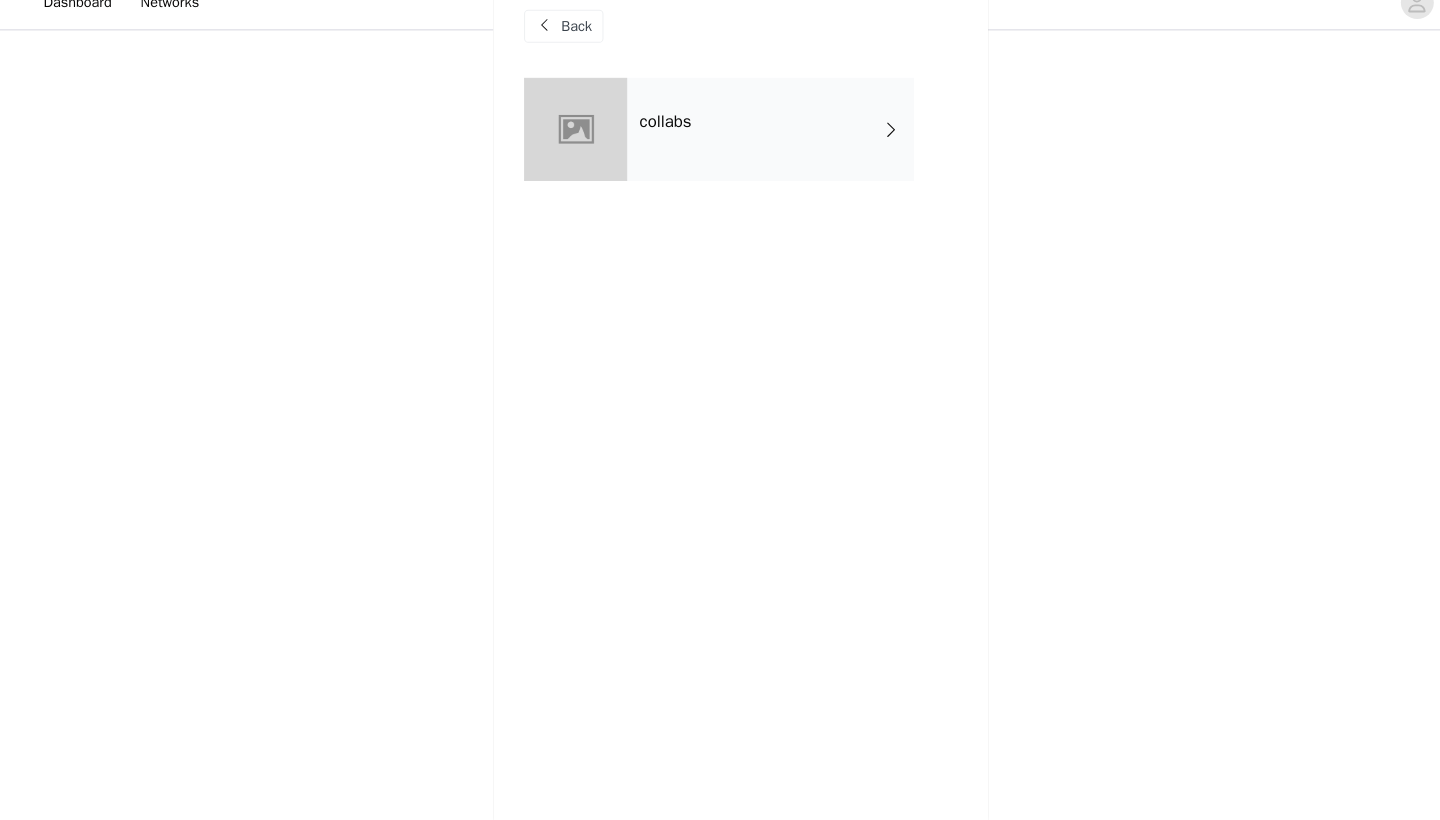 click on "collabs" at bounding box center [647, 143] 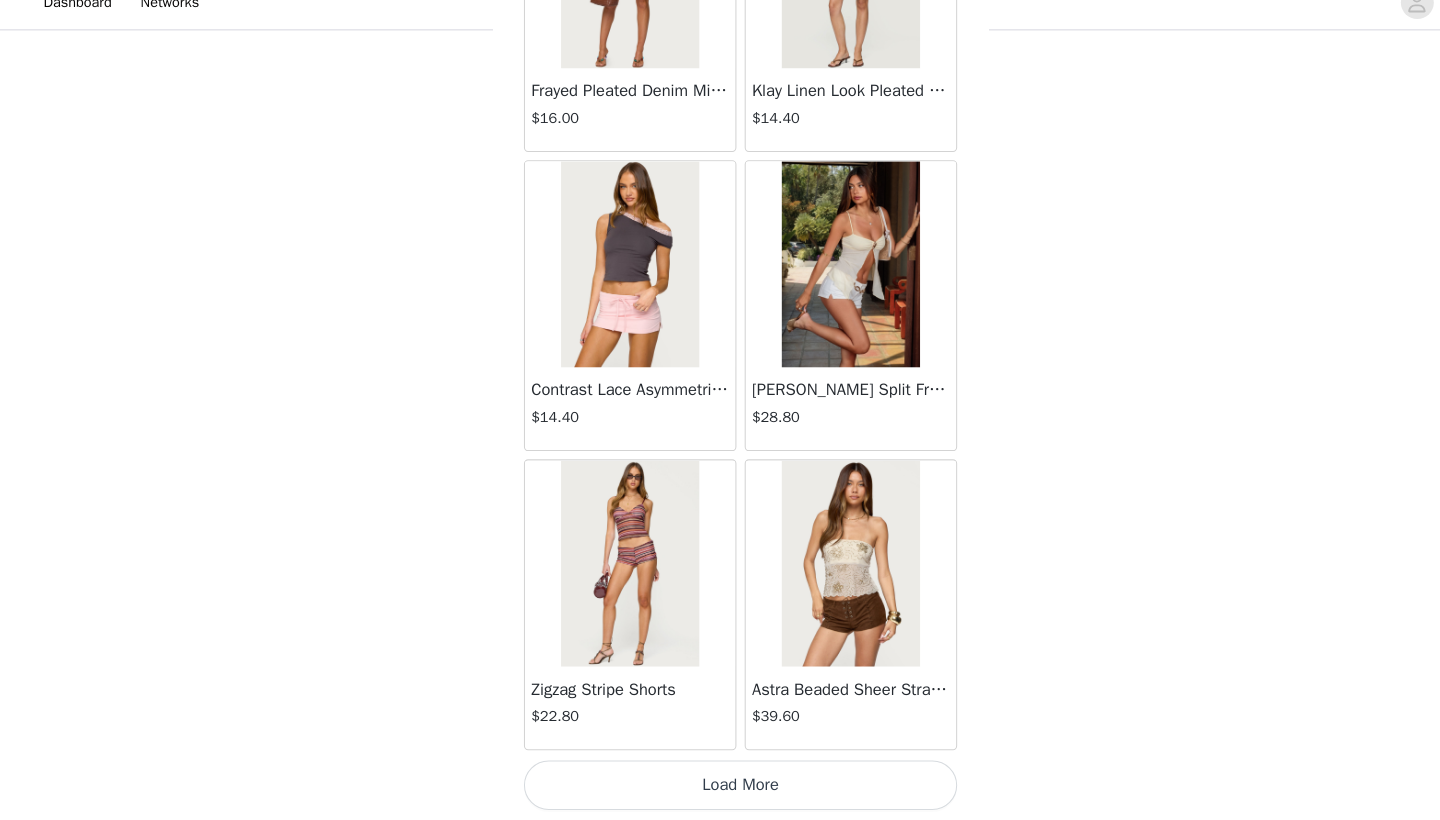 scroll, scrollTop: 2240, scrollLeft: 0, axis: vertical 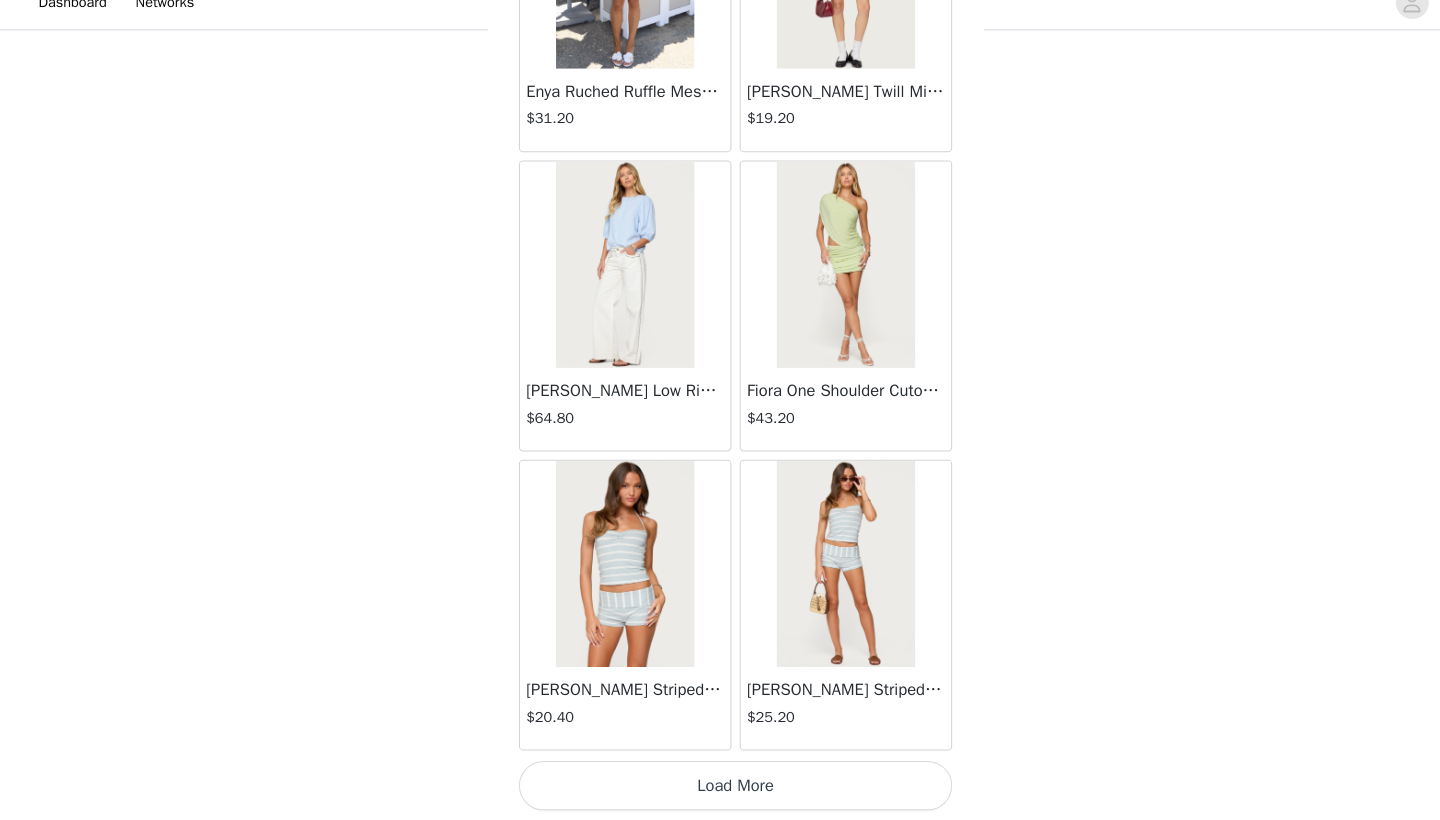 click on "Load More" at bounding box center (720, 786) 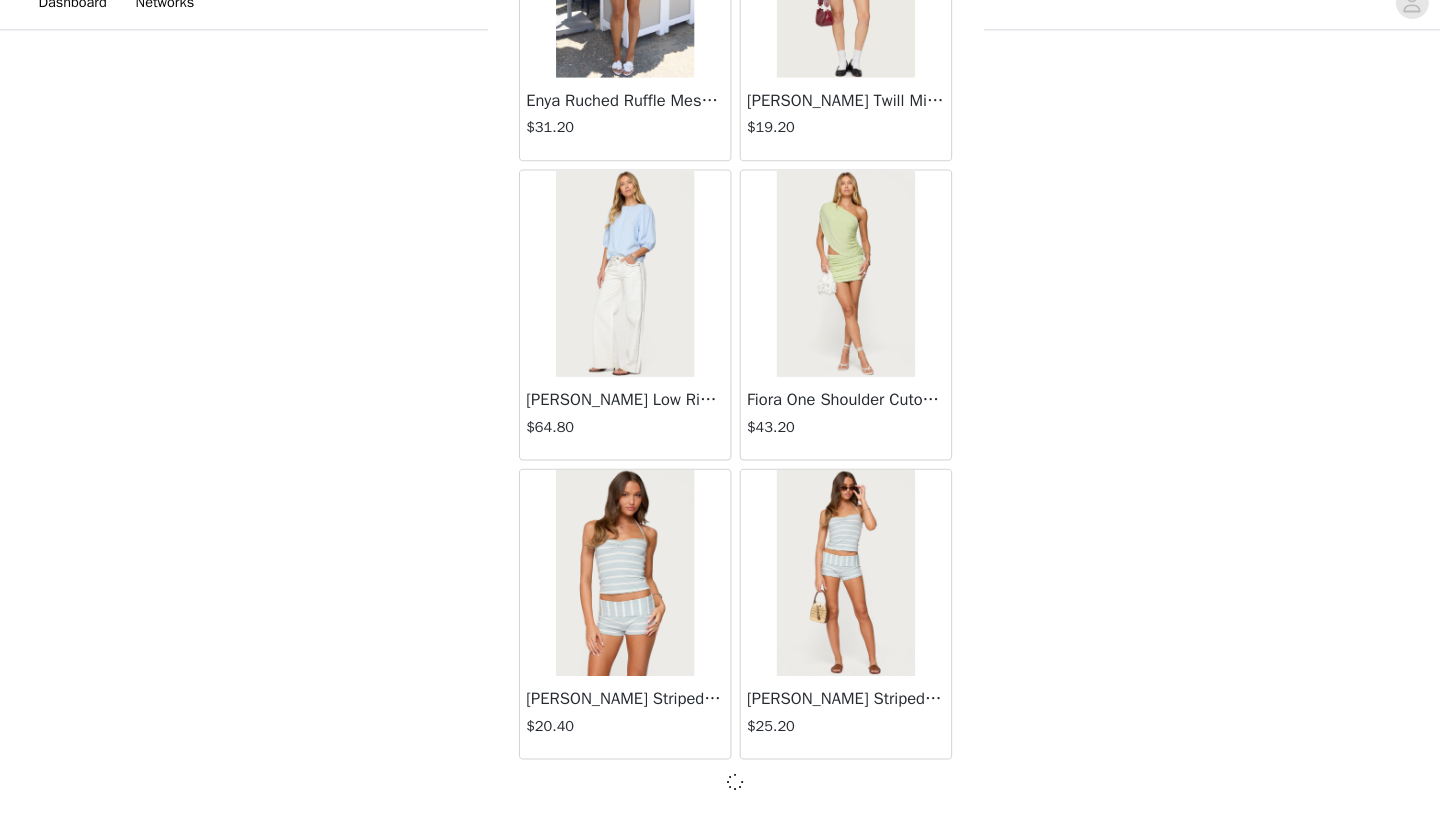 scroll, scrollTop: 5131, scrollLeft: 0, axis: vertical 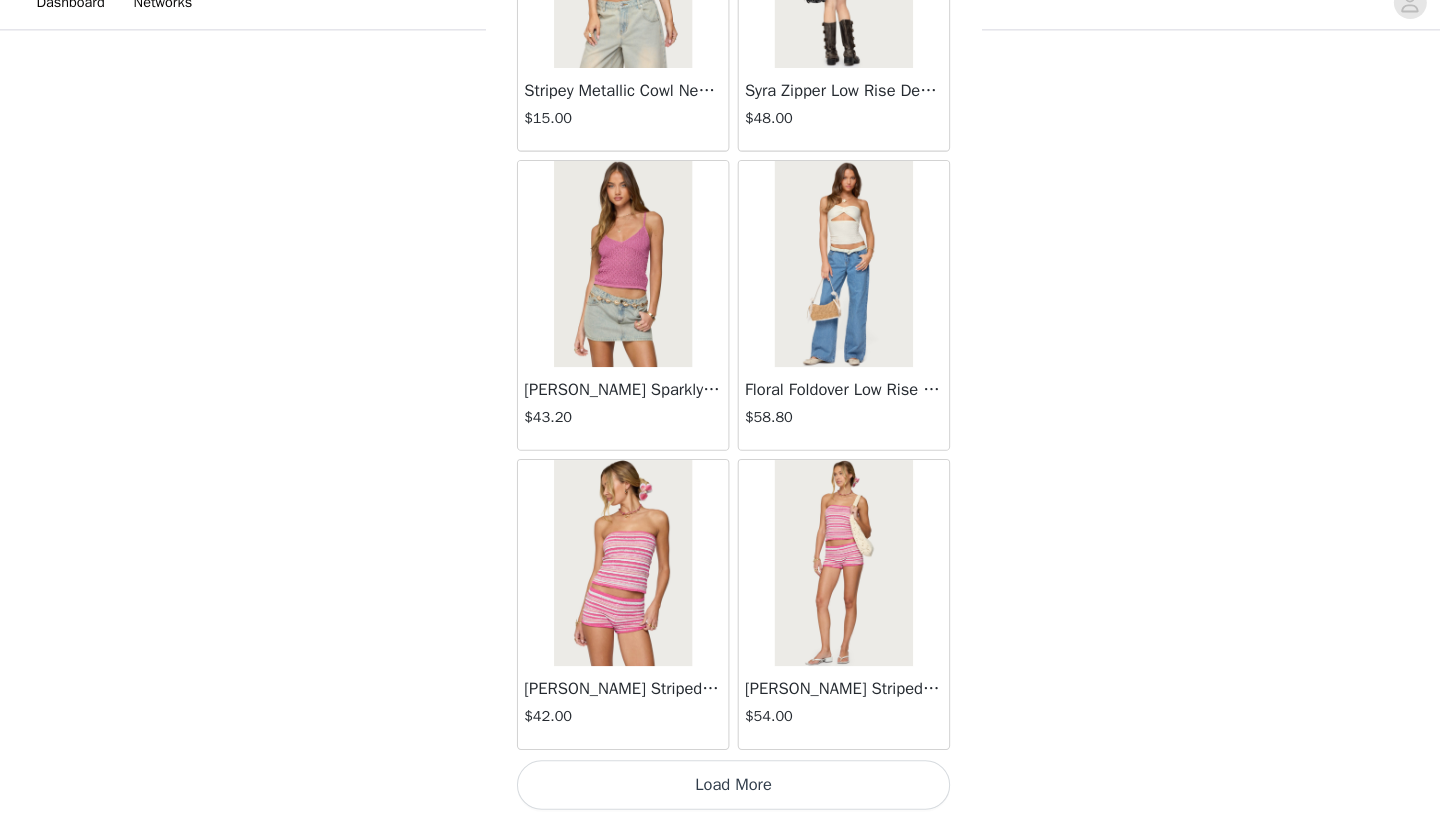 click on "Load More" at bounding box center (720, 786) 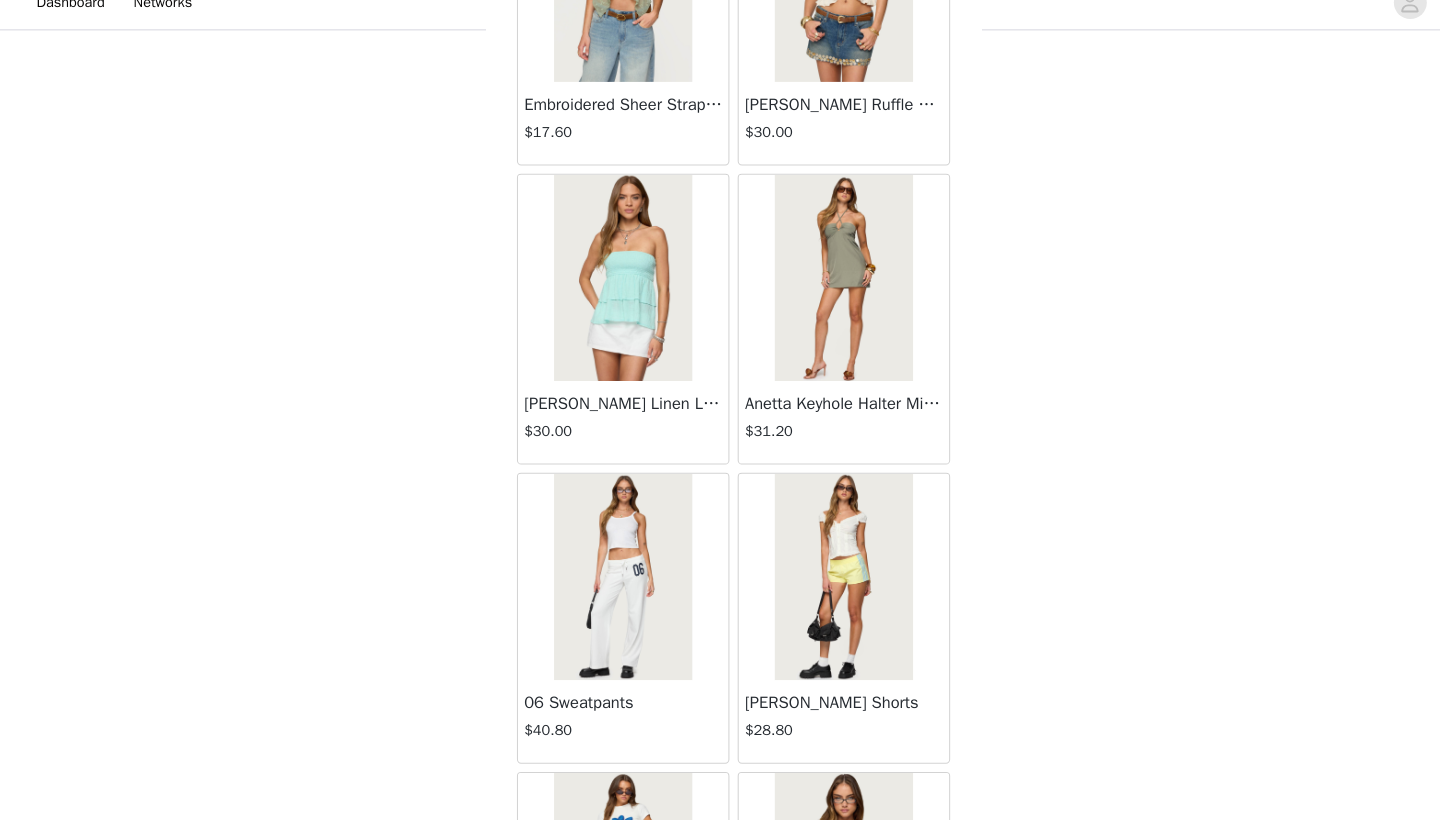 scroll, scrollTop: 9772, scrollLeft: 0, axis: vertical 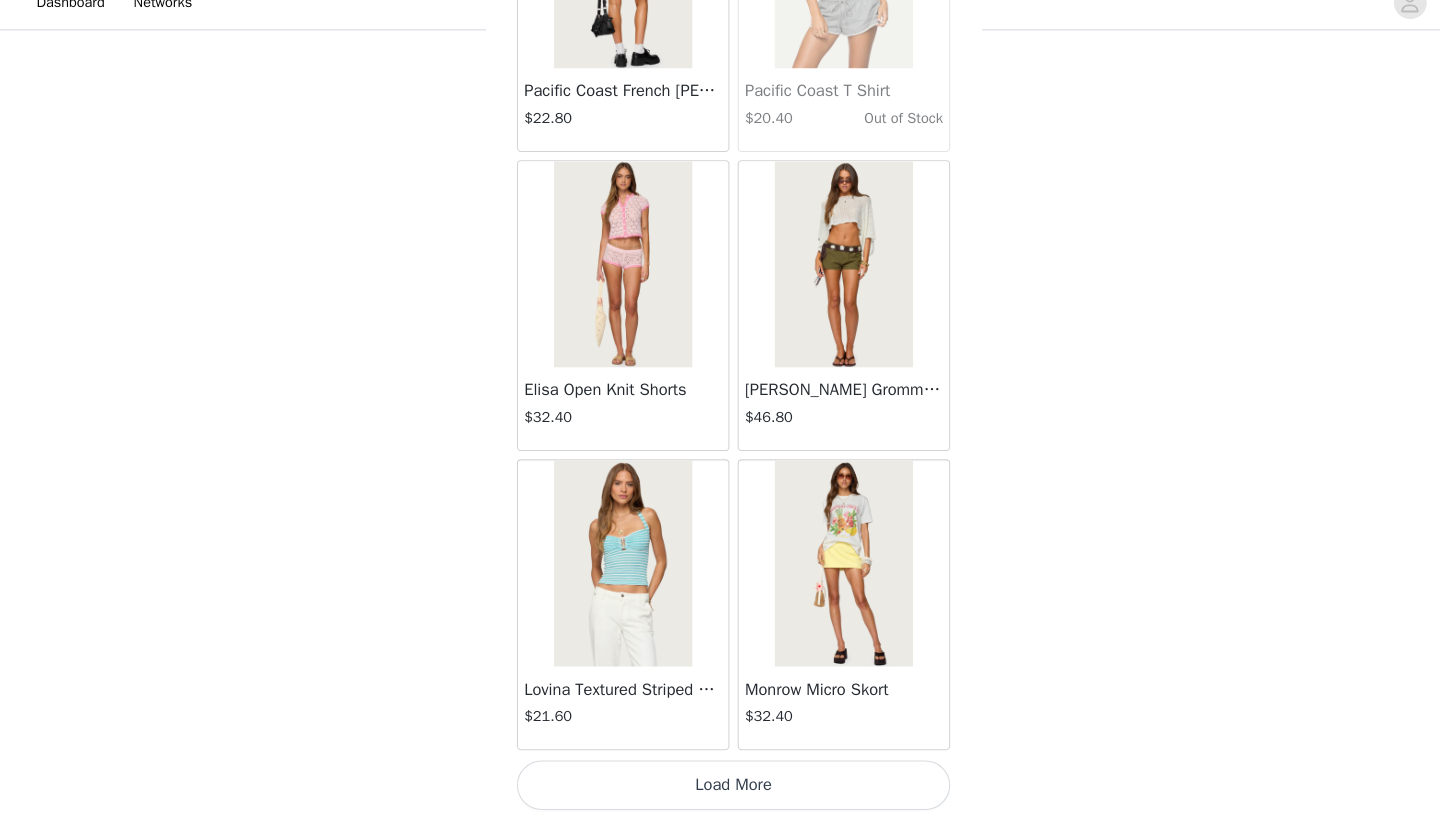 click on "Load More" at bounding box center (720, 786) 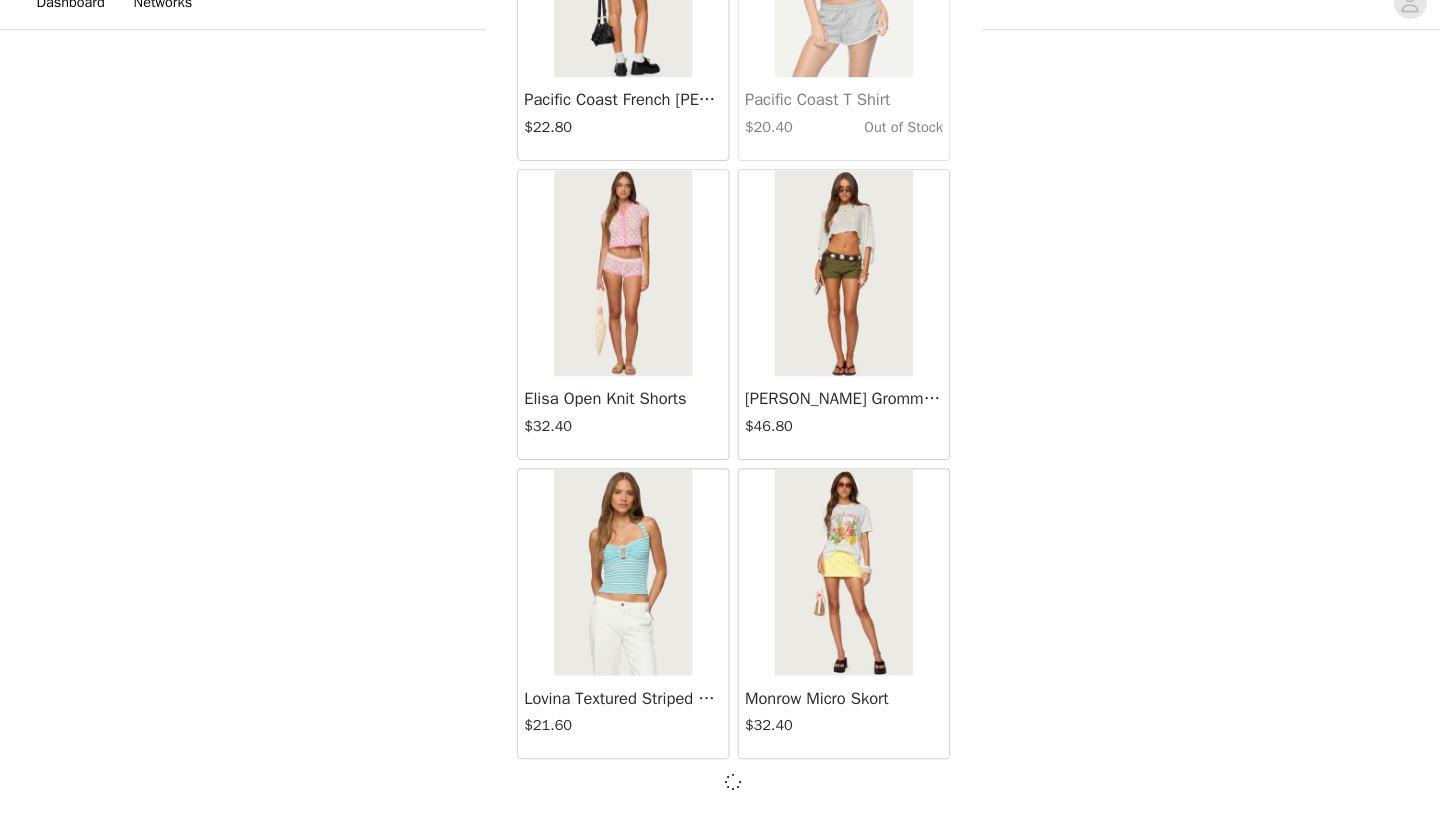 scroll, scrollTop: 10931, scrollLeft: 0, axis: vertical 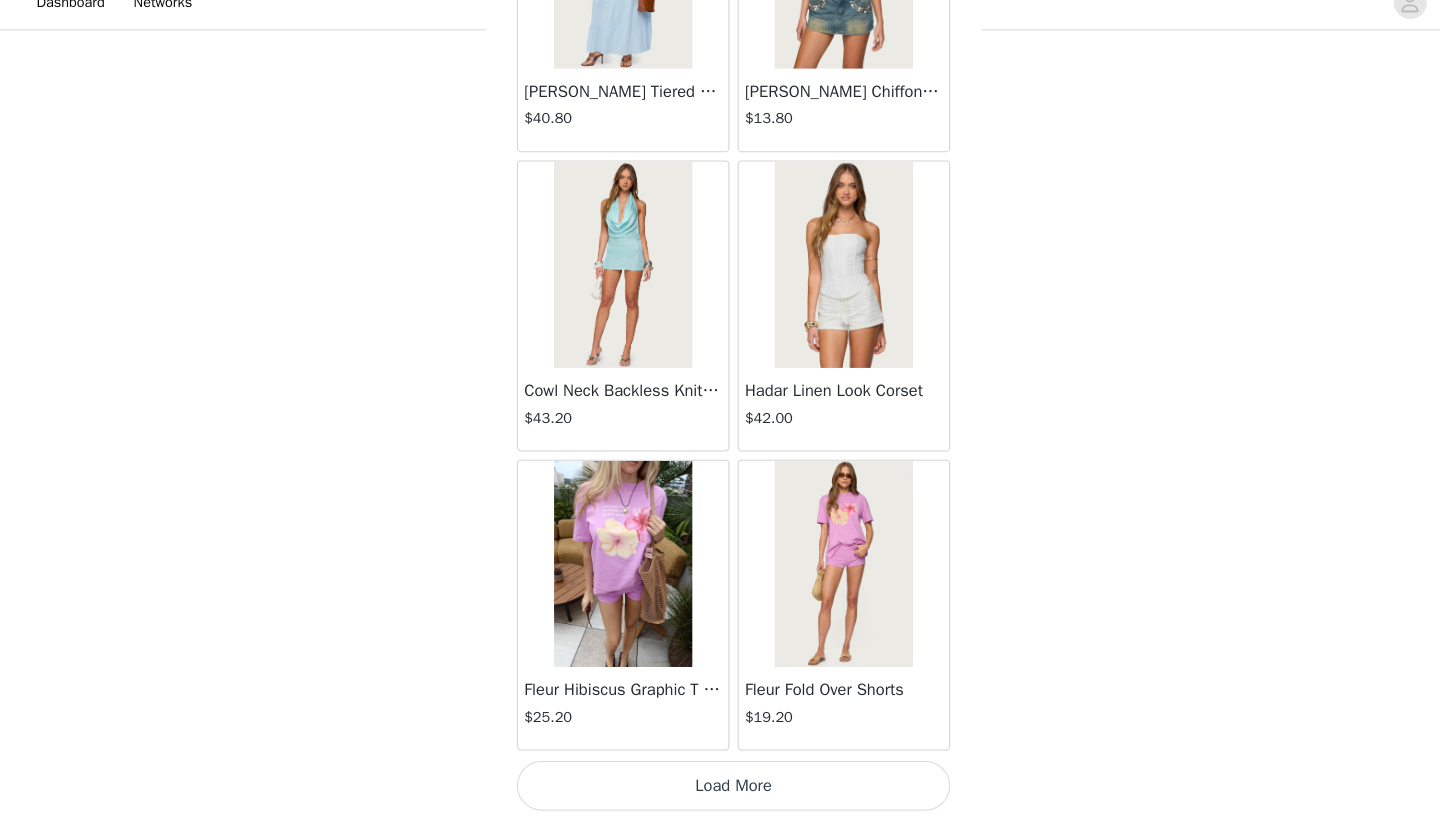 click on "Load More" at bounding box center [720, 786] 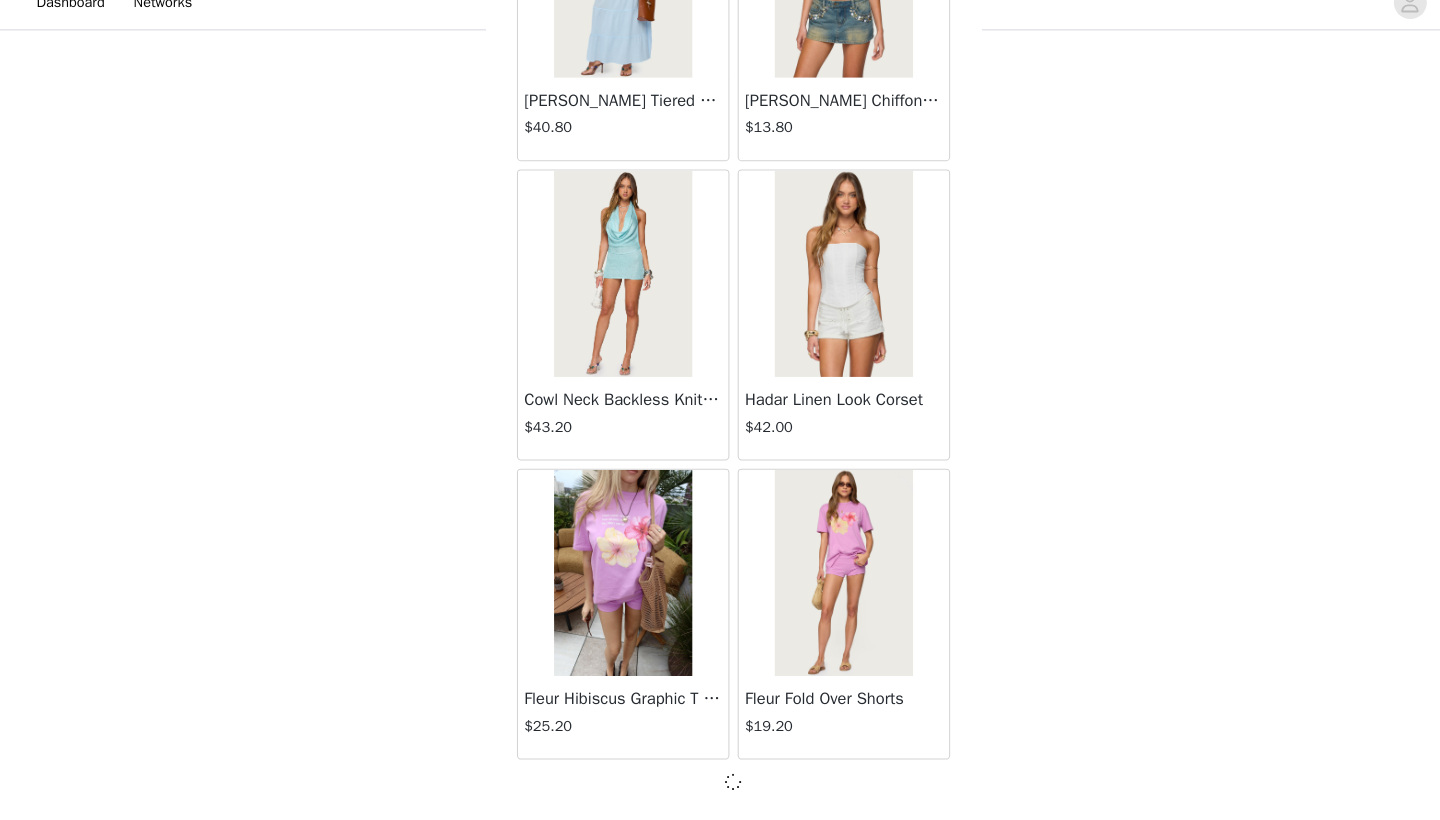 scroll, scrollTop: 13831, scrollLeft: 0, axis: vertical 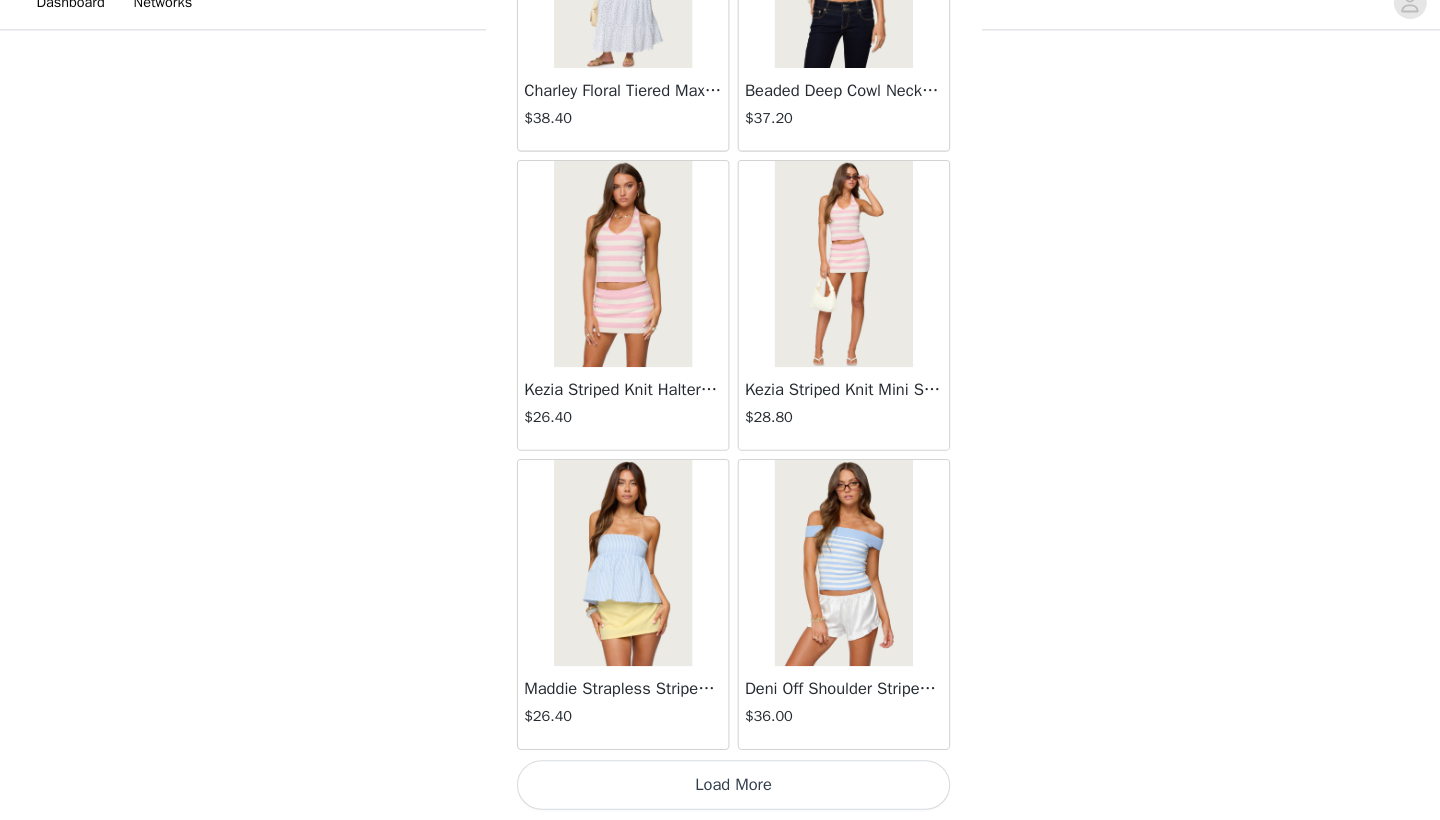 click on "Load More" at bounding box center (720, 786) 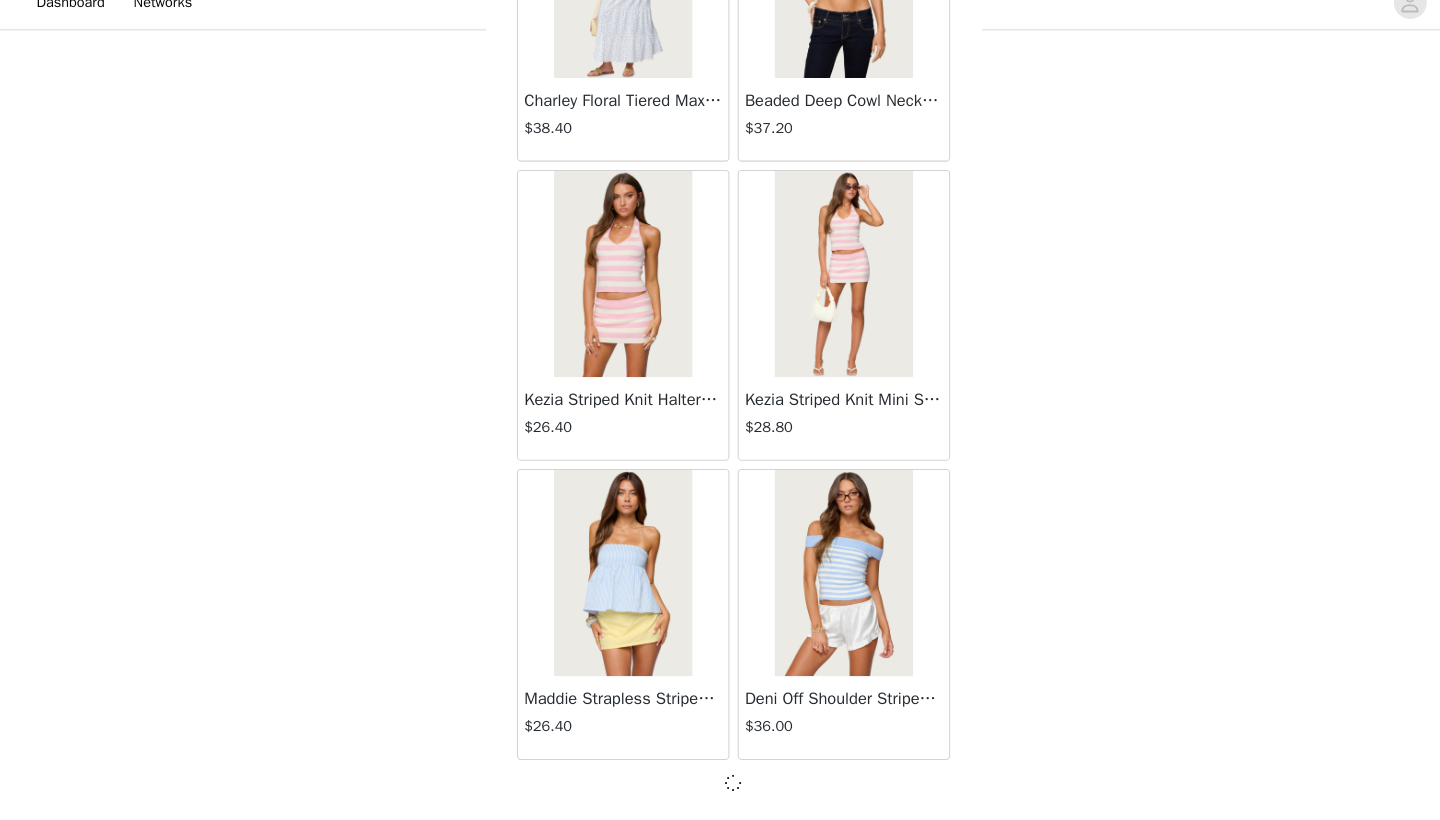 scroll, scrollTop: 16731, scrollLeft: 0, axis: vertical 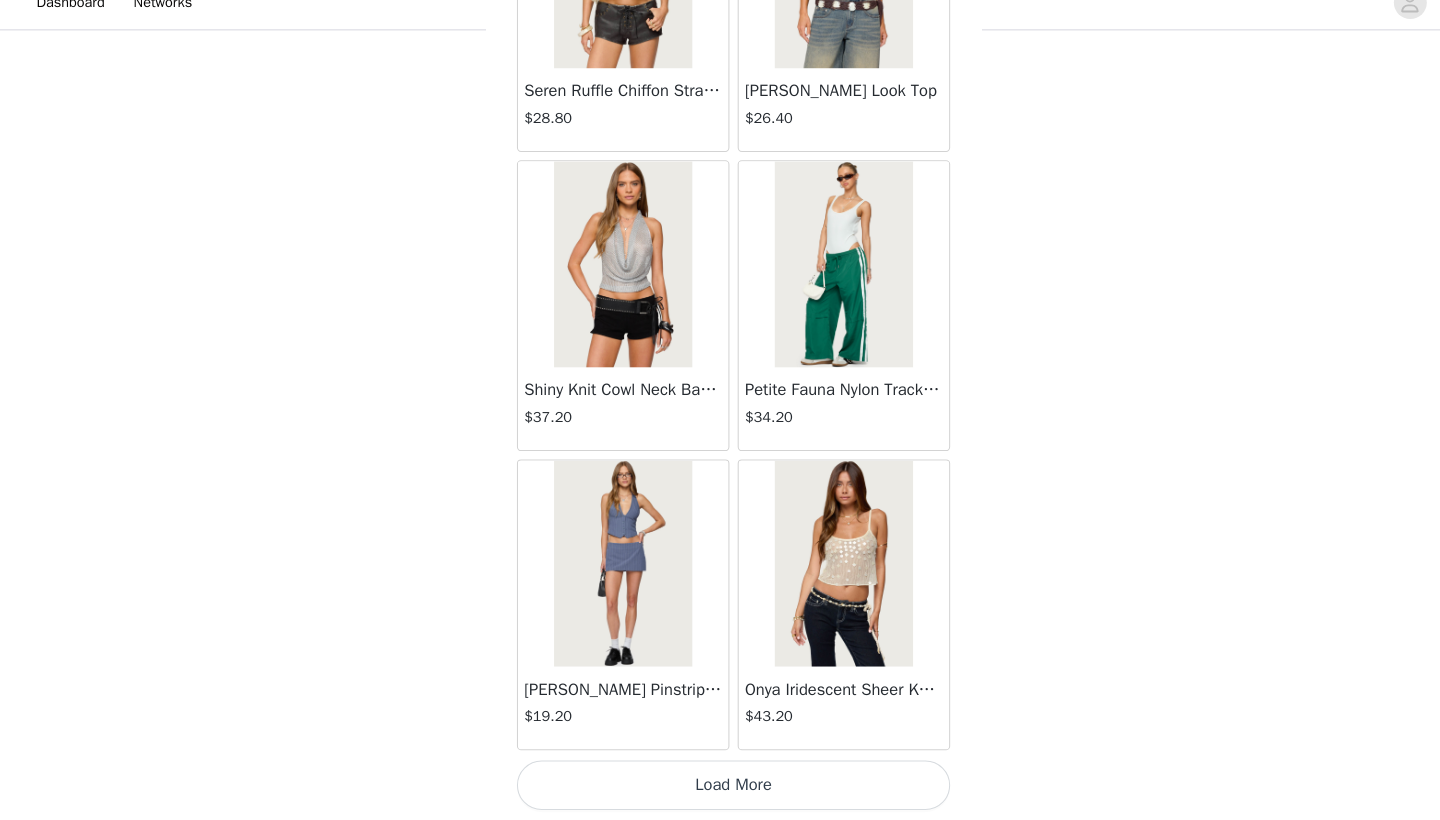 click on "Load More" at bounding box center [720, 786] 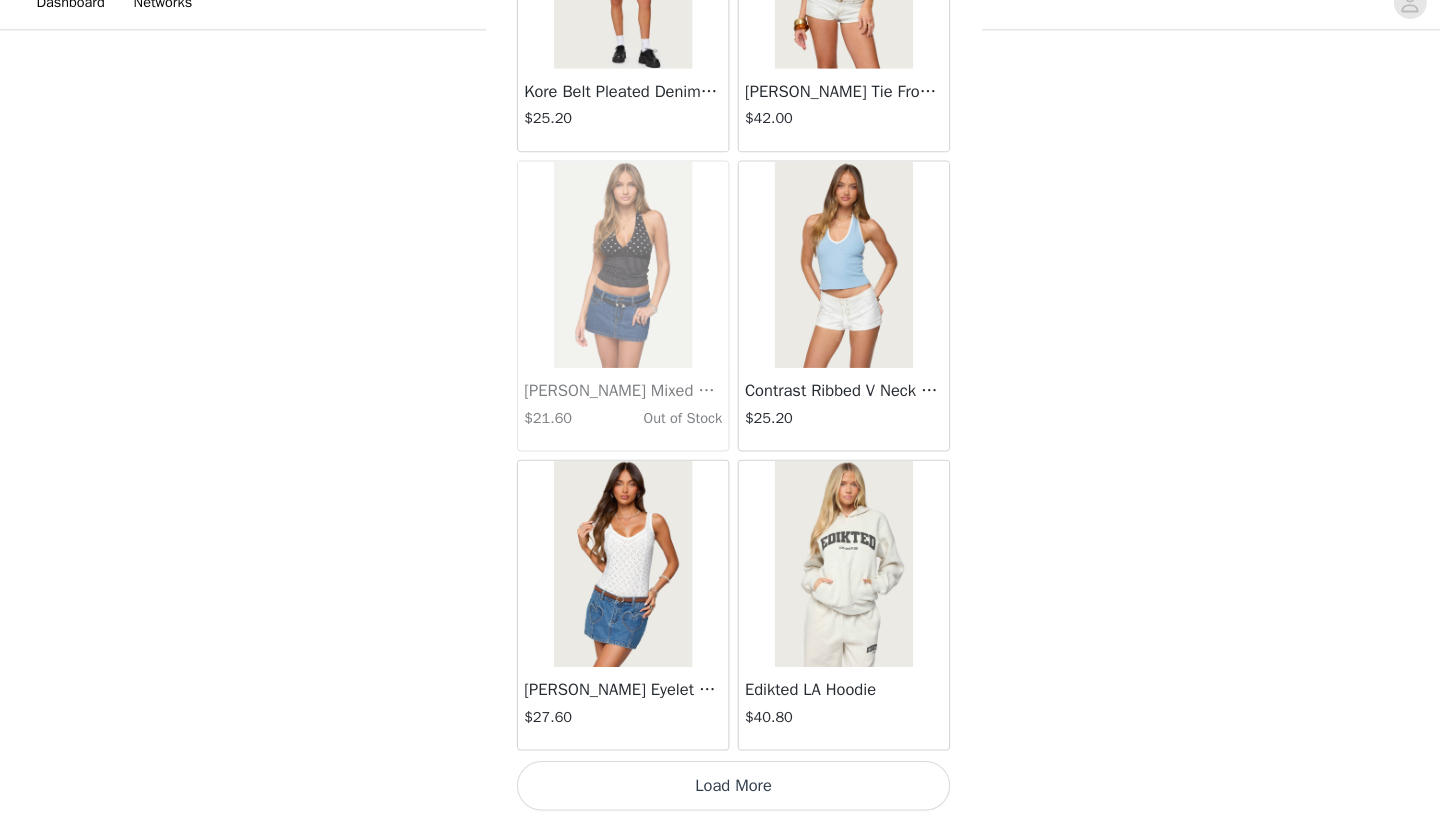 click on "Load More" at bounding box center (720, 786) 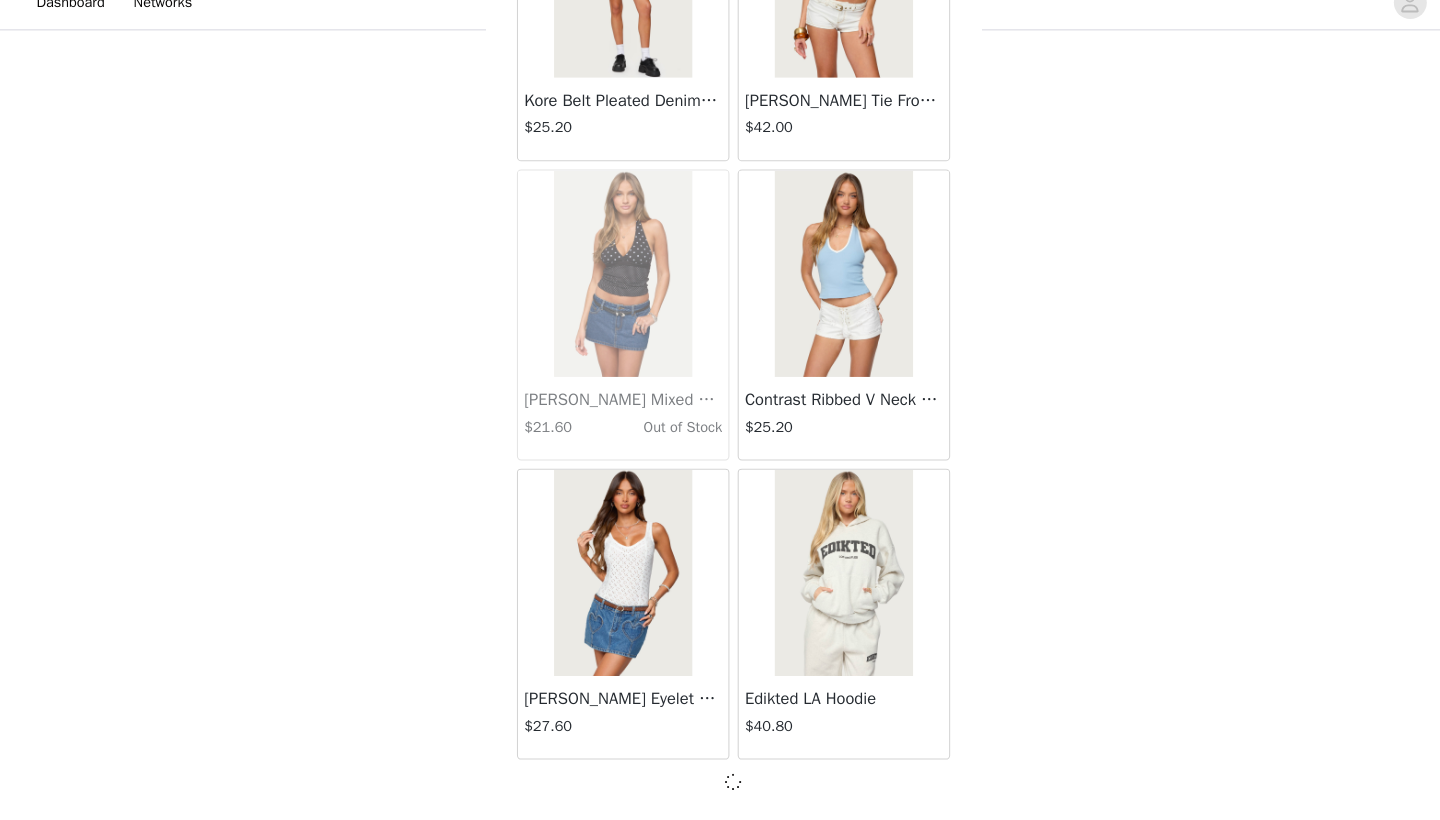 scroll, scrollTop: 22531, scrollLeft: 0, axis: vertical 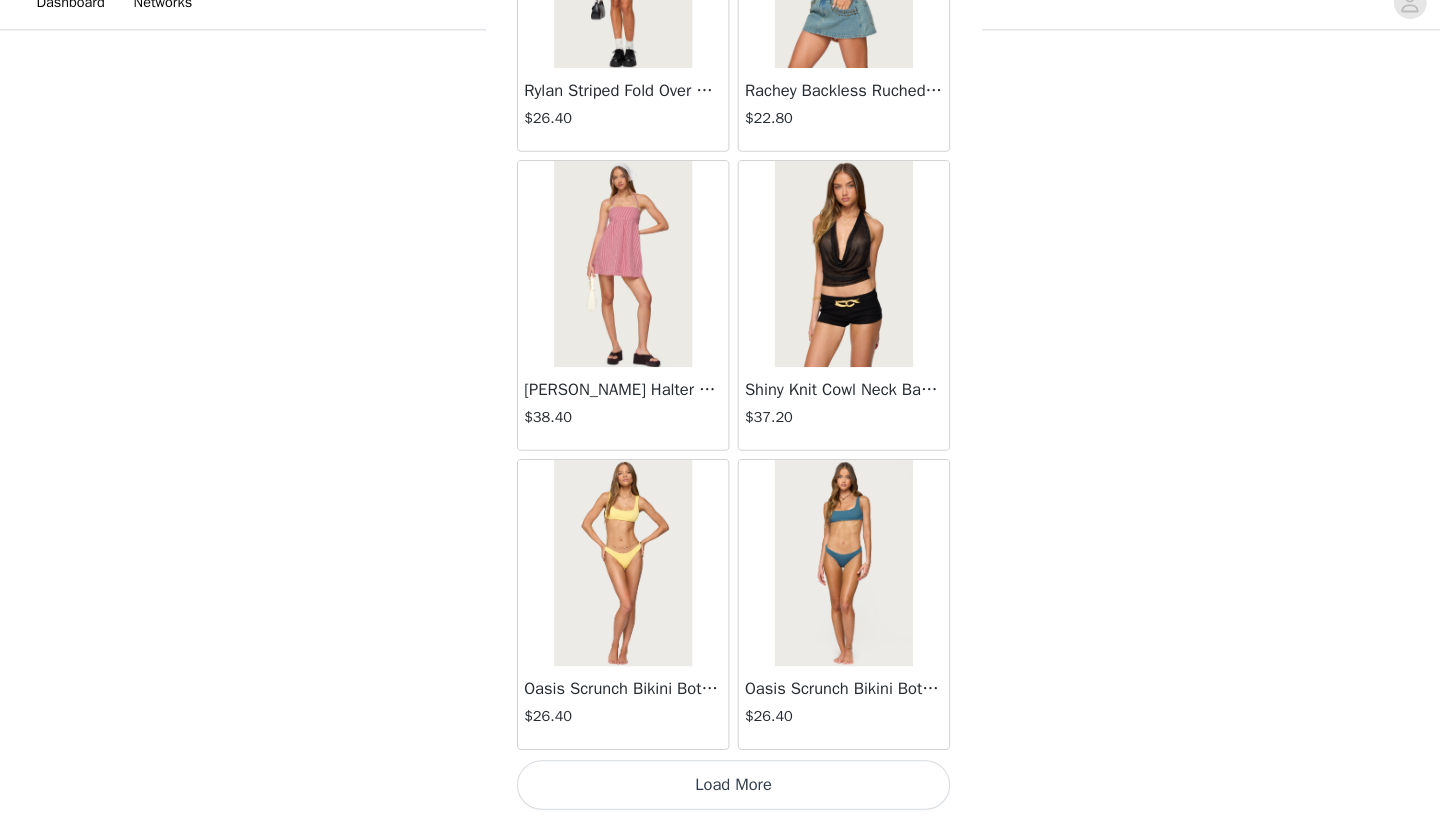 click on "Load More" at bounding box center (720, 786) 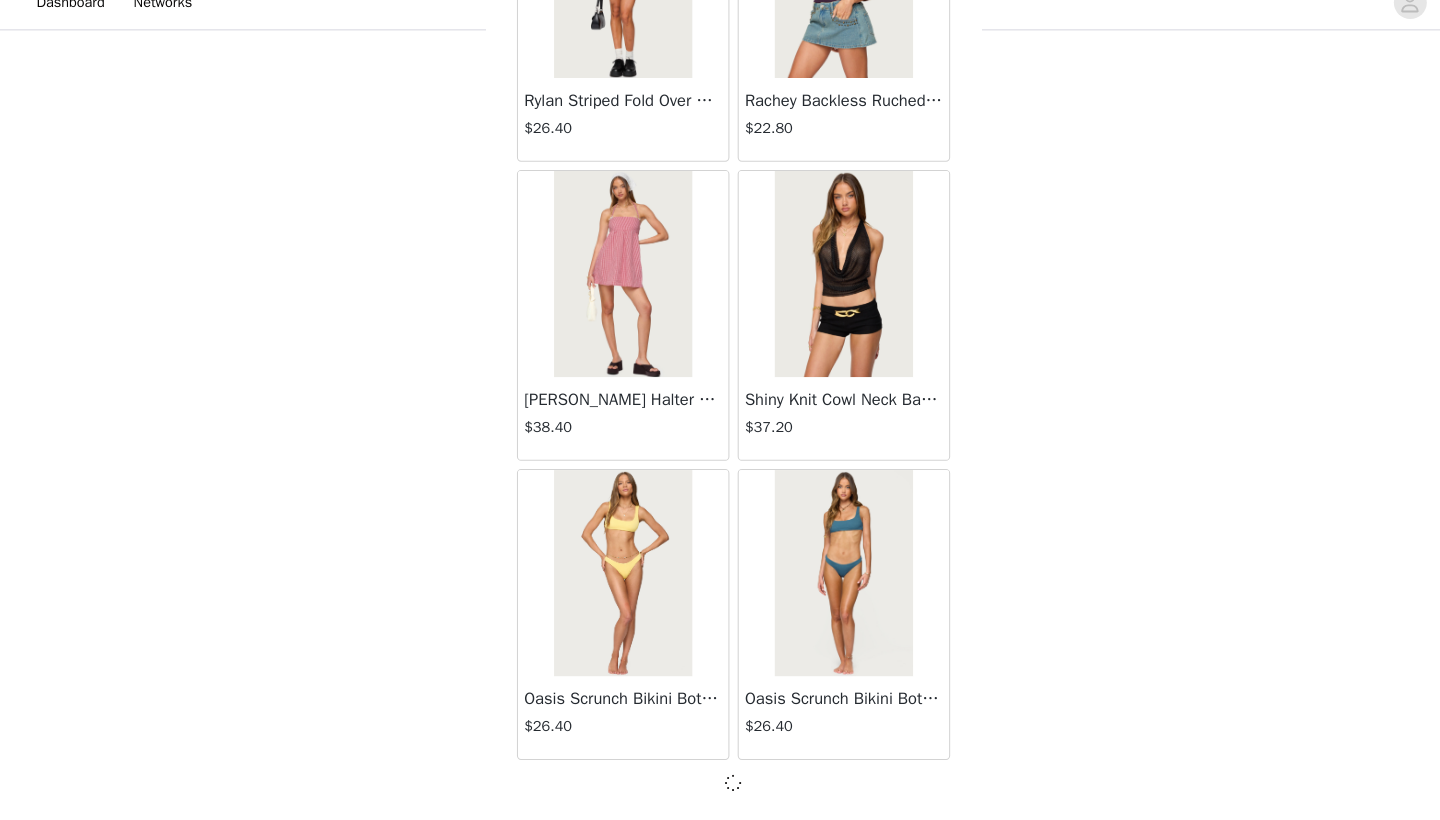 scroll, scrollTop: 25431, scrollLeft: 0, axis: vertical 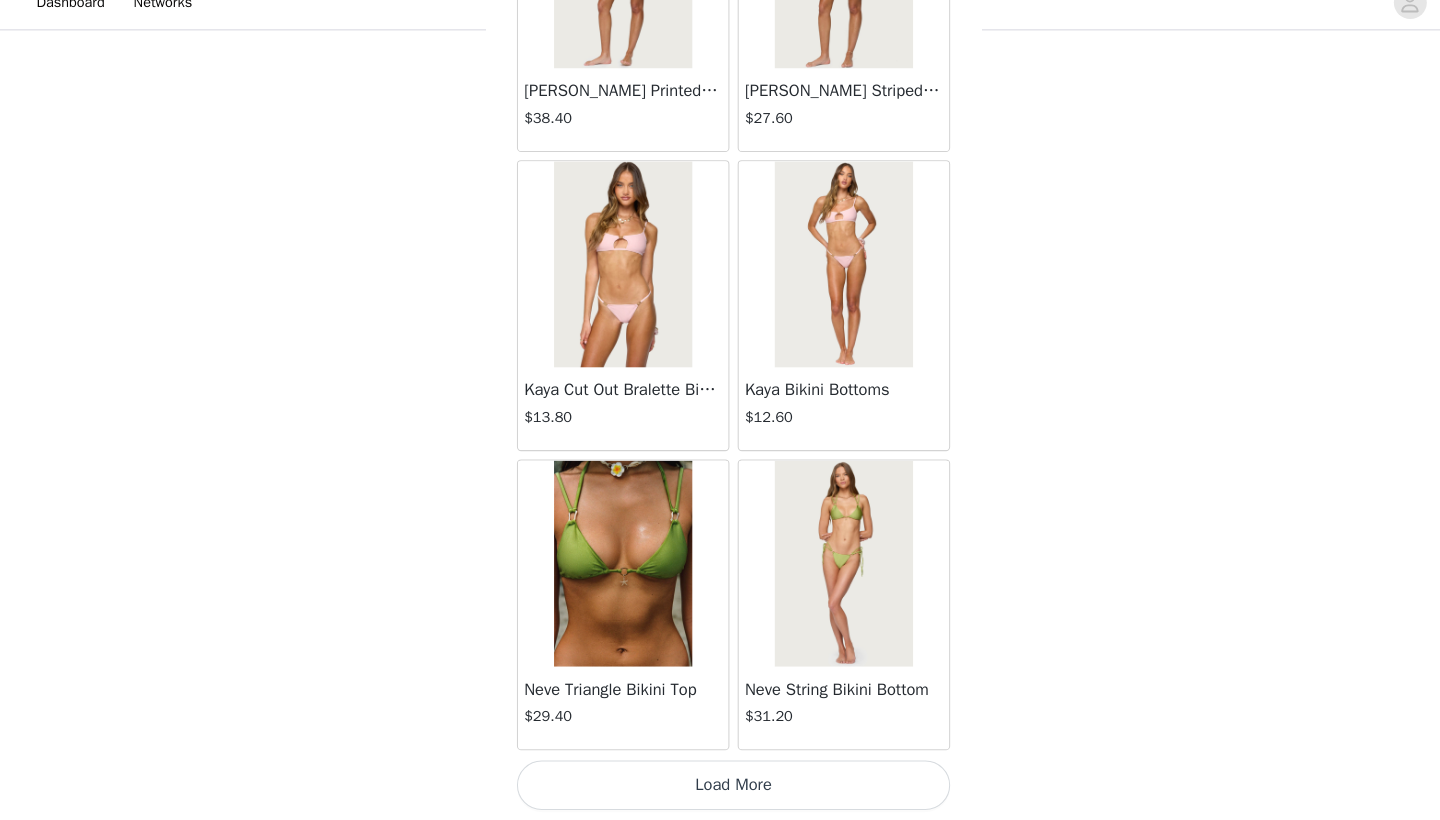 click on "Load More" at bounding box center (720, 786) 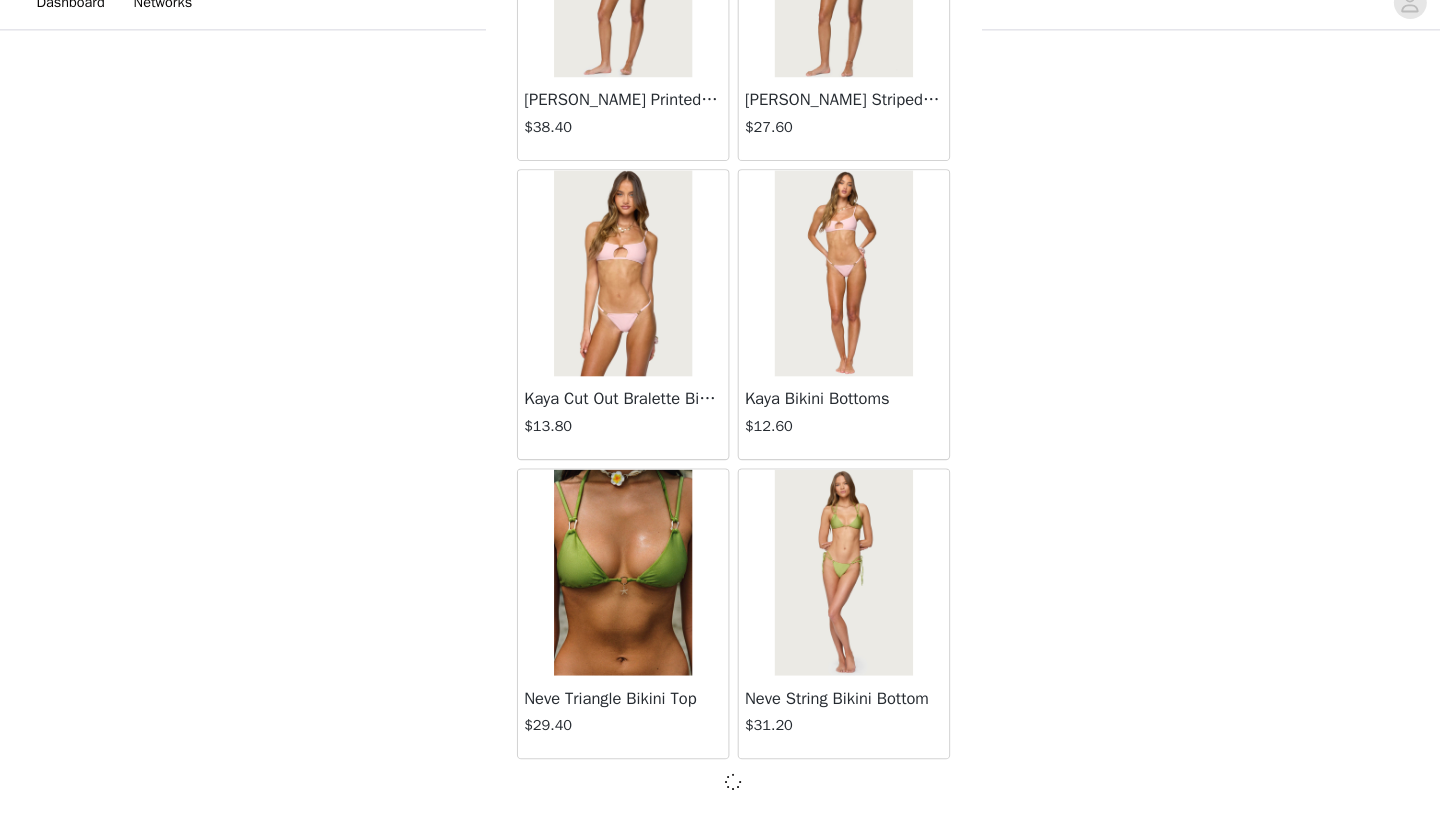 scroll, scrollTop: 28331, scrollLeft: 0, axis: vertical 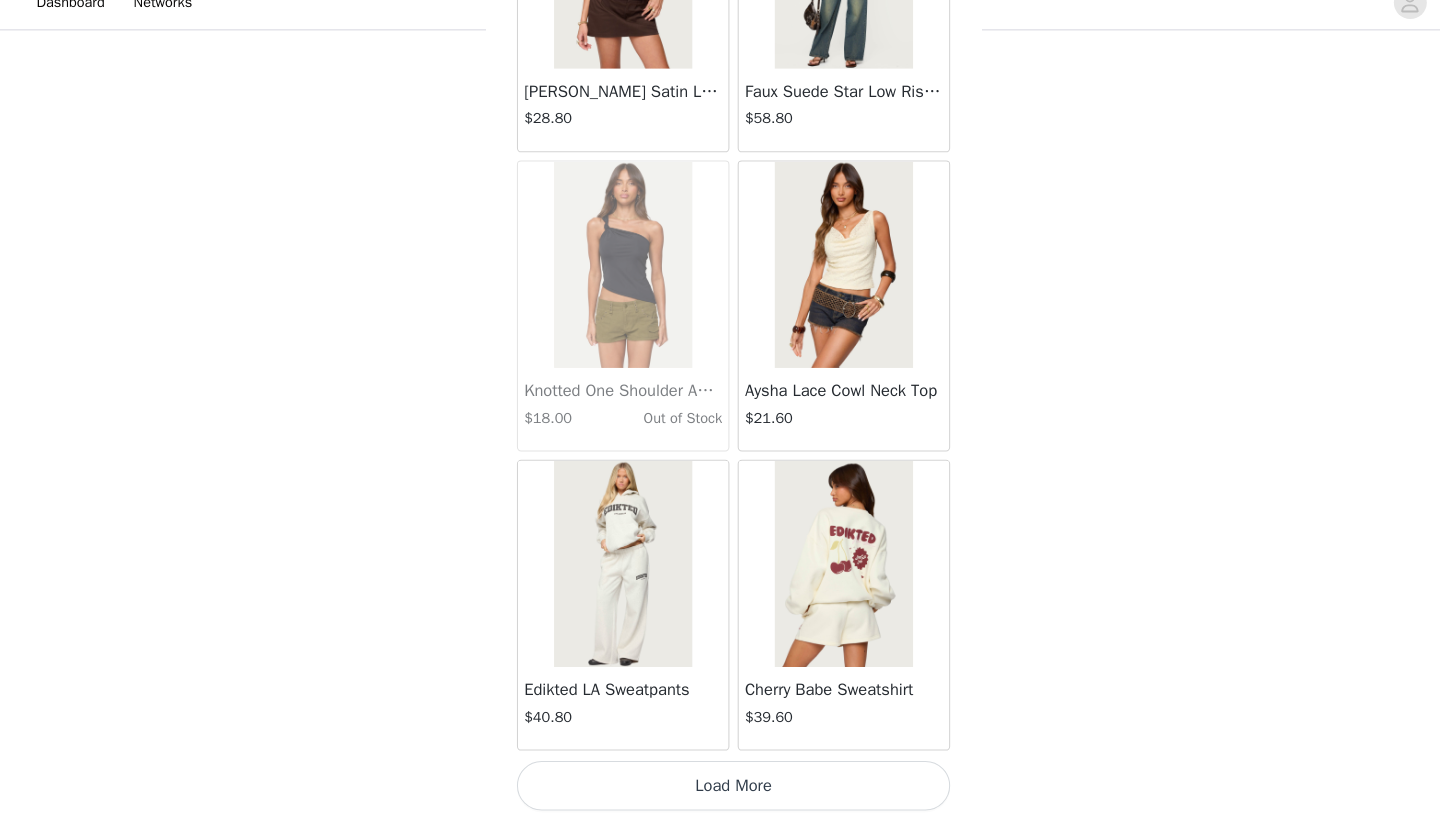 click on "Load More" at bounding box center [720, 786] 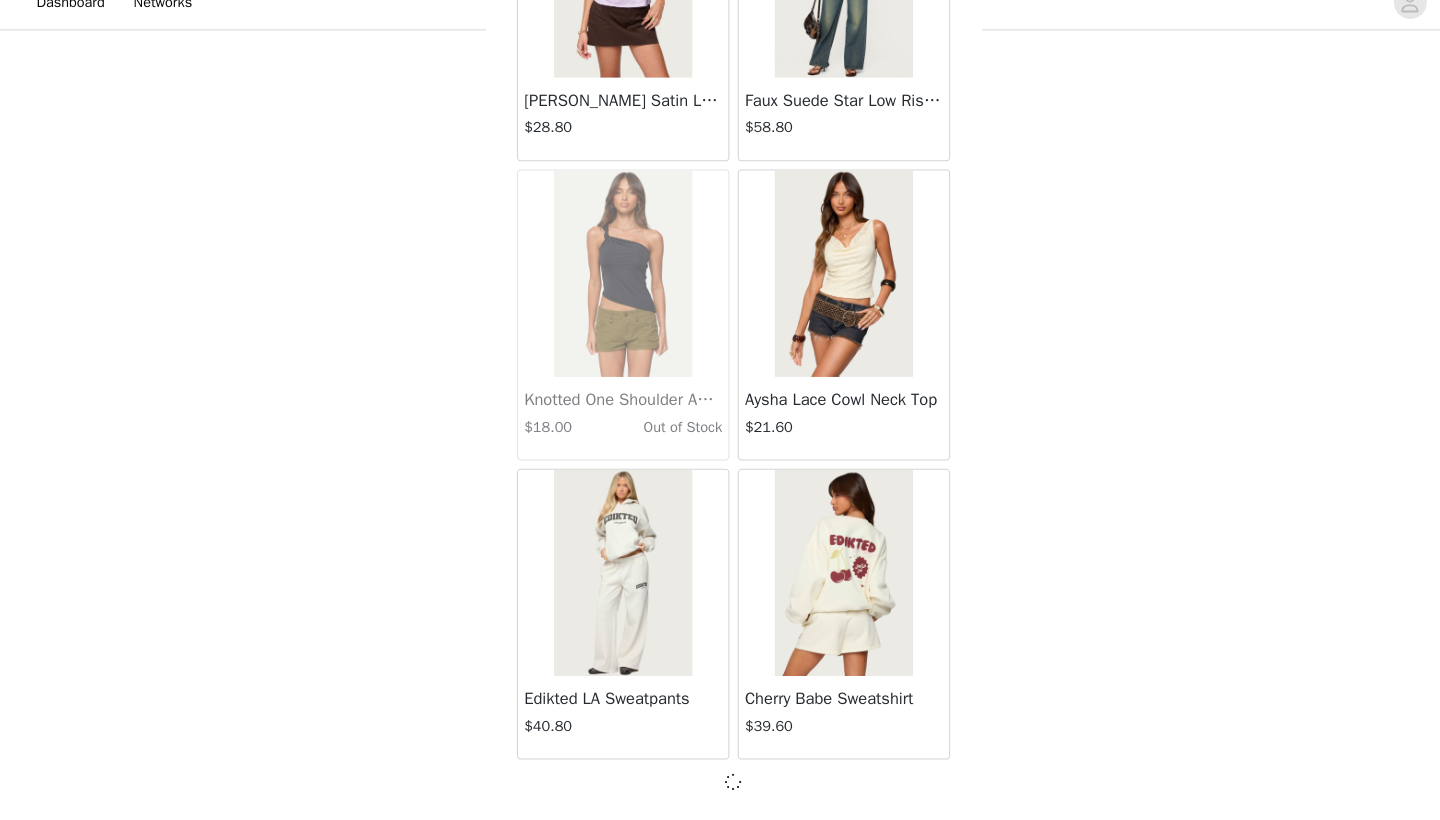 scroll, scrollTop: 31231, scrollLeft: 0, axis: vertical 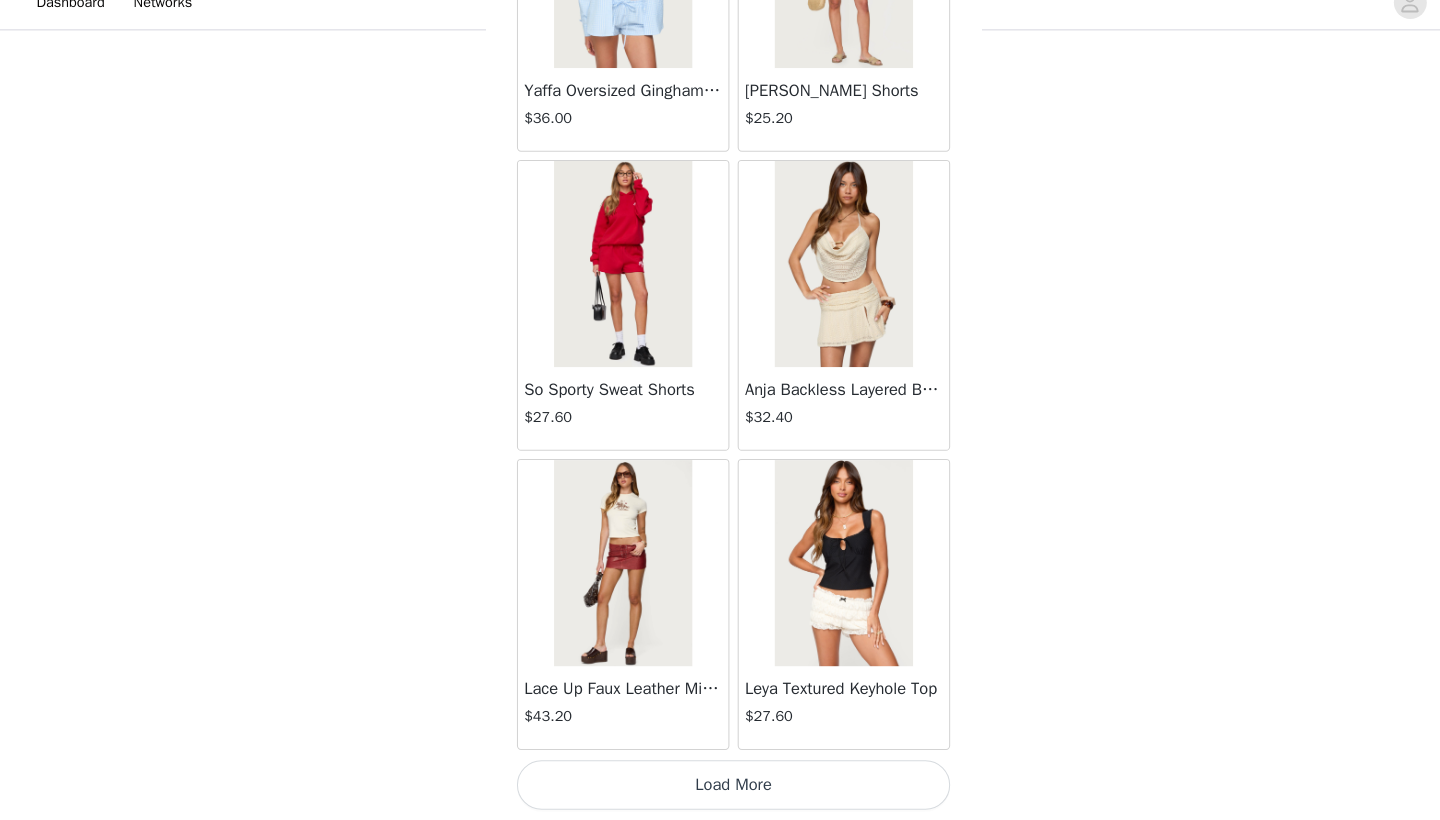 click on "Load More" at bounding box center [720, 786] 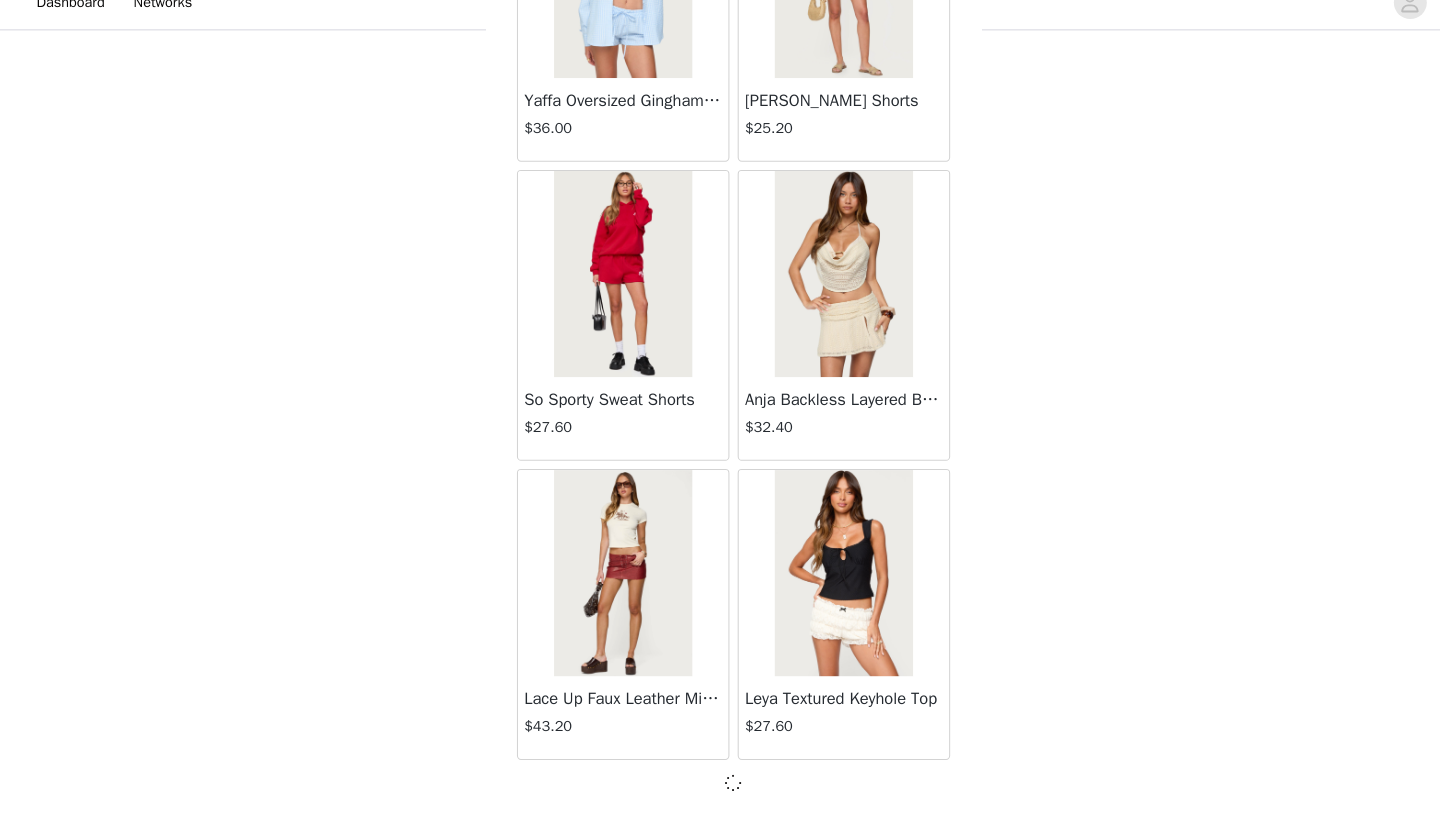 scroll, scrollTop: 34131, scrollLeft: 0, axis: vertical 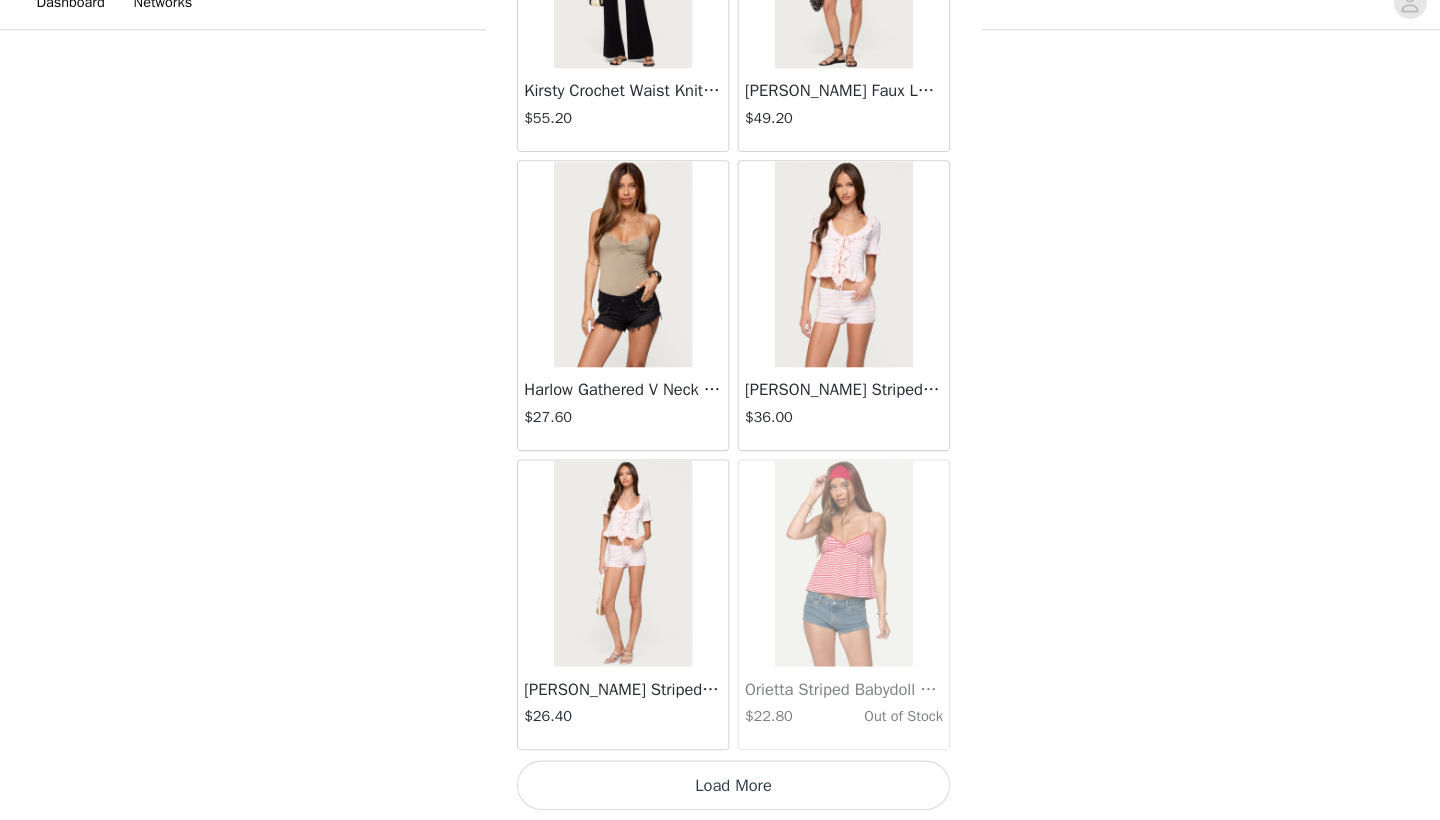 click on "Load More" at bounding box center (720, 786) 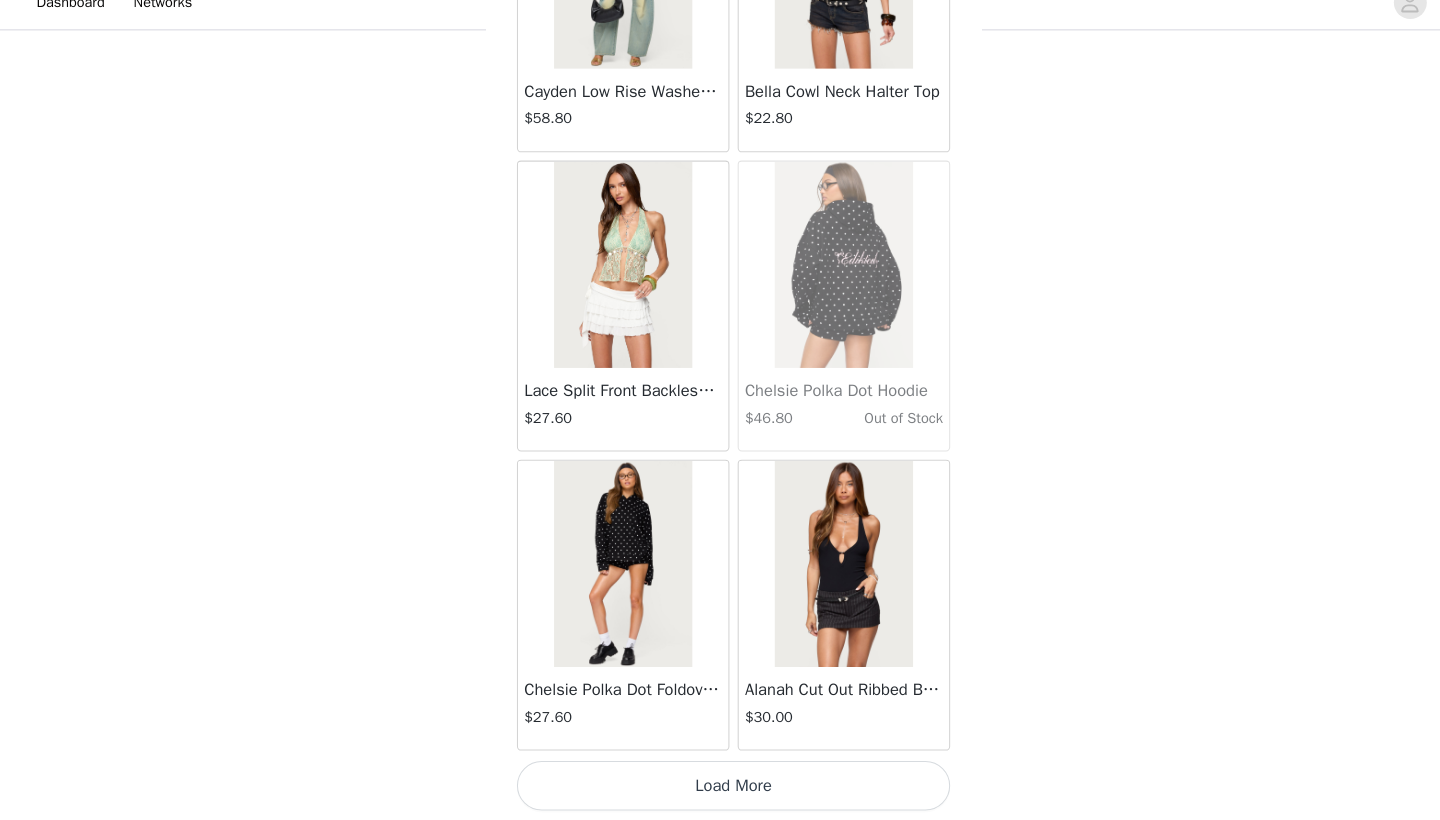 click on "Load More" at bounding box center [720, 786] 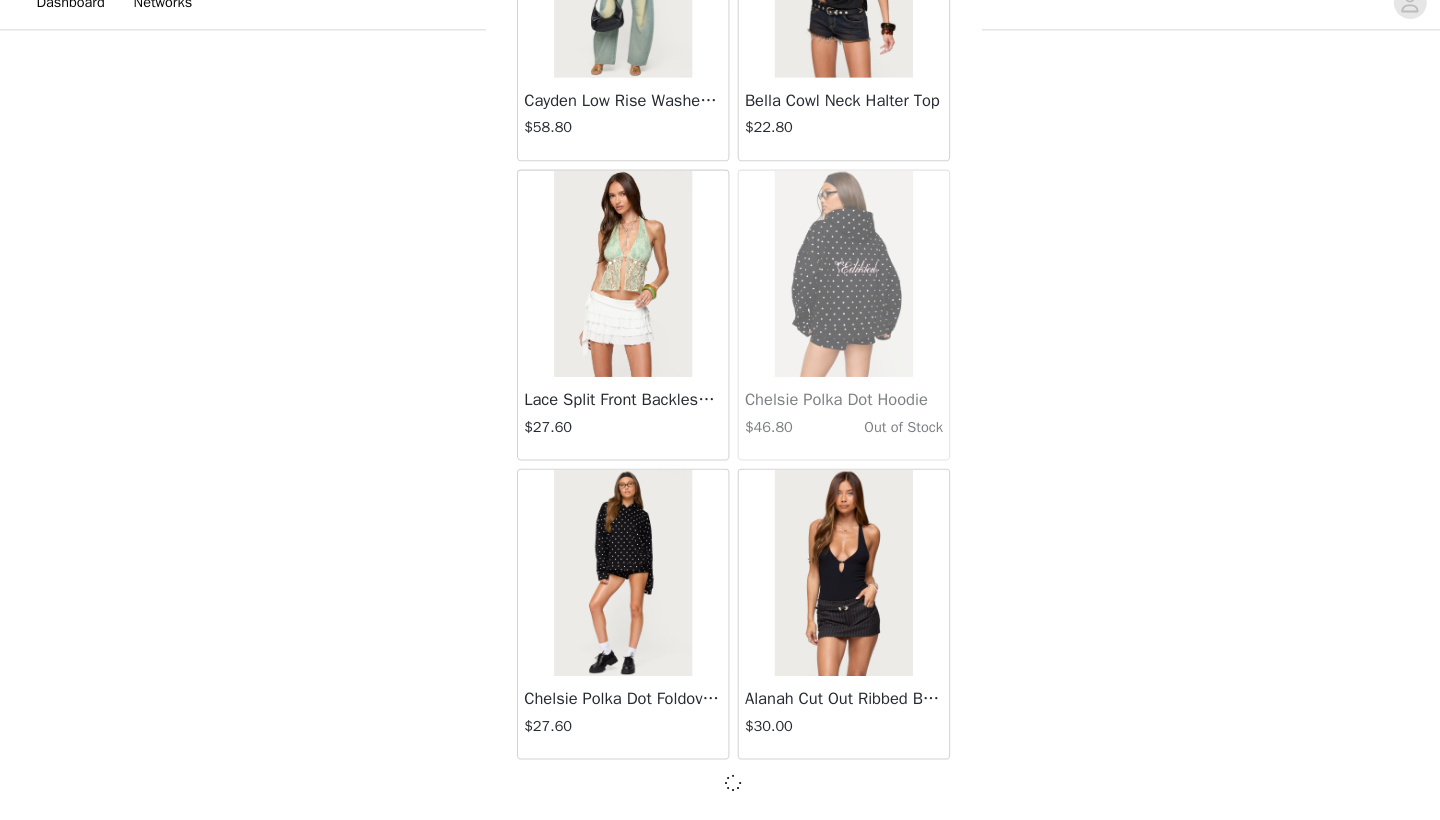 scroll, scrollTop: 39931, scrollLeft: 0, axis: vertical 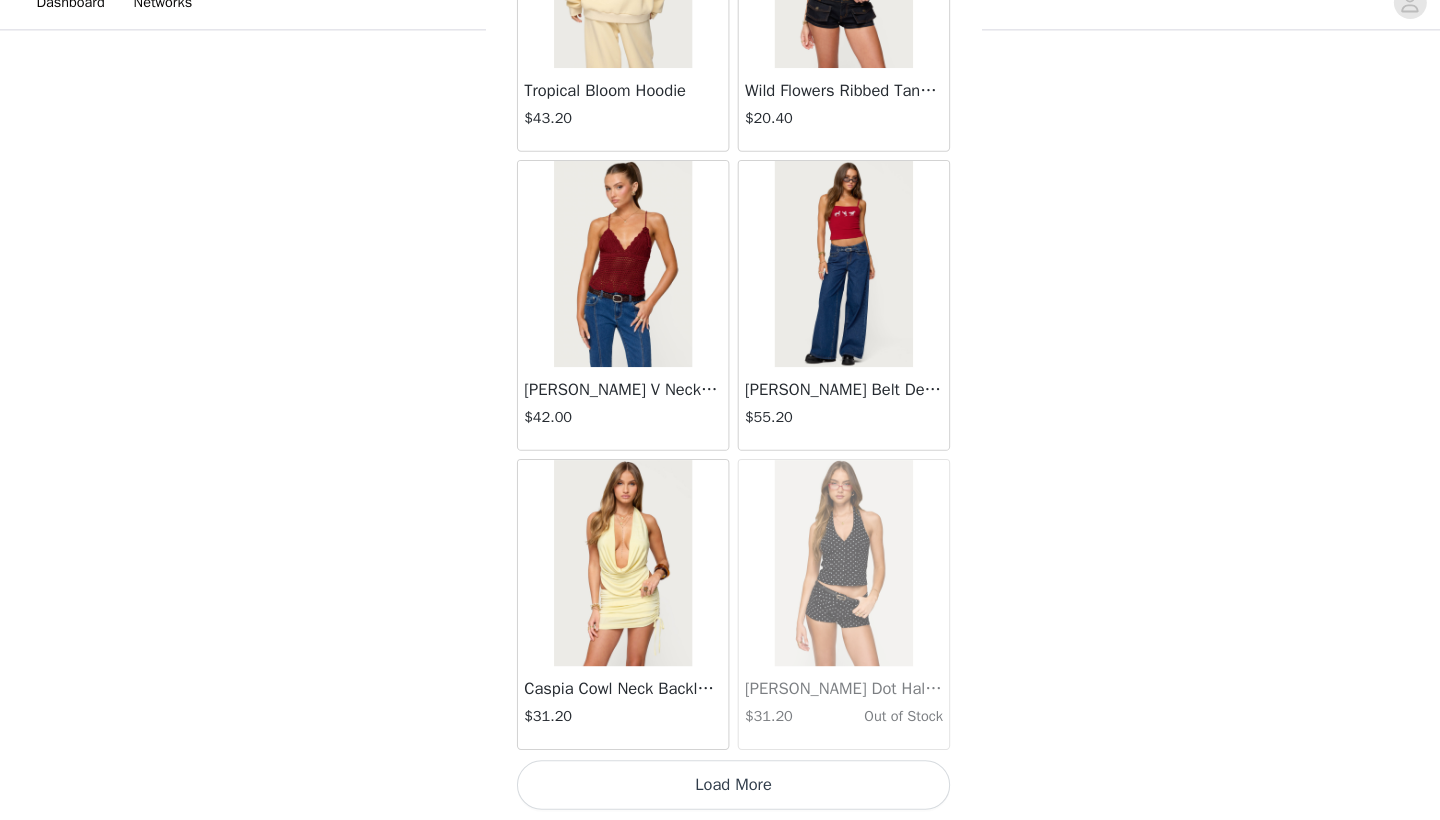 click on "Load More" at bounding box center [720, 786] 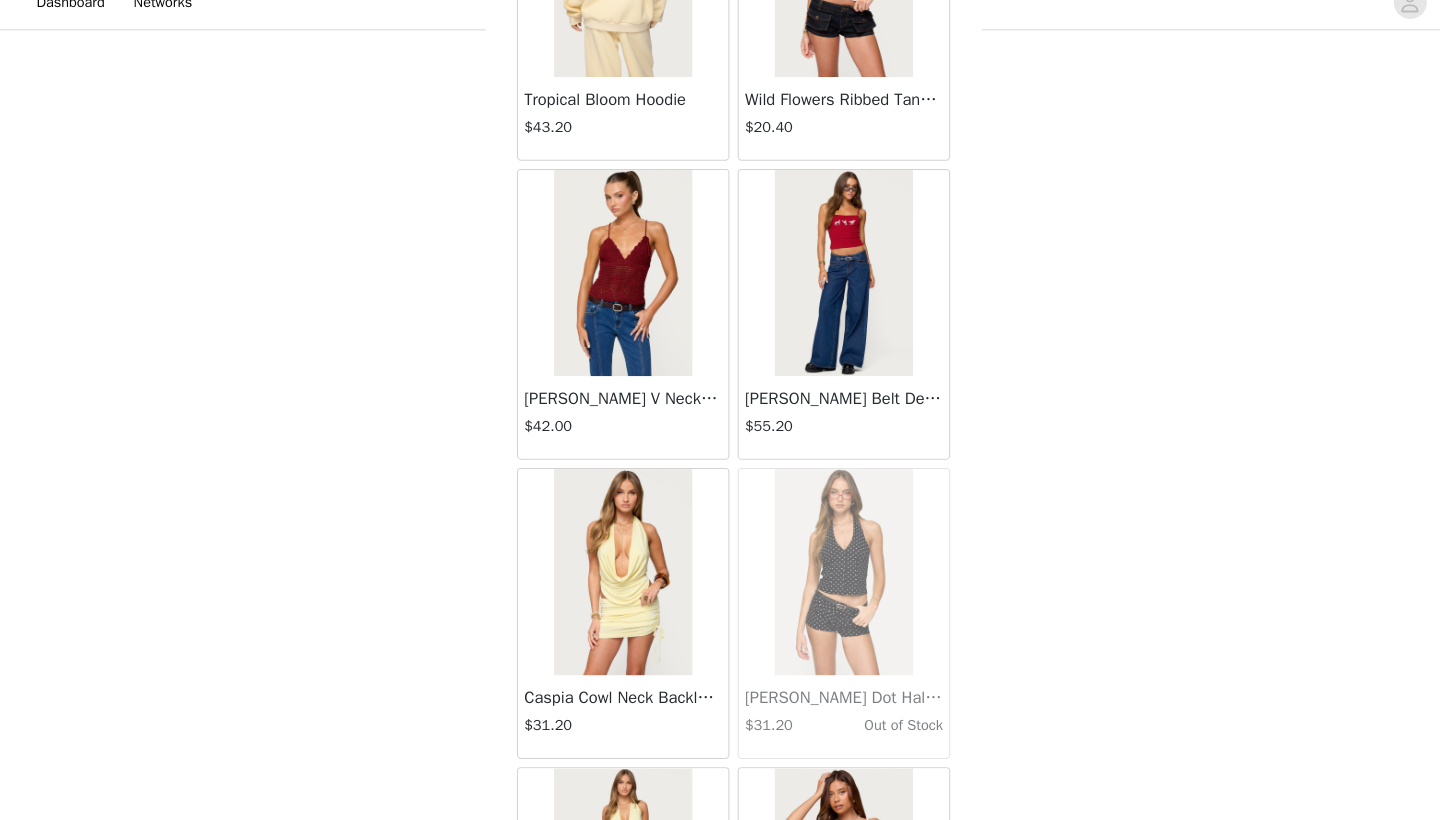 scroll, scrollTop: 974, scrollLeft: 0, axis: vertical 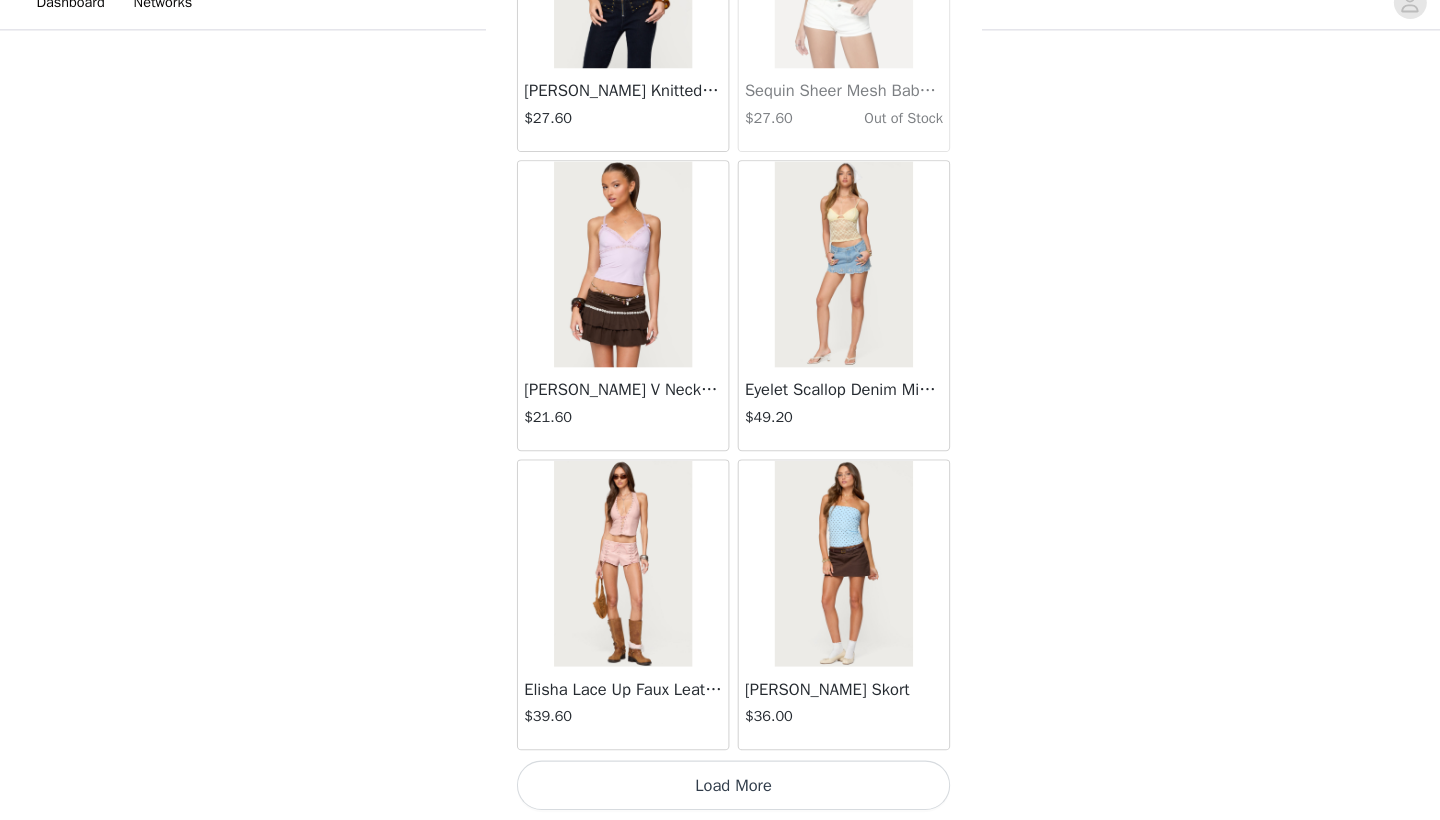 click on "Load More" at bounding box center (720, 786) 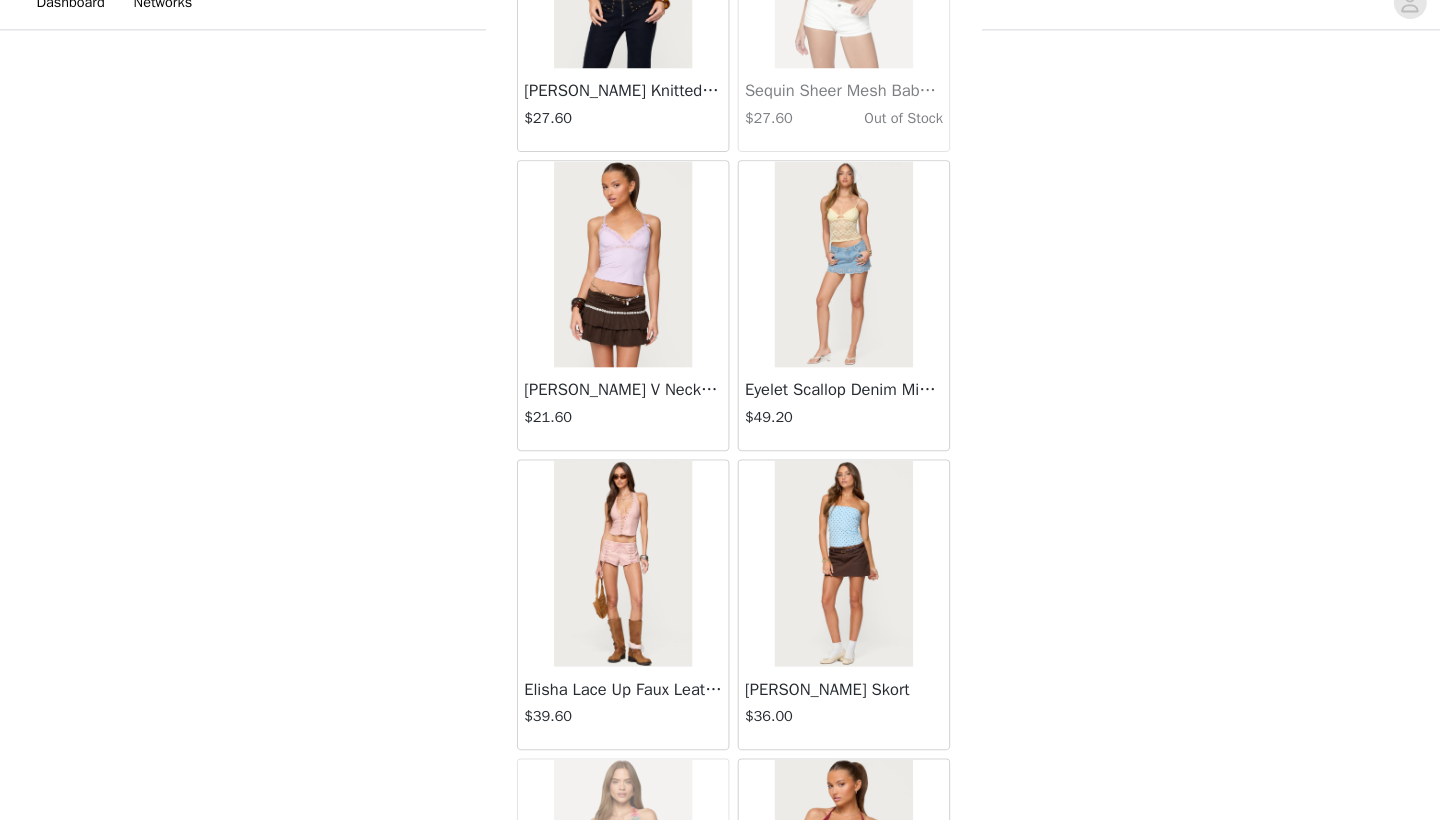 scroll, scrollTop: 974, scrollLeft: 0, axis: vertical 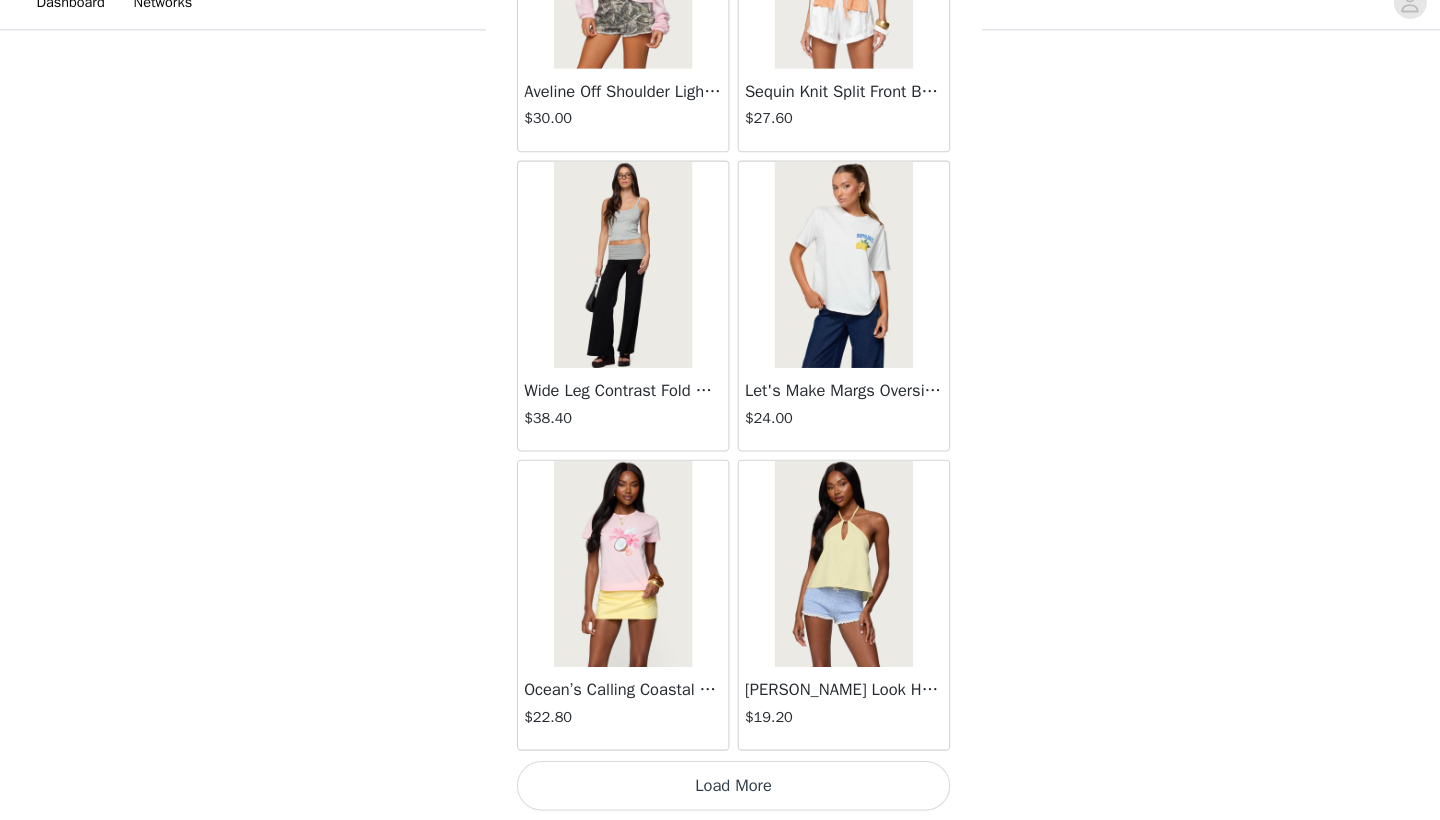 click on "Load More" at bounding box center (720, 786) 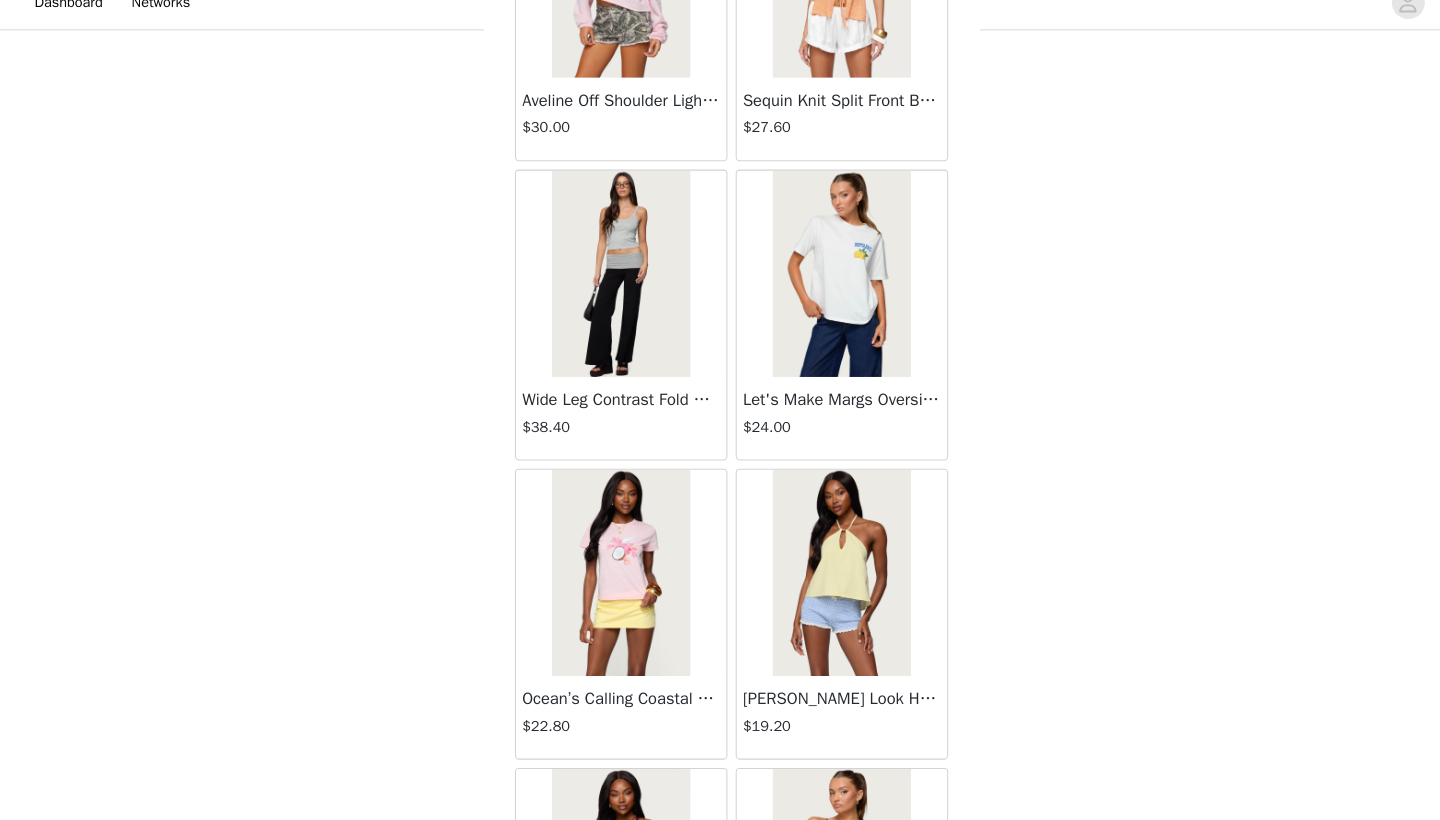 scroll, scrollTop: 974, scrollLeft: 0, axis: vertical 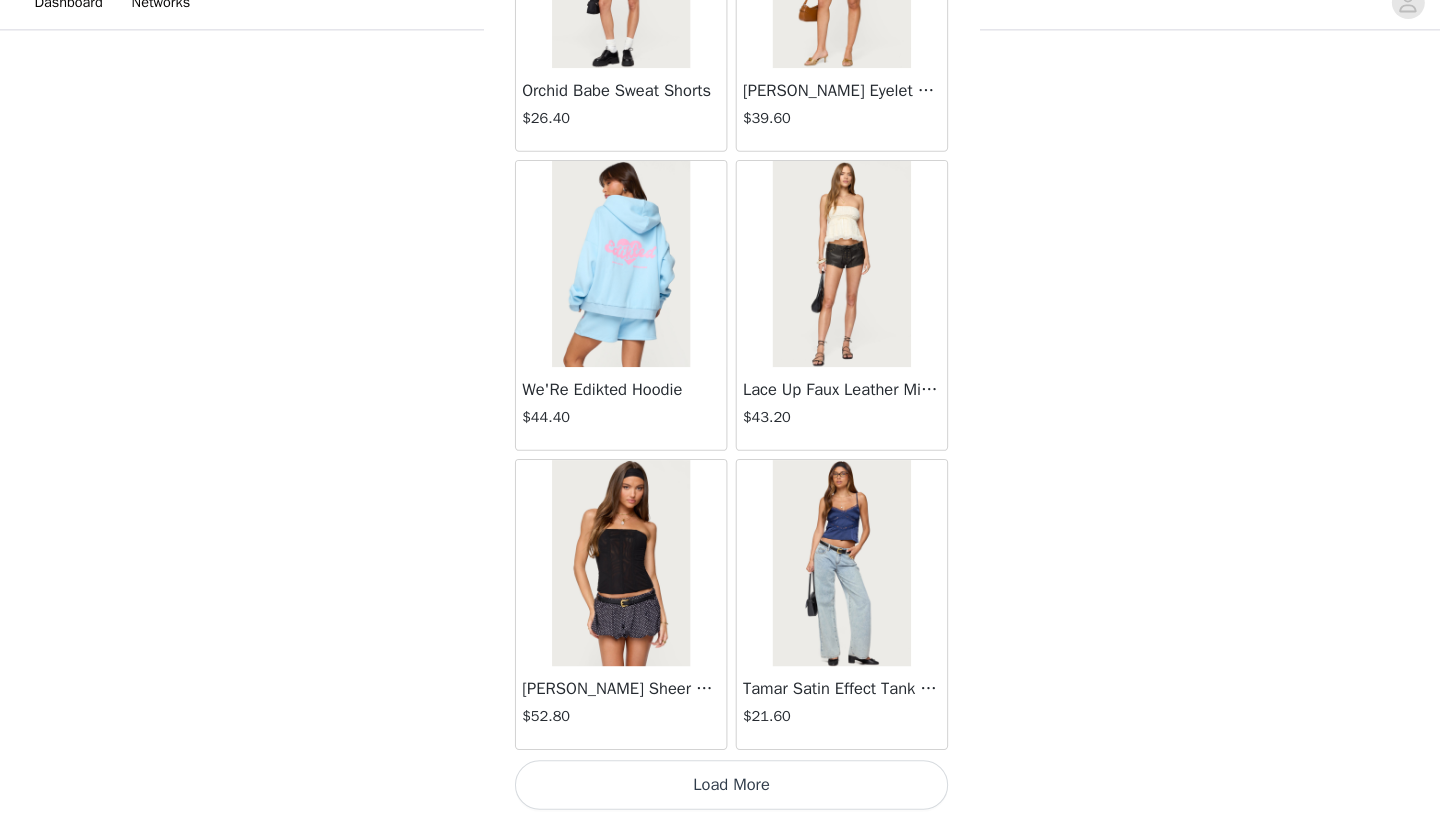 click on "Load More" at bounding box center [720, 786] 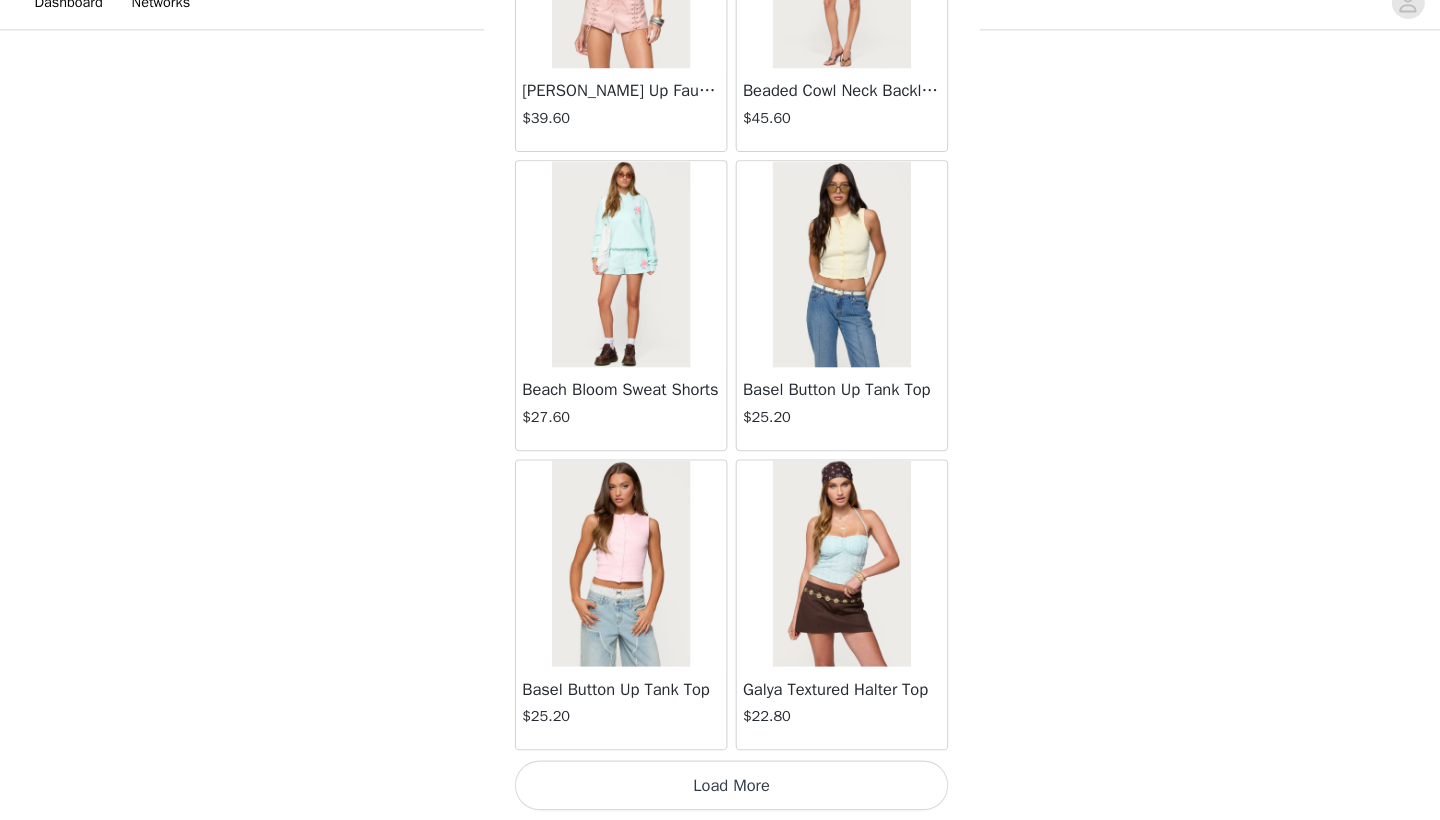 scroll, scrollTop: 54440, scrollLeft: 0, axis: vertical 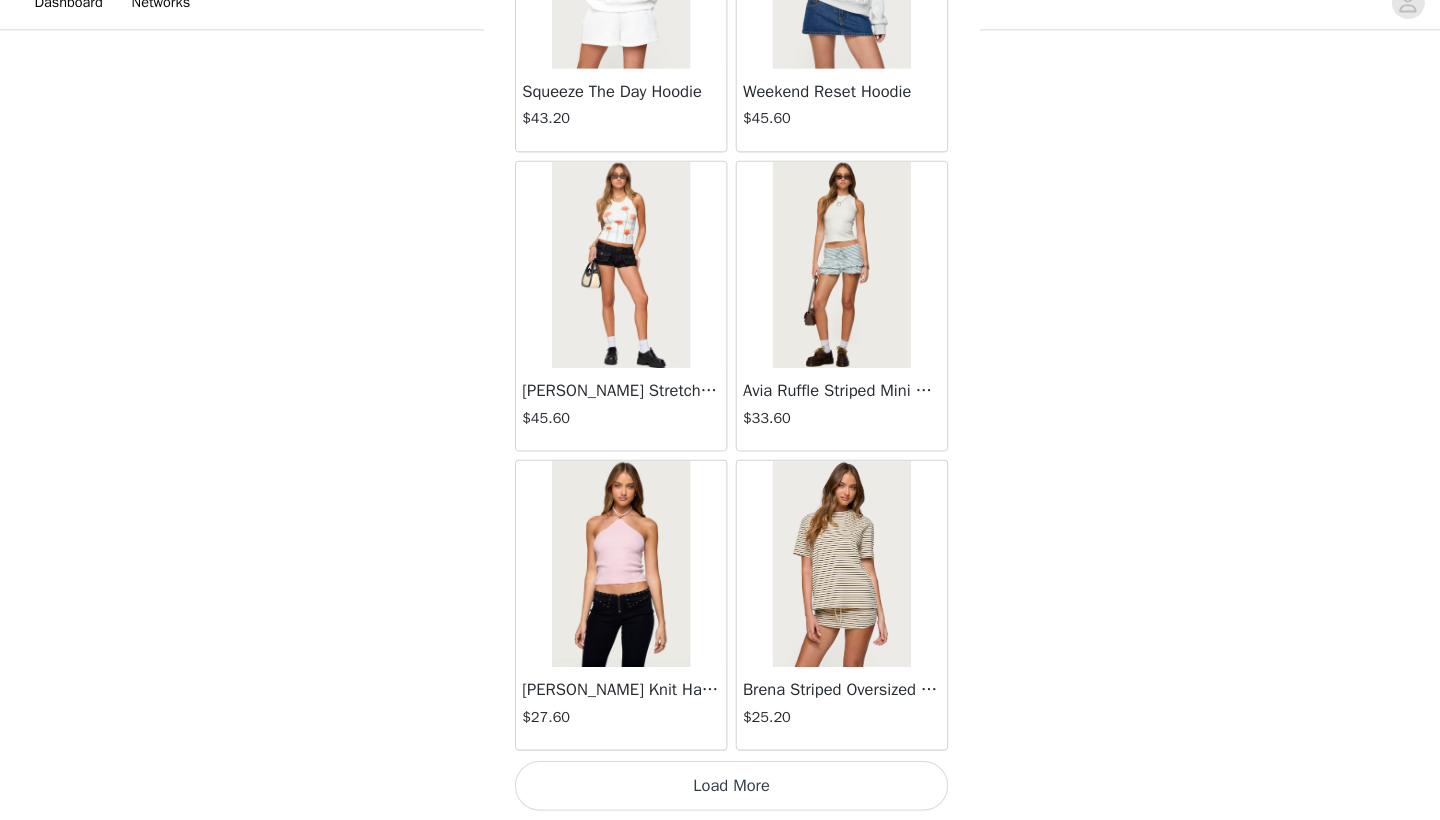 click on "Load More" at bounding box center [720, 786] 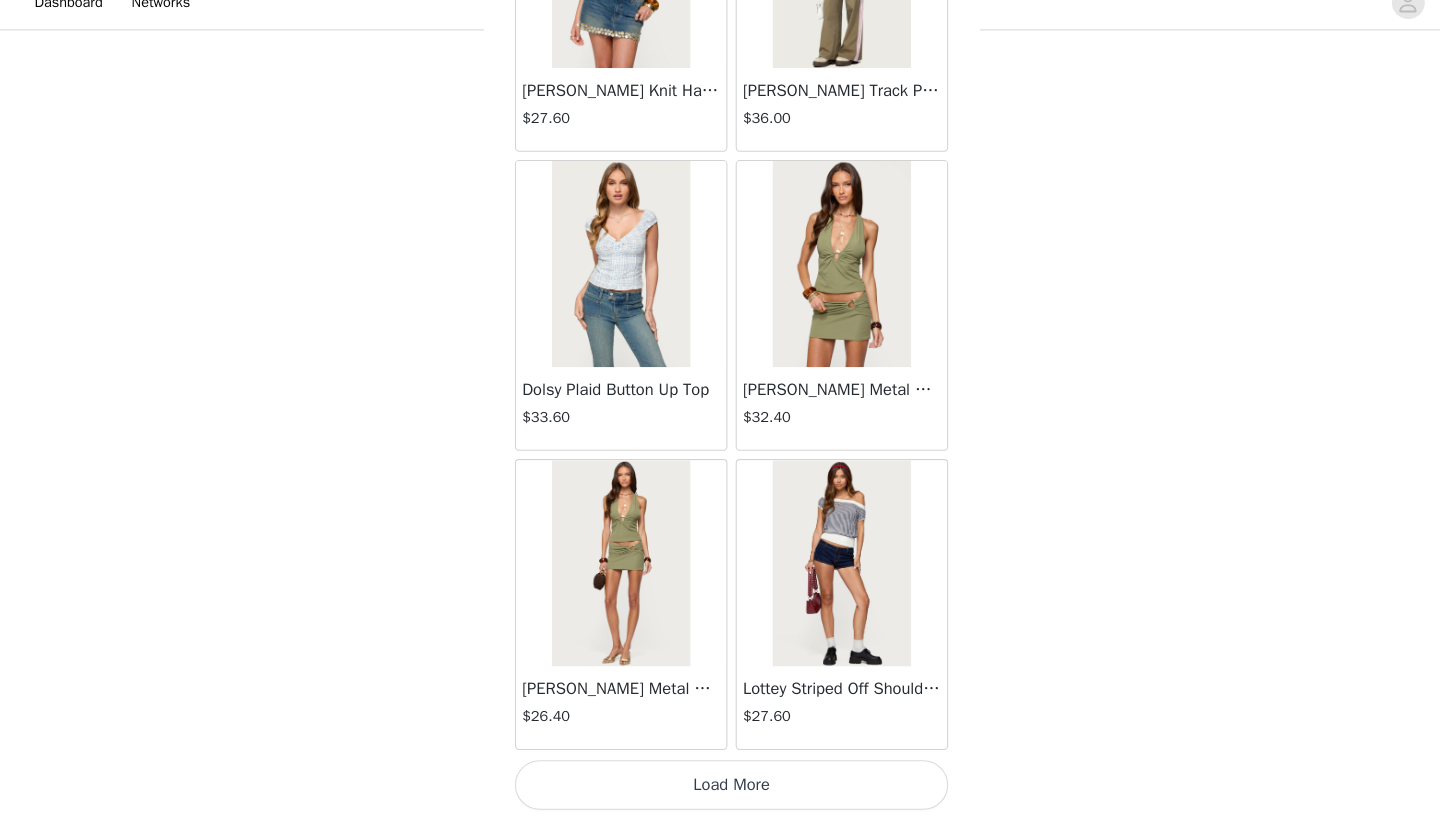 scroll, scrollTop: 60240, scrollLeft: 0, axis: vertical 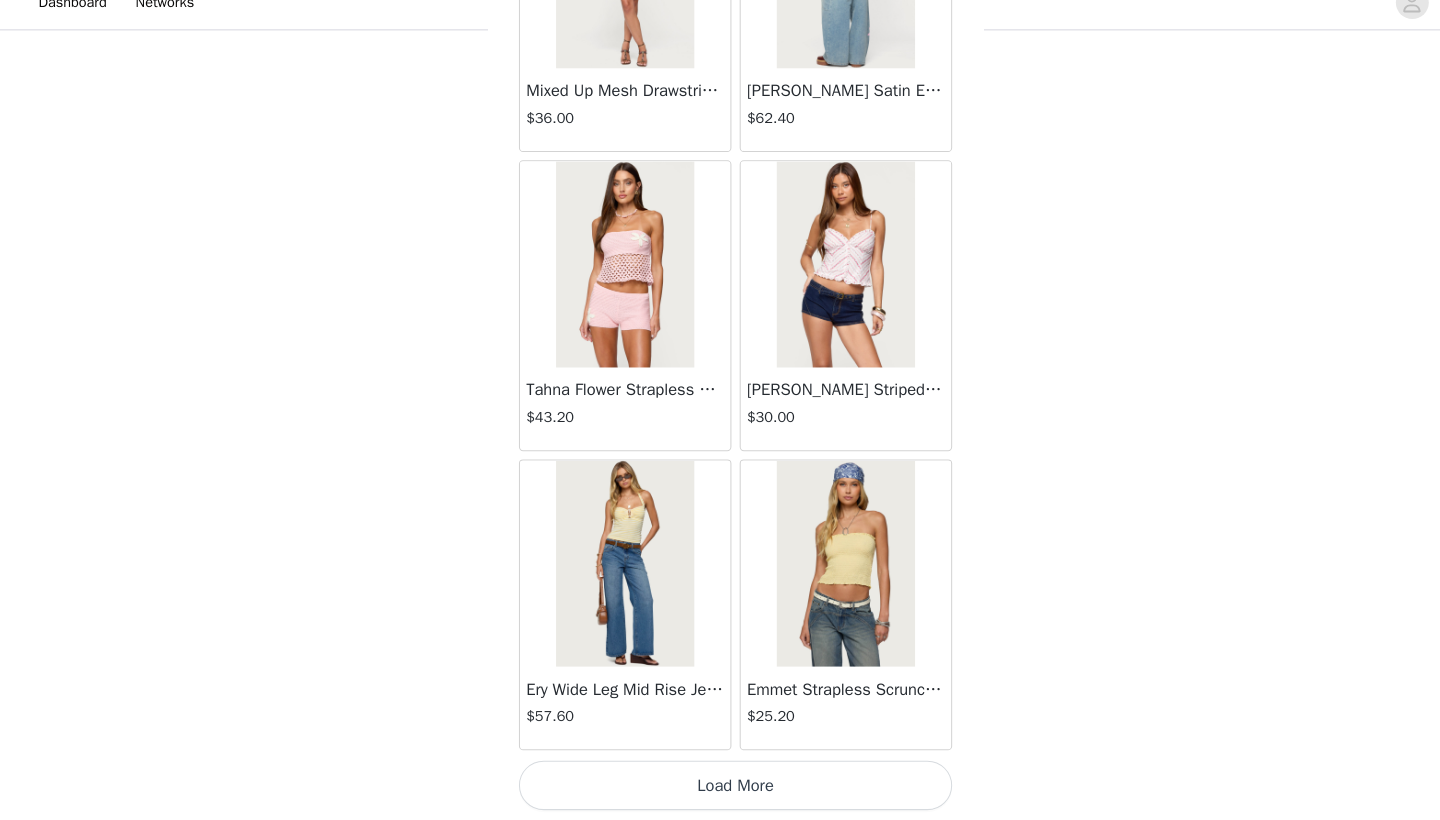 click on "Load More" at bounding box center [720, 786] 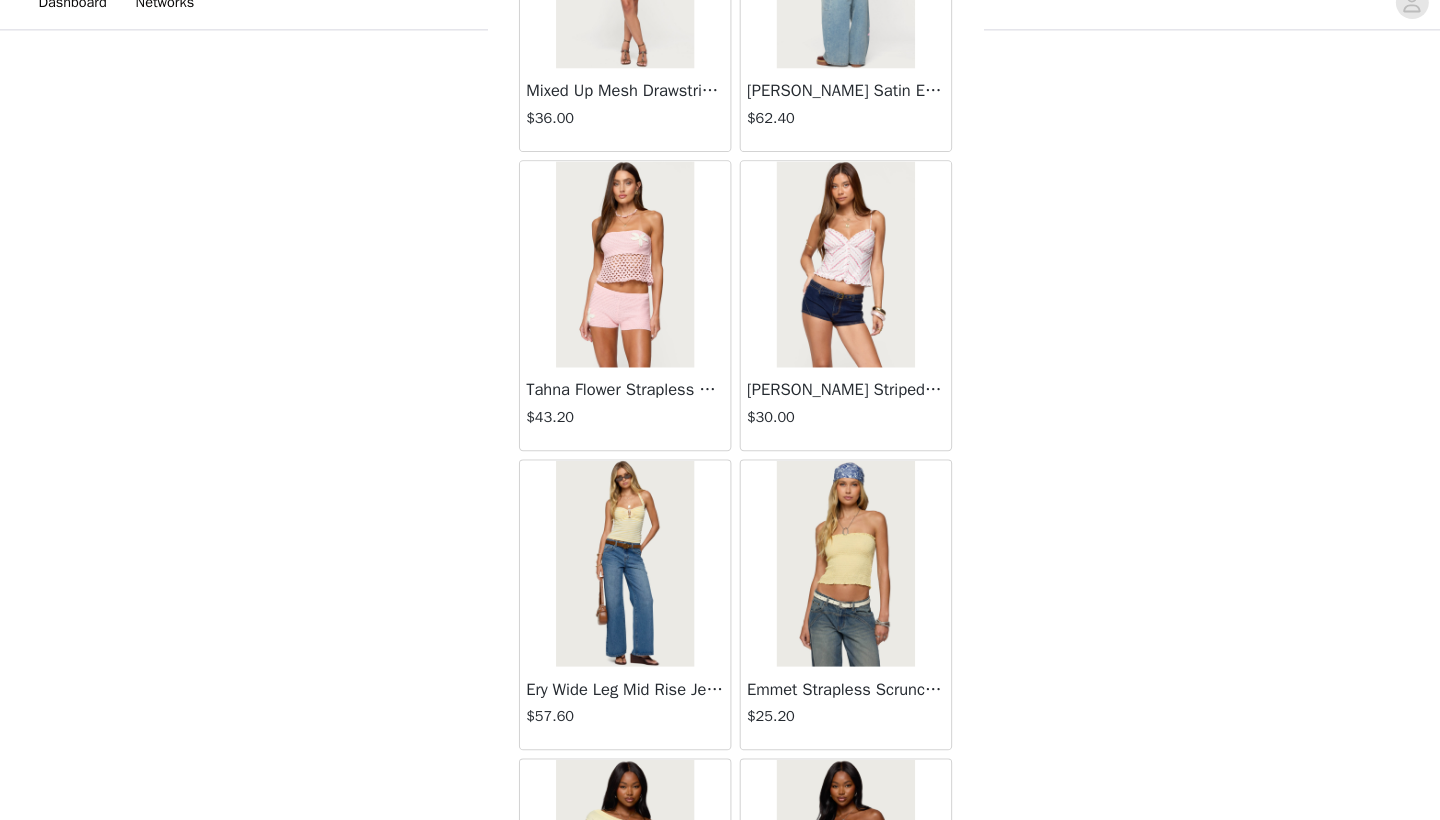 scroll, scrollTop: 980, scrollLeft: 0, axis: vertical 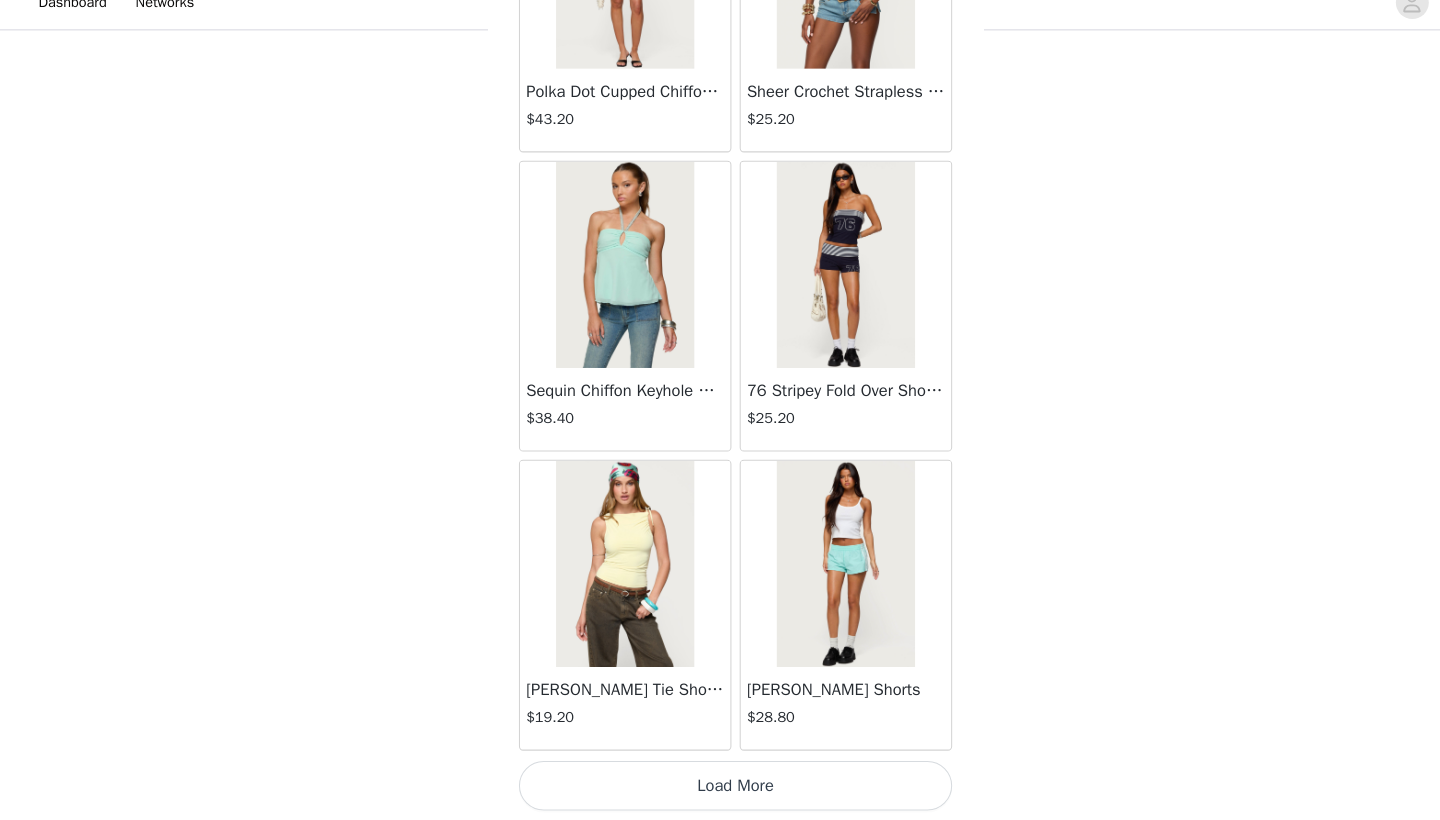 click on "Load More" at bounding box center (720, 786) 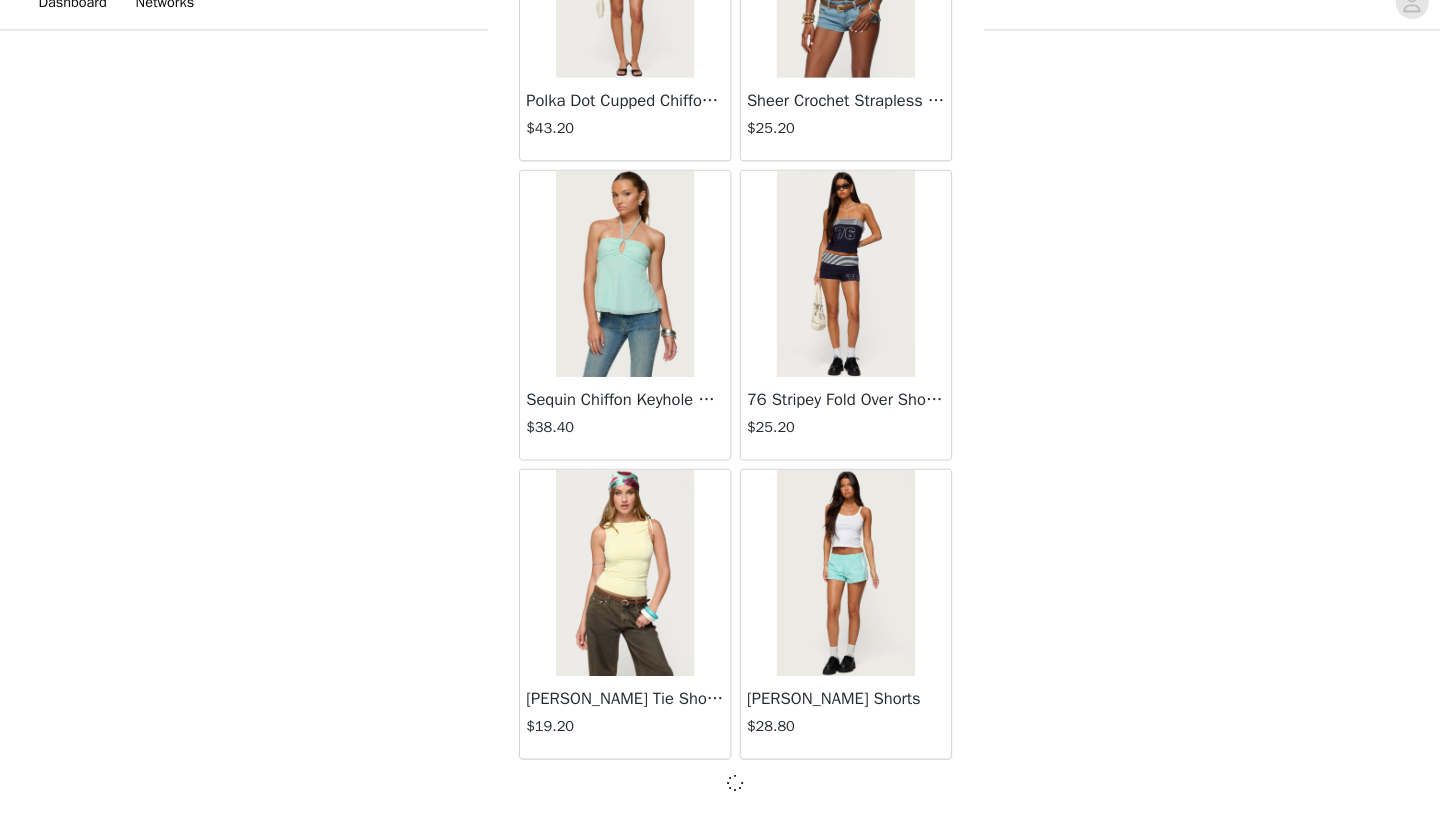 click on "Lovina Grommet Pleated Mini Skort   $16.80       Metallic & Sequin Textured Tank Top   $27.60       Nelley Backless Beaded Sequin Chiffon Top   $36.00       [PERSON_NAME] Asymmetric One Shoulder Crochet Top   $21.60       [PERSON_NAME] Plaid Micro Shorts   $30.00       [PERSON_NAME] Floral Texured Sheer Halter Top   $27.60       Maree Bead V Neck Top   $22.80       Maree Bead Cut Out Mini Skirt   $20.40       [PERSON_NAME] Cut Out Halter Top   $28.80       Juney Pinstripe Tailored Button Up Shirt   $36.00       Avenly Striped Tie Front Babydoll Top   $27.60       [PERSON_NAME] Studded Grommet Tube Top   $30.00       Avalai Linen Look Mini Skort   $38.40       Beaded Deep Cowl Neck Backless Top   $37.20       Frayed Pleated Denim Mini Skort   $16.00       Klay Linen Look Pleated Mini Skort   $14.40       Contrast Lace Asymmetric Off Shoulder Top   $14.40       [PERSON_NAME] Split Front Sheer Mesh Top   $28.80       Zigzag Stripe Shorts   $22.80       Astra Beaded Sheer Strapless Top   $39.60       Beaded Floral Embroidered Tank Top   $38.40" at bounding box center [720, -32570] 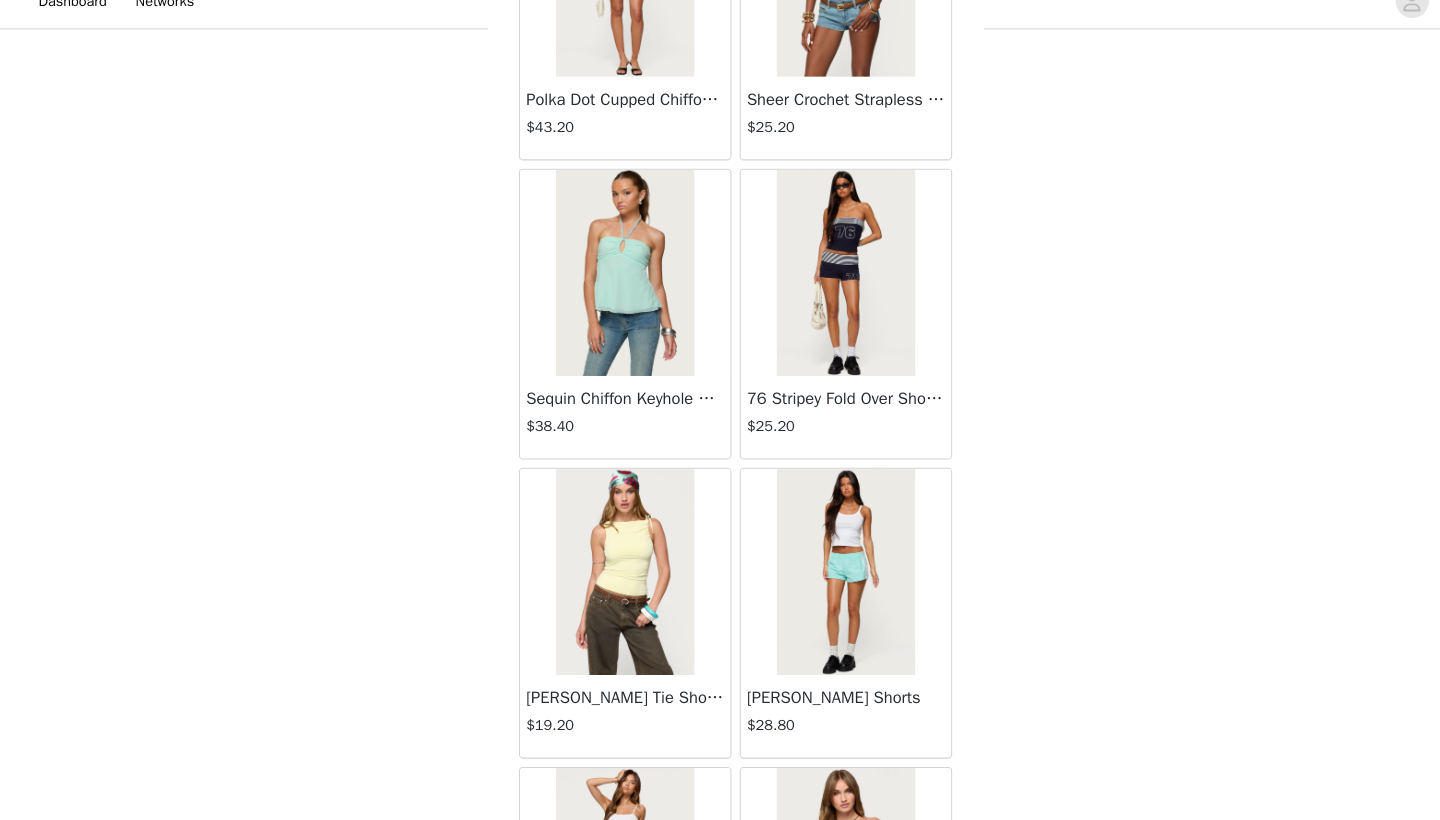 scroll, scrollTop: 974, scrollLeft: 0, axis: vertical 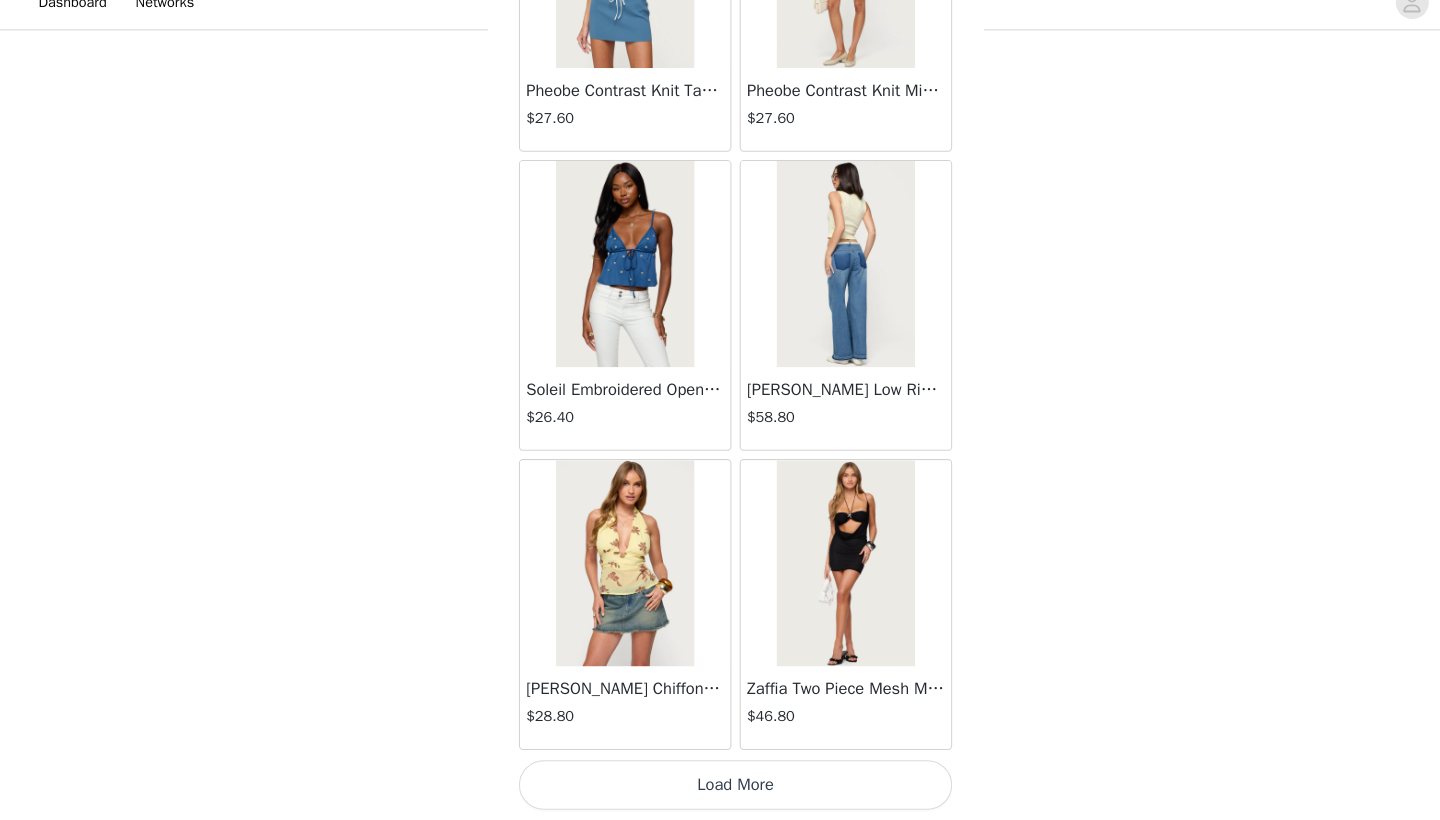 click on "Load More" at bounding box center [720, 786] 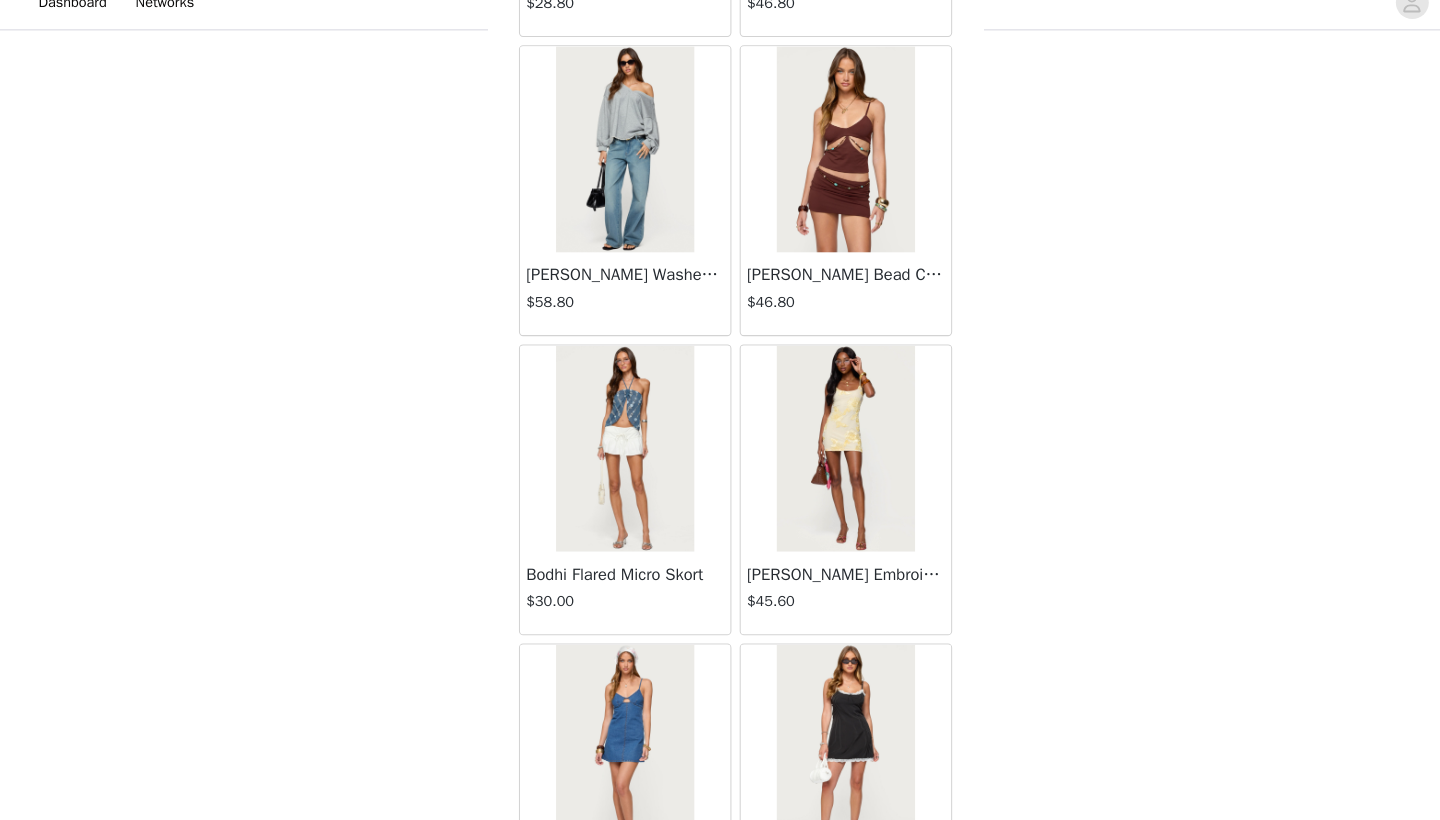 scroll, scrollTop: 69634, scrollLeft: 0, axis: vertical 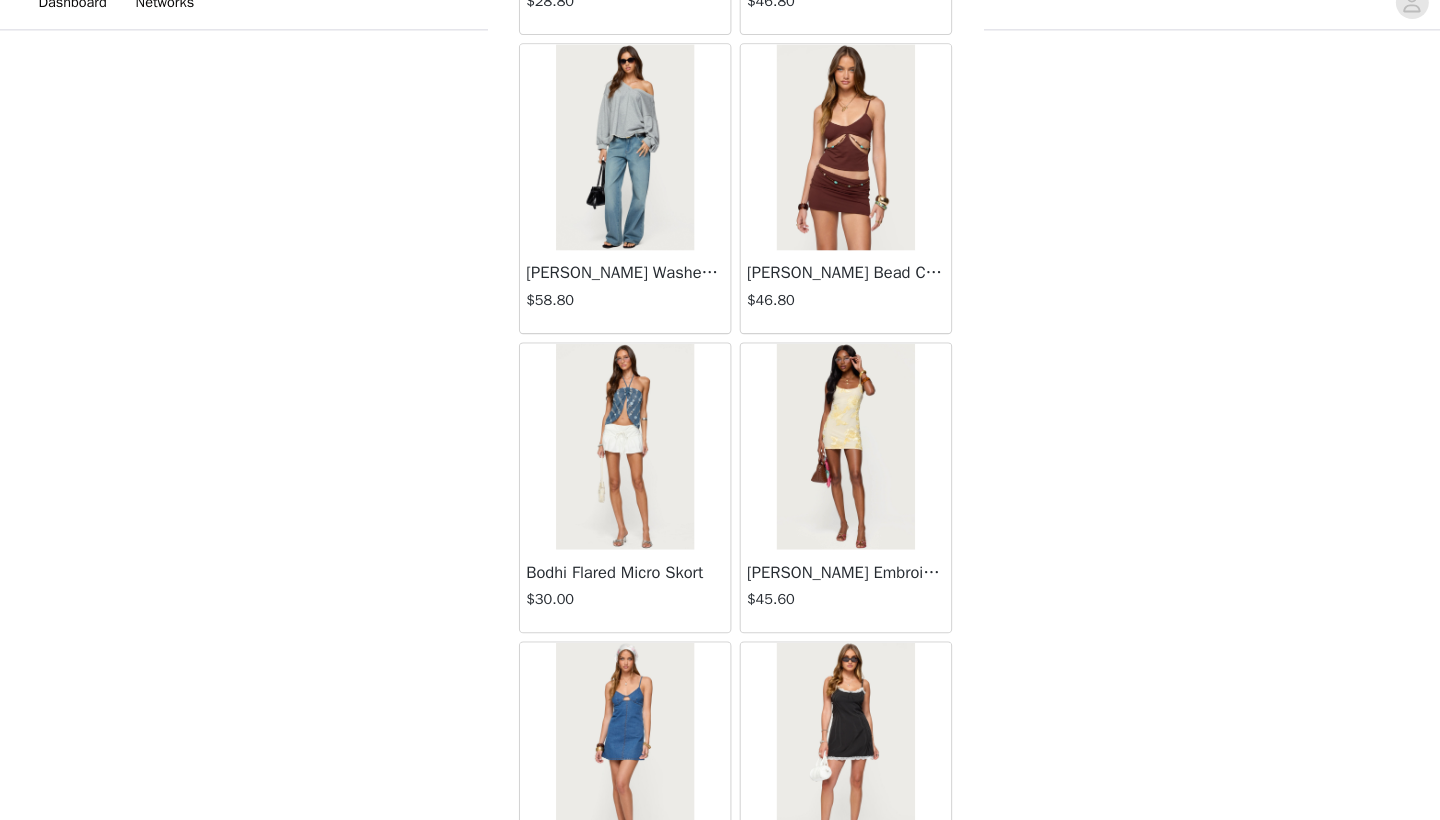 click on "Bodhi Flared Micro Skort" at bounding box center [613, 579] 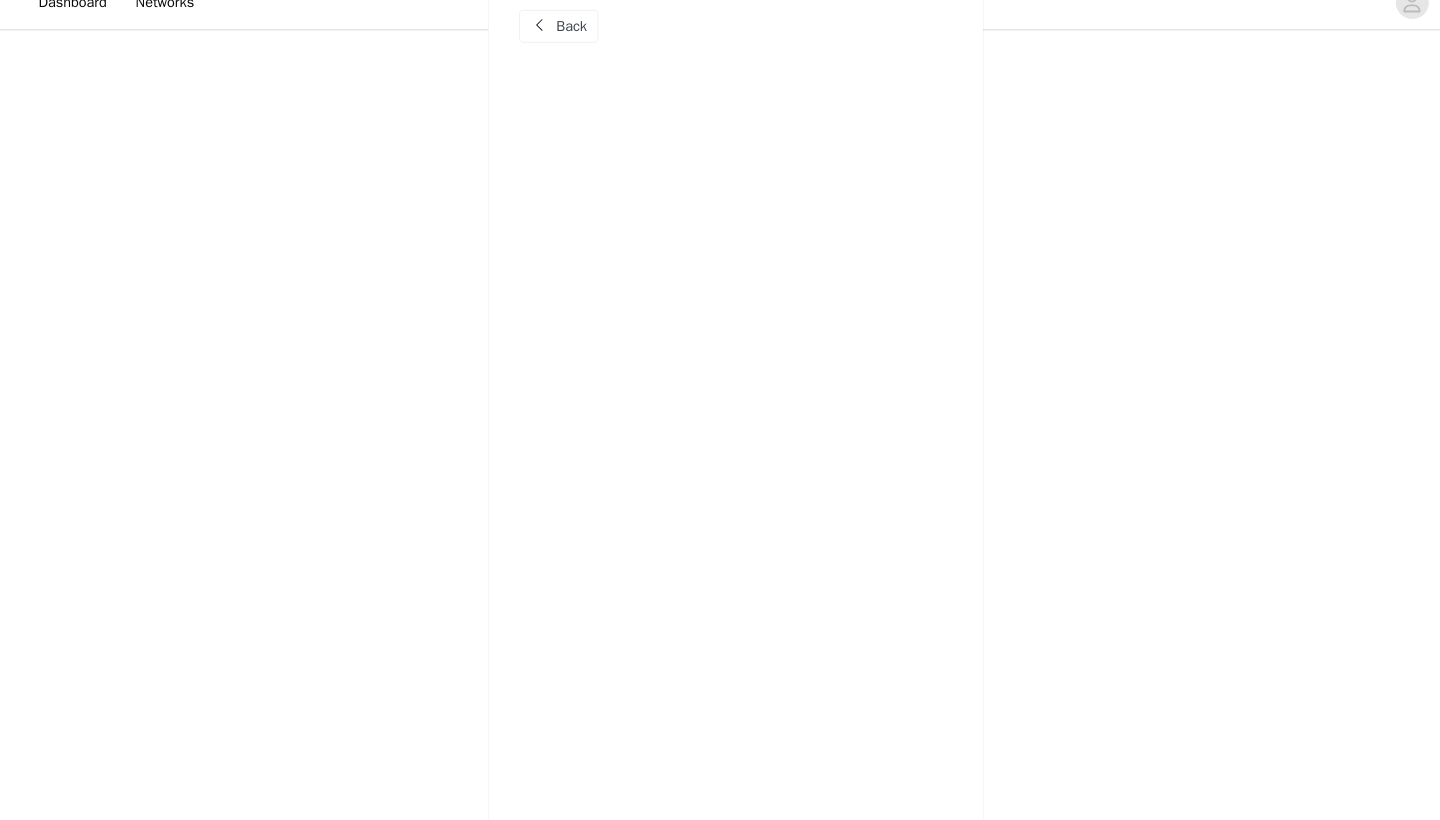 scroll, scrollTop: 0, scrollLeft: 0, axis: both 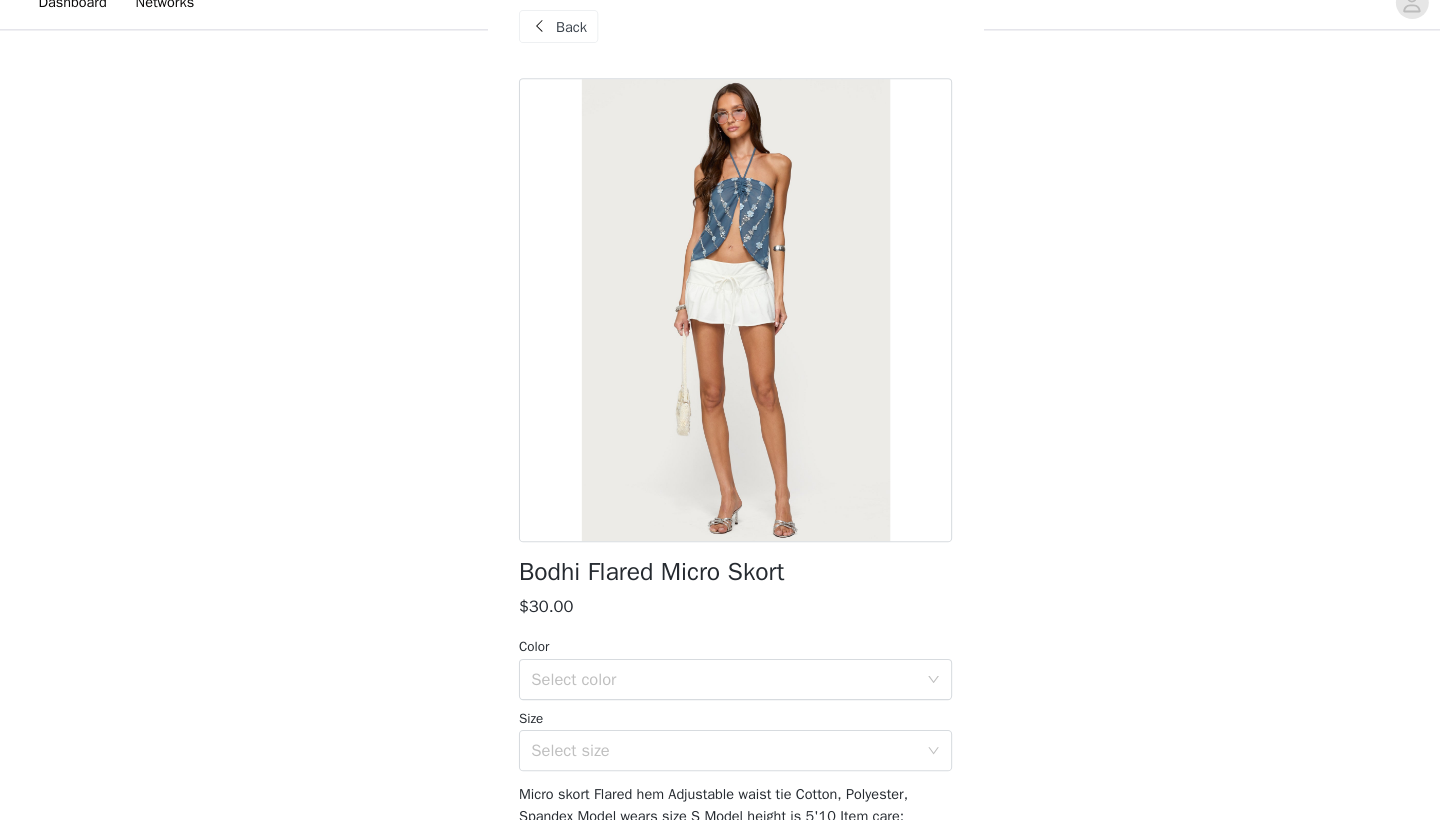 click on "Bodhi Flared Micro Skort" at bounding box center [638, 579] 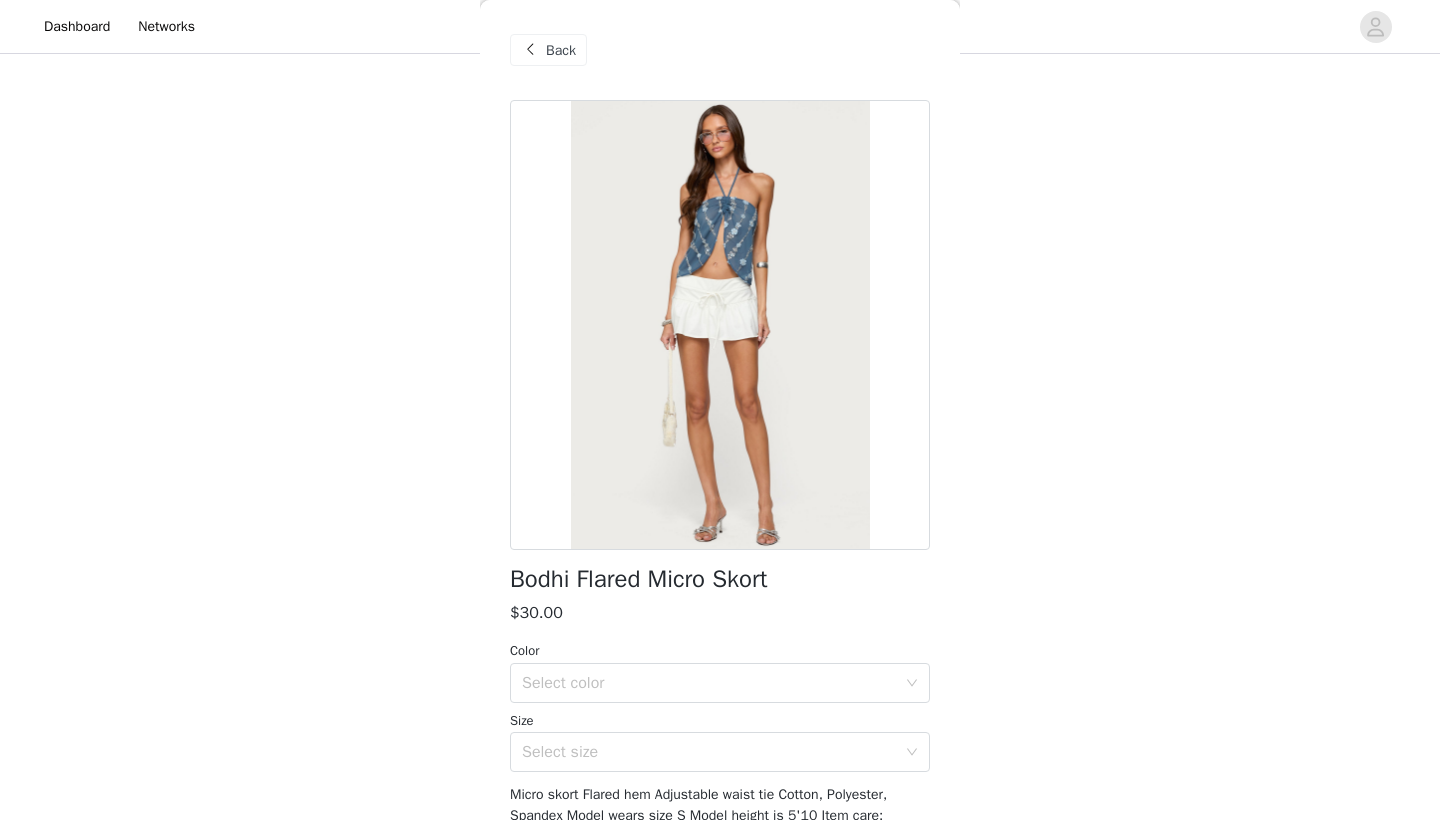 click at bounding box center (530, 50) 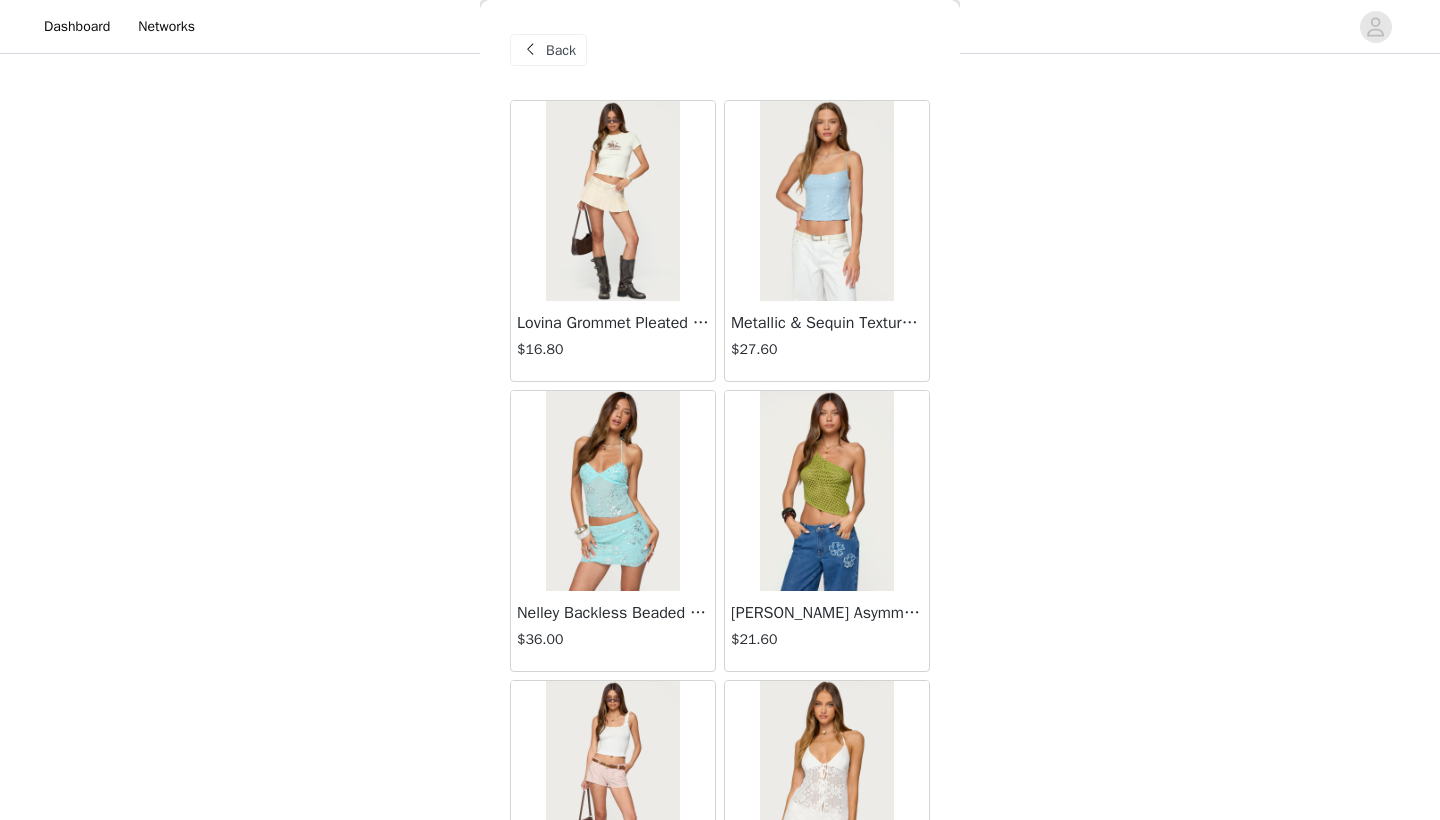 scroll, scrollTop: 952, scrollLeft: 0, axis: vertical 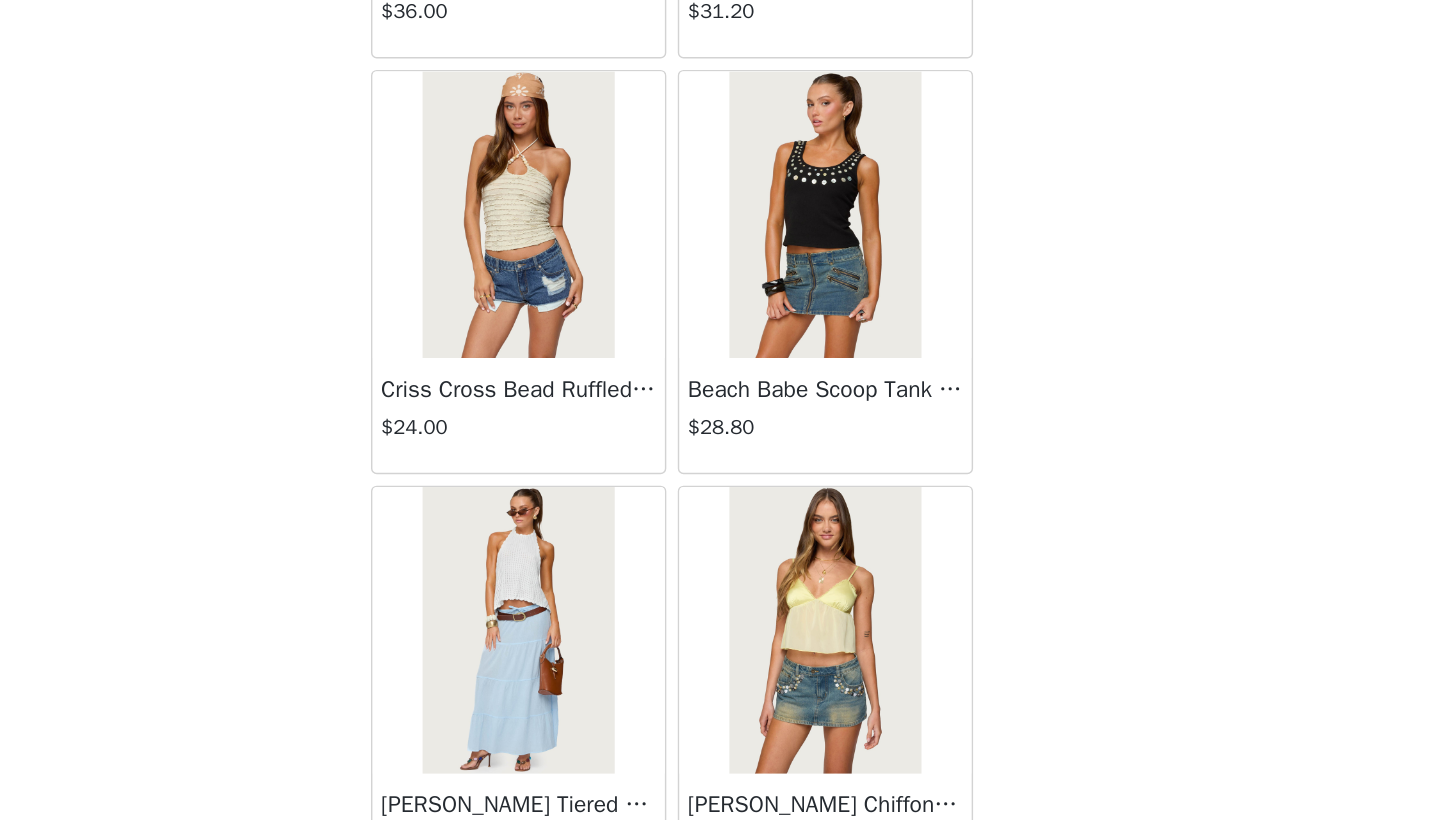 click at bounding box center [826, 226] 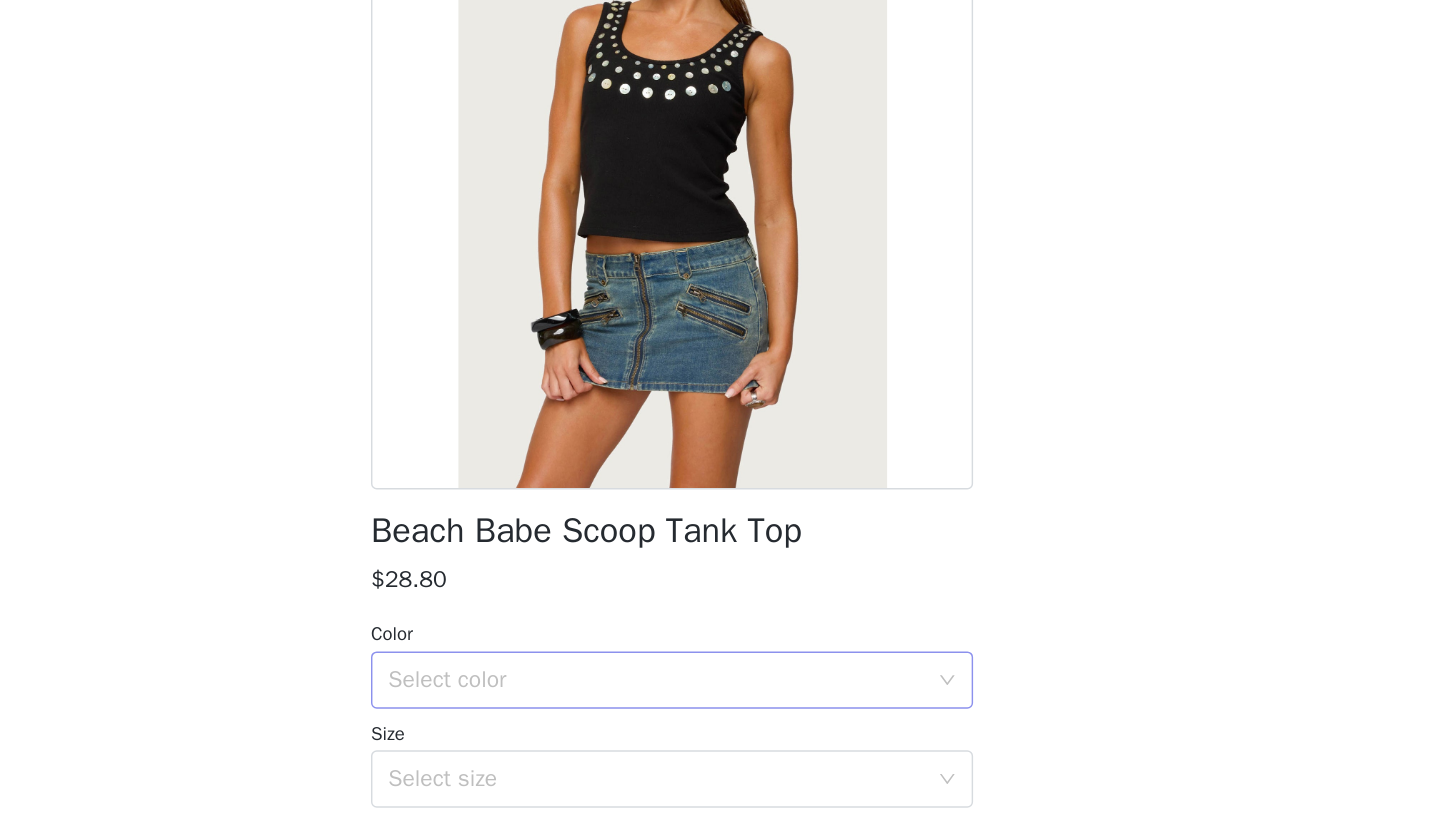 scroll, scrollTop: 131, scrollLeft: 0, axis: vertical 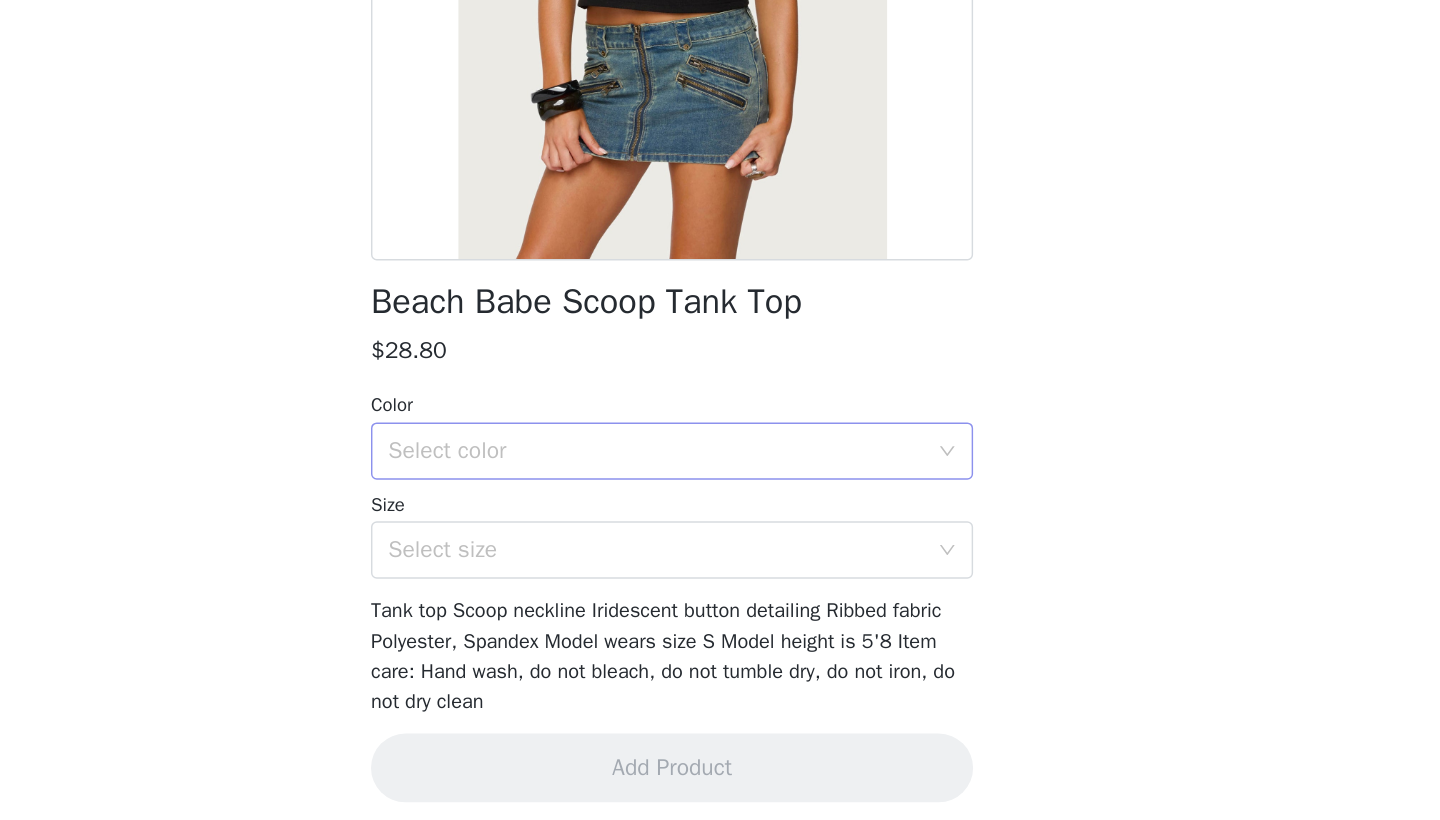 click on "Select color" at bounding box center [709, 552] 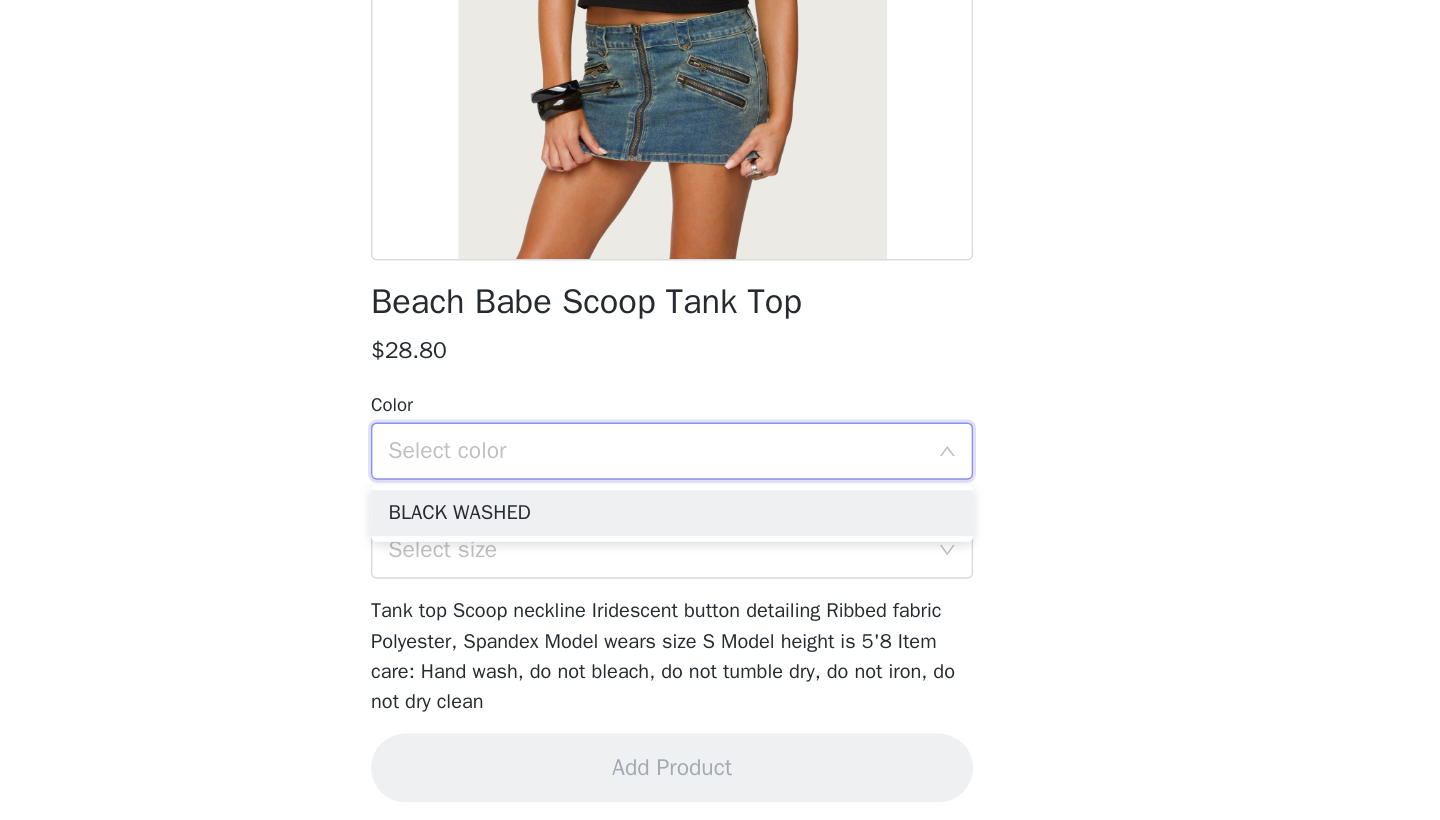 click on "Select color" at bounding box center [720, 552] 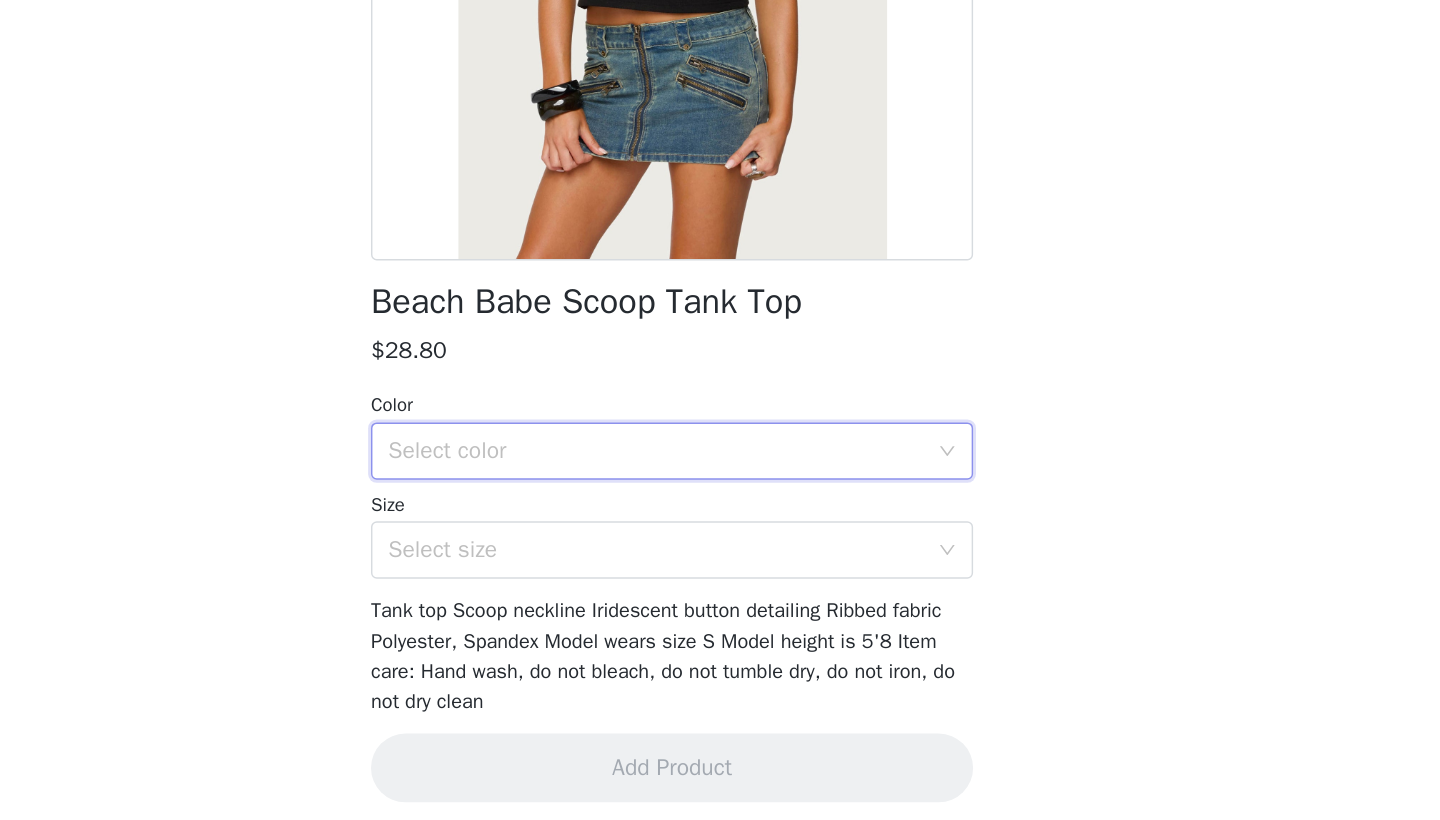 click on "Size" at bounding box center (720, 590) 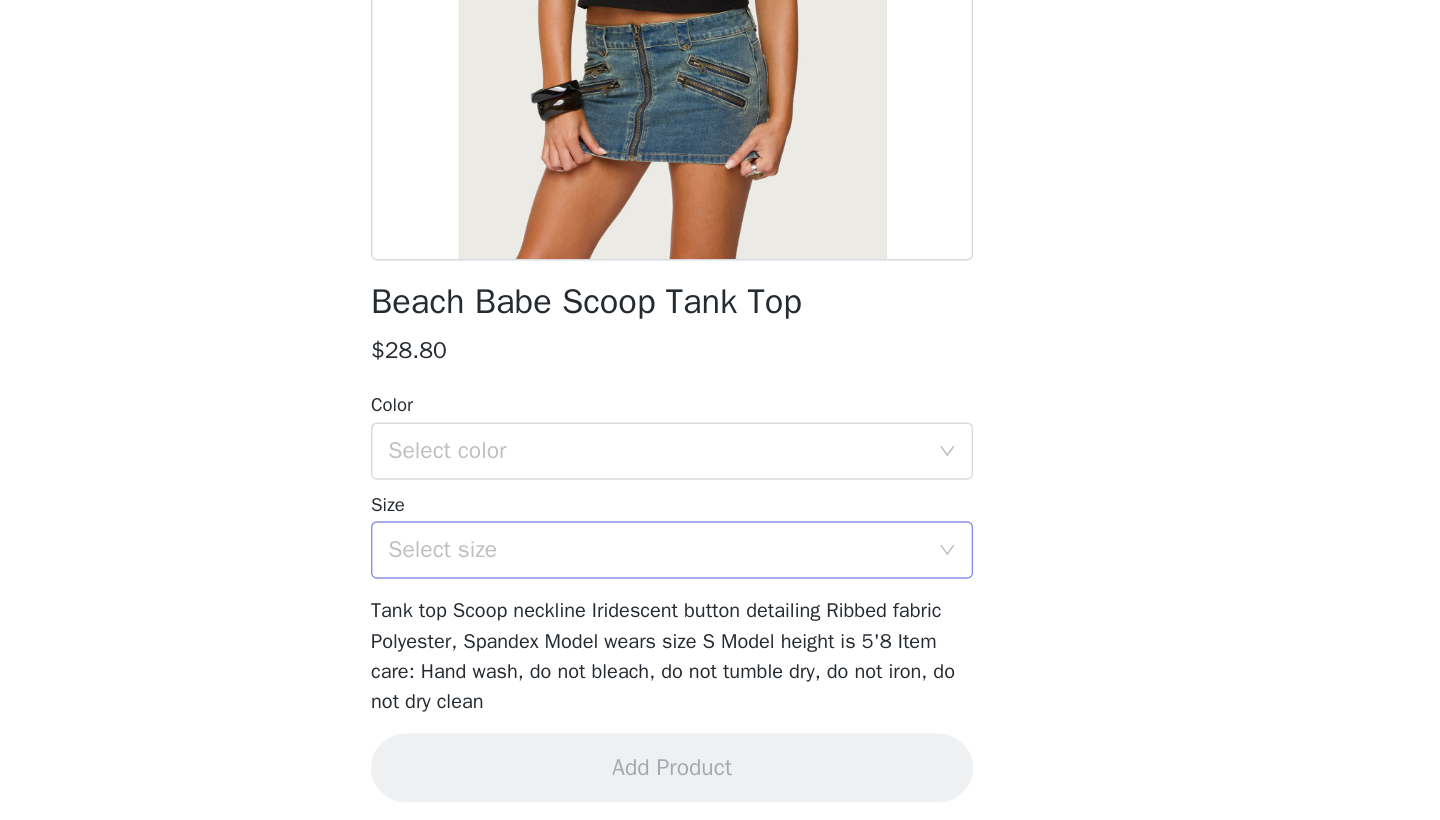 click on "Select size" at bounding box center (709, 621) 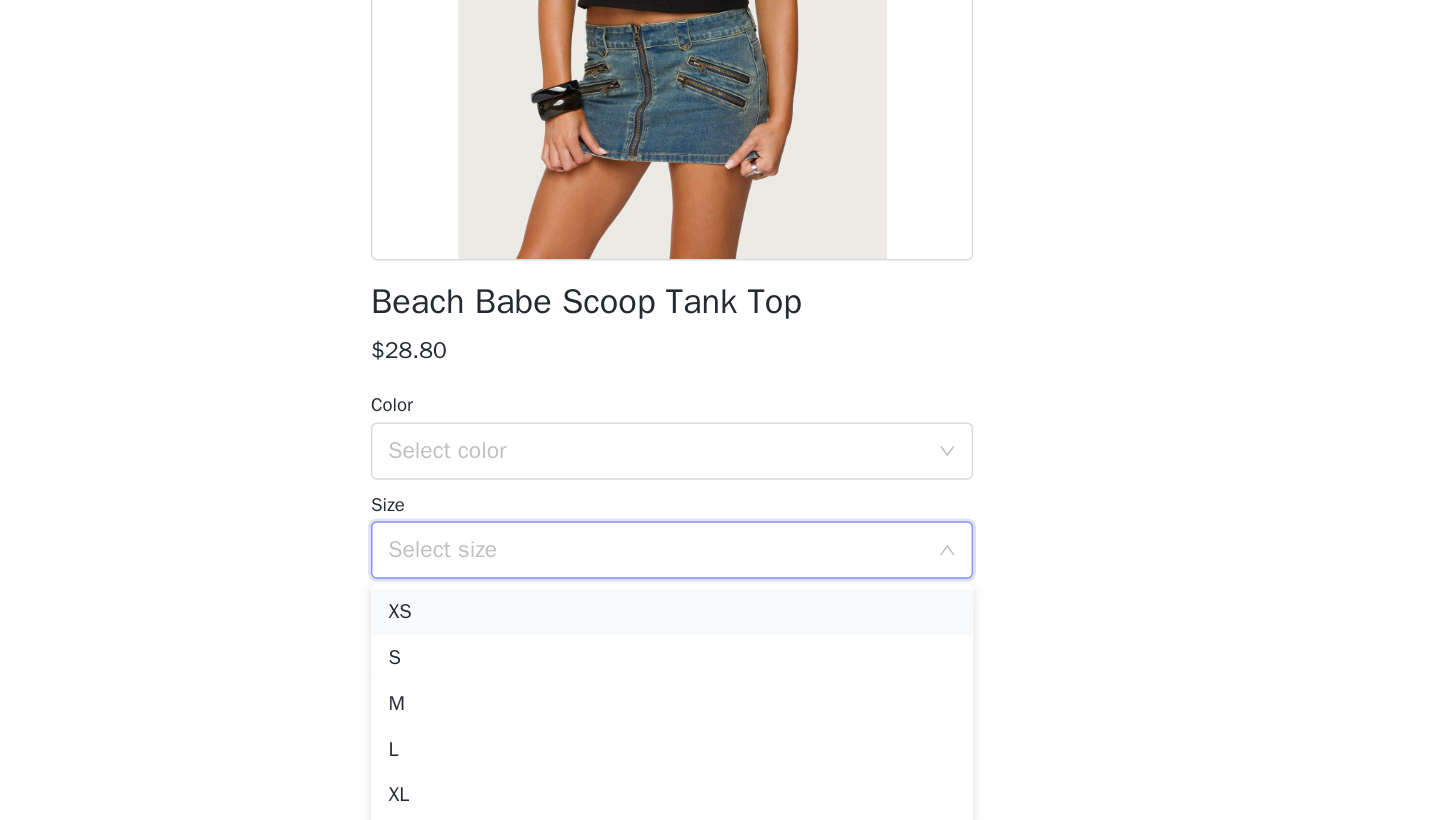 click on "XS" at bounding box center (720, 664) 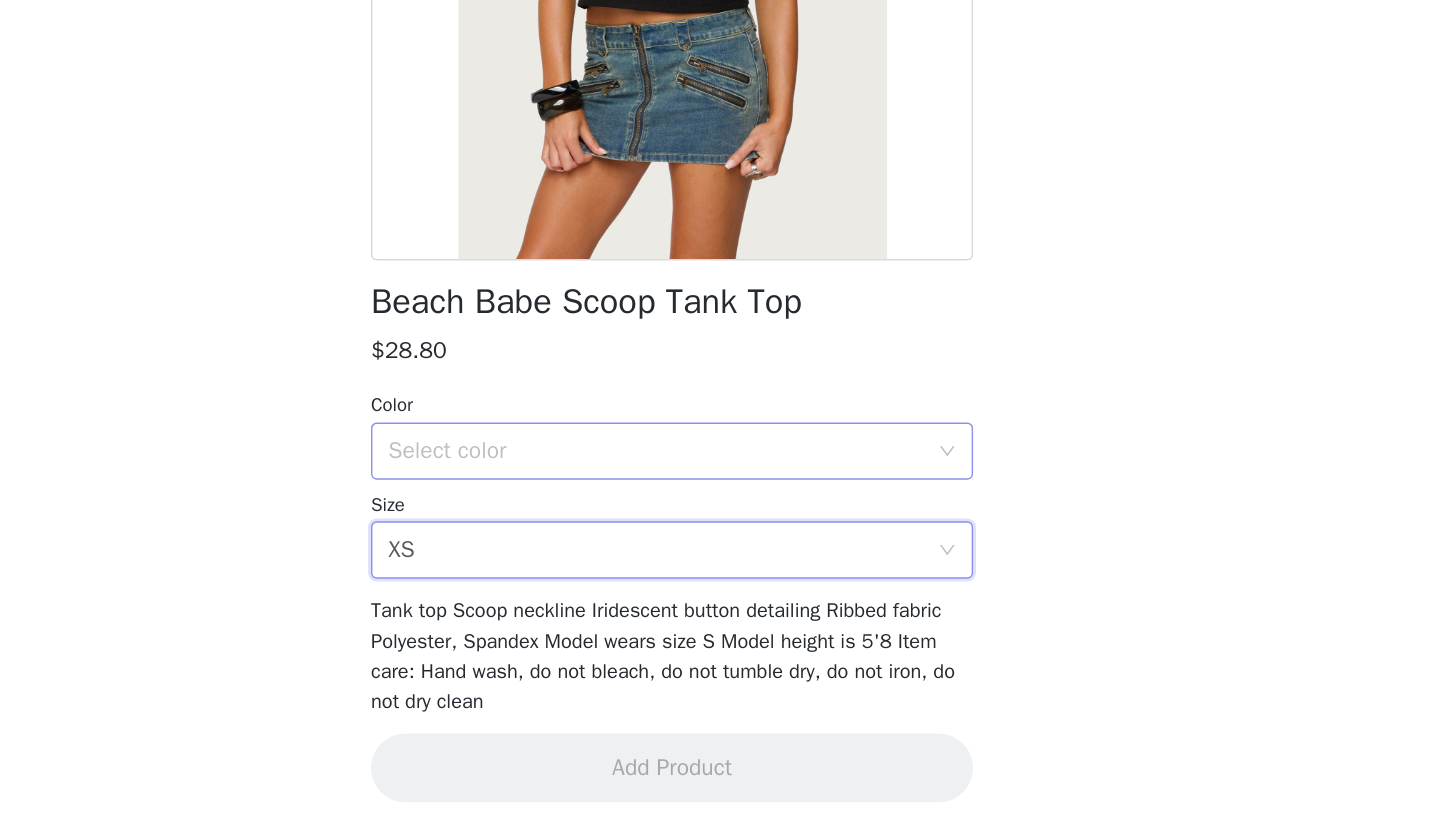 click on "Select color" at bounding box center (713, 552) 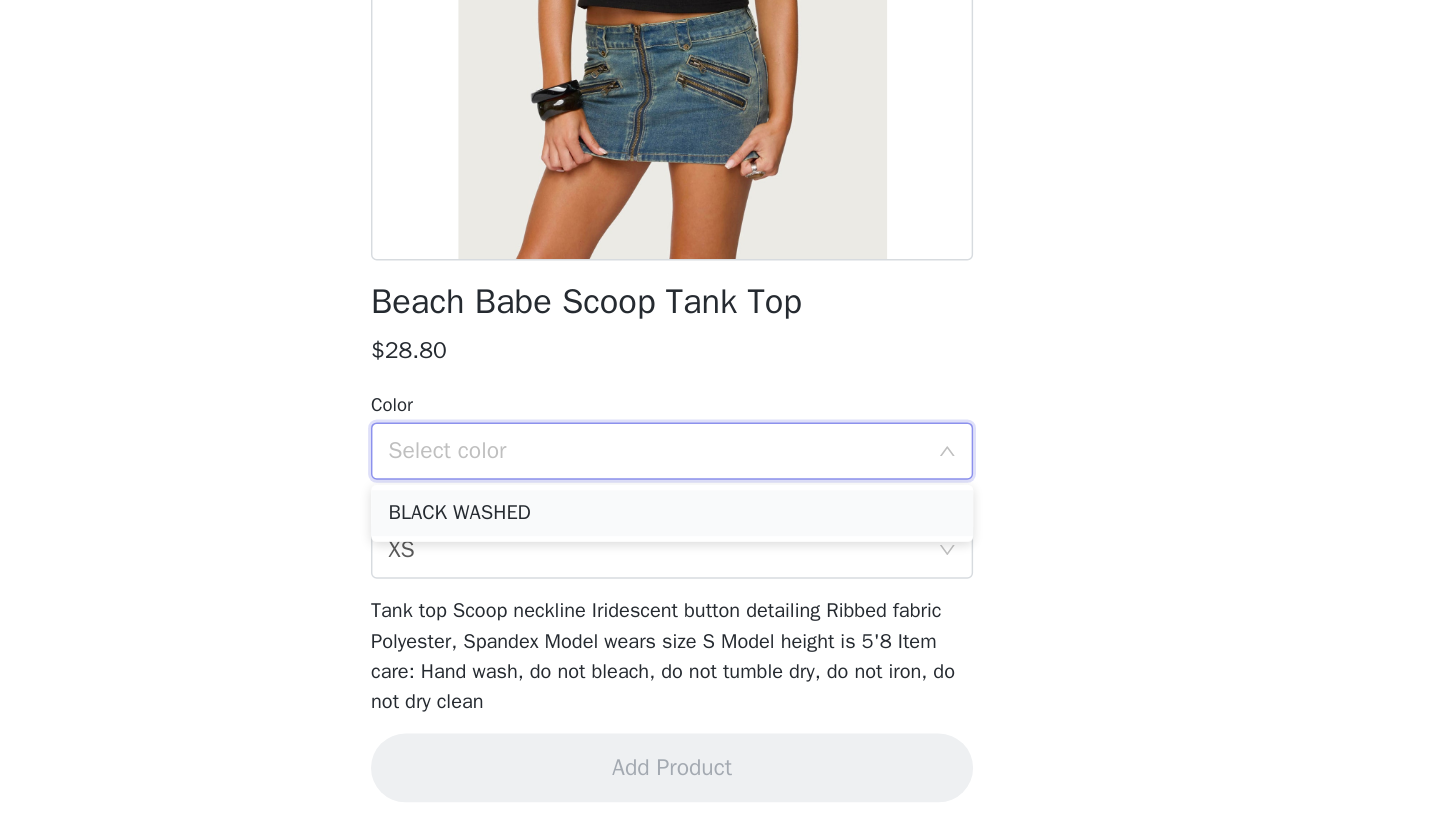 click on "BLACK WASHED" at bounding box center [720, 595] 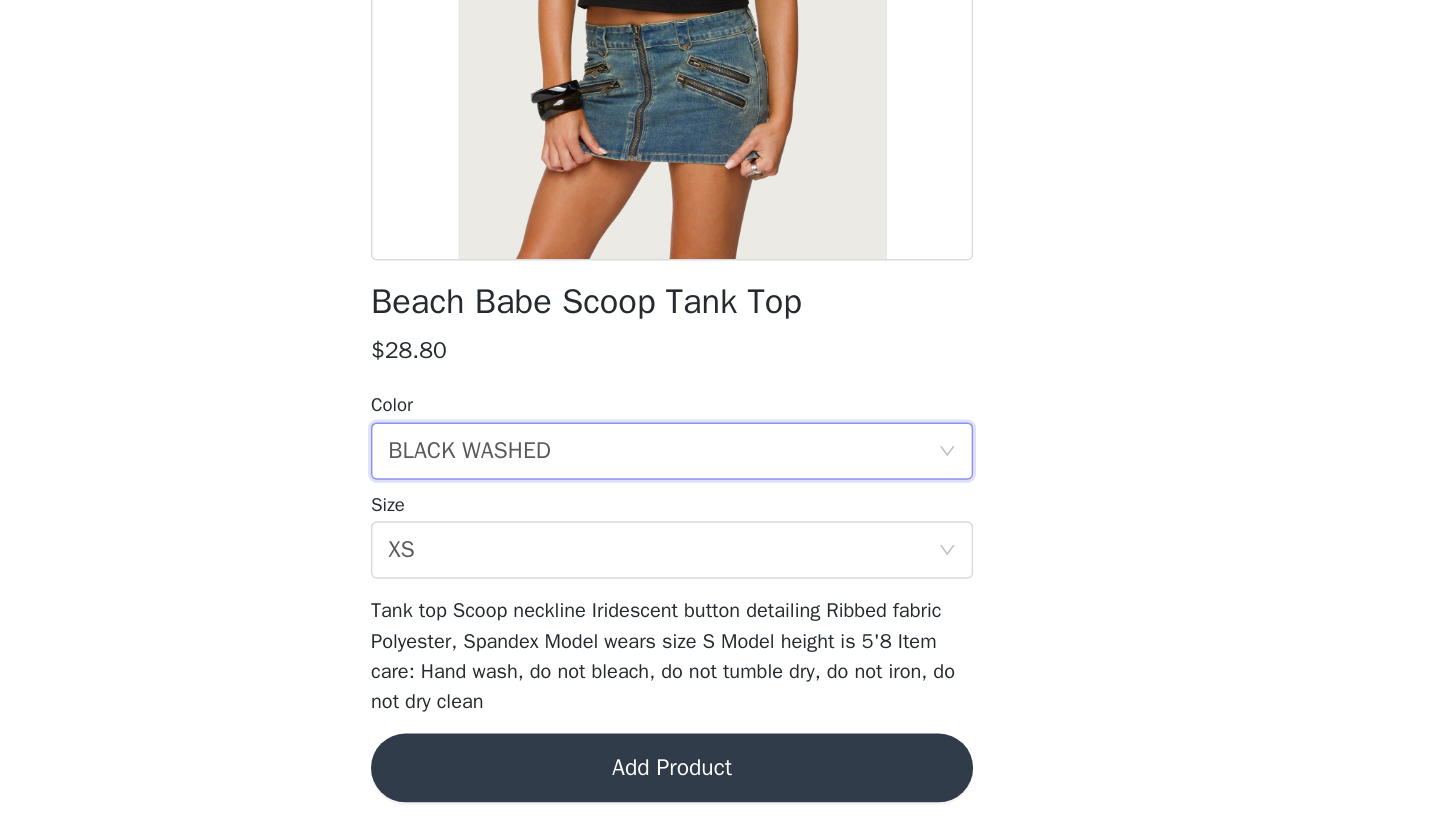click on "Add Product" at bounding box center (720, 773) 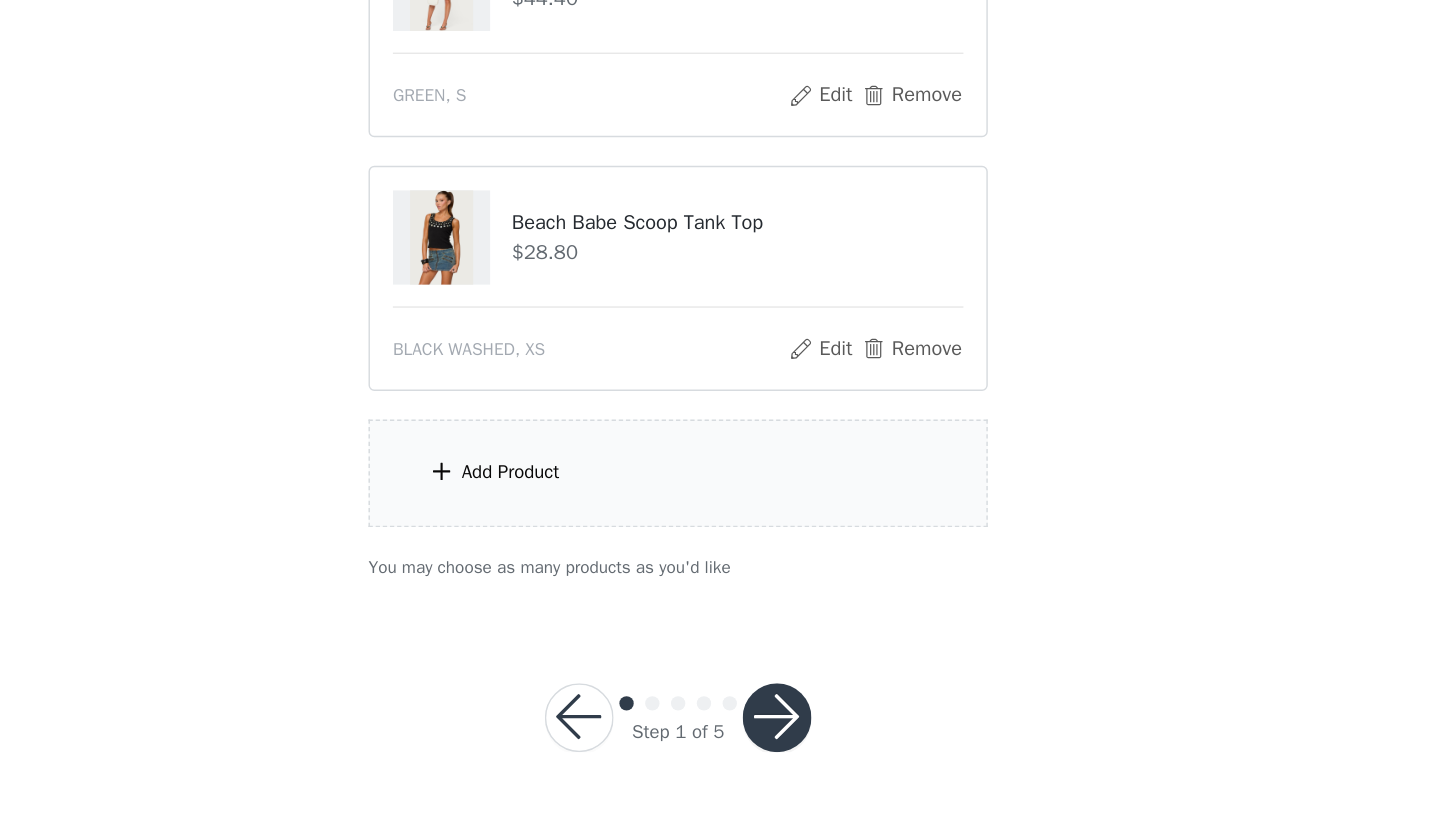 scroll, scrollTop: 1151, scrollLeft: 0, axis: vertical 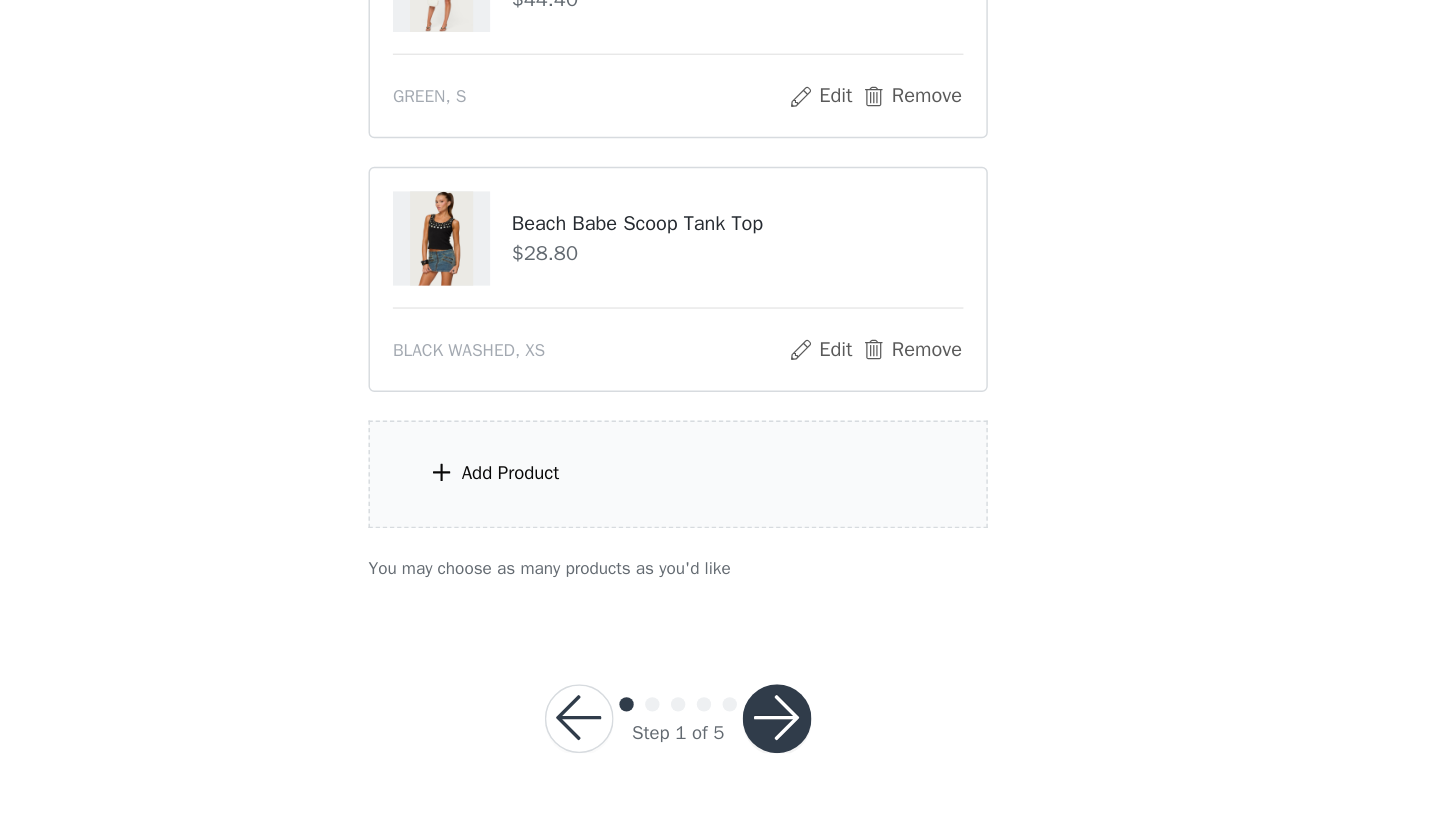 click on "Add Product" at bounding box center (720, 578) 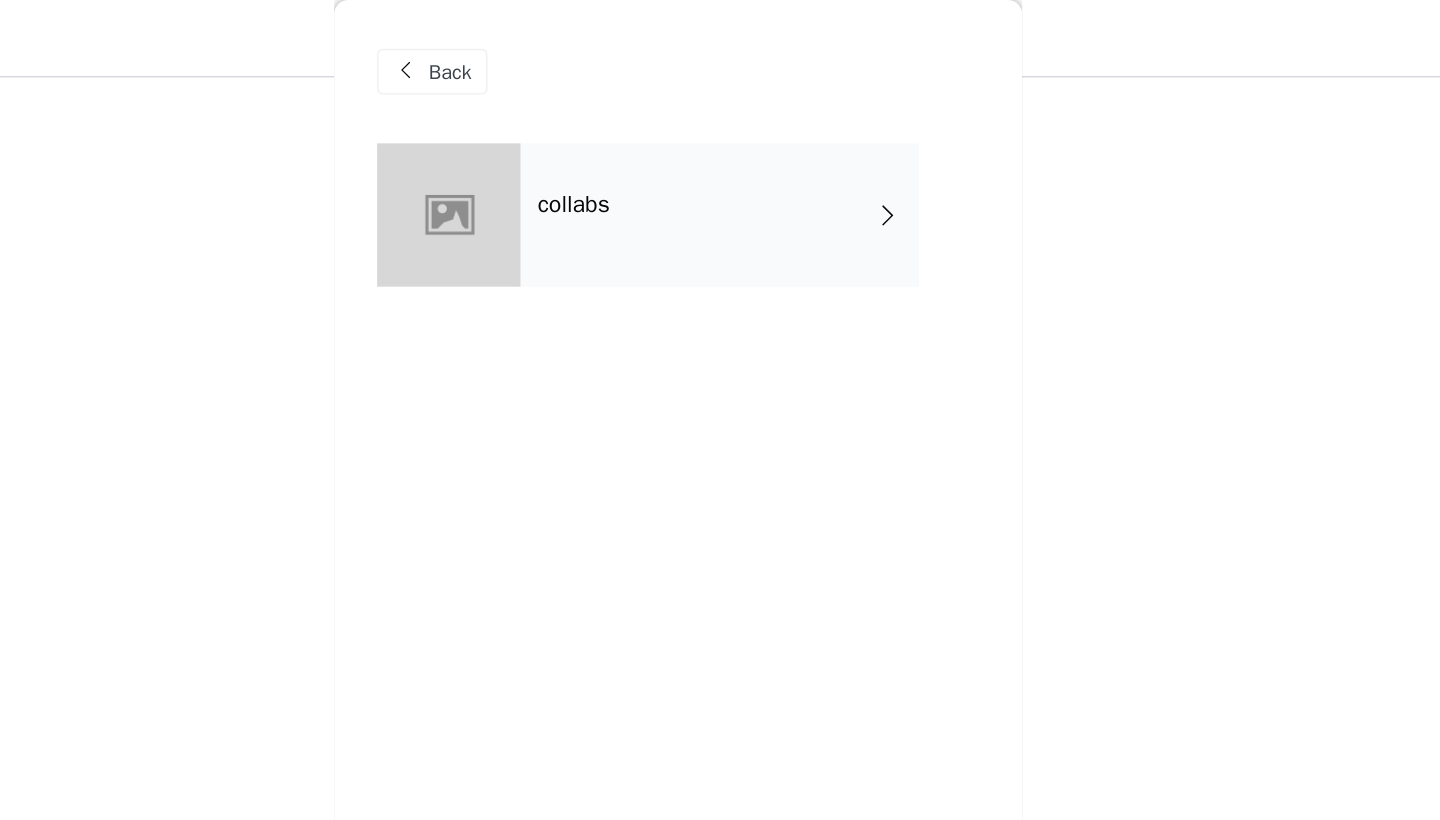 scroll, scrollTop: 1120, scrollLeft: 0, axis: vertical 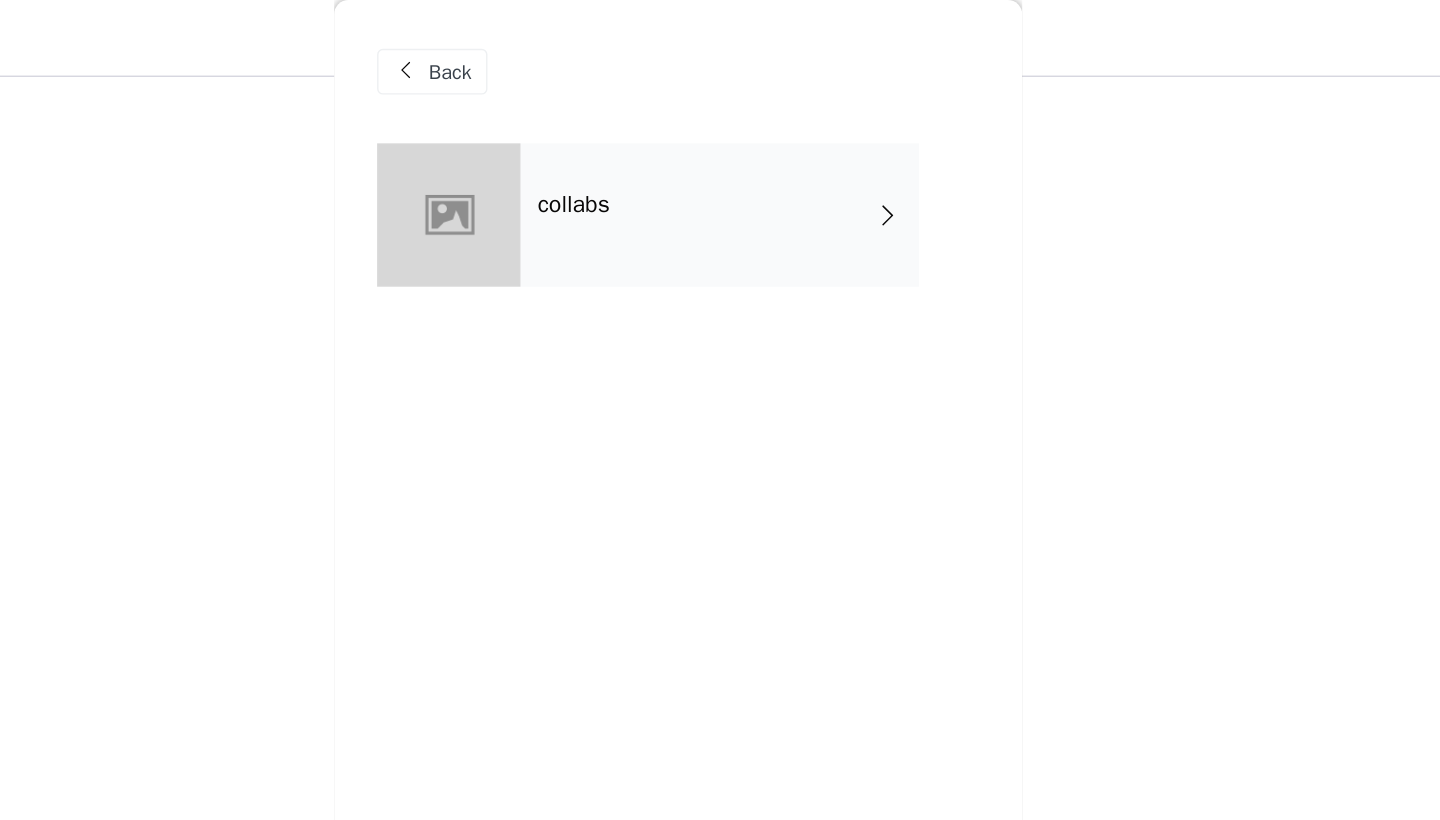 click on "collabs" at bounding box center [749, 150] 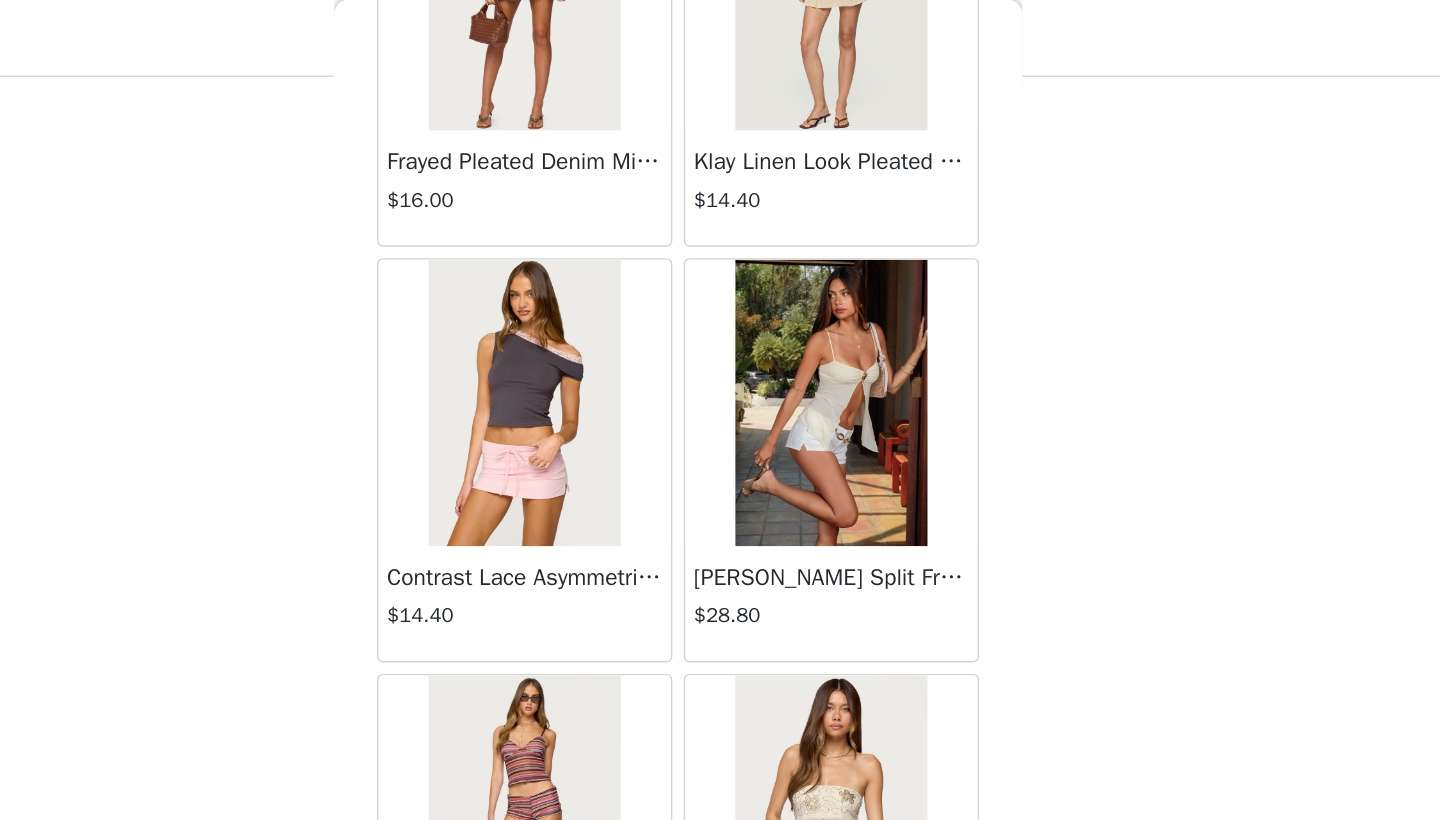 scroll, scrollTop: 2240, scrollLeft: 0, axis: vertical 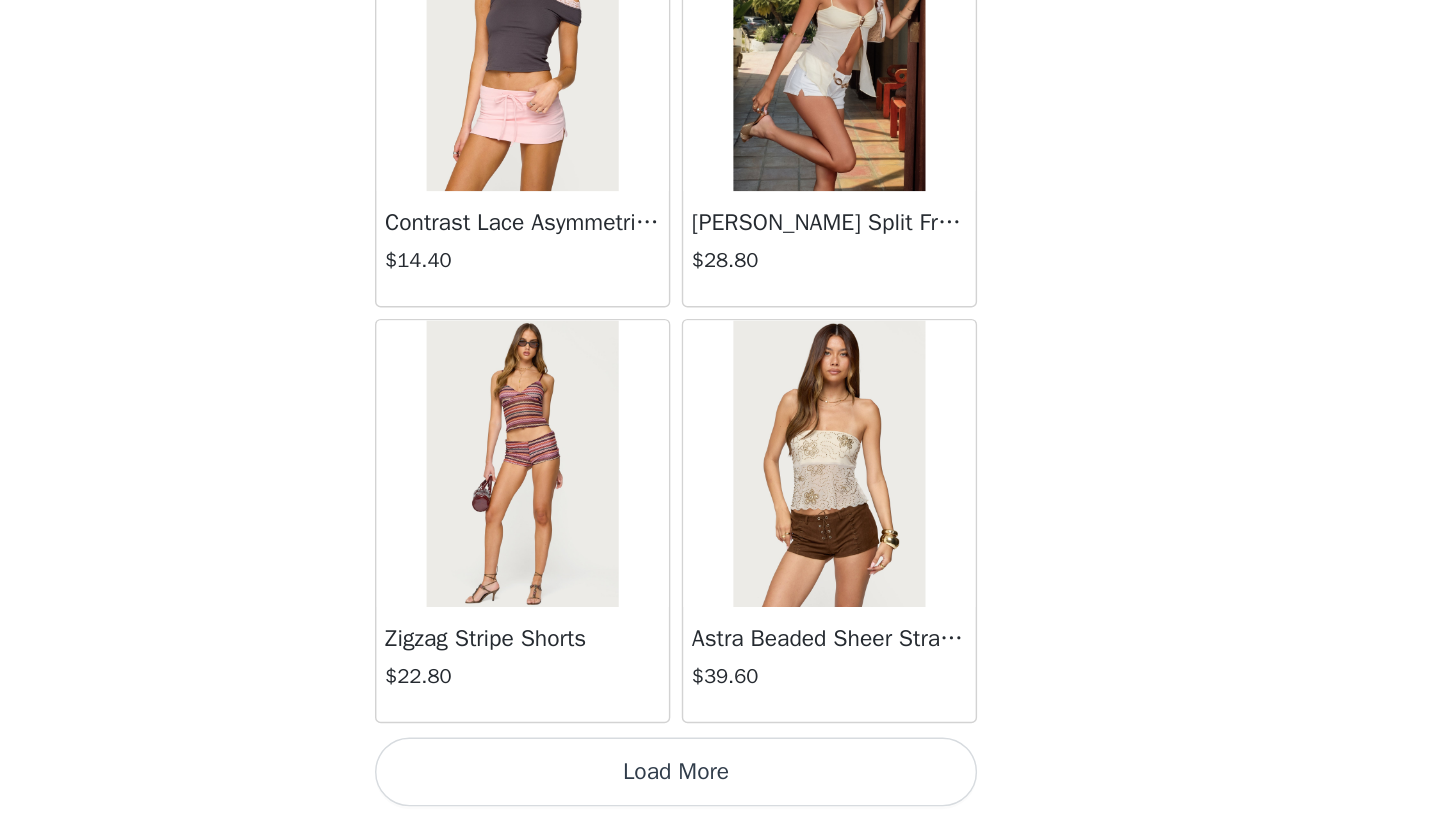 click on "Load More" at bounding box center [720, 786] 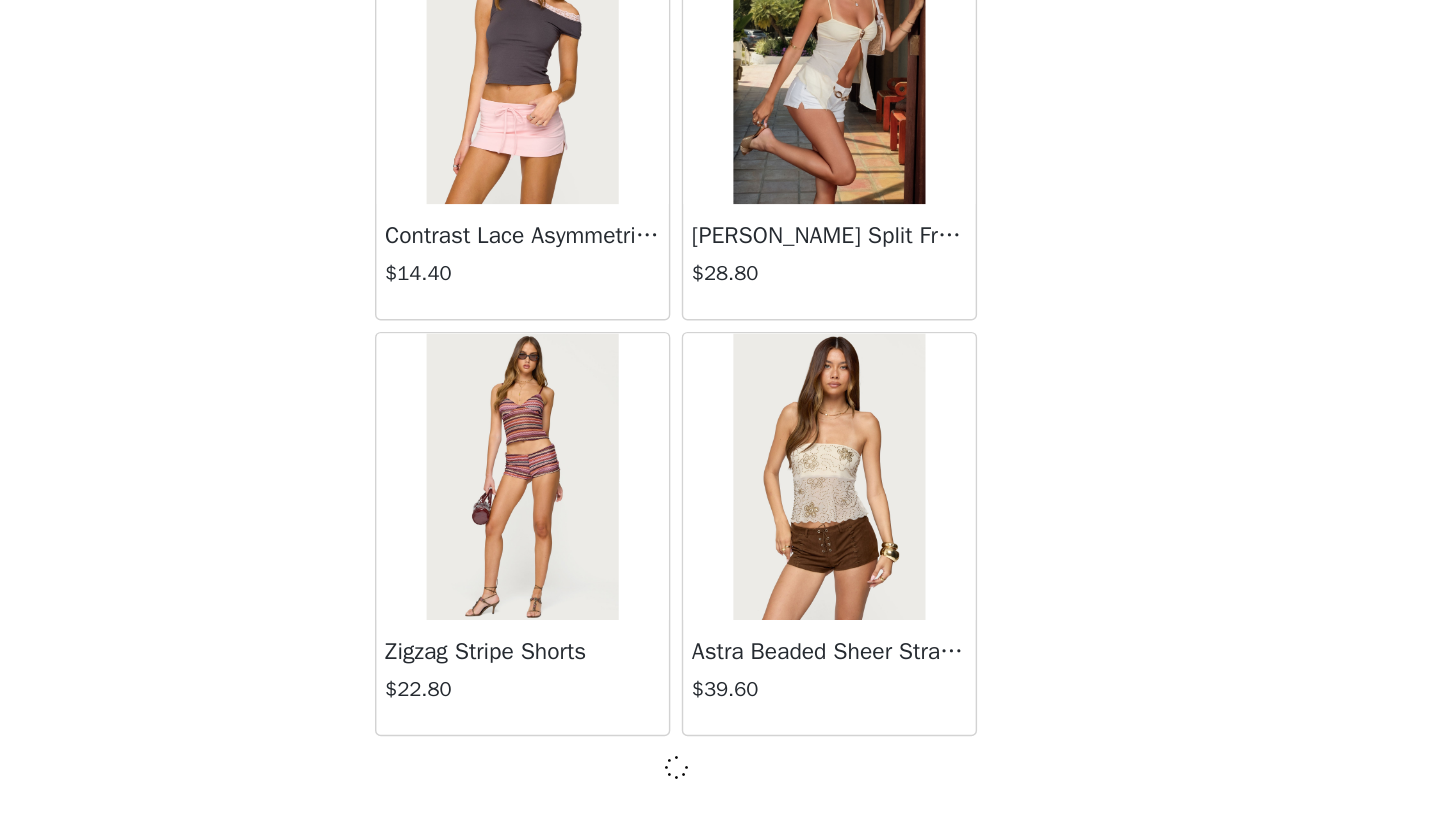 scroll, scrollTop: 2231, scrollLeft: 0, axis: vertical 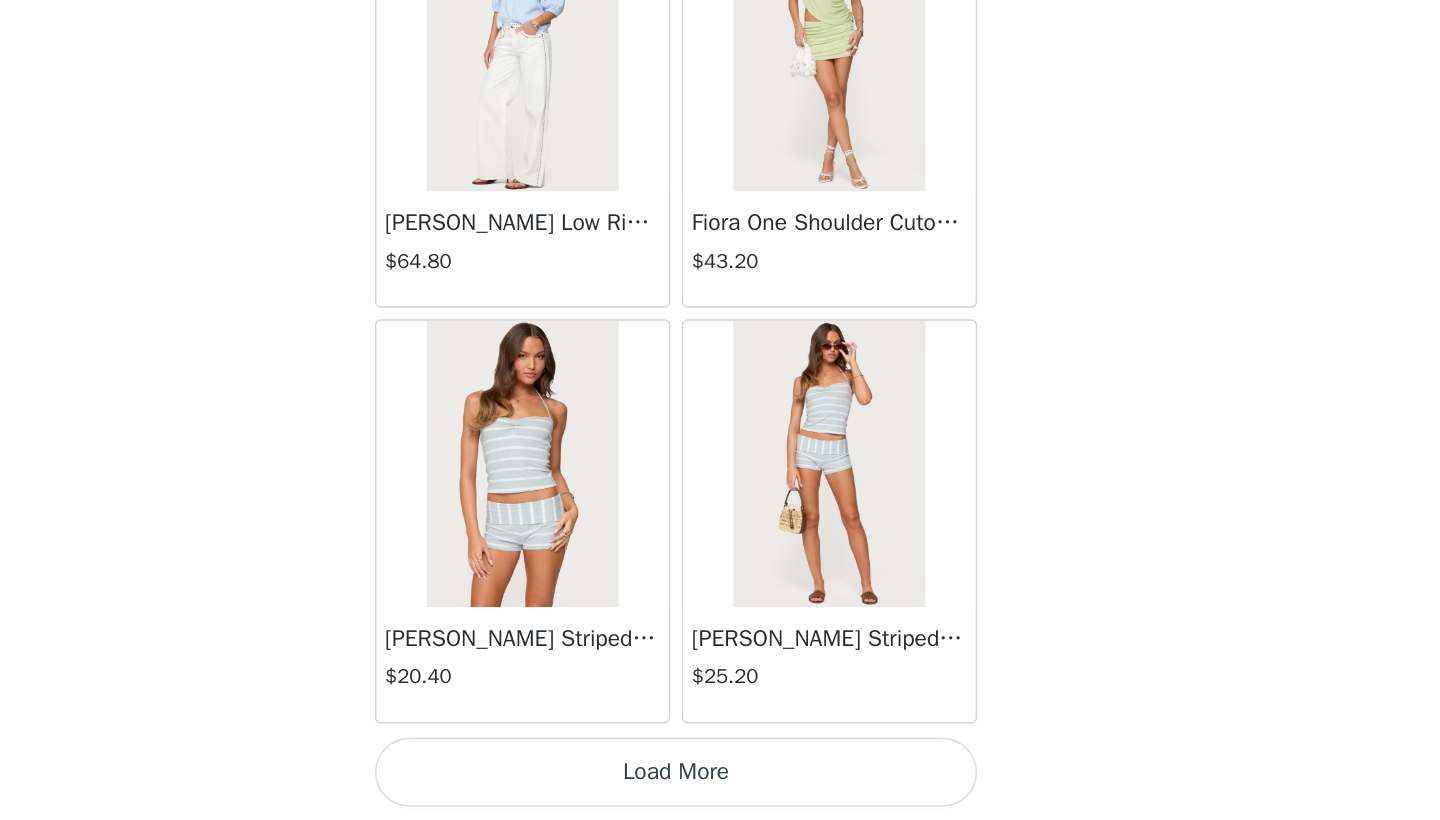 click on "Load More" at bounding box center [720, 786] 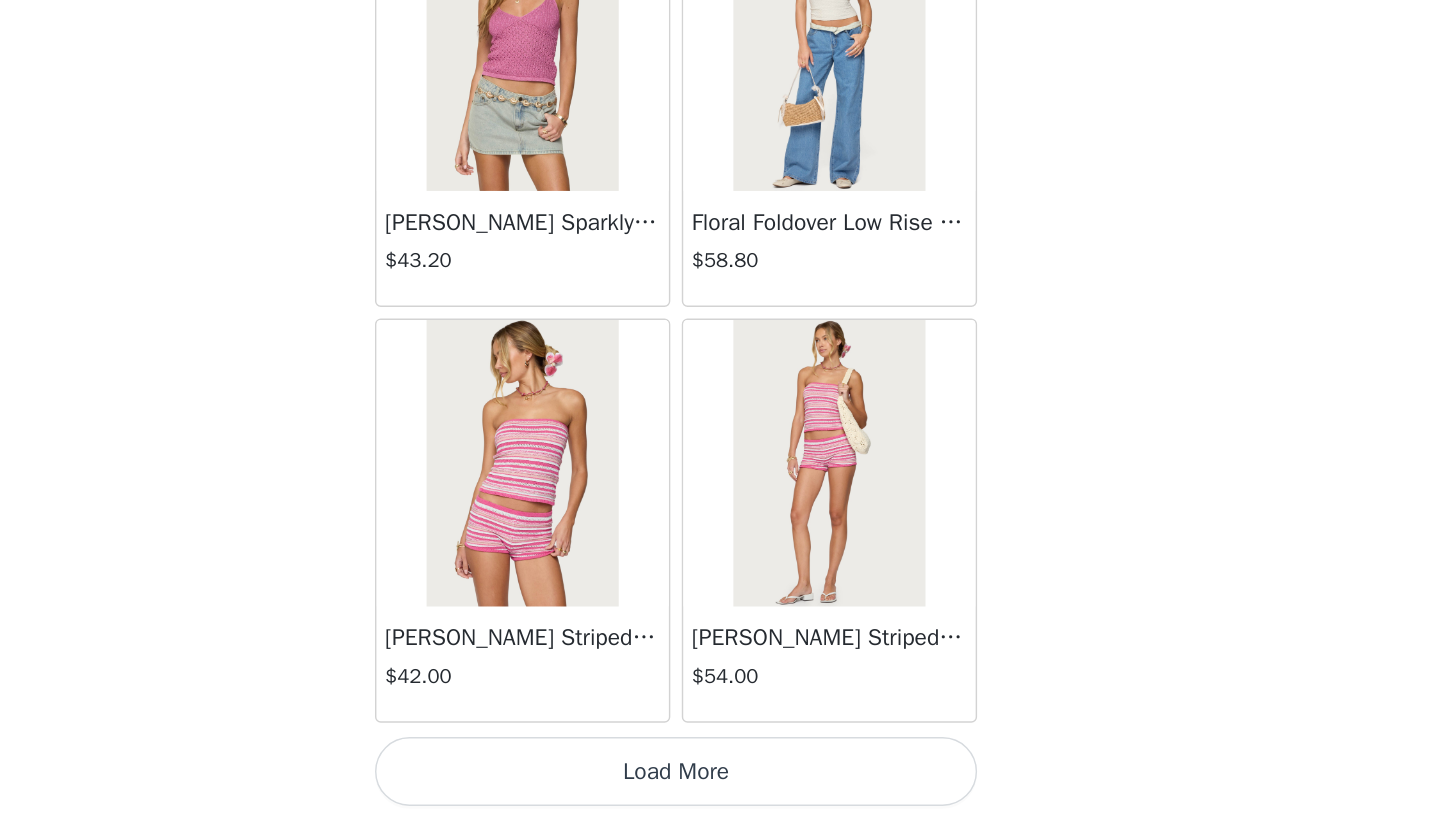 click on "Load More" at bounding box center [720, 786] 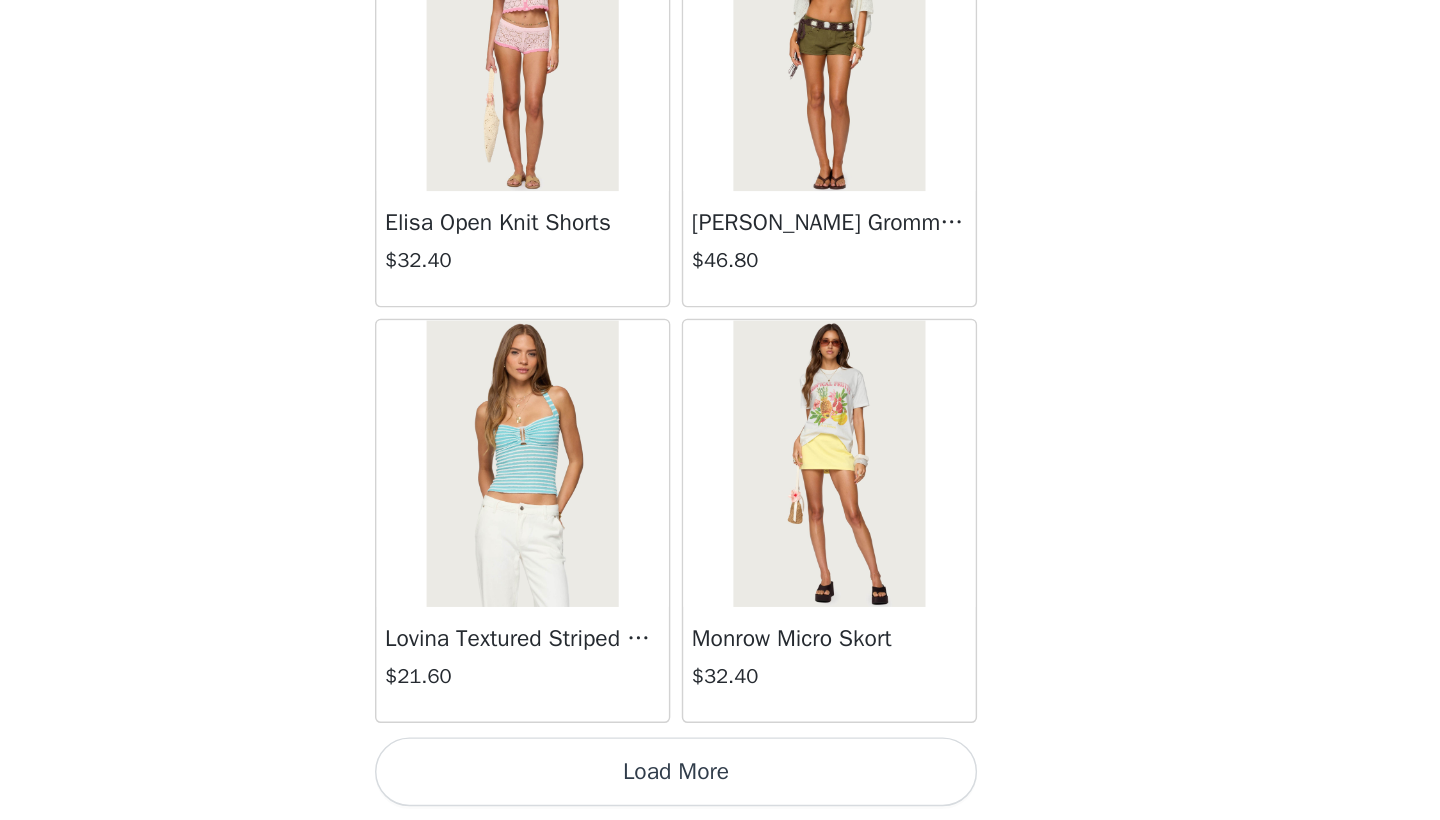 click on "Load More" at bounding box center (720, 786) 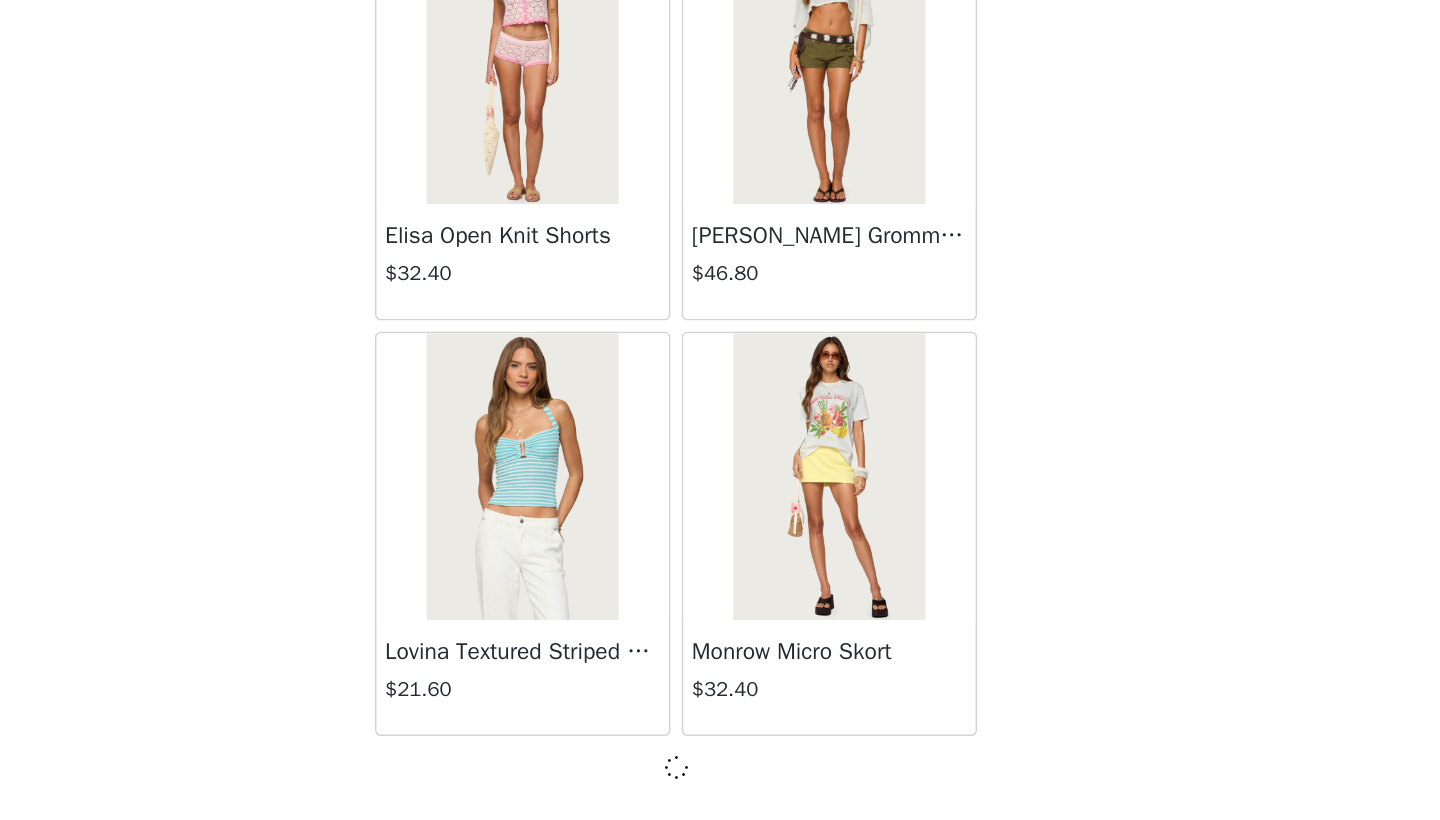 scroll, scrollTop: 10931, scrollLeft: 0, axis: vertical 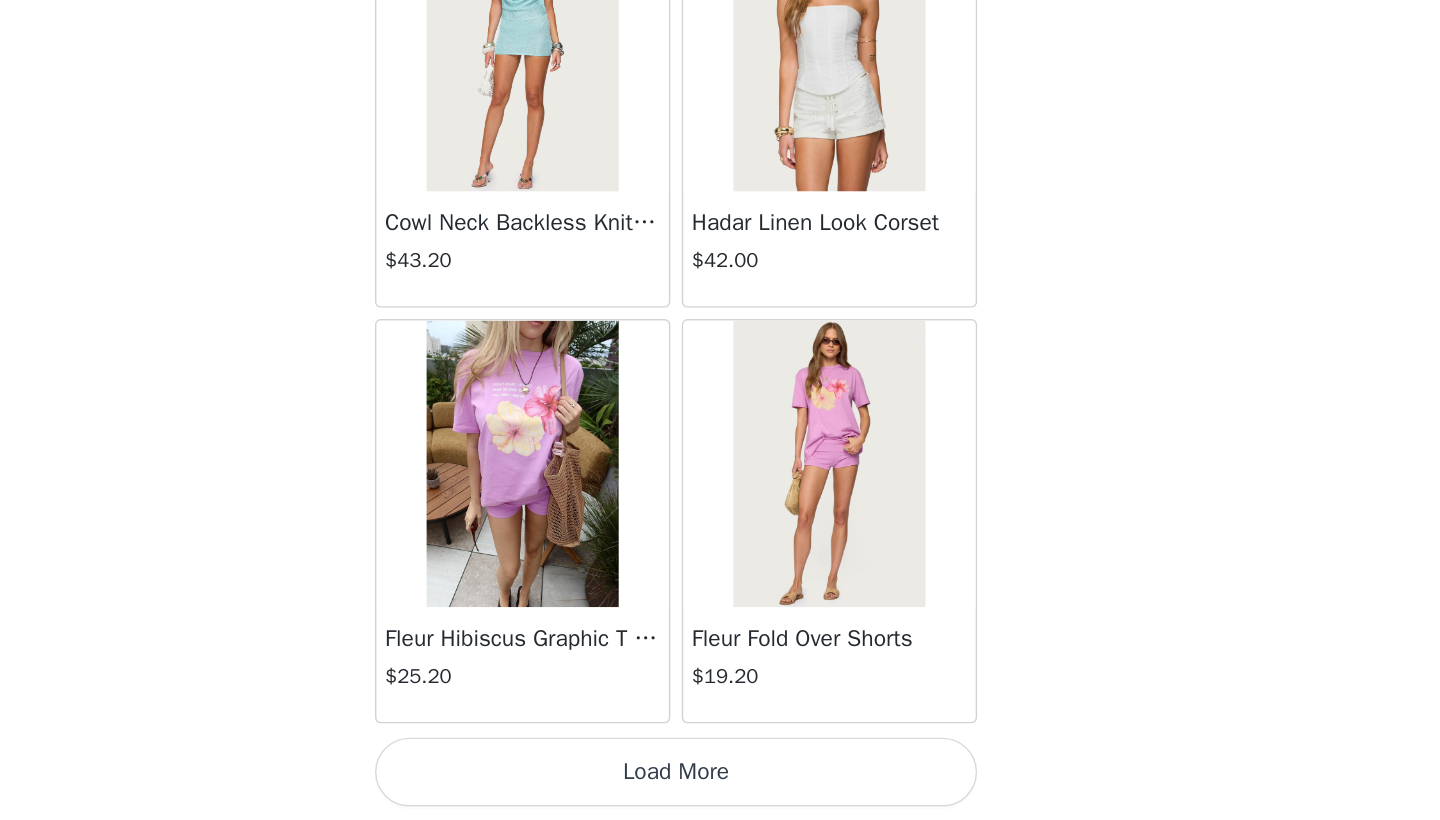 click on "Load More" at bounding box center [720, 786] 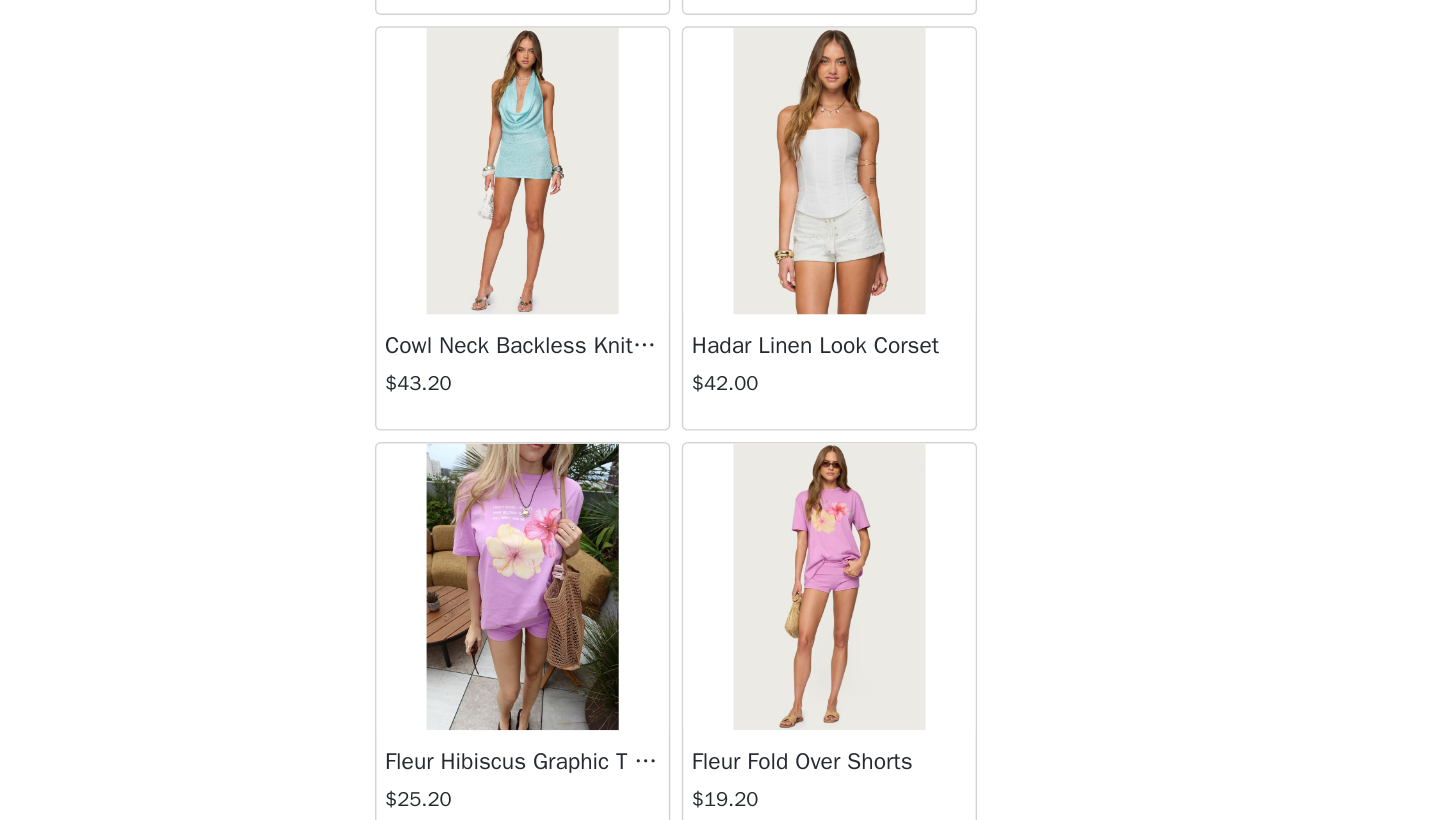 scroll, scrollTop: 13715, scrollLeft: 0, axis: vertical 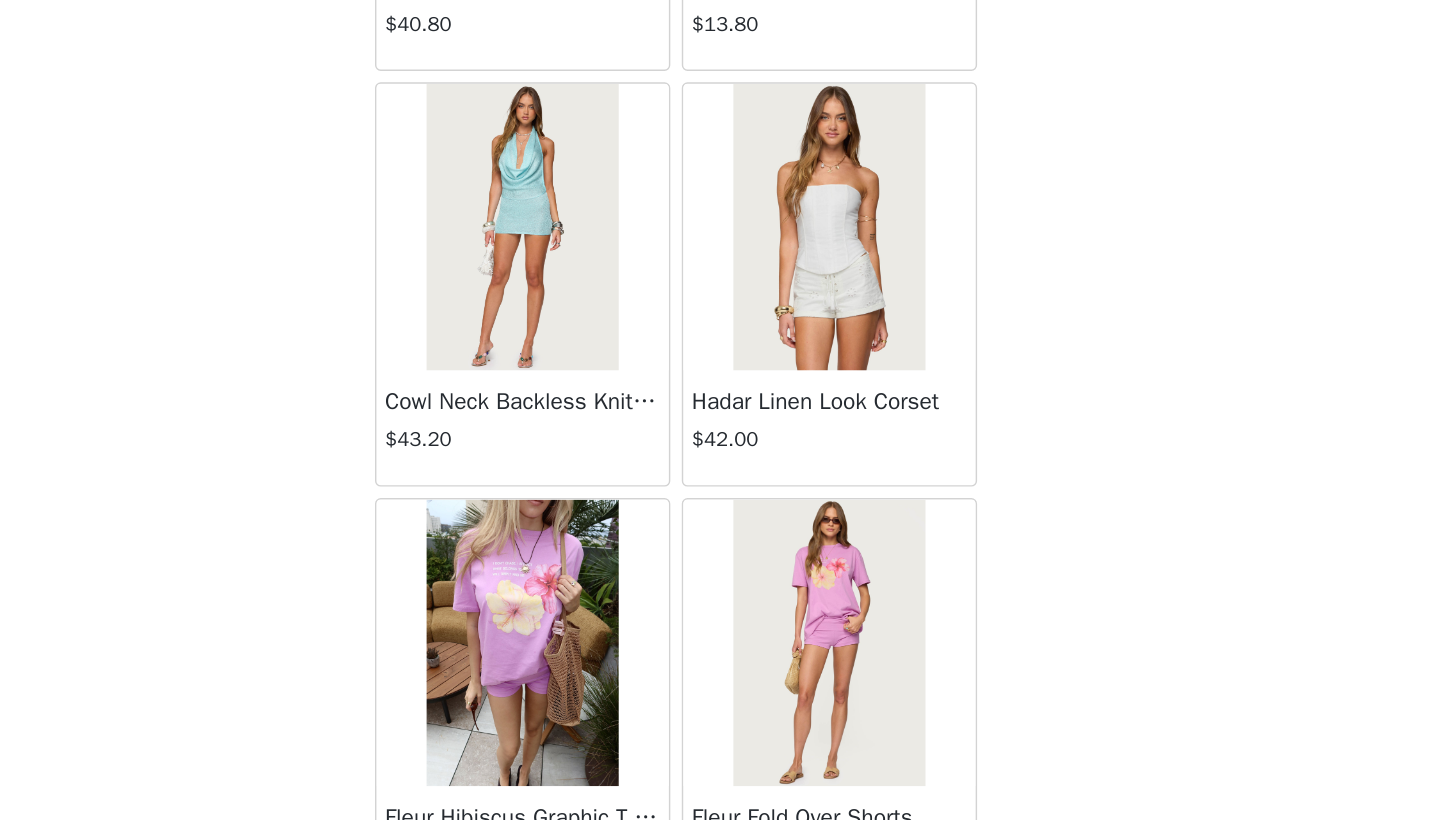 click at bounding box center [612, 406] 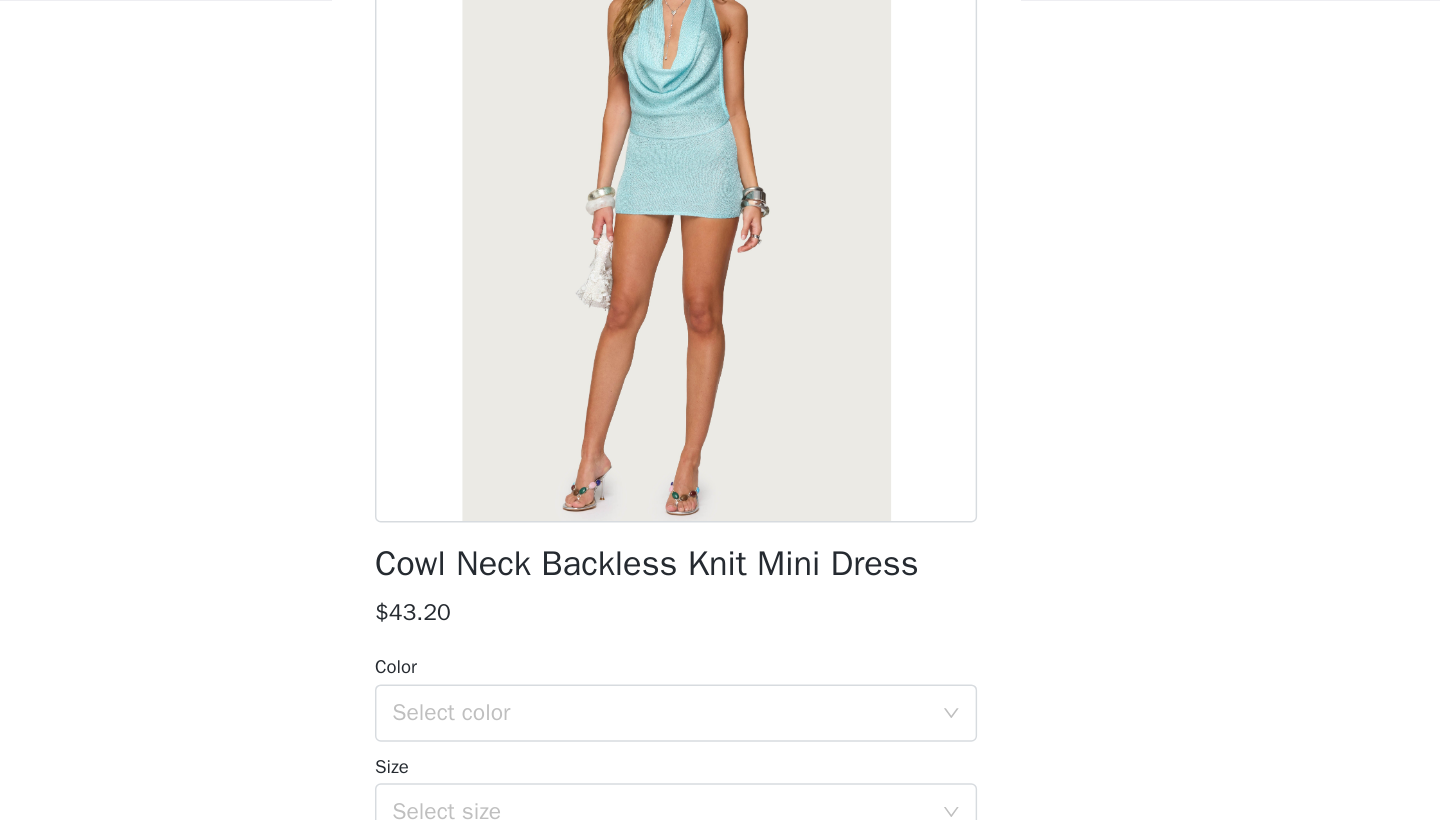 scroll, scrollTop: 131, scrollLeft: 0, axis: vertical 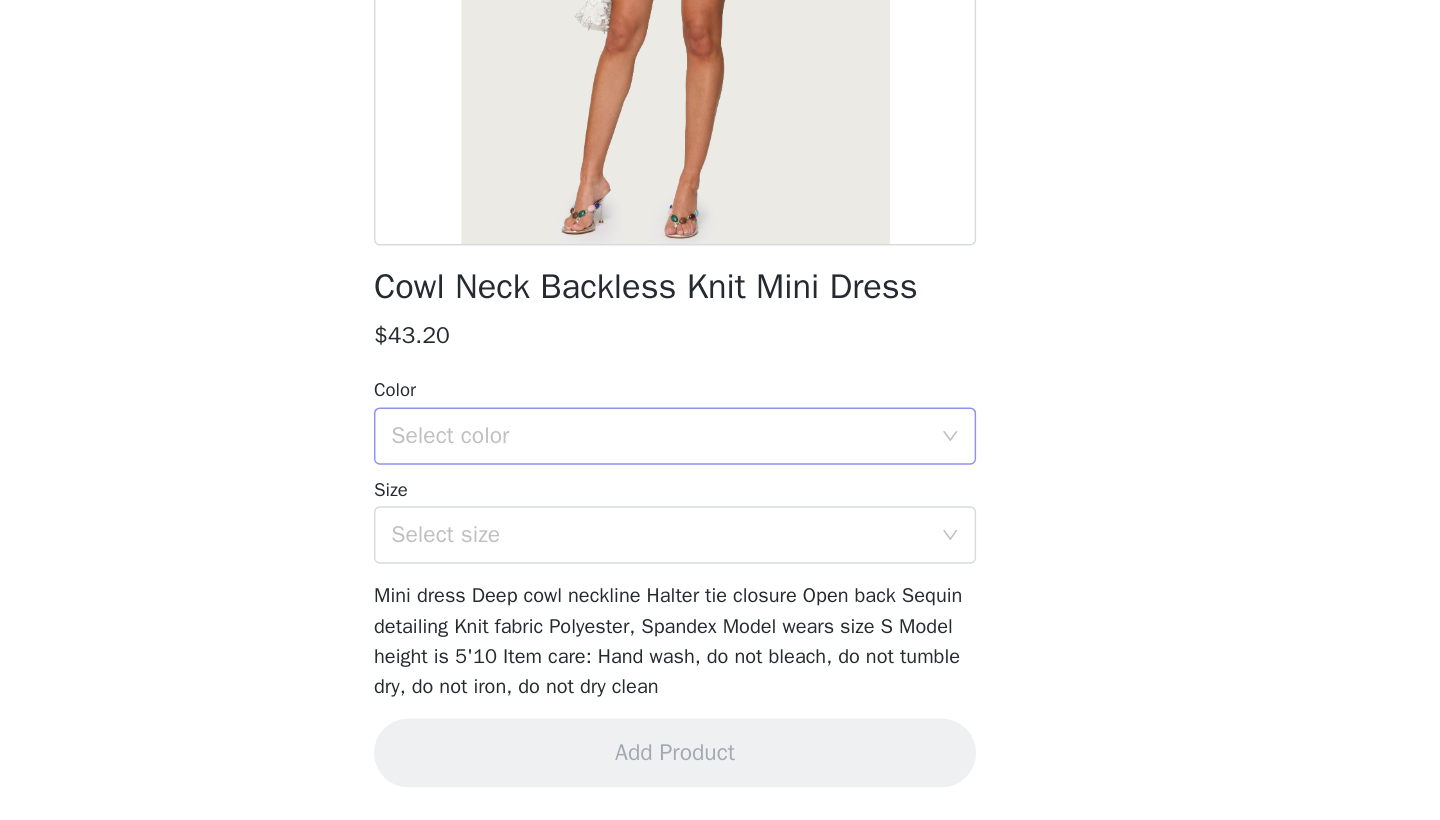click on "Select color" at bounding box center (709, 552) 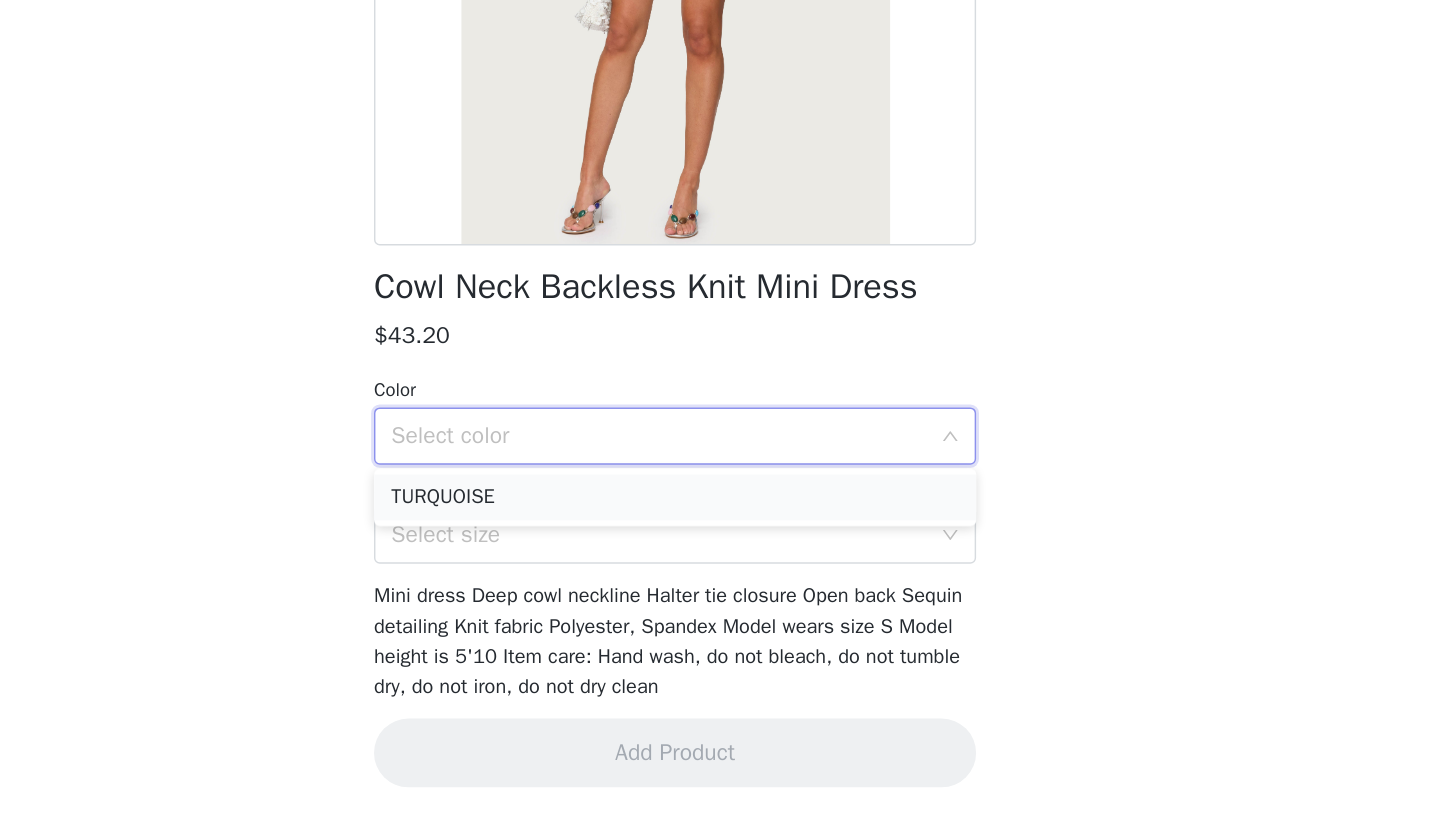 click on "TURQUOISE" at bounding box center [720, 595] 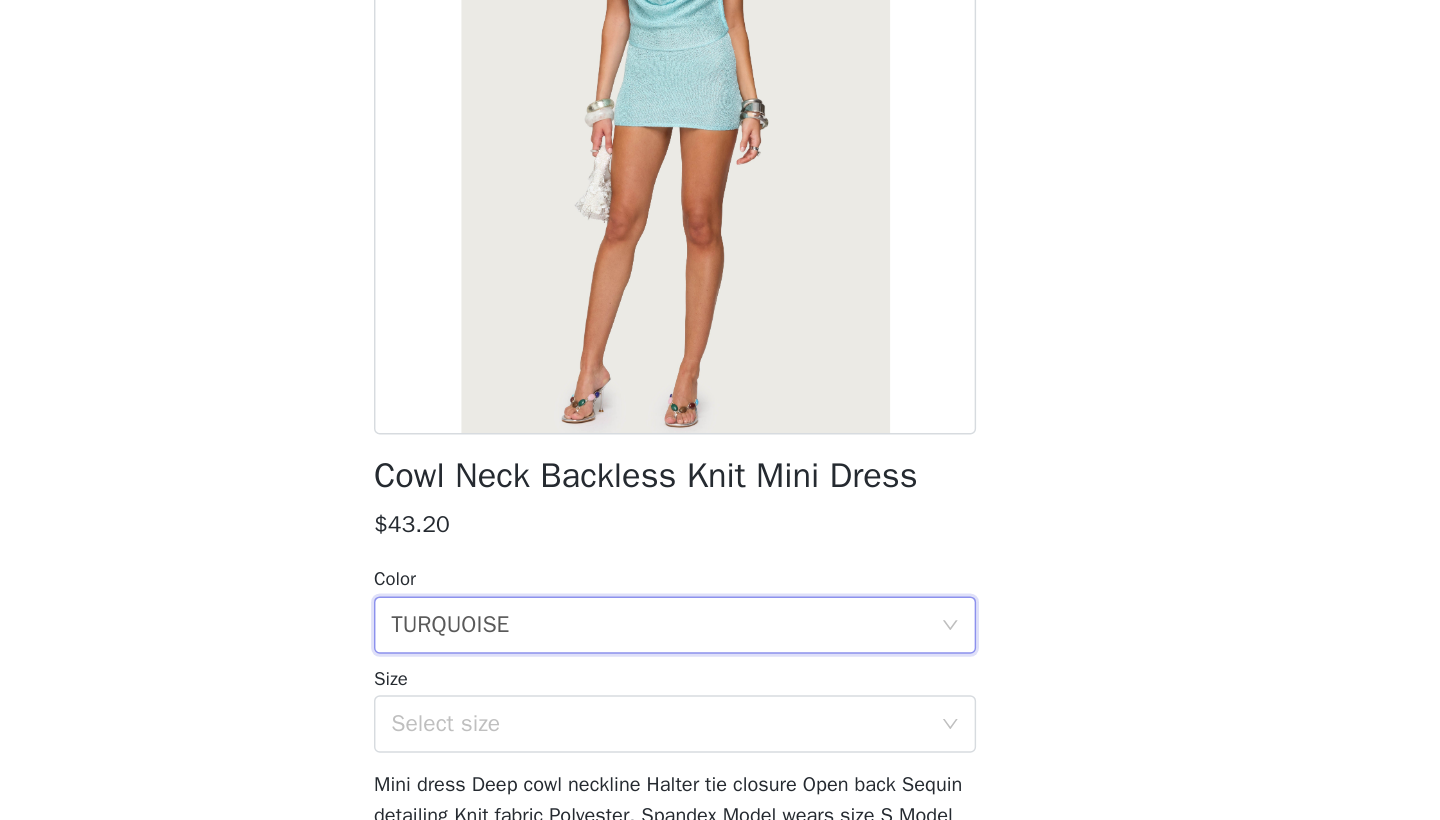scroll, scrollTop: 131, scrollLeft: 0, axis: vertical 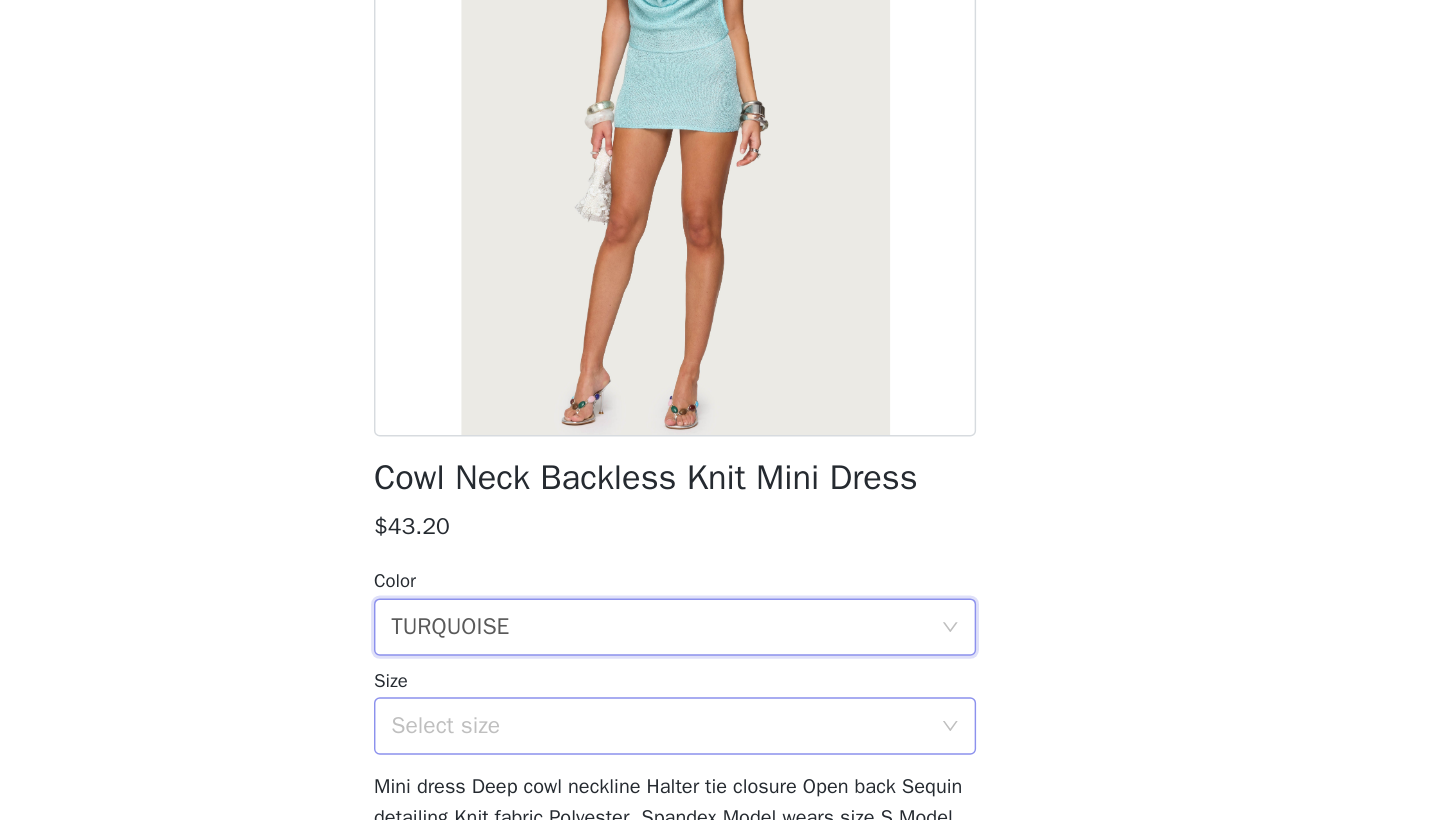 click on "Select size" at bounding box center (709, 621) 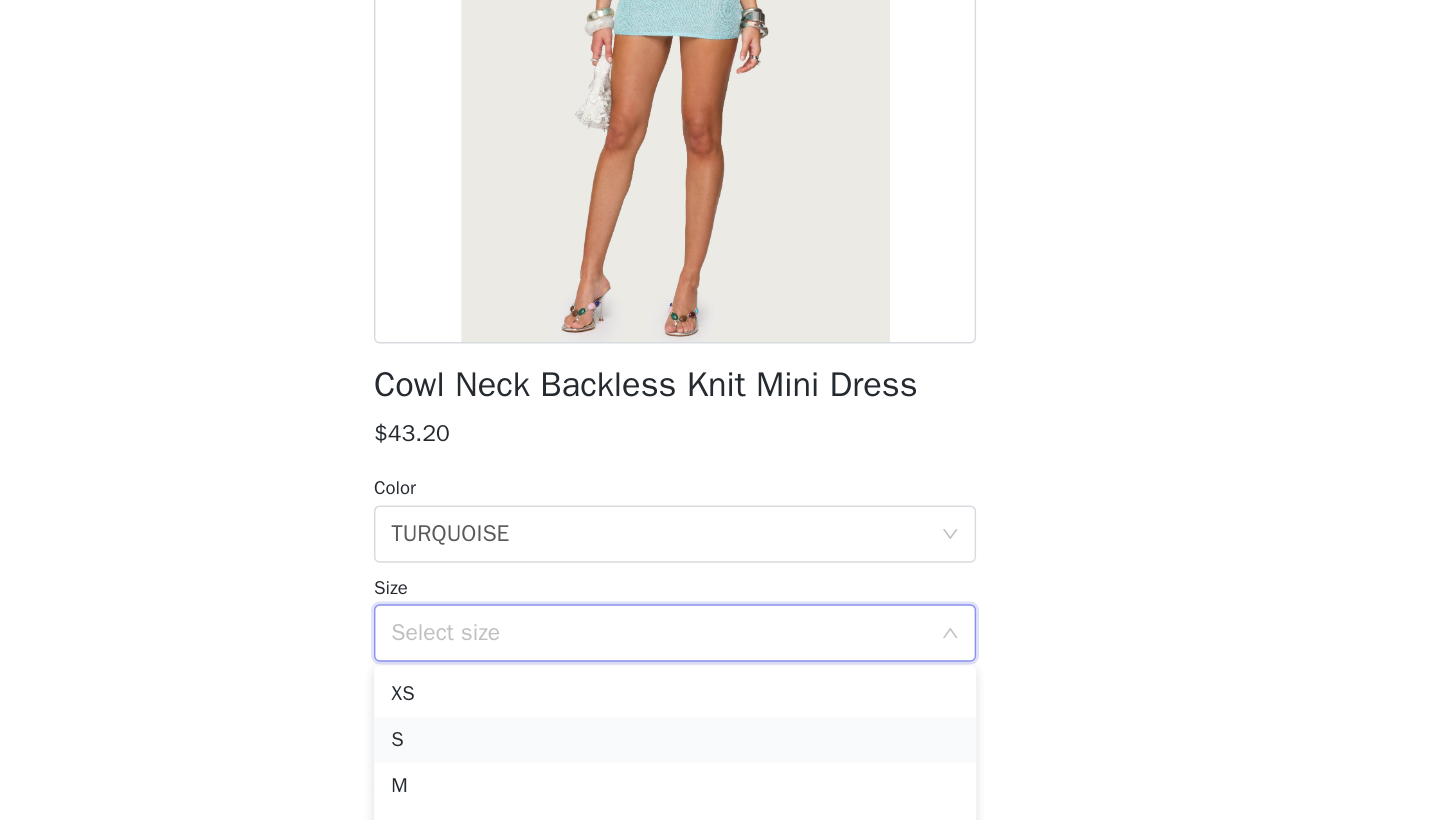click on "S" at bounding box center [720, 696] 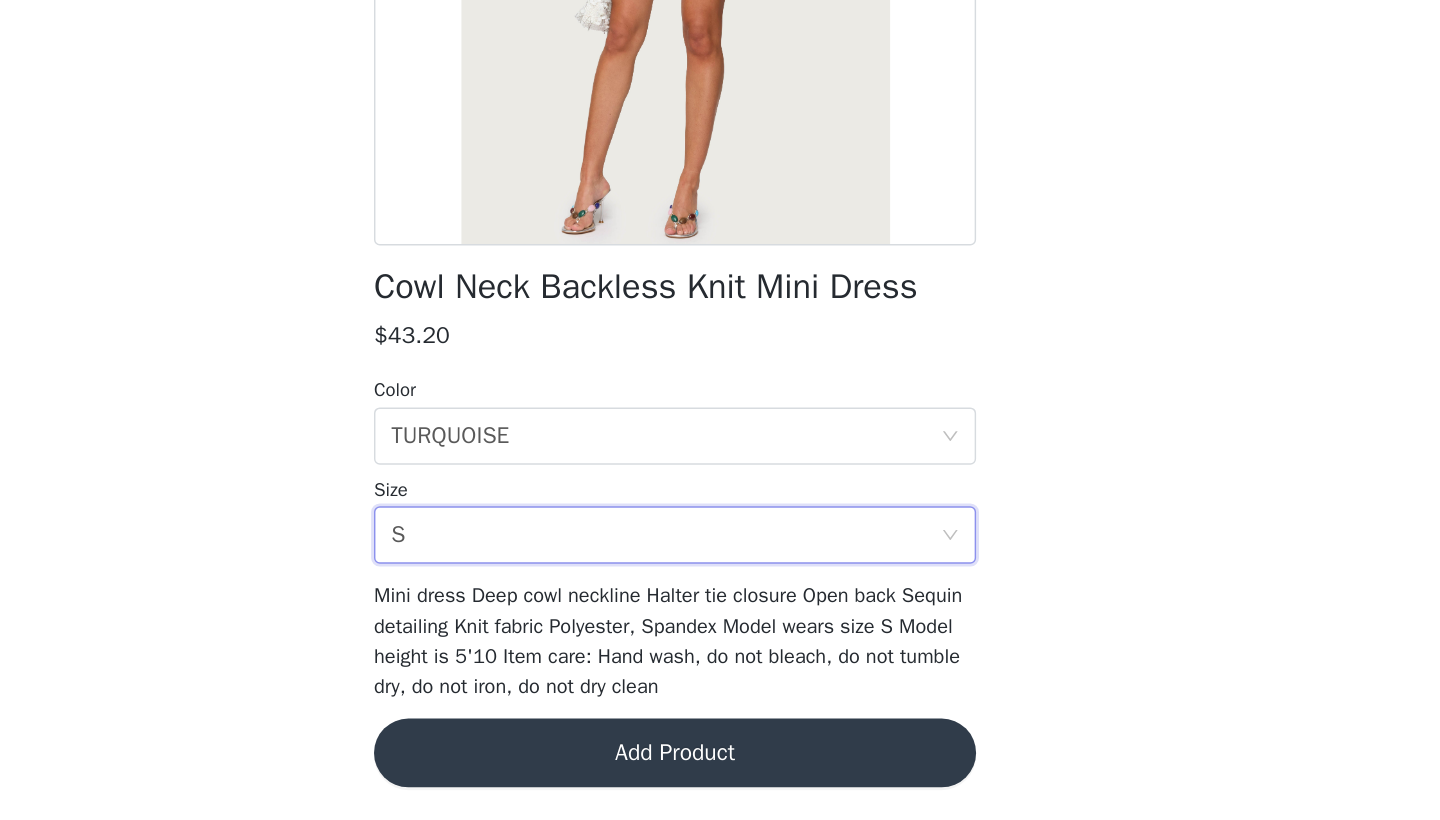 scroll, scrollTop: 909, scrollLeft: 0, axis: vertical 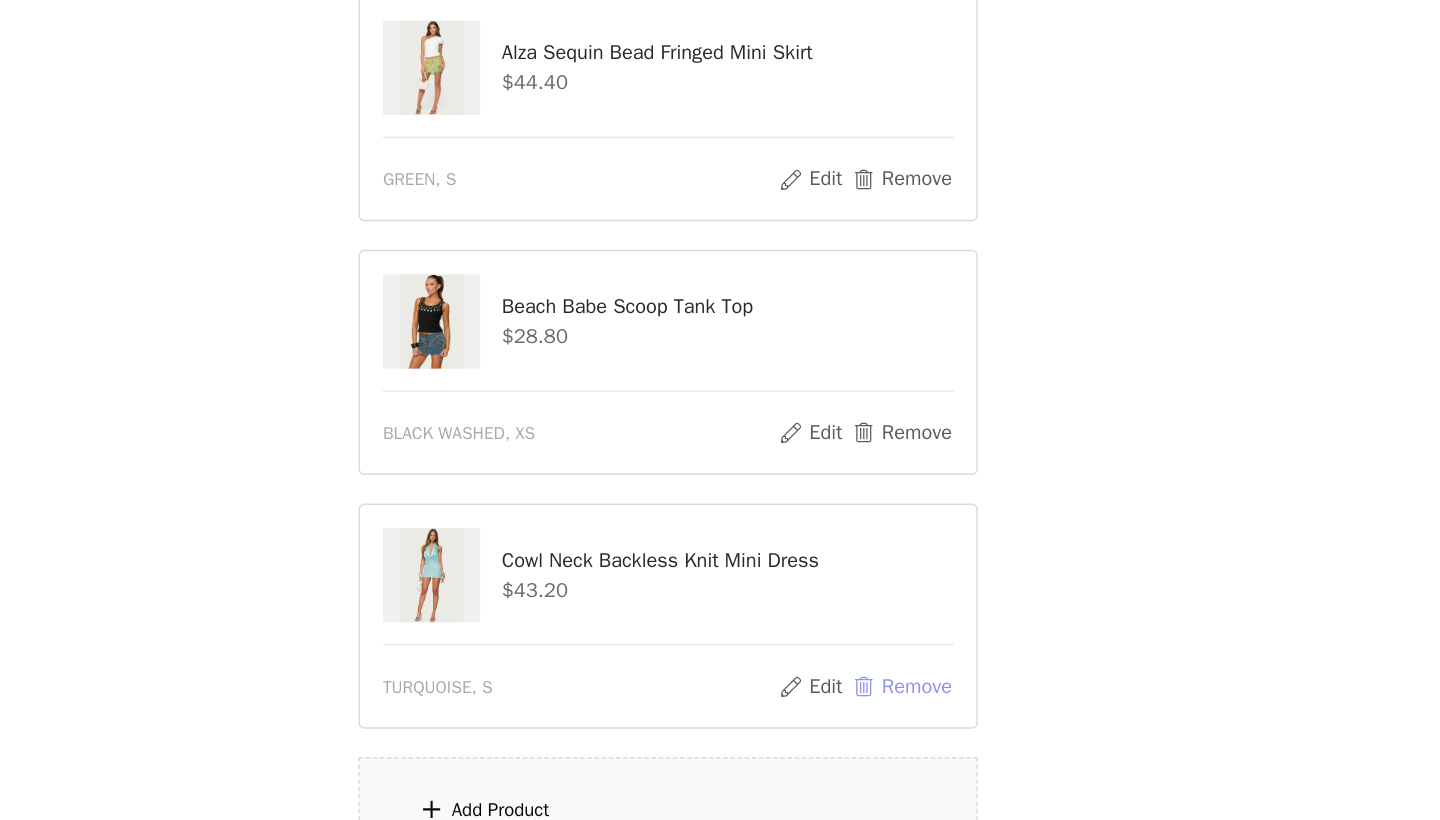 click on "Remove" at bounding box center [883, 710] 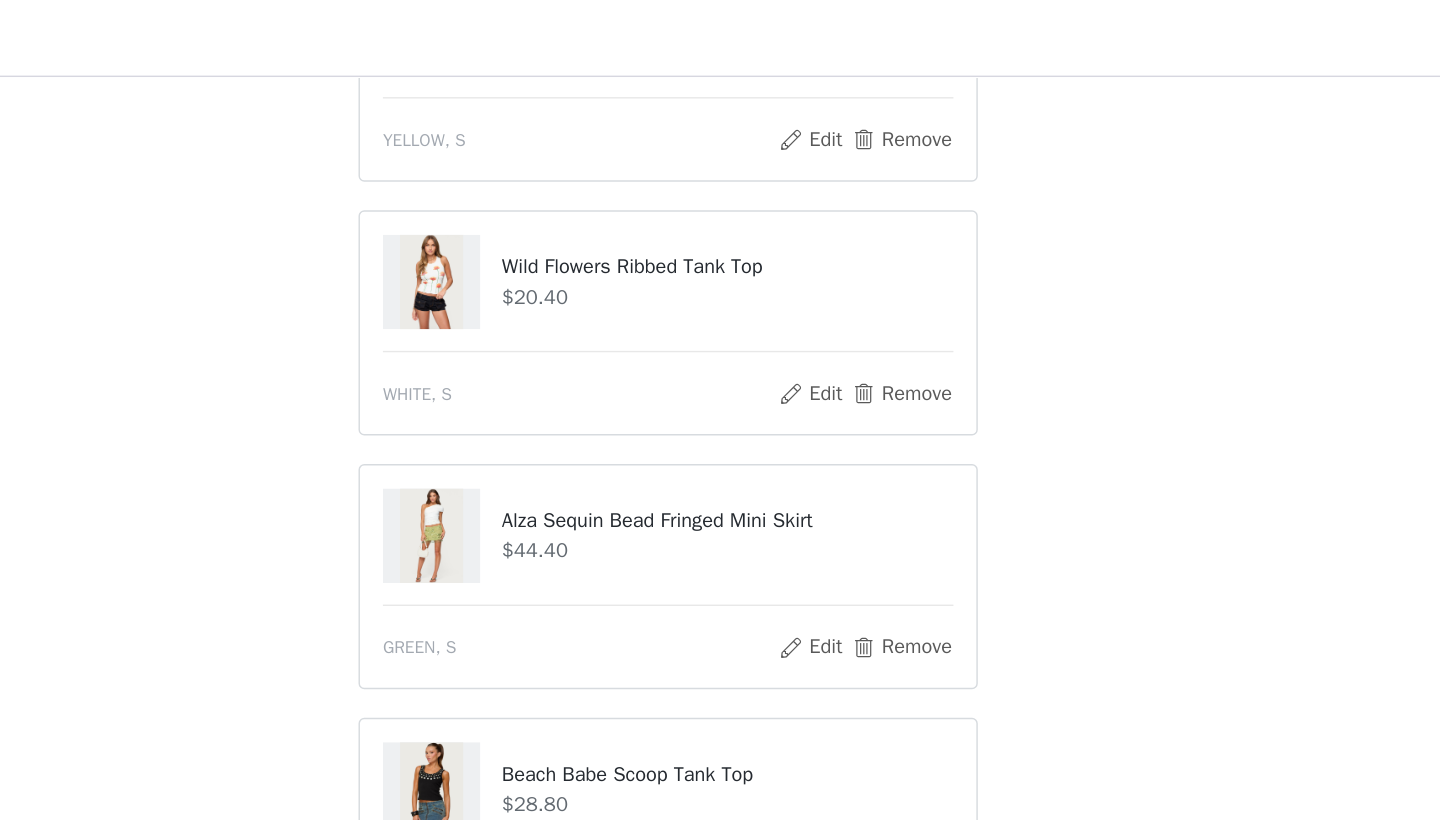 scroll, scrollTop: 1011, scrollLeft: 0, axis: vertical 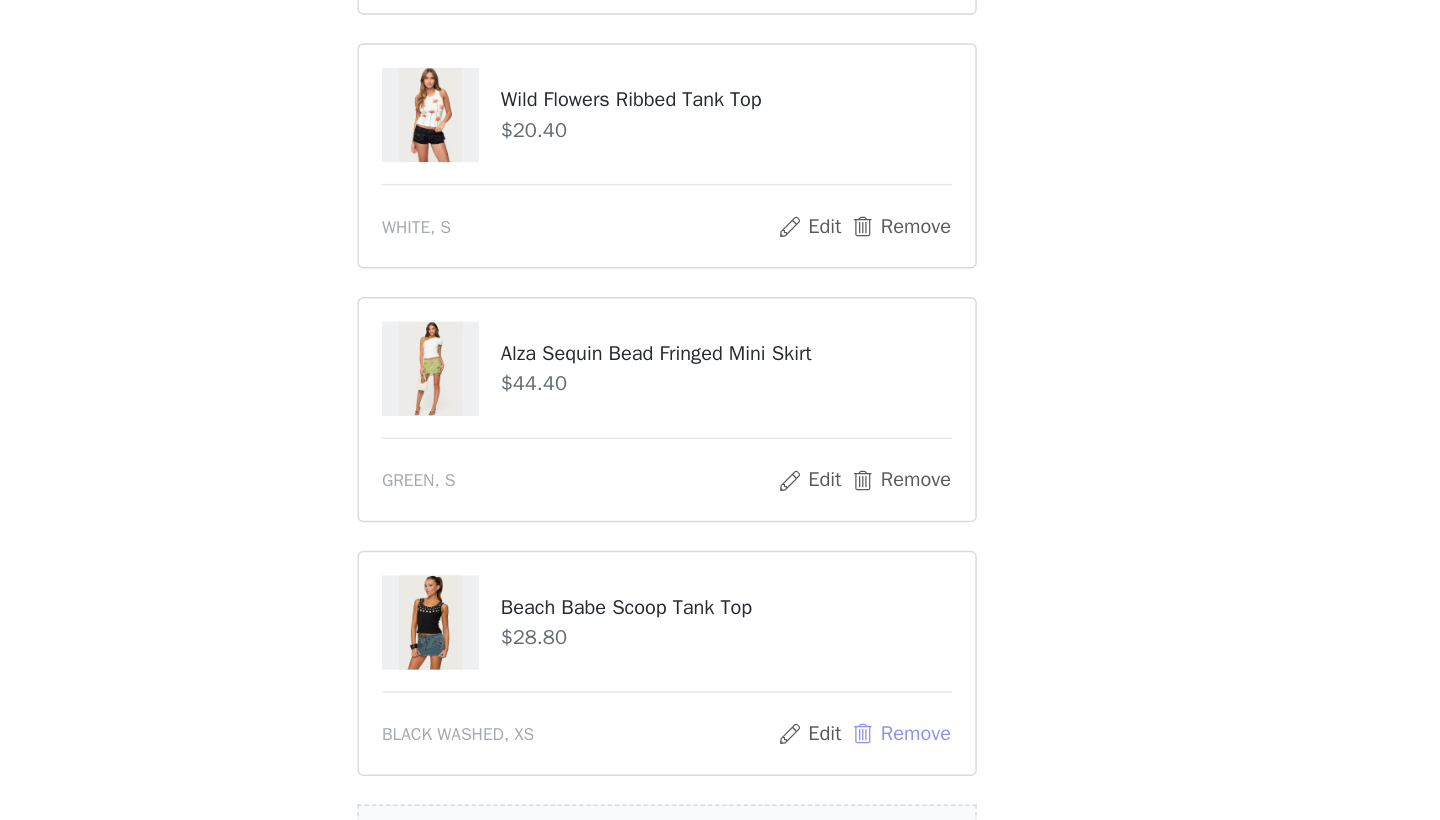 click on "Remove" at bounding box center [883, 632] 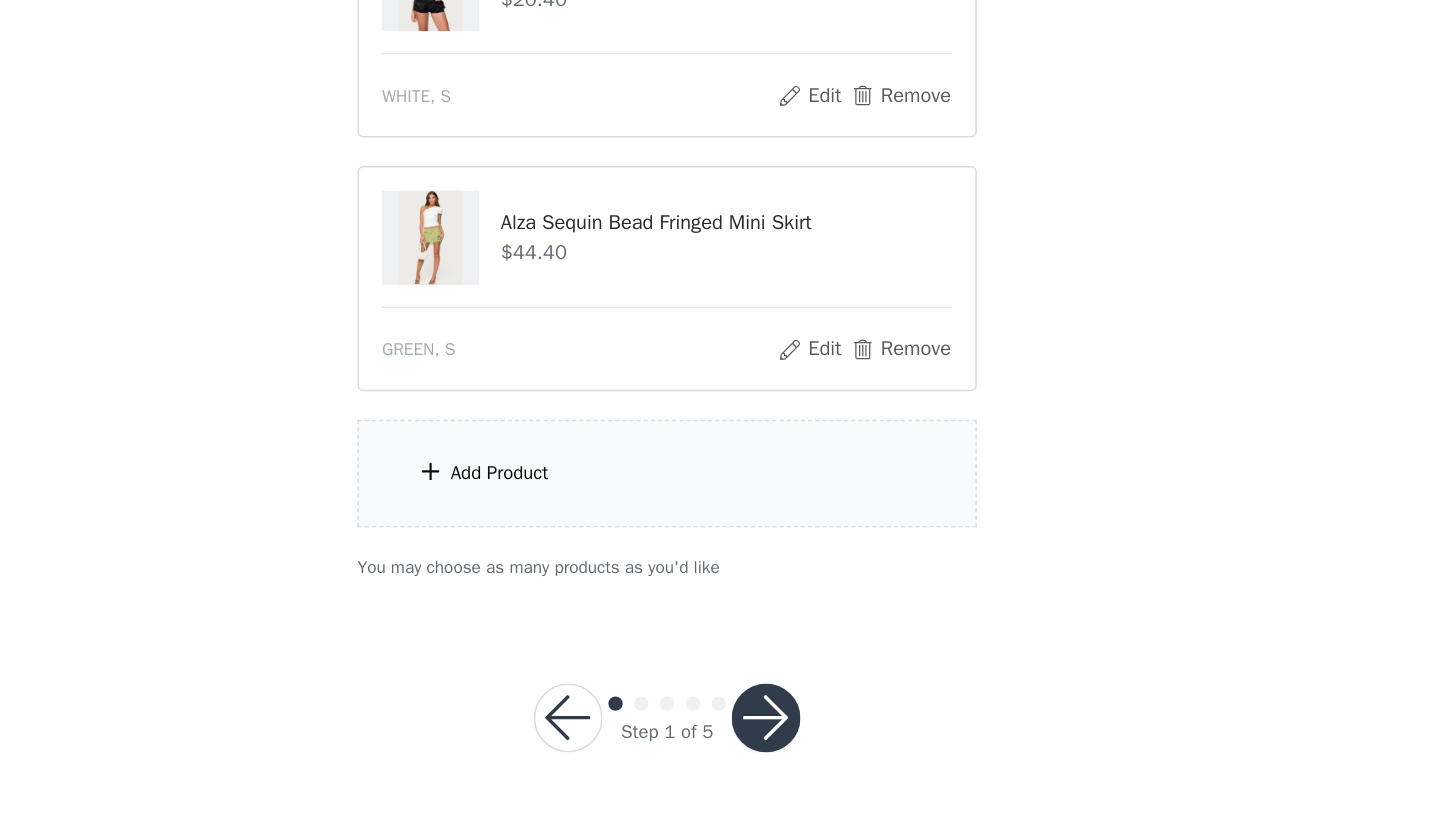 scroll, scrollTop: 974, scrollLeft: 0, axis: vertical 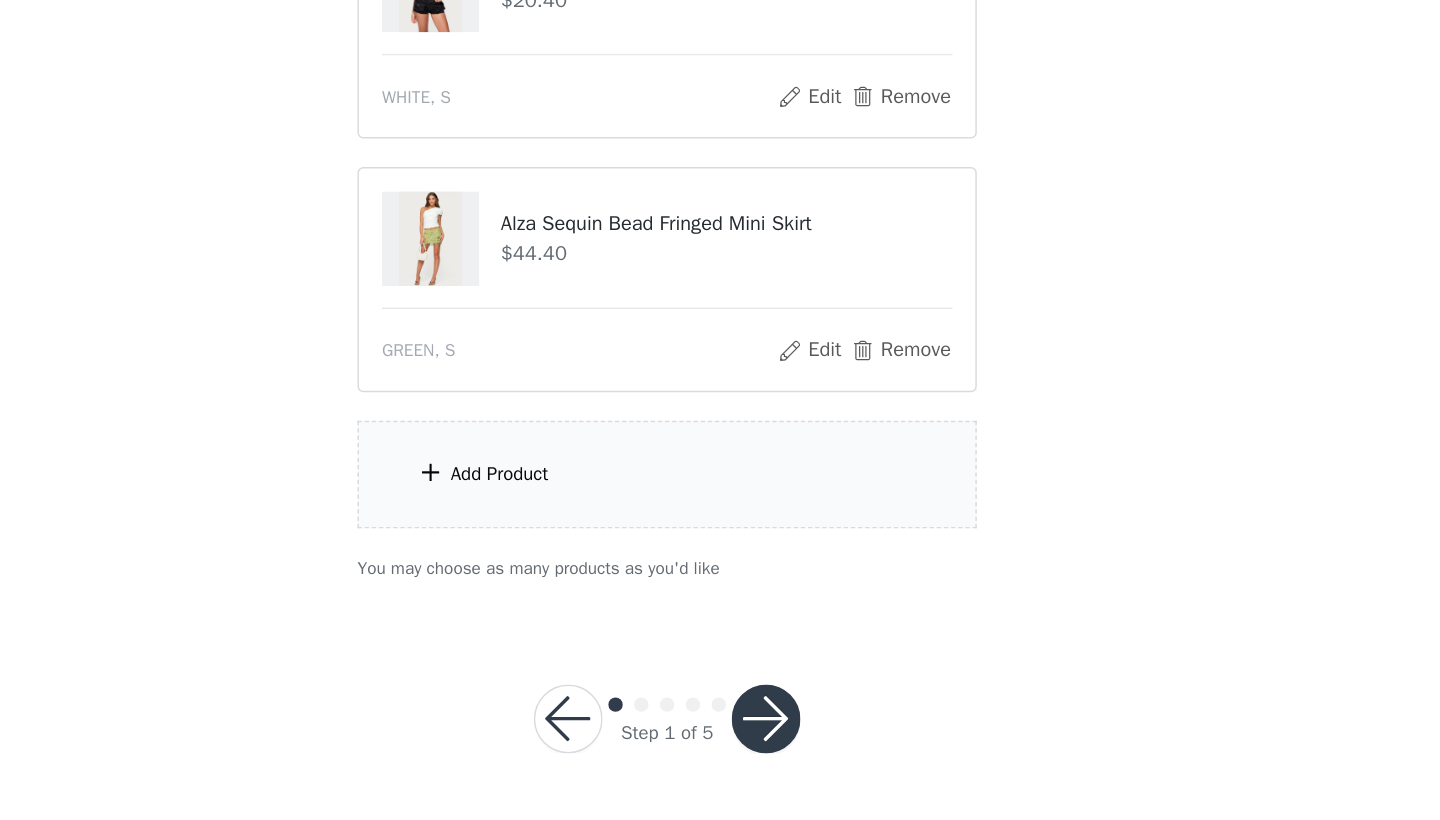 click at bounding box center (555, 577) 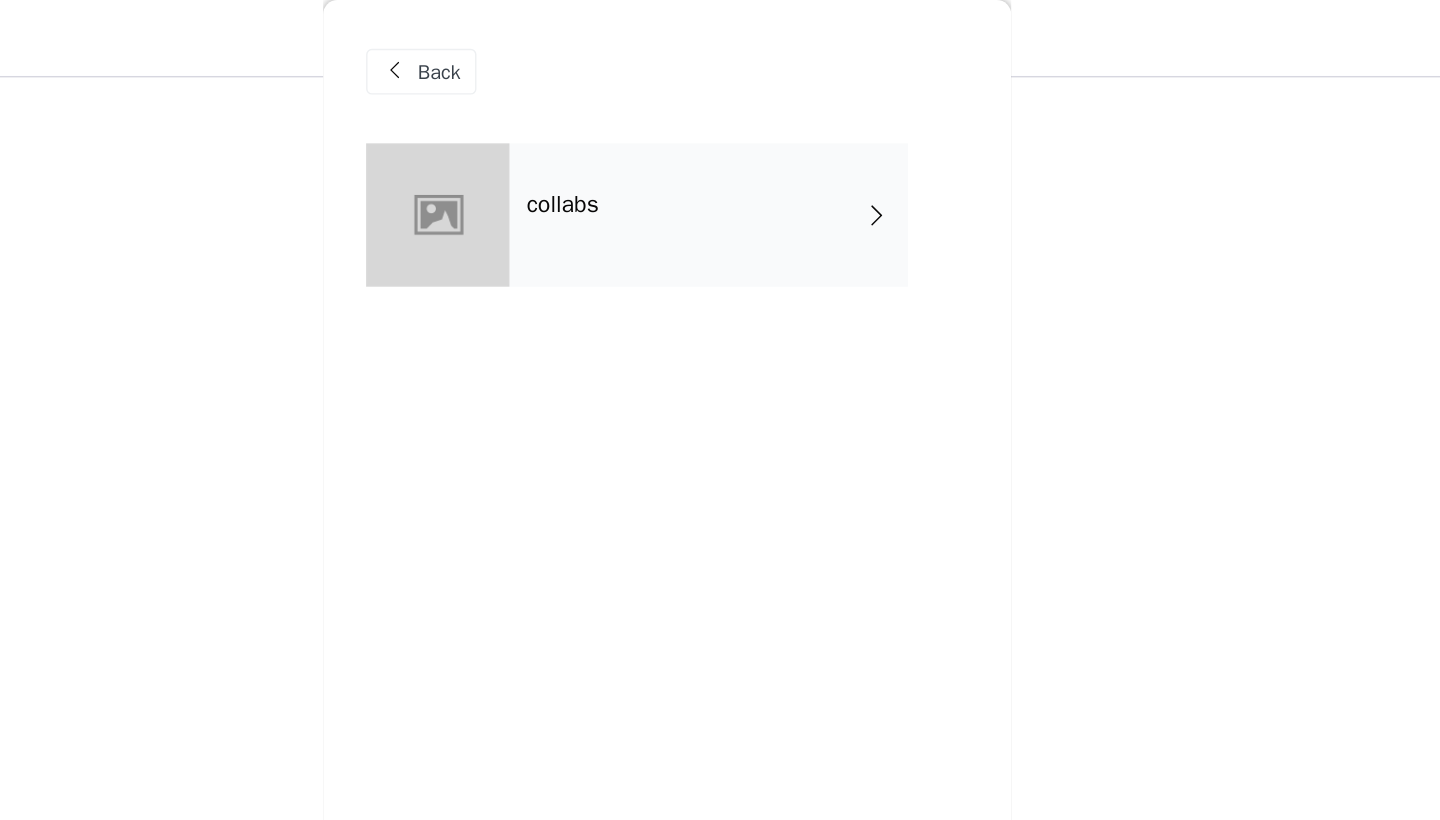 scroll, scrollTop: 728, scrollLeft: 0, axis: vertical 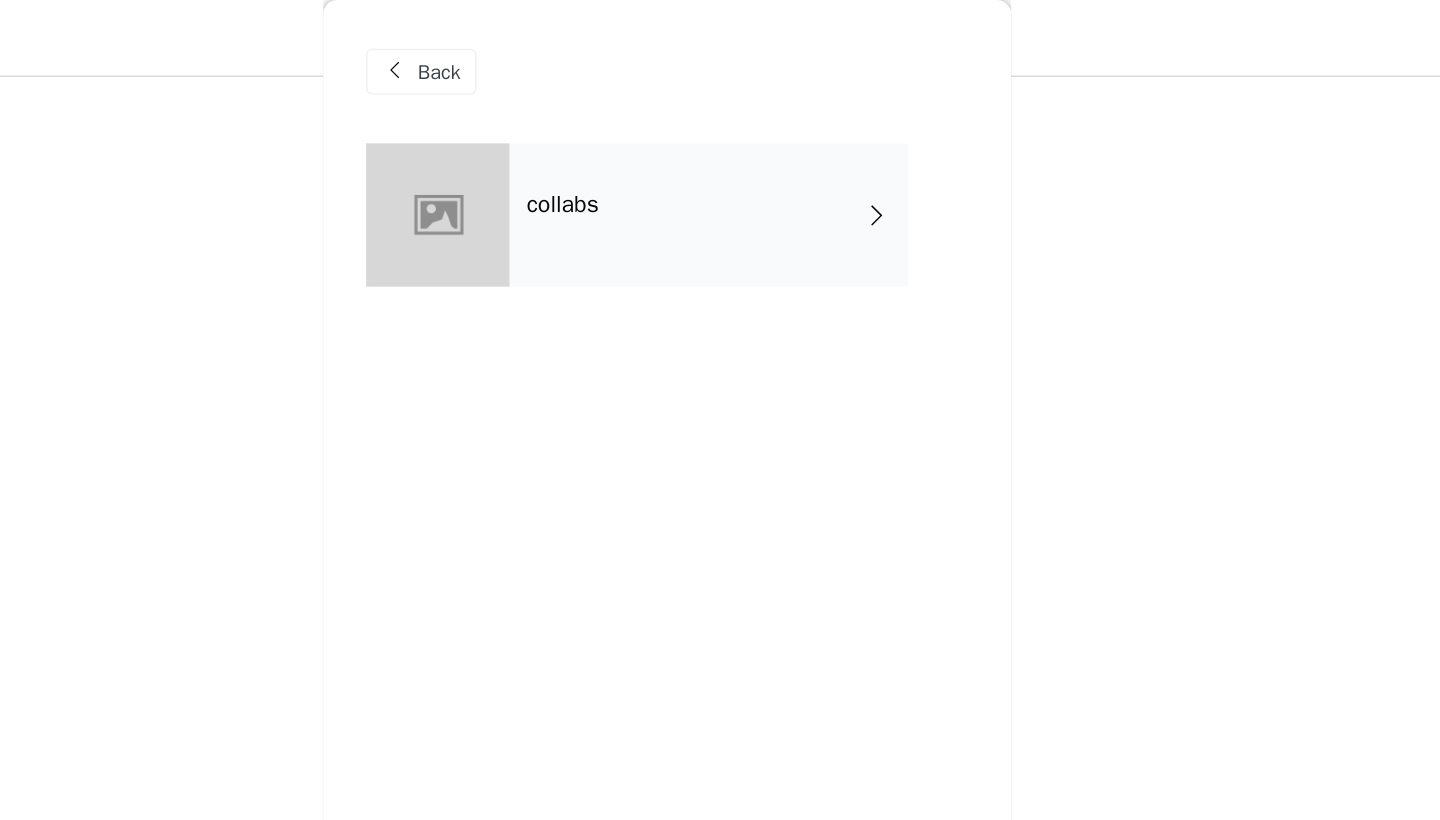 click on "collabs" at bounding box center (749, 150) 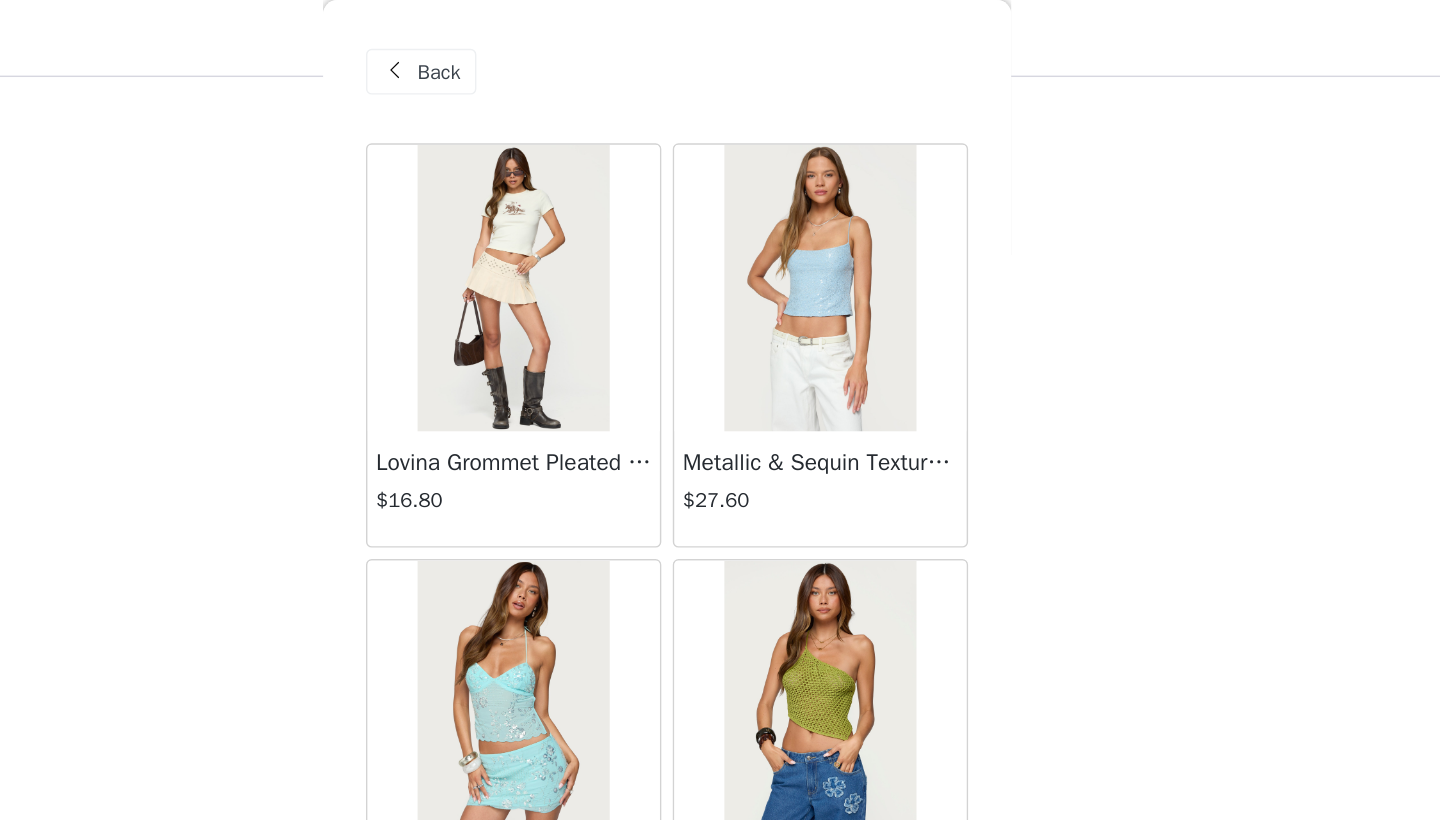 scroll, scrollTop: 664, scrollLeft: 0, axis: vertical 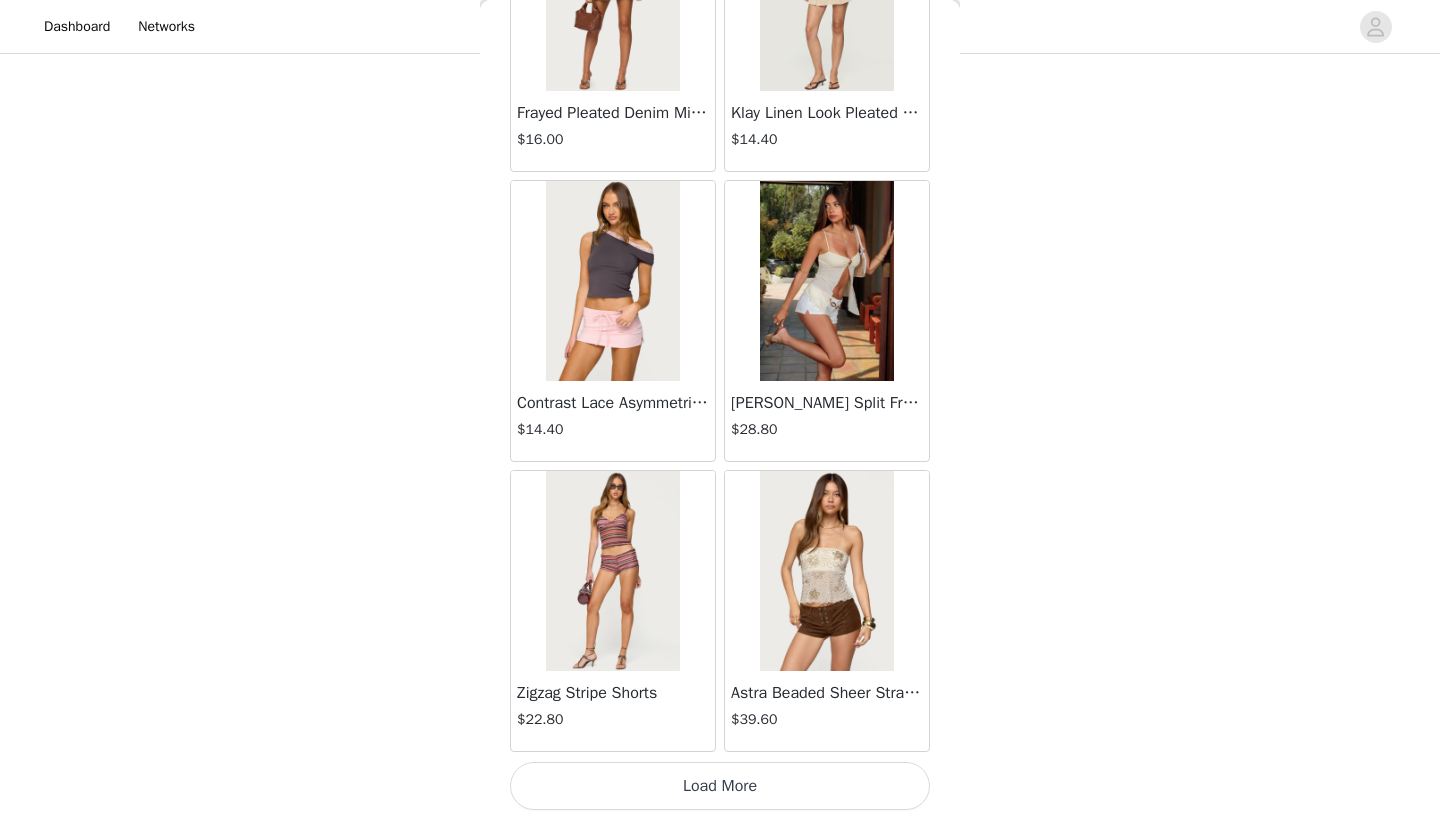 click on "Load More" at bounding box center [720, 786] 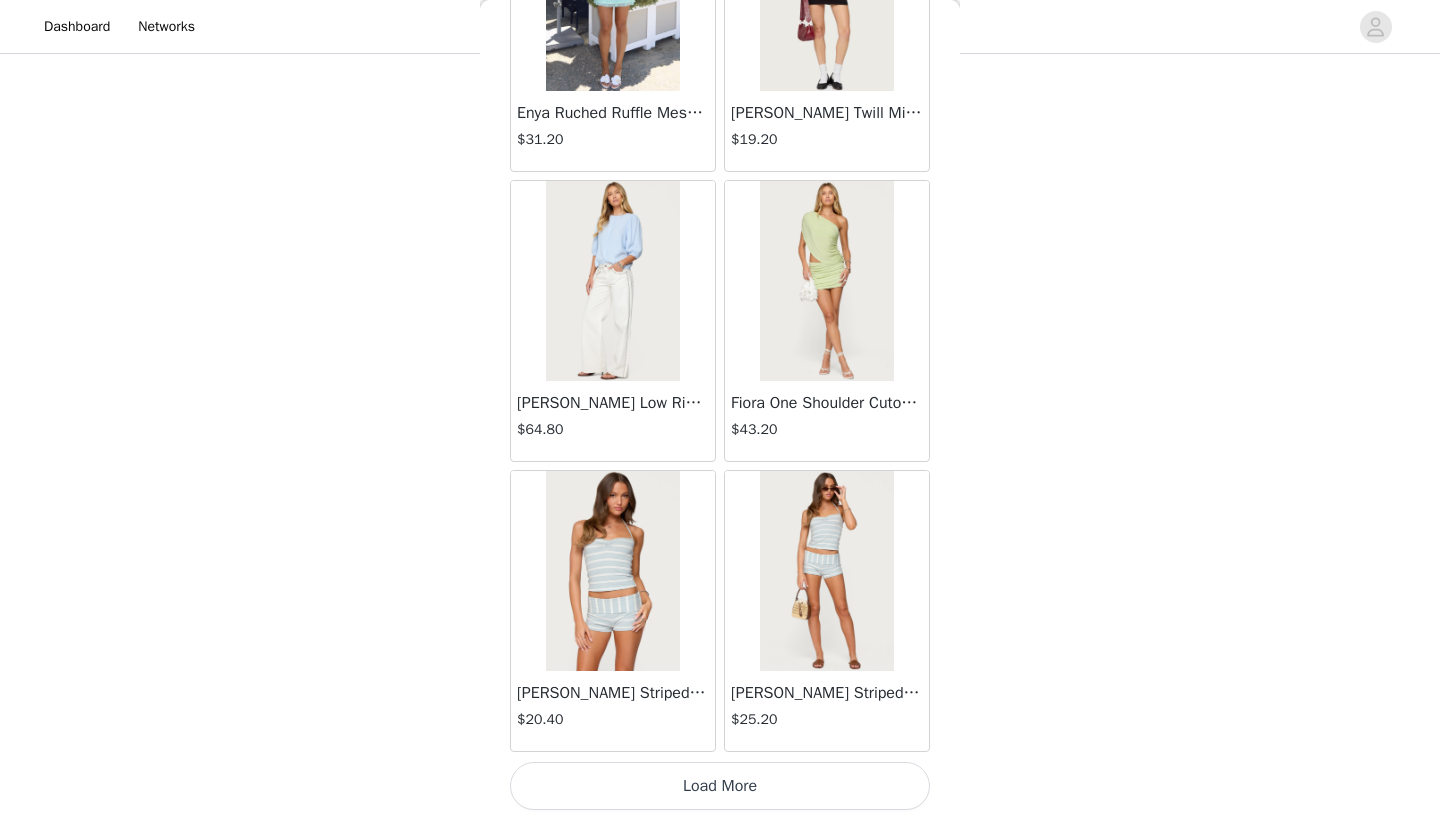 click on "Load More" at bounding box center [720, 786] 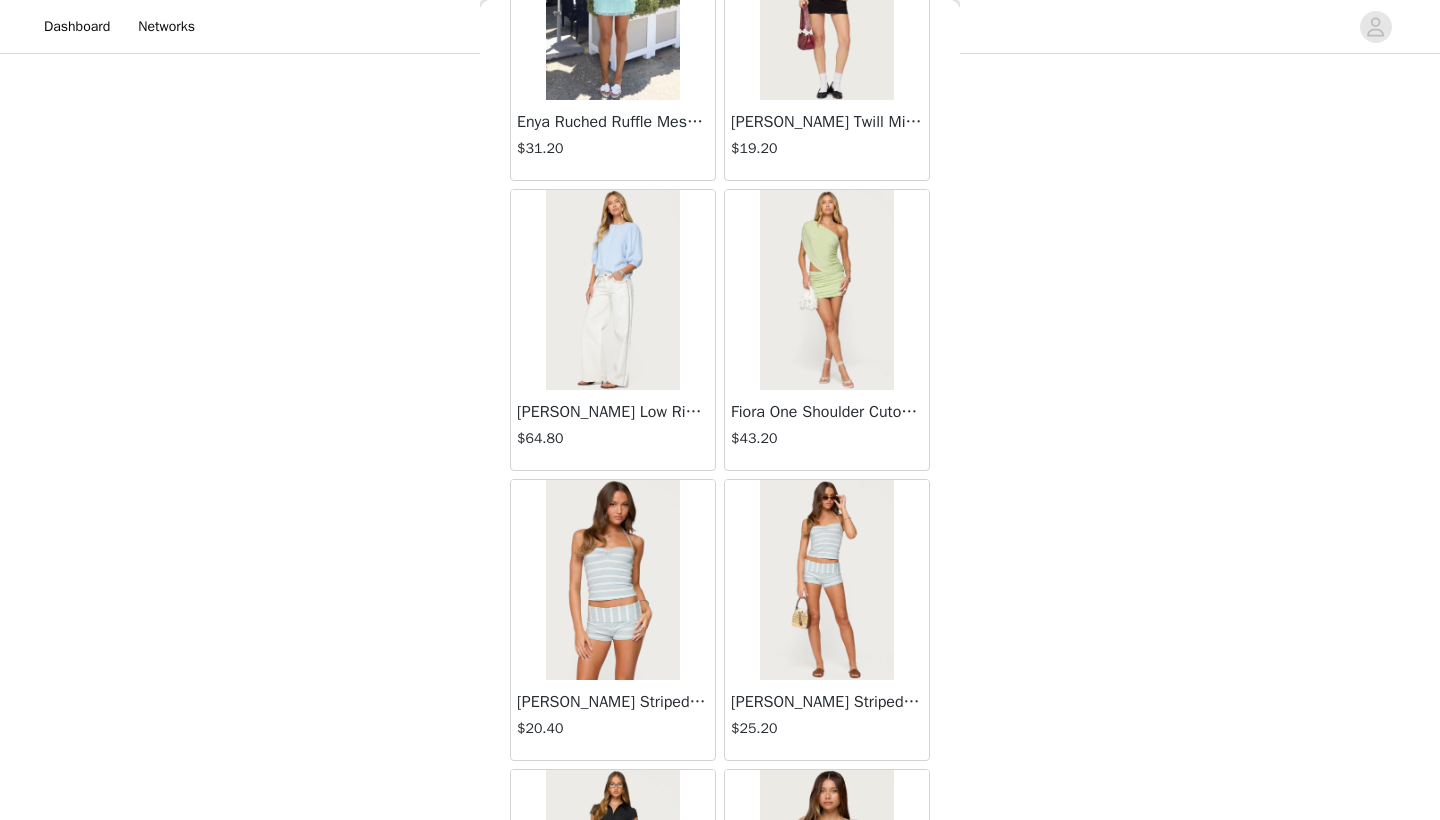 scroll, scrollTop: 974, scrollLeft: 0, axis: vertical 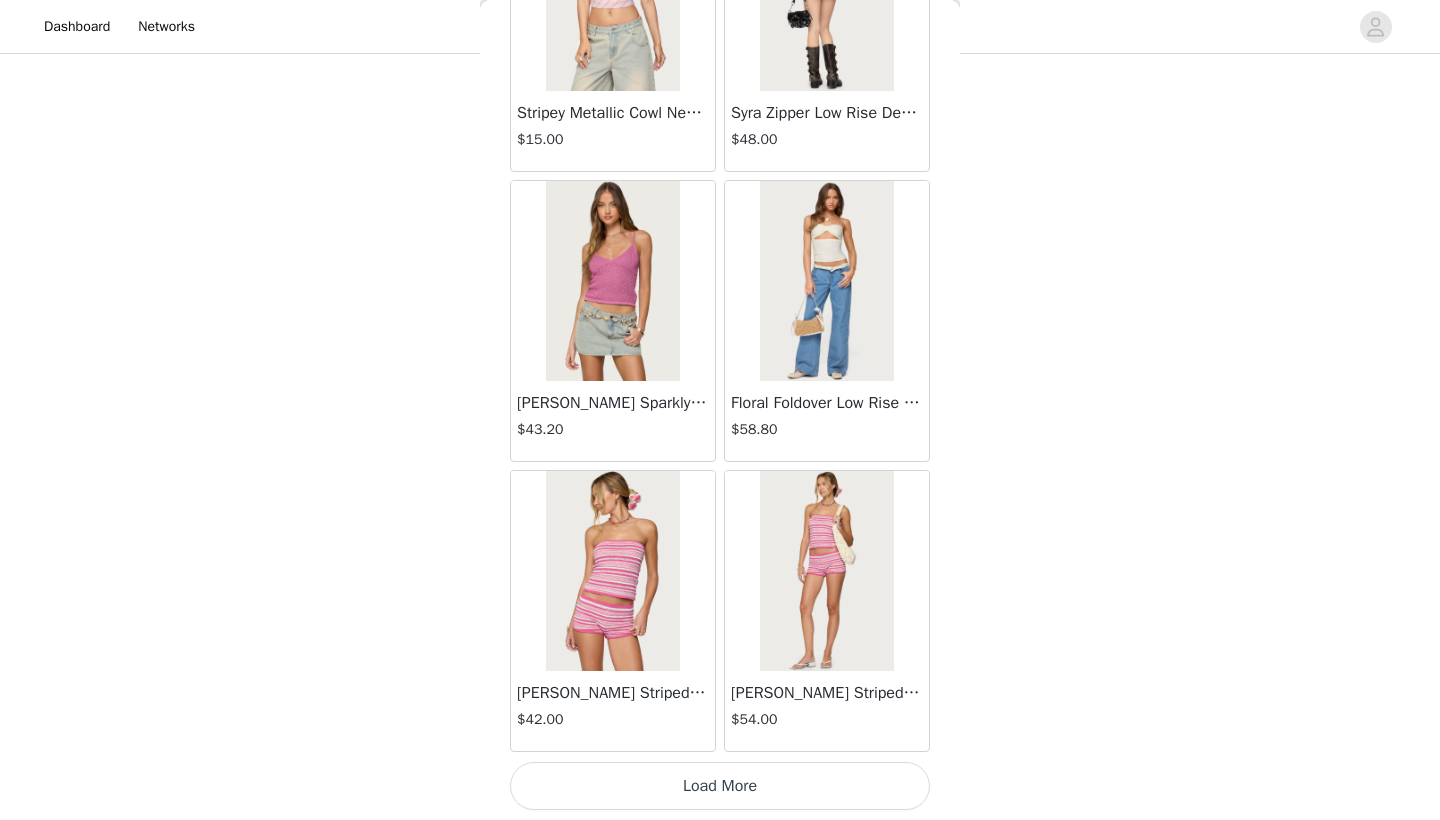click on "Load More" at bounding box center [720, 786] 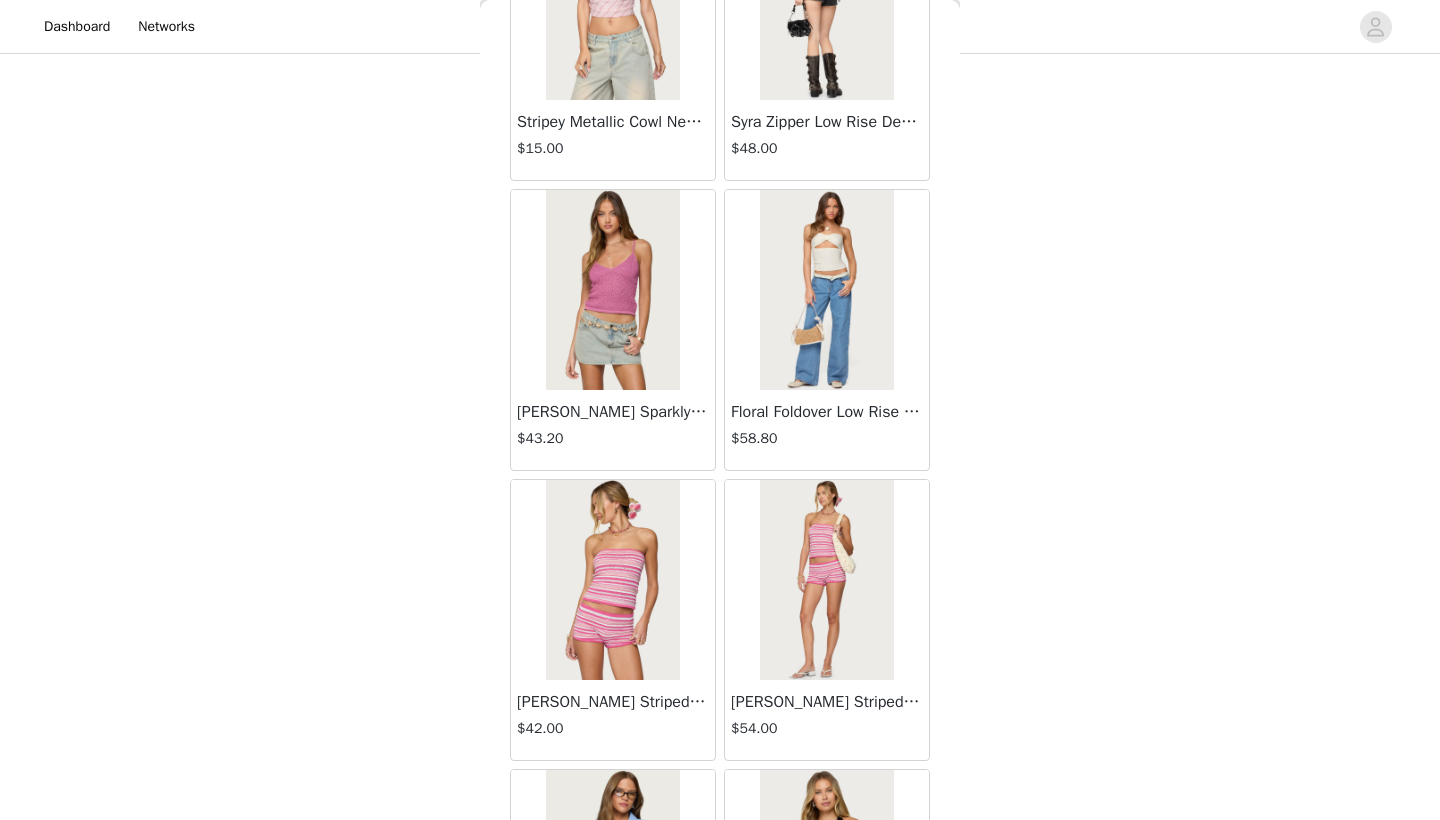 scroll, scrollTop: 976, scrollLeft: 0, axis: vertical 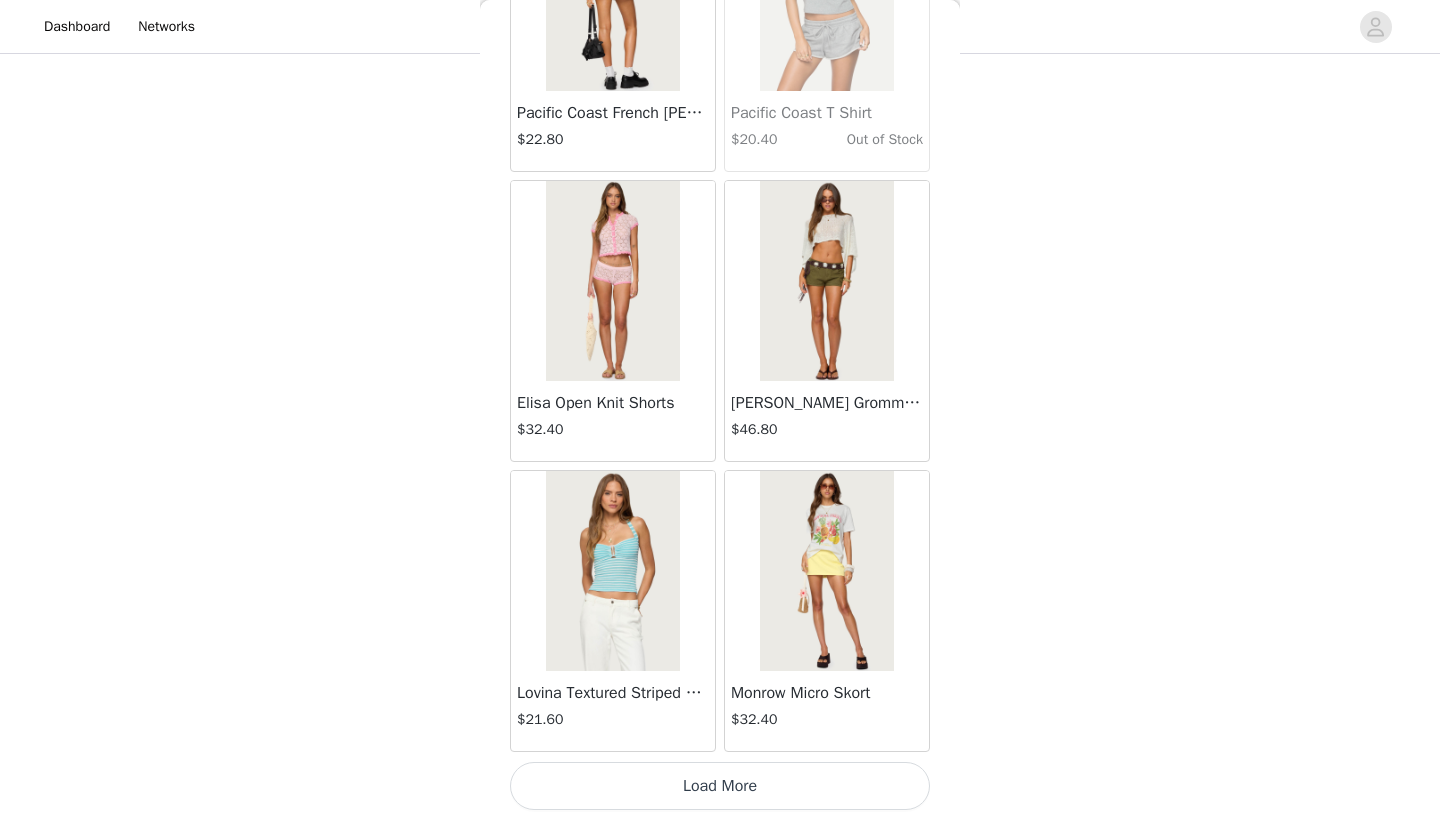 click on "Load More" at bounding box center [720, 786] 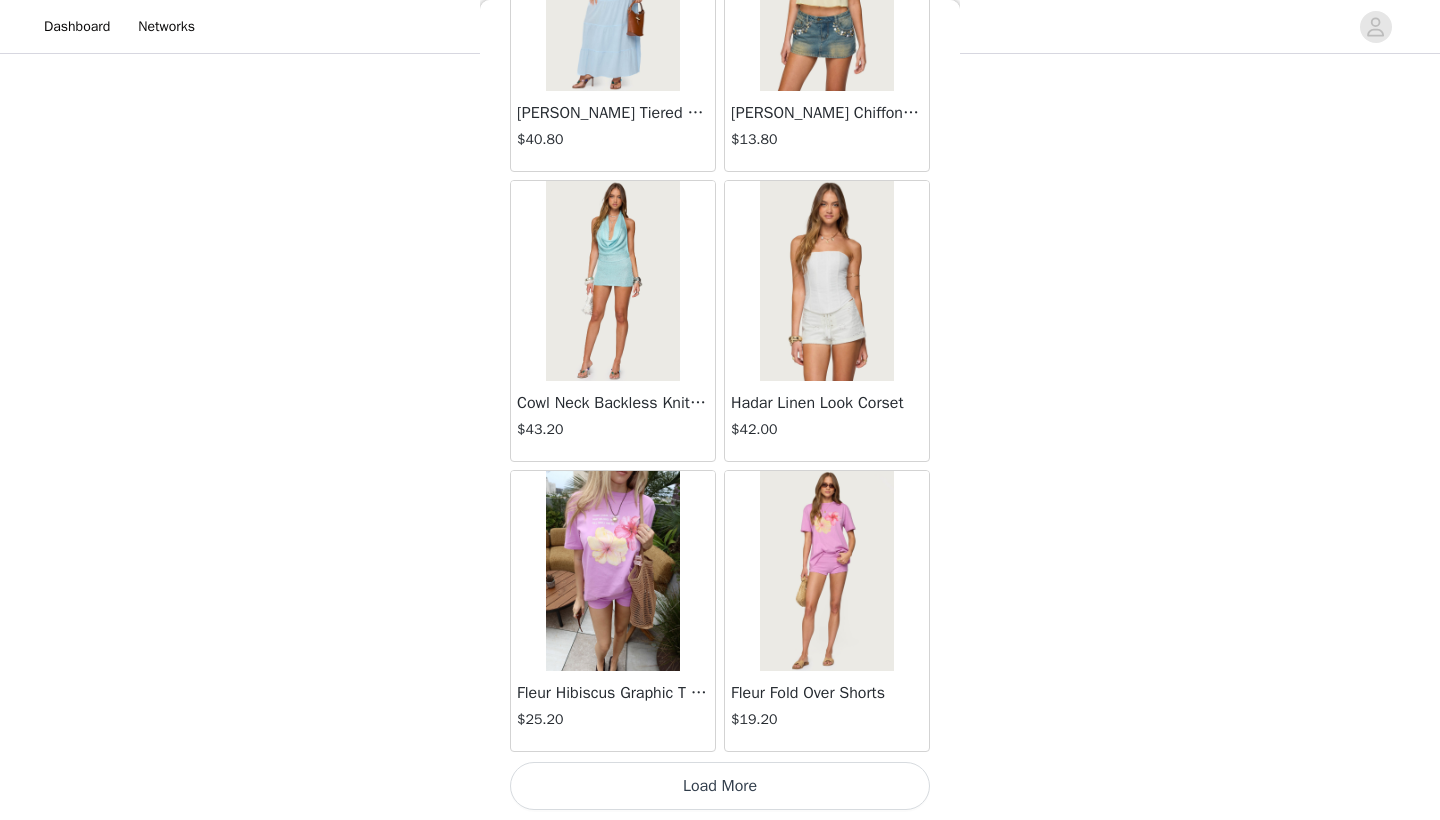 click on "Load More" at bounding box center (720, 786) 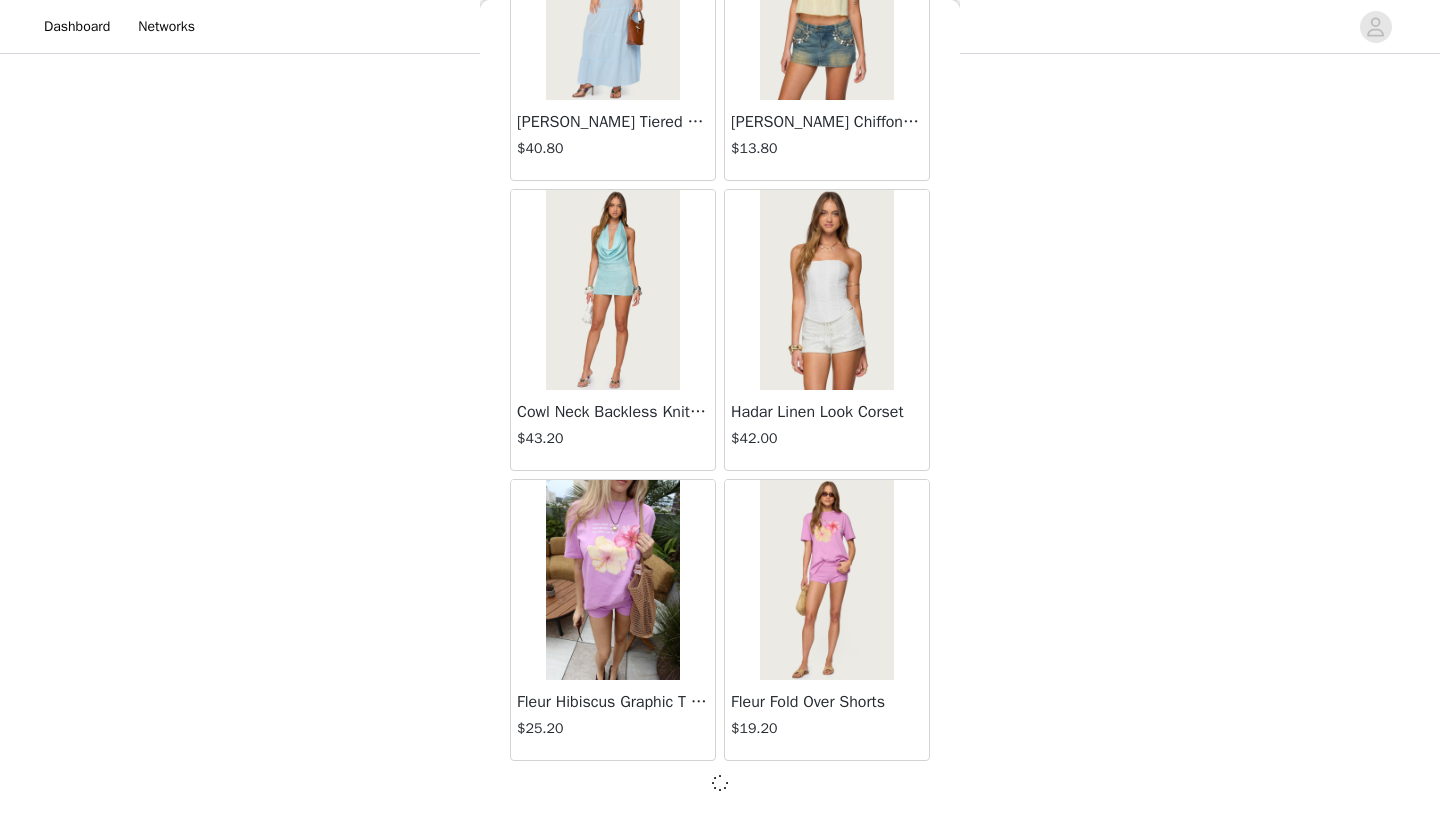 scroll, scrollTop: 13831, scrollLeft: 0, axis: vertical 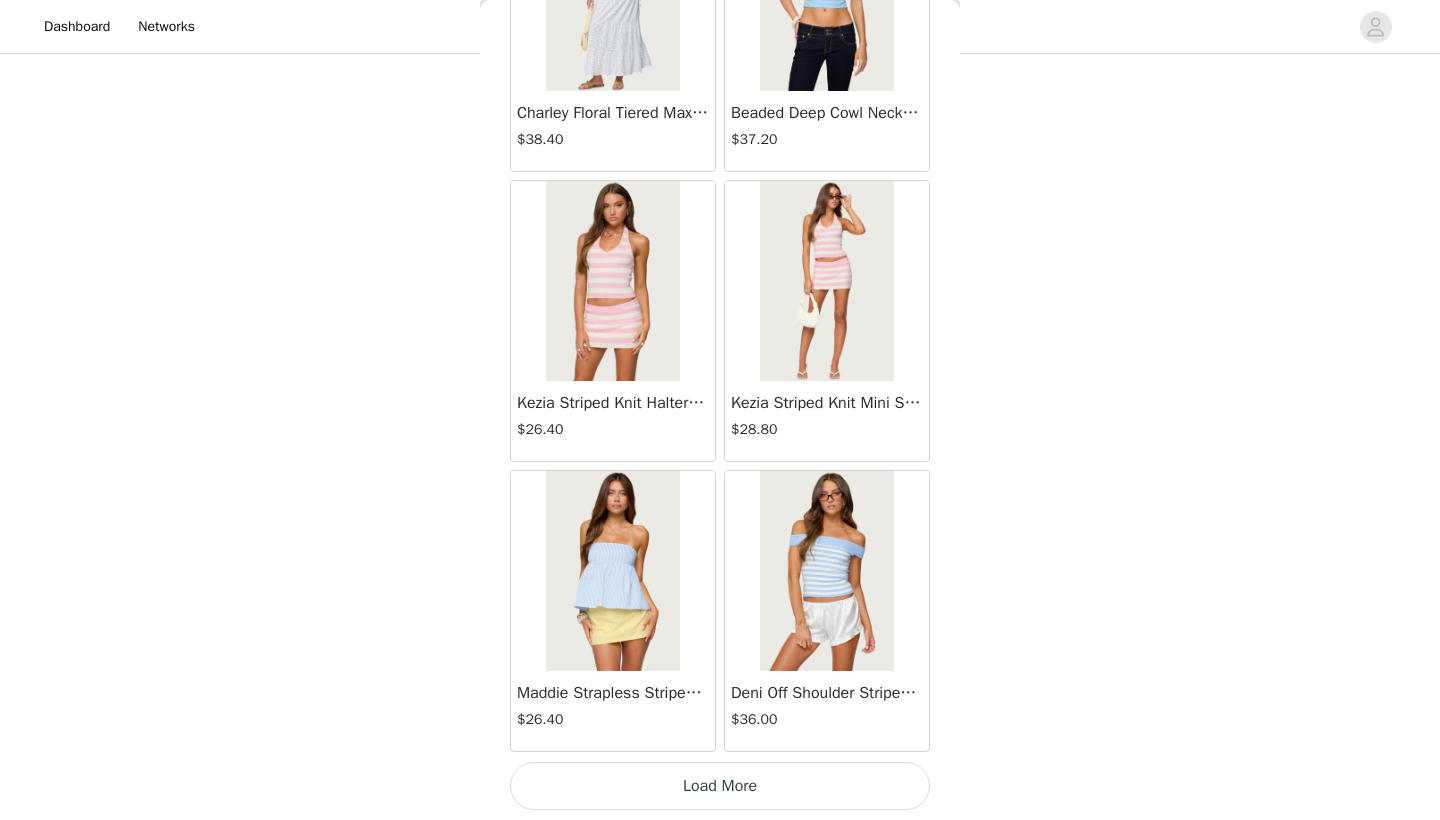 click on "Load More" at bounding box center [720, 786] 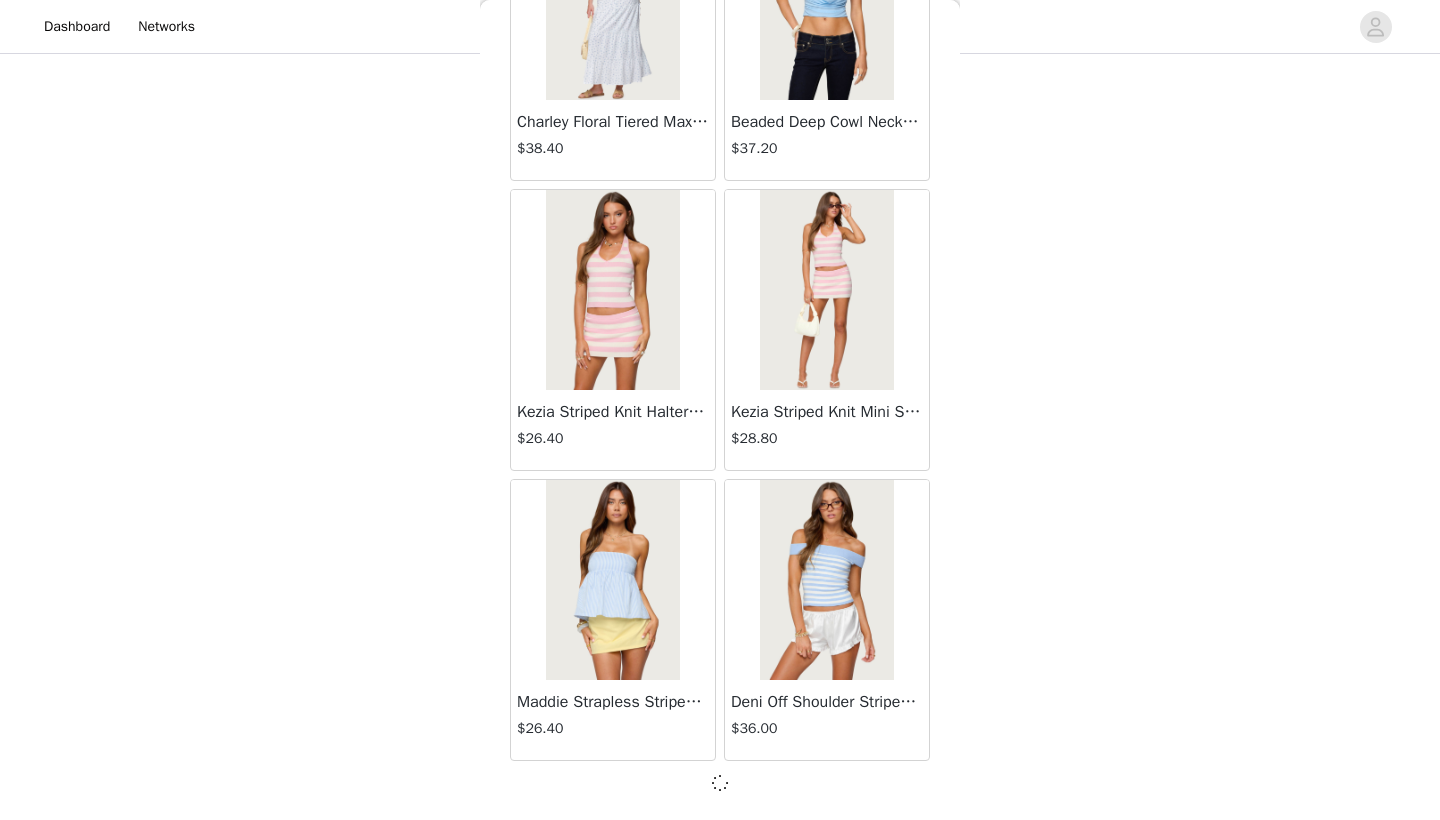 scroll, scrollTop: 16731, scrollLeft: 0, axis: vertical 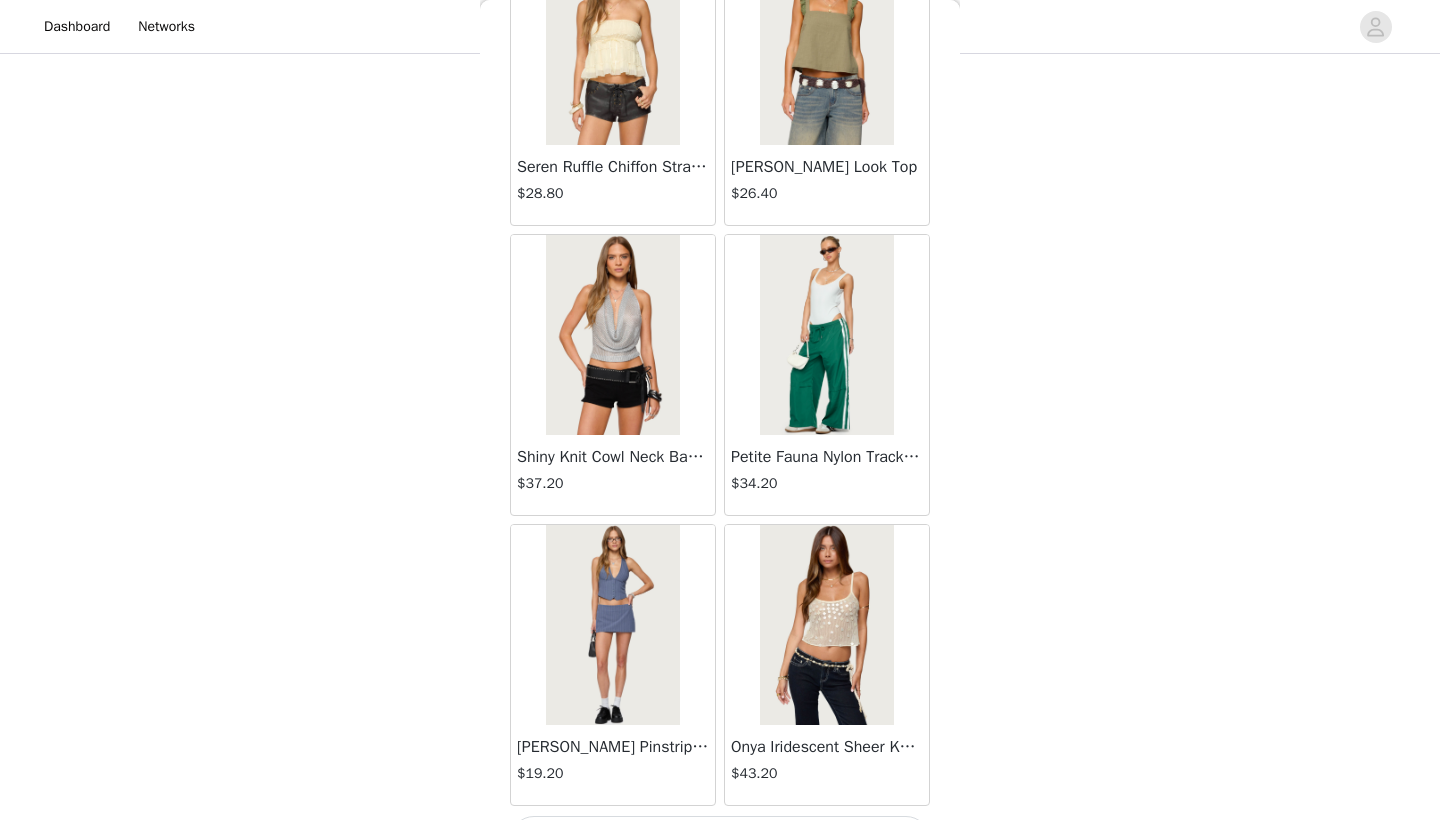 click on "Load More" at bounding box center (720, 840) 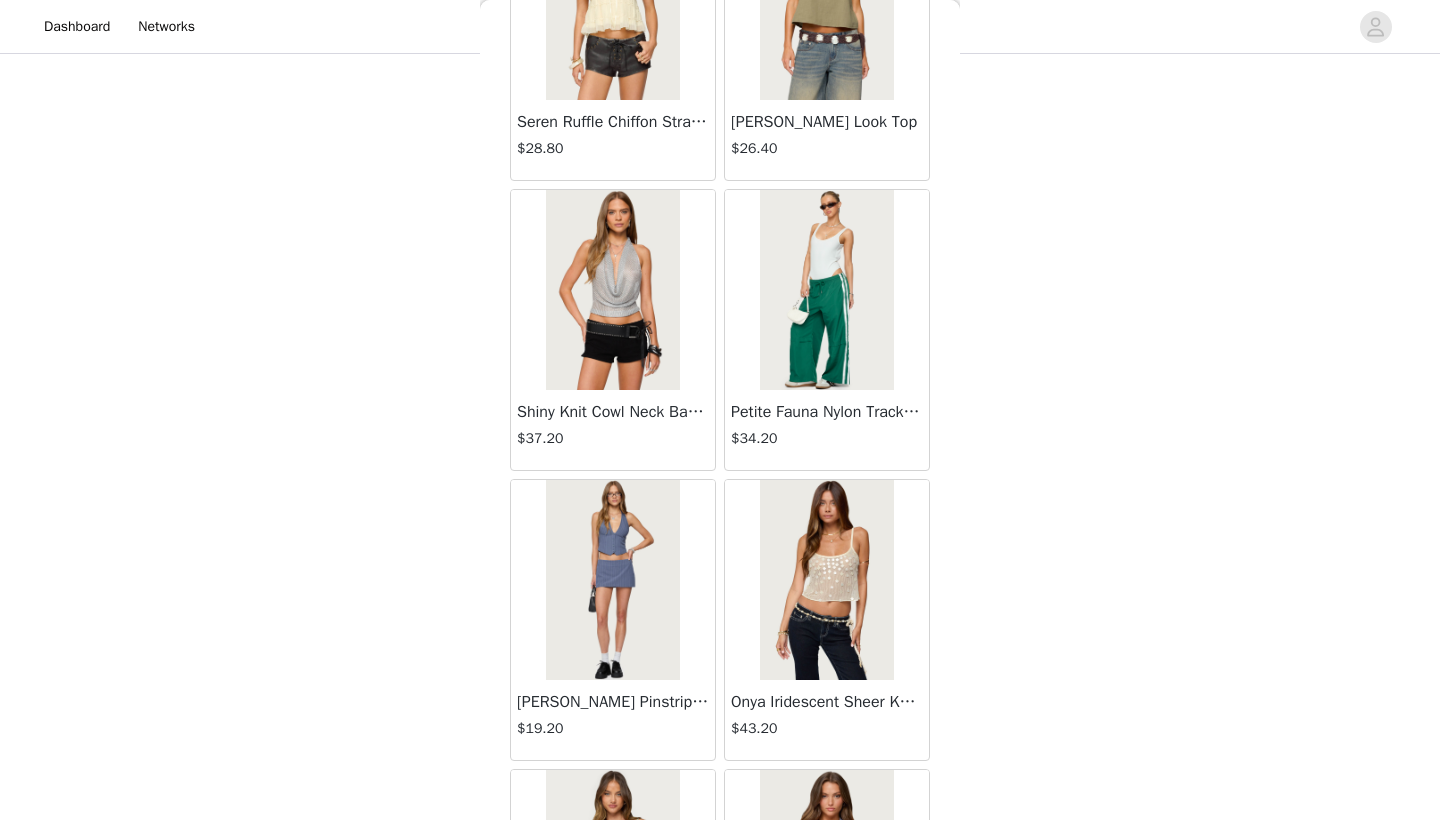 scroll, scrollTop: 974, scrollLeft: 0, axis: vertical 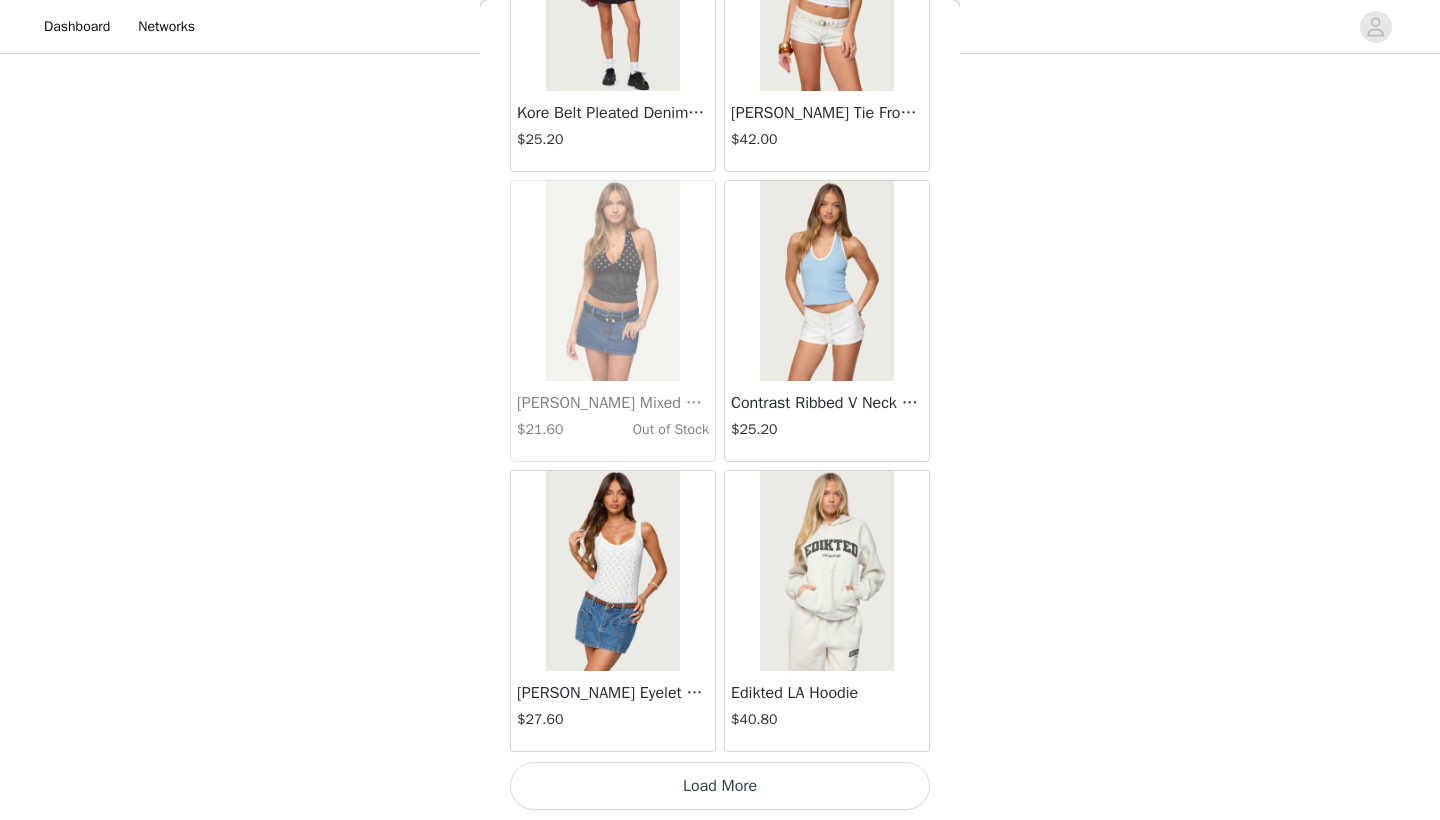 click on "Load More" at bounding box center (720, 786) 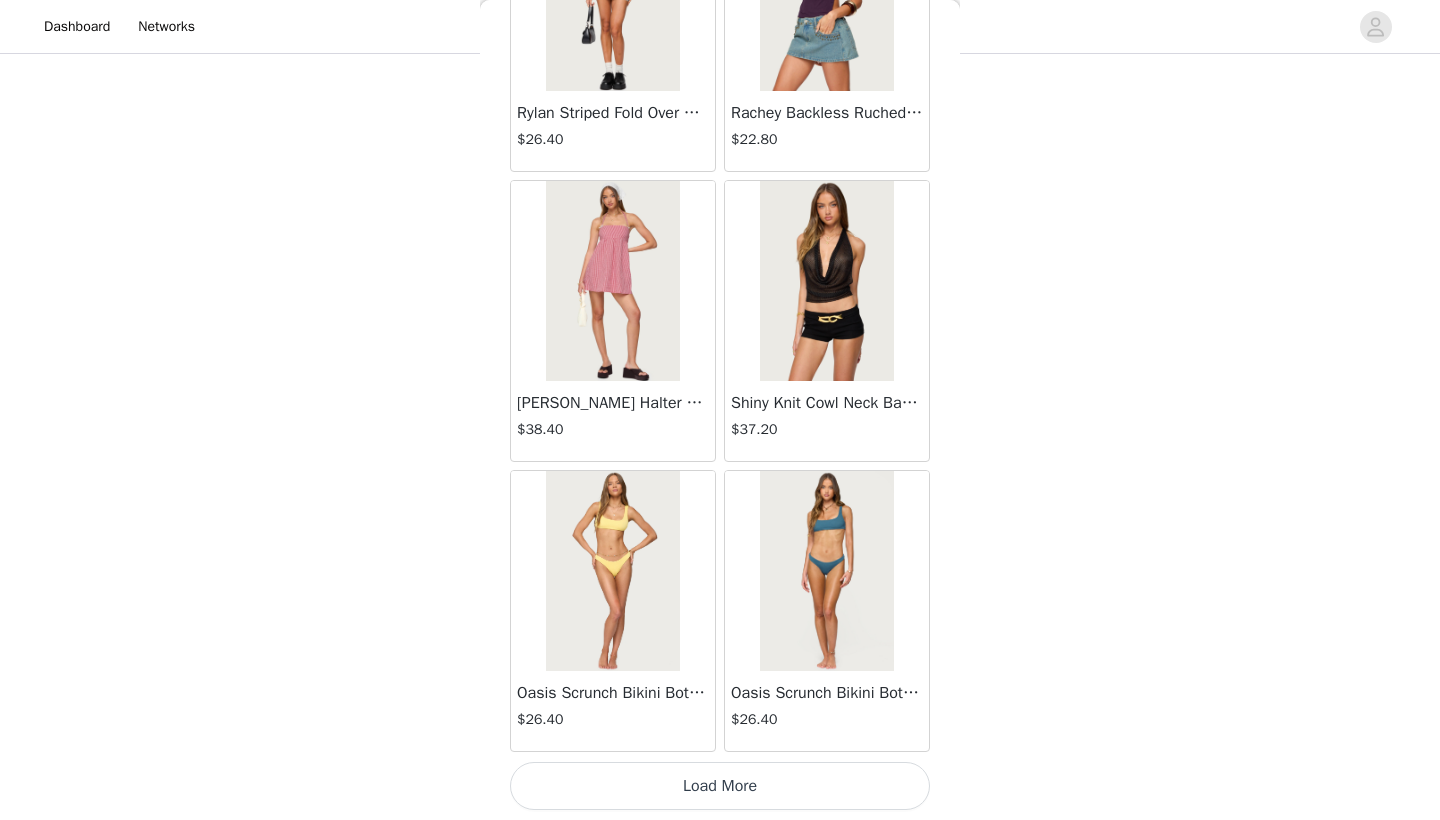 scroll, scrollTop: 25440, scrollLeft: 0, axis: vertical 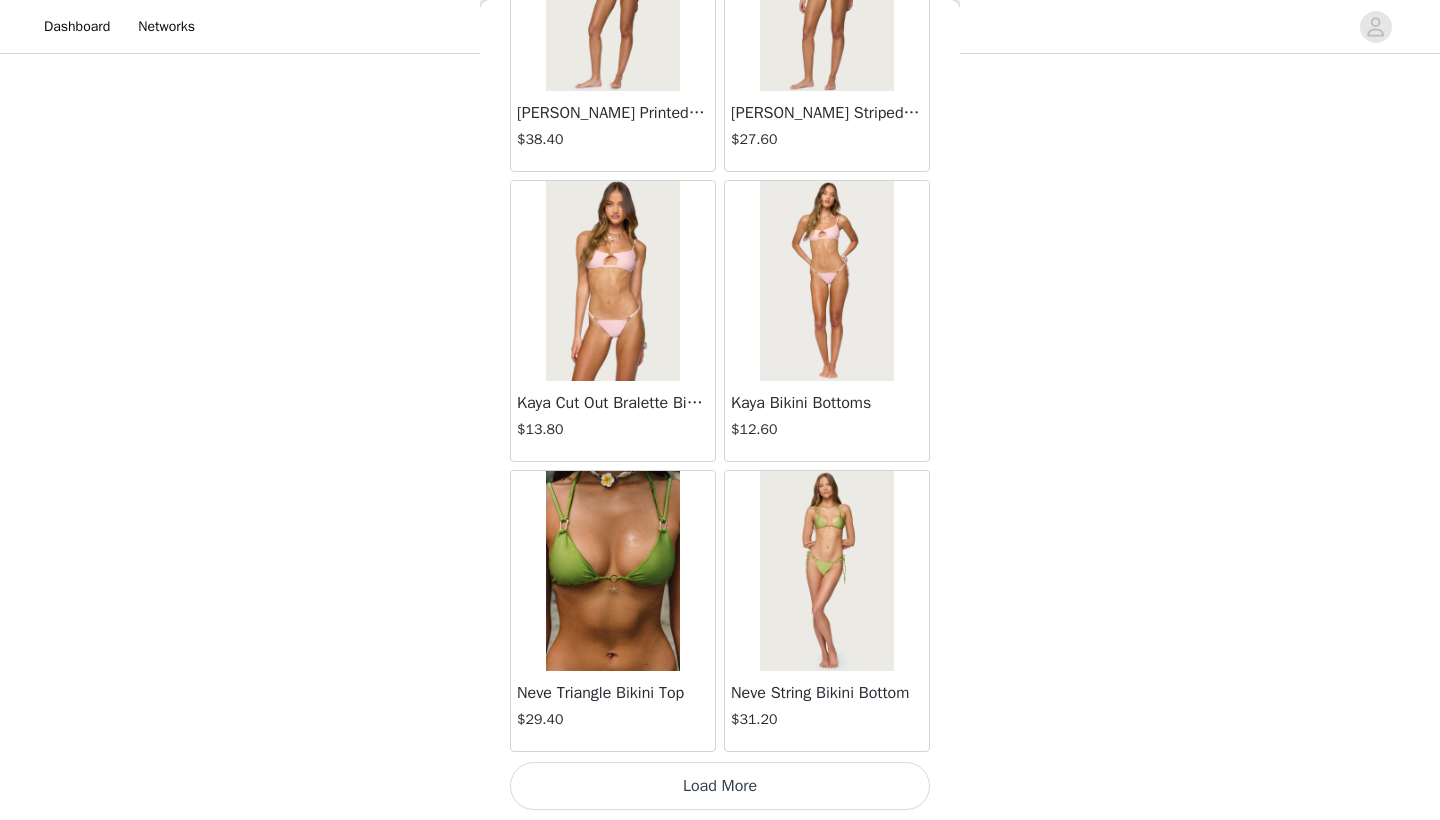 click on "Load More" at bounding box center (720, 786) 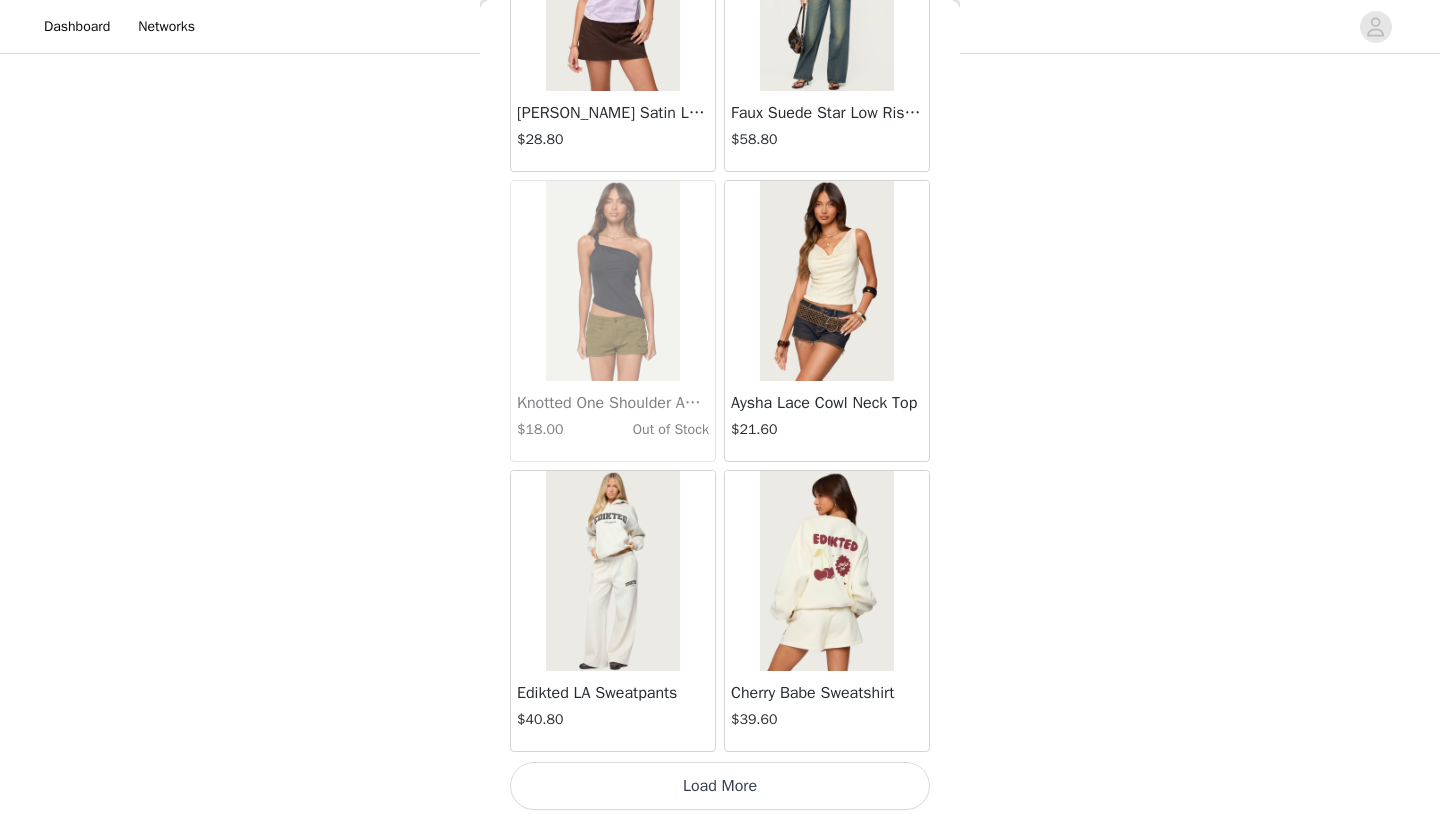 scroll, scrollTop: 31240, scrollLeft: 0, axis: vertical 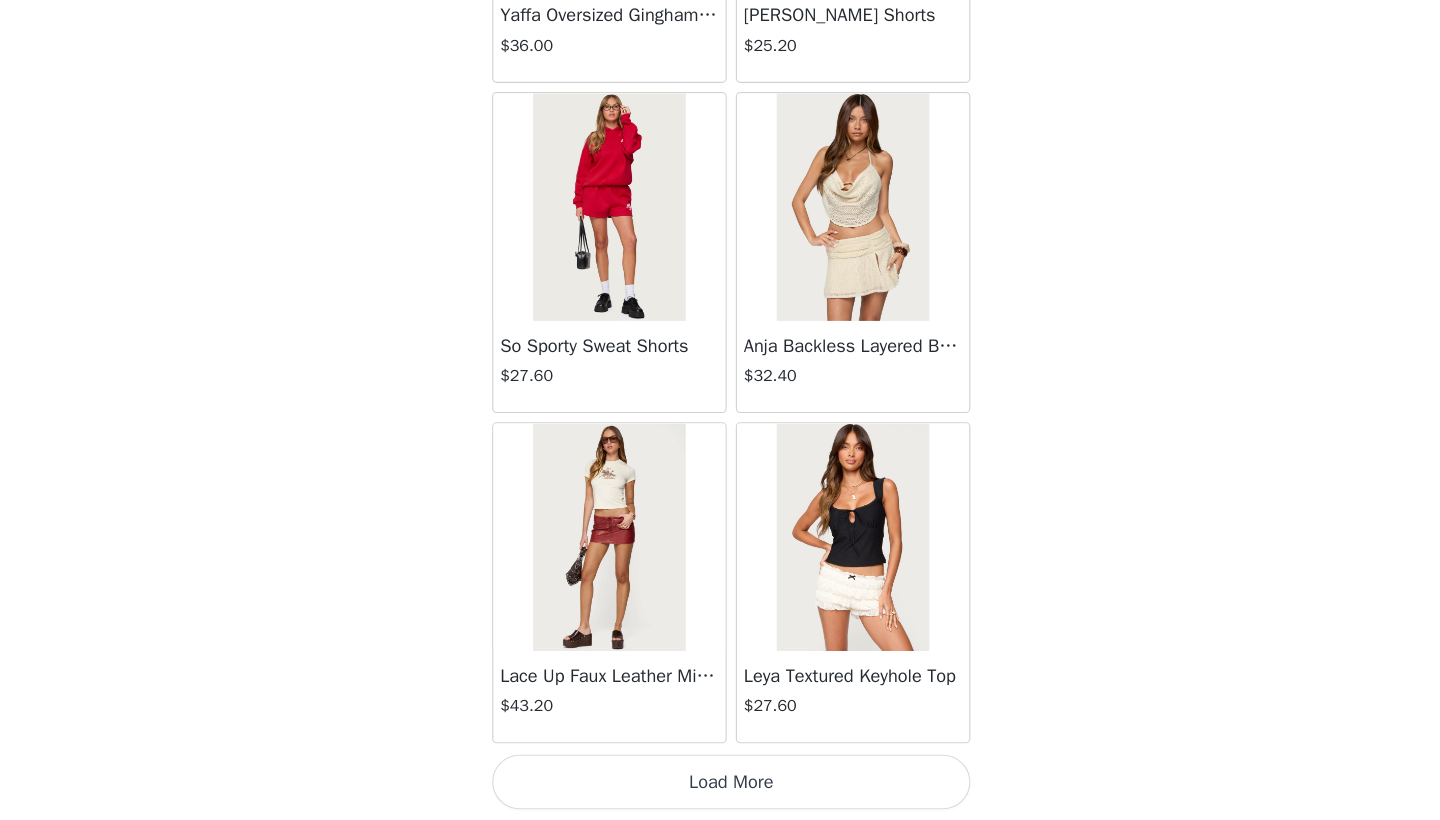 click on "Load More" at bounding box center (720, 786) 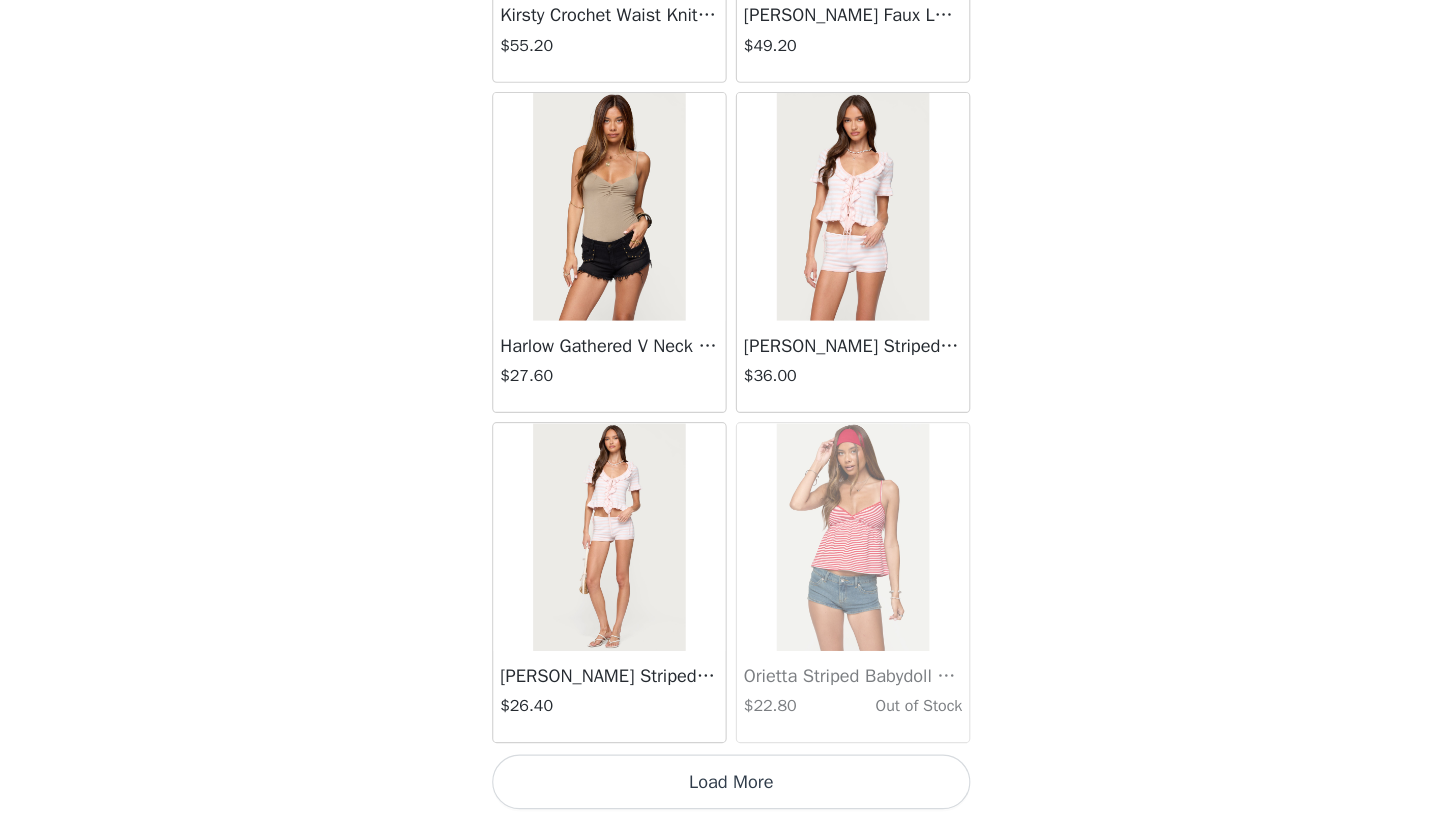 scroll, scrollTop: 37040, scrollLeft: 0, axis: vertical 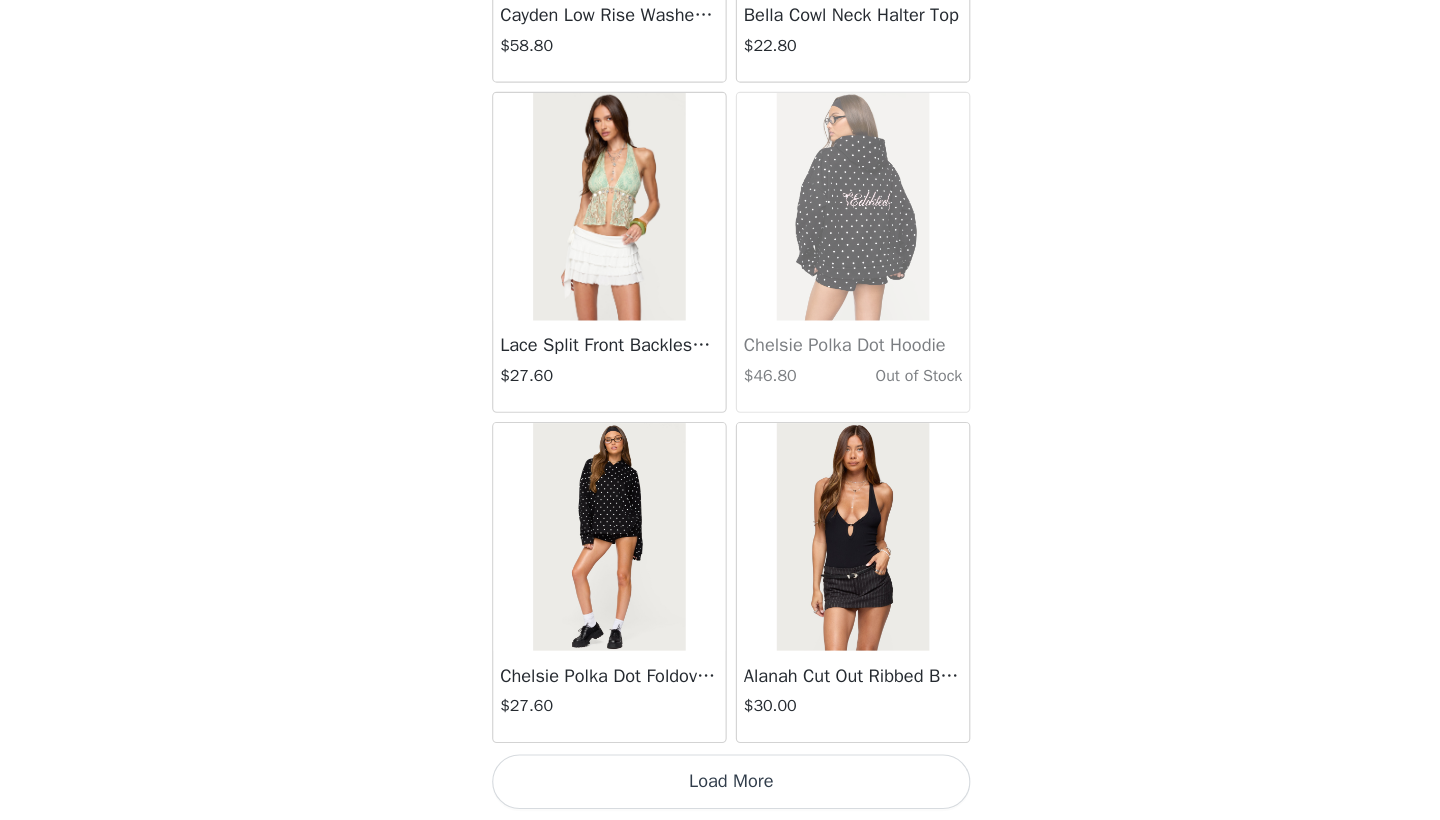 click on "Load More" at bounding box center [720, 786] 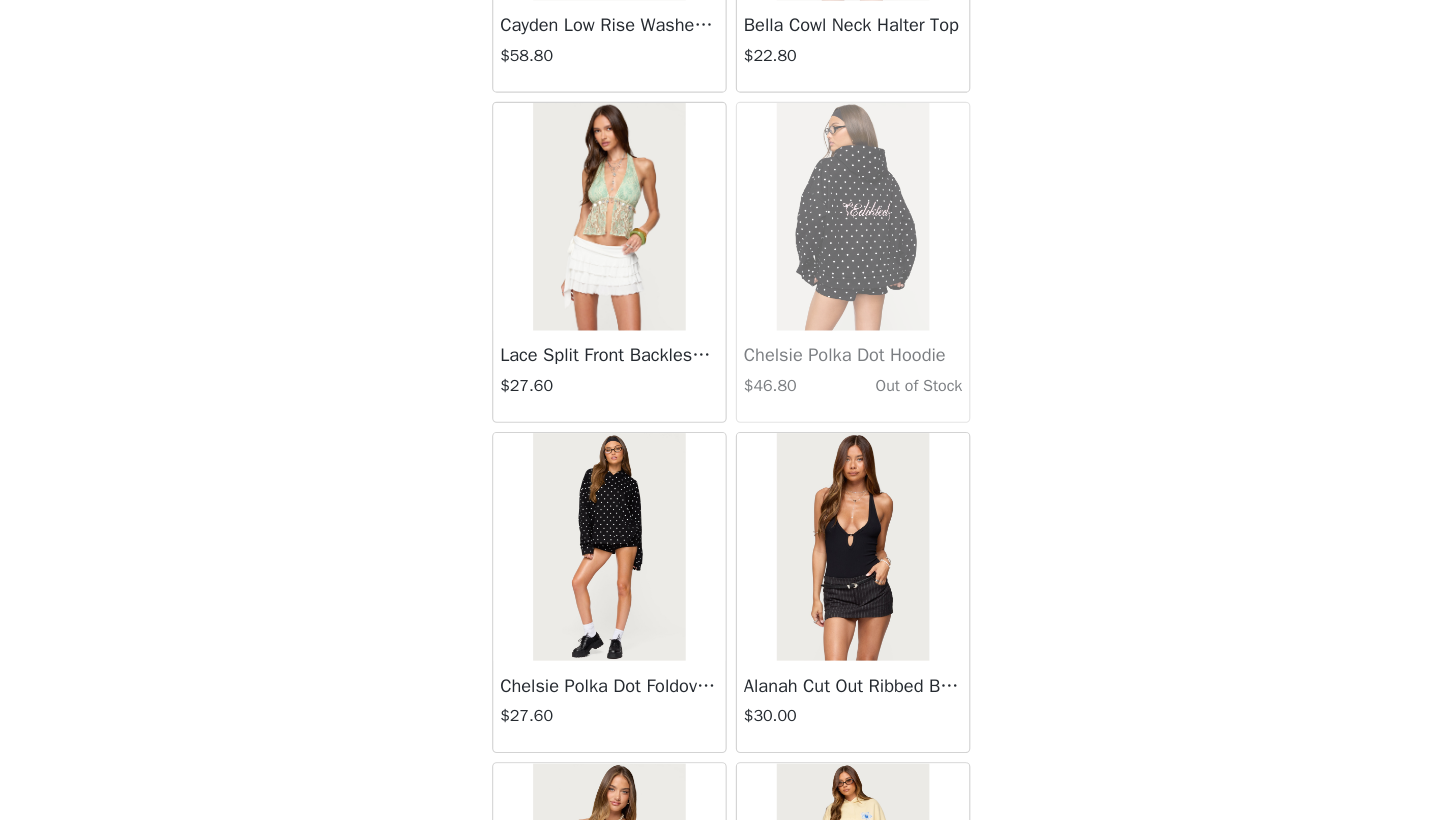 scroll, scrollTop: 974, scrollLeft: 0, axis: vertical 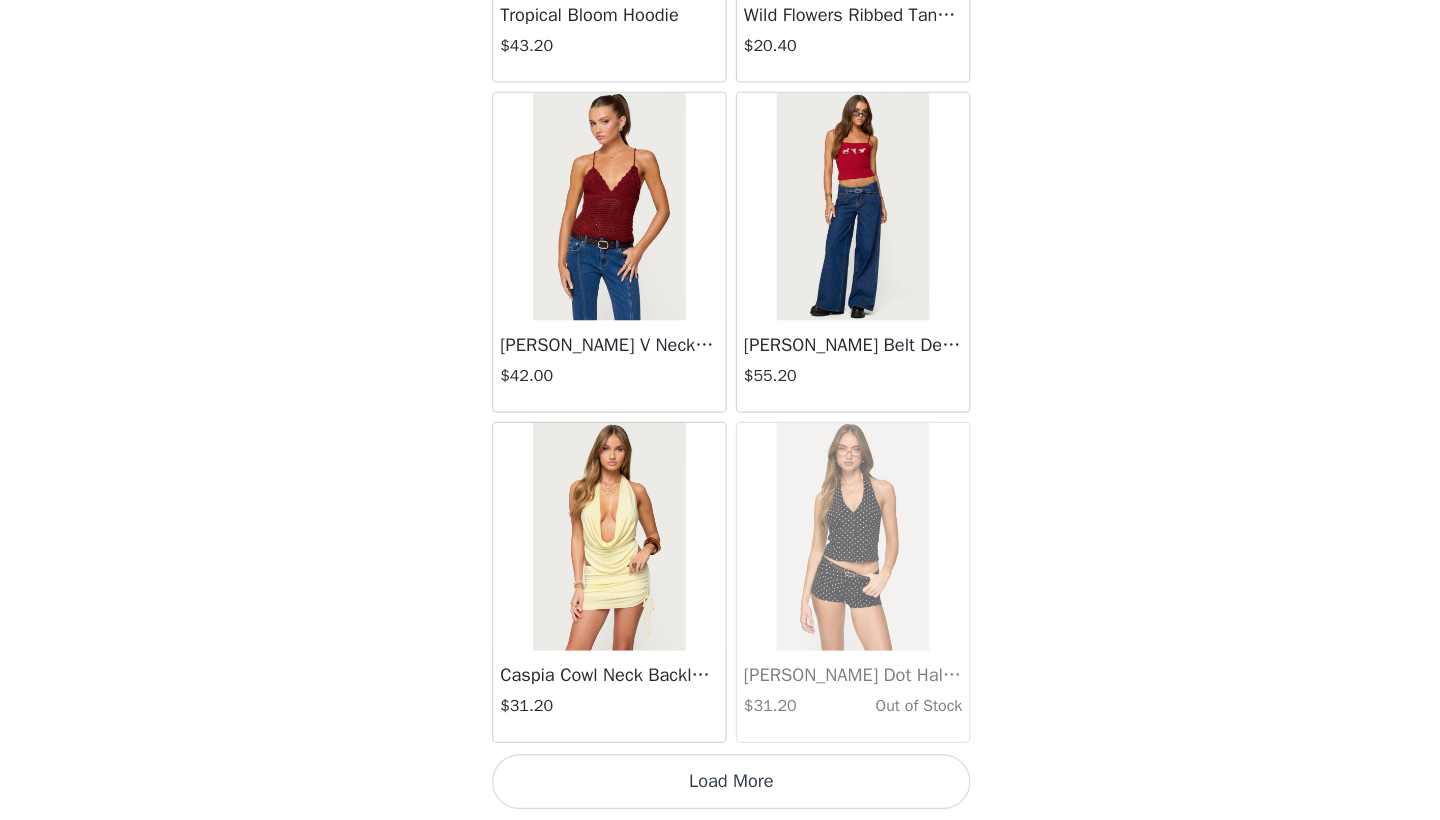 click on "Load More" at bounding box center (720, 786) 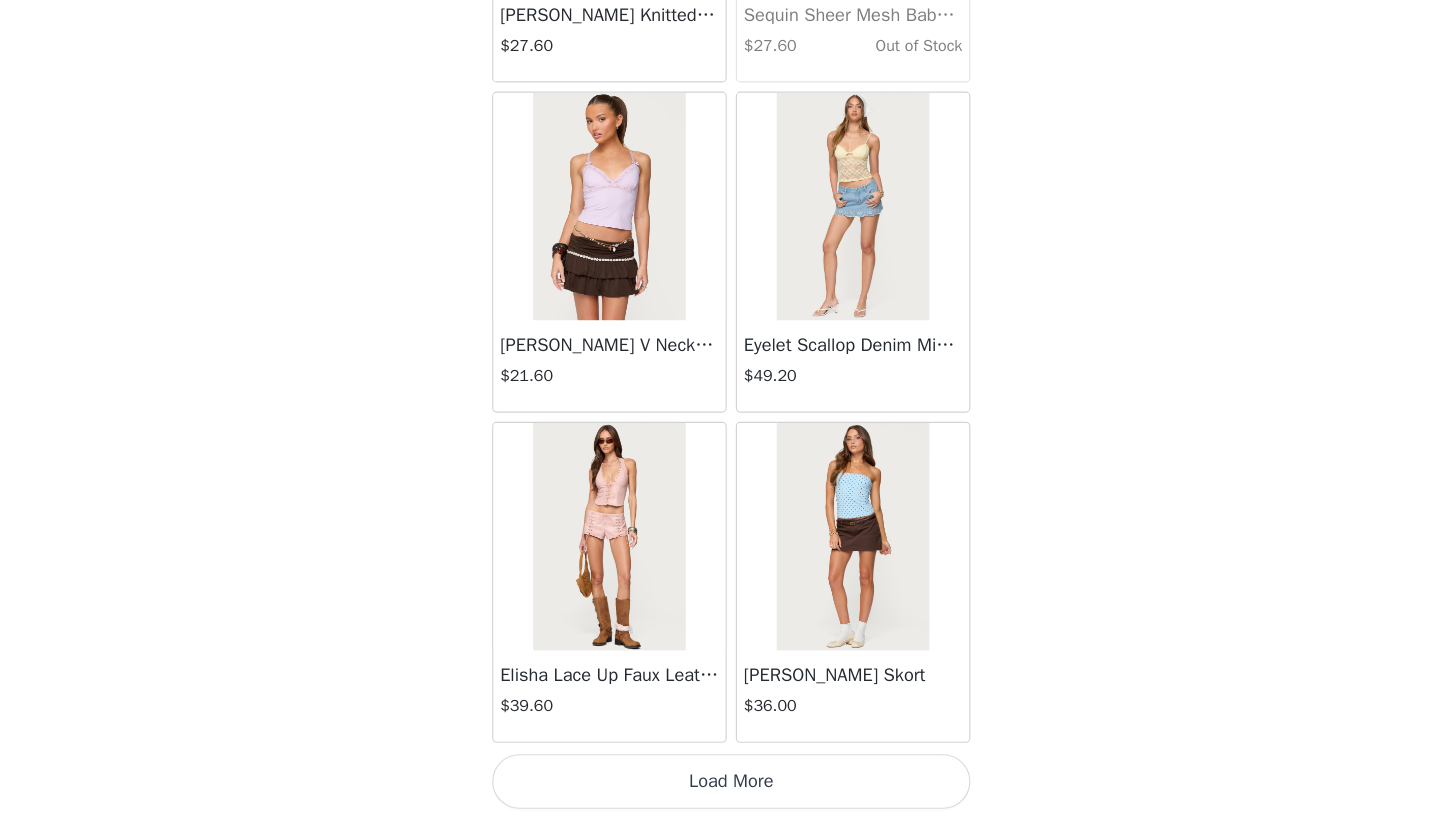 scroll, scrollTop: 45740, scrollLeft: 0, axis: vertical 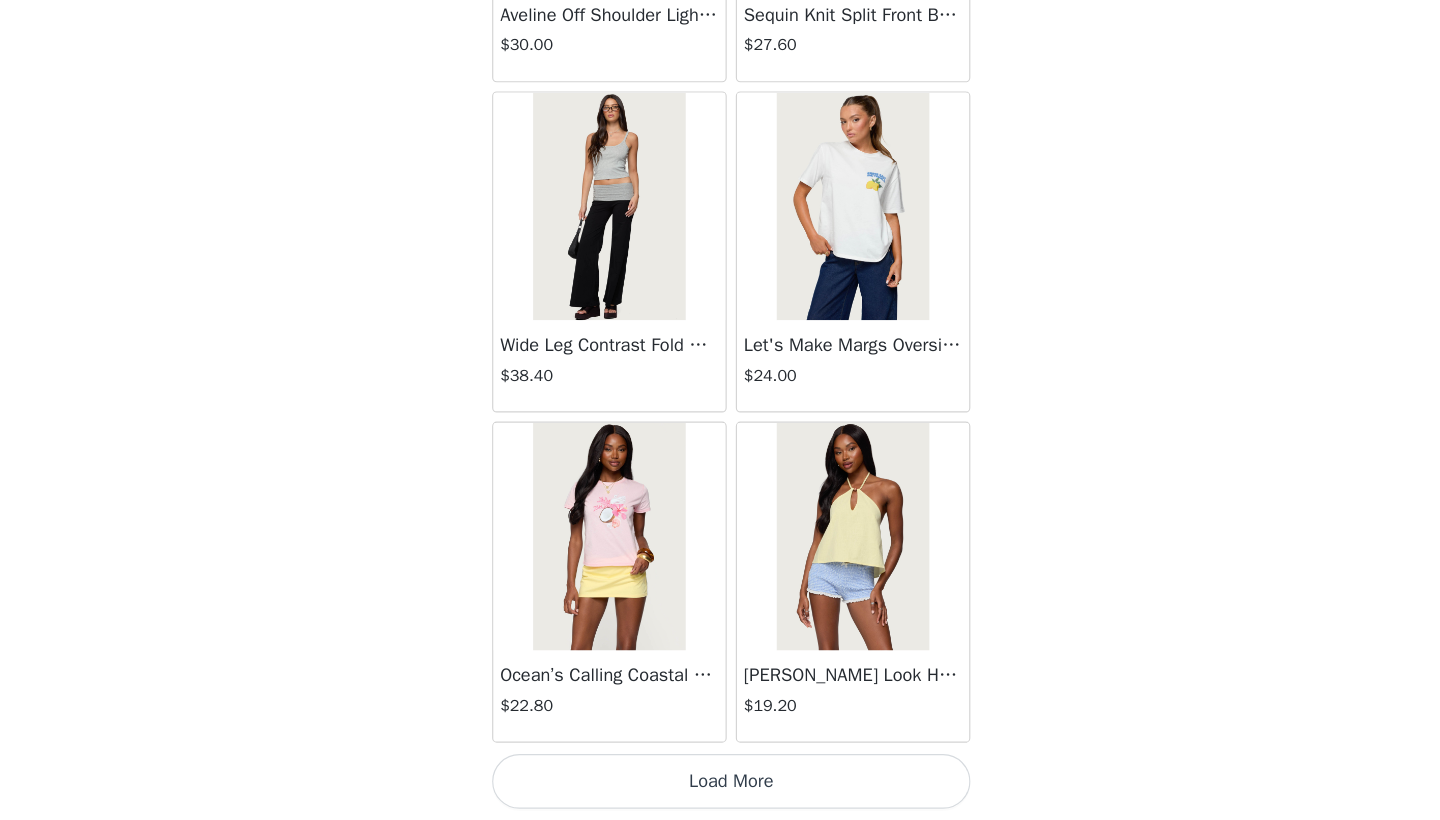 click on "Load More" at bounding box center [720, 786] 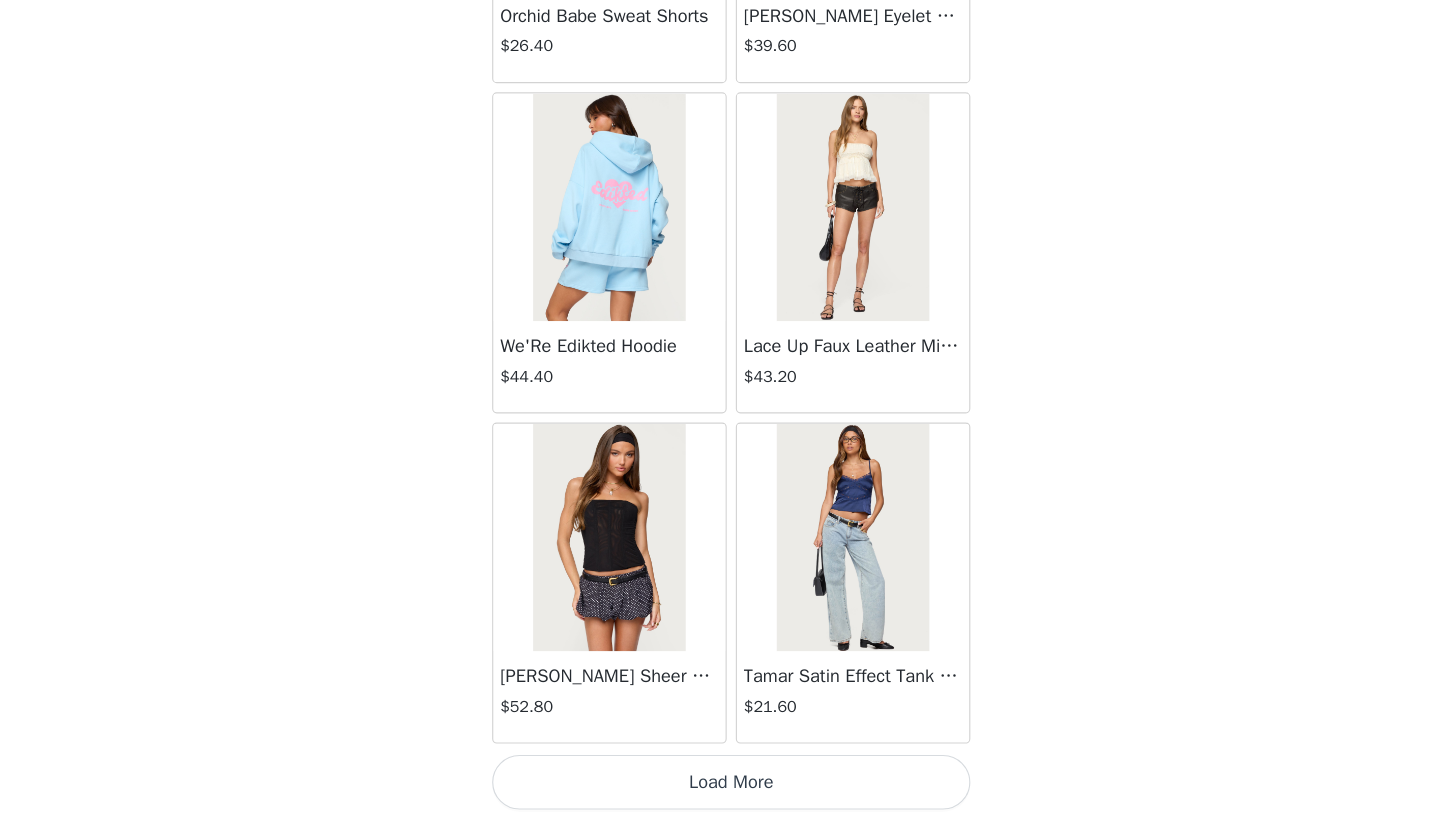 scroll, scrollTop: 51540, scrollLeft: 0, axis: vertical 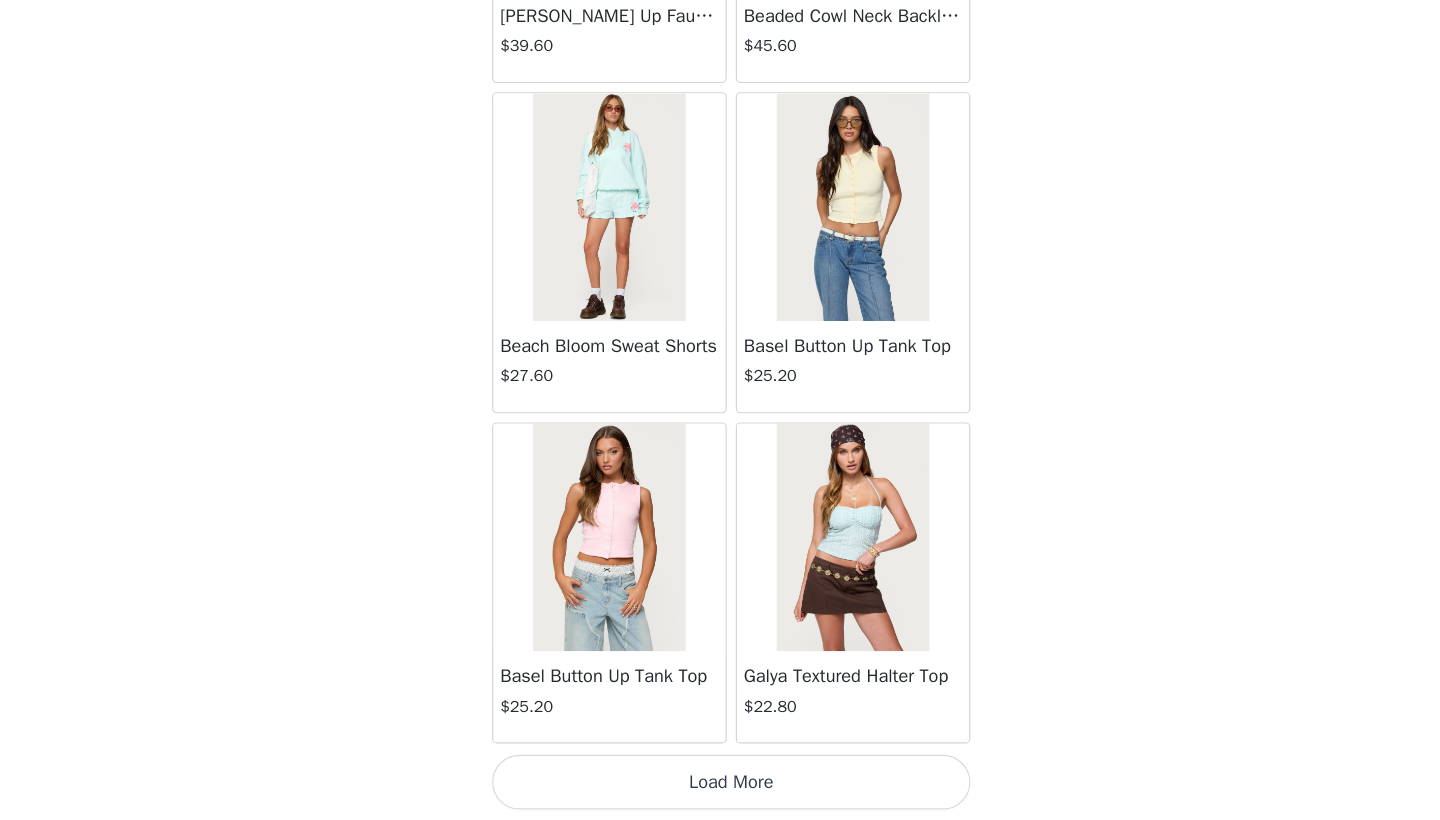 click on "Load More" at bounding box center [720, 786] 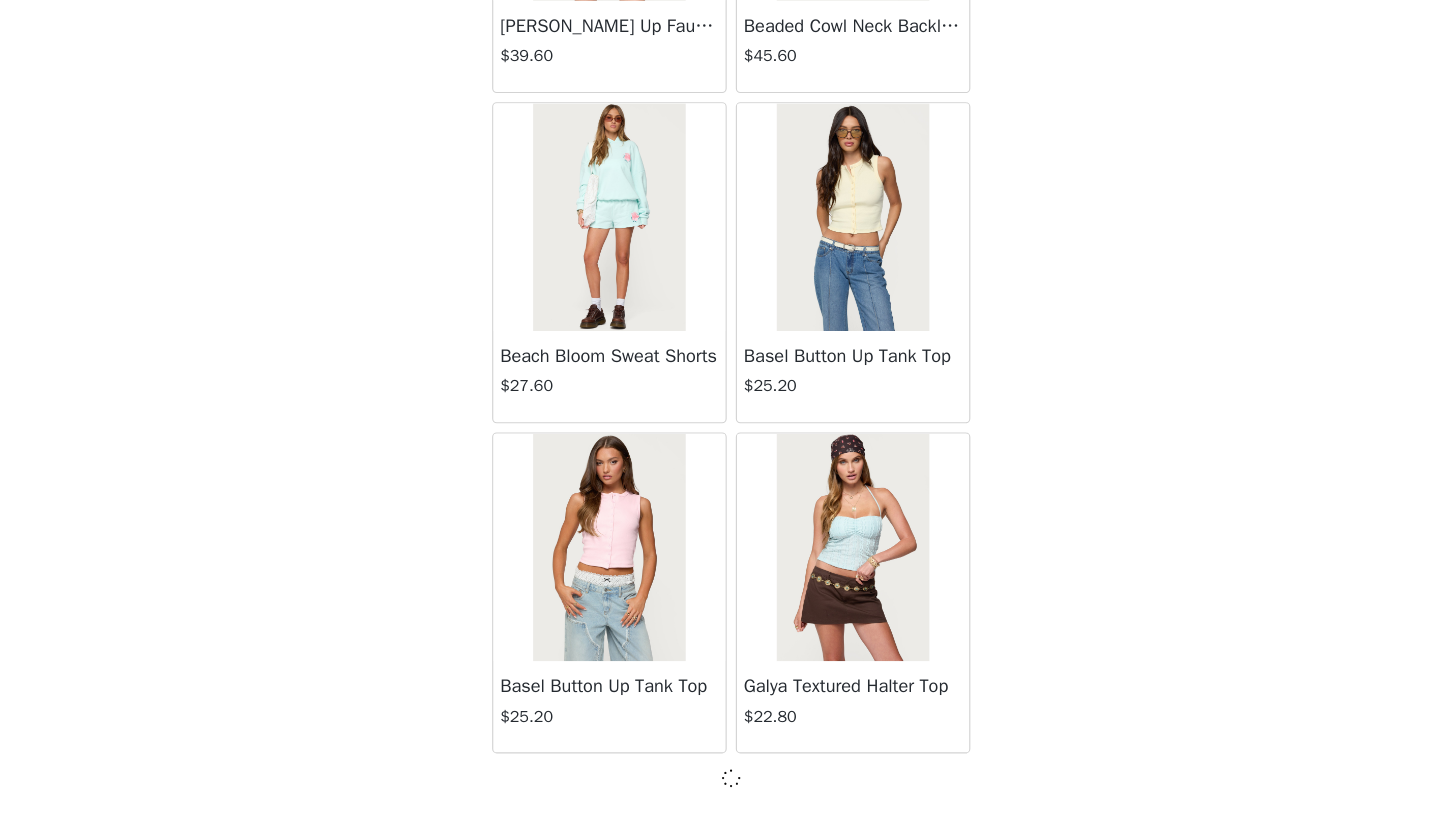 scroll, scrollTop: 54431, scrollLeft: 0, axis: vertical 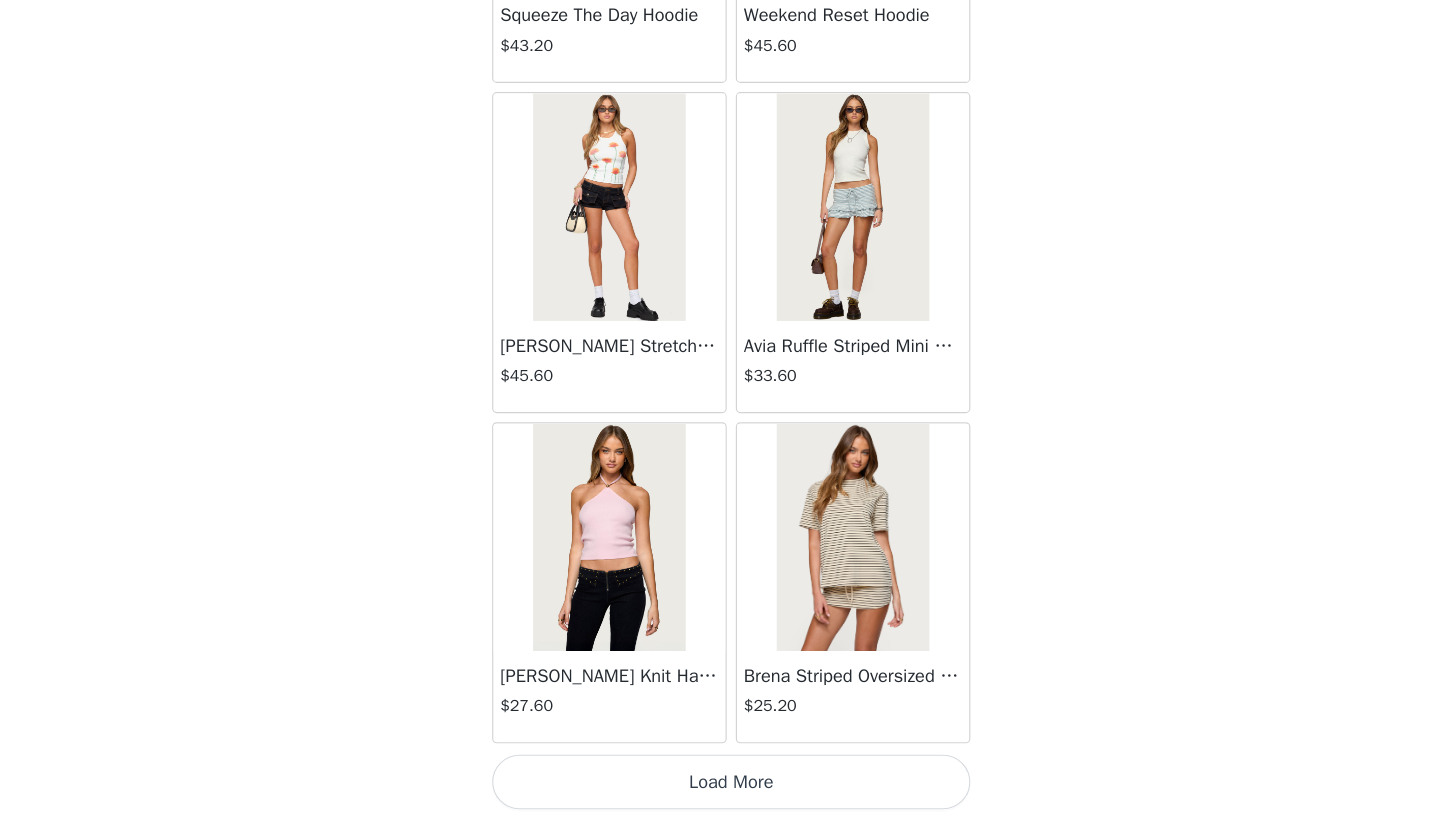 click on "Load More" at bounding box center [720, 786] 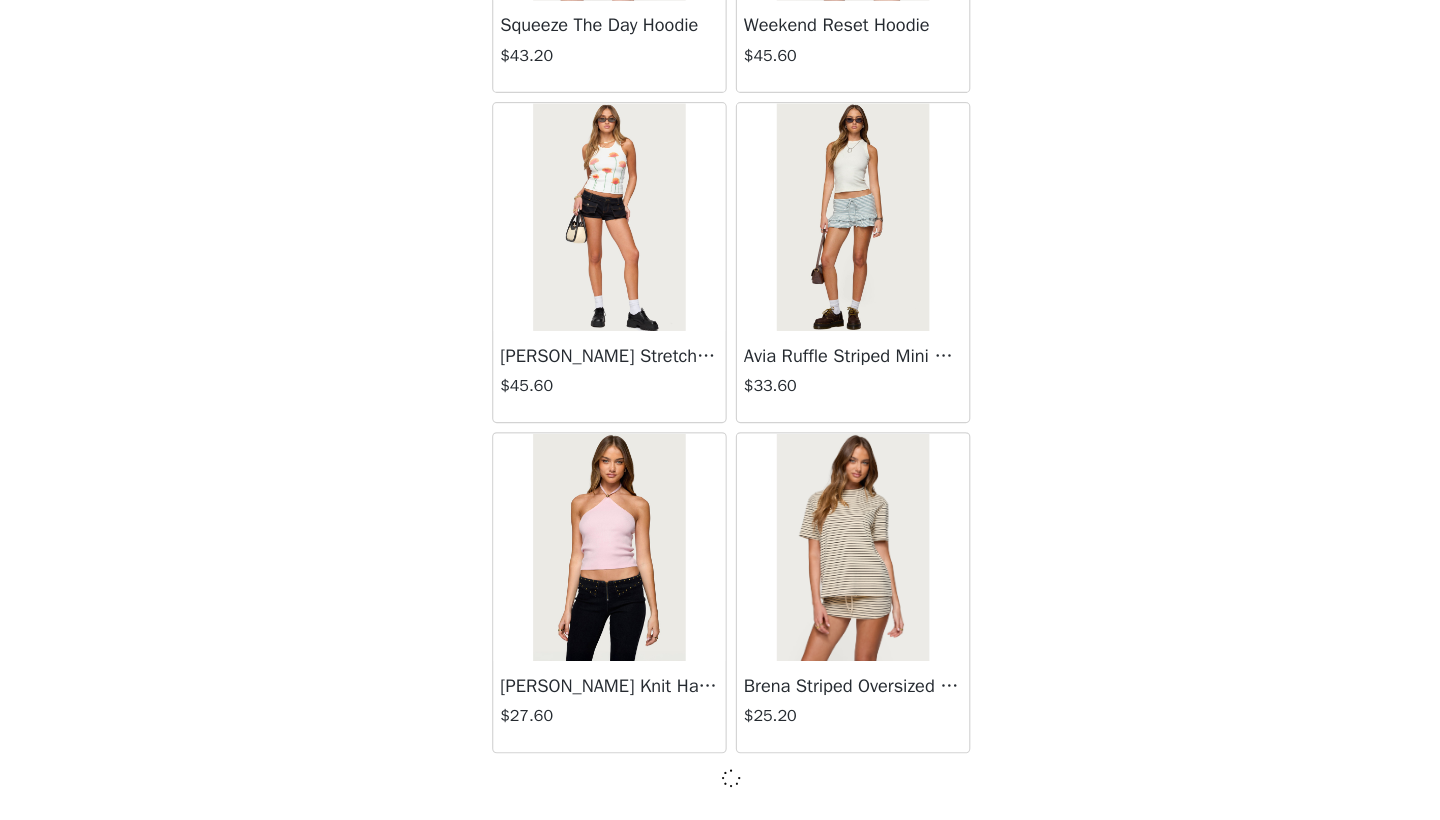 scroll, scrollTop: 57331, scrollLeft: 0, axis: vertical 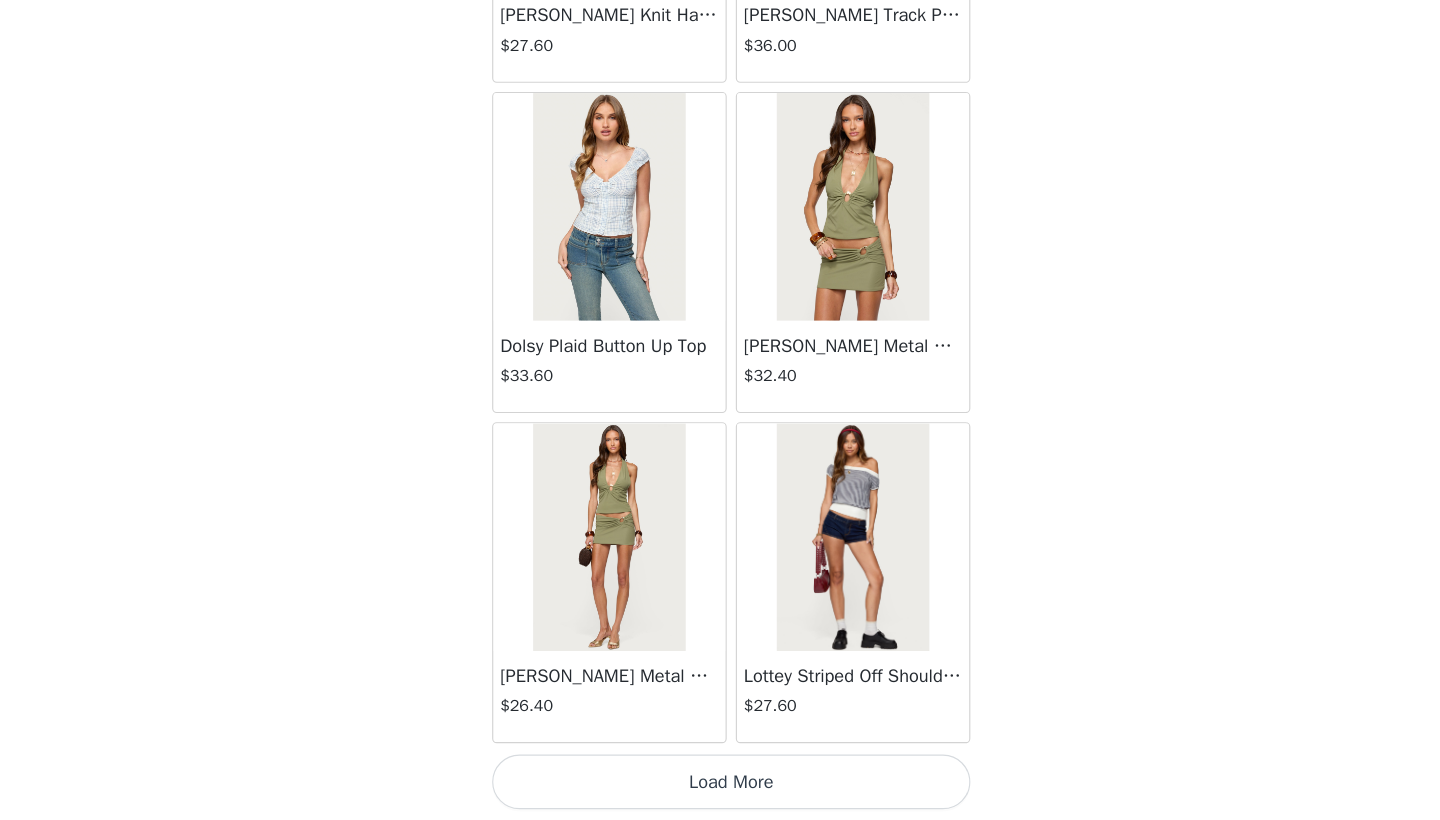 click on "Load More" at bounding box center [720, 786] 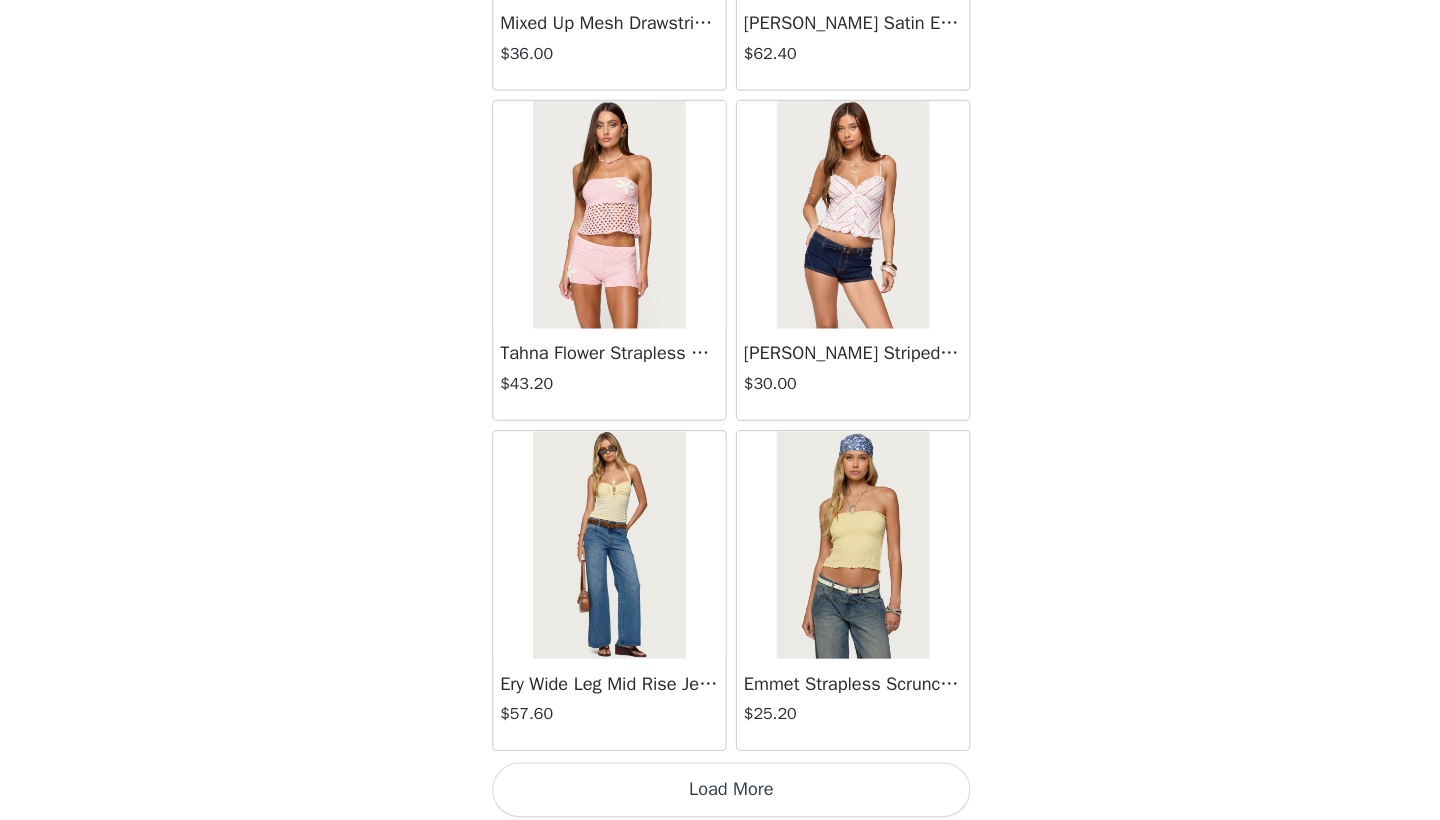 scroll, scrollTop: 63140, scrollLeft: 0, axis: vertical 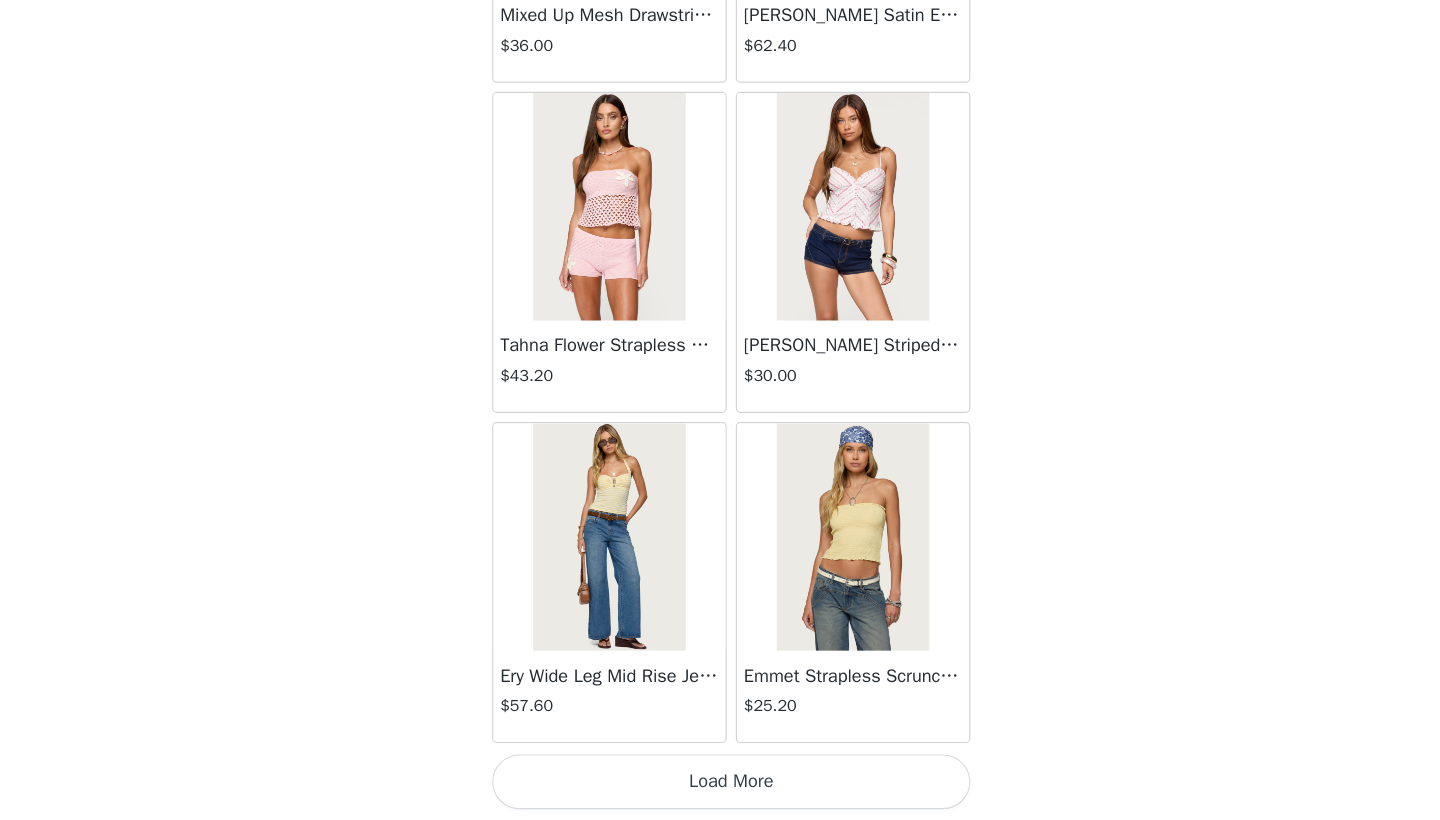 click on "Load More" at bounding box center [720, 786] 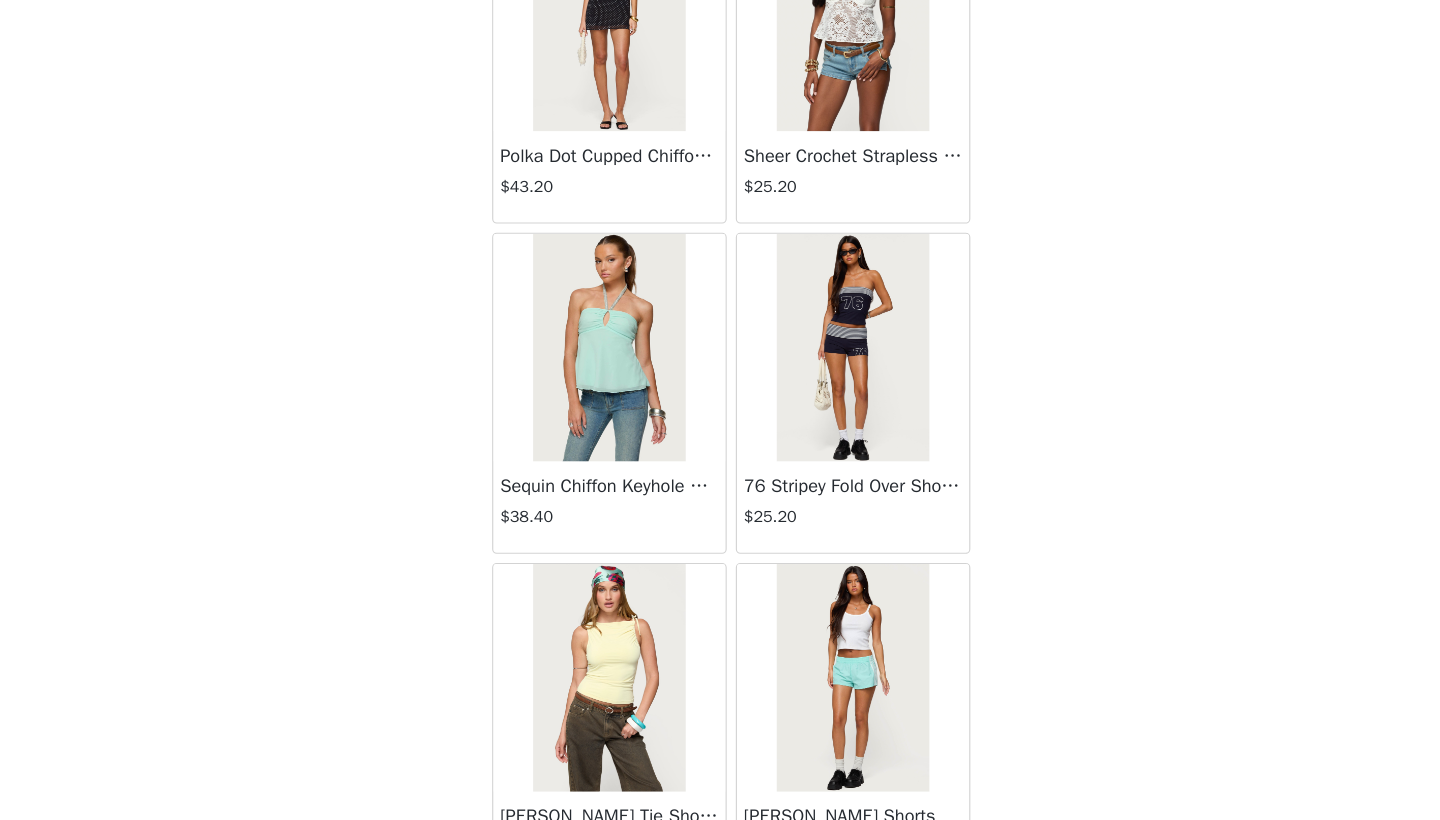 scroll, scrollTop: 66059, scrollLeft: 0, axis: vertical 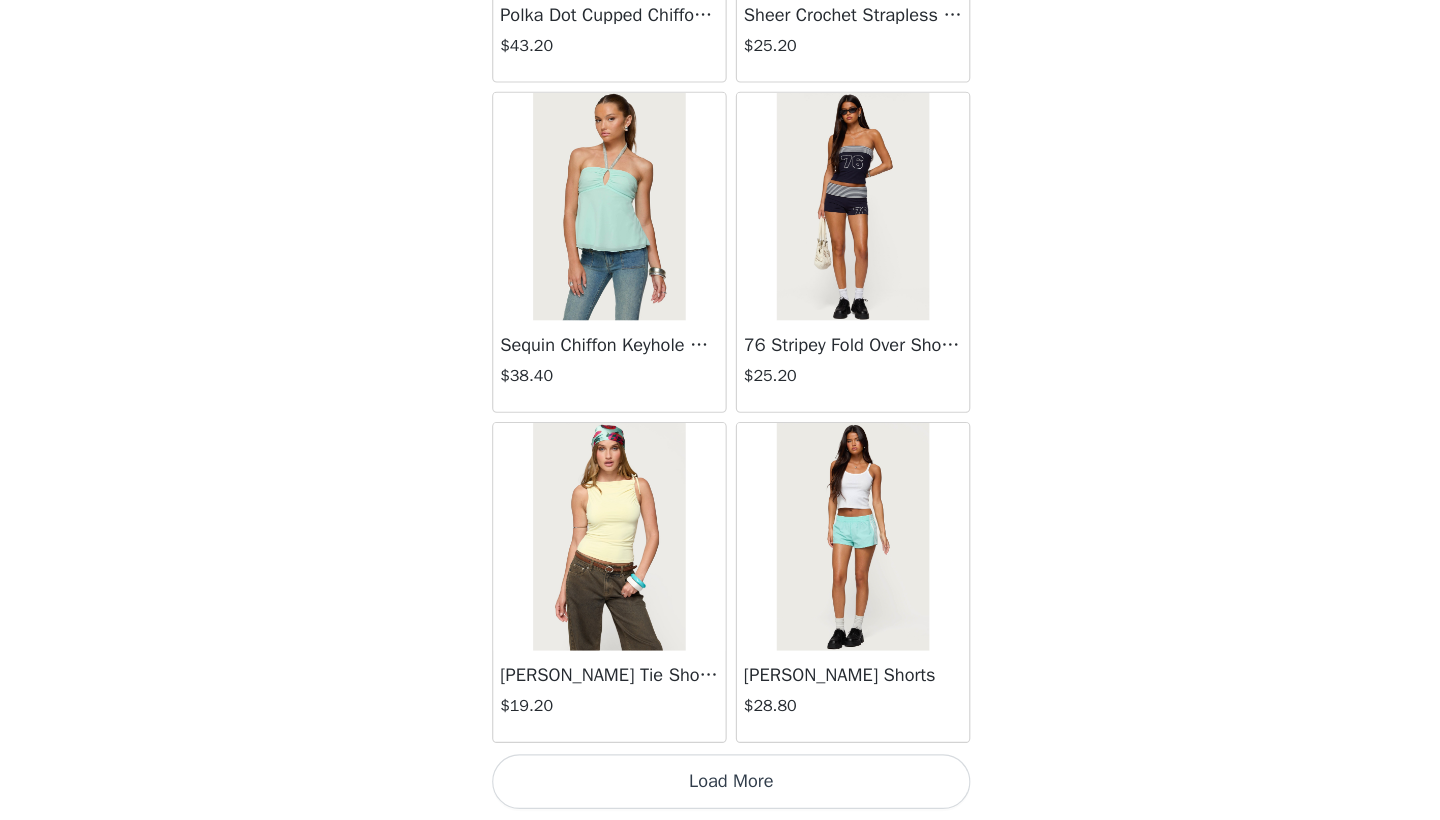 click on "Load More" at bounding box center (720, 786) 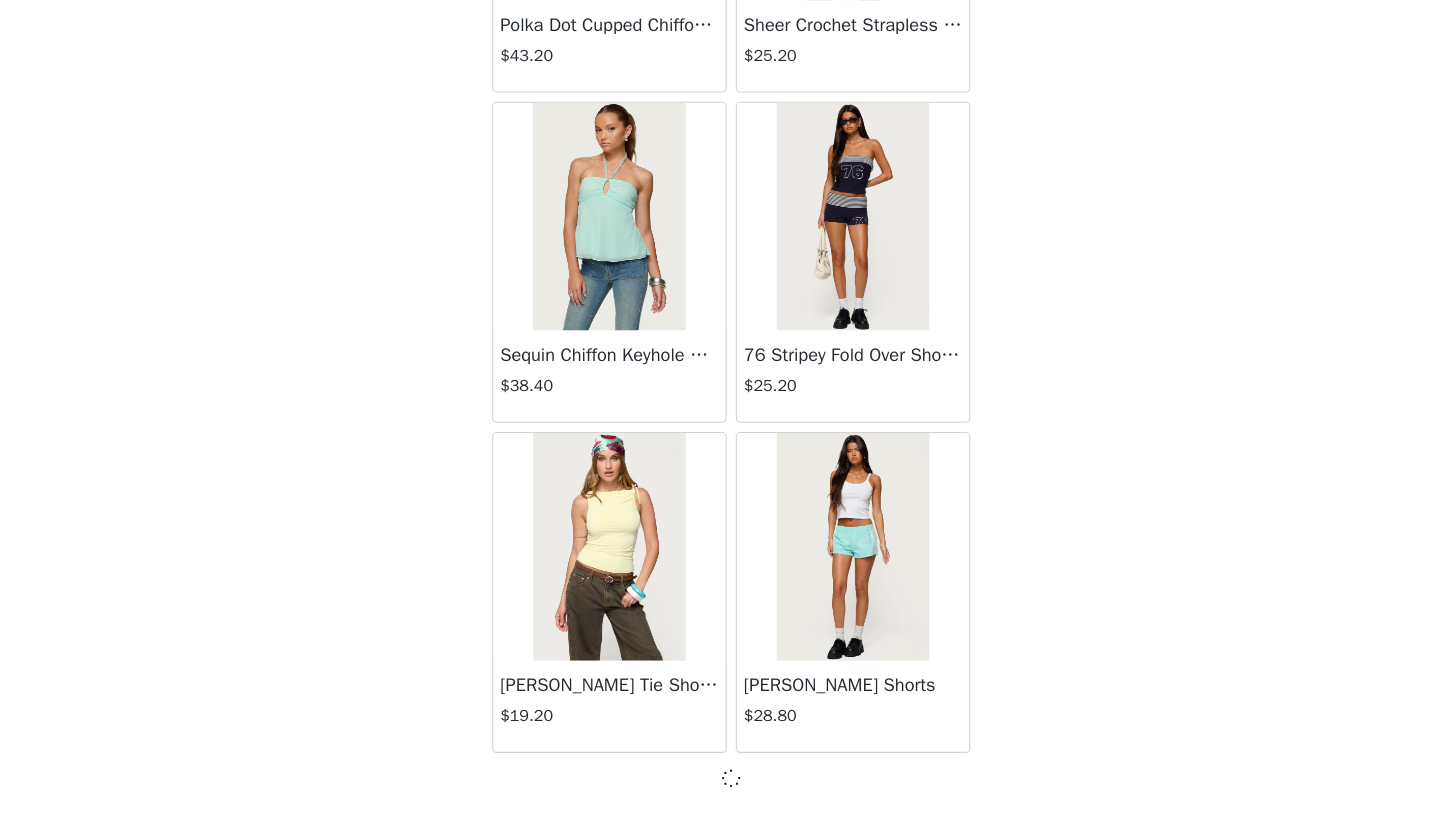 click on "Back       Lovina Grommet Pleated Mini Skort   $16.80       Metallic & Sequin Textured Tank Top   $27.60       Nelley Backless Beaded Sequin Chiffon Top   $36.00       [PERSON_NAME] Asymmetric One Shoulder Crochet Top   $21.60       [PERSON_NAME] Plaid Micro Shorts   $30.00       [PERSON_NAME] Floral Texured Sheer Halter Top   $27.60       Maree Bead V Neck Top   $22.80       Maree Bead Cut Out Mini Skirt   $20.40       [PERSON_NAME] Cut Out Halter Top   $28.80       Juney Pinstripe Tailored Button Up Shirt   $36.00       Avenly Striped Tie Front Babydoll Top   $27.60       [PERSON_NAME] Studded Grommet Tube Top   $30.00       Avalai Linen Look Mini Skort   $38.40       Beaded Deep Cowl Neck Backless Top   $37.20       Frayed Pleated Denim Mini Skort   $16.00       Klay Linen Look Pleated Mini Skort   $14.40       Contrast Lace Asymmetric Off Shoulder Top   $14.40       [PERSON_NAME] Split Front Sheer Mesh Top   $28.80       Zigzag Stripe Shorts   $22.80       Astra Beaded Sheer Strapless Top   $39.60       Beaded Floral Embroidered Tank Top   $38.40" at bounding box center [720, 410] 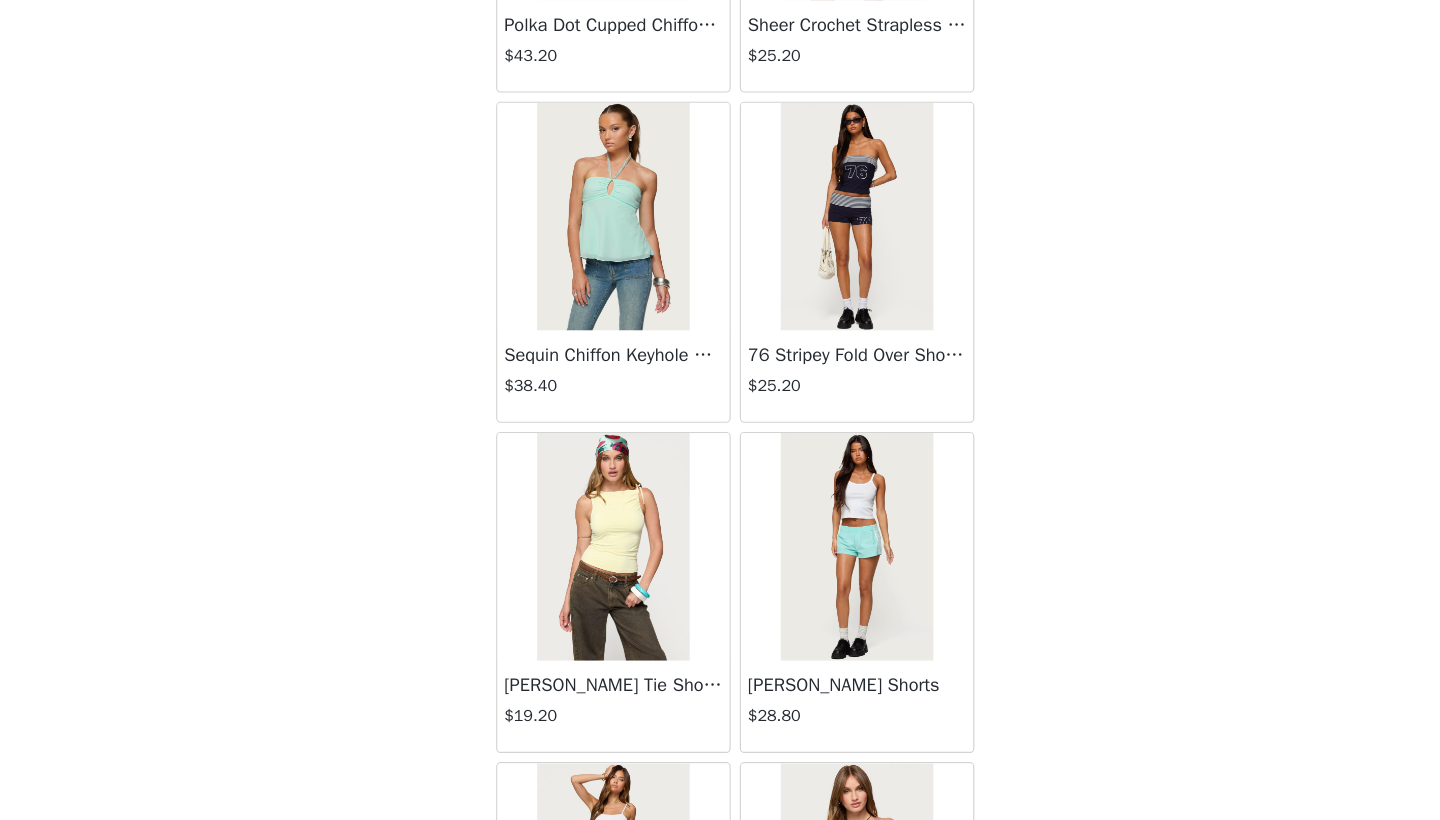 scroll, scrollTop: 975, scrollLeft: 0, axis: vertical 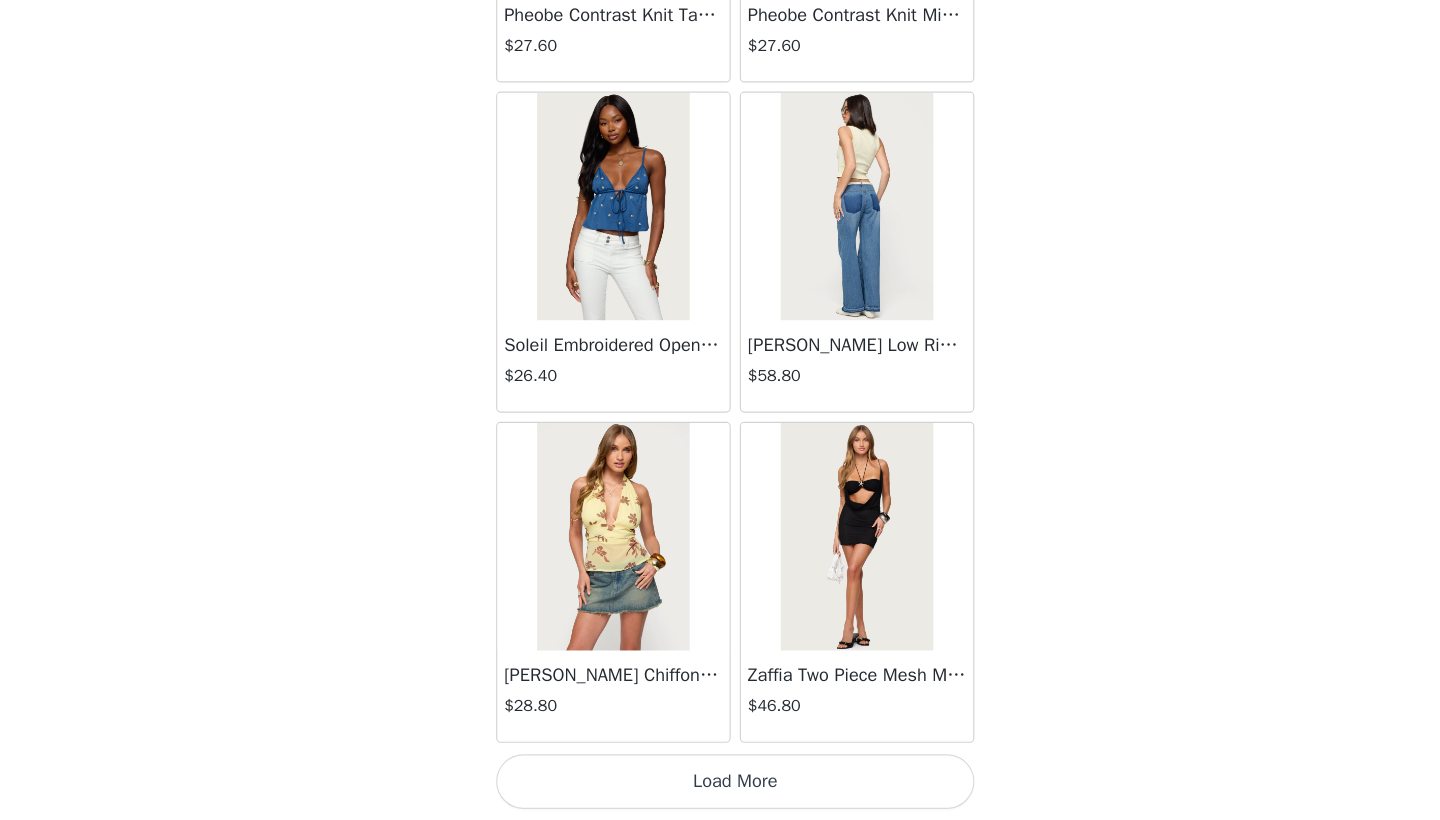 click on "Load More" at bounding box center [720, 786] 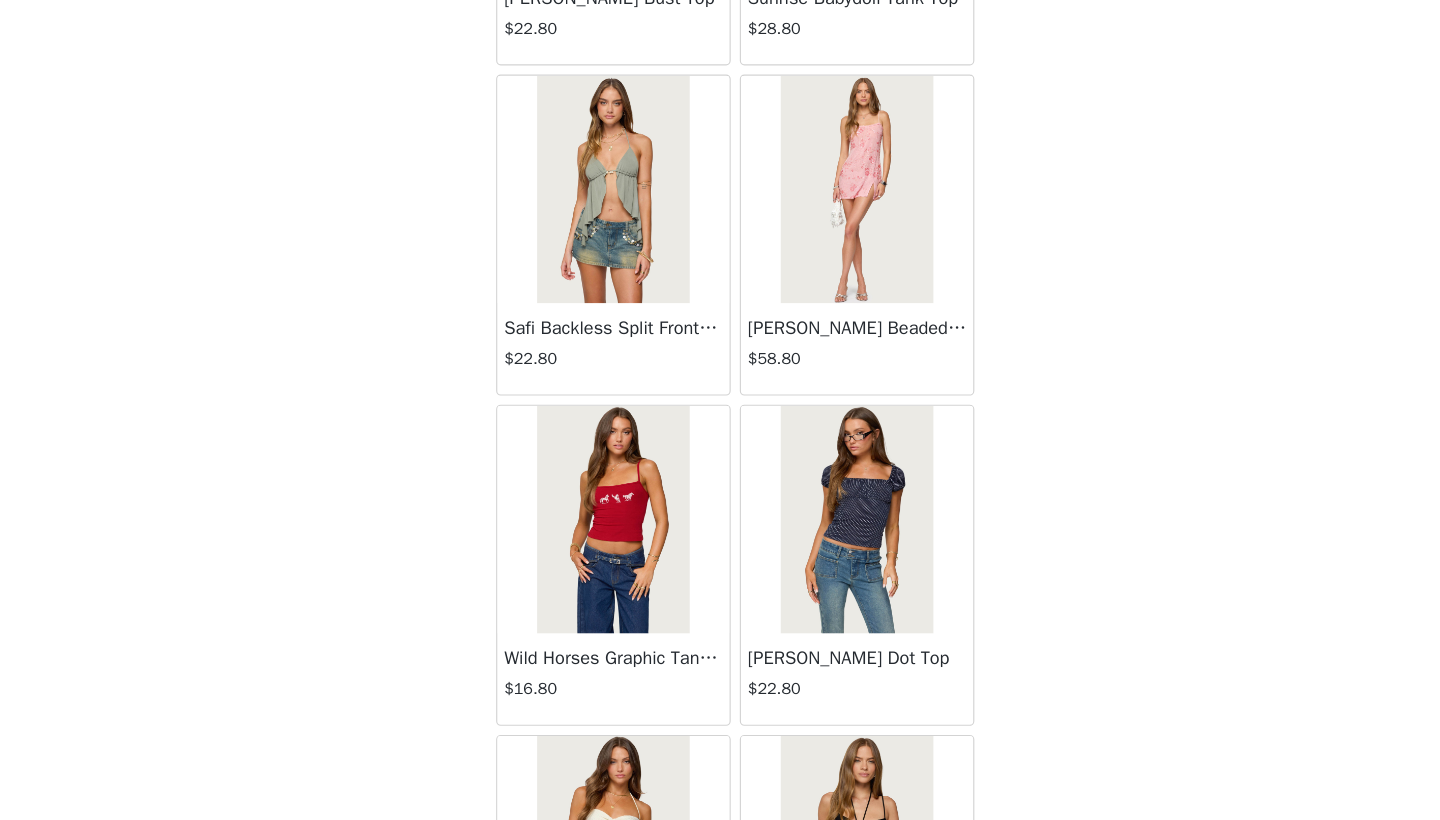 scroll, scrollTop: 17888, scrollLeft: 0, axis: vertical 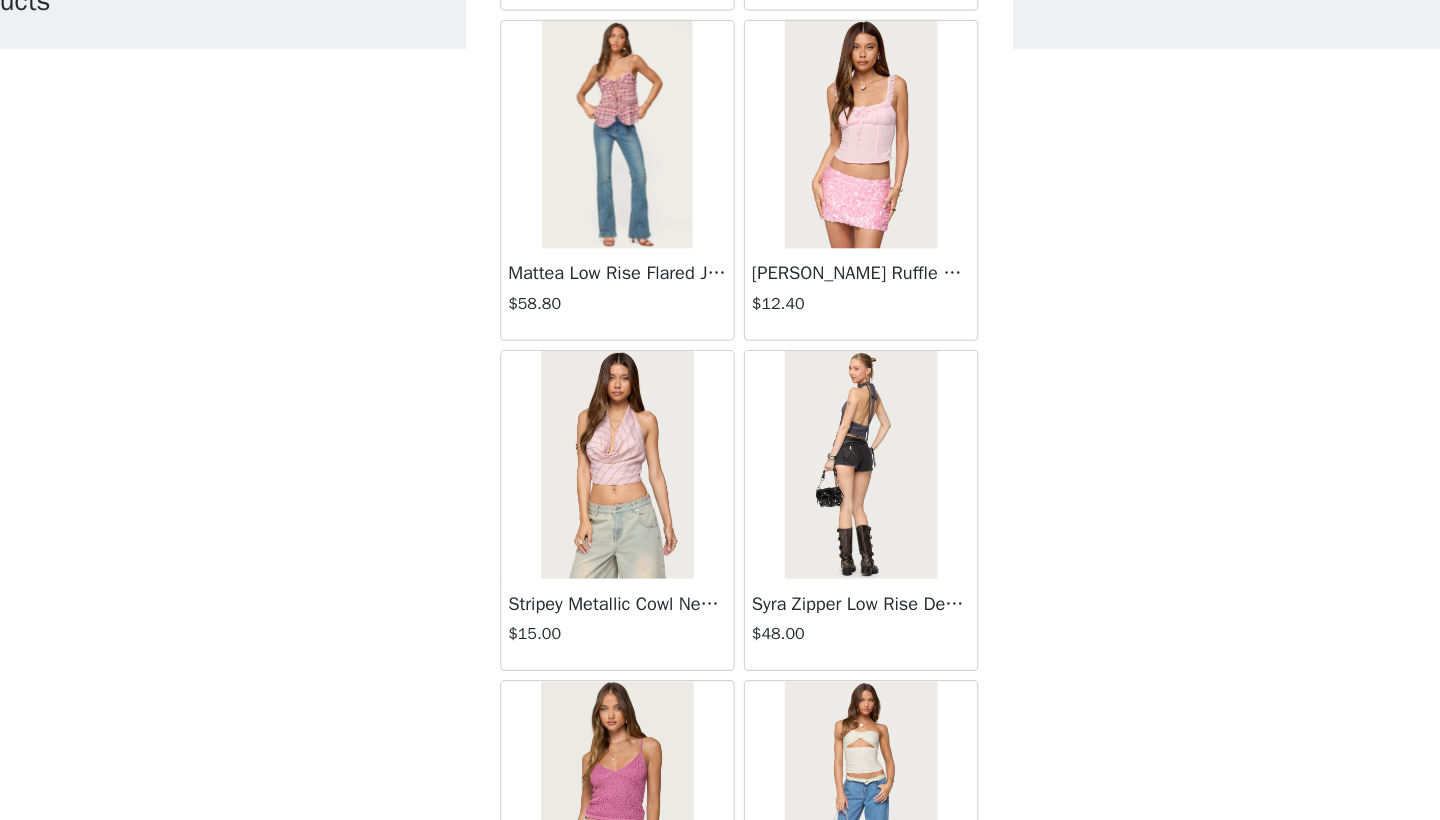 click at bounding box center (612, 508) 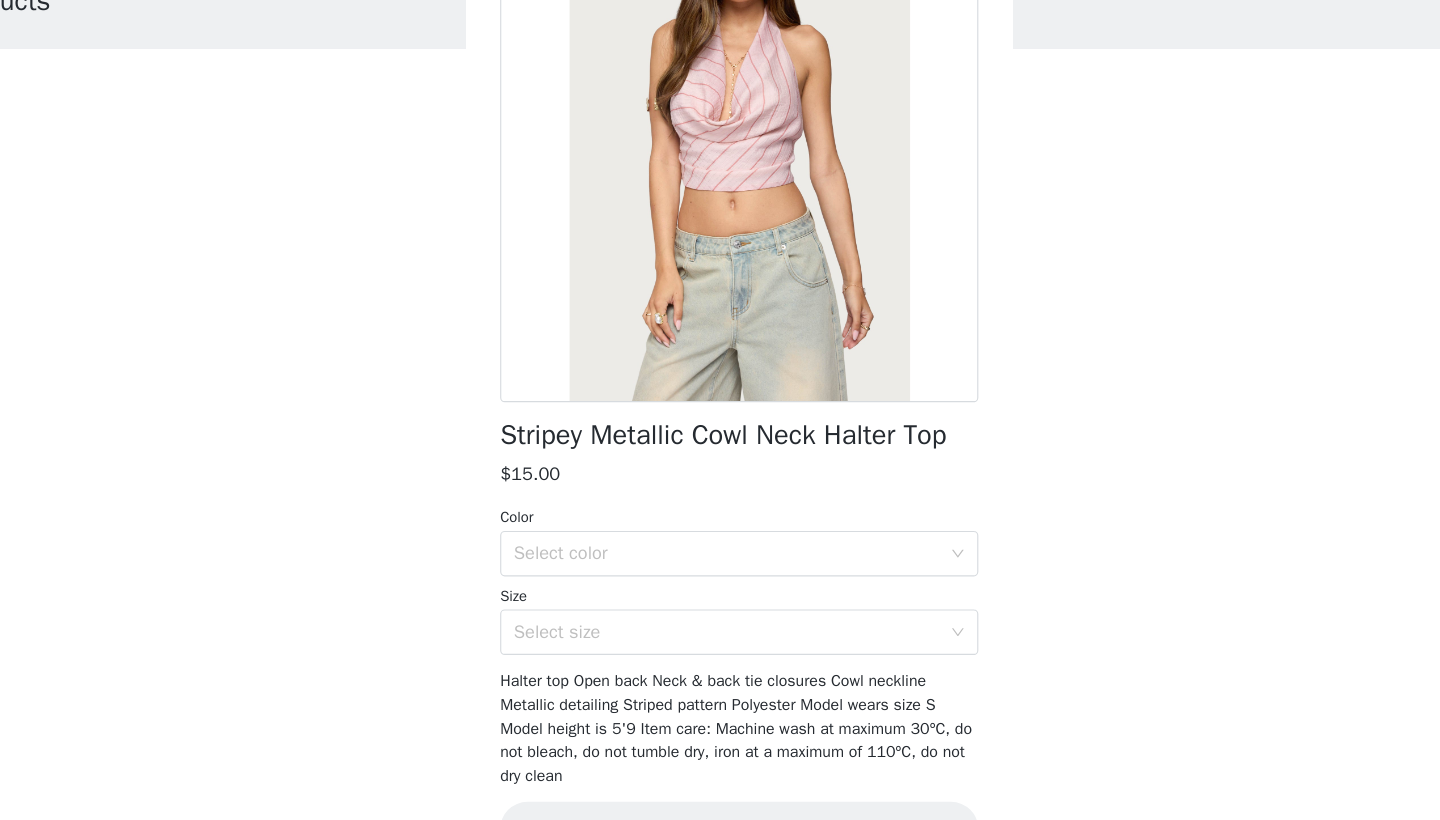 scroll, scrollTop: 101, scrollLeft: 0, axis: vertical 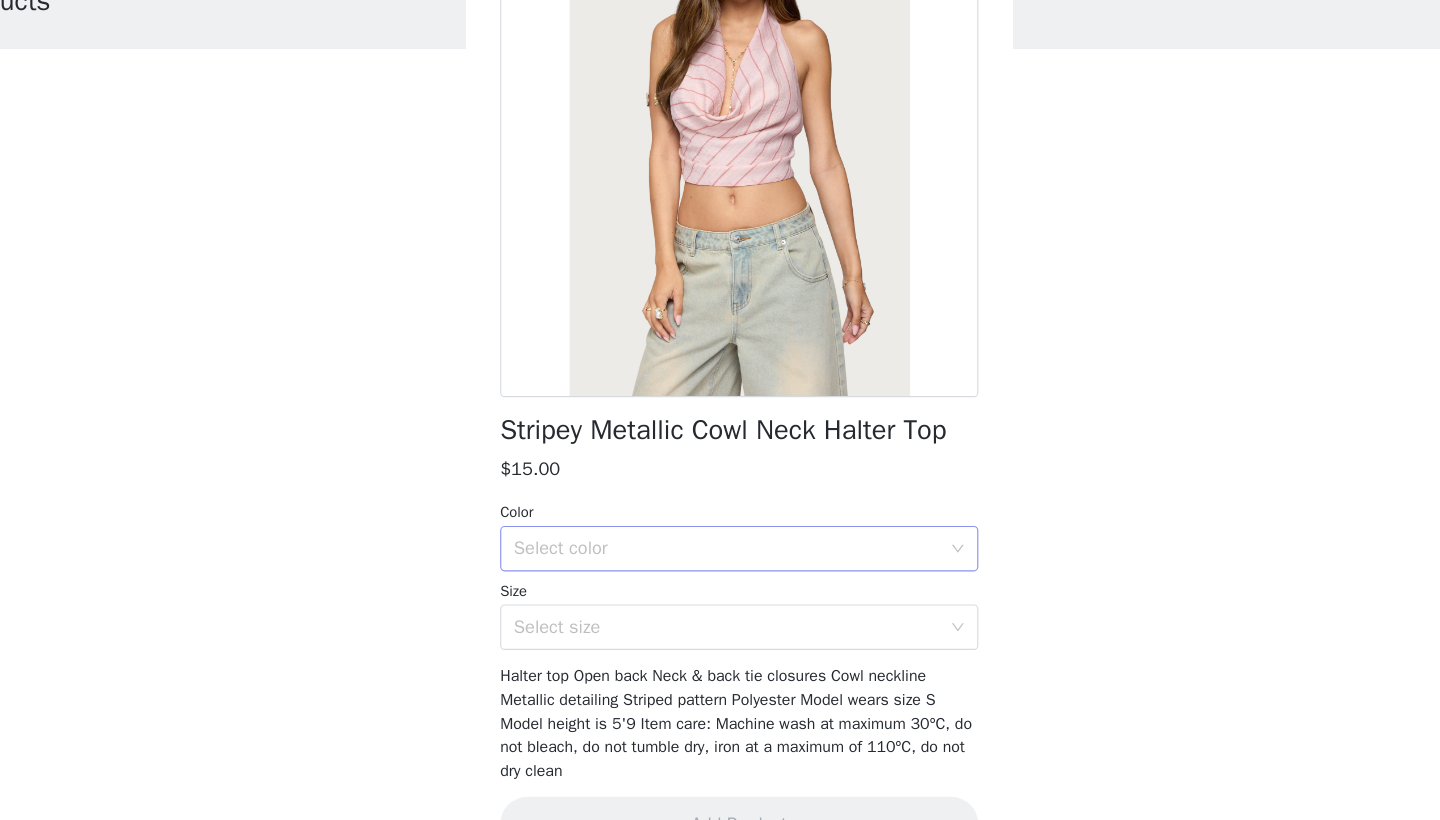 click on "Select color" at bounding box center (713, 582) 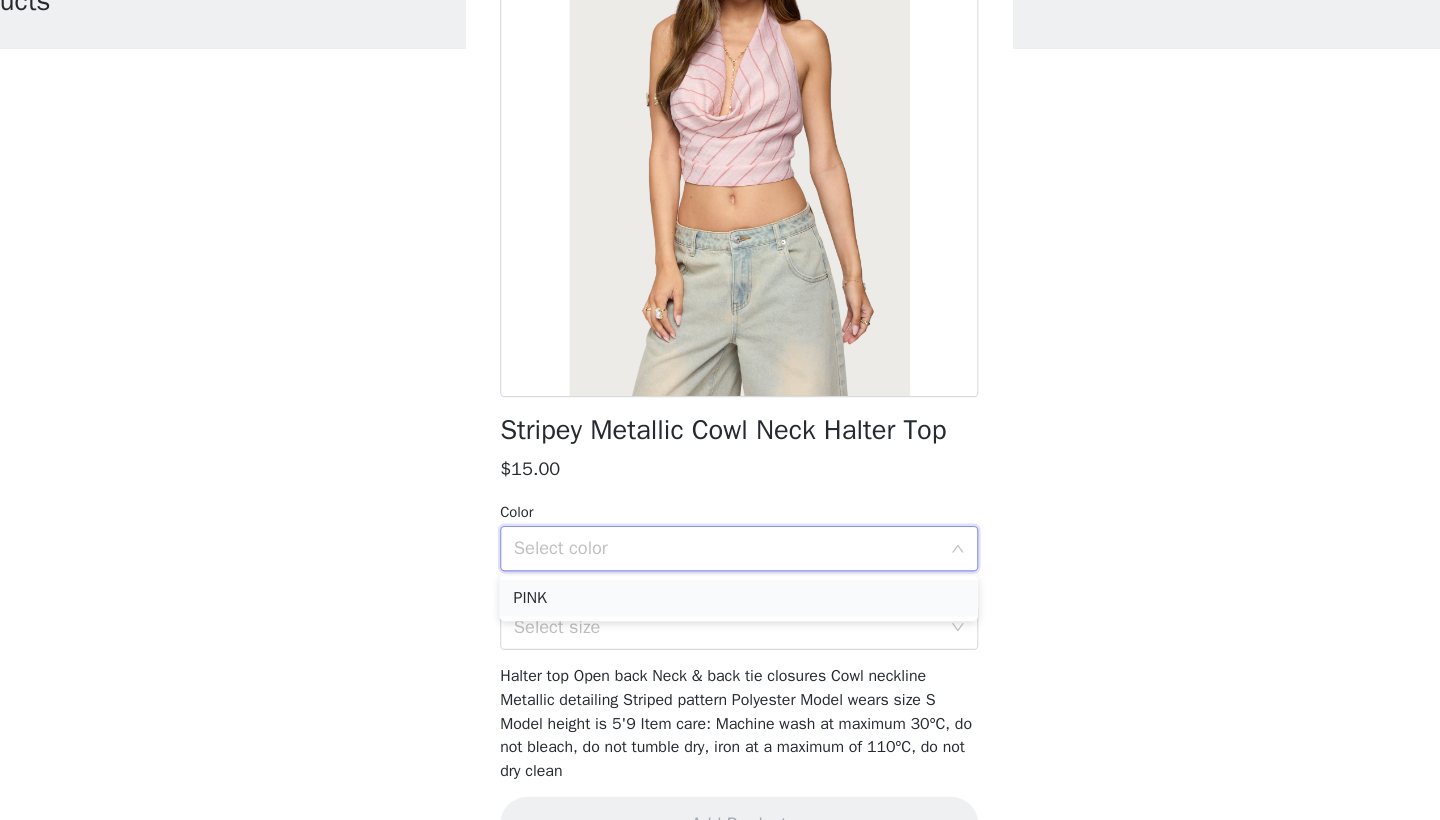 click on "PINK" at bounding box center [720, 625] 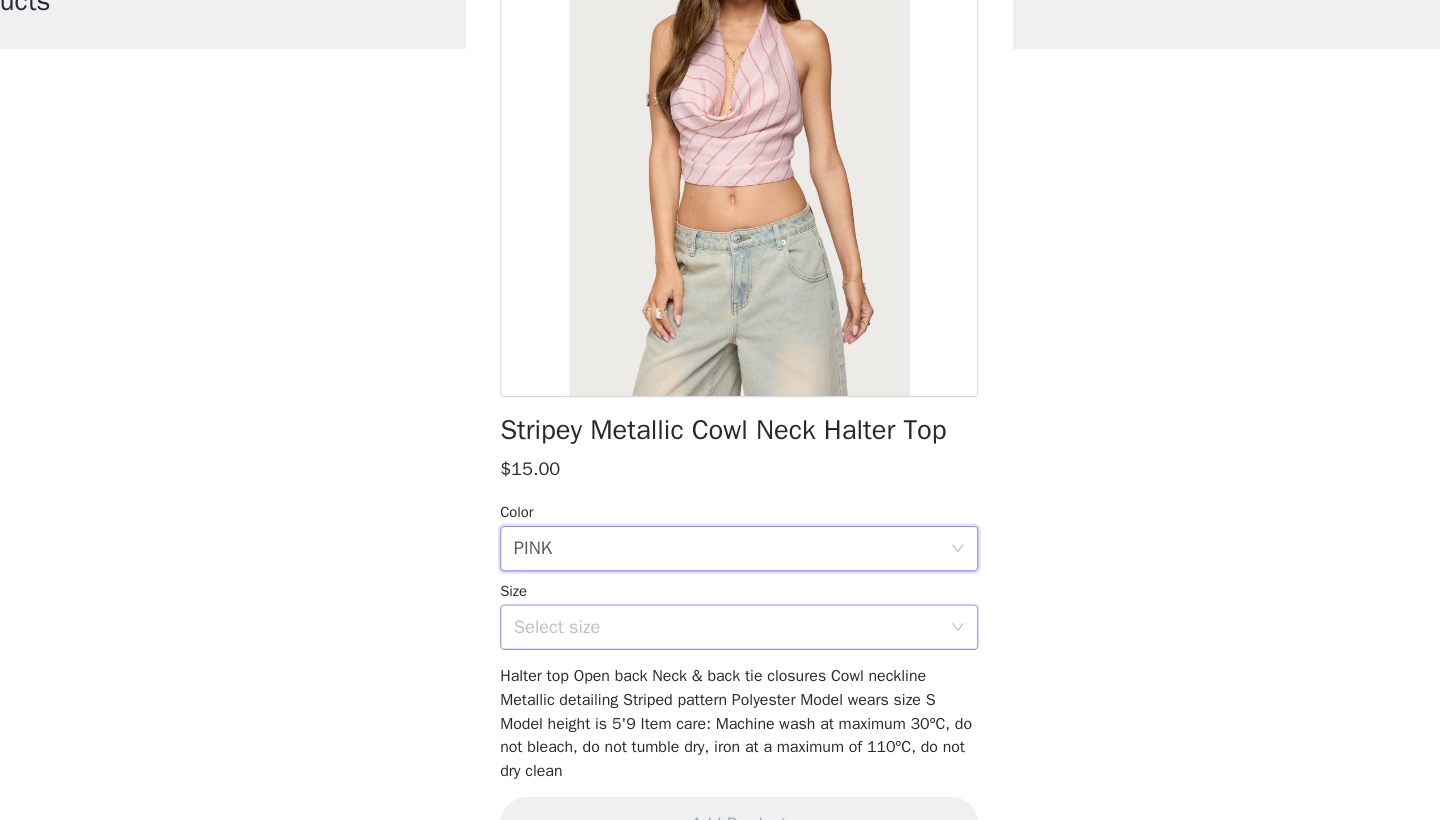 click on "Select size" at bounding box center (709, 651) 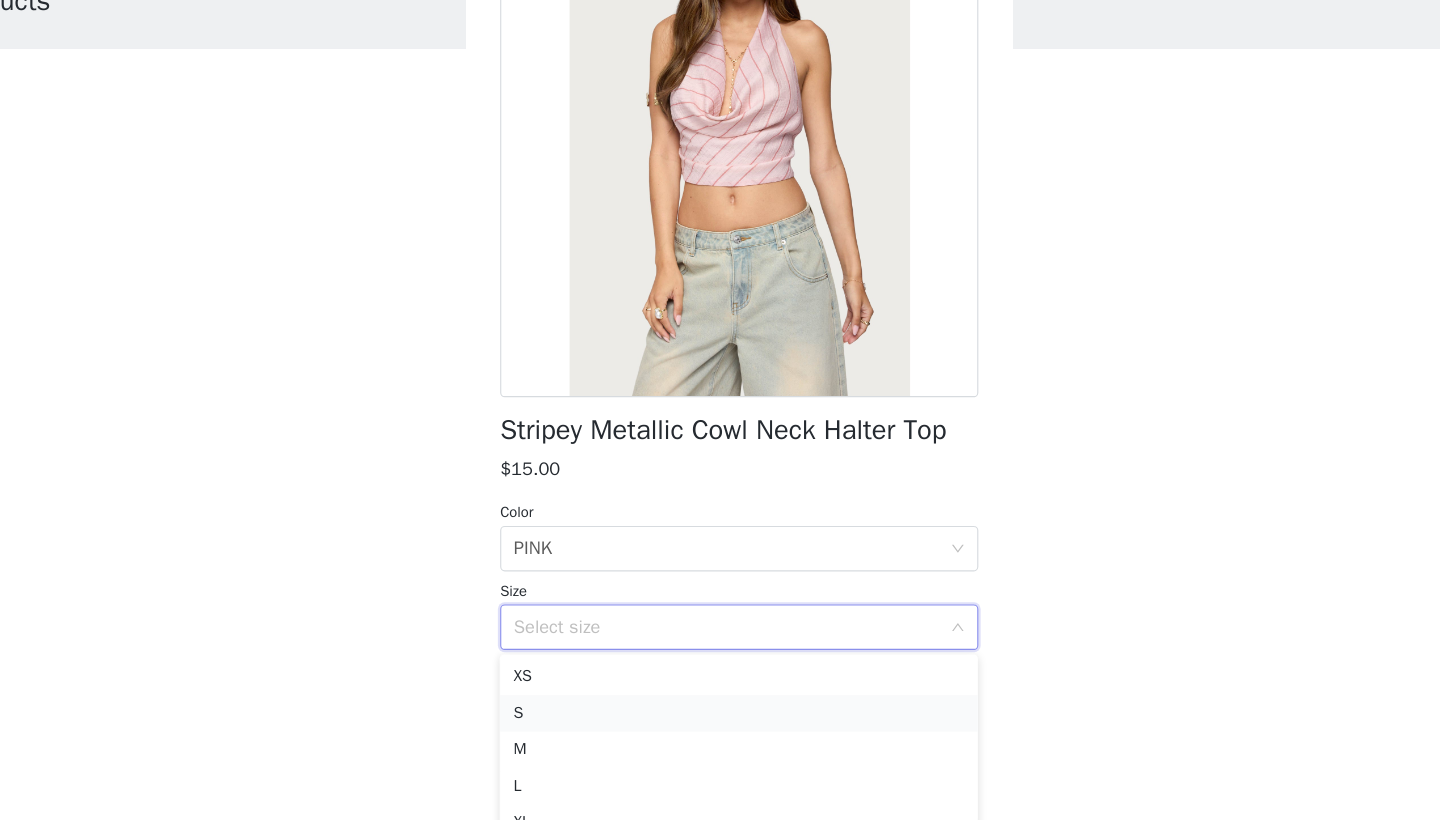 click on "S" at bounding box center (720, 726) 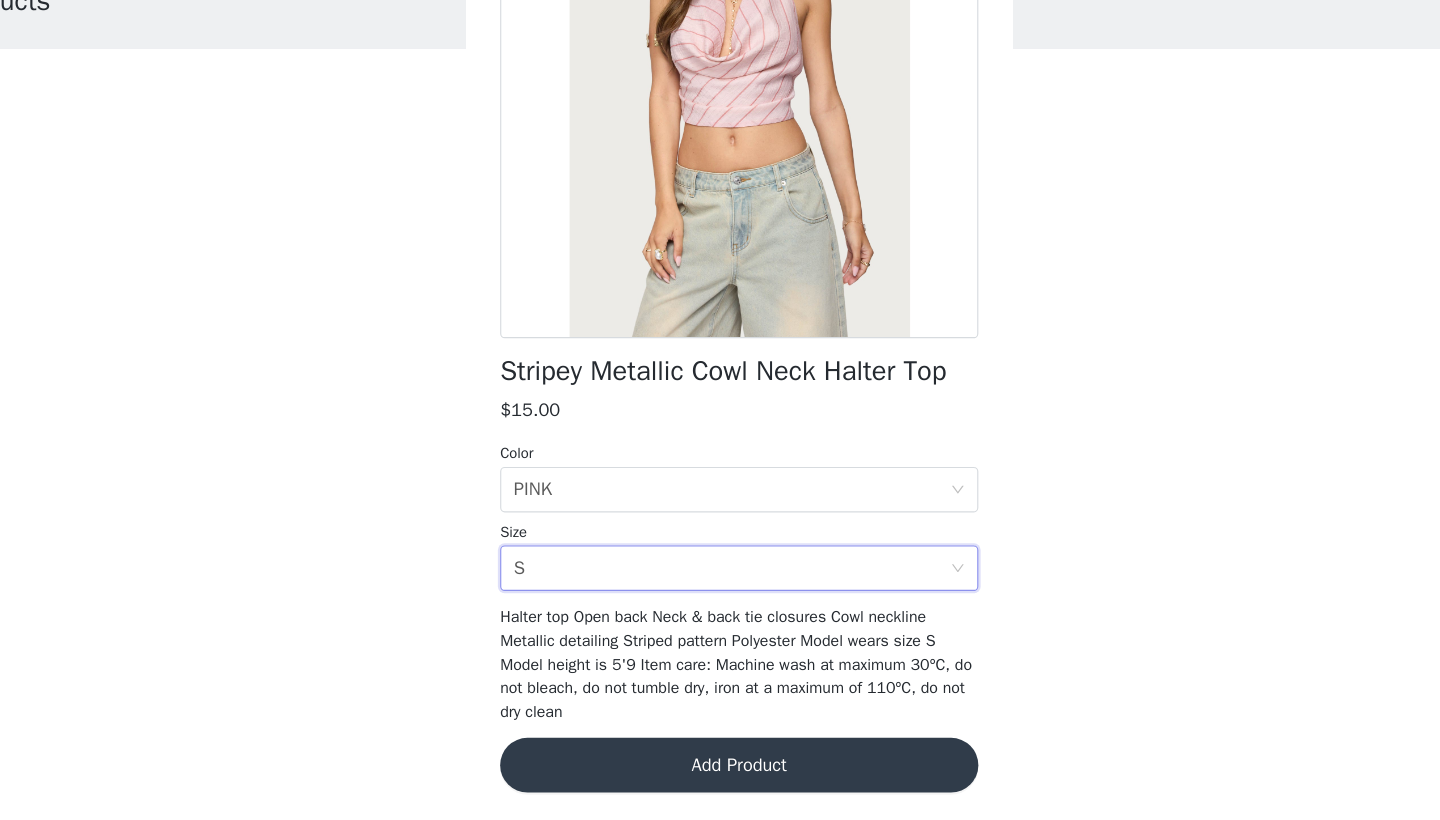 scroll, scrollTop: 152, scrollLeft: 0, axis: vertical 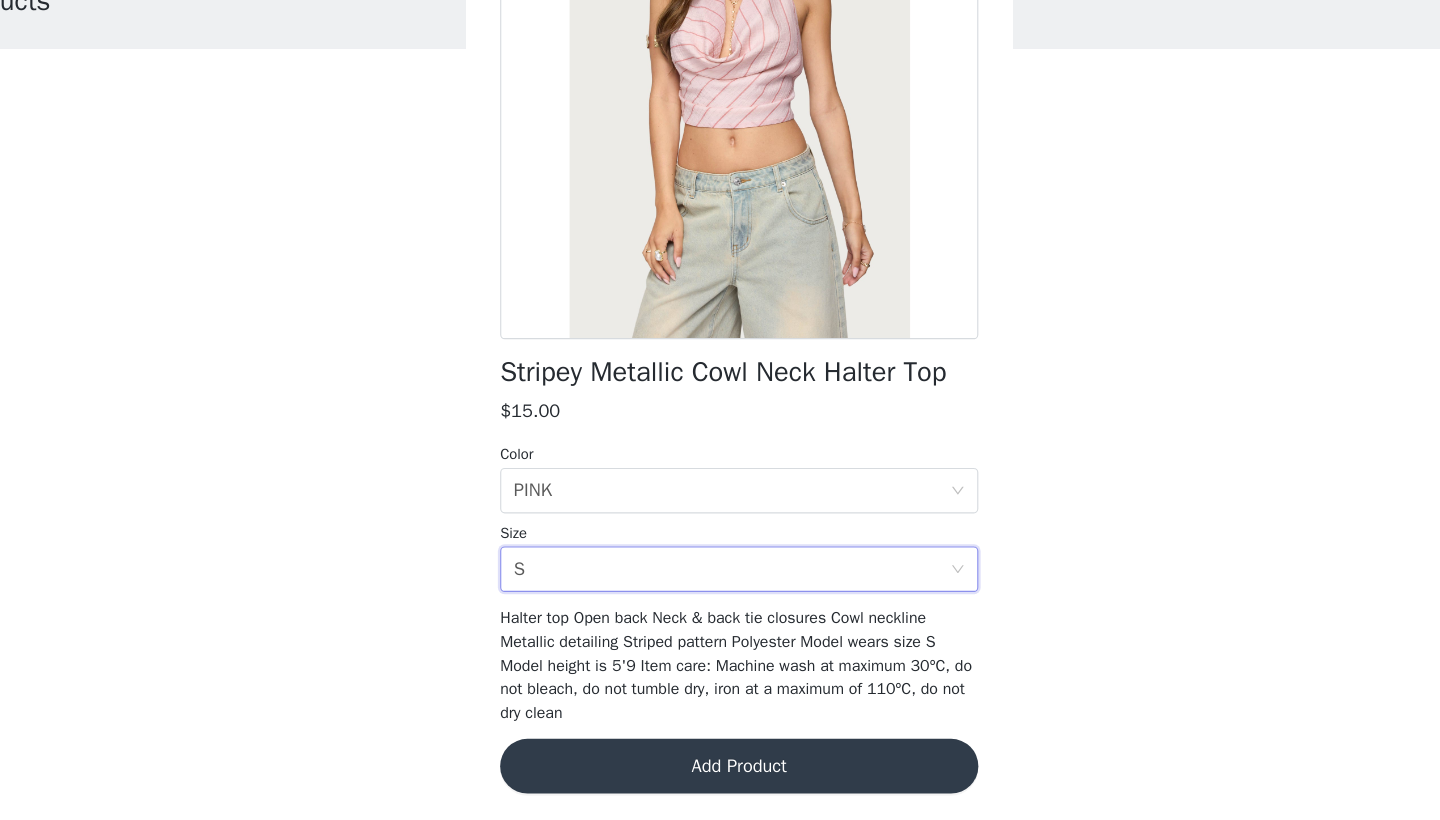 click on "Add Product" at bounding box center [720, 773] 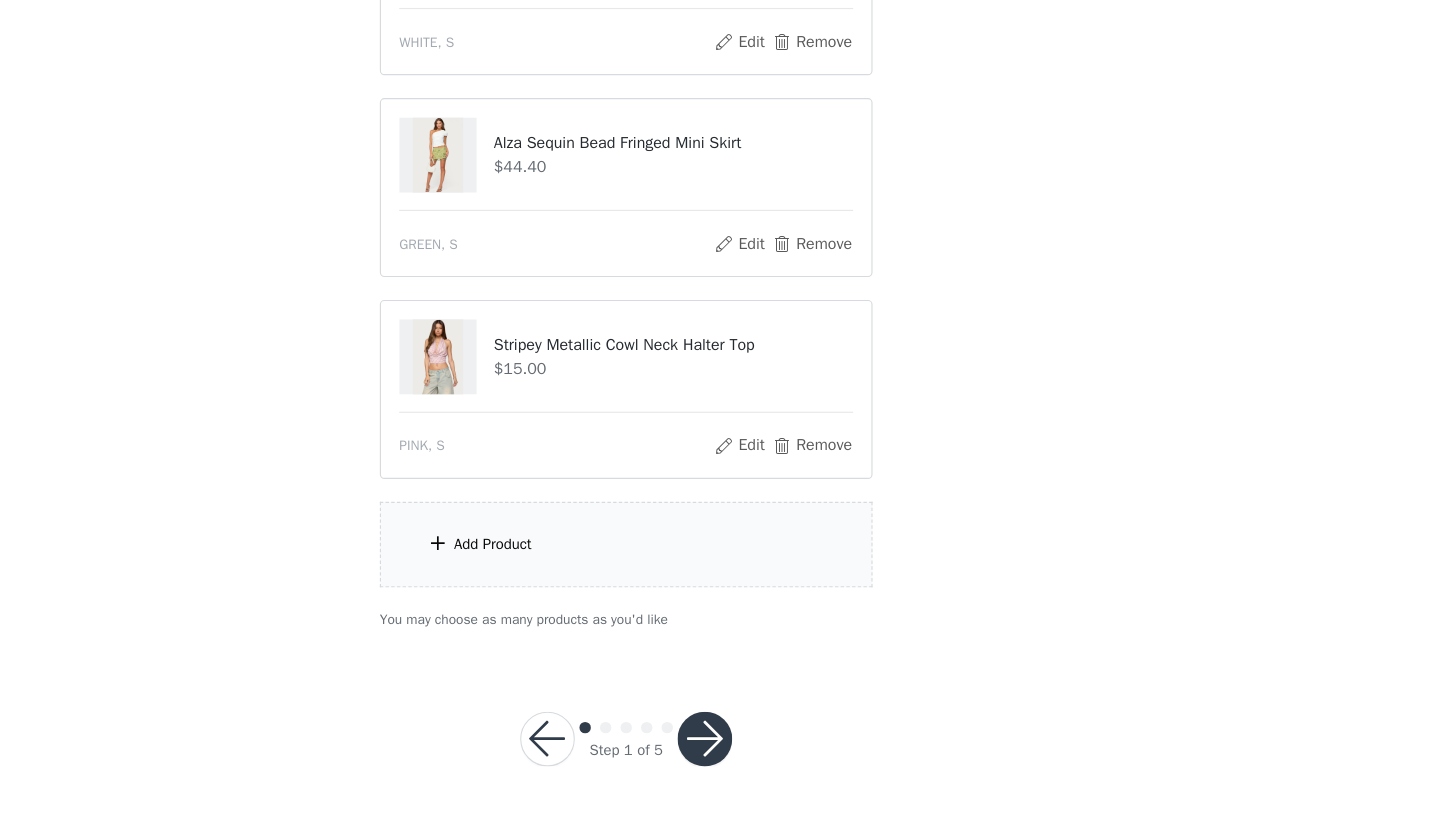 scroll, scrollTop: 1151, scrollLeft: 0, axis: vertical 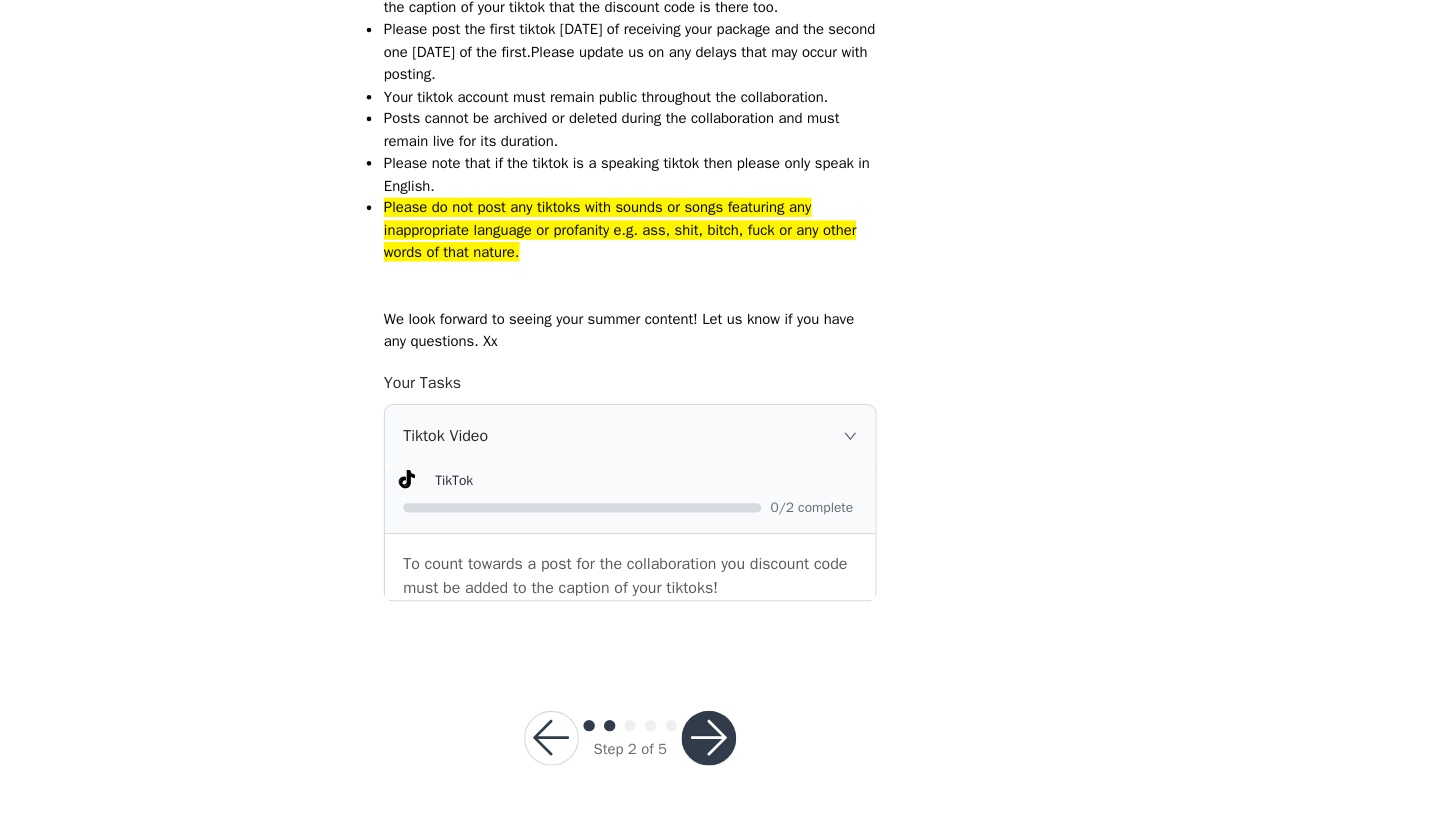 click 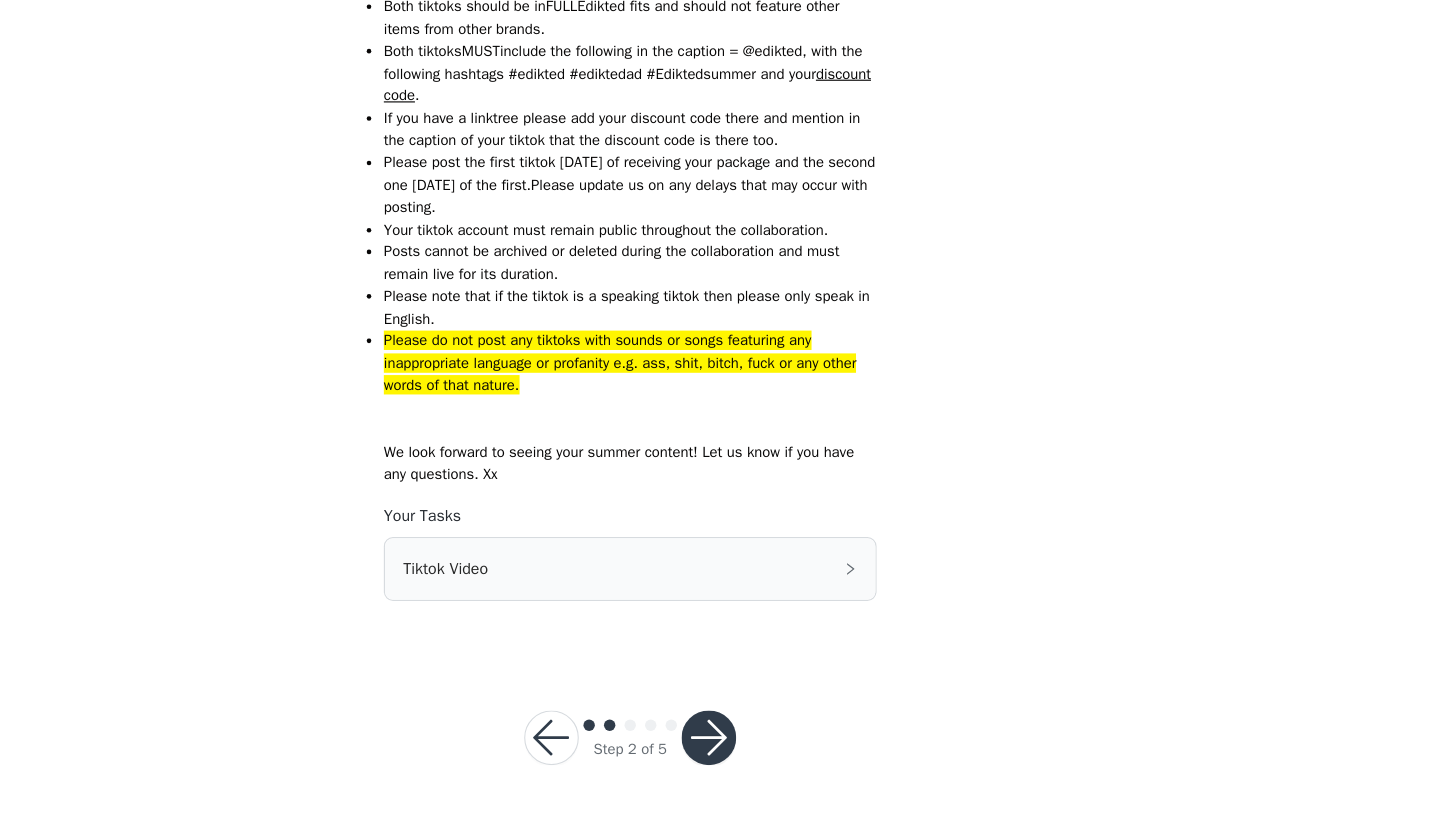 scroll, scrollTop: 730, scrollLeft: 0, axis: vertical 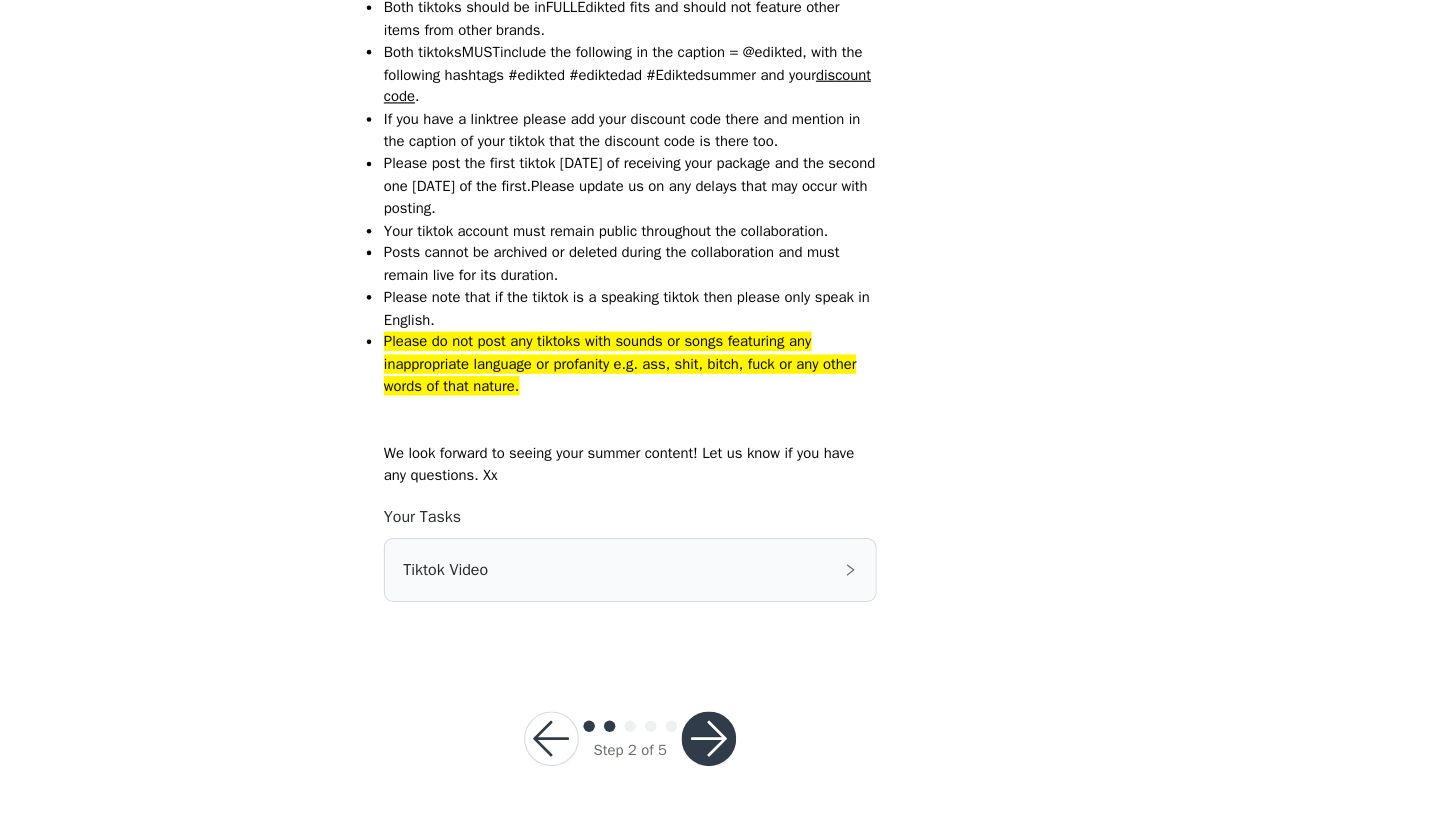 click on "Tiktok Video" at bounding box center (720, 600) 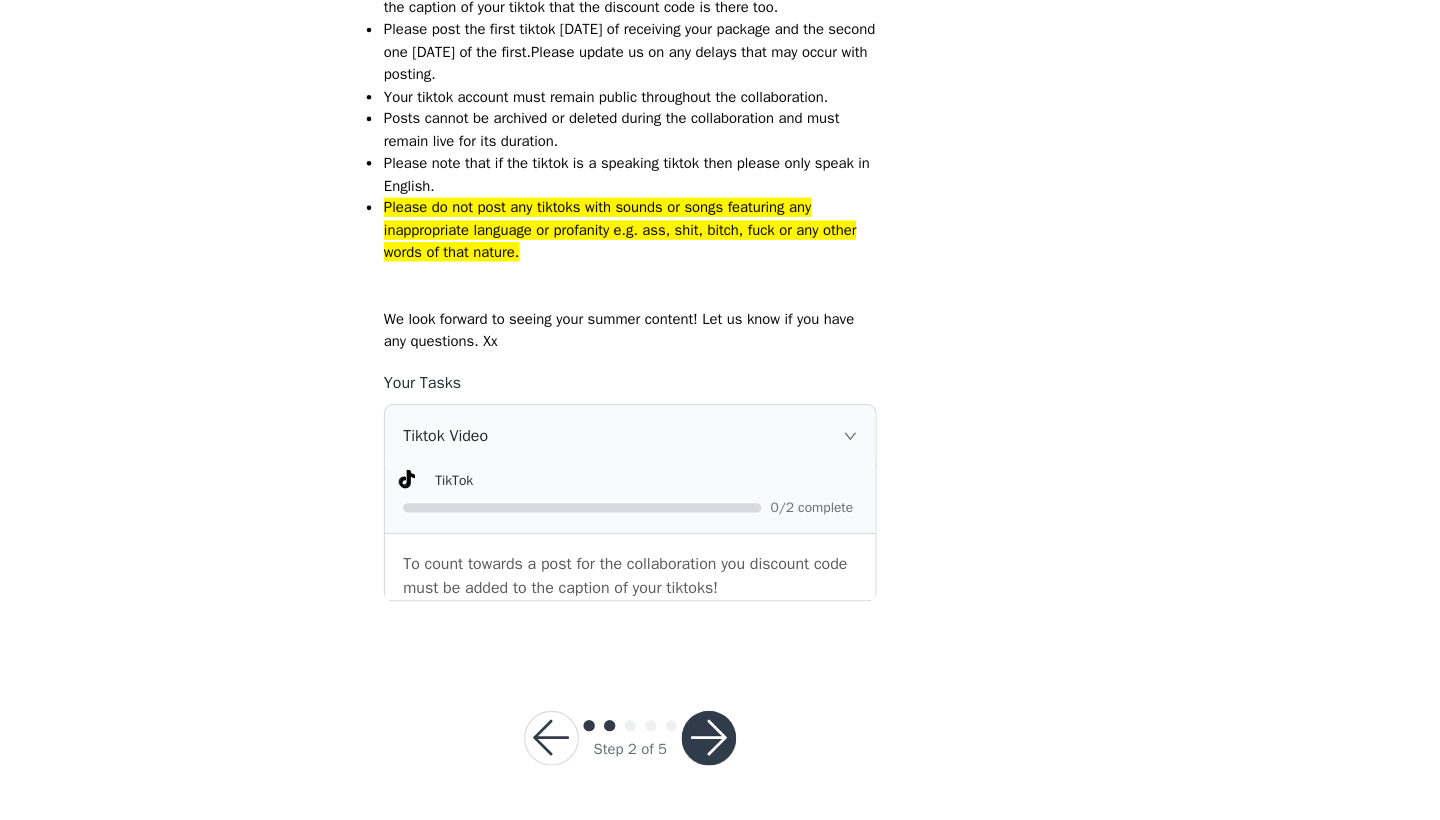 scroll, scrollTop: 847, scrollLeft: 0, axis: vertical 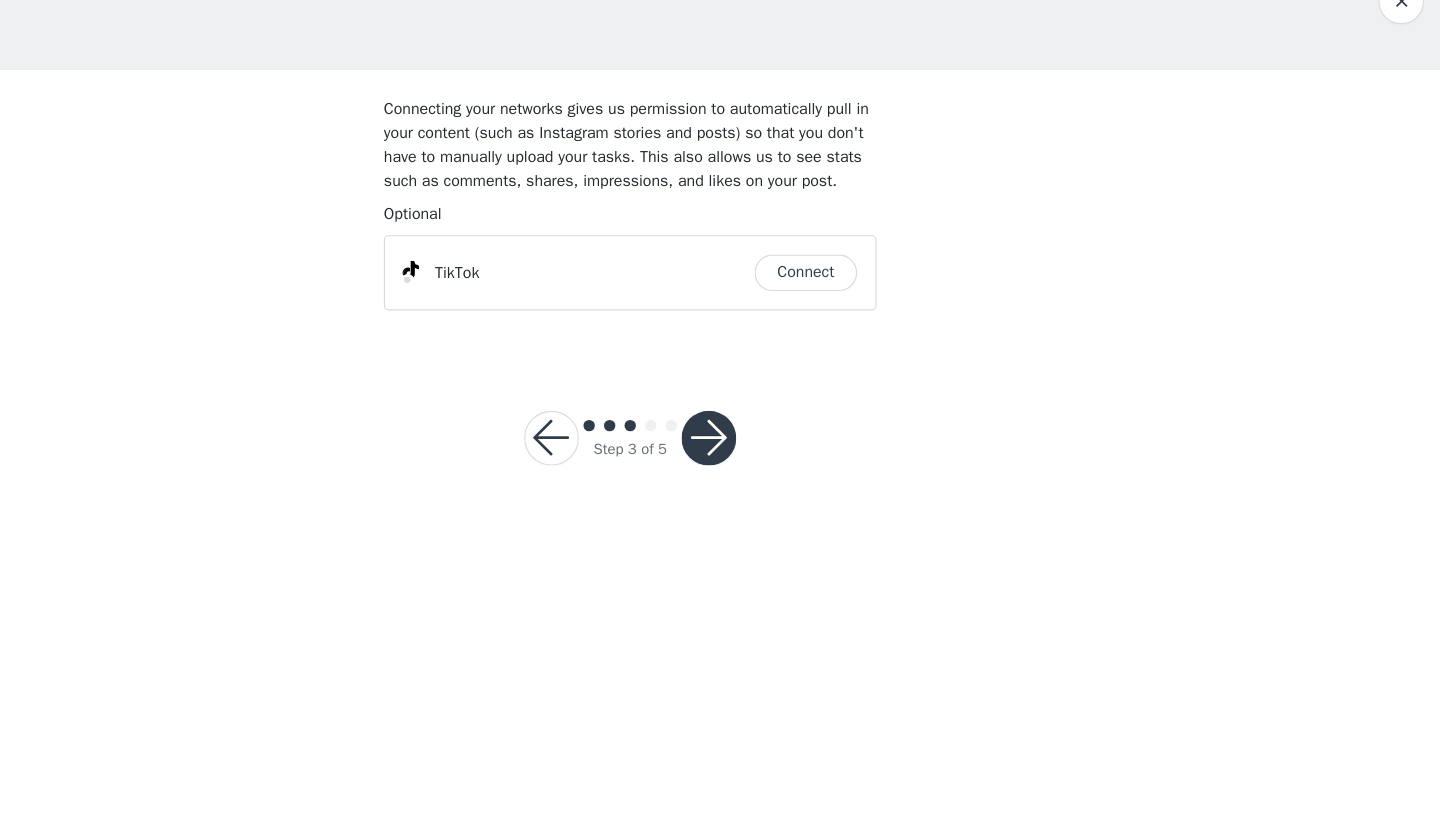 click on "Connect" at bounding box center (874, 340) 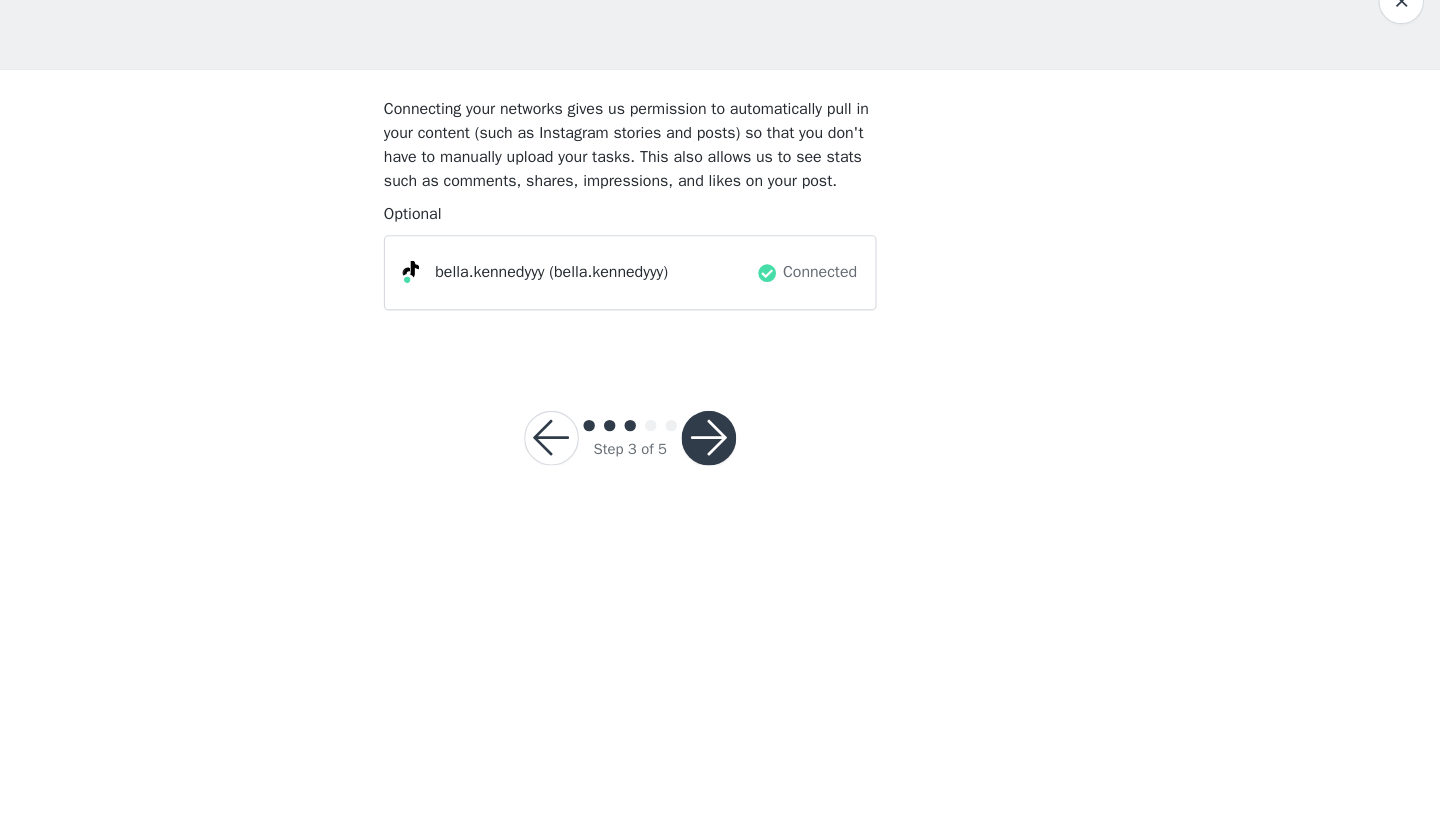 click at bounding box center [789, 485] 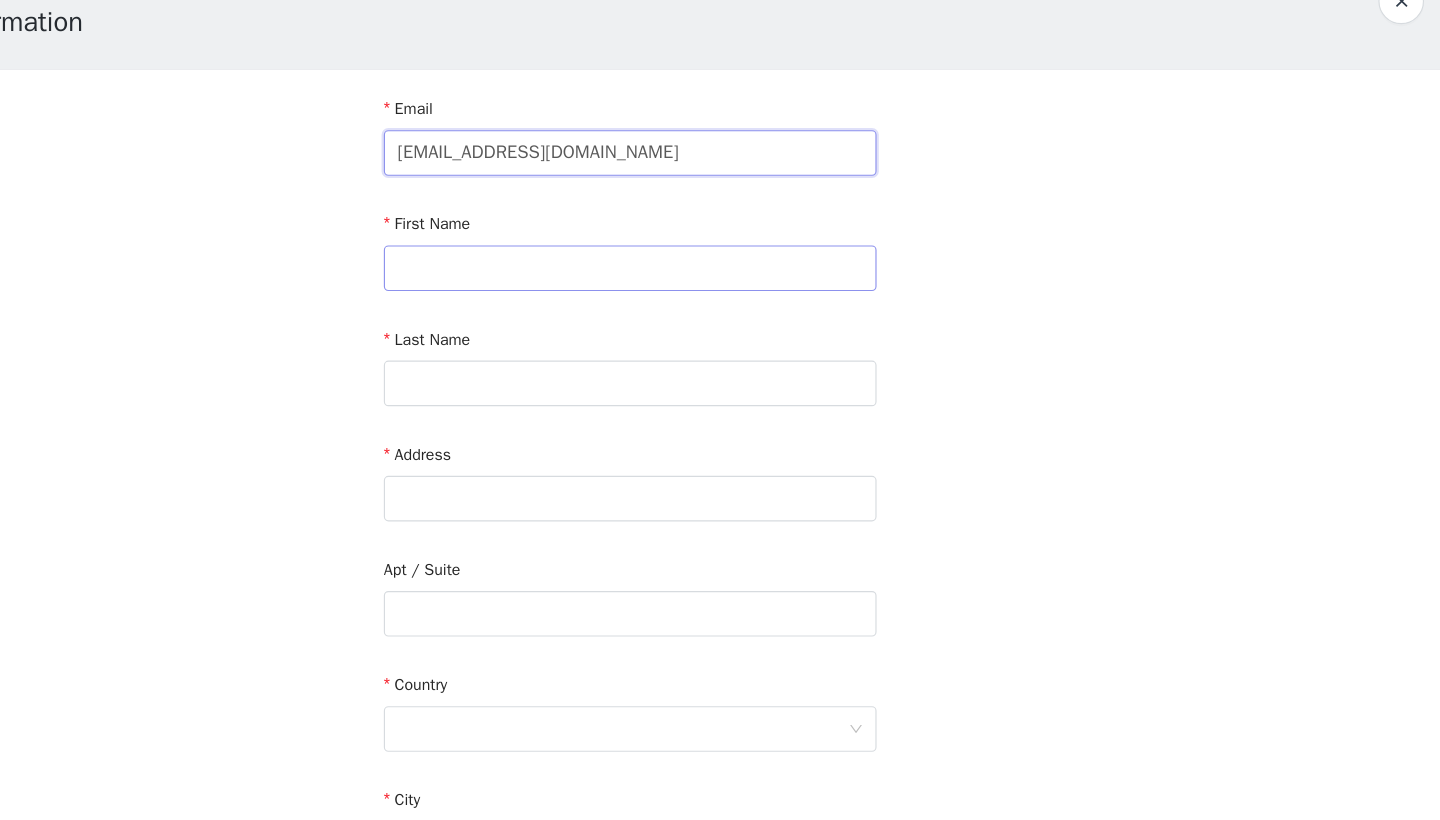type on "bbellaaakennedyyy@gmail.com" 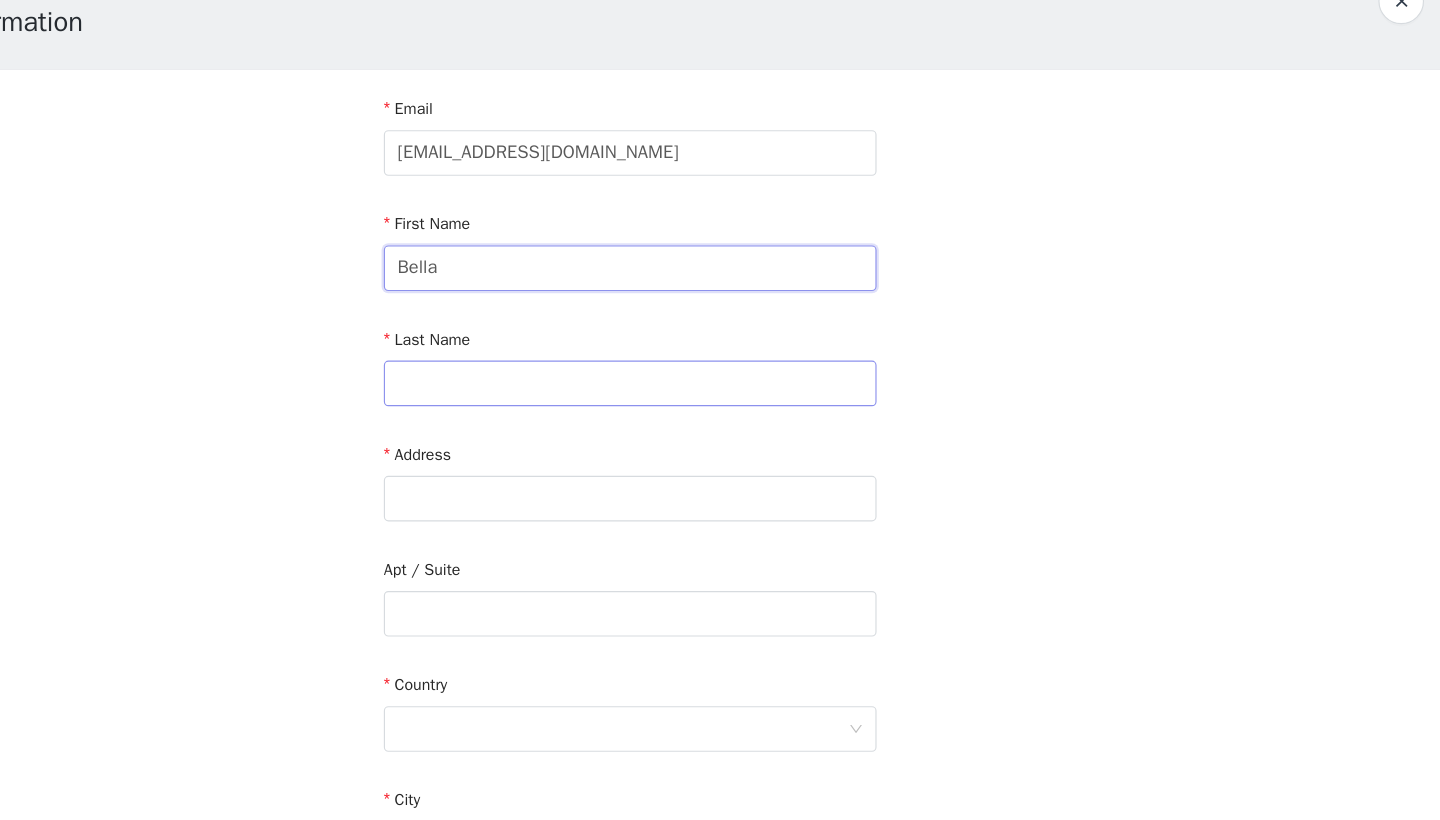 type on "Bella" 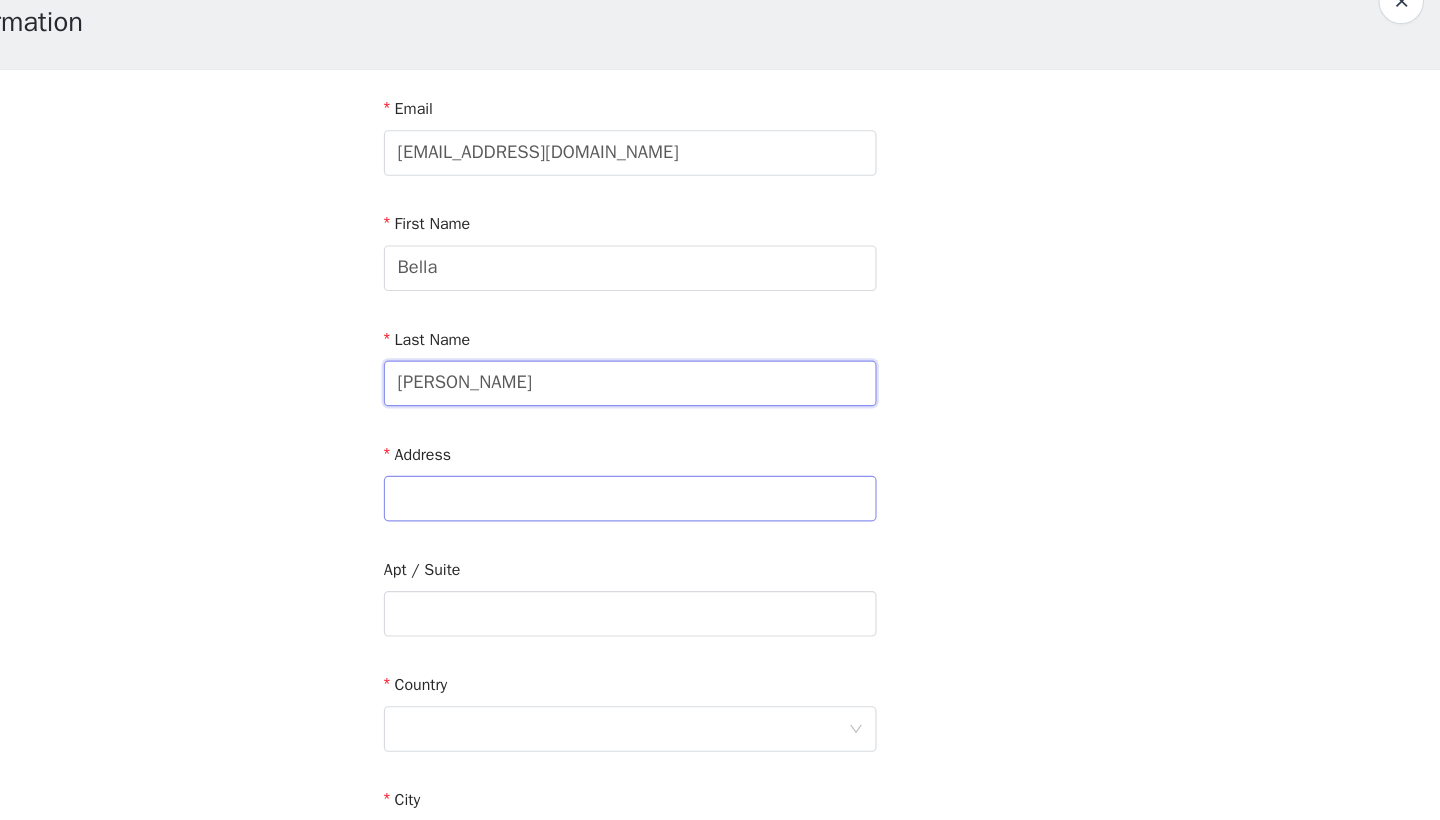 type on "Kennedy" 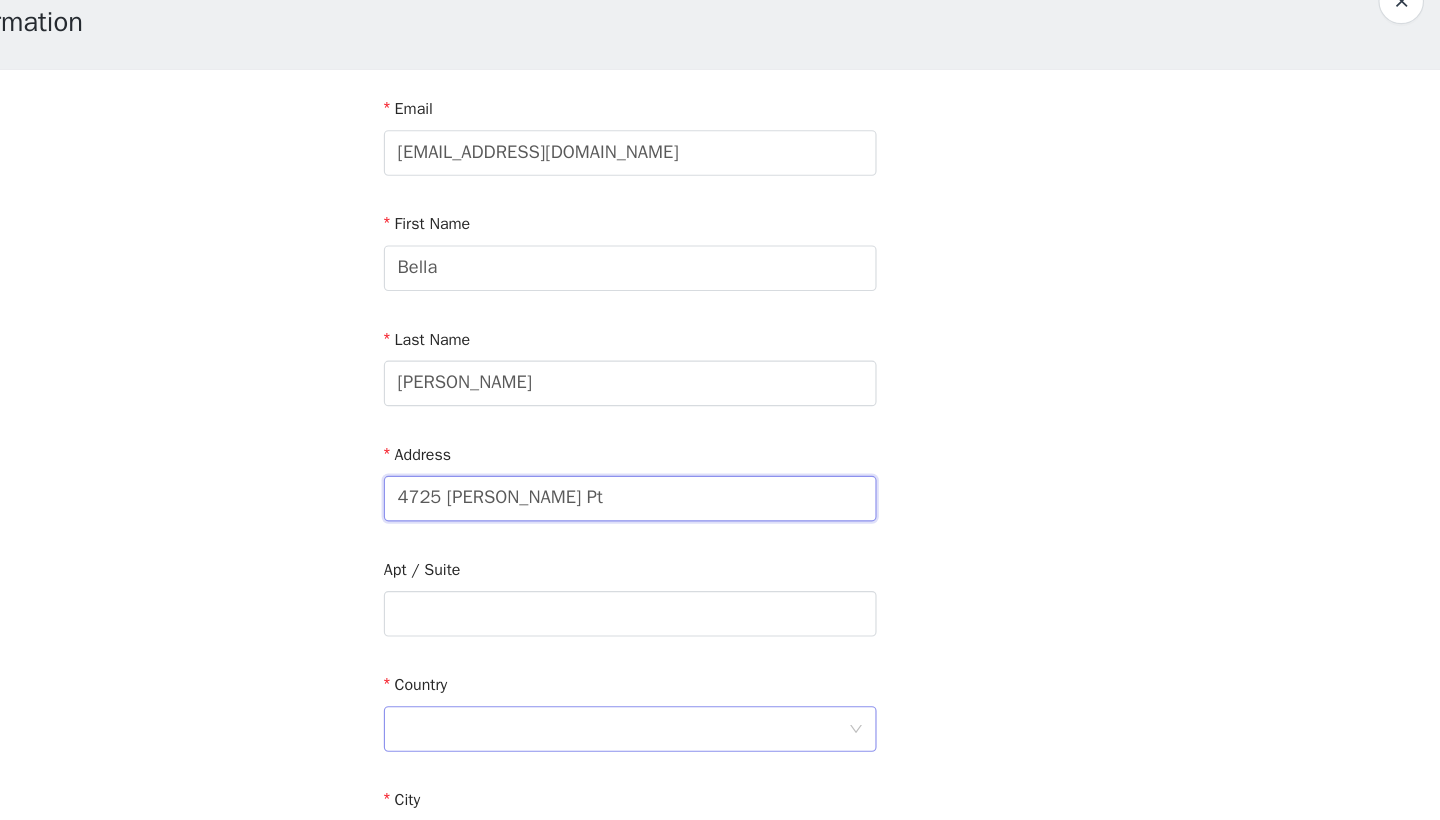 type on "4725 Hickok Pt" 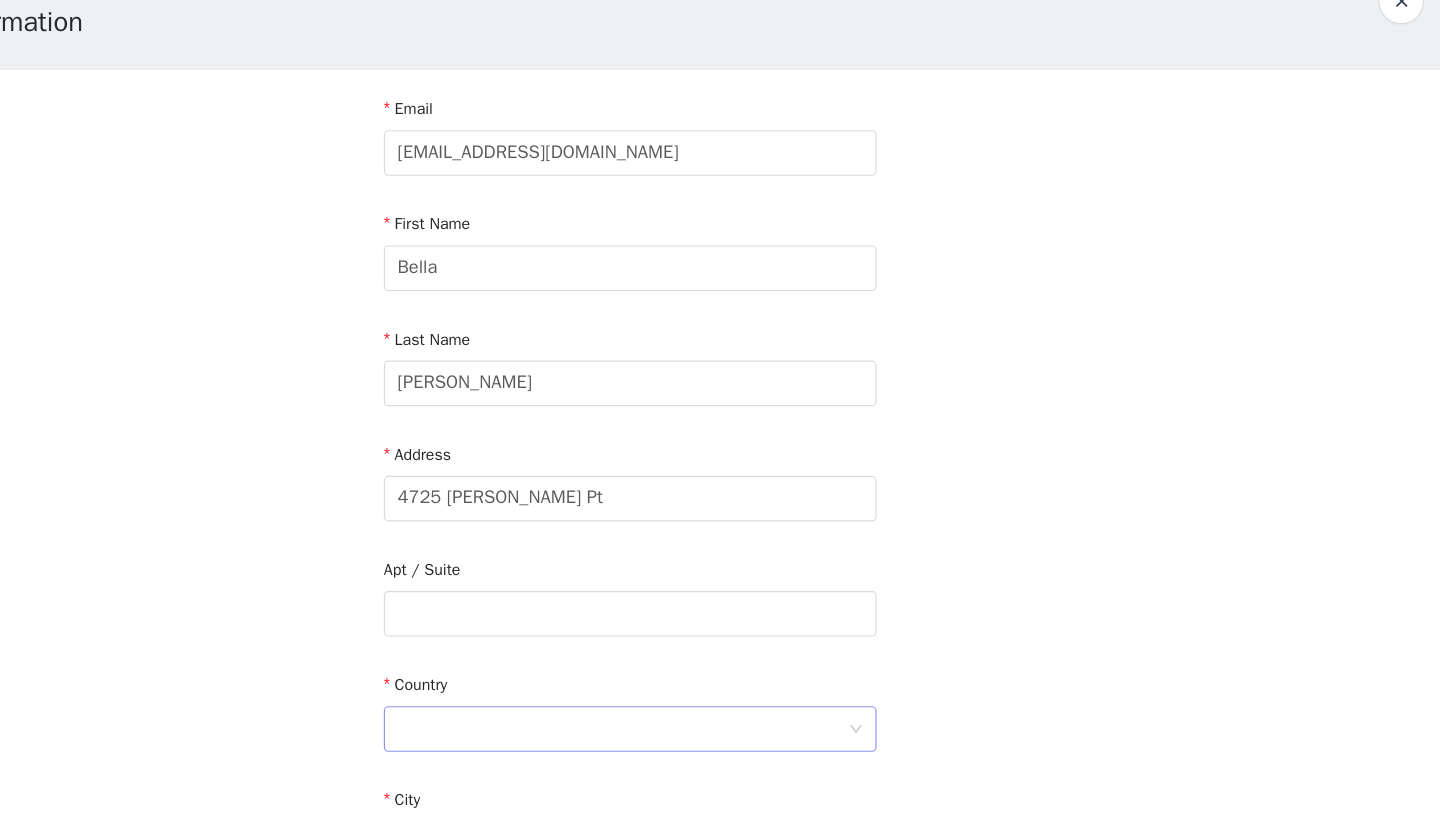 click at bounding box center (713, 740) 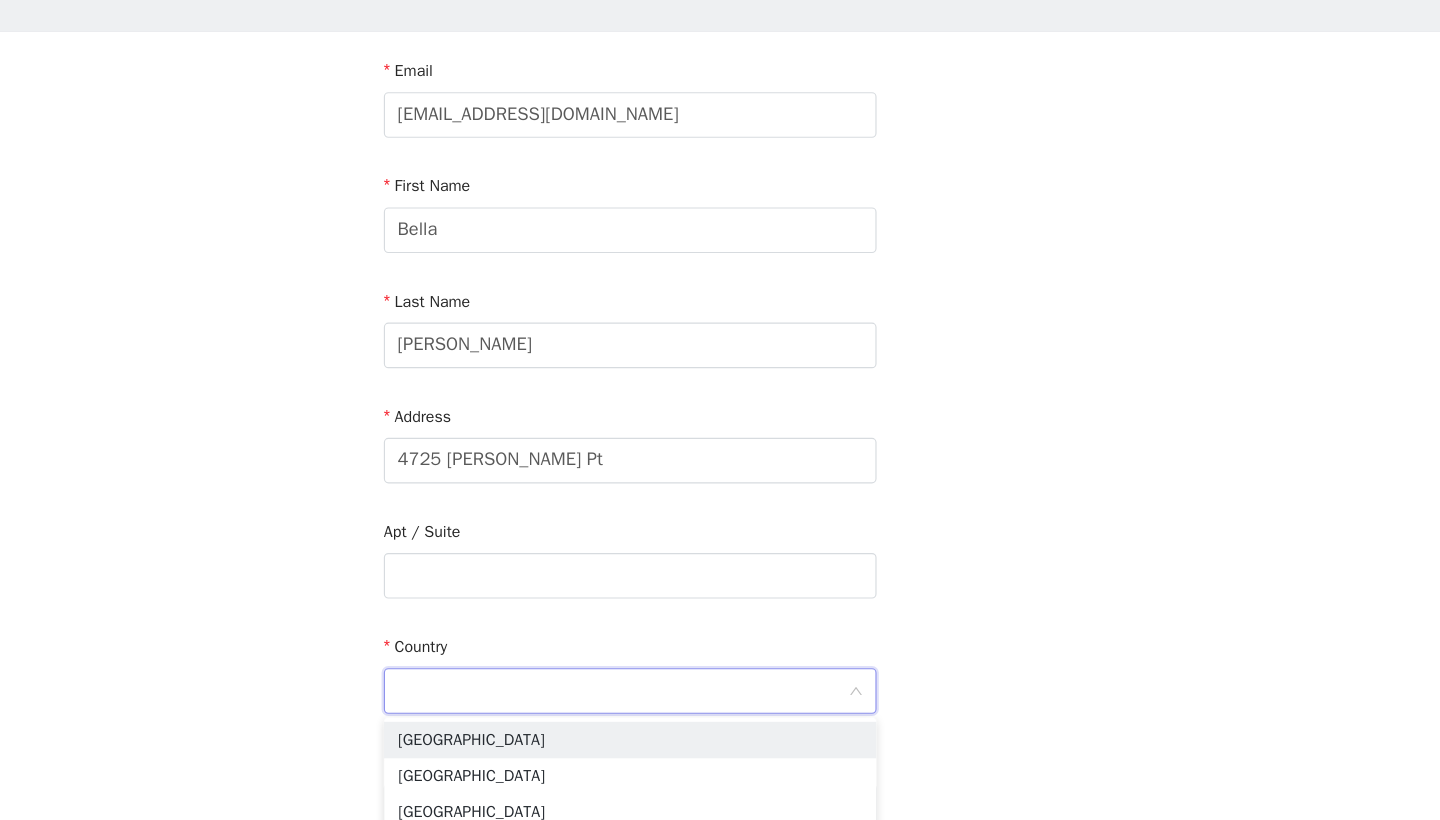 scroll, scrollTop: 51, scrollLeft: 0, axis: vertical 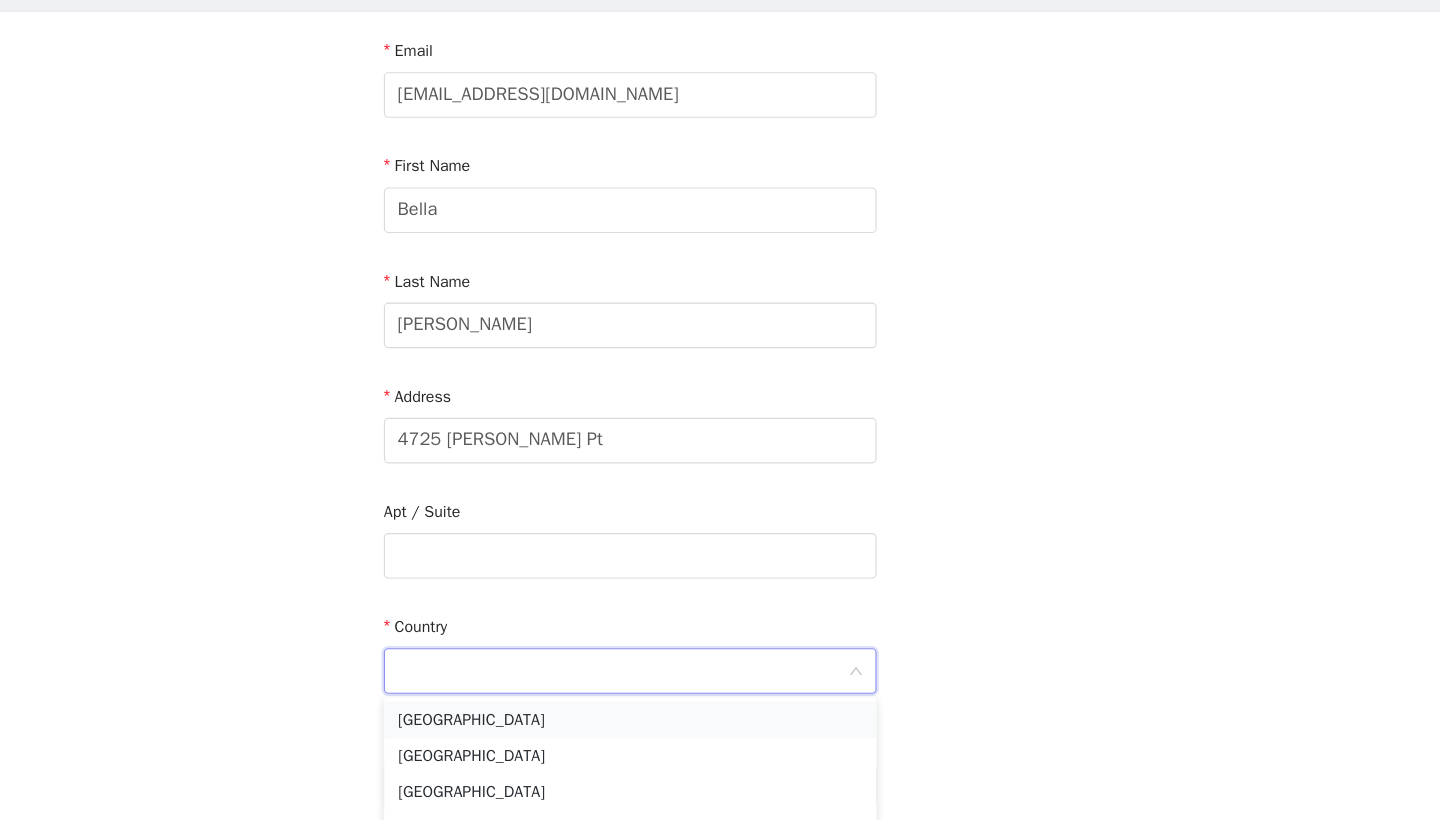 click on "United States" at bounding box center [720, 732] 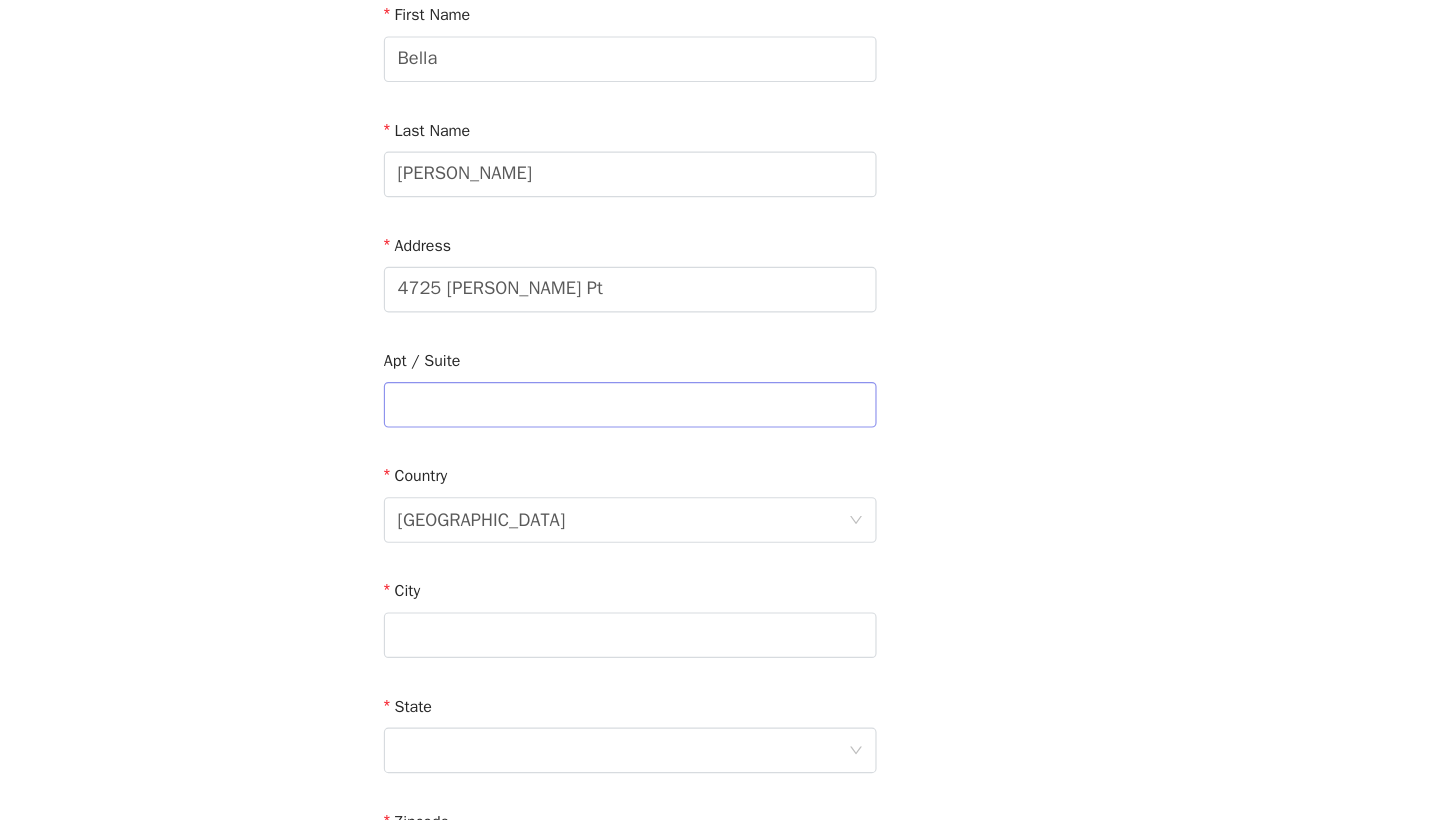 scroll, scrollTop: 240, scrollLeft: 0, axis: vertical 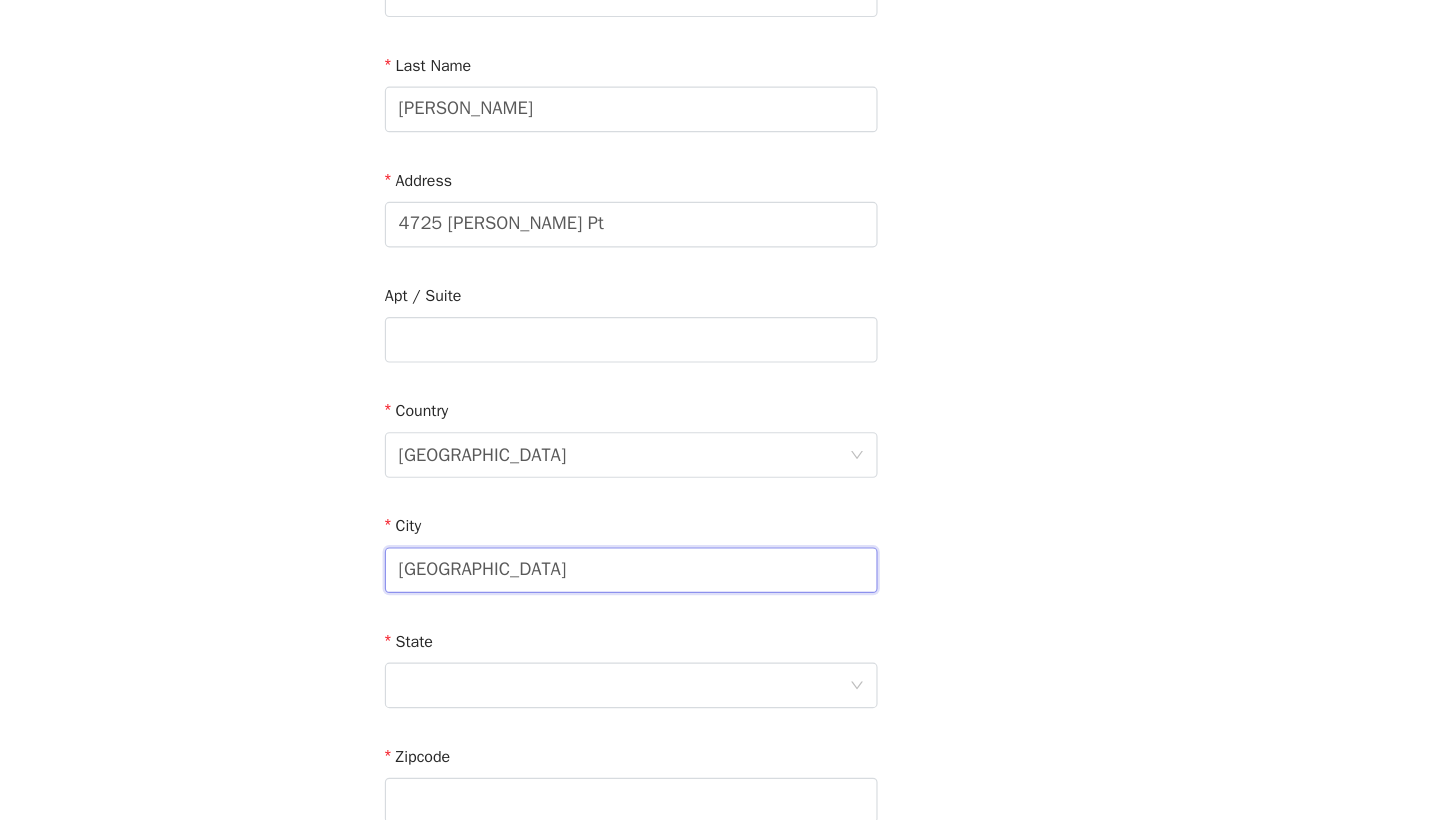 click on "san Diego" at bounding box center (720, 601) 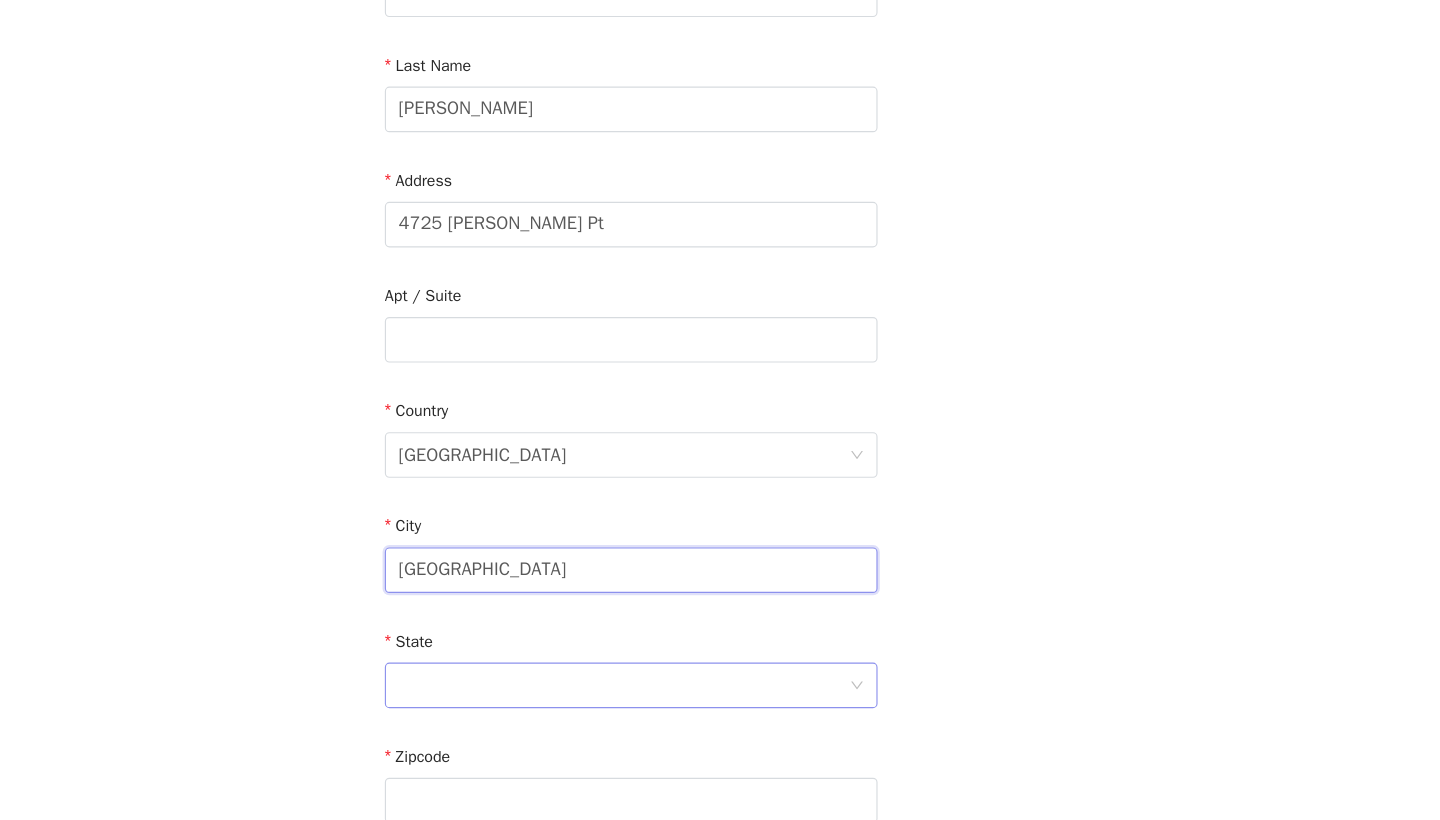 type on "San Diego" 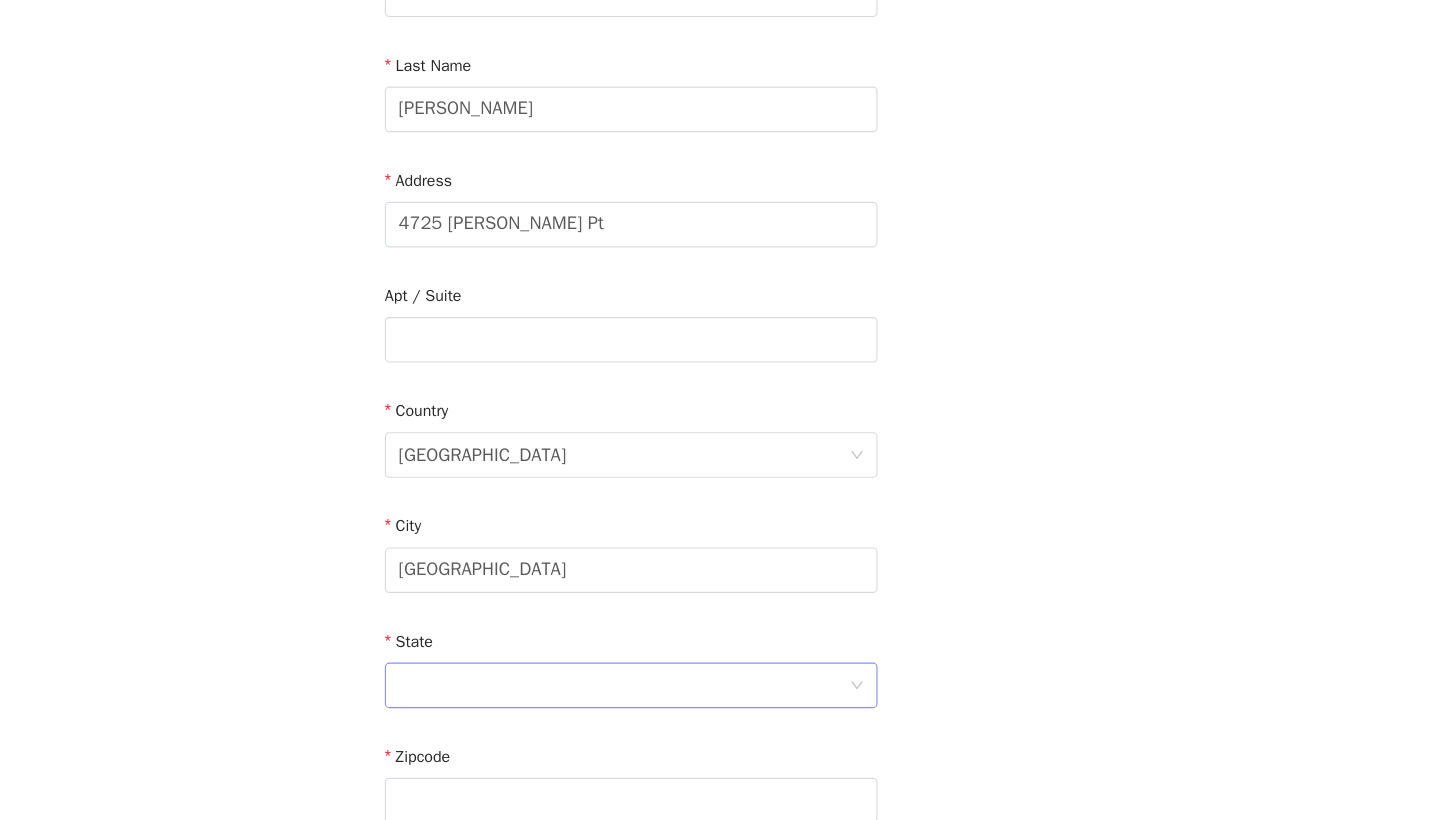 click at bounding box center [713, 702] 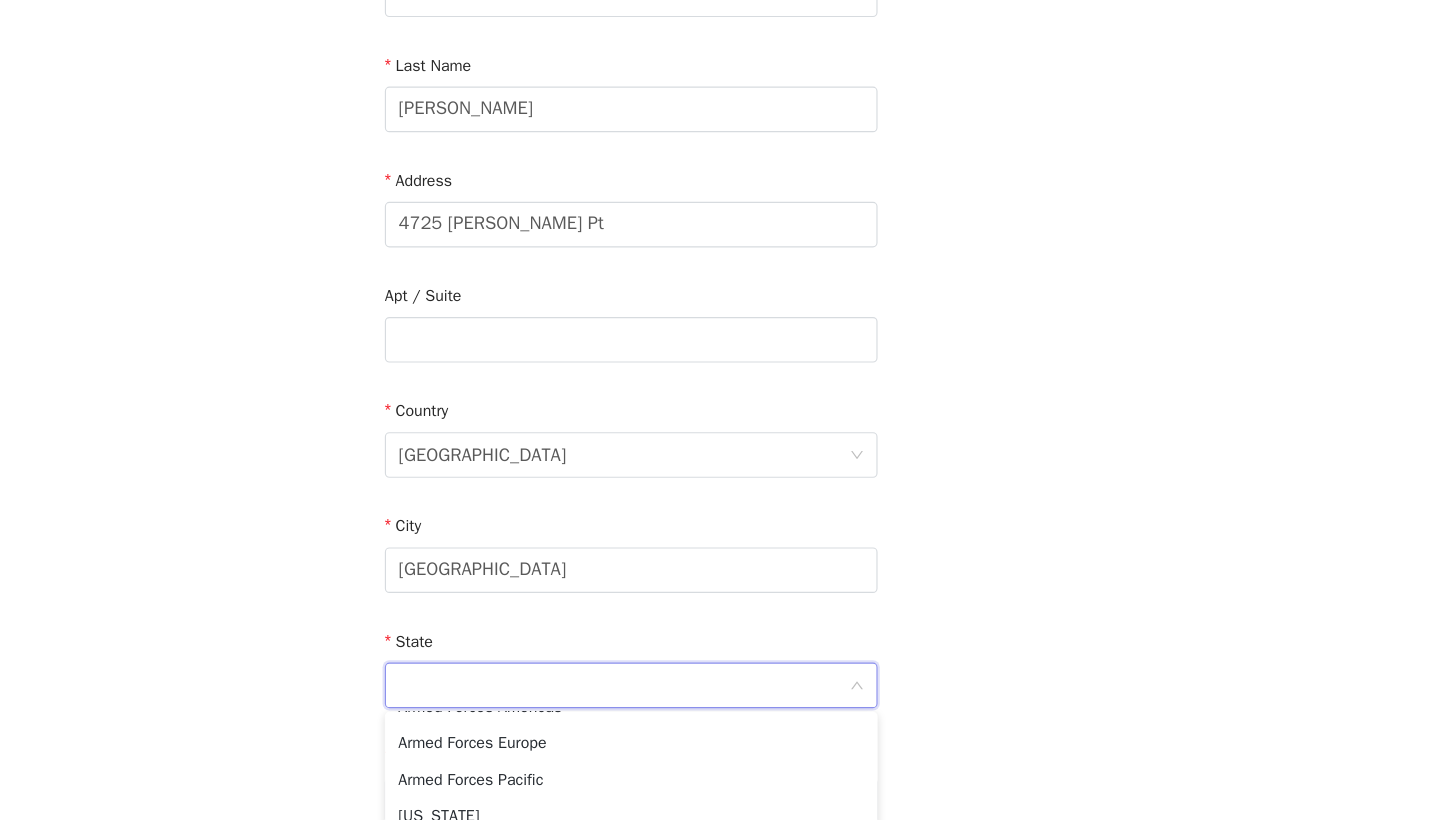 scroll, scrollTop: 185, scrollLeft: 0, axis: vertical 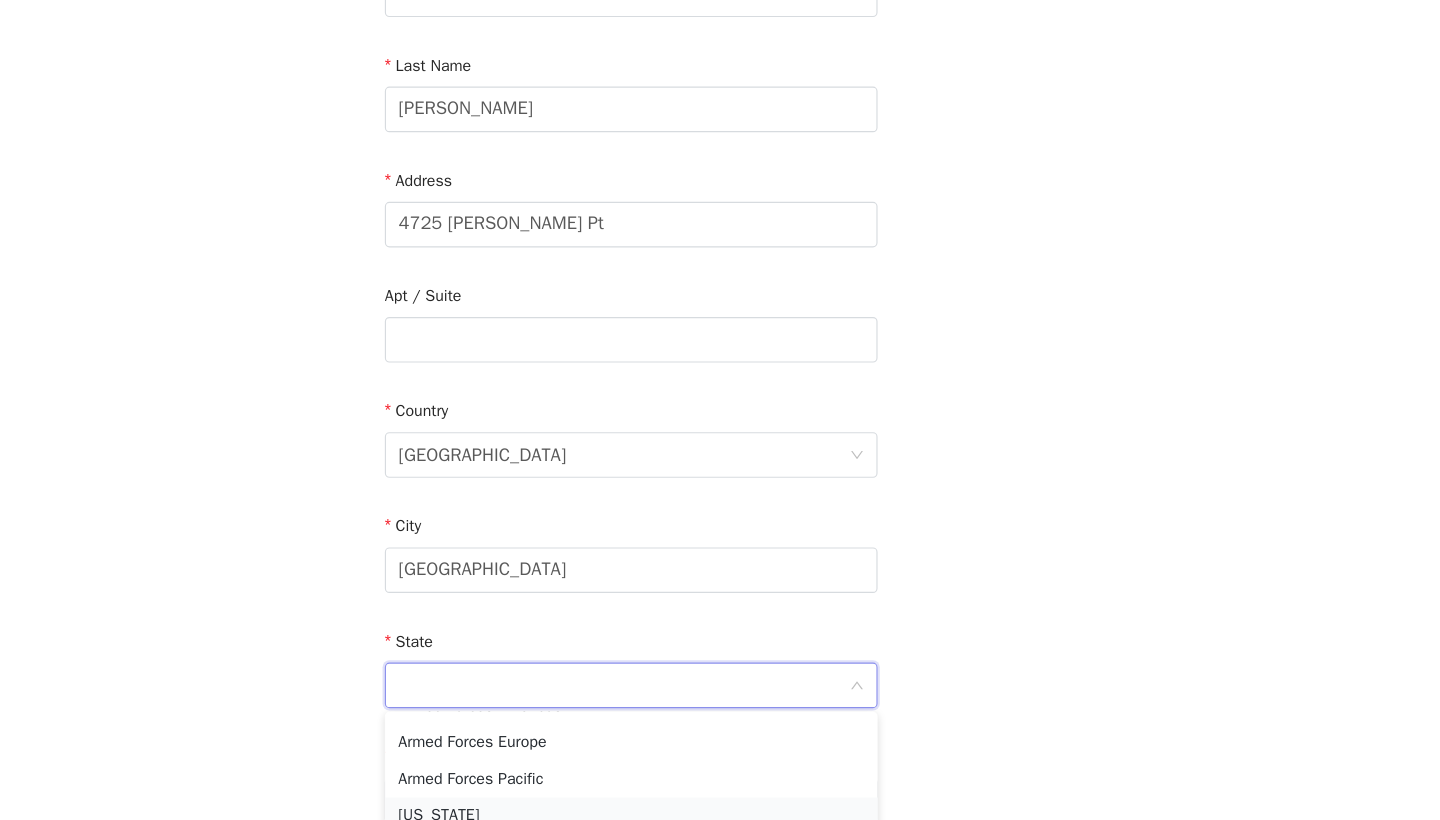 click on "California" at bounding box center (720, 816) 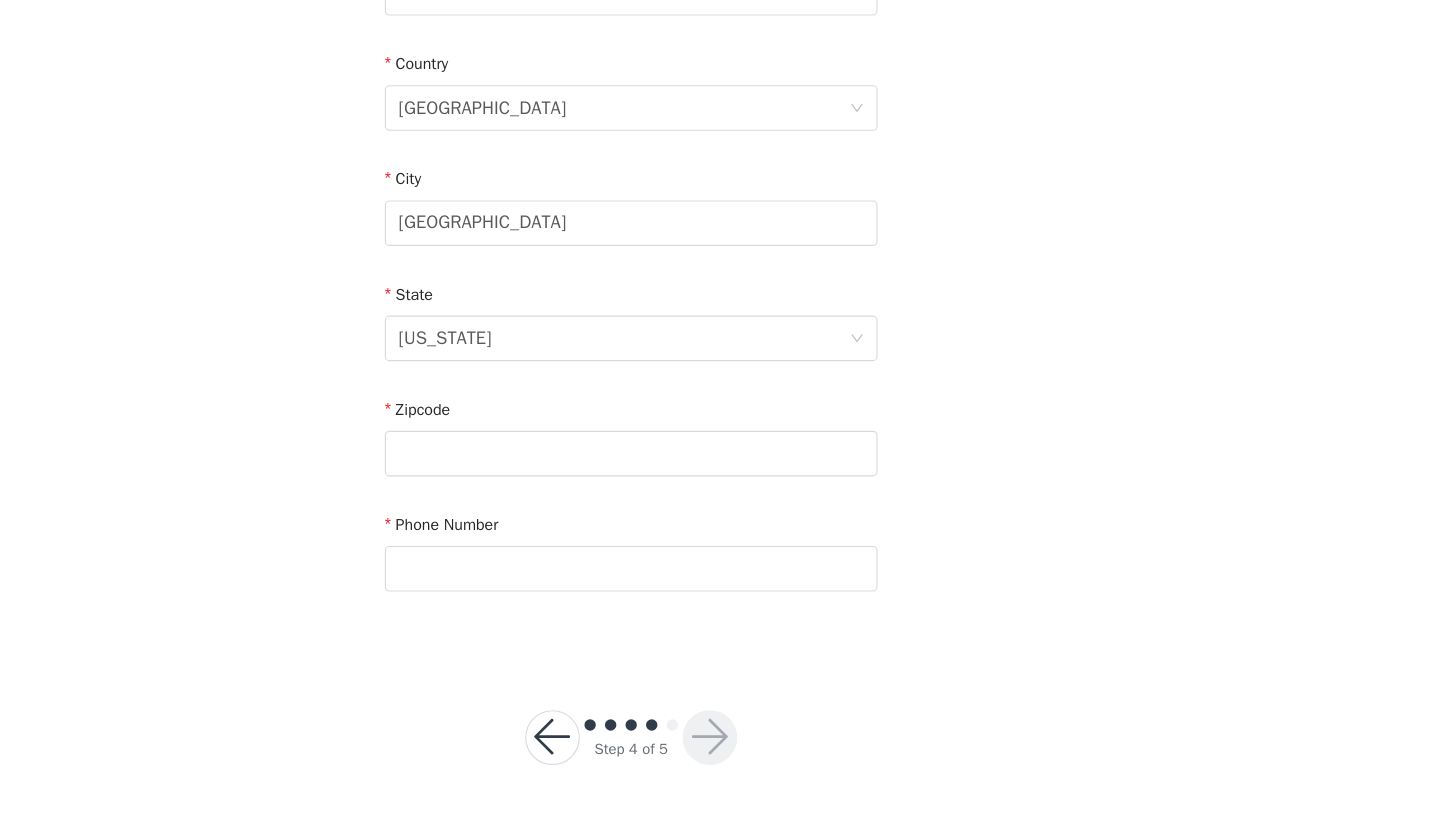 scroll, scrollTop: 543, scrollLeft: 0, axis: vertical 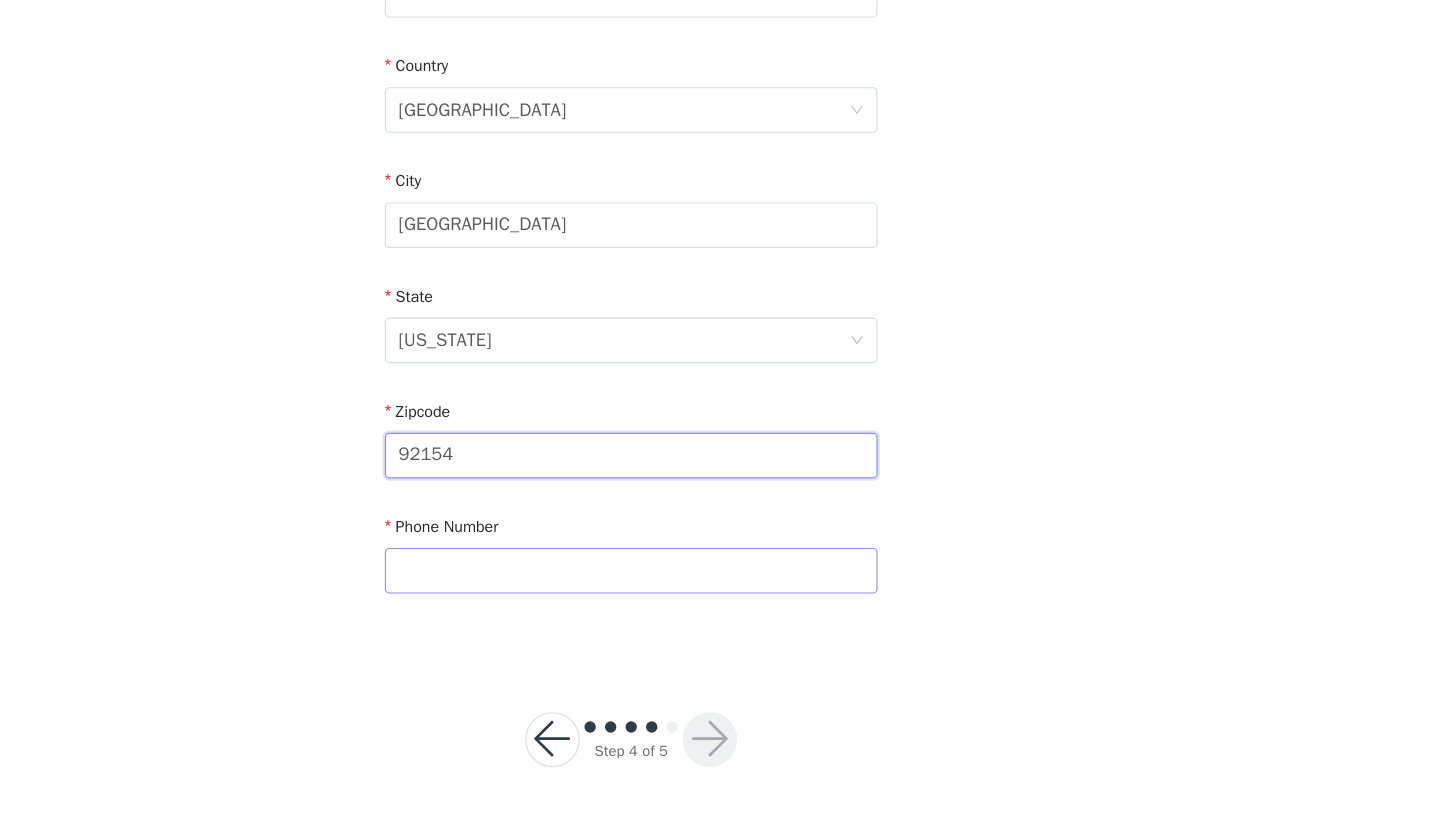 type on "92154" 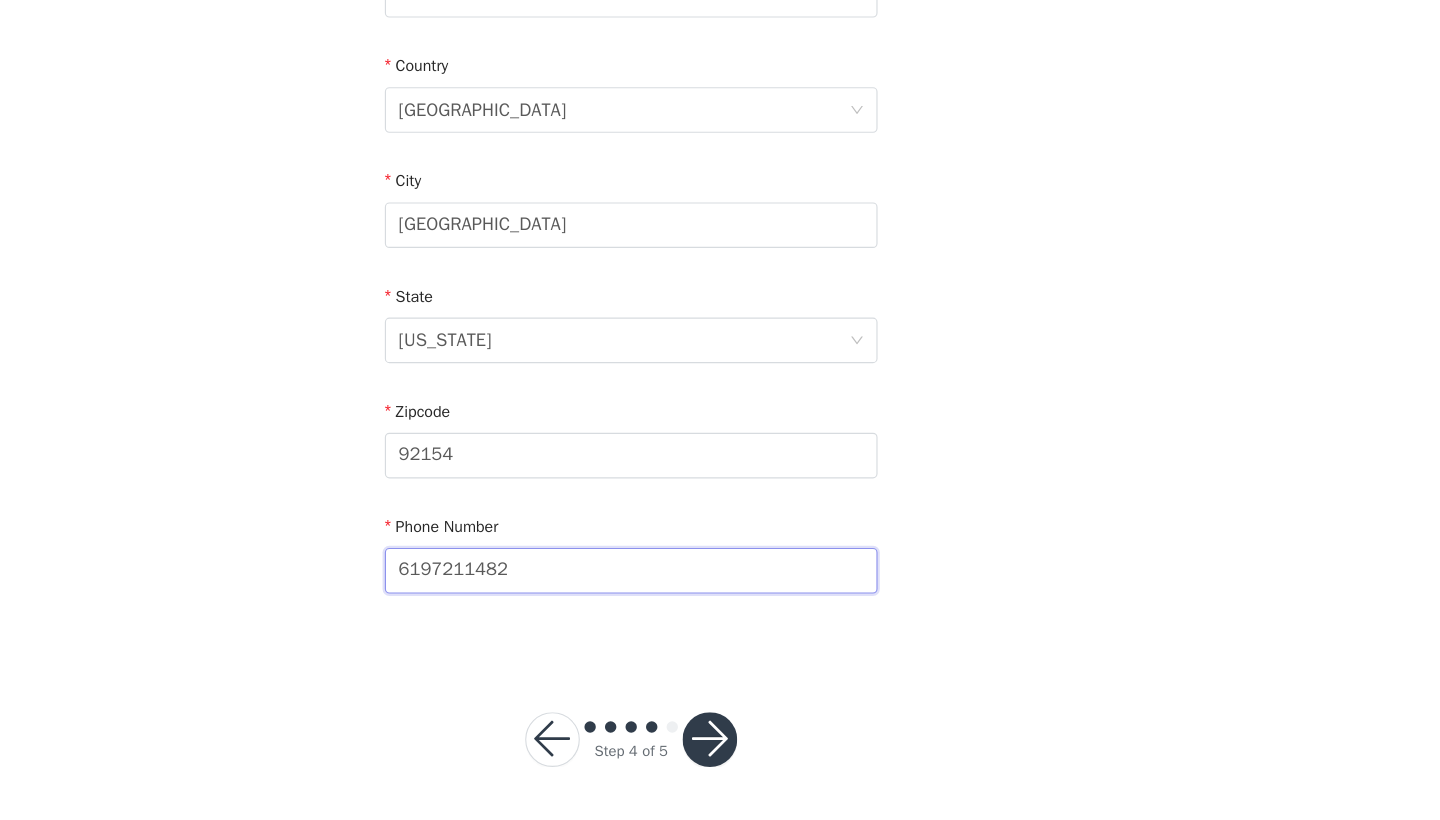 type on "6197211482" 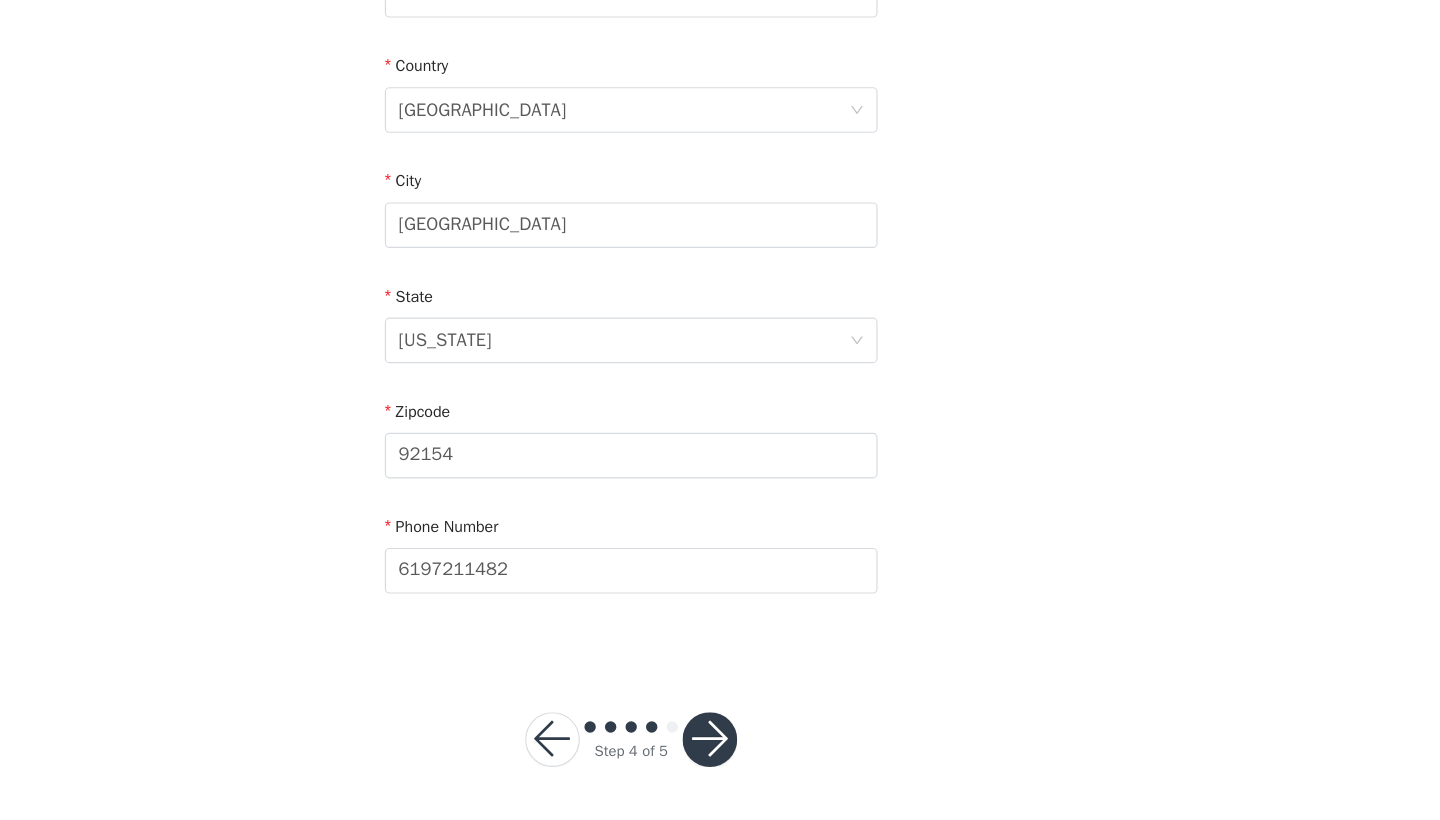 click at bounding box center (789, 749) 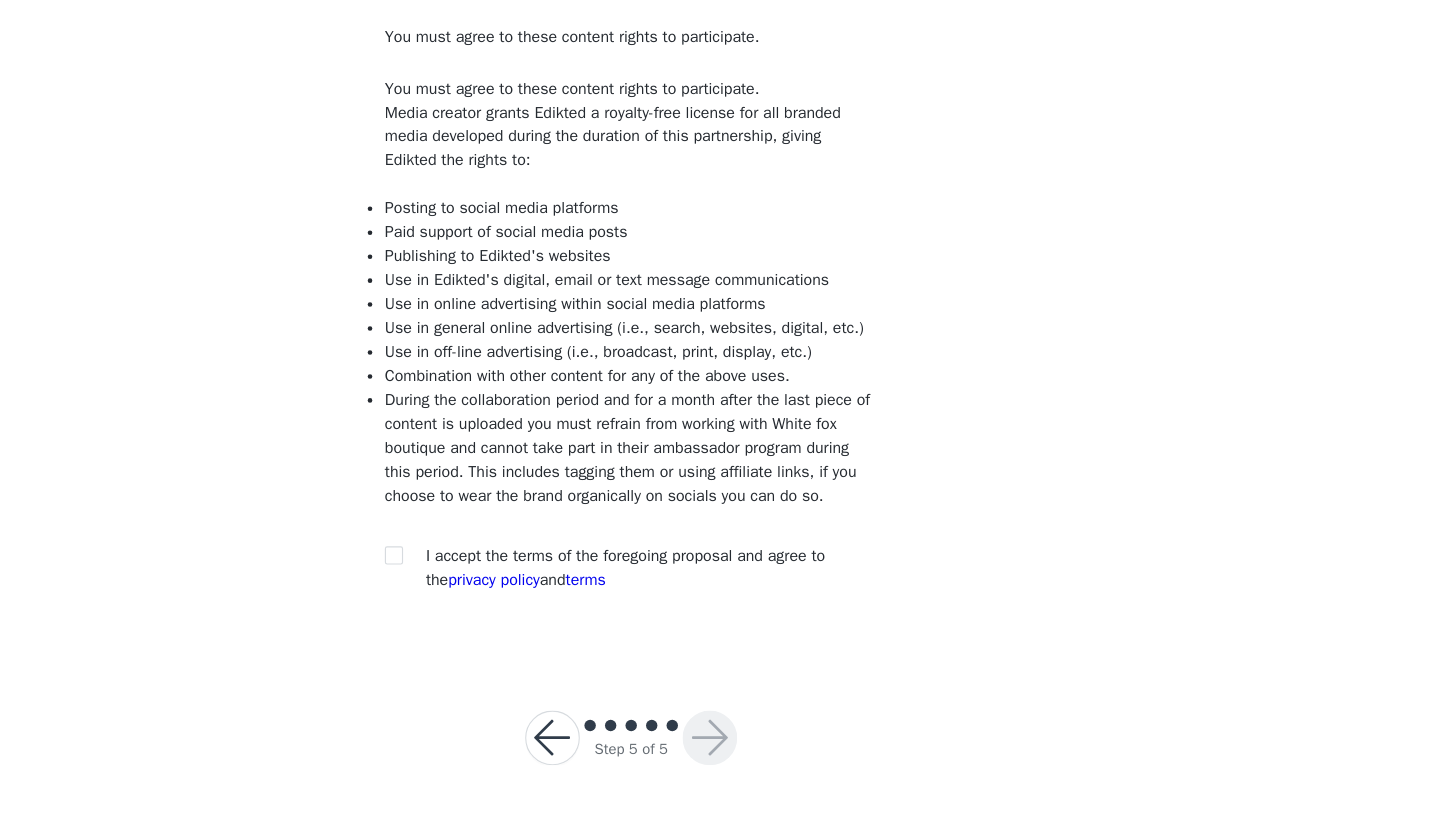 scroll, scrollTop: 100, scrollLeft: 0, axis: vertical 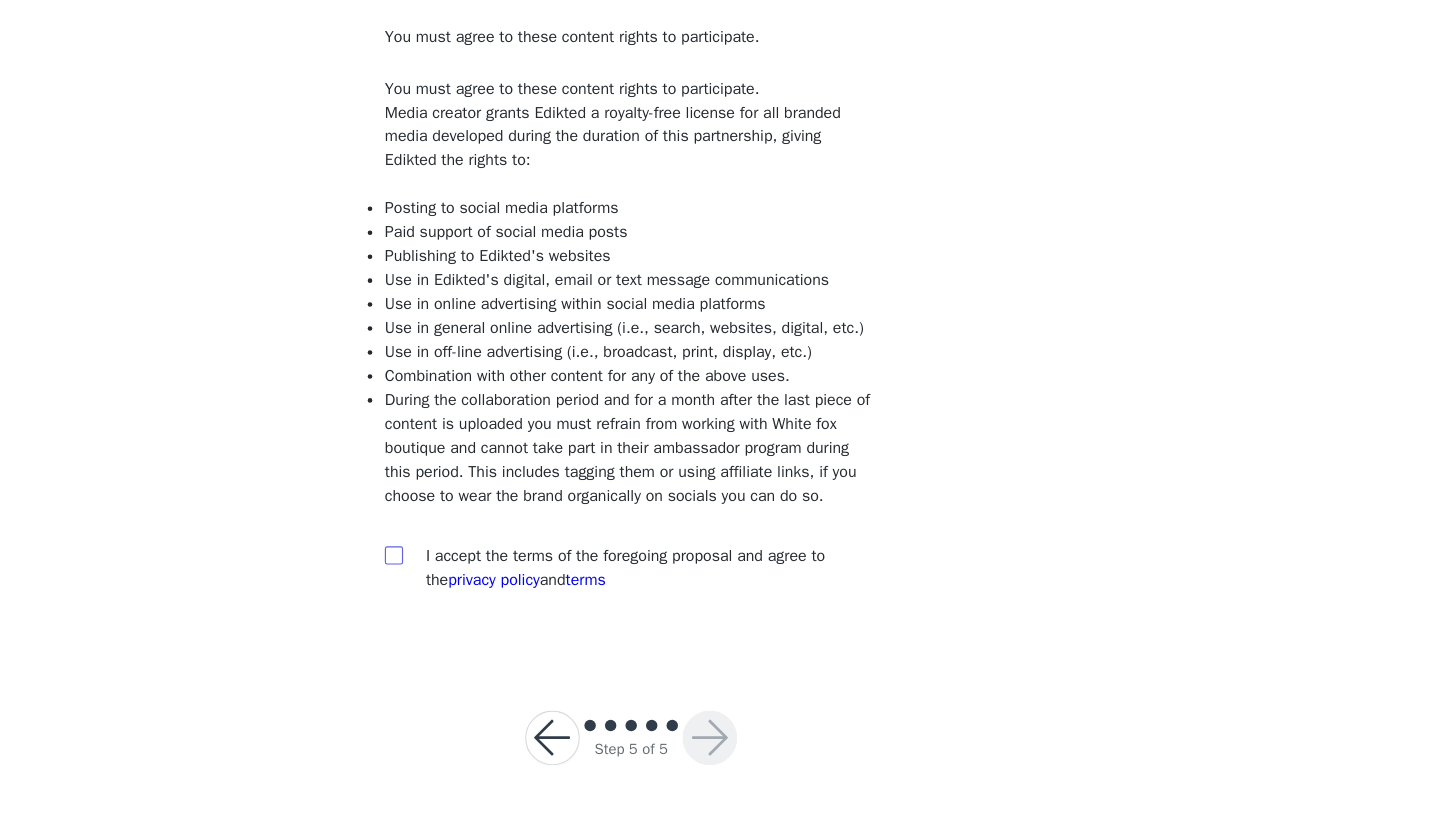 click at bounding box center (511, 587) 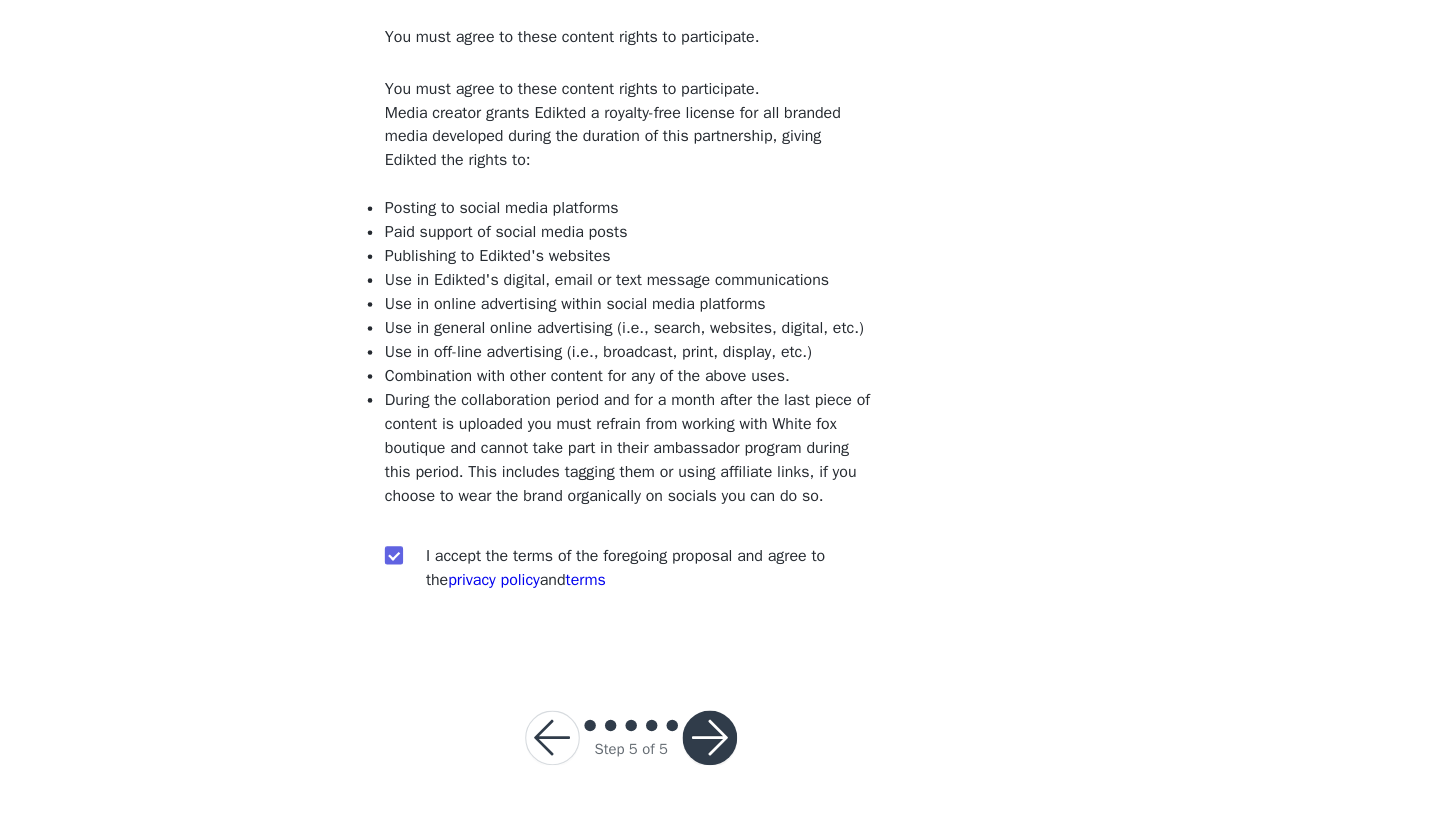click at bounding box center [789, 748] 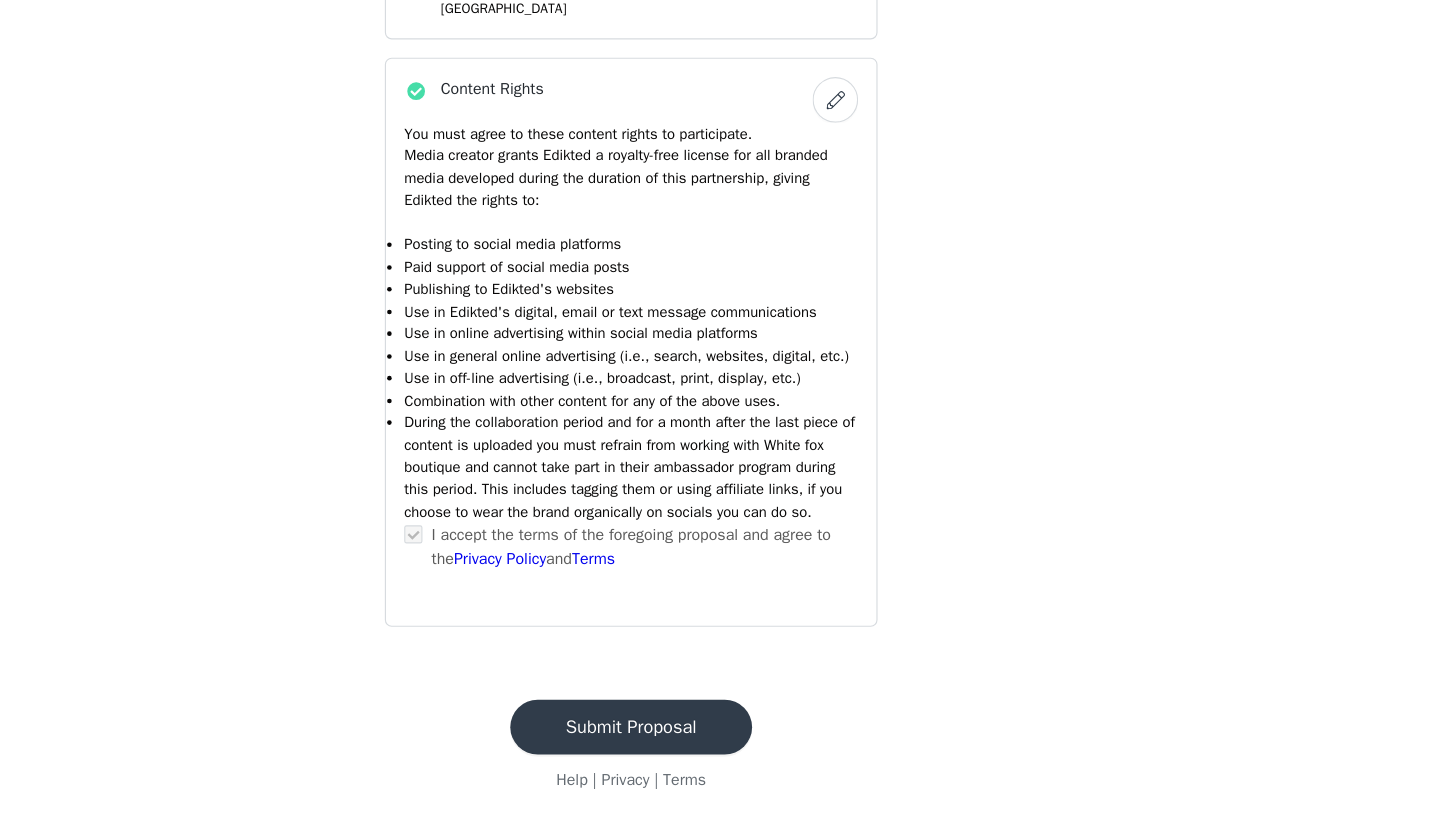 scroll, scrollTop: 1831, scrollLeft: 0, axis: vertical 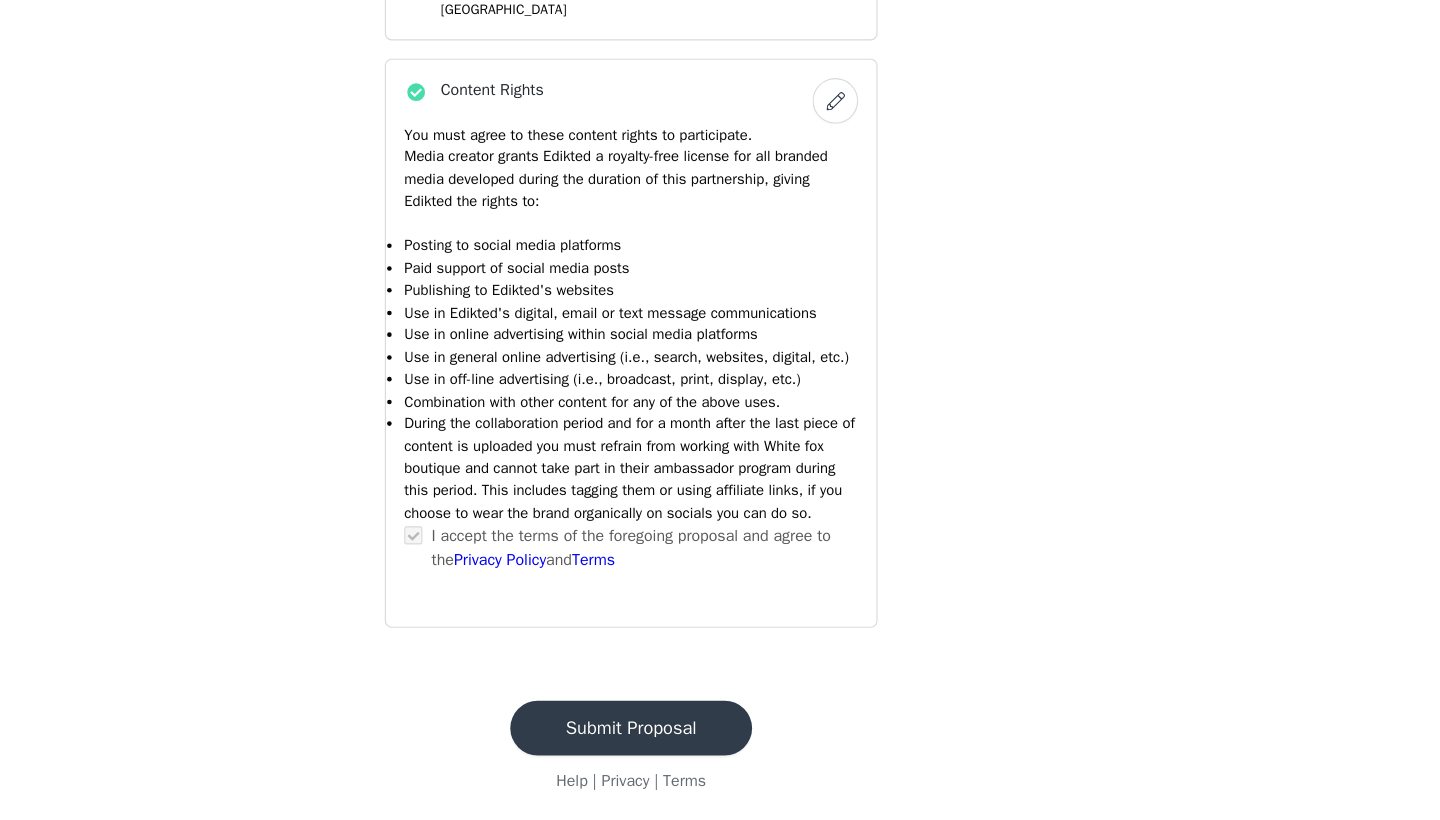 click on "Submit Proposal" at bounding box center [720, 739] 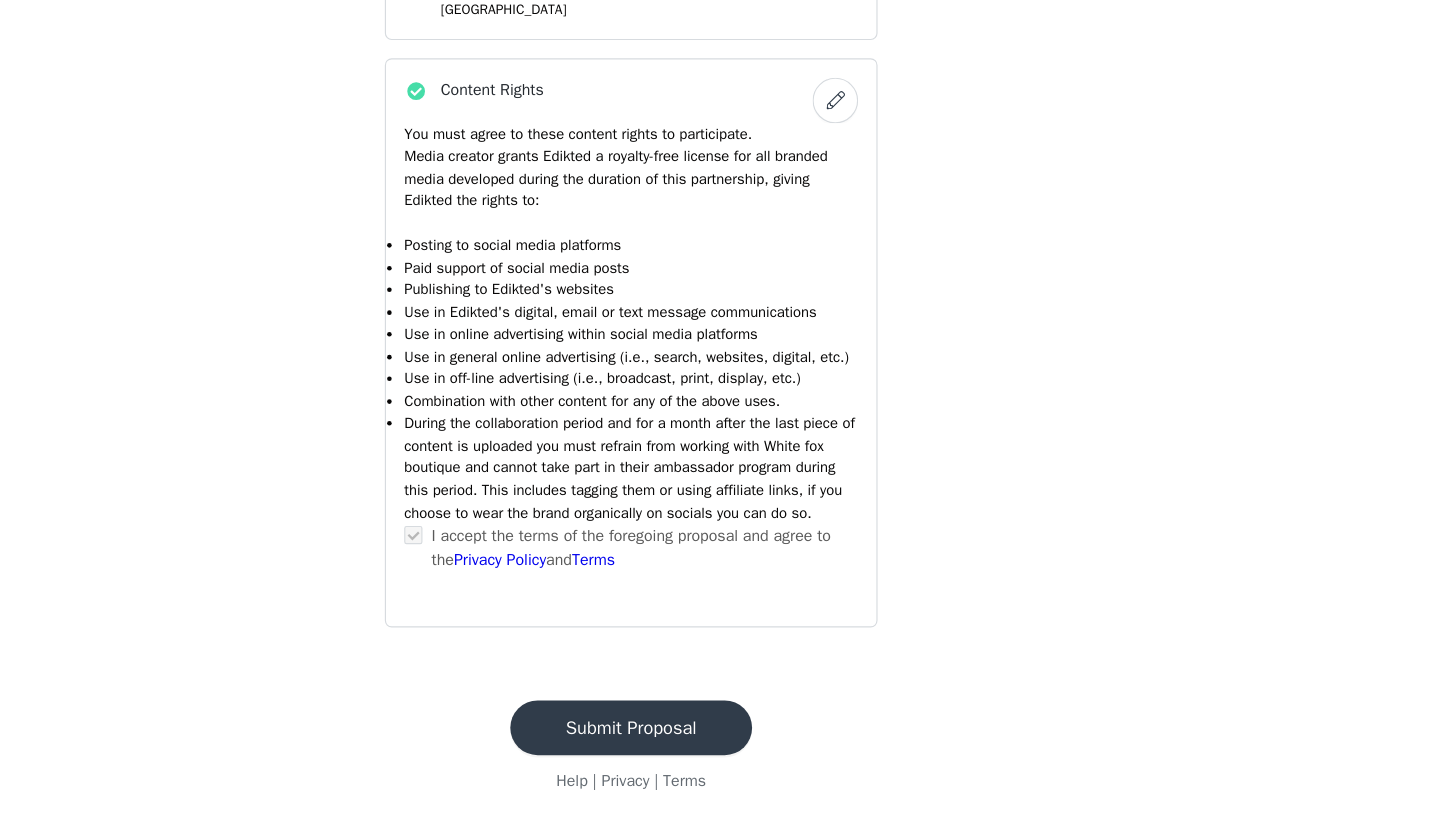 scroll, scrollTop: 0, scrollLeft: 0, axis: both 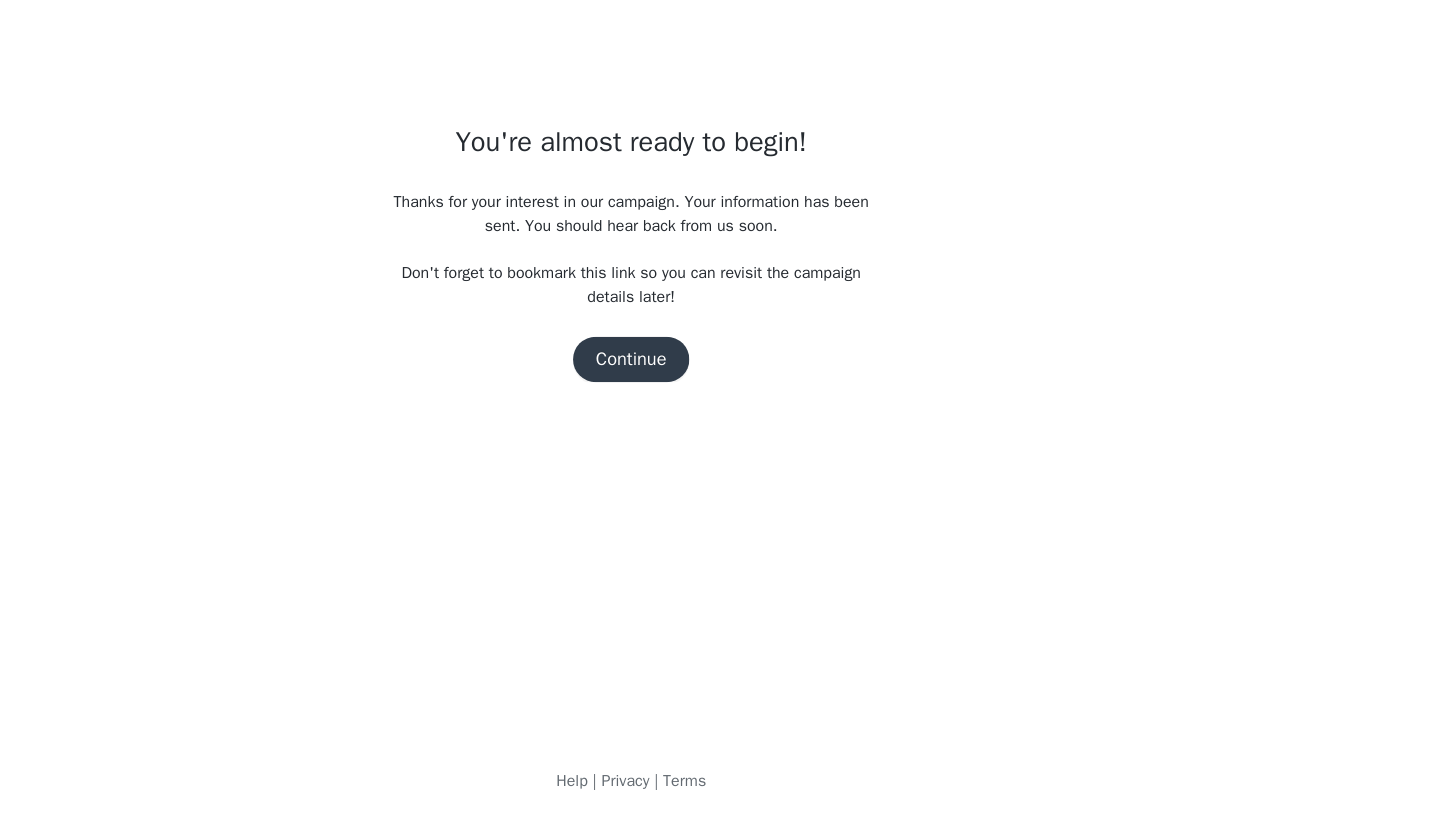 click on "Continue" at bounding box center [720, 416] 